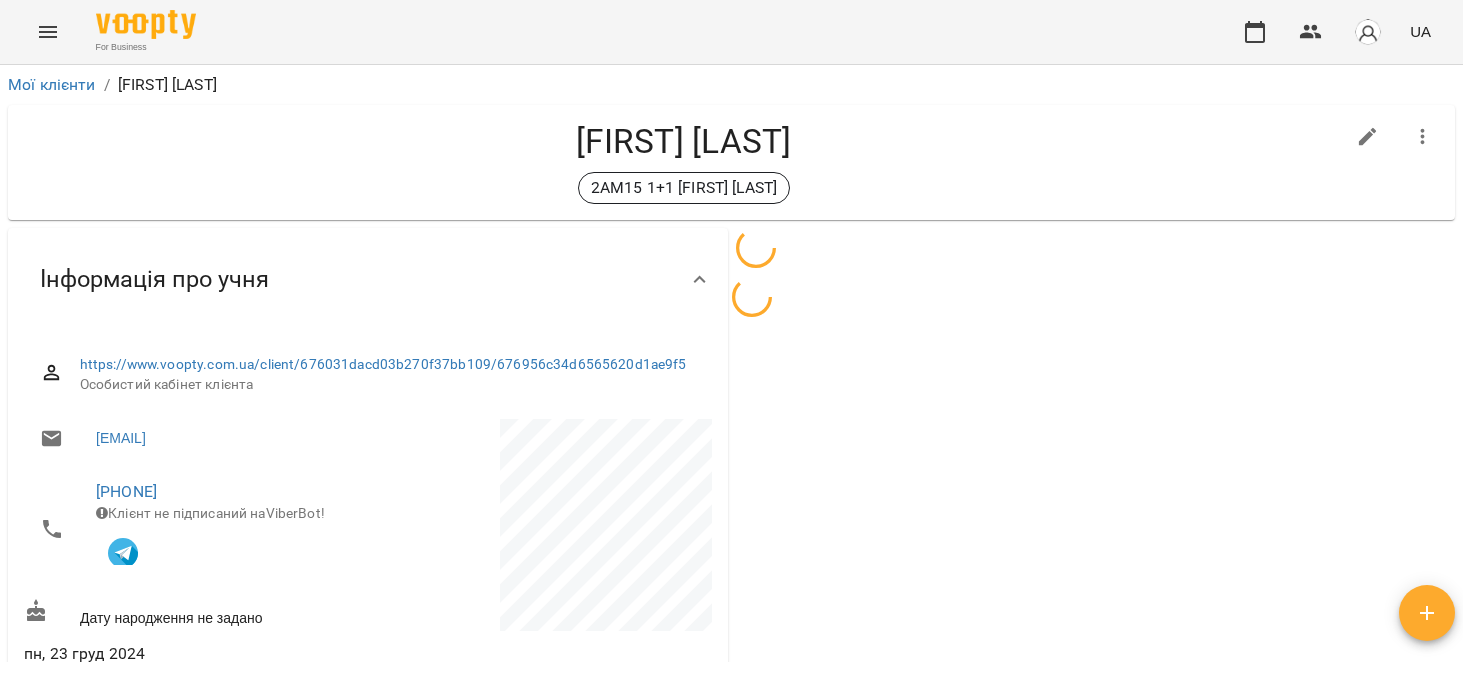 scroll, scrollTop: 0, scrollLeft: 0, axis: both 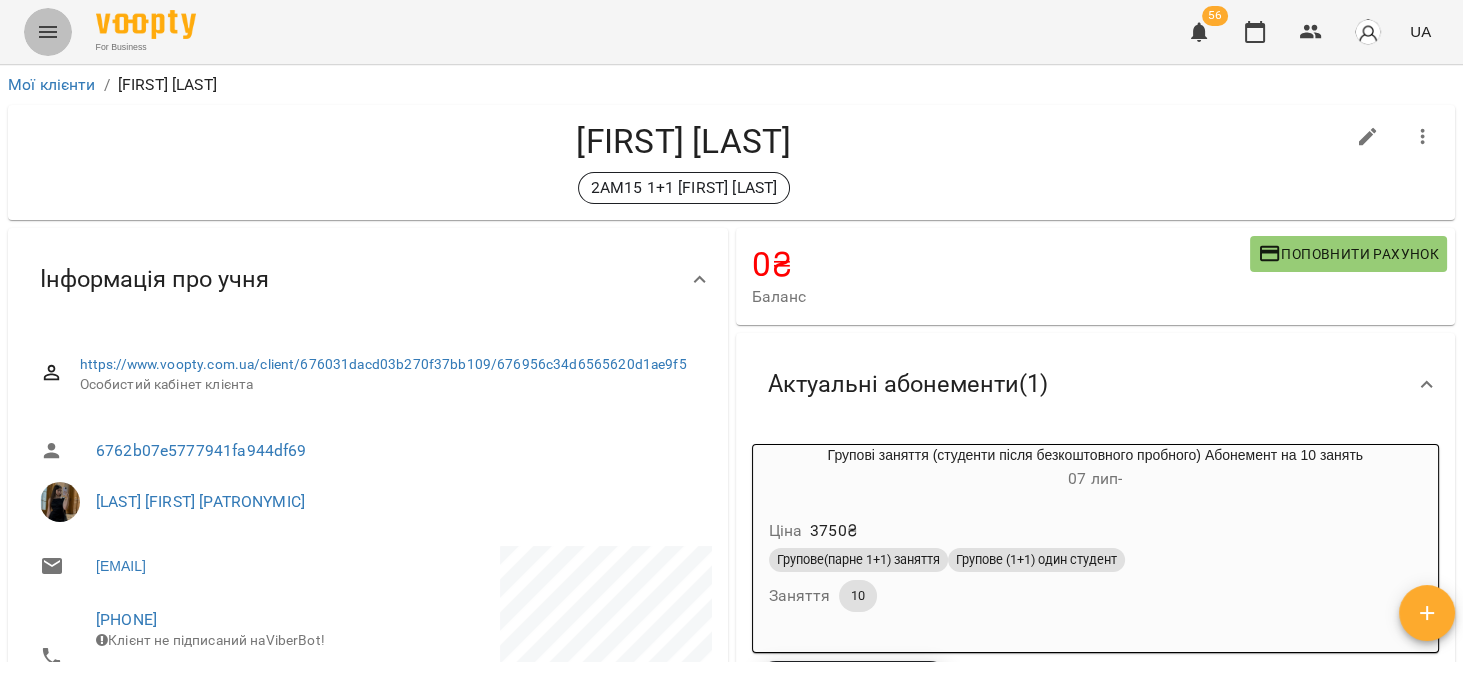 click 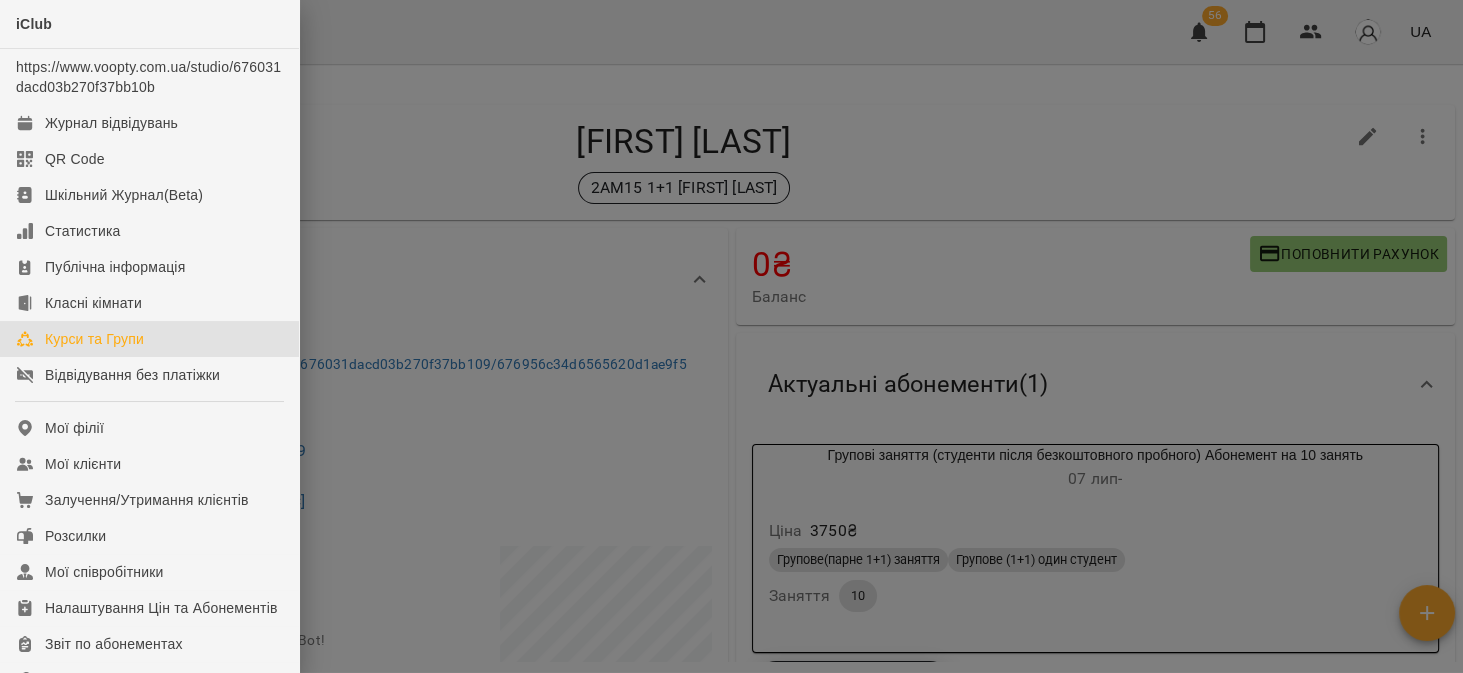 click on "Курси та Групи" at bounding box center [149, 339] 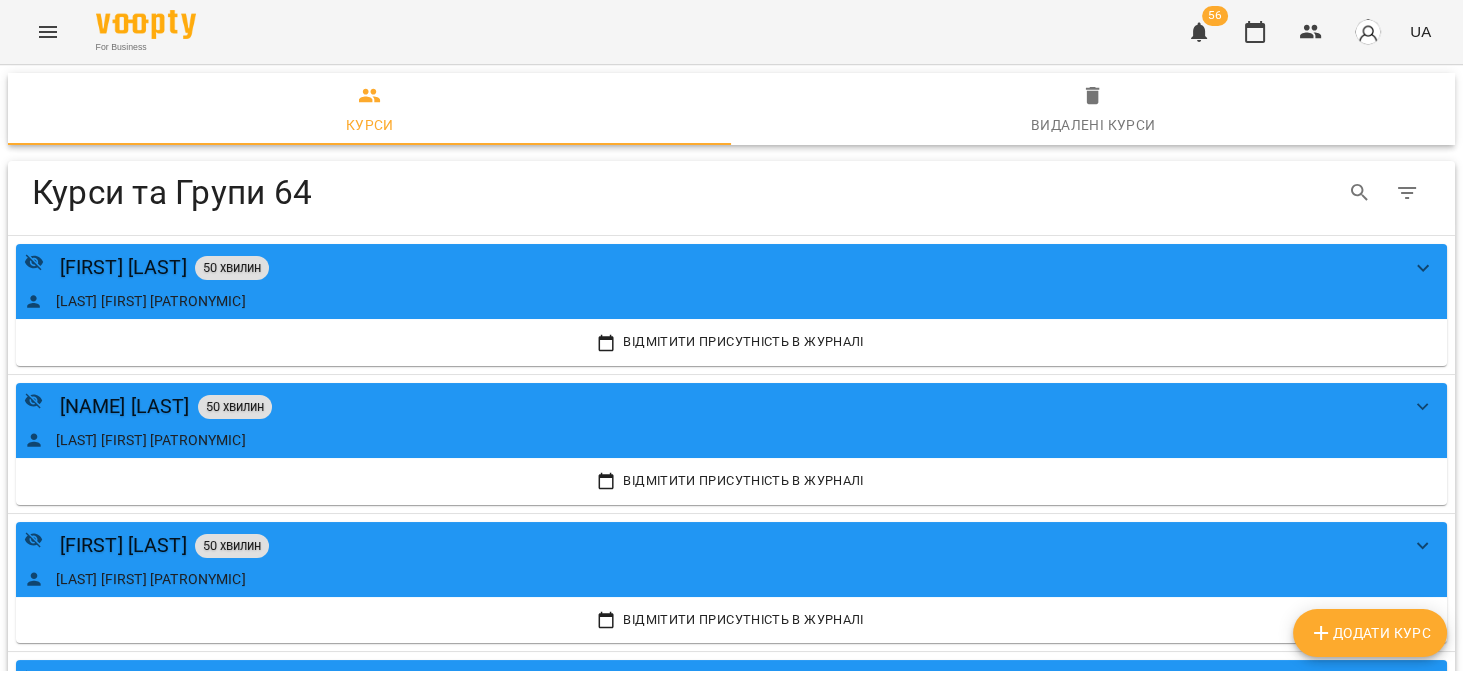 click on "Додати Курс" at bounding box center [1370, 633] 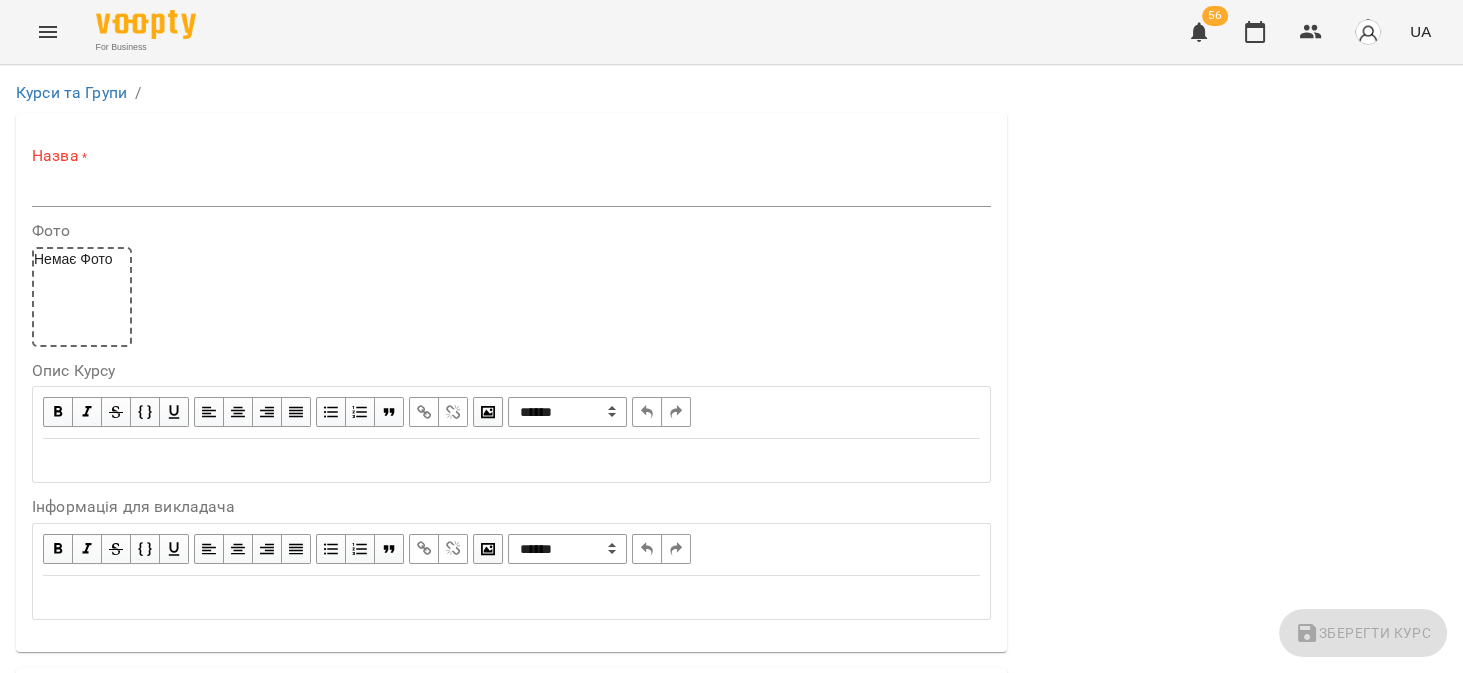 click at bounding box center (511, 191) 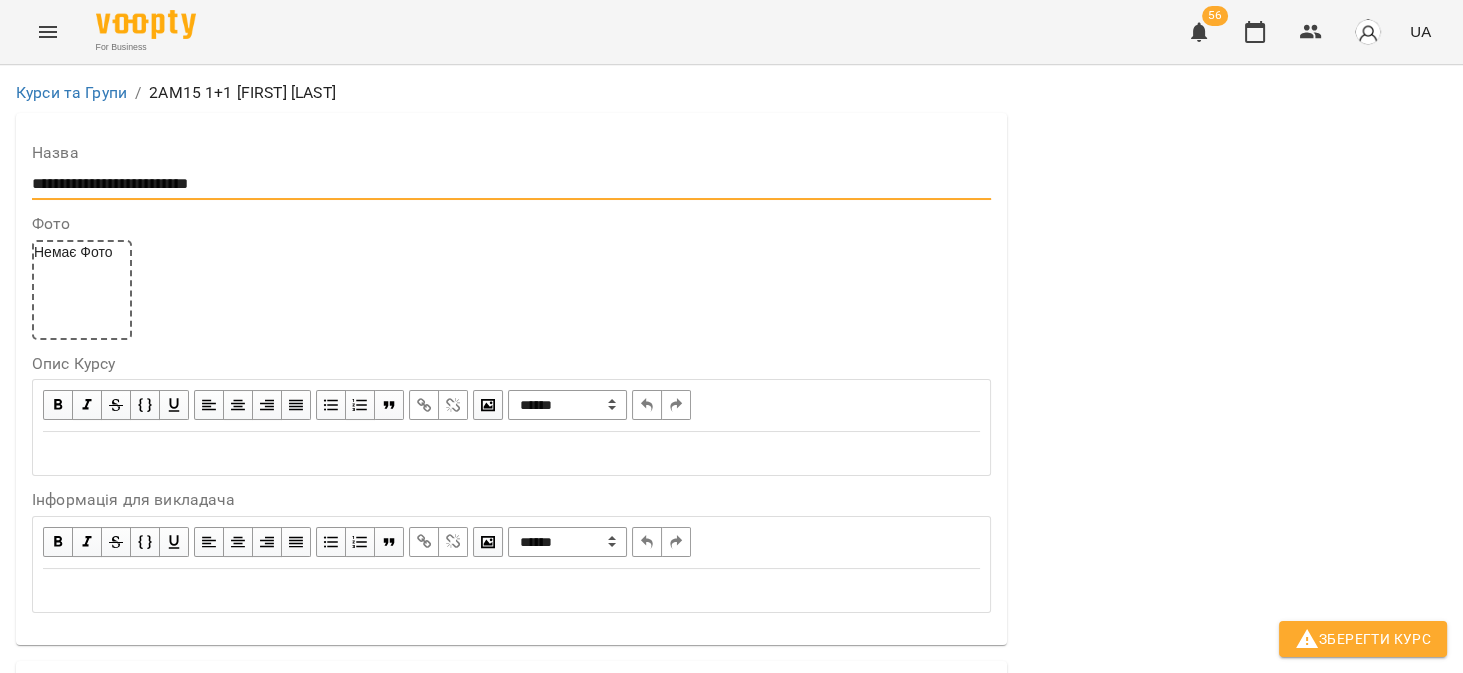 scroll, scrollTop: 508, scrollLeft: 0, axis: vertical 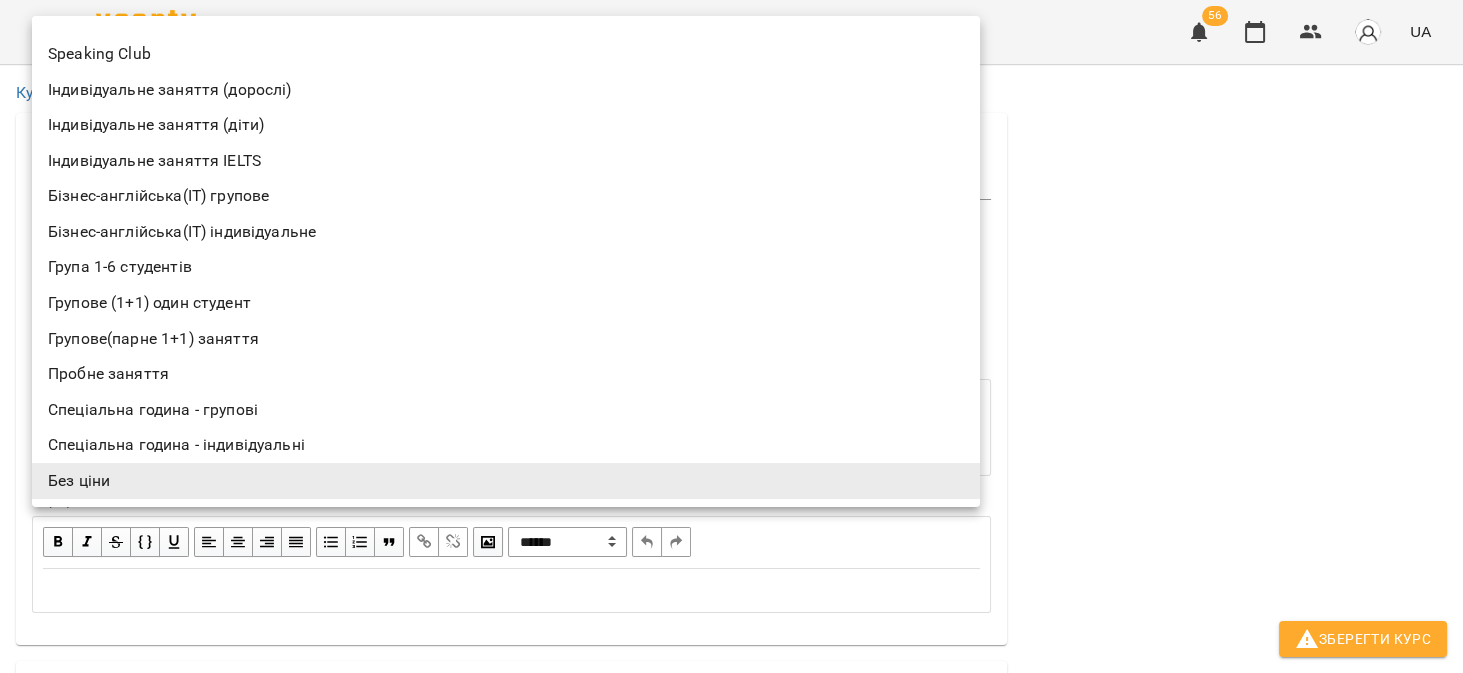 click on "Групове (1+1) один студент" at bounding box center [506, 303] 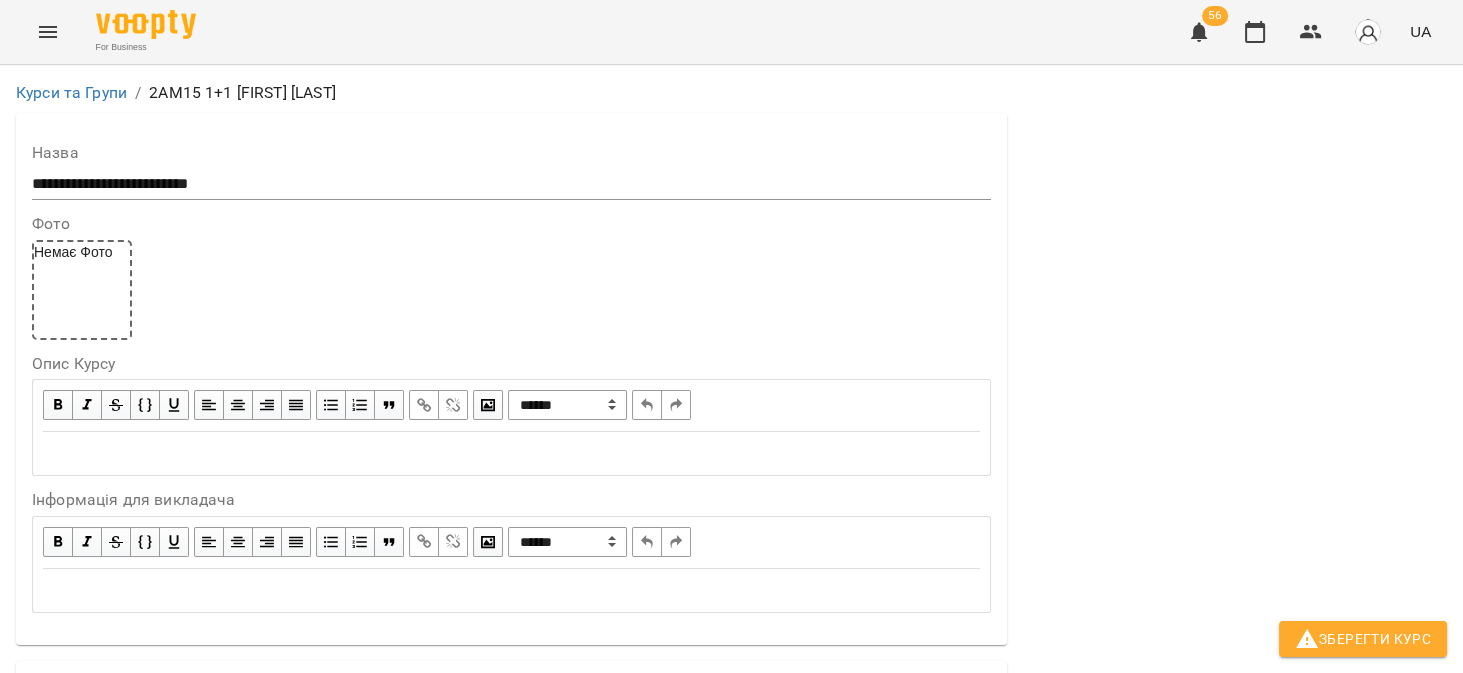 click on "**********" at bounding box center [731, 1156] 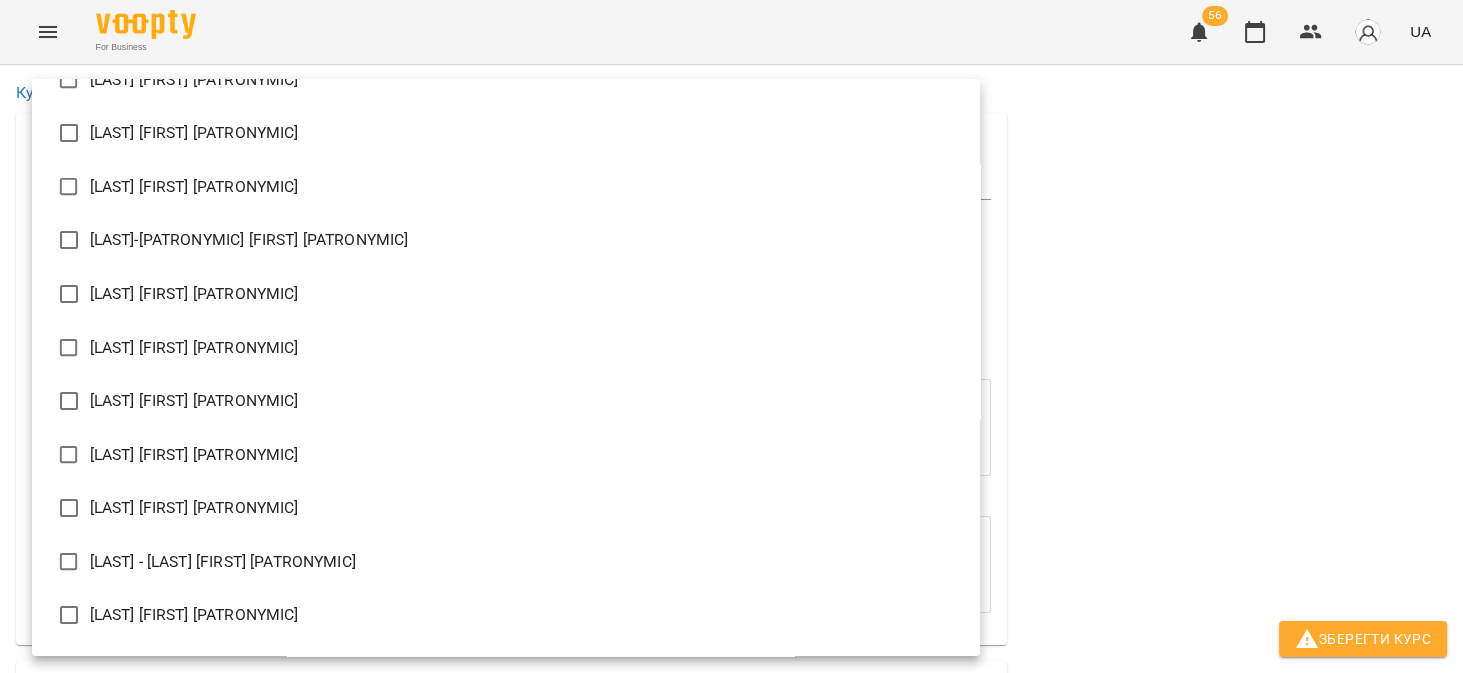 scroll, scrollTop: 698, scrollLeft: 0, axis: vertical 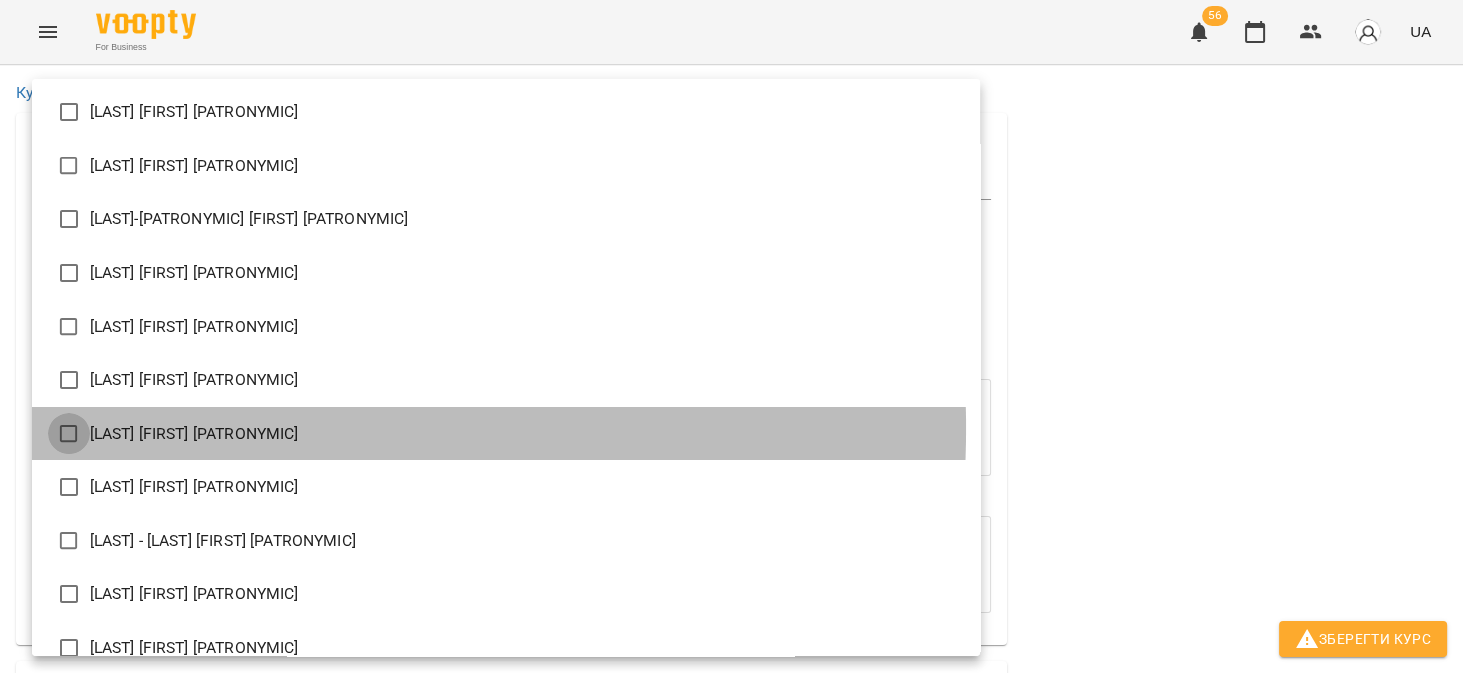 type on "**********" 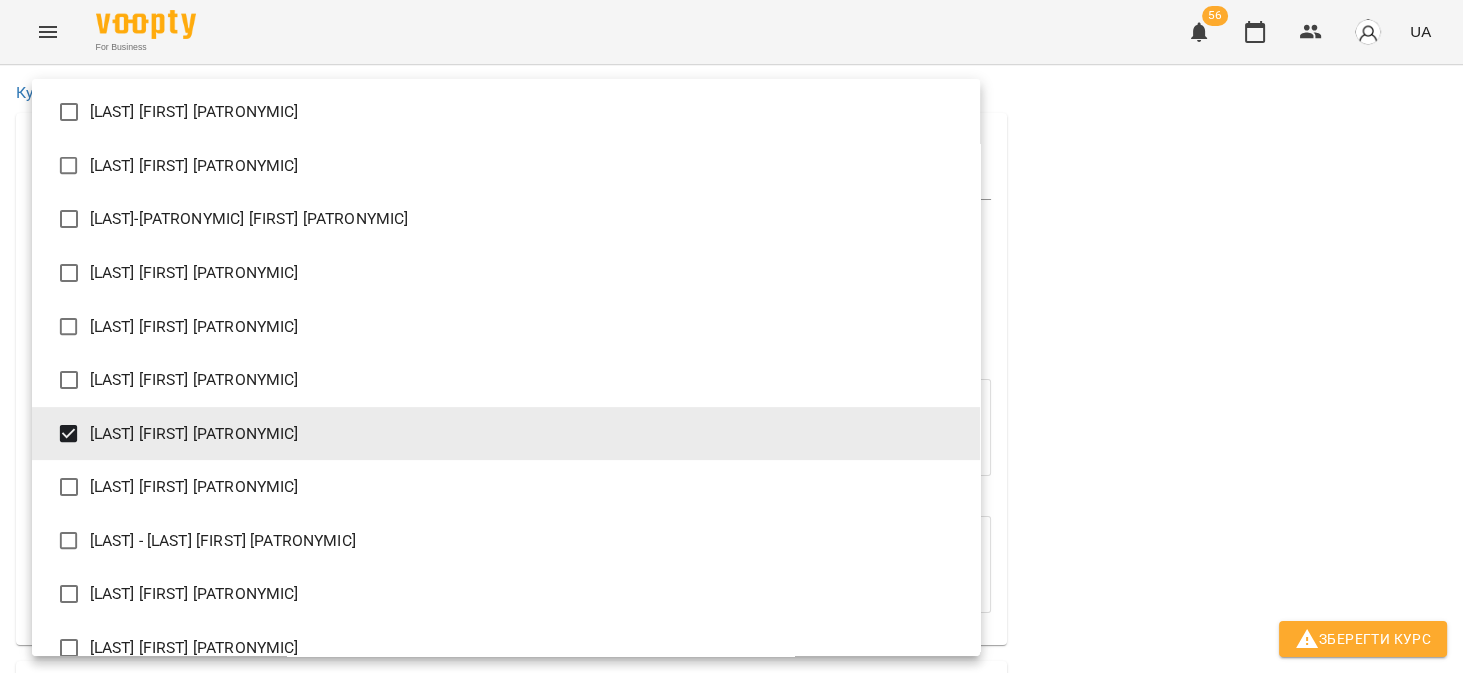 click at bounding box center (731, 336) 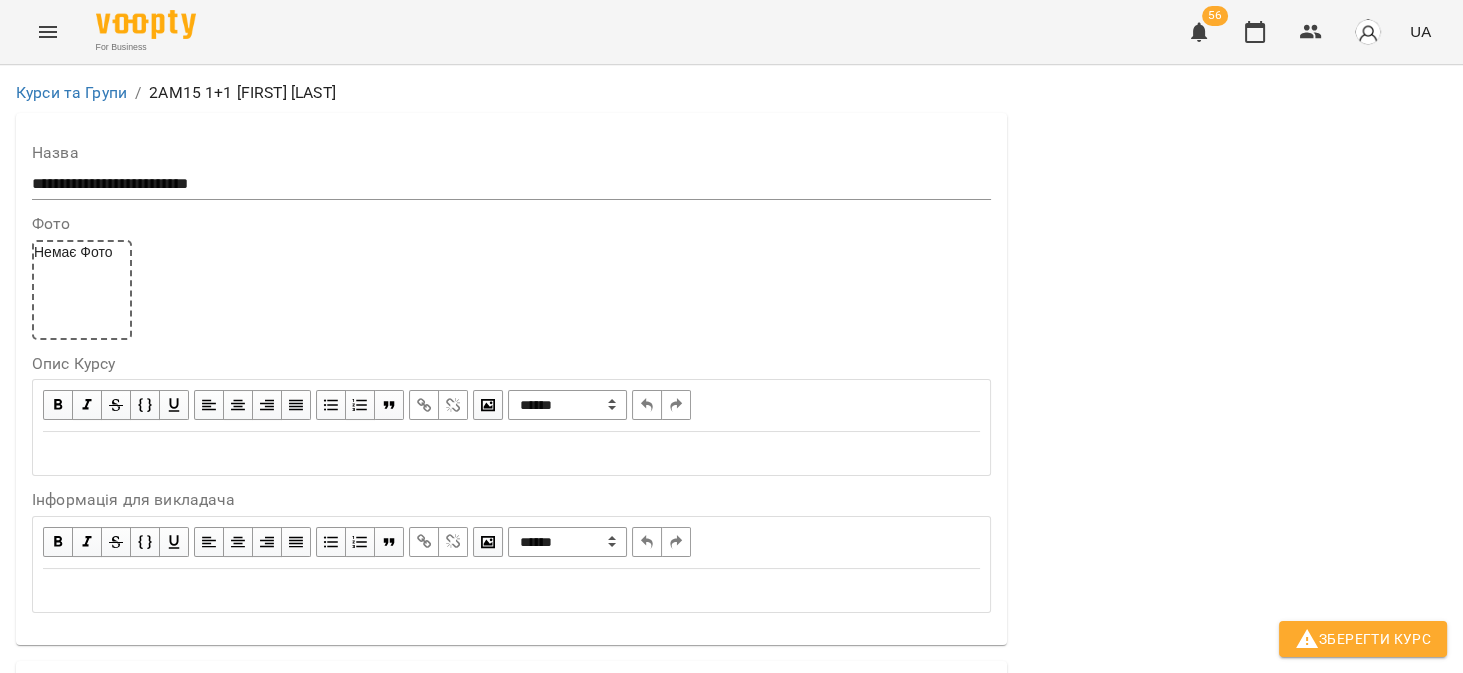 scroll, scrollTop: 1523, scrollLeft: 0, axis: vertical 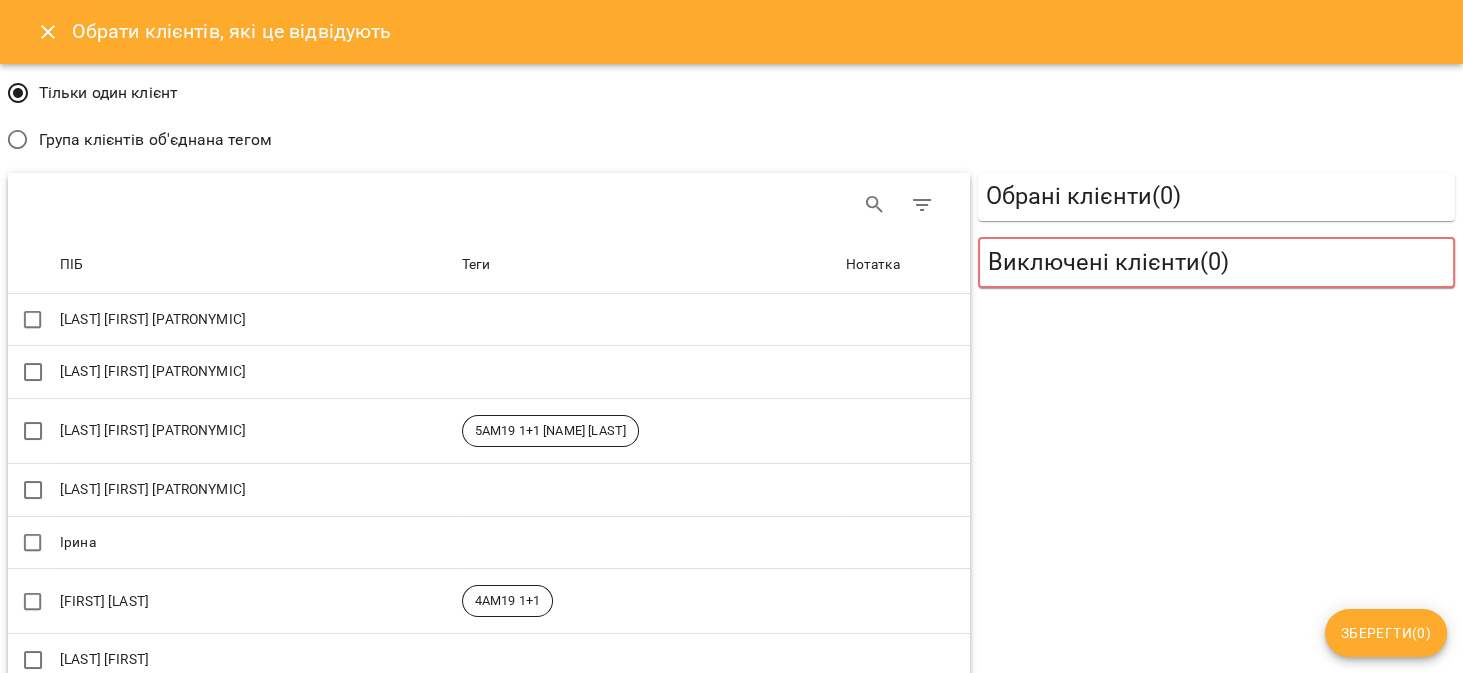 click on "Тільки один клієнт Група клієнтів об'єднана тегом" at bounding box center [148, 118] 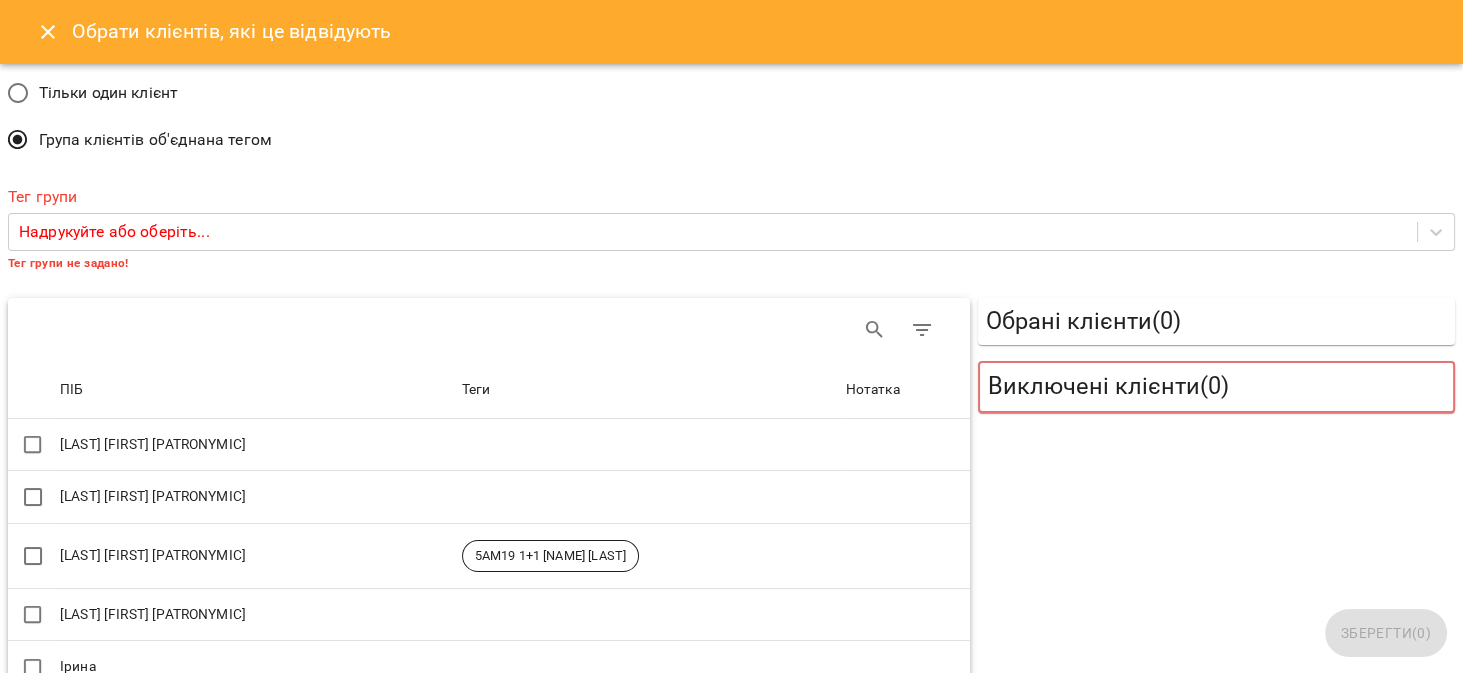 click on "Тег групи Надрукуйте або оберіть... Тег групи не задано!" at bounding box center (731, 231) 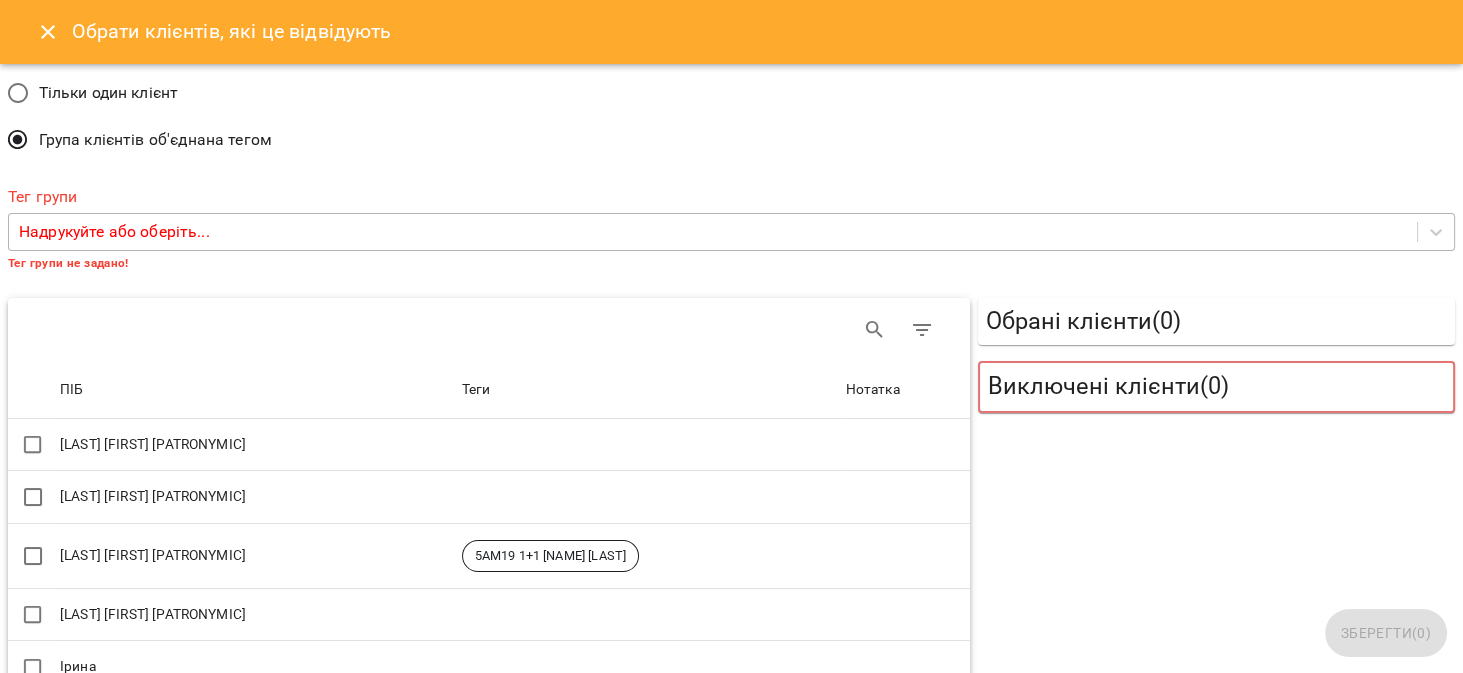 click on "Надрукуйте або оберіть..." at bounding box center [114, 232] 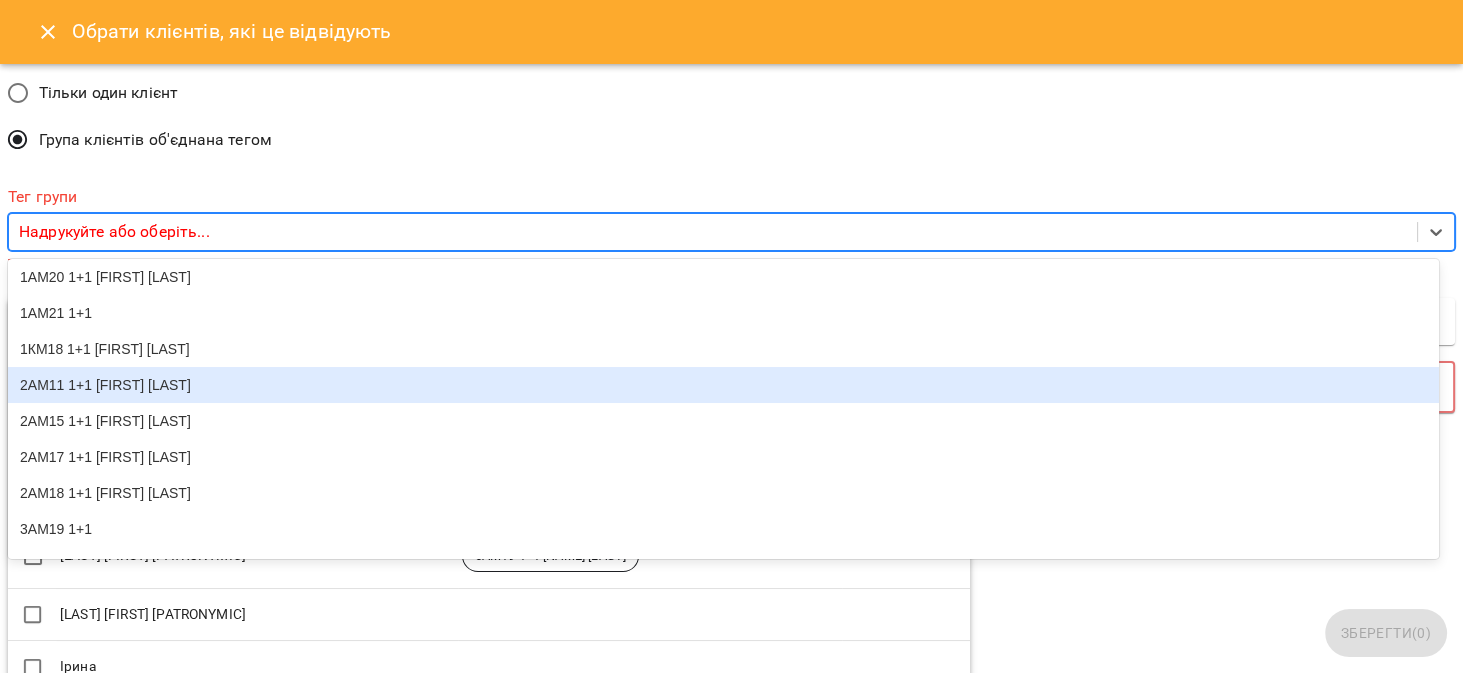 scroll, scrollTop: 571, scrollLeft: 0, axis: vertical 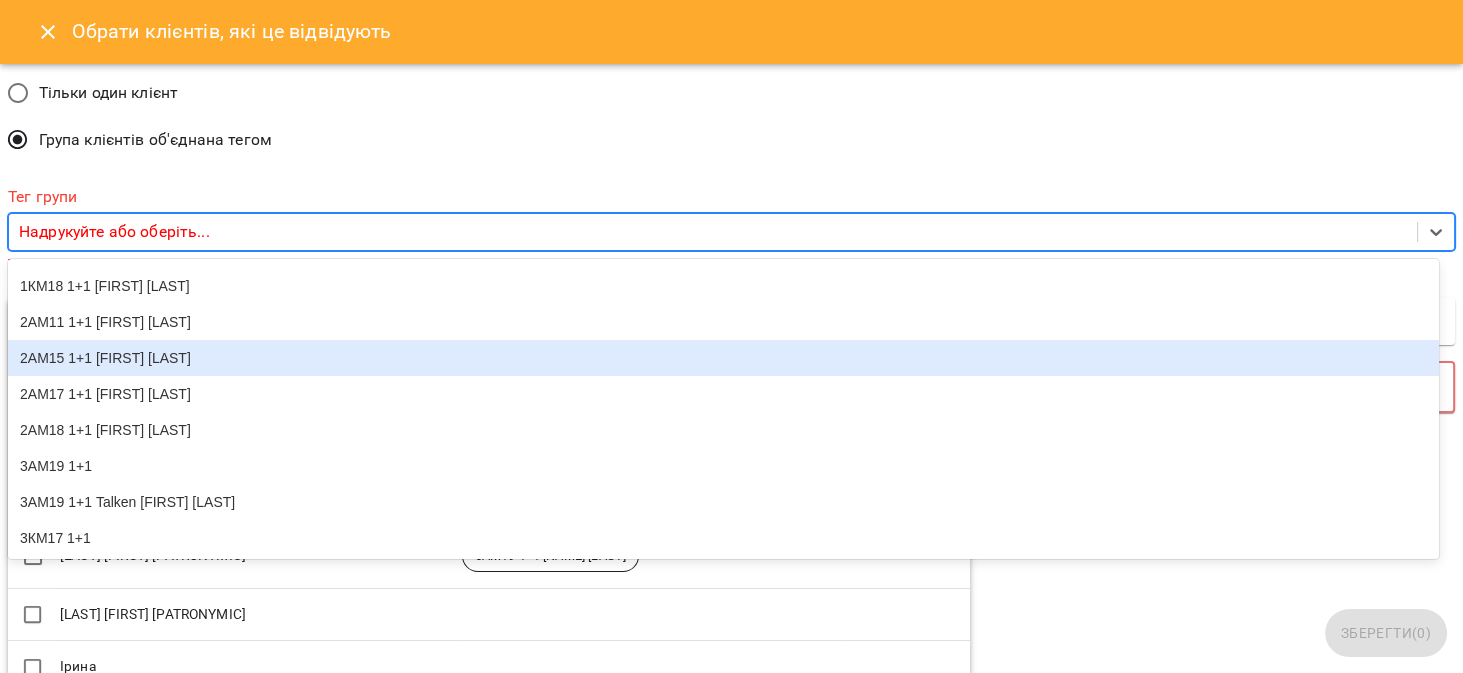 click on "2АМ15 1+1 Діана Островська" at bounding box center [723, 358] 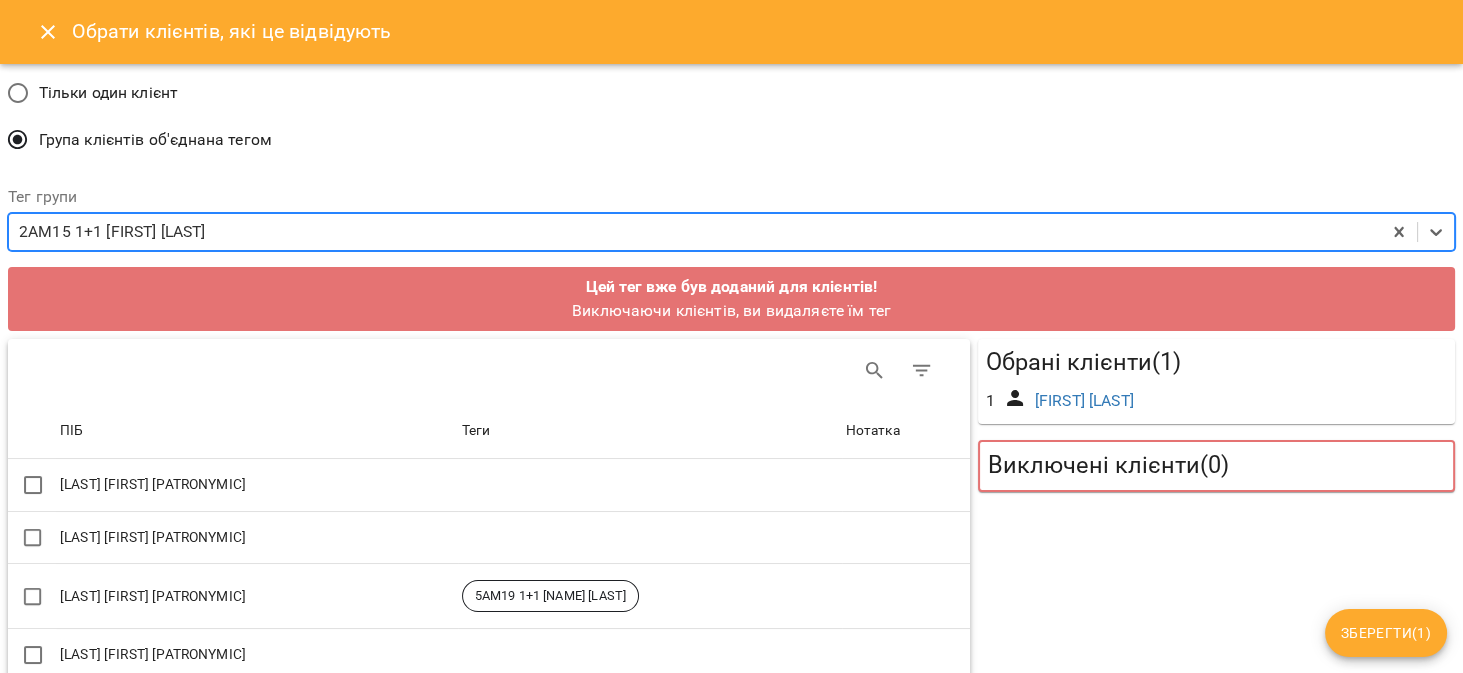 click on "Зберегти ( 1 )" at bounding box center [1386, 633] 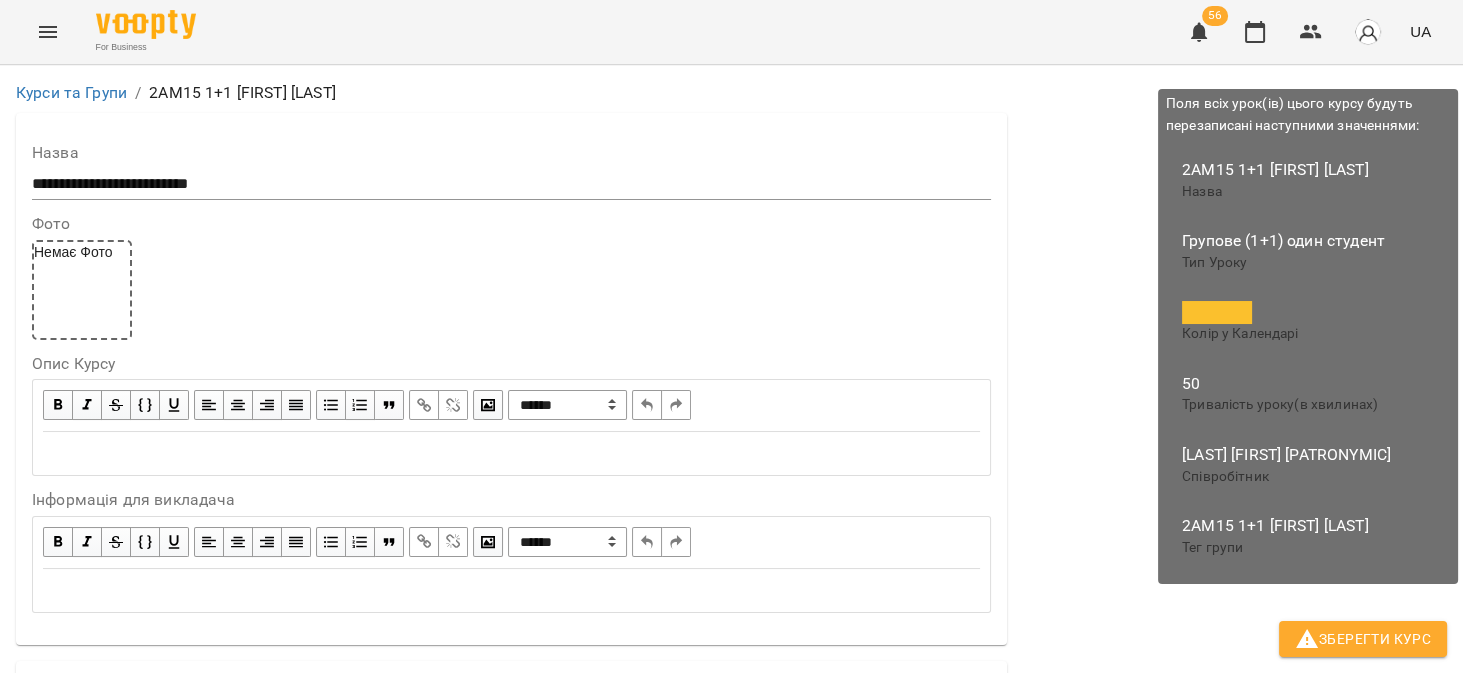 click on "Зберегти Курс" at bounding box center (1363, 639) 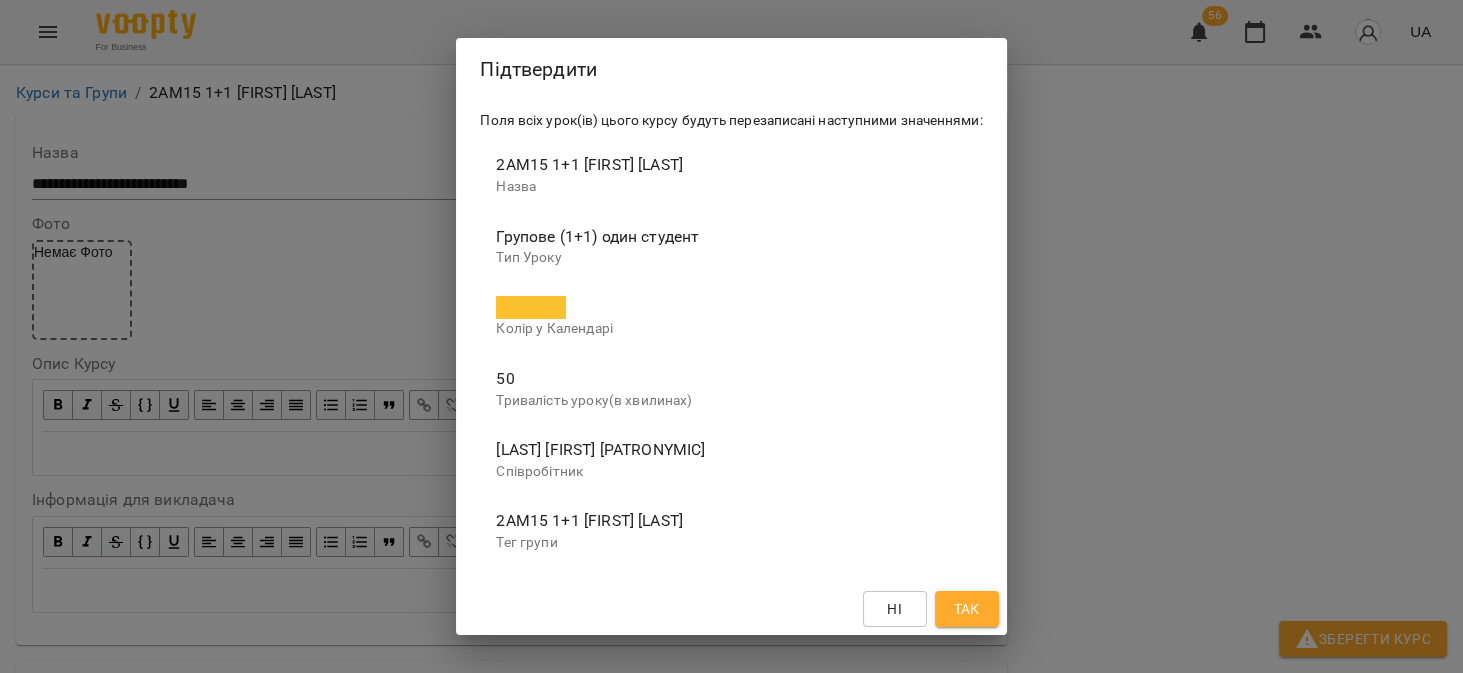 click on "Так" at bounding box center (967, 609) 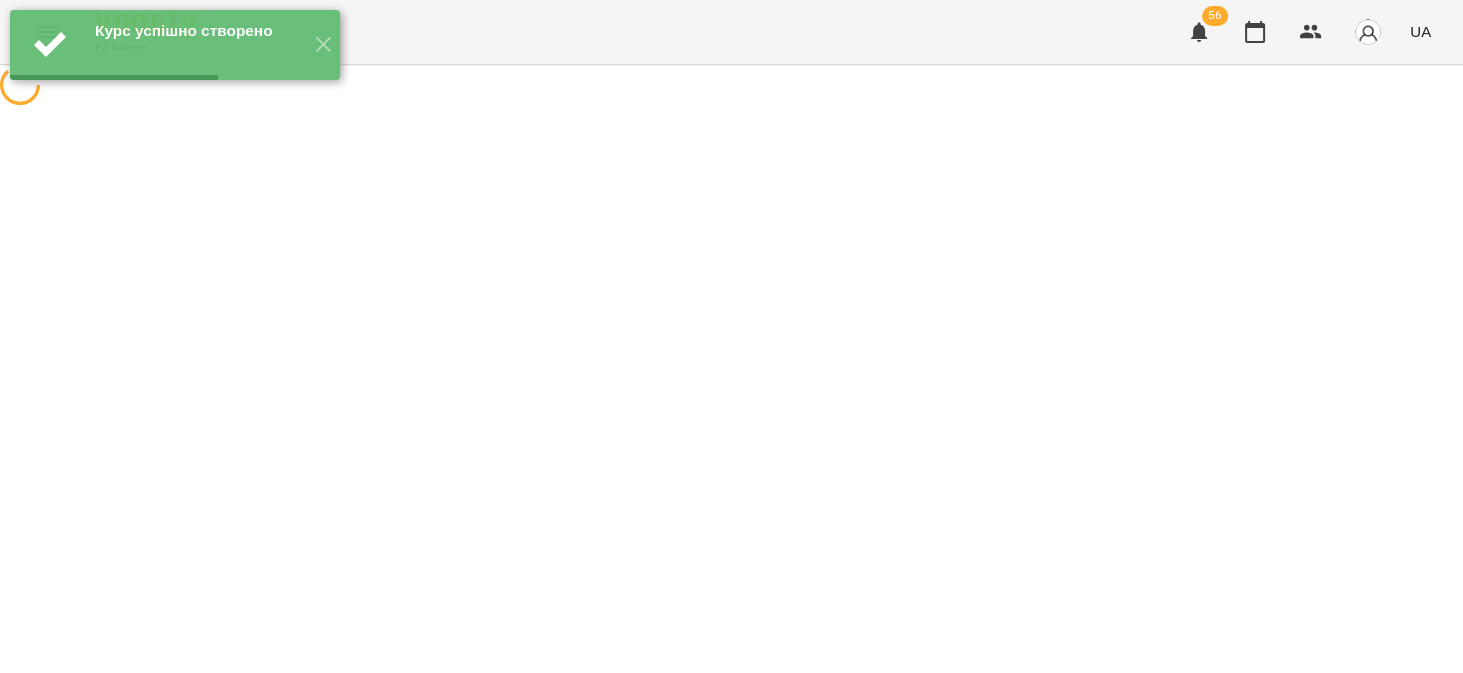 scroll, scrollTop: 0, scrollLeft: 0, axis: both 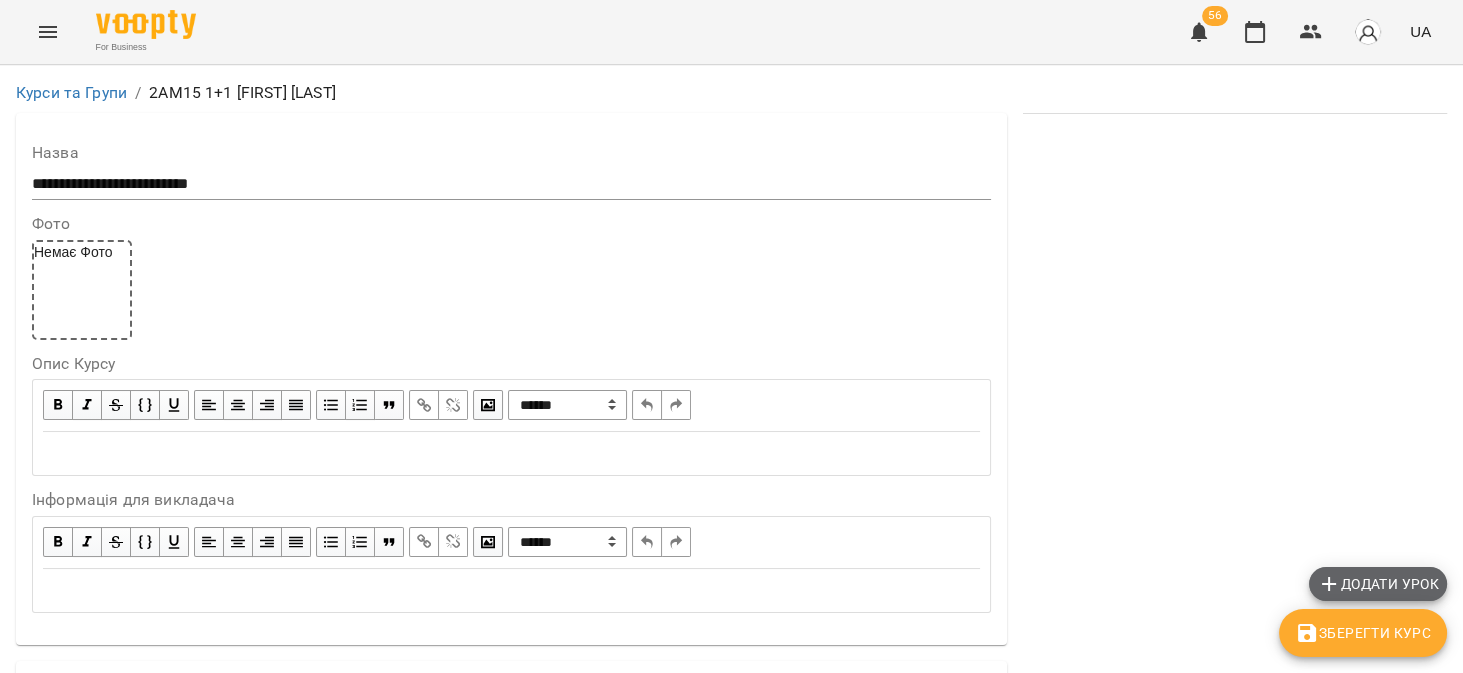 click on "Додати урок" at bounding box center (1378, 584) 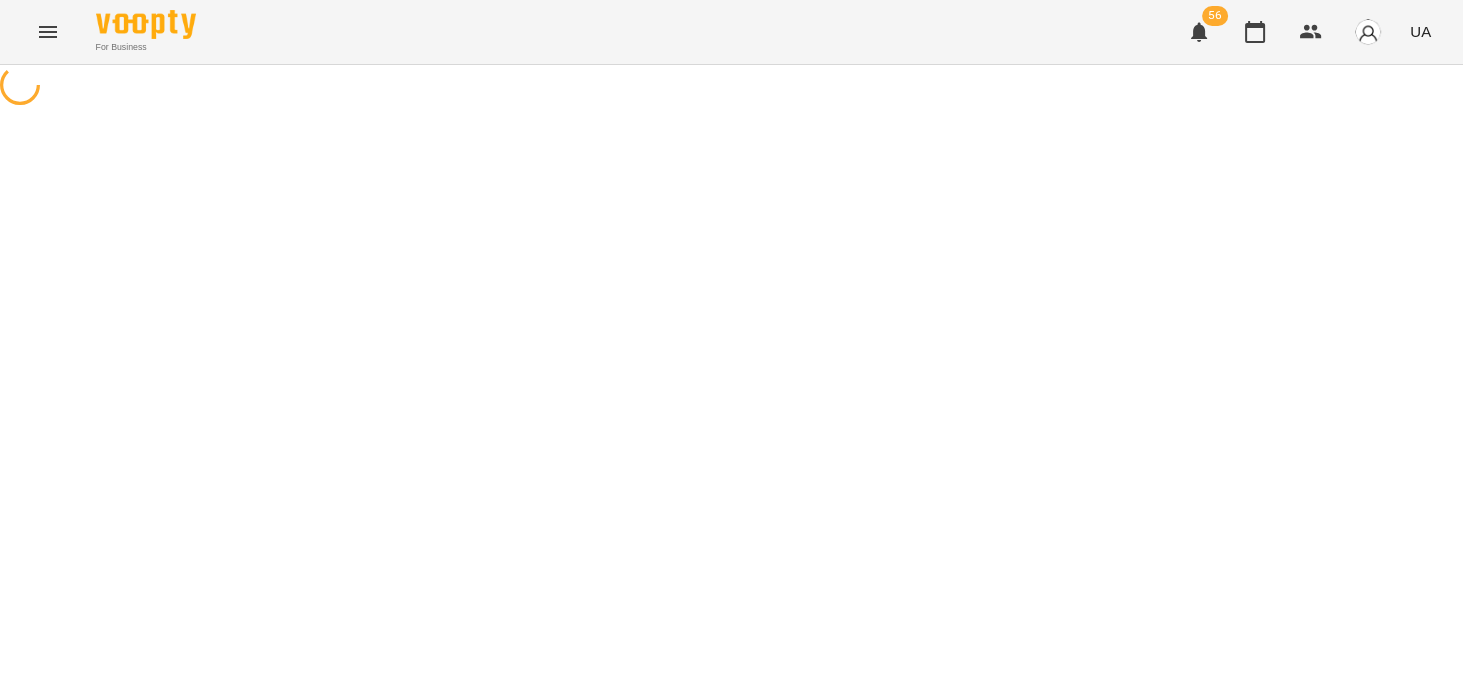 select on "**********" 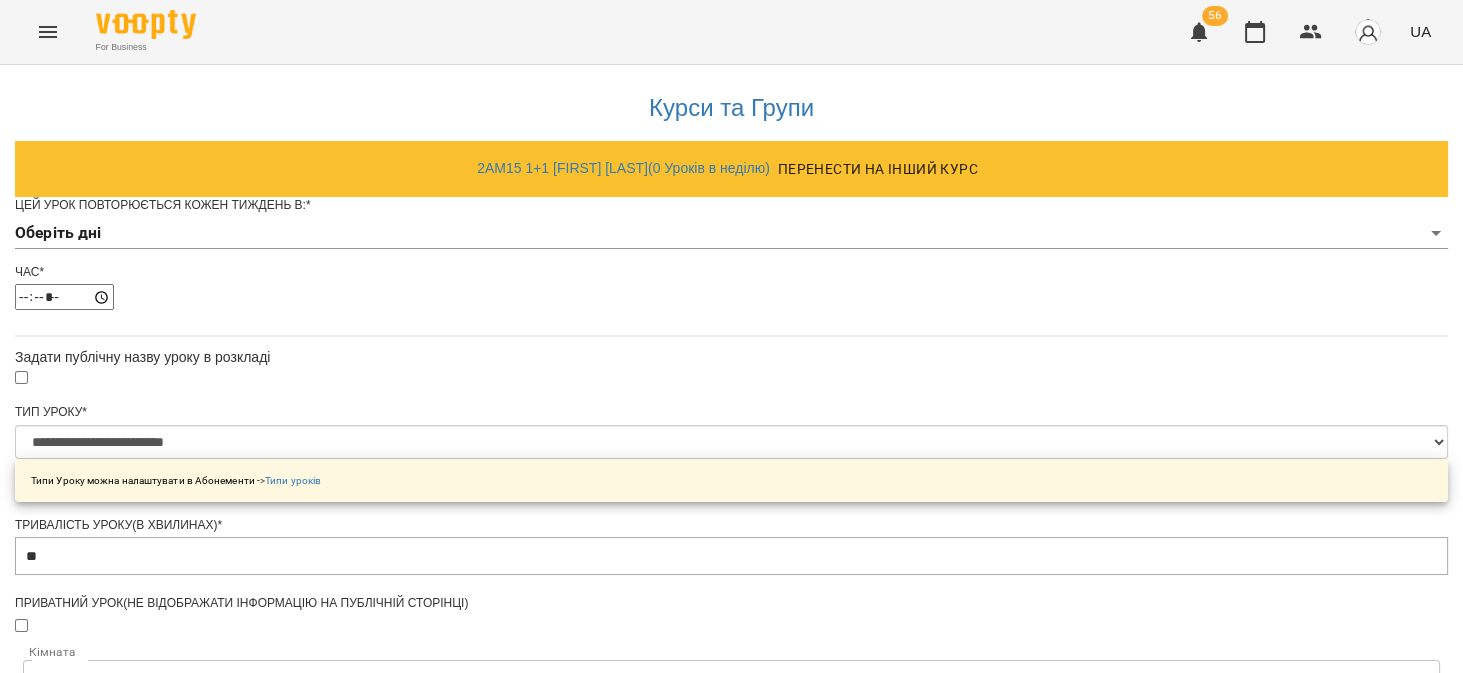 click on "**********" at bounding box center (731, 642) 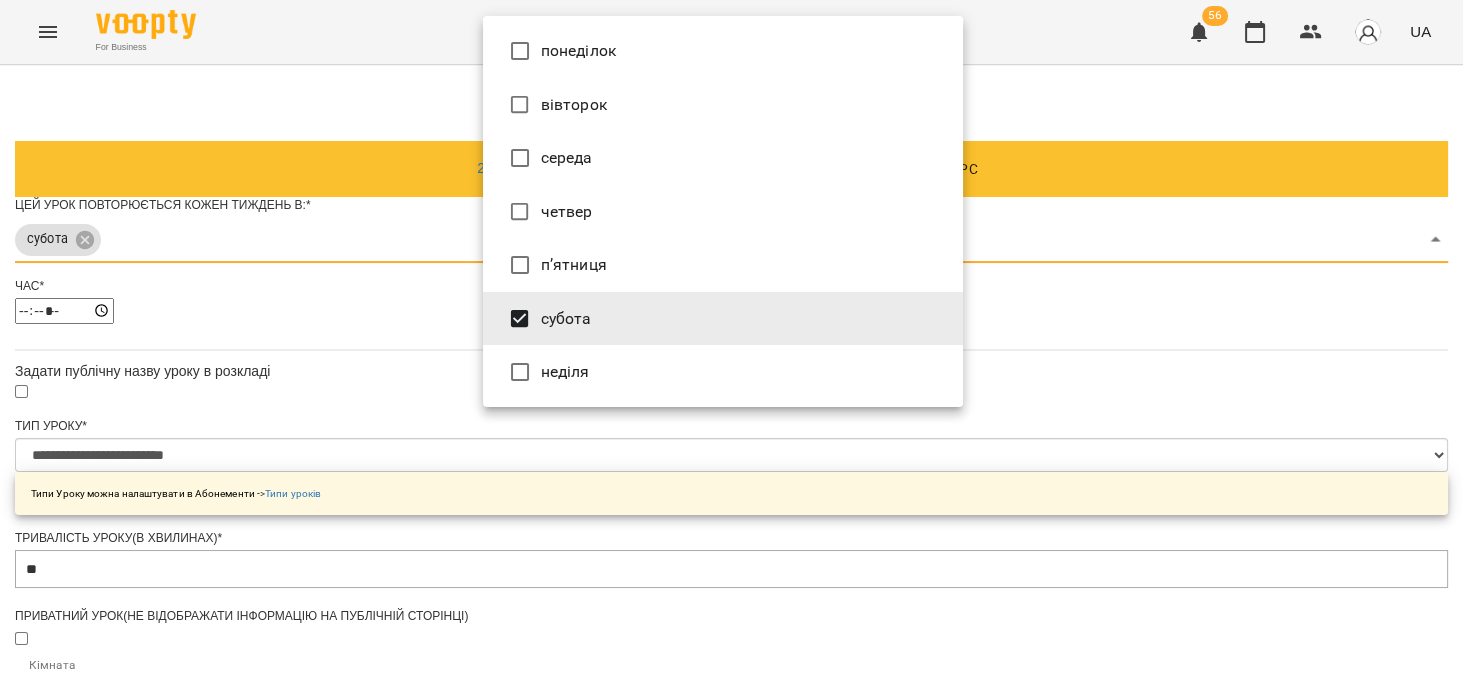 type on "***" 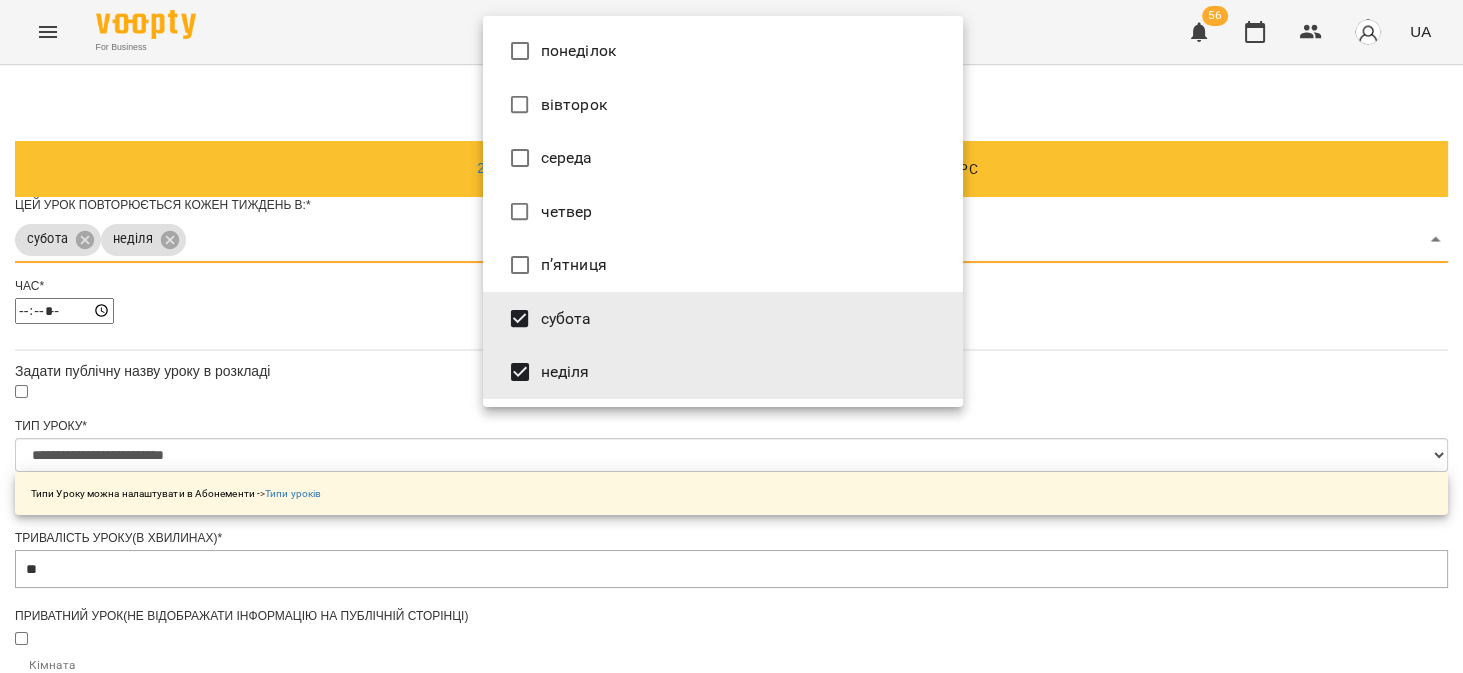 click at bounding box center [731, 336] 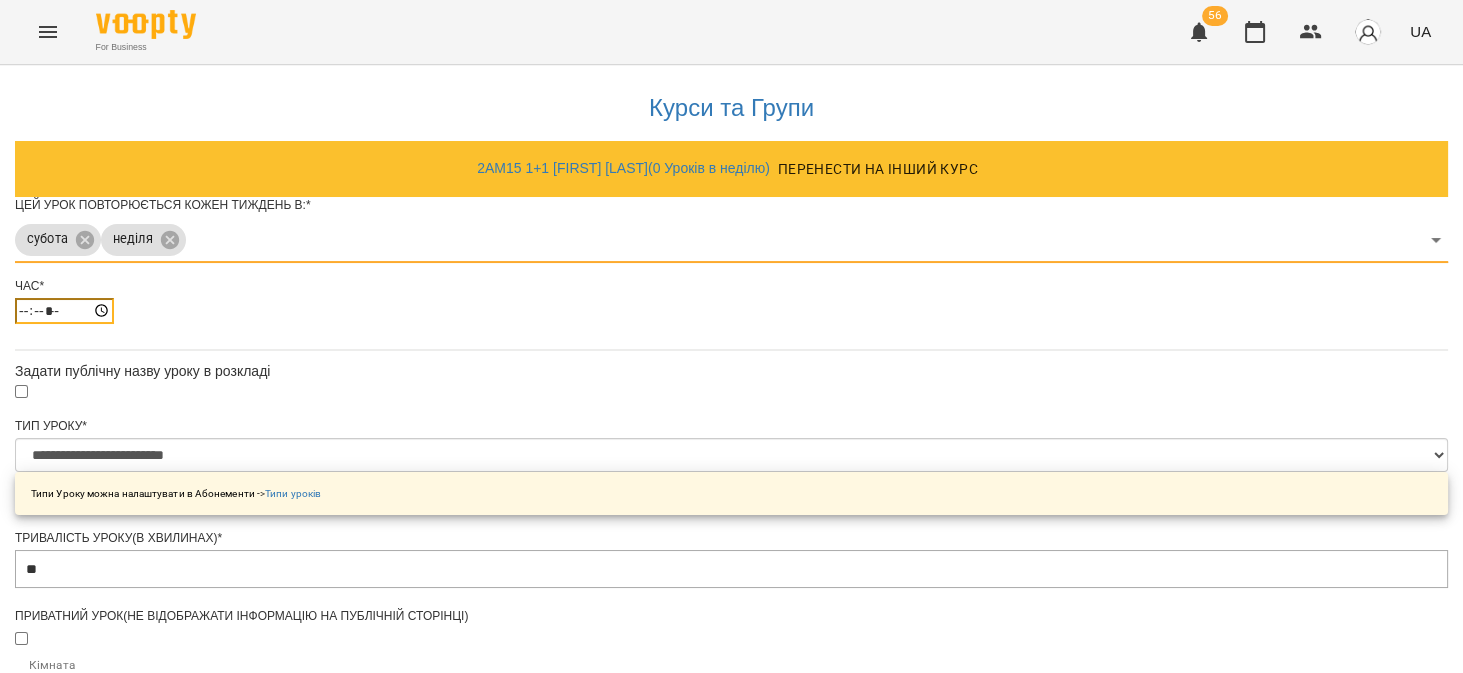 click on "*****" at bounding box center [64, 311] 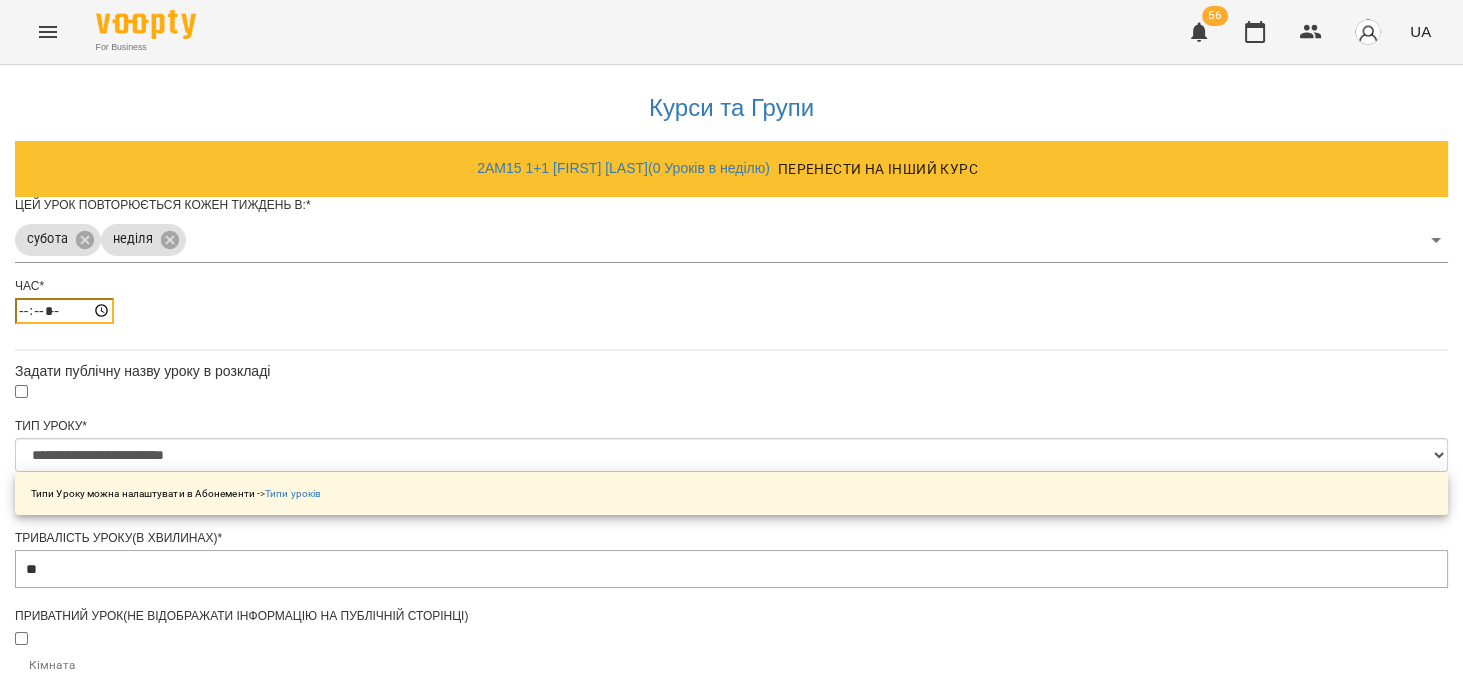 click on "*****" at bounding box center (64, 311) 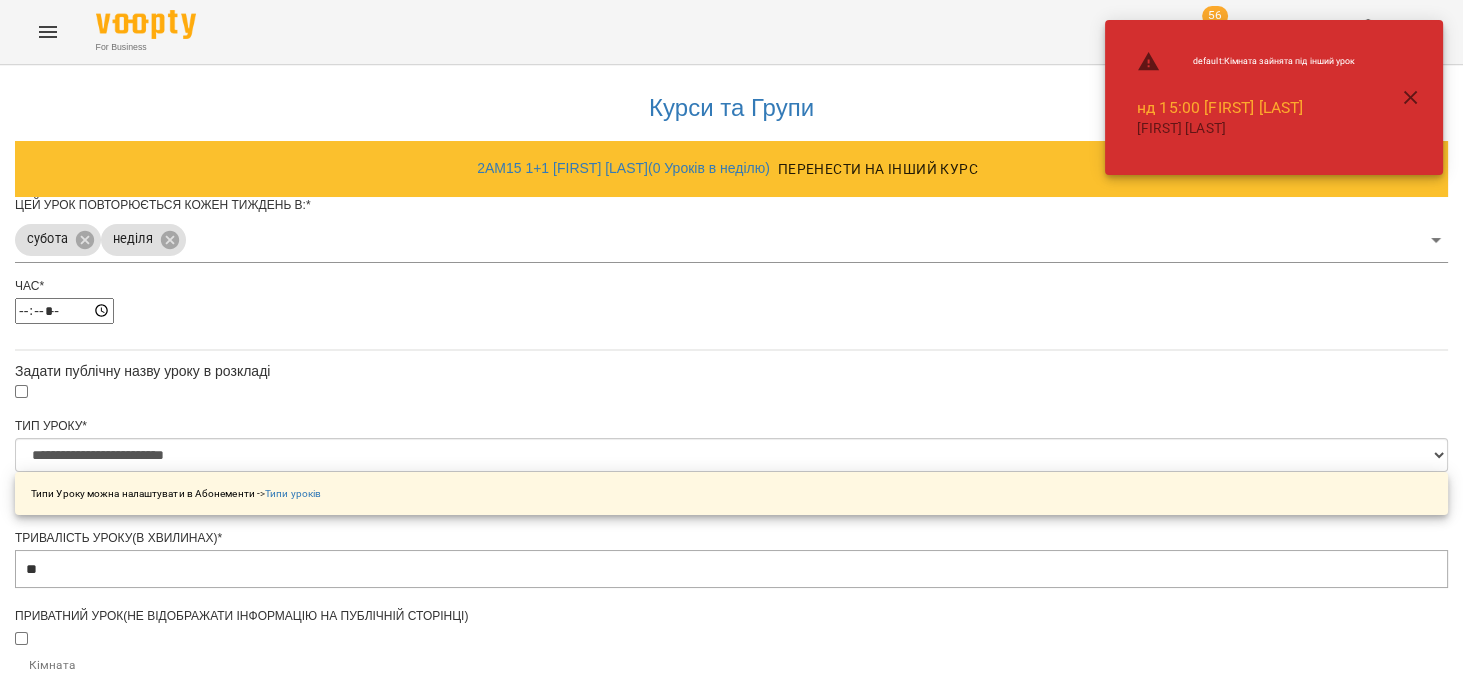 type on "*****" 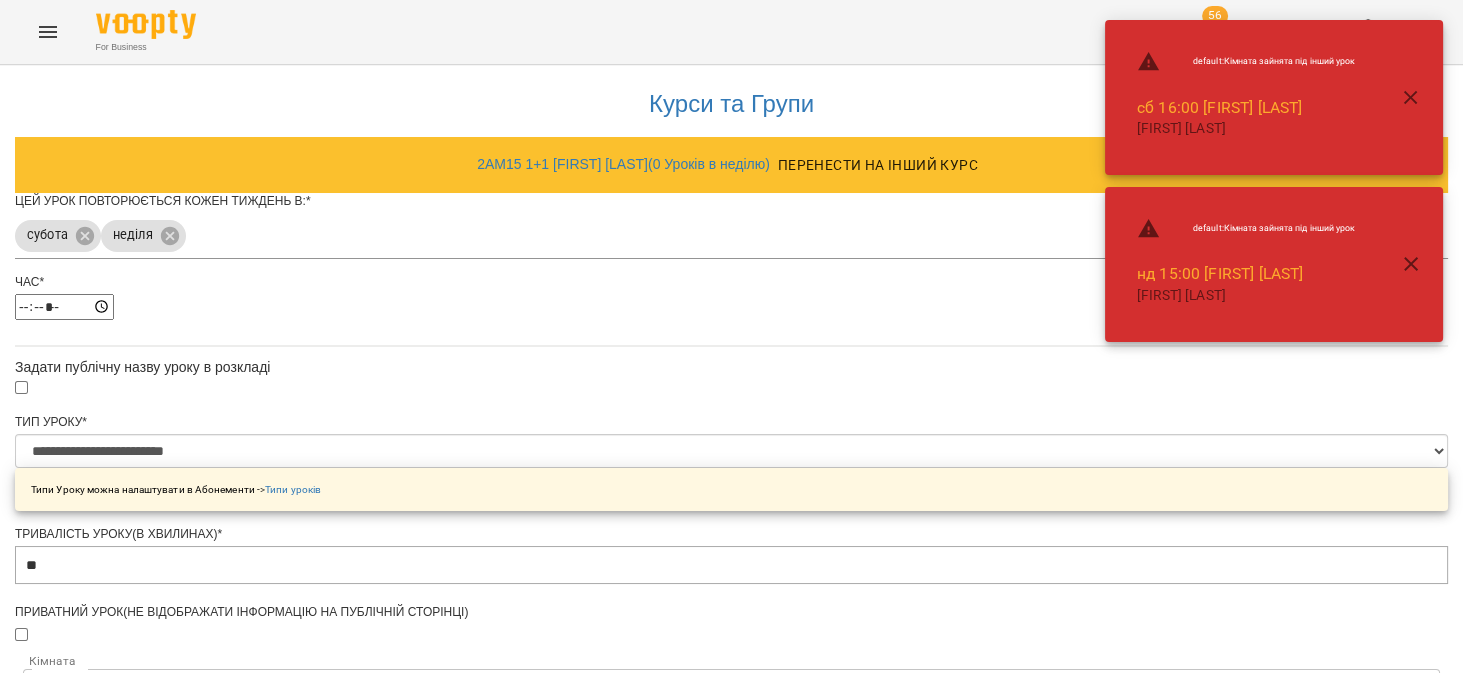 scroll, scrollTop: 723, scrollLeft: 0, axis: vertical 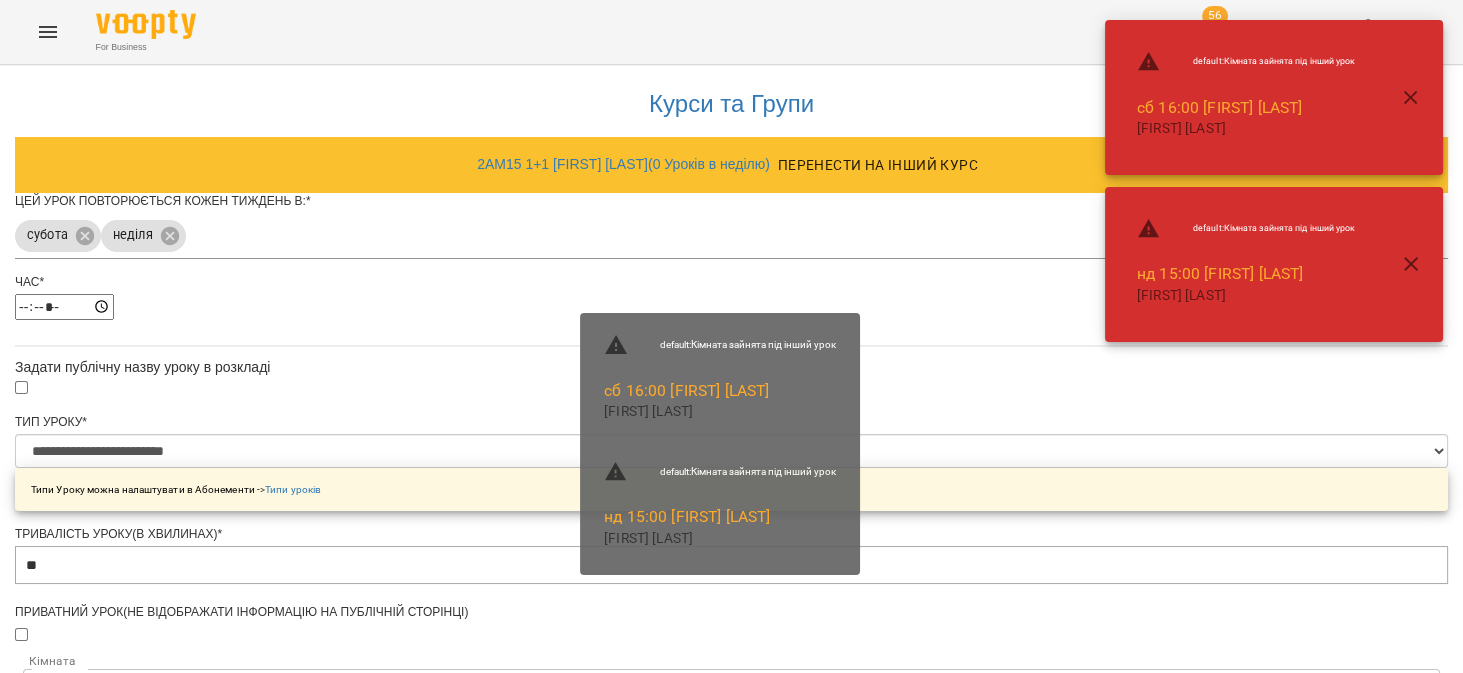 click on "Зберегти" at bounding box center (731, 1268) 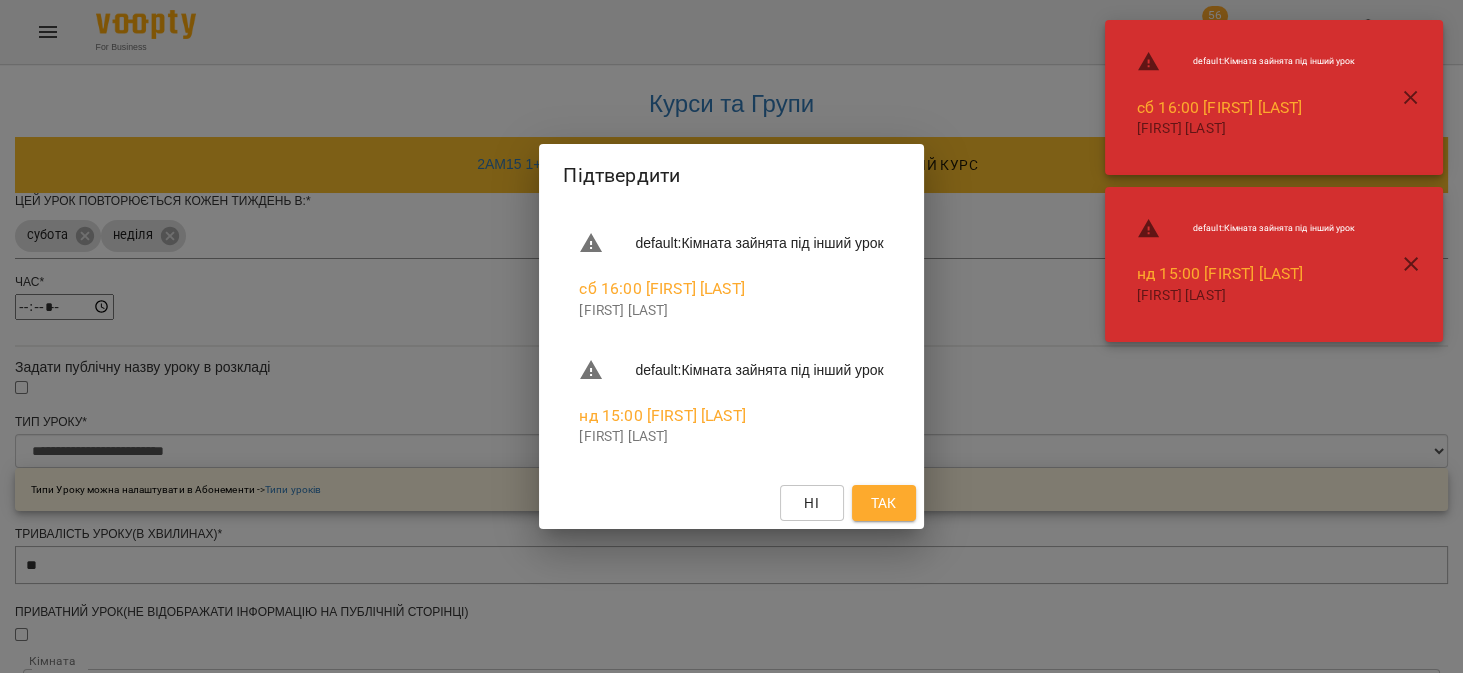 click on "Так" at bounding box center (884, 503) 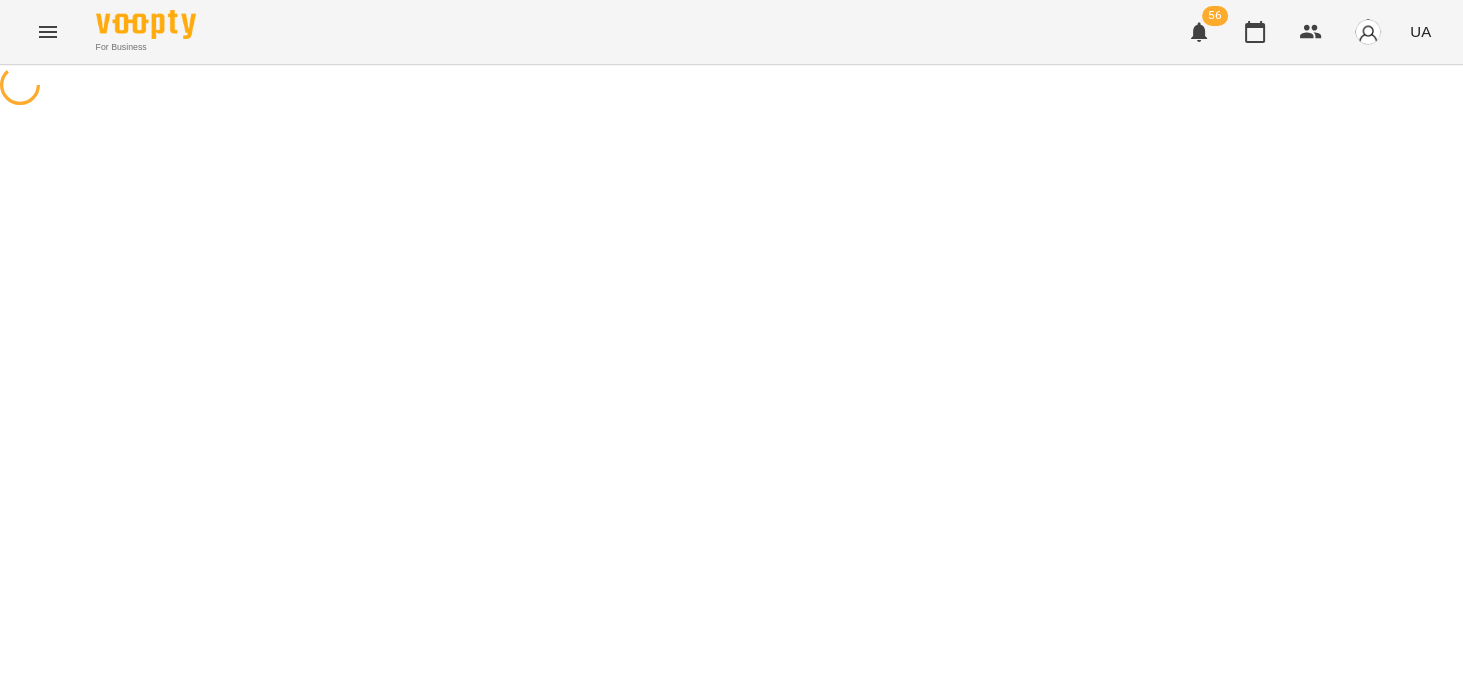 scroll, scrollTop: 0, scrollLeft: 0, axis: both 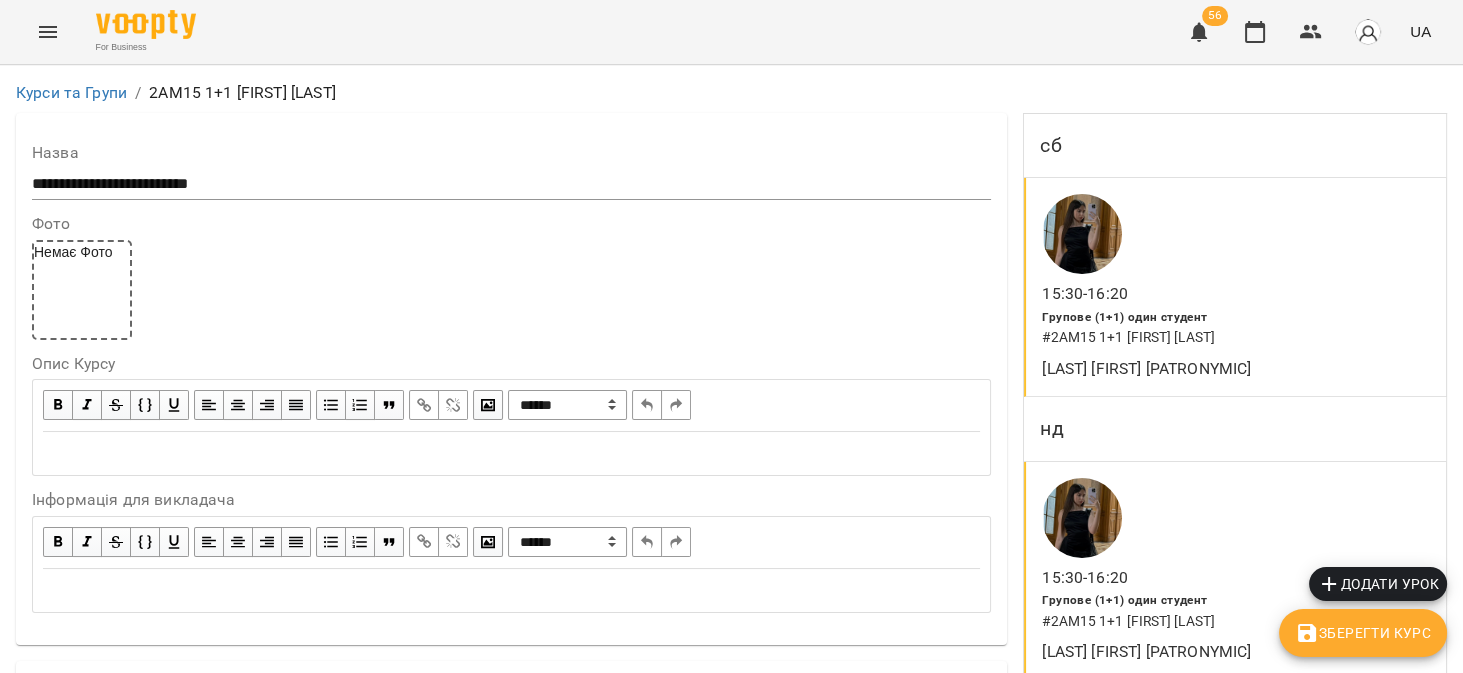 click on "Зберегти Курс" at bounding box center (1363, 633) 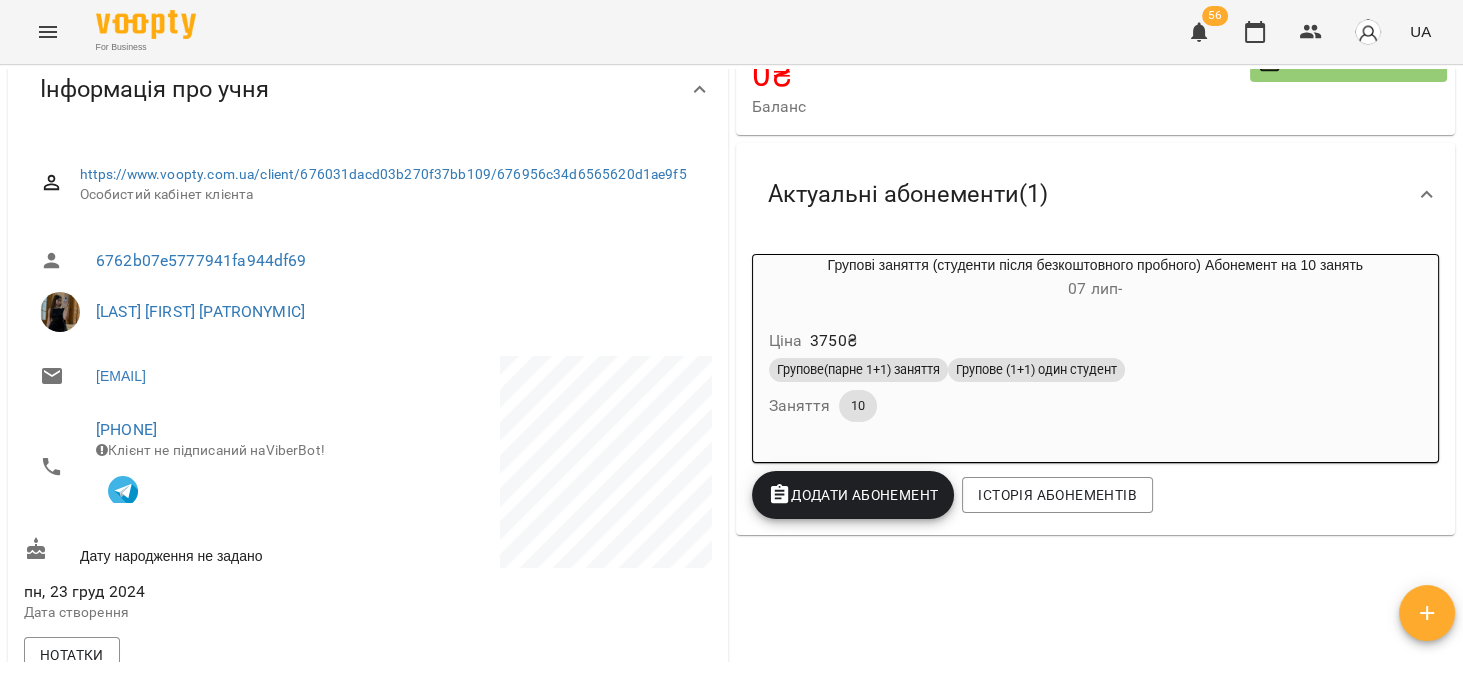 scroll, scrollTop: 0, scrollLeft: 0, axis: both 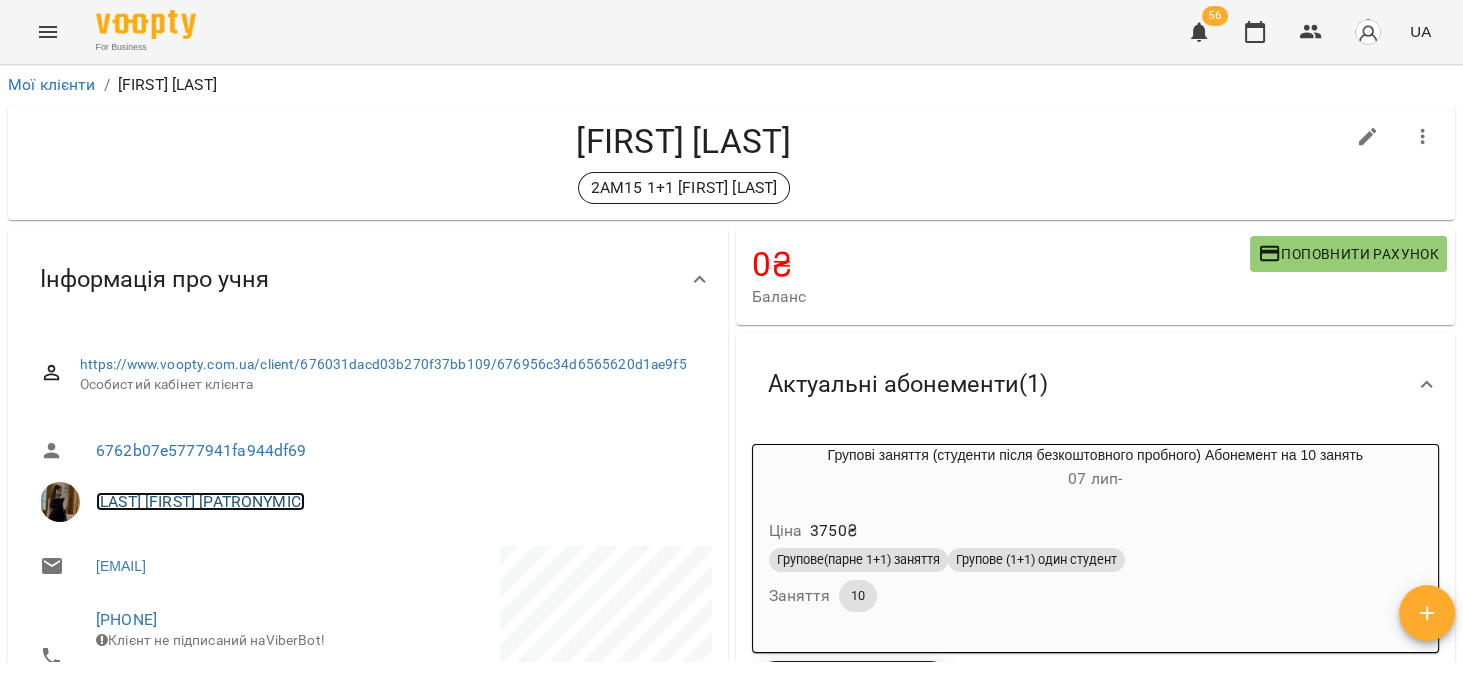 click on "Островська Діана Володимирівна" at bounding box center (200, 501) 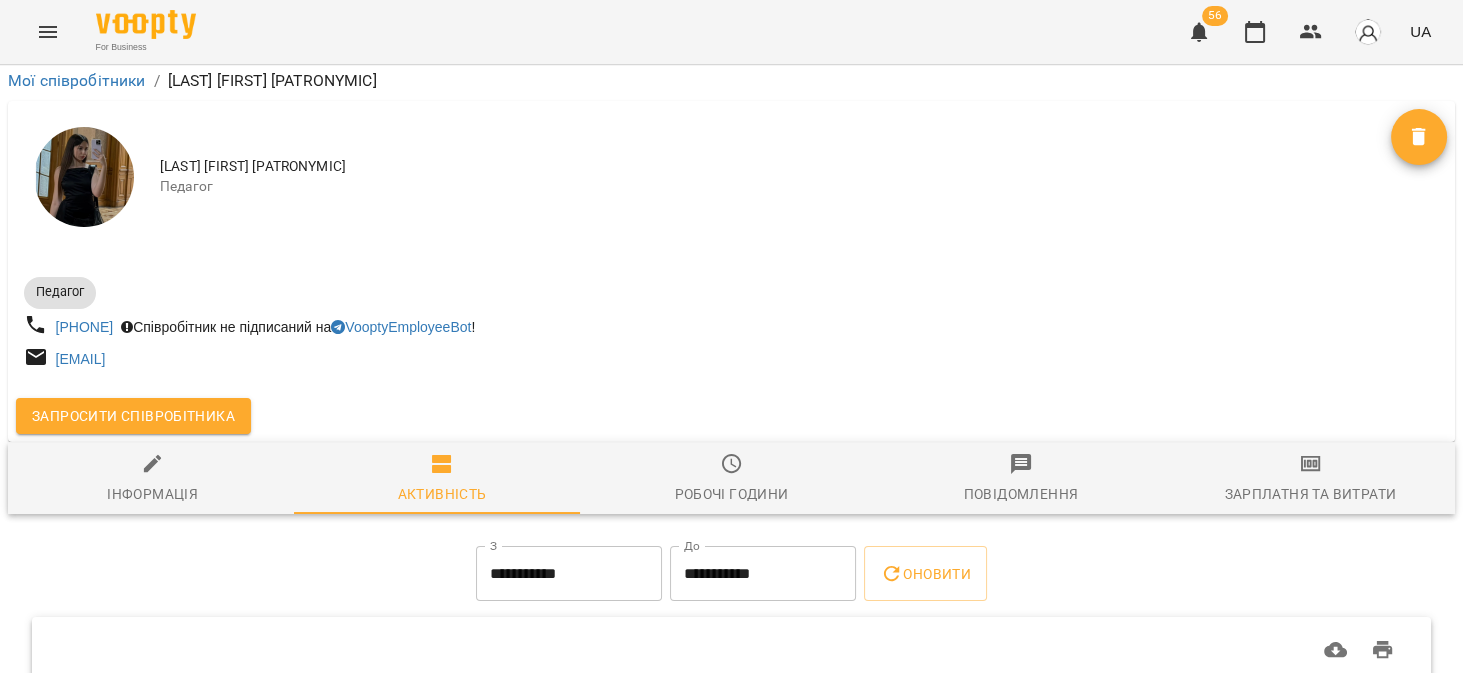 scroll, scrollTop: 0, scrollLeft: 0, axis: both 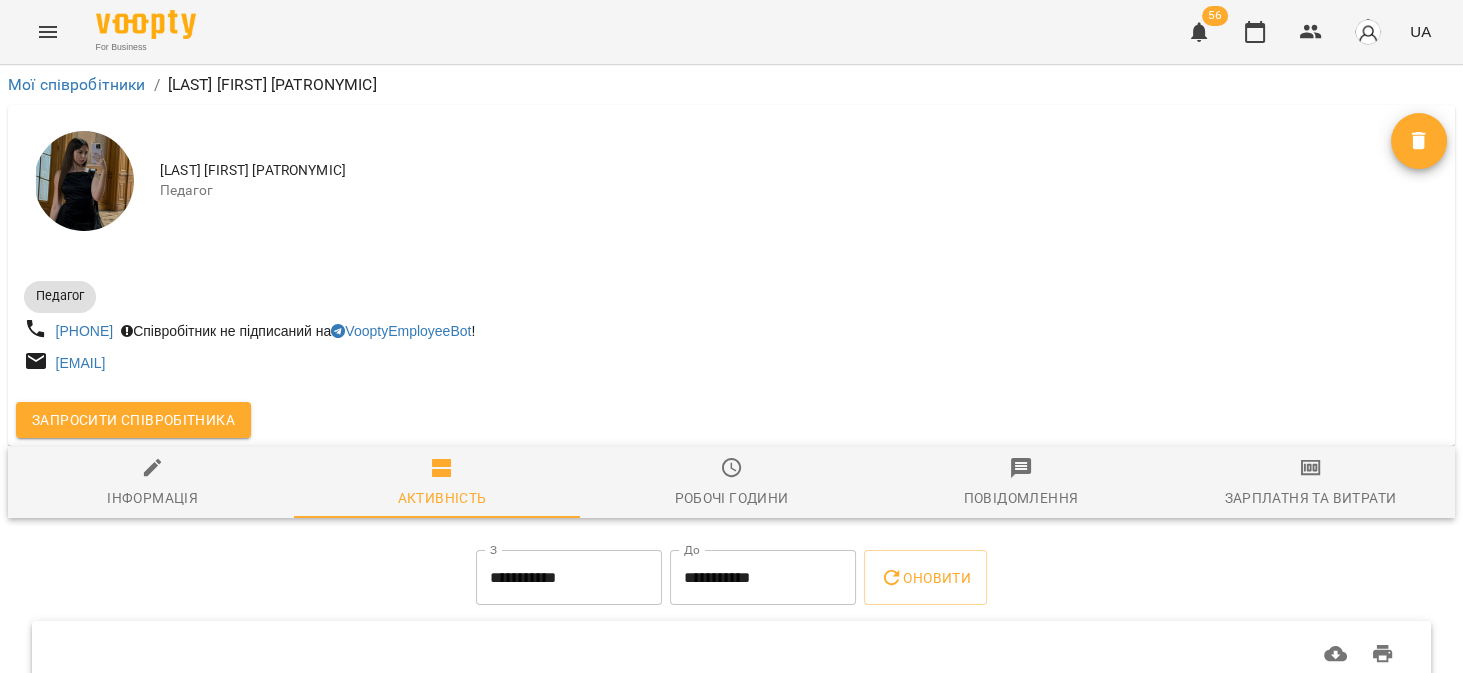 click 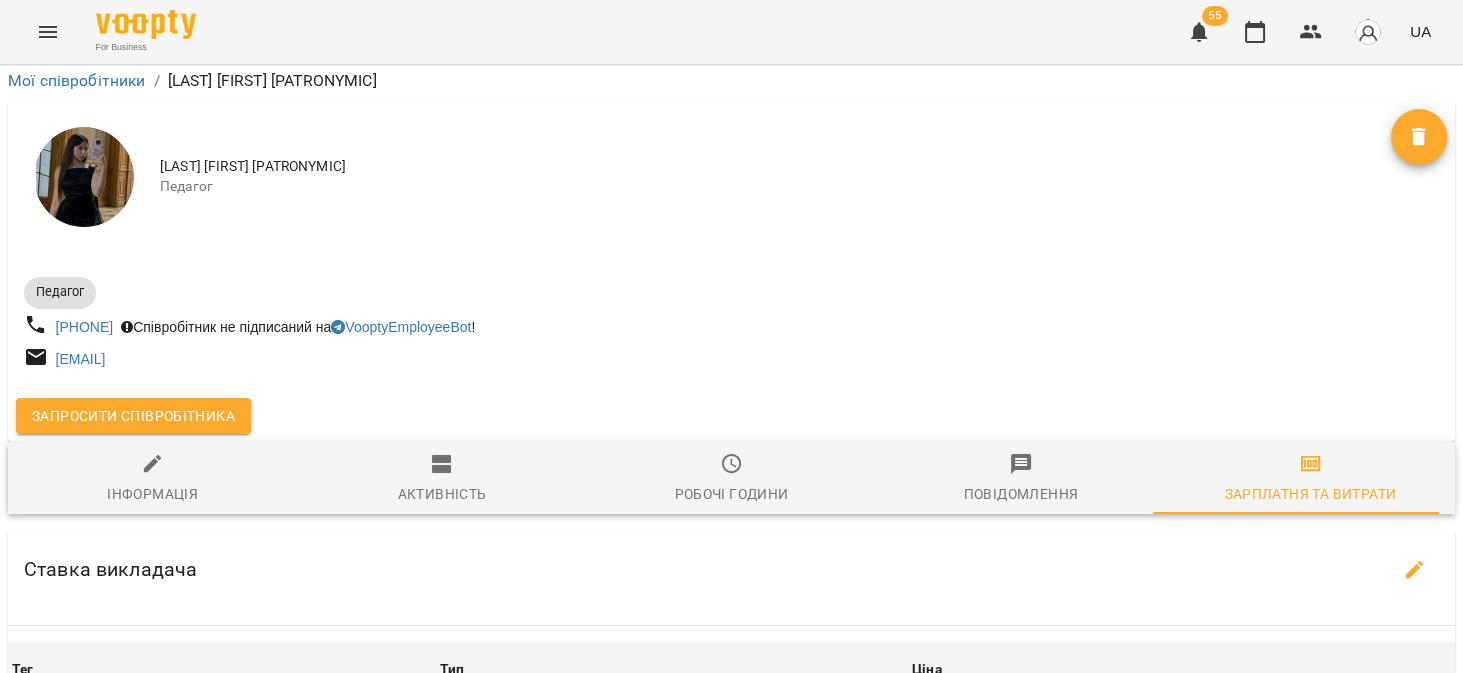 scroll, scrollTop: 317, scrollLeft: 0, axis: vertical 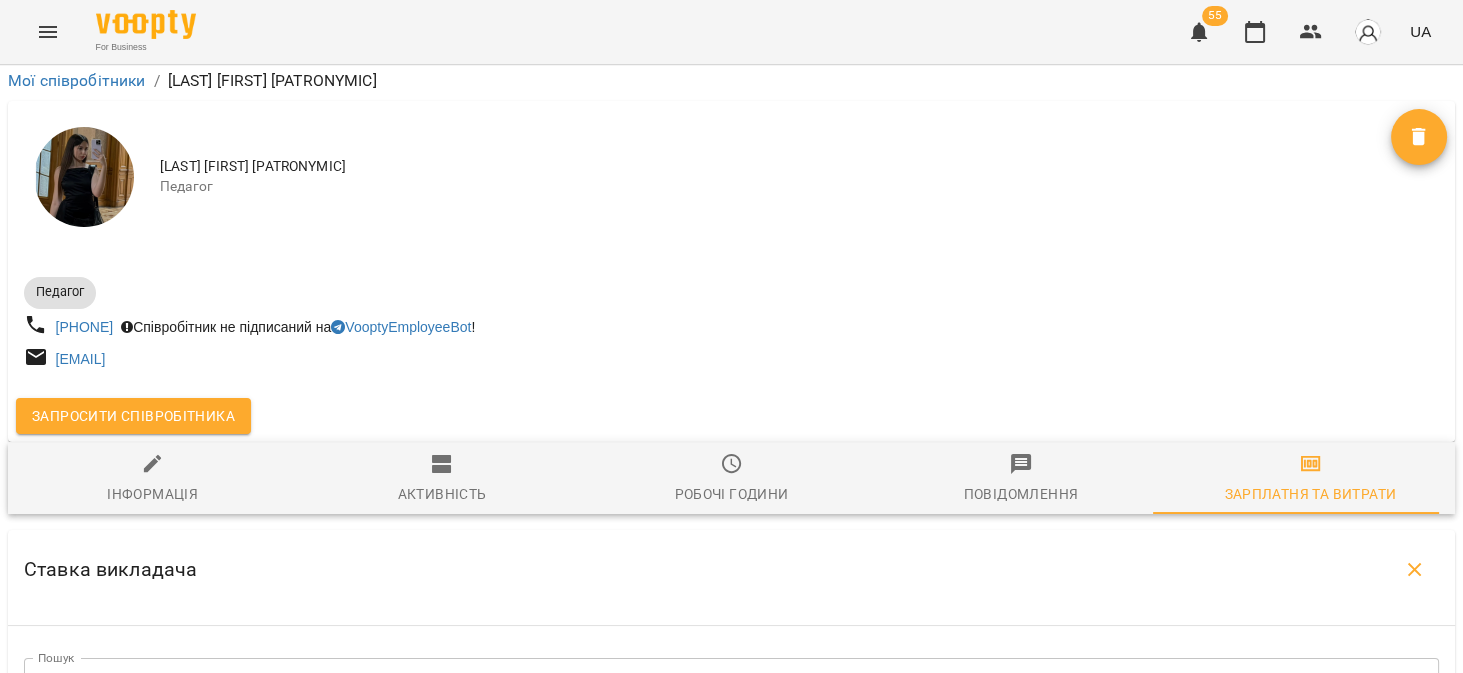 click at bounding box center (556, 1011) 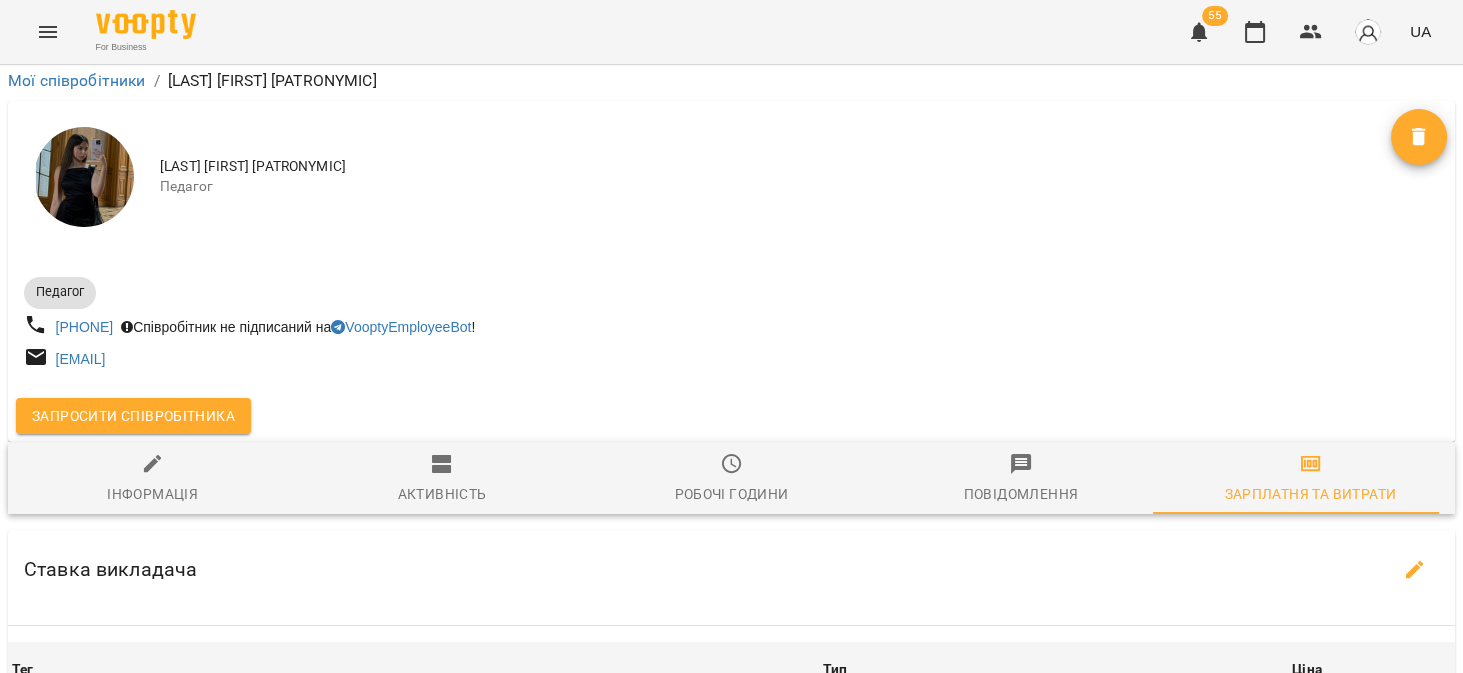 scroll, scrollTop: 0, scrollLeft: 0, axis: both 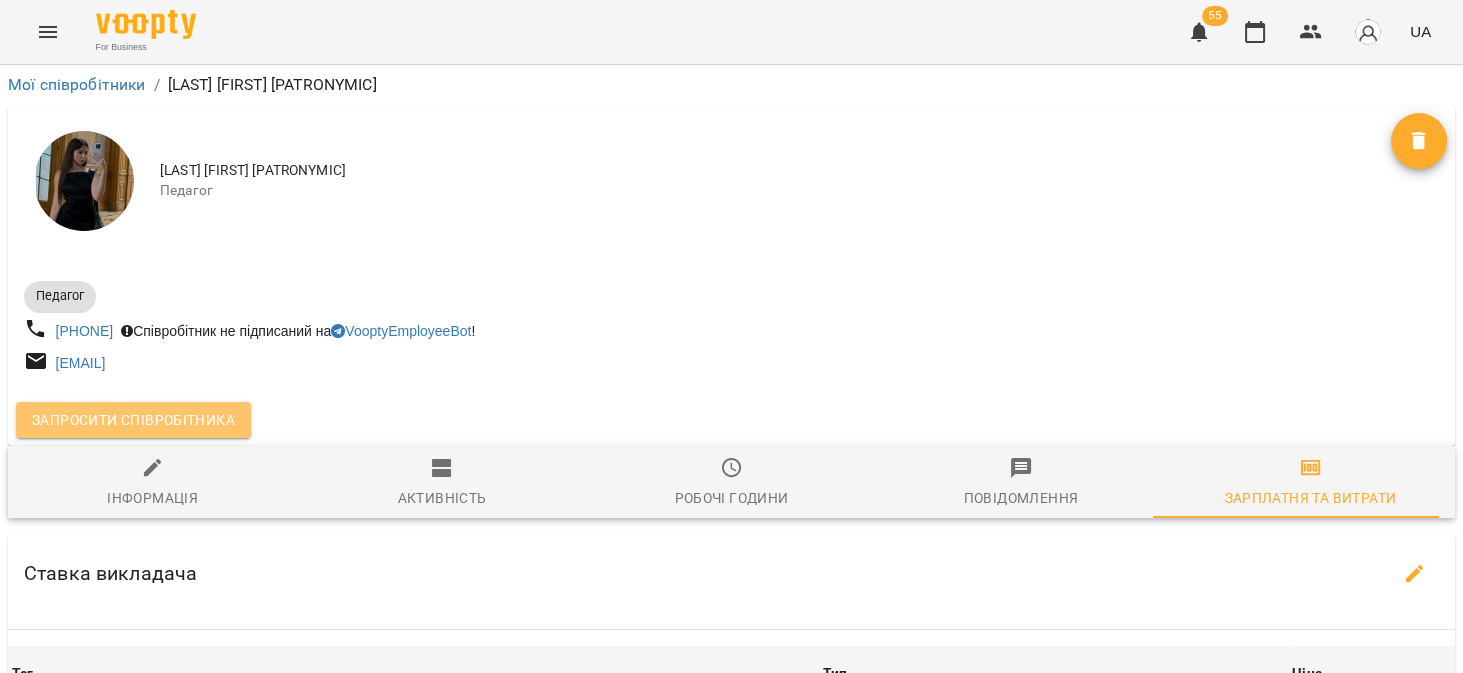 click on "Запросити співробітника" at bounding box center (133, 420) 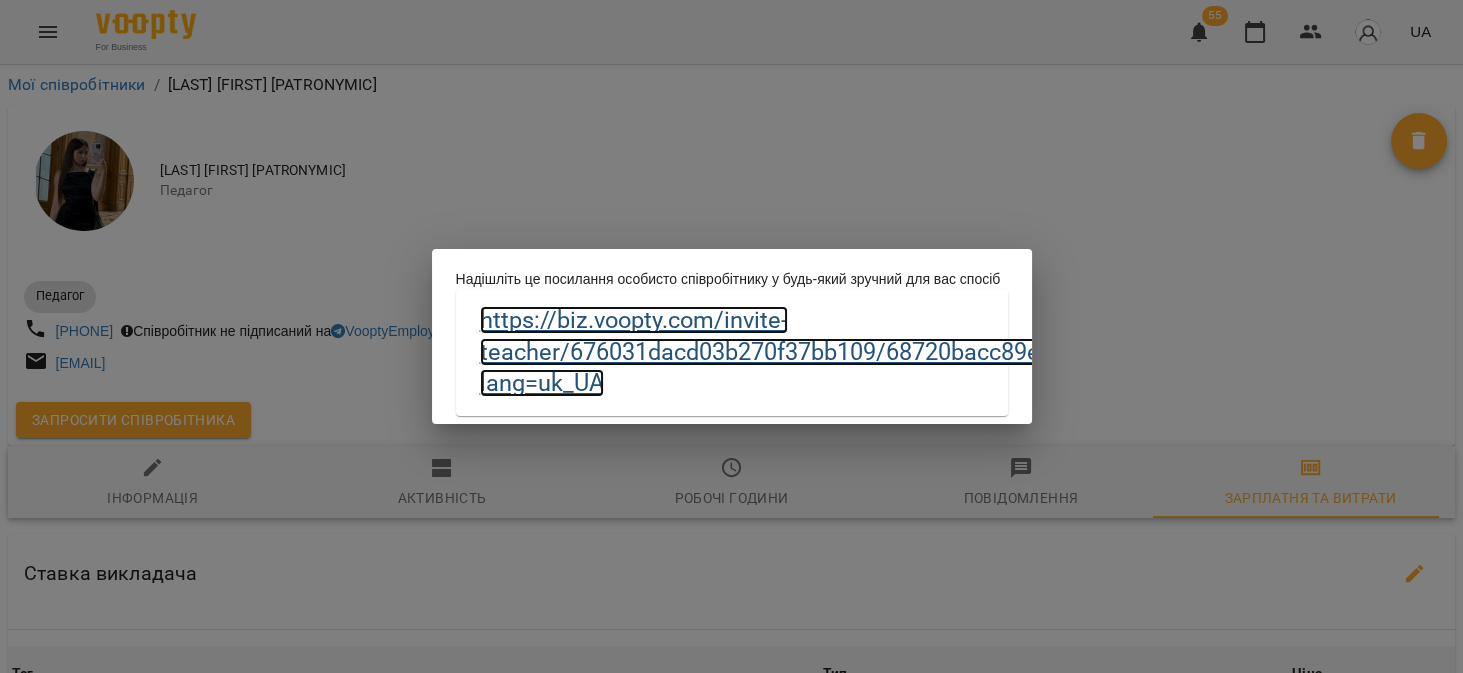drag, startPoint x: 664, startPoint y: 385, endPoint x: 598, endPoint y: 367, distance: 68.41052 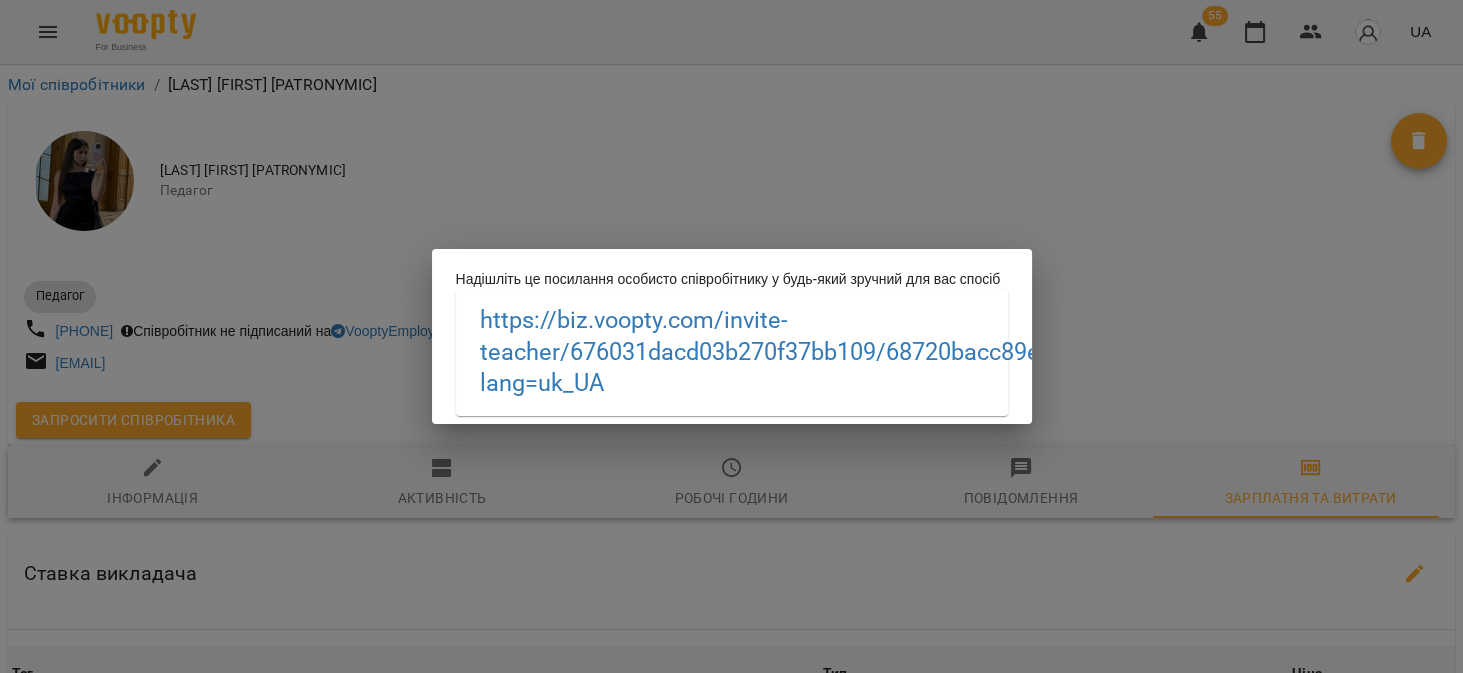 click on "Надішліть це посилання особисто співробітнику у будь-який зручний для вас спосіб https://biz.voopty.com /invite-teacher/676031dacd03b270f37bb109/68720bacc89e0939f53d041c?lang=uk_UA" at bounding box center [731, 336] 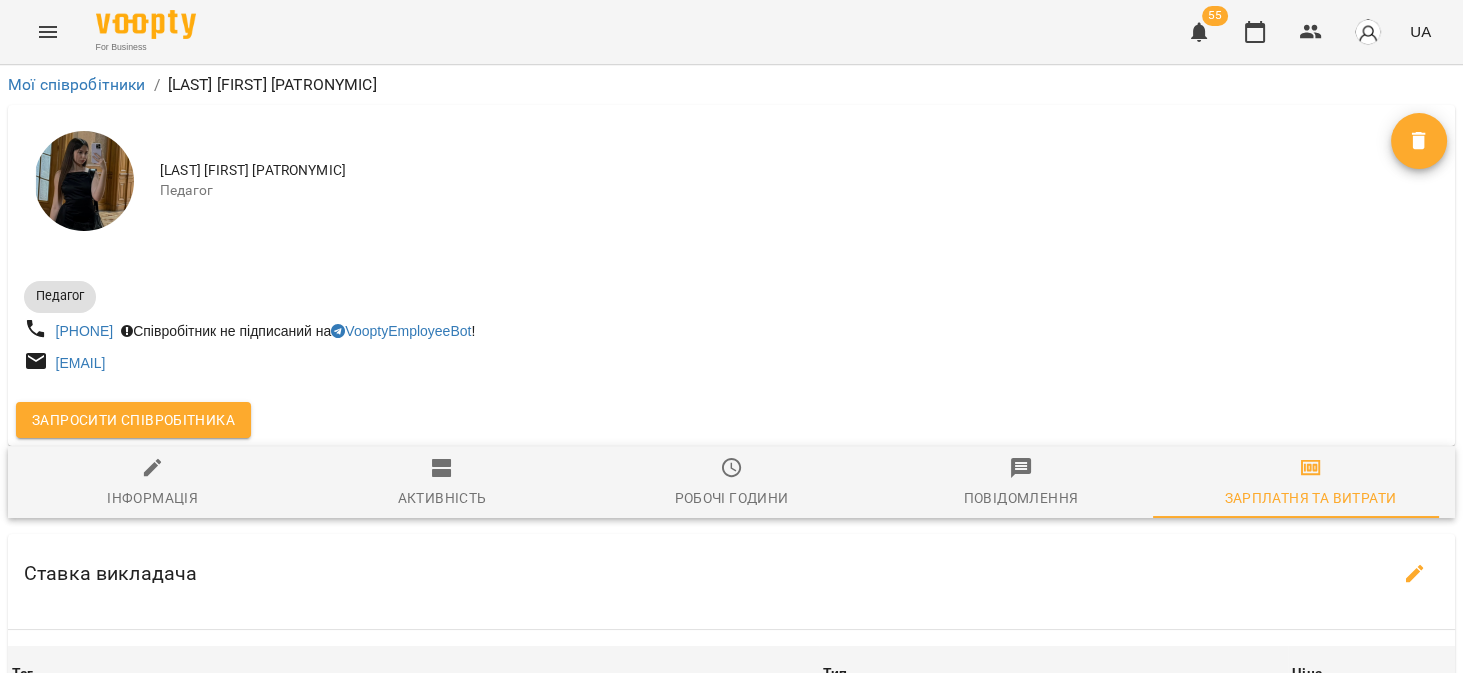click 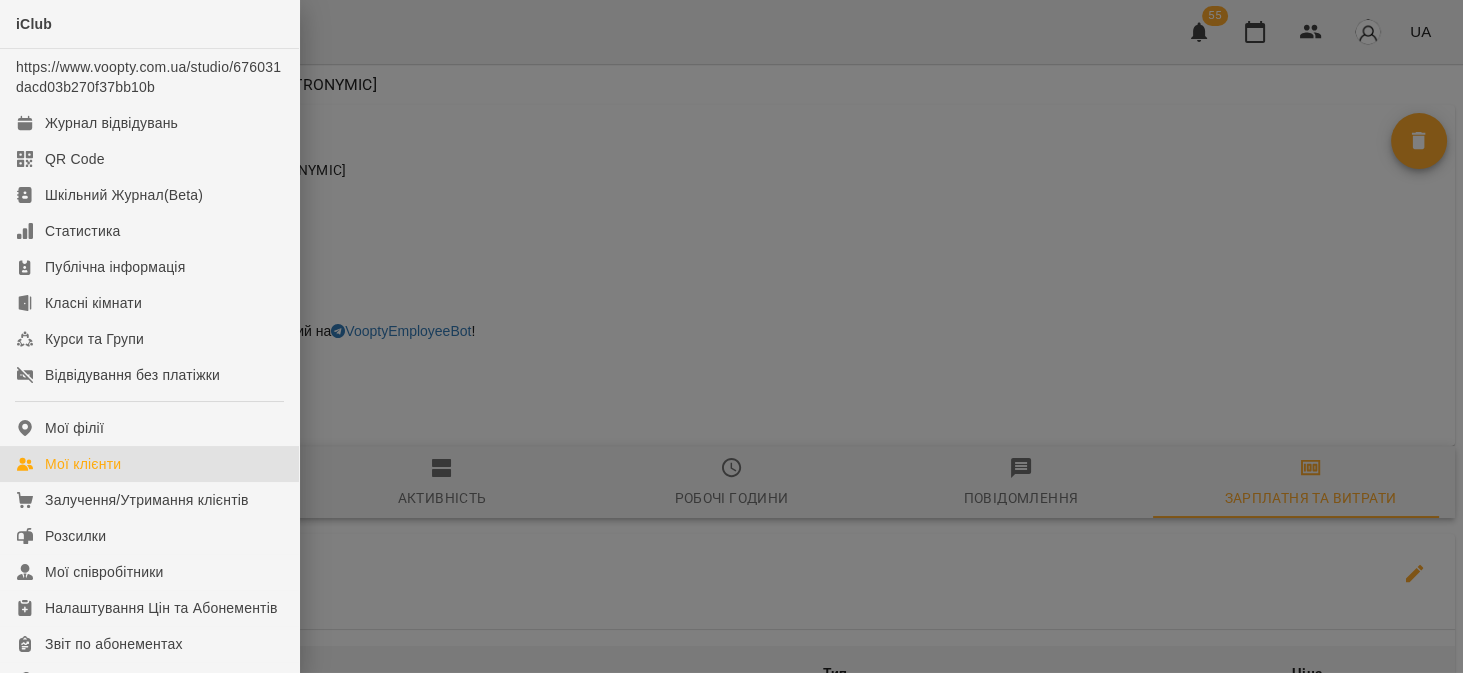 click on "Мої клієнти" at bounding box center (149, 464) 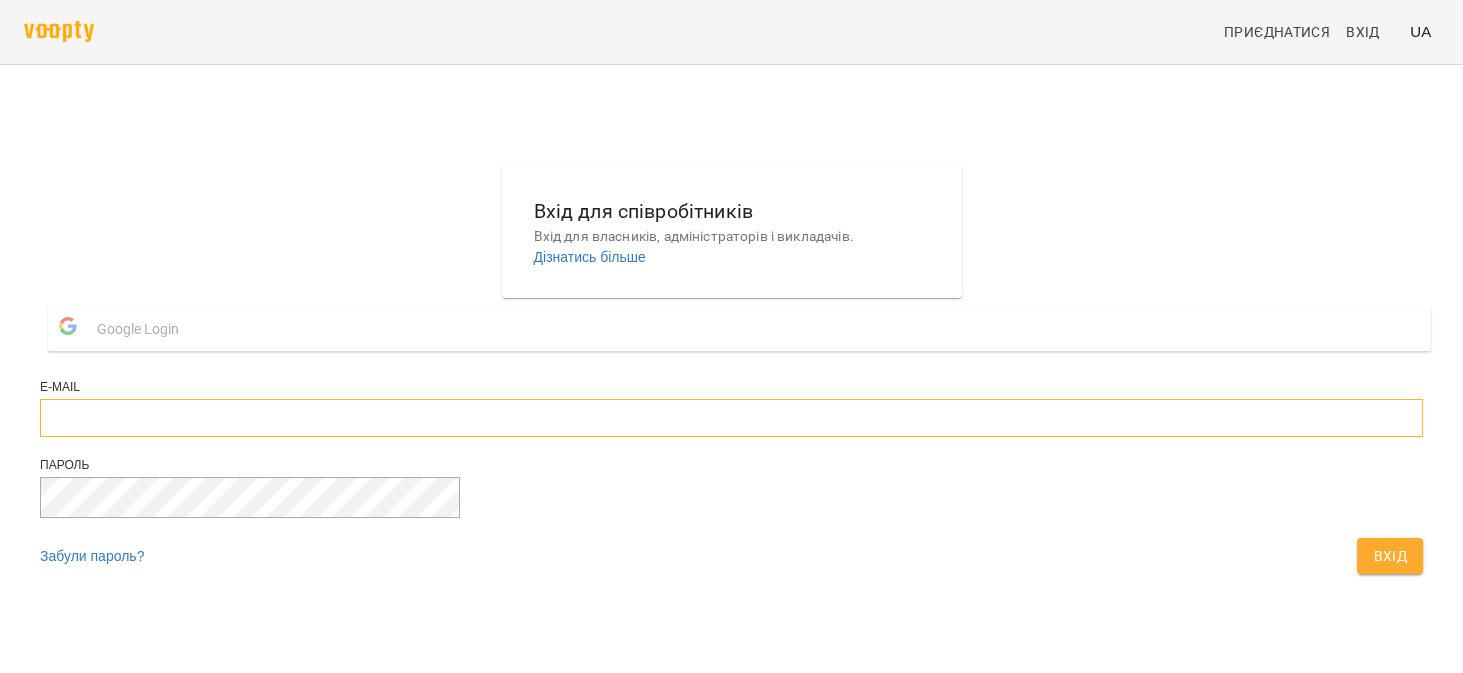 type on "**********" 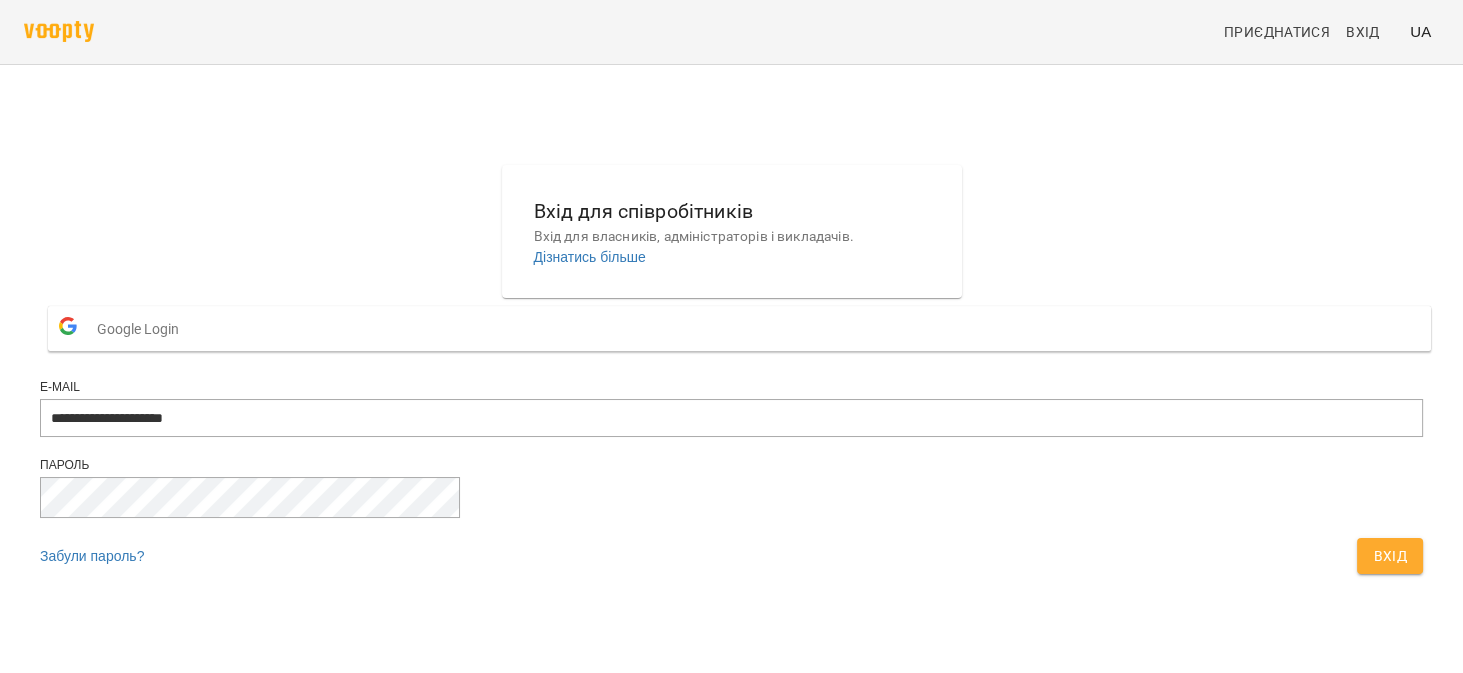 click on "Вхід" at bounding box center (1390, 556) 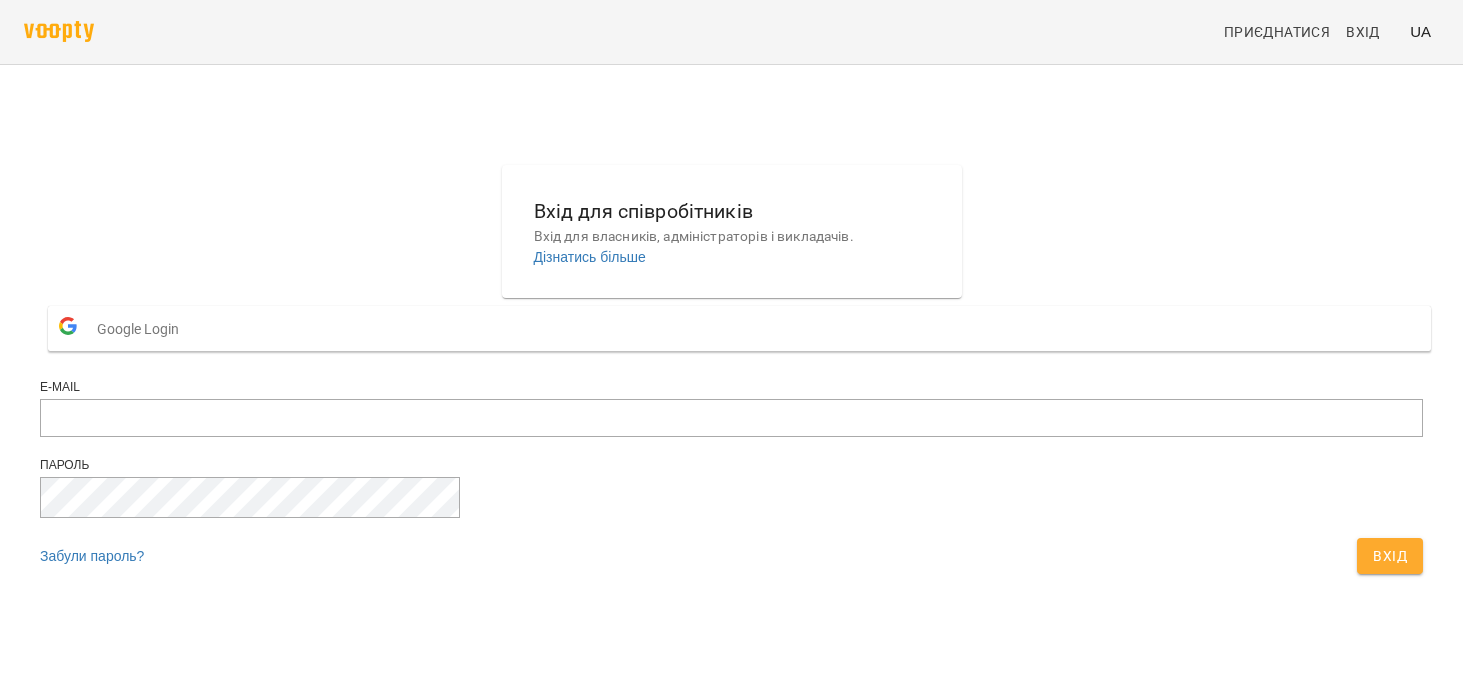 scroll, scrollTop: 0, scrollLeft: 0, axis: both 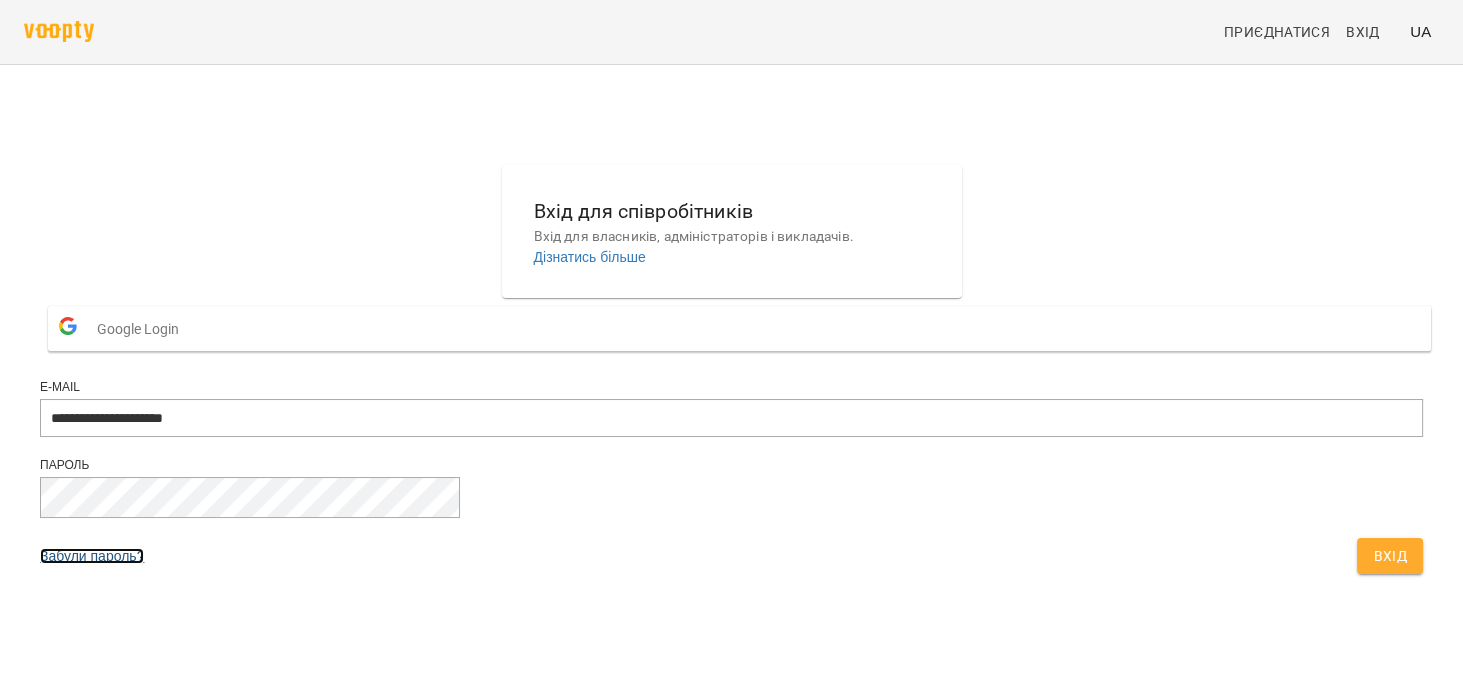 click on "Забули пароль?" at bounding box center (92, 556) 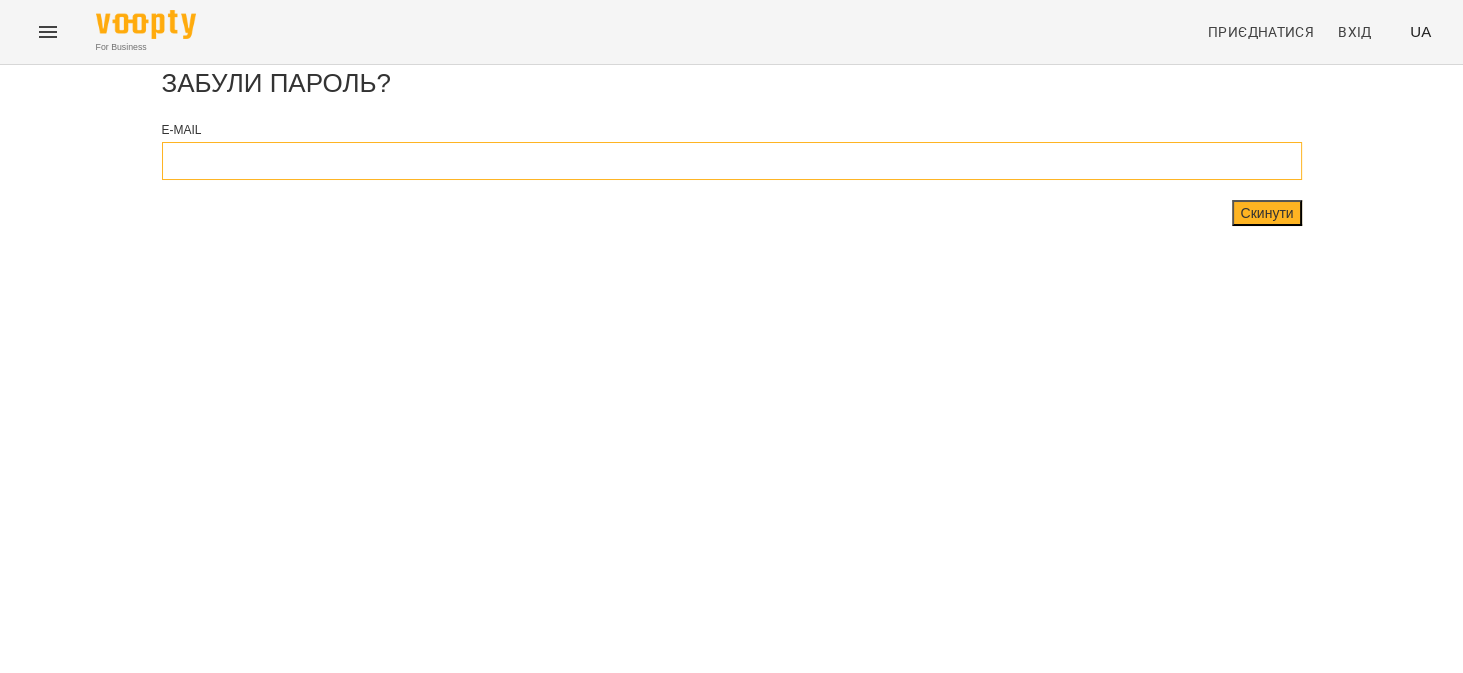 click at bounding box center (732, 161) 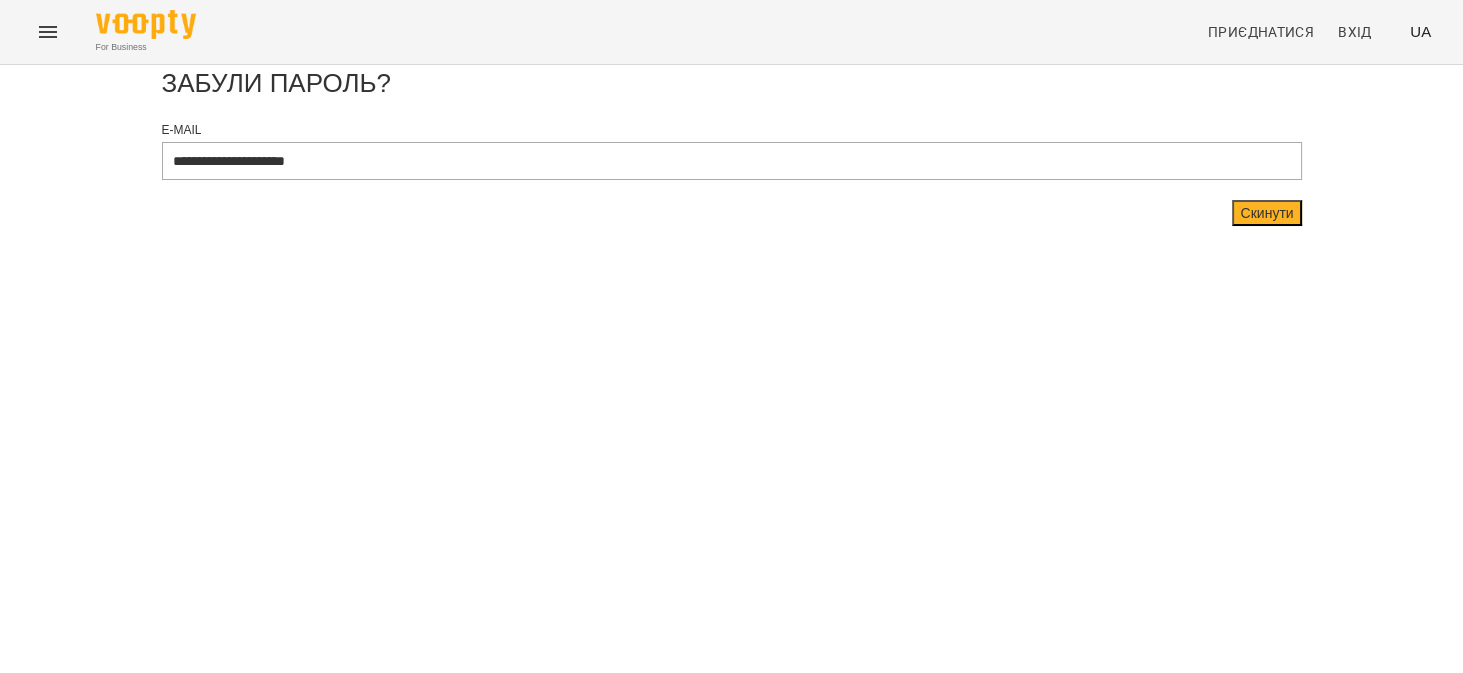 click on "**********" at bounding box center [732, 150] 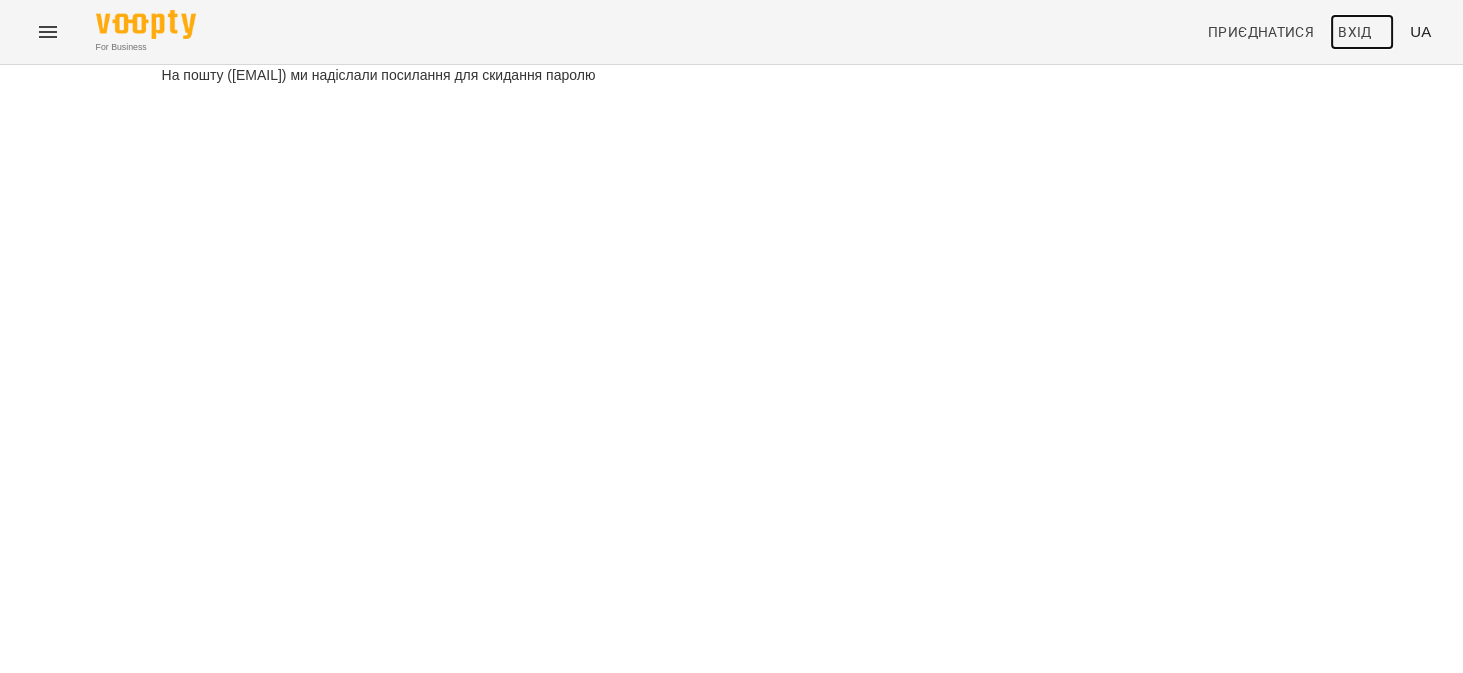 click on "Вхід" at bounding box center (1362, 32) 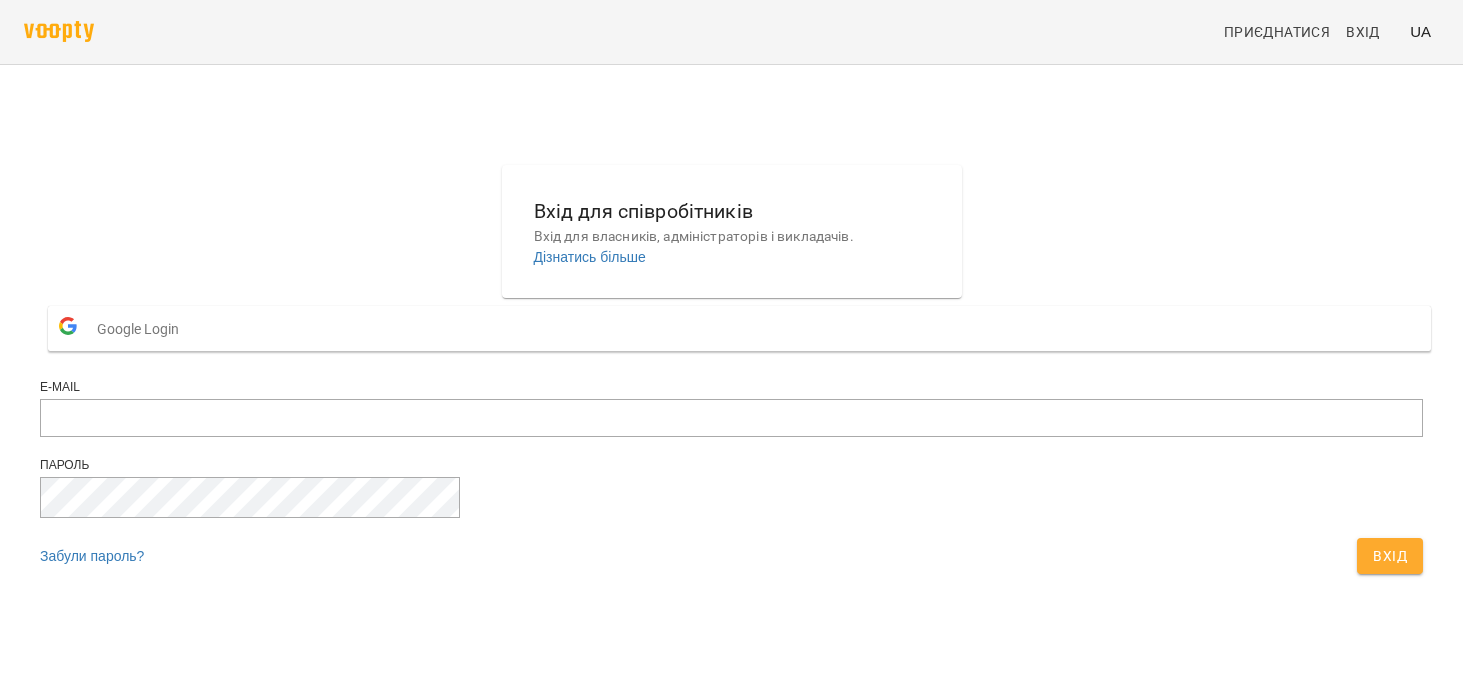 scroll, scrollTop: 0, scrollLeft: 0, axis: both 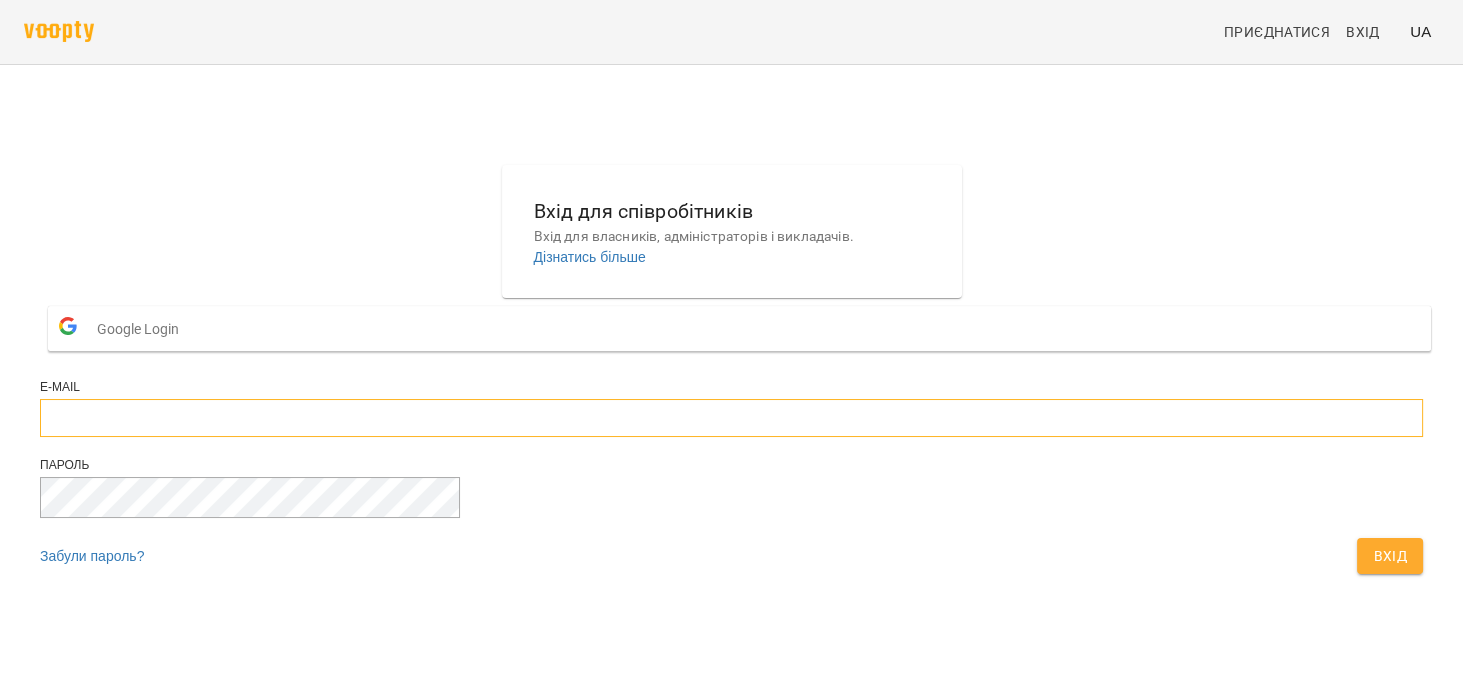 type on "**********" 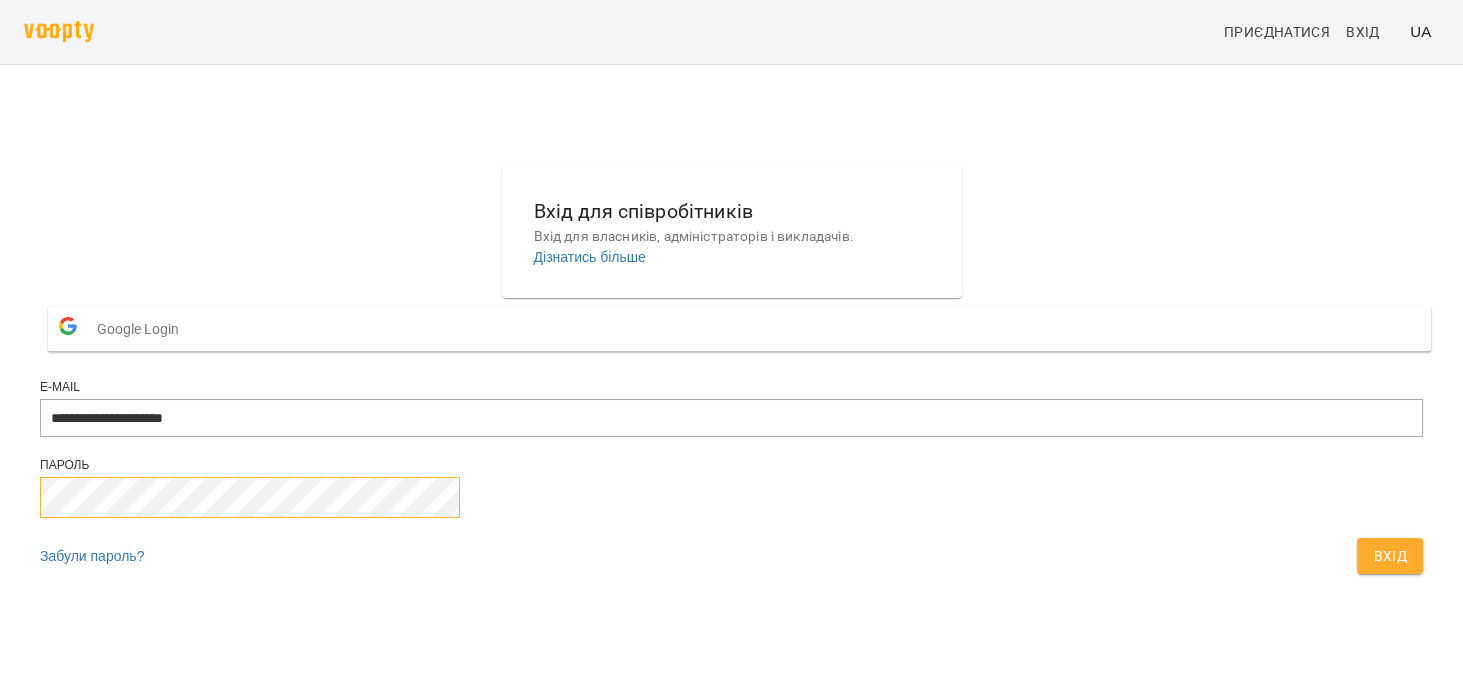 click on "**********" at bounding box center (731, 374) 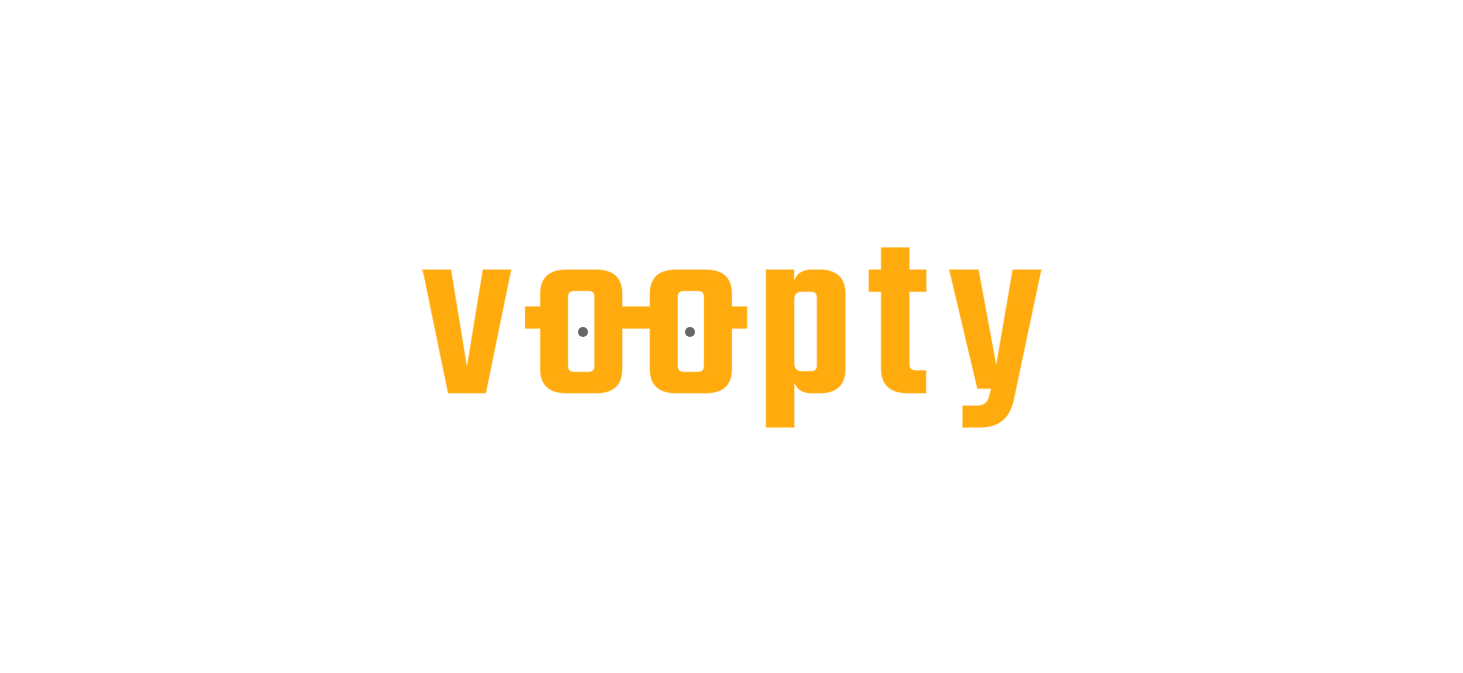 scroll, scrollTop: 0, scrollLeft: 0, axis: both 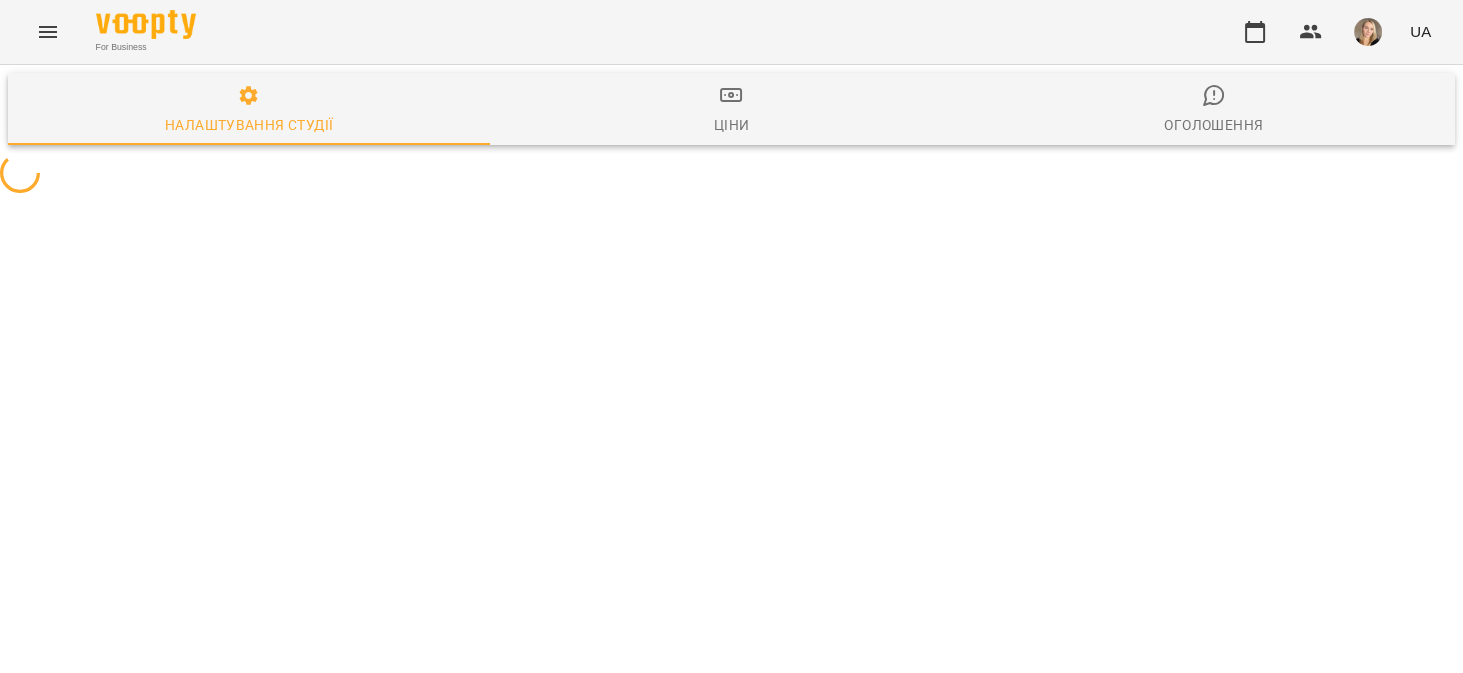 select on "**" 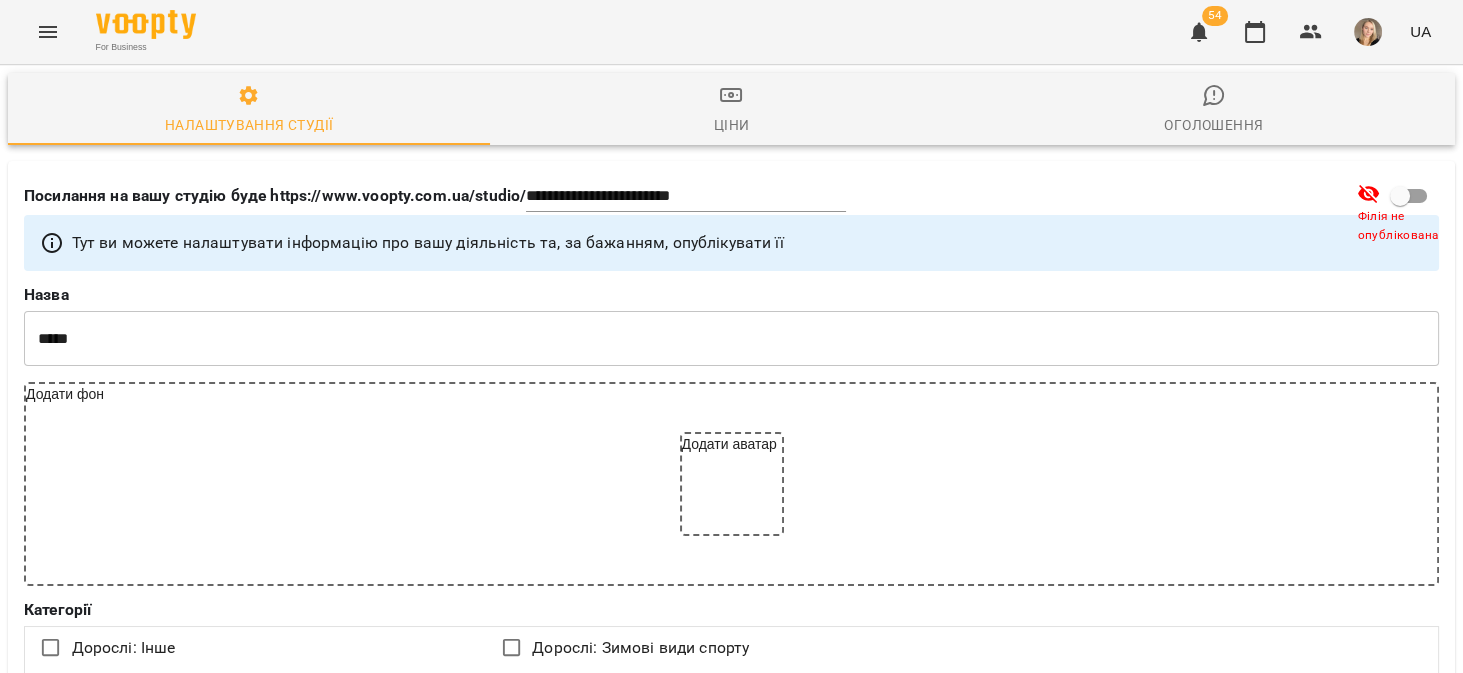 click at bounding box center (48, 32) 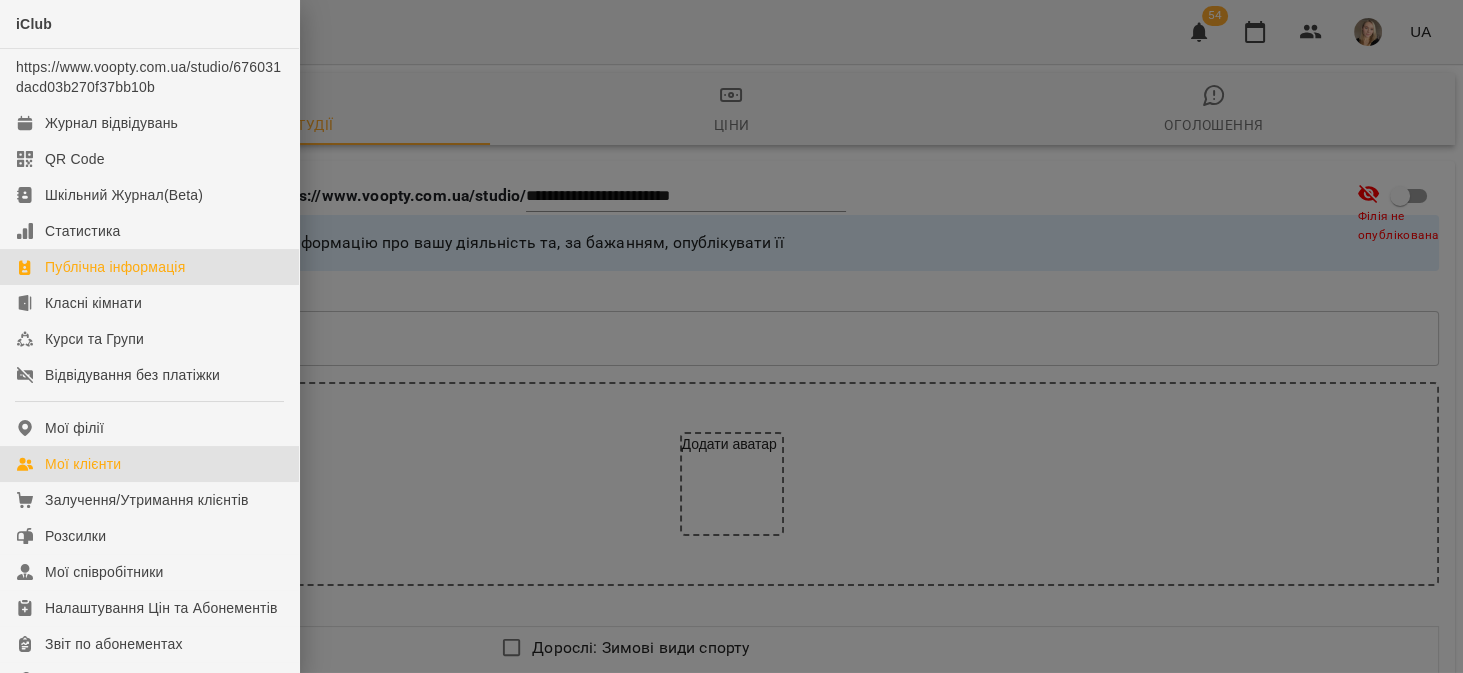 click on "Мої клієнти" at bounding box center [149, 464] 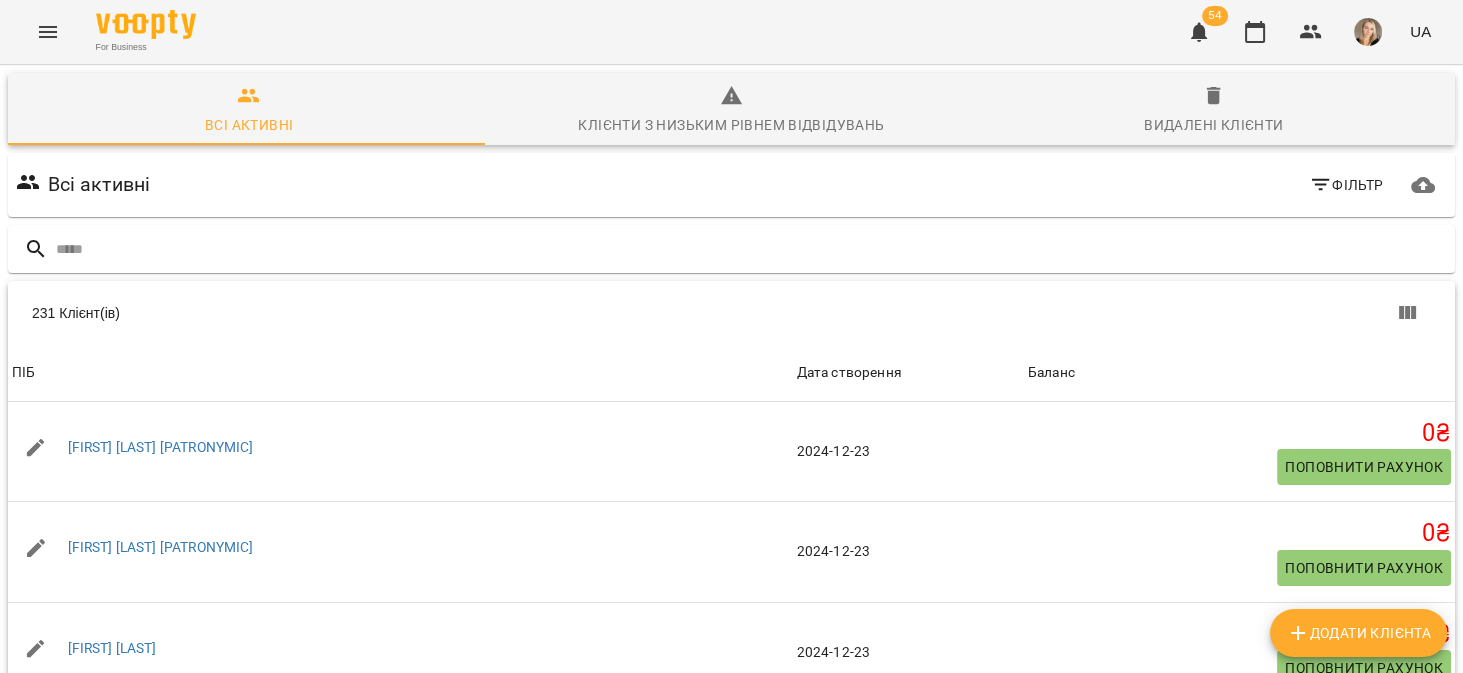 click on "Додати клієнта" at bounding box center [1358, 633] 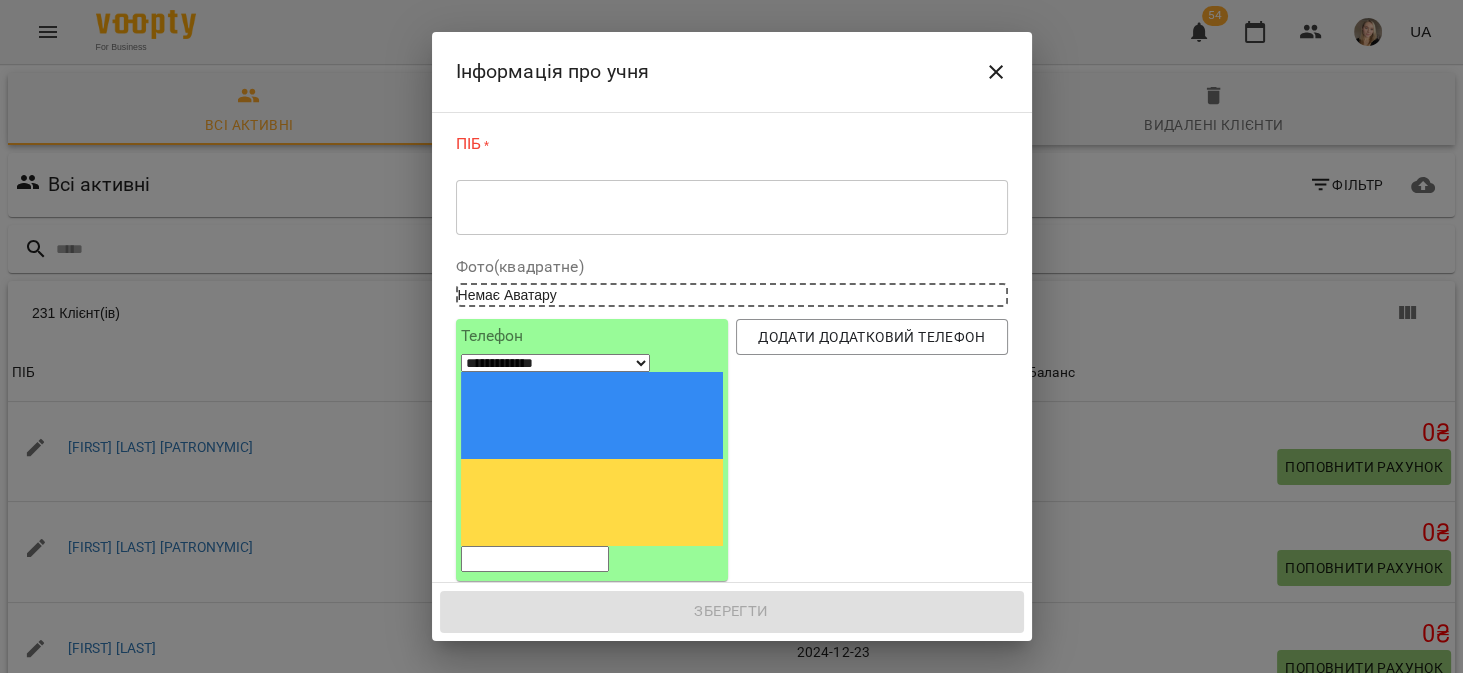 click on "* ​" at bounding box center (732, 207) 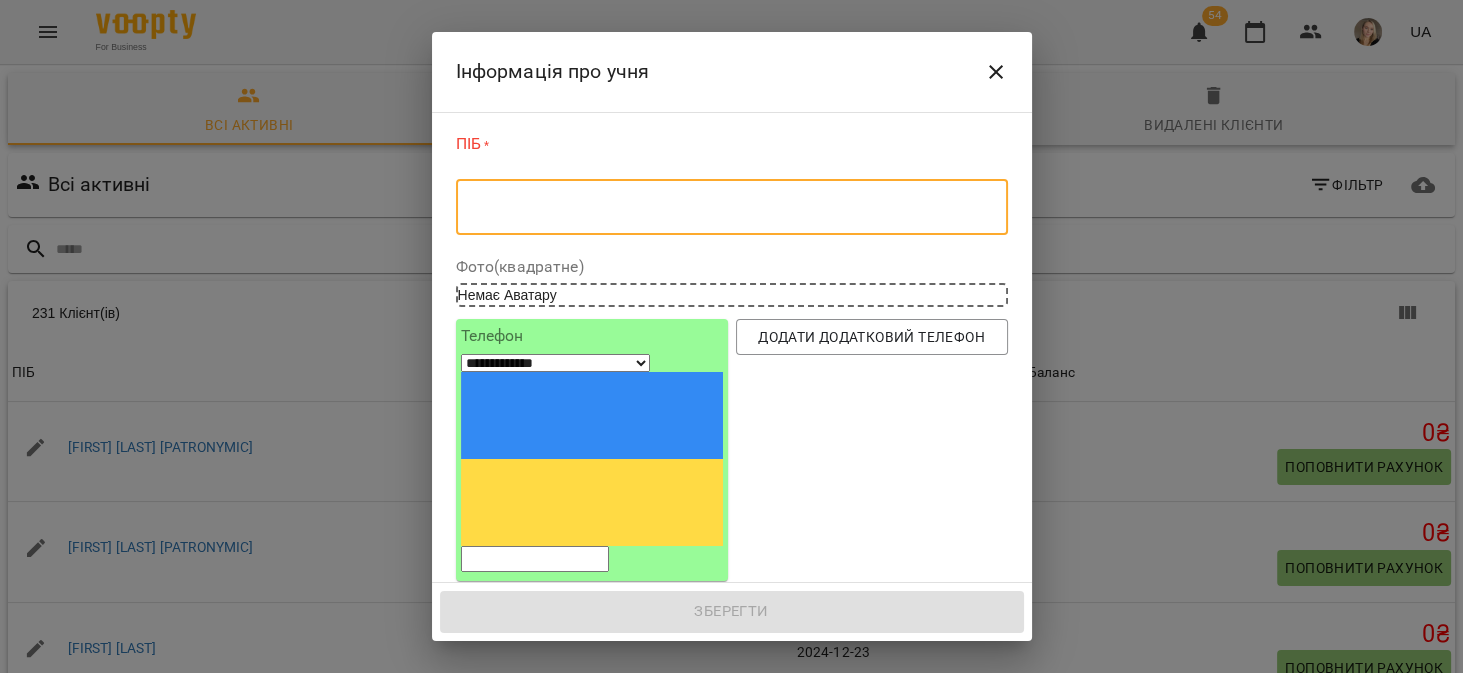 type on "*" 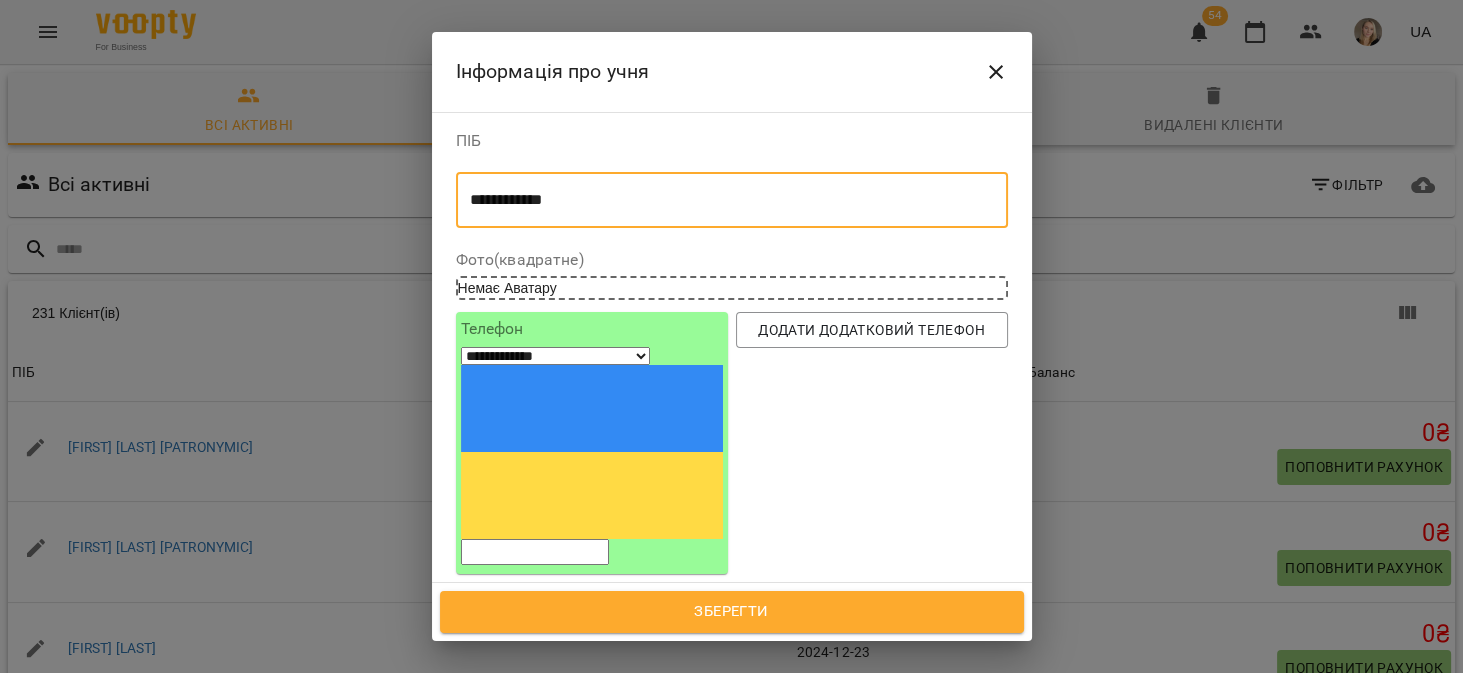 type on "**********" 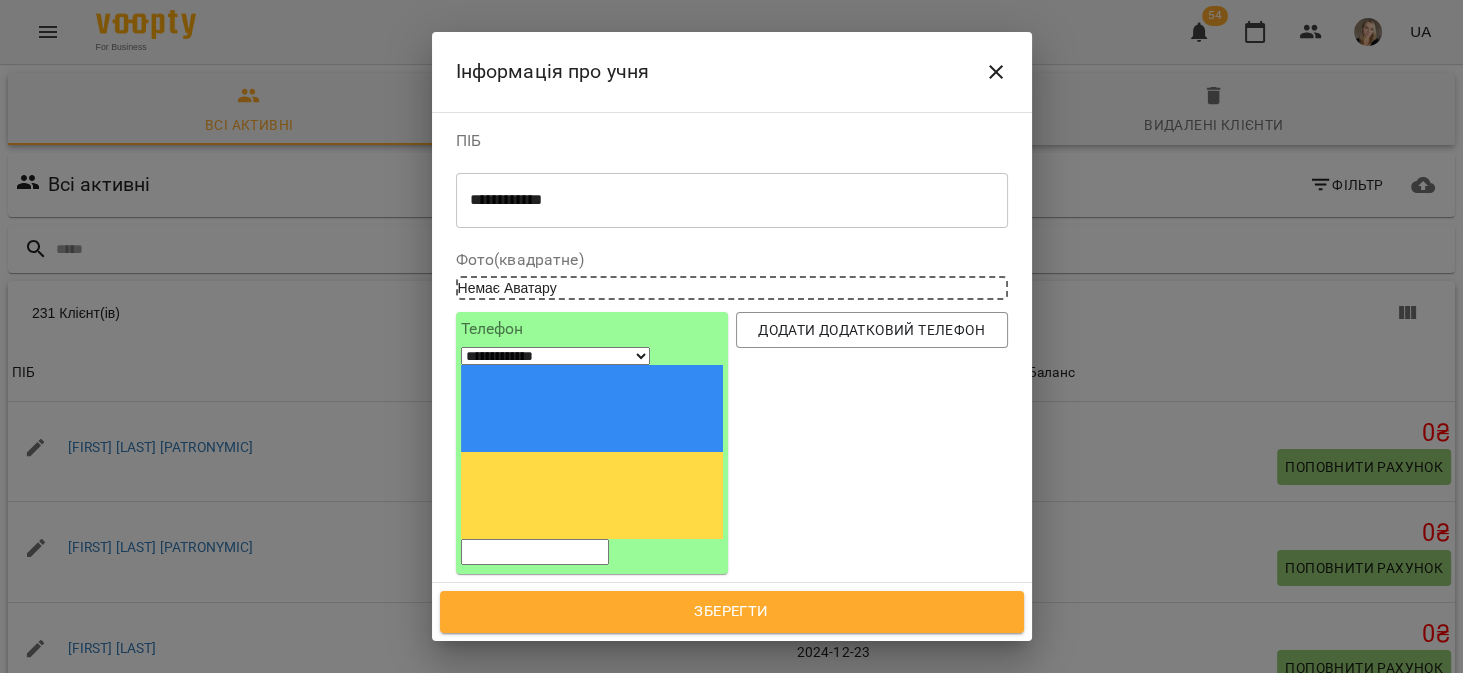 paste on "**********" 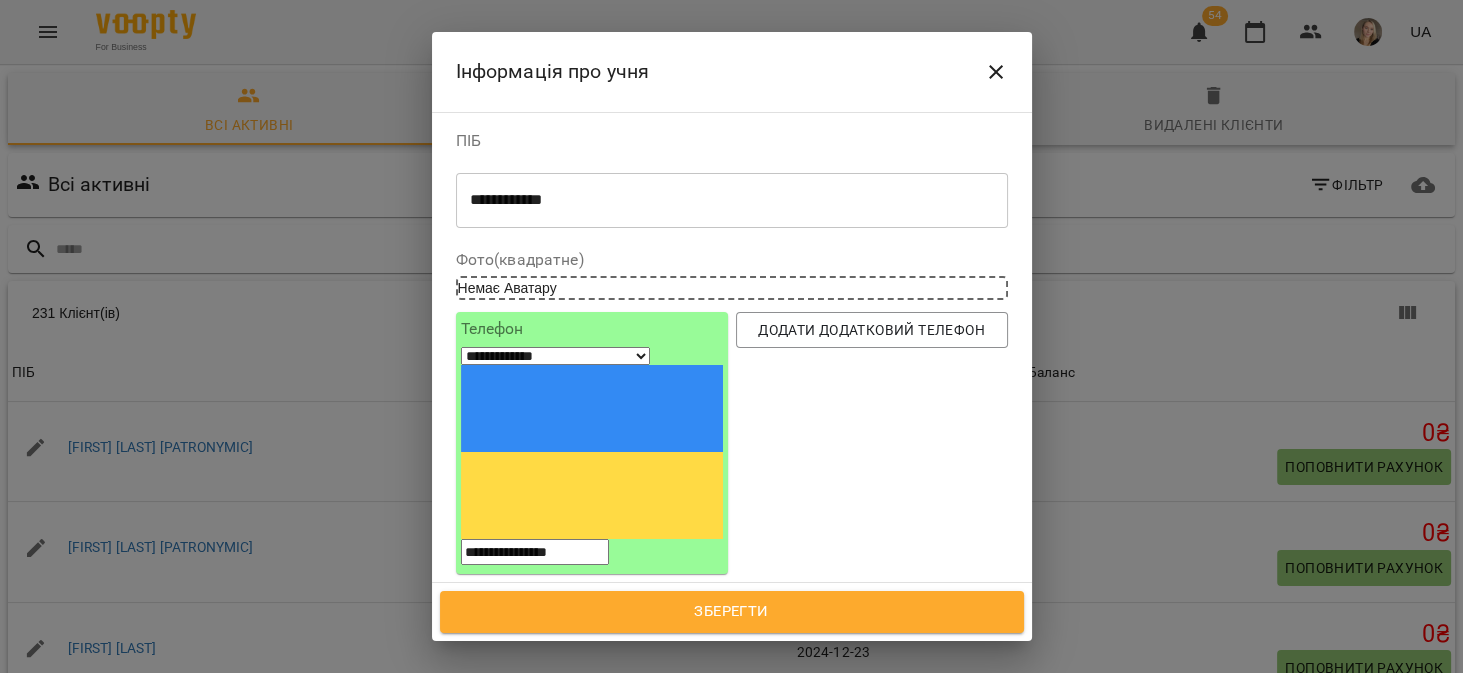 type on "**********" 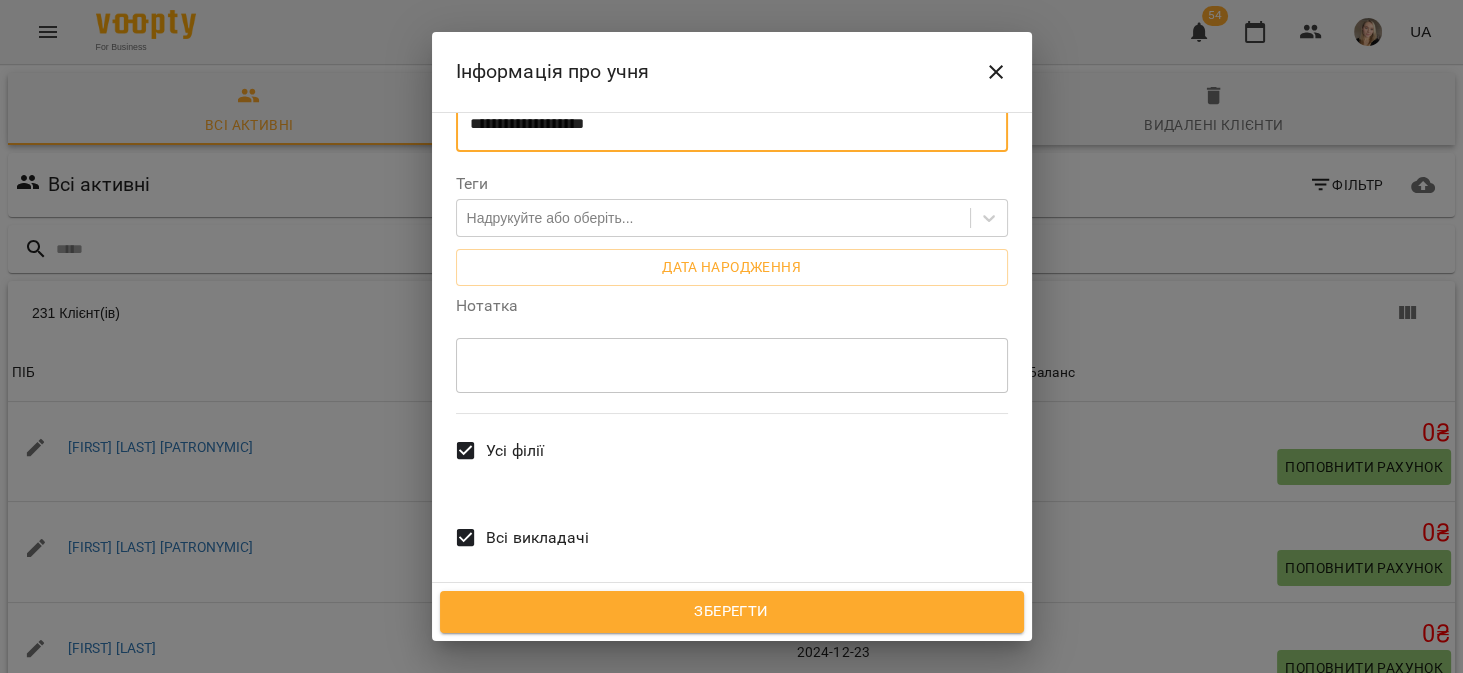 scroll, scrollTop: 536, scrollLeft: 0, axis: vertical 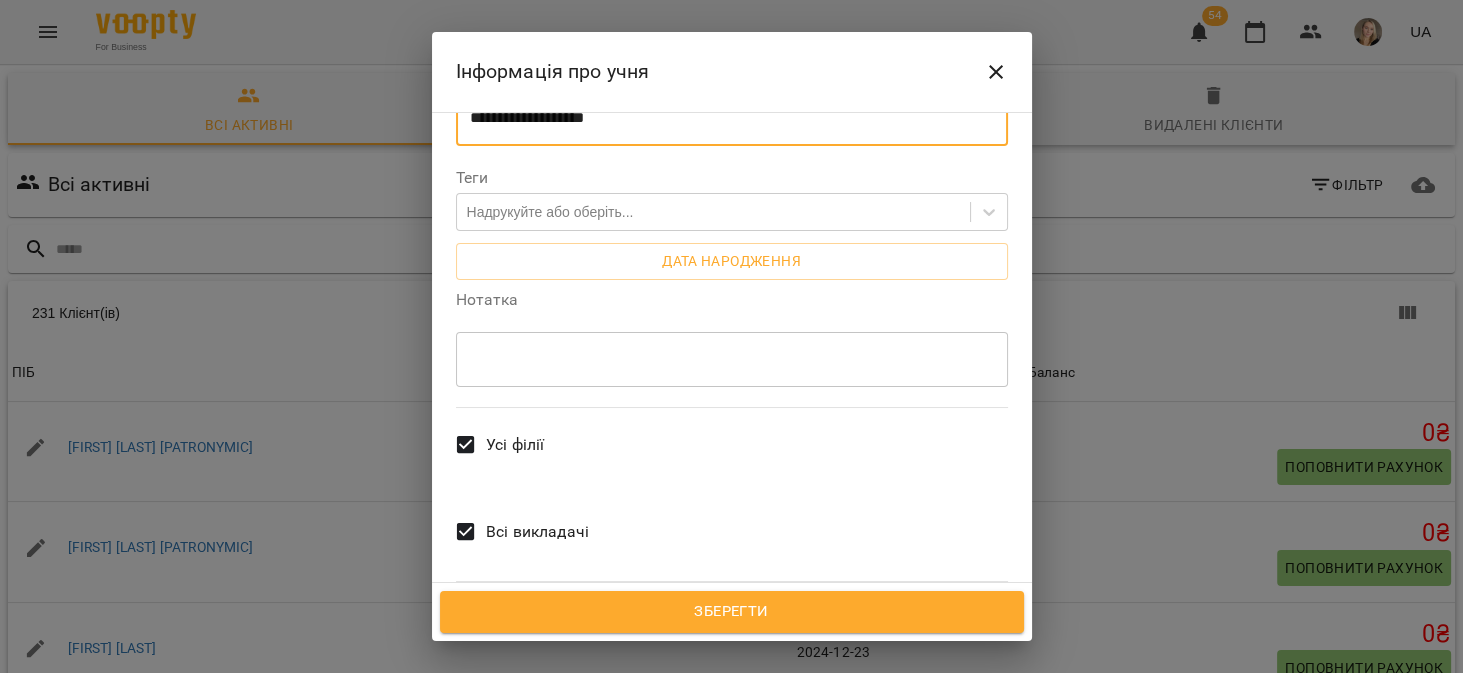 type on "**********" 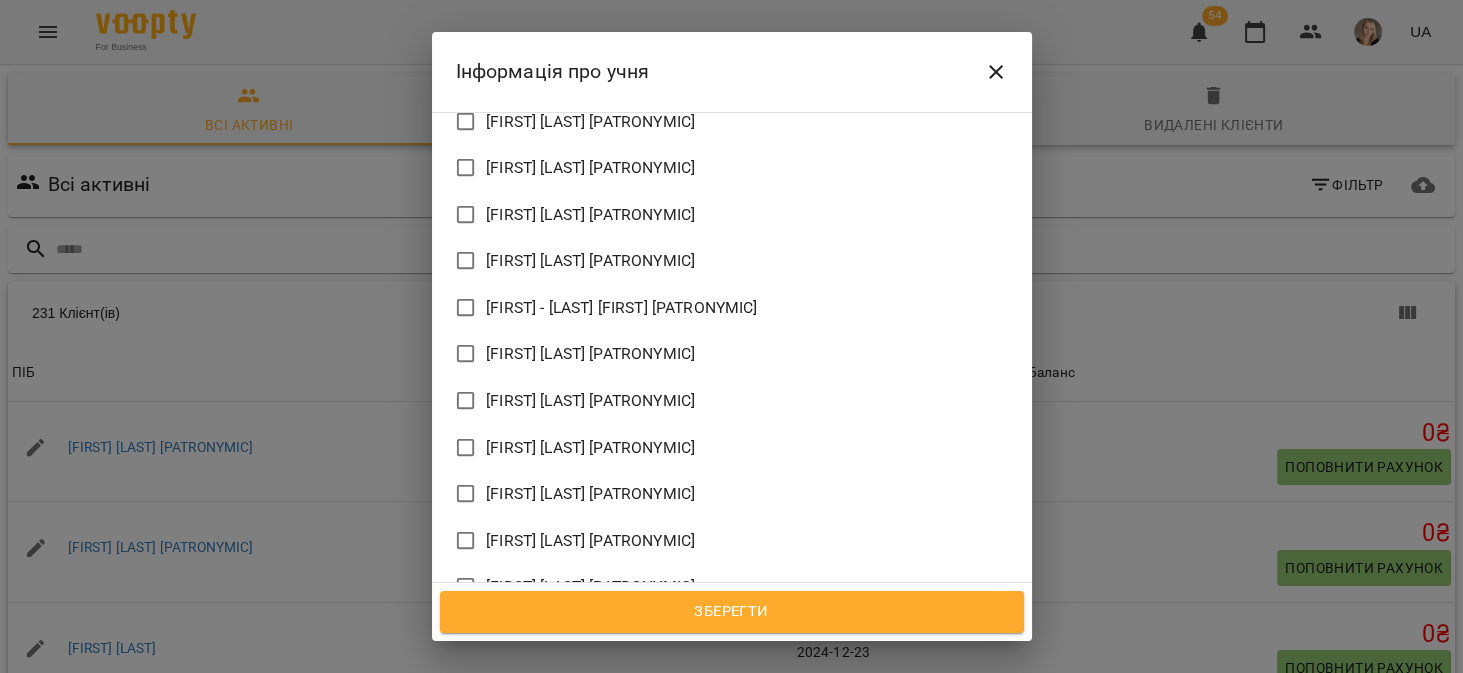 scroll, scrollTop: 1817, scrollLeft: 0, axis: vertical 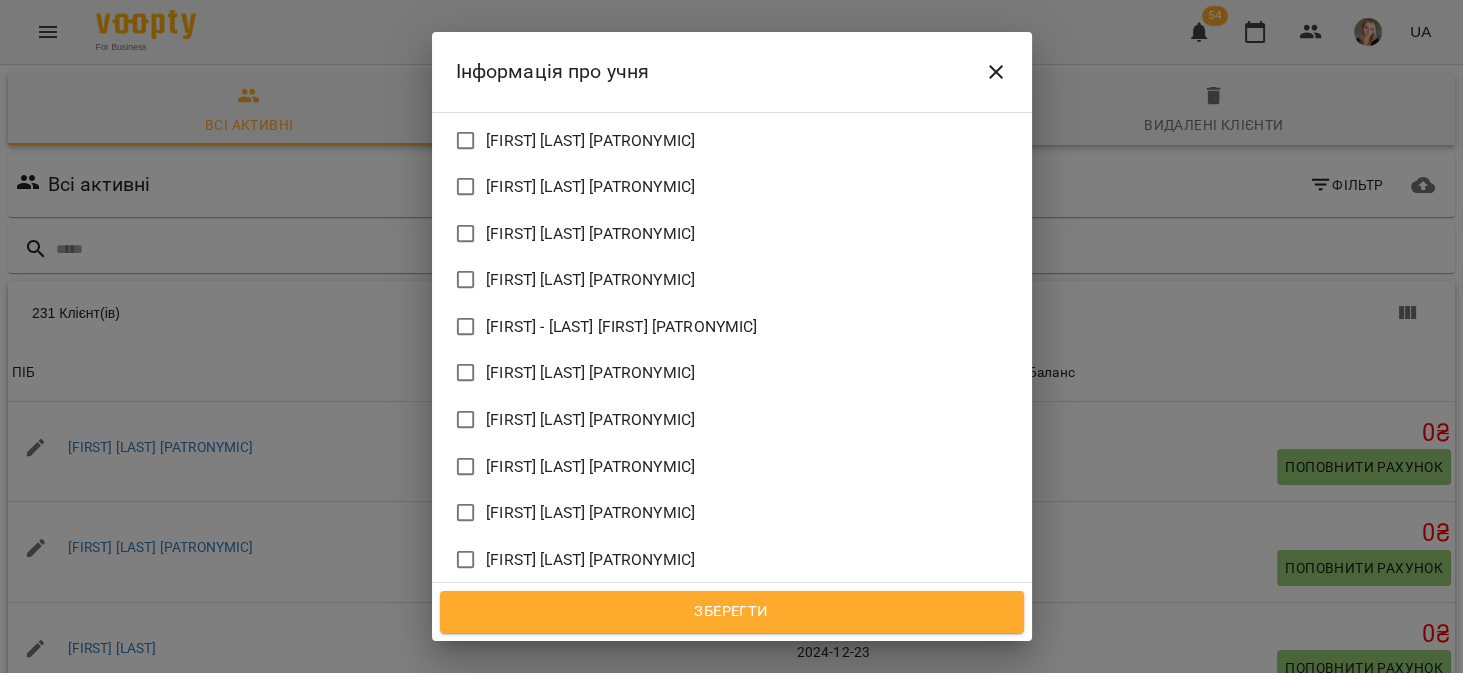 click on "[LAST] [FIRST] [PATRONYMIC]" at bounding box center (590, 513) 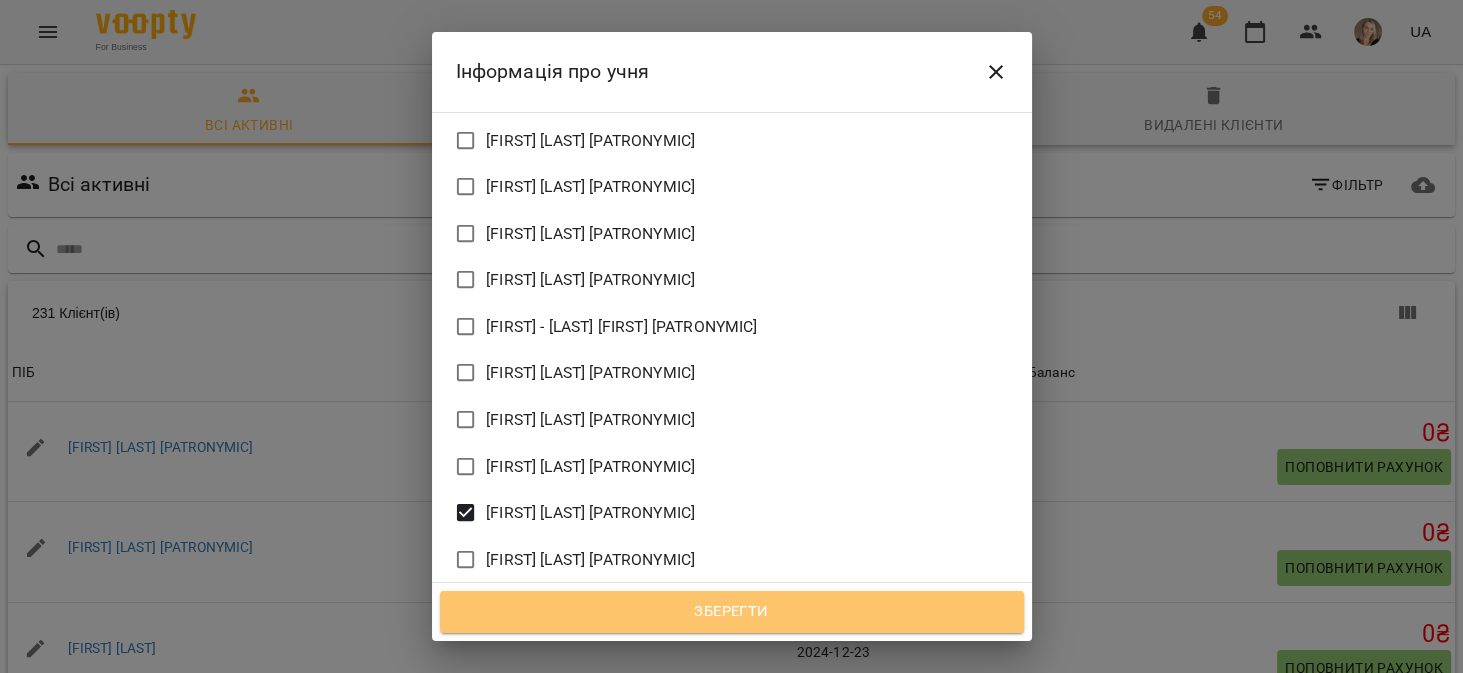 click on "Зберегти" at bounding box center [732, 612] 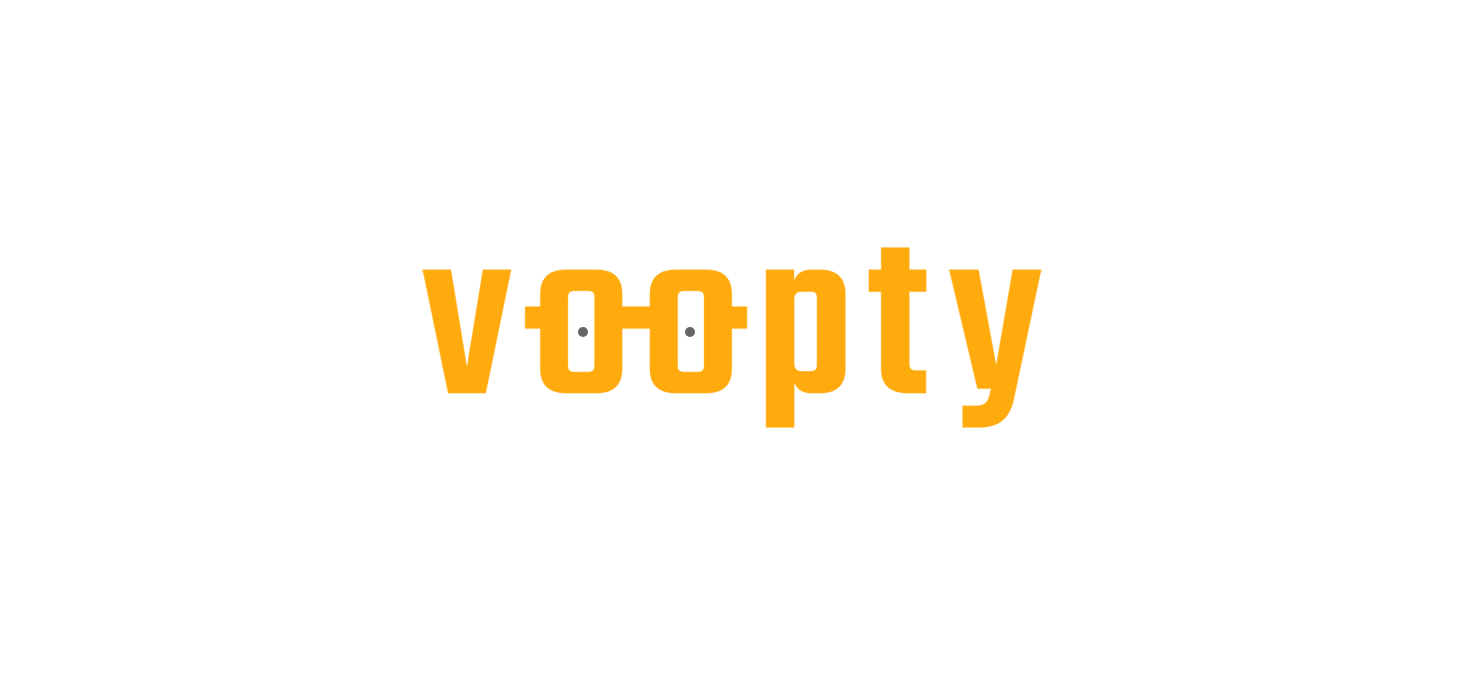 scroll, scrollTop: 0, scrollLeft: 0, axis: both 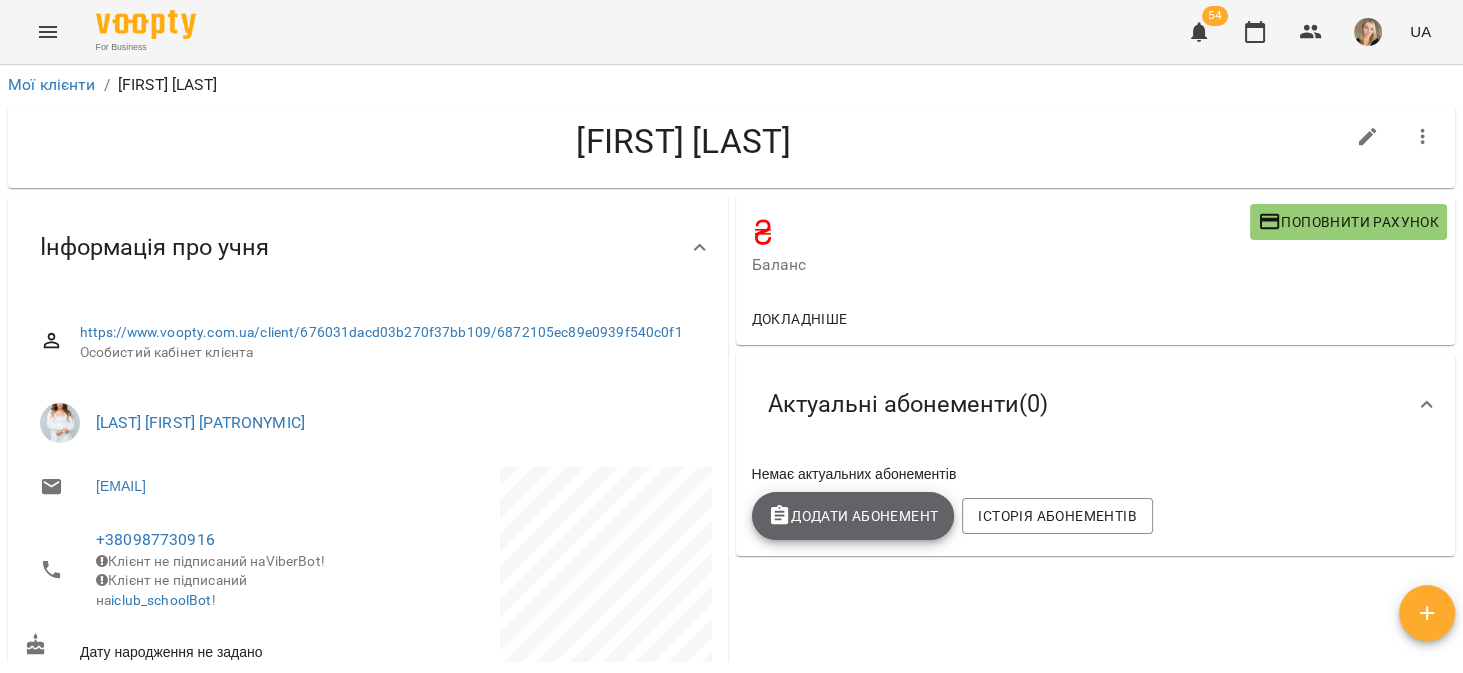 click on "Додати Абонемент" at bounding box center (853, 516) 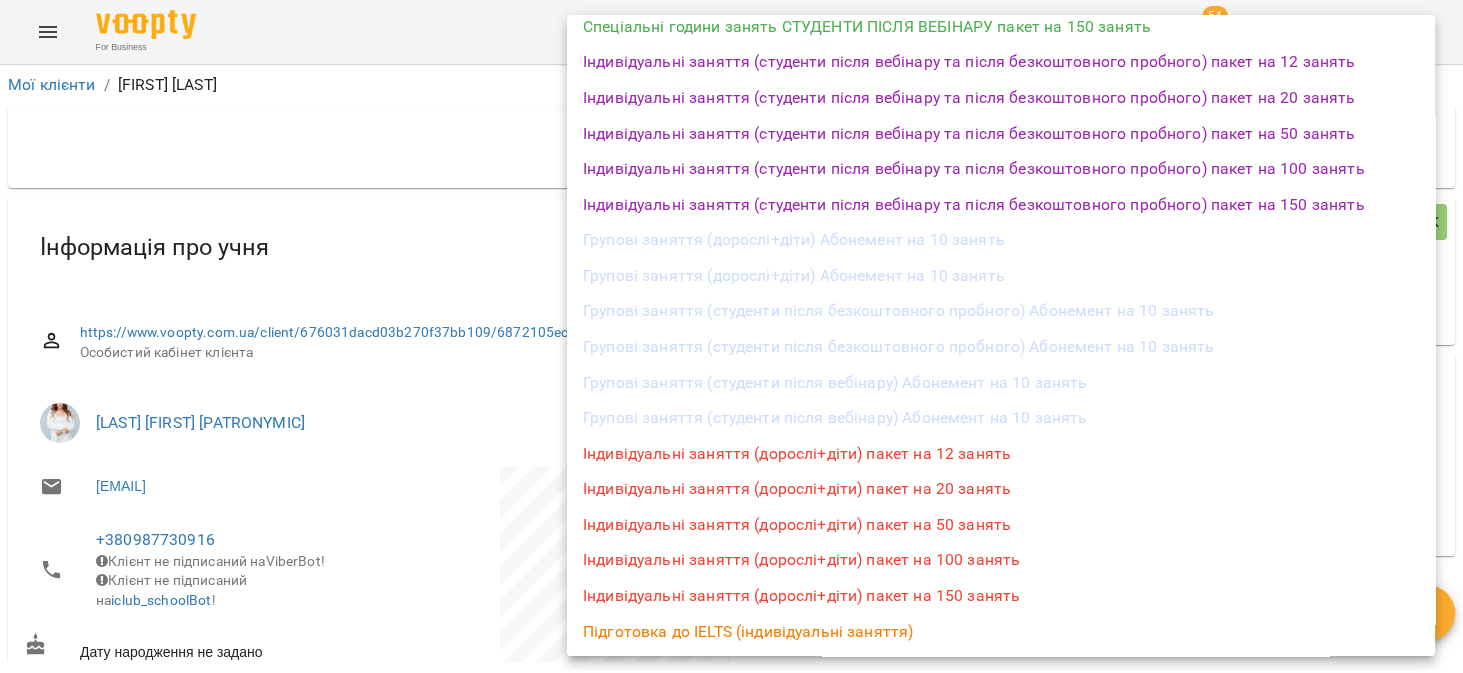 scroll, scrollTop: 598, scrollLeft: 0, axis: vertical 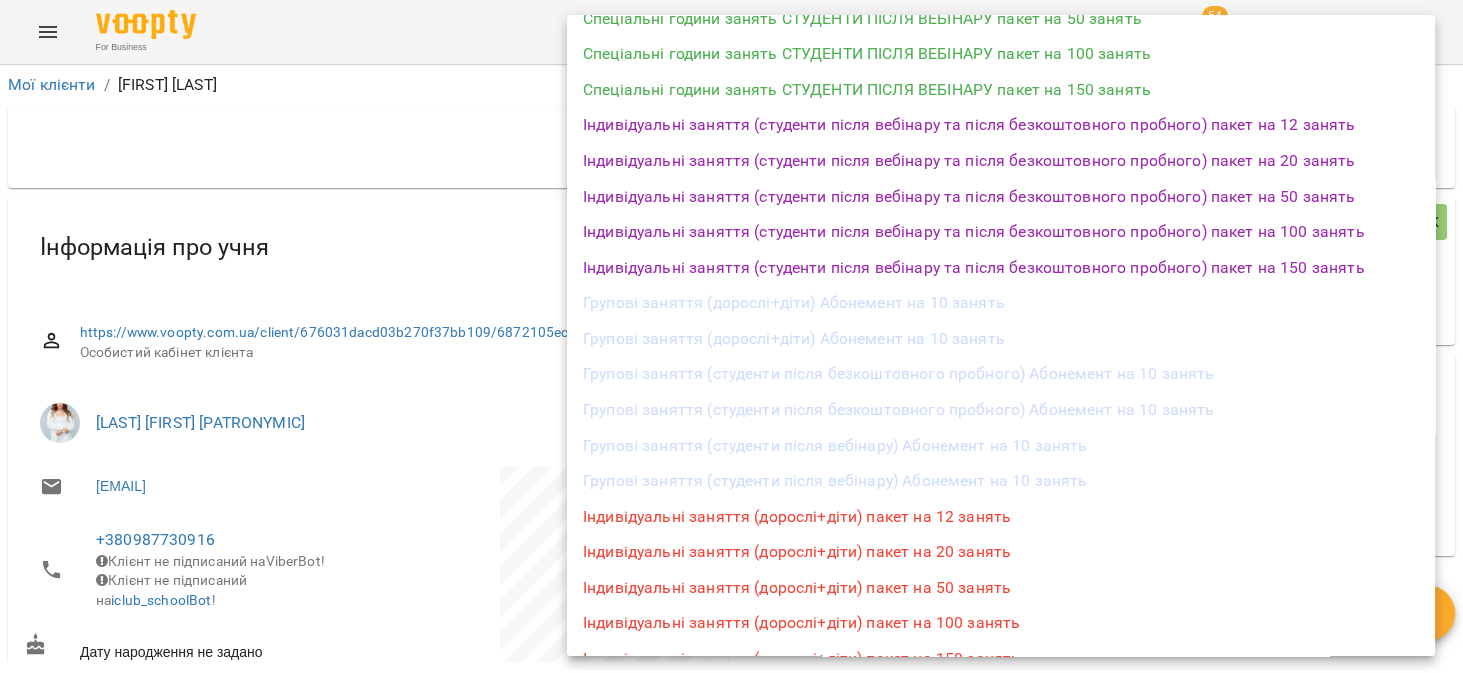 click on "Індивідуальні заняття (студенти після вебінару та після безкоштовного пробного) пакет на 12 занять" at bounding box center [1001, 125] 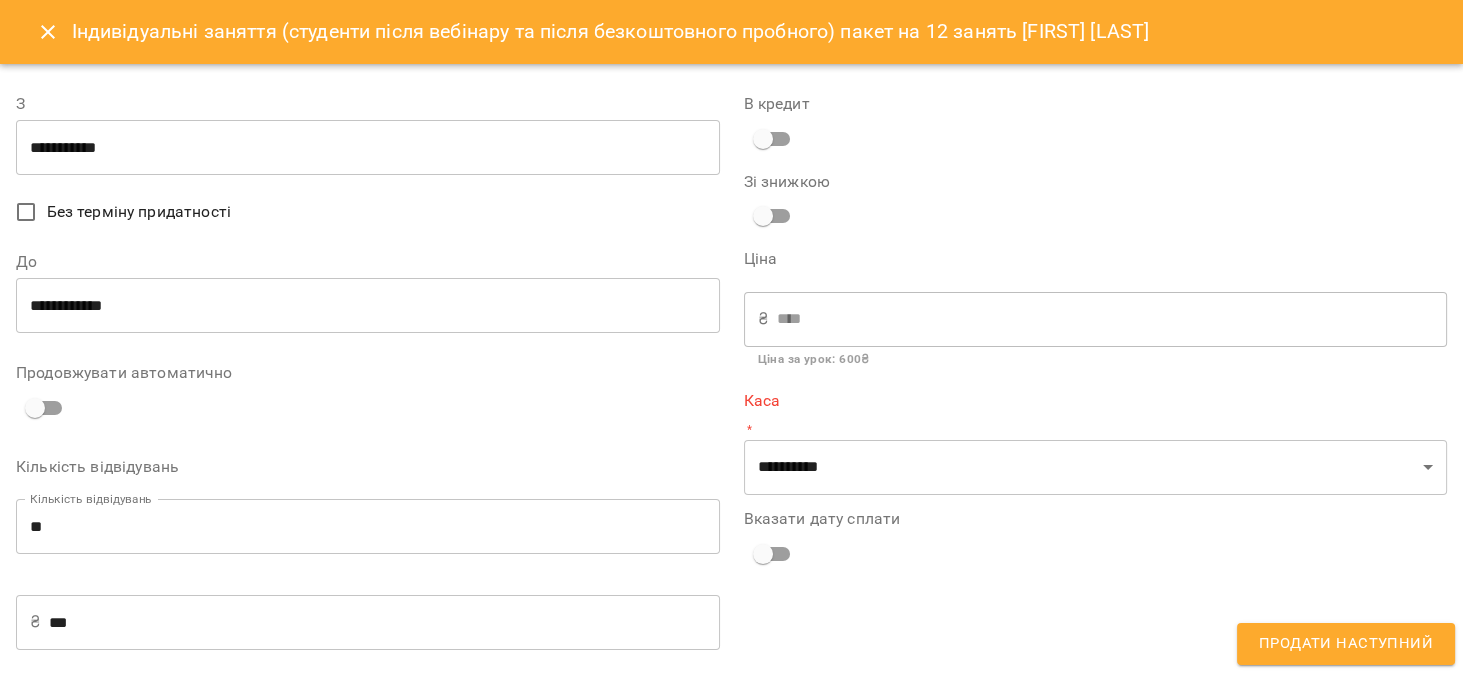 click on "Без терміну придатності" at bounding box center (139, 212) 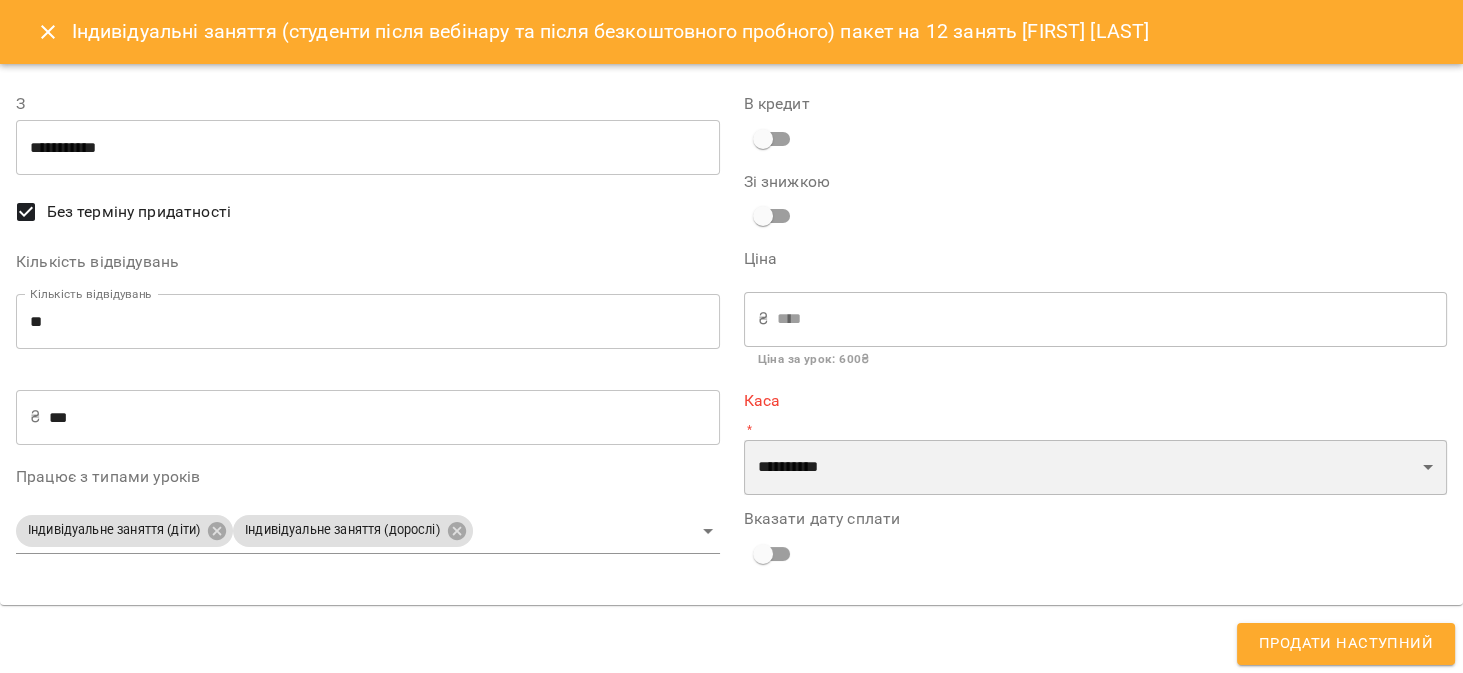 click on "**********" at bounding box center (1096, 468) 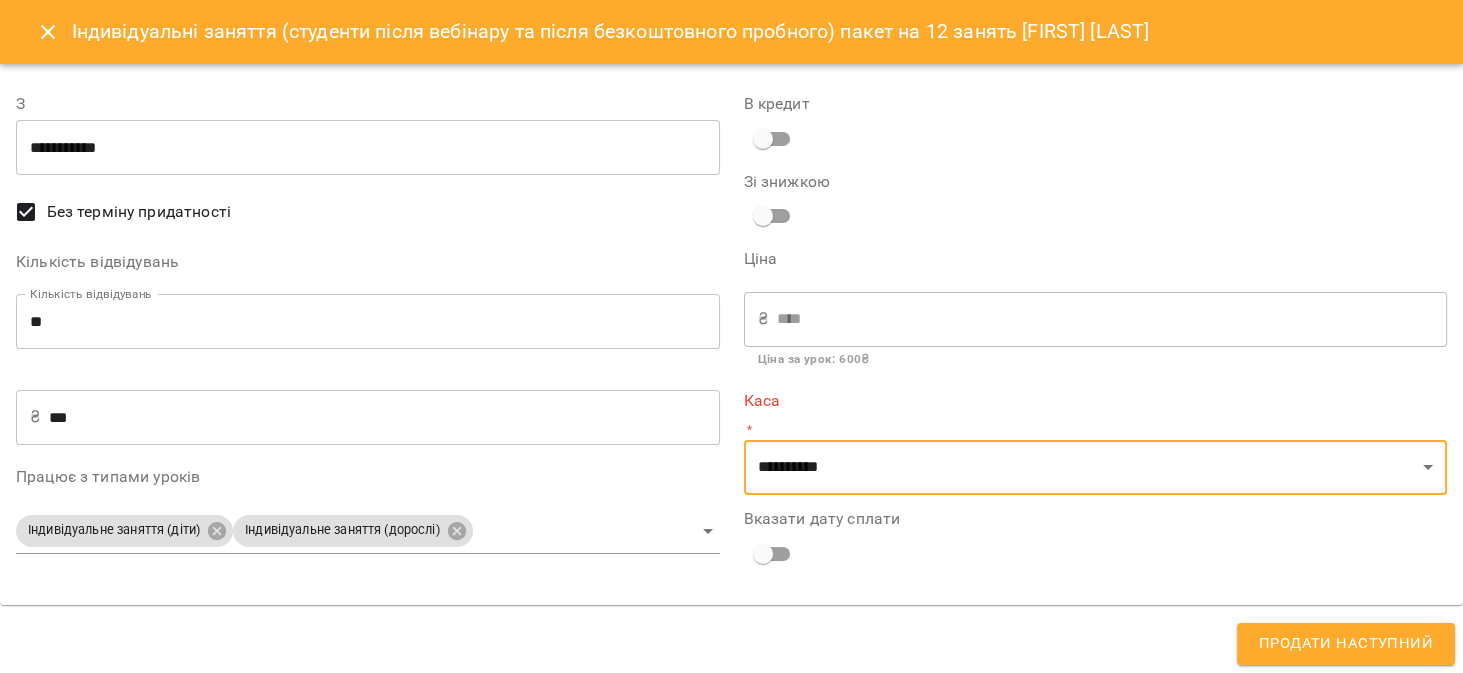 click on "Вказати дату сплати" at bounding box center [1096, 542] 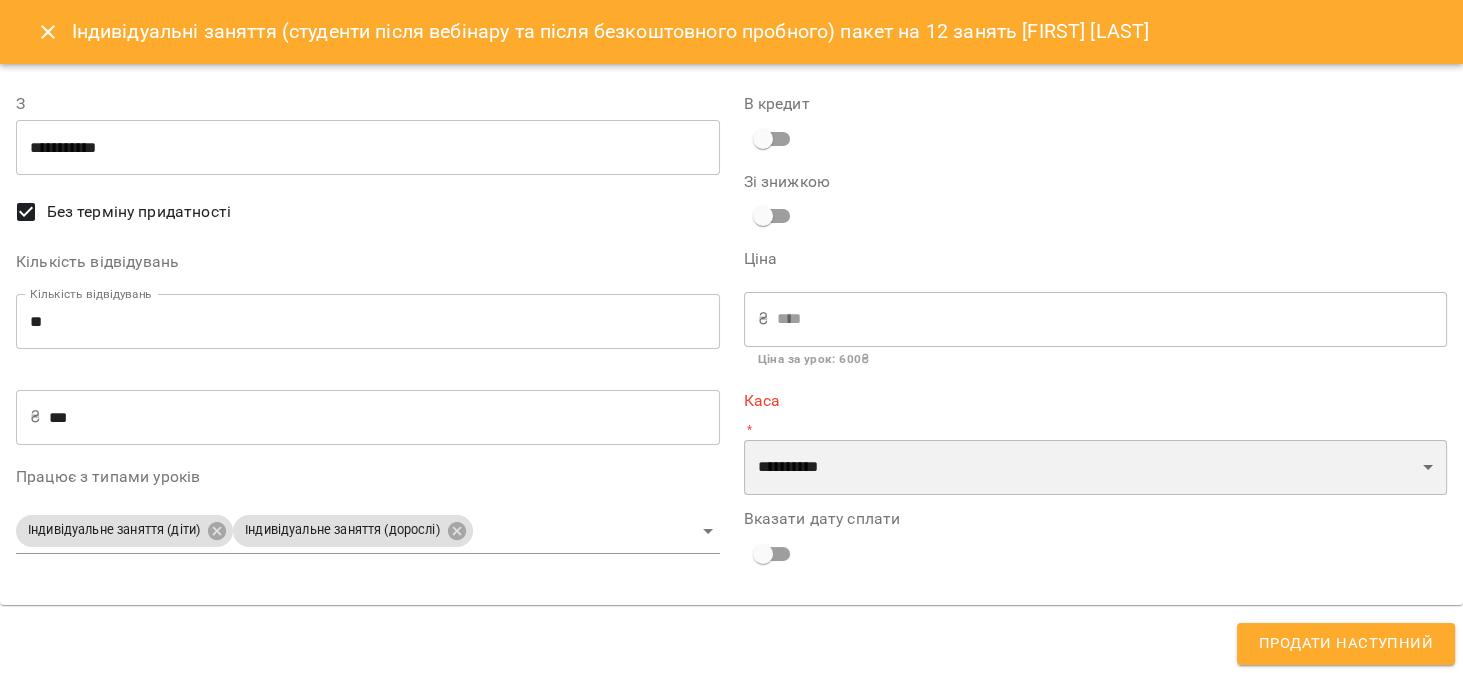 click on "**********" at bounding box center (1096, 468) 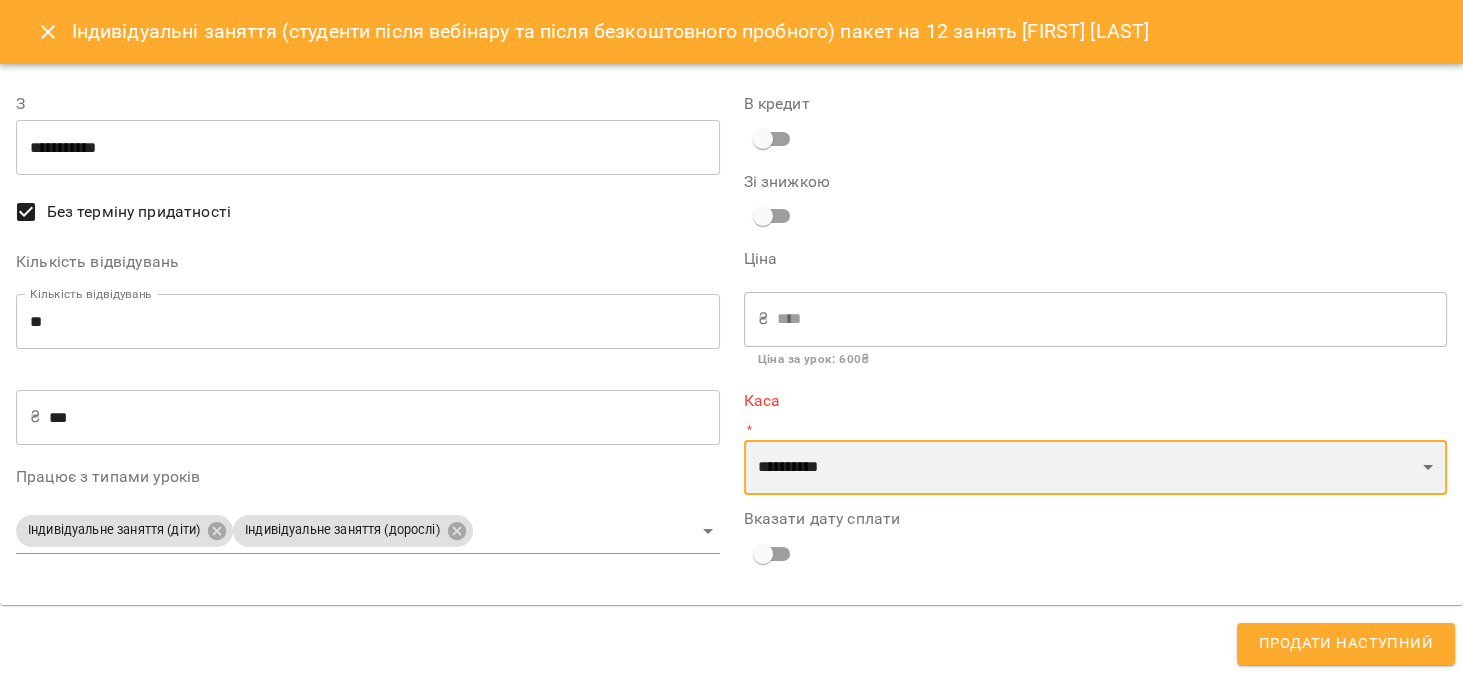 select on "****" 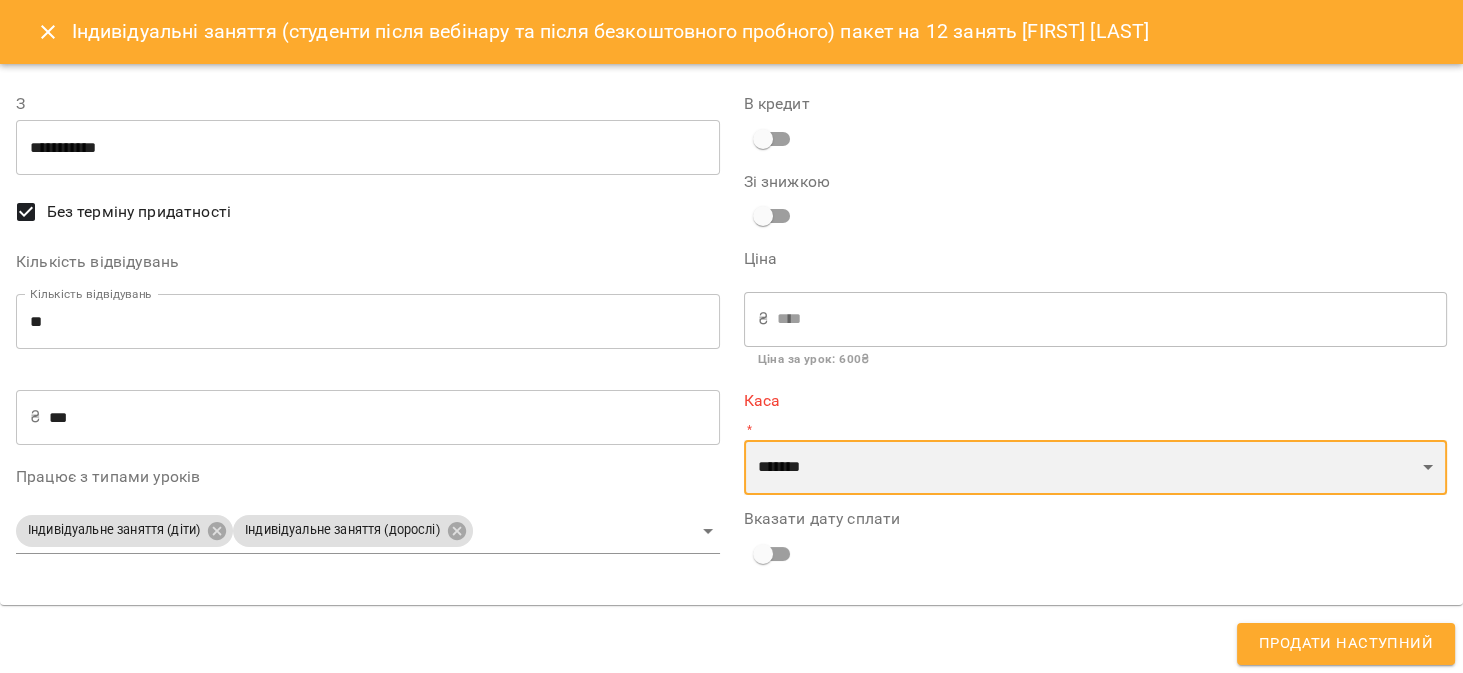 click on "**********" at bounding box center [1096, 468] 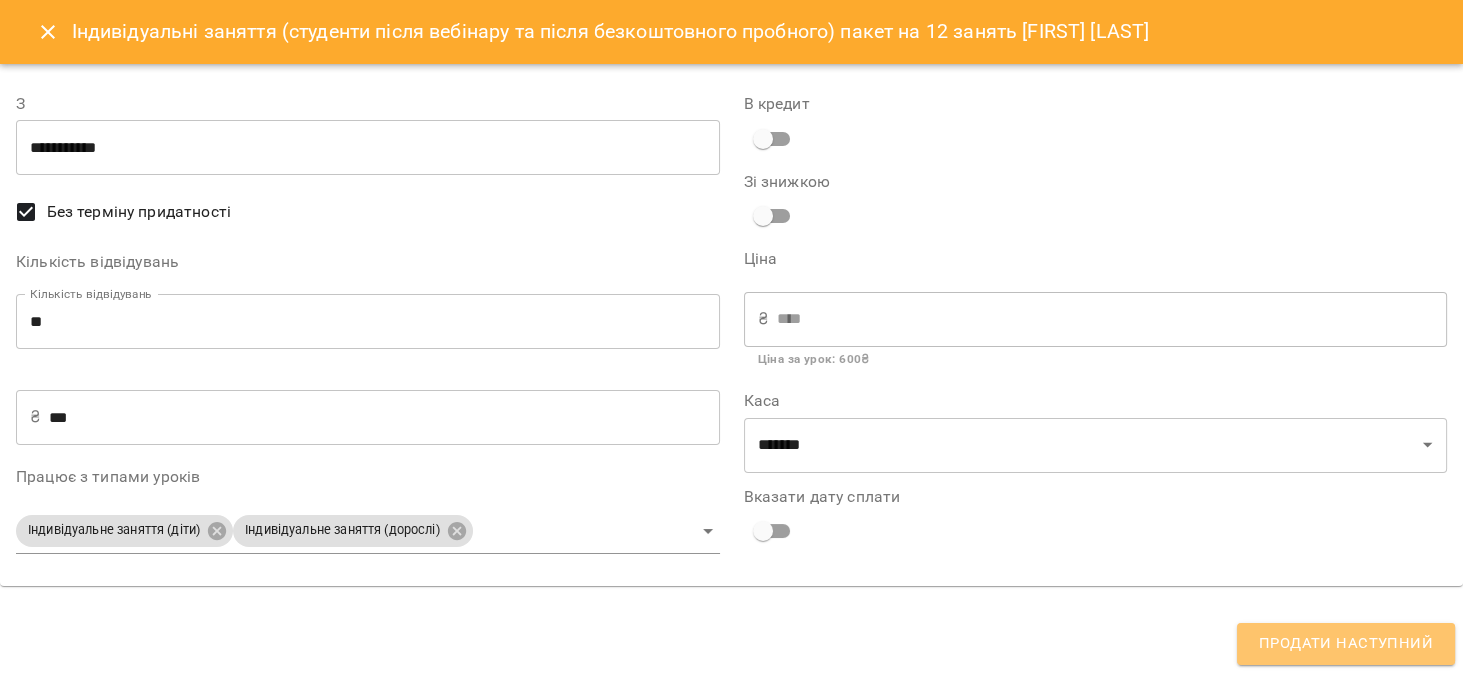 click on "Продати наступний" at bounding box center (1346, 644) 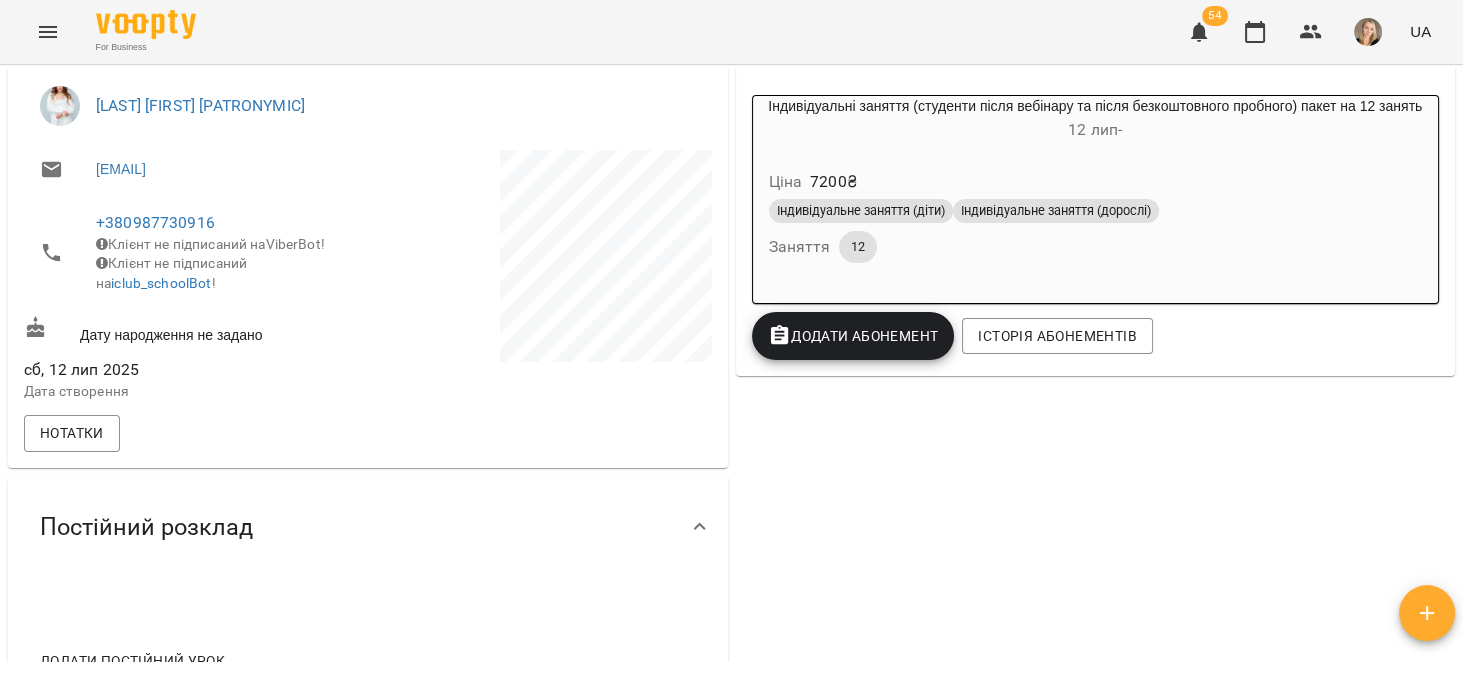 scroll, scrollTop: 571, scrollLeft: 0, axis: vertical 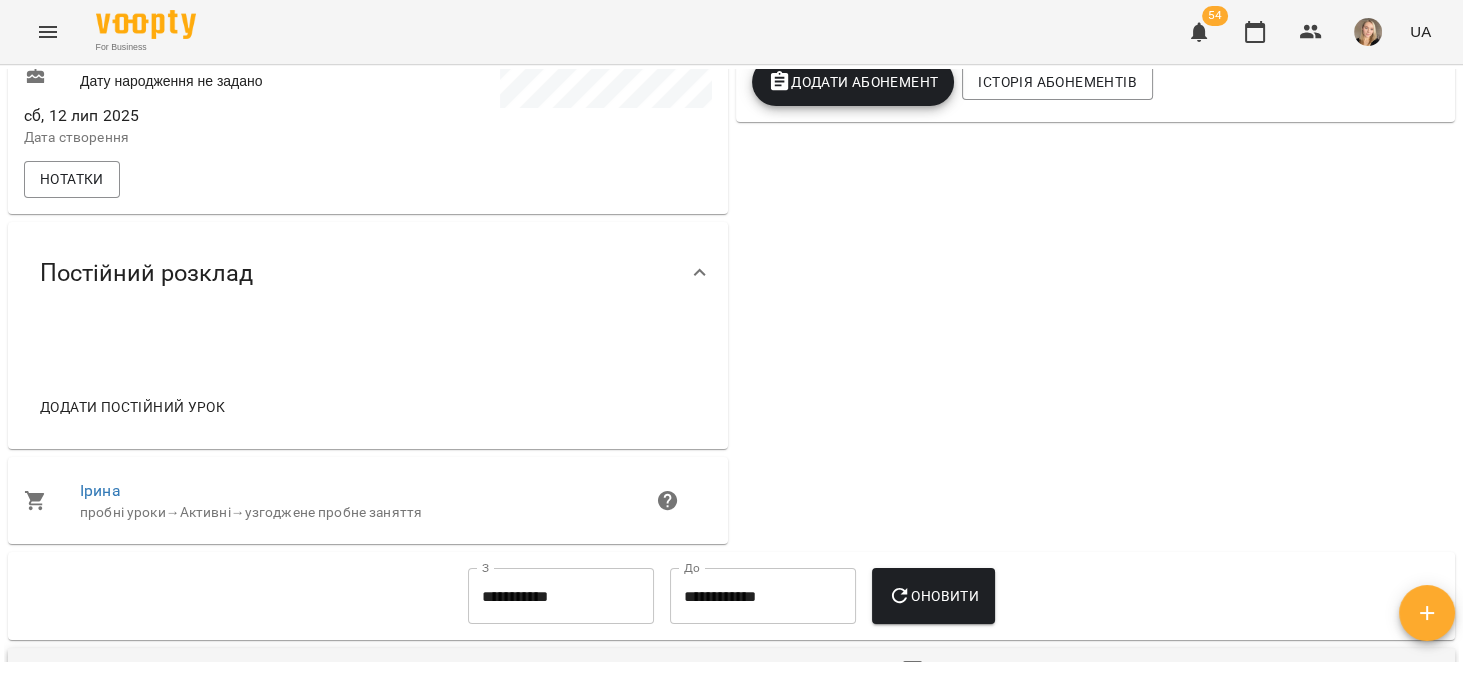 click on "Додати постійний урок" at bounding box center (132, 407) 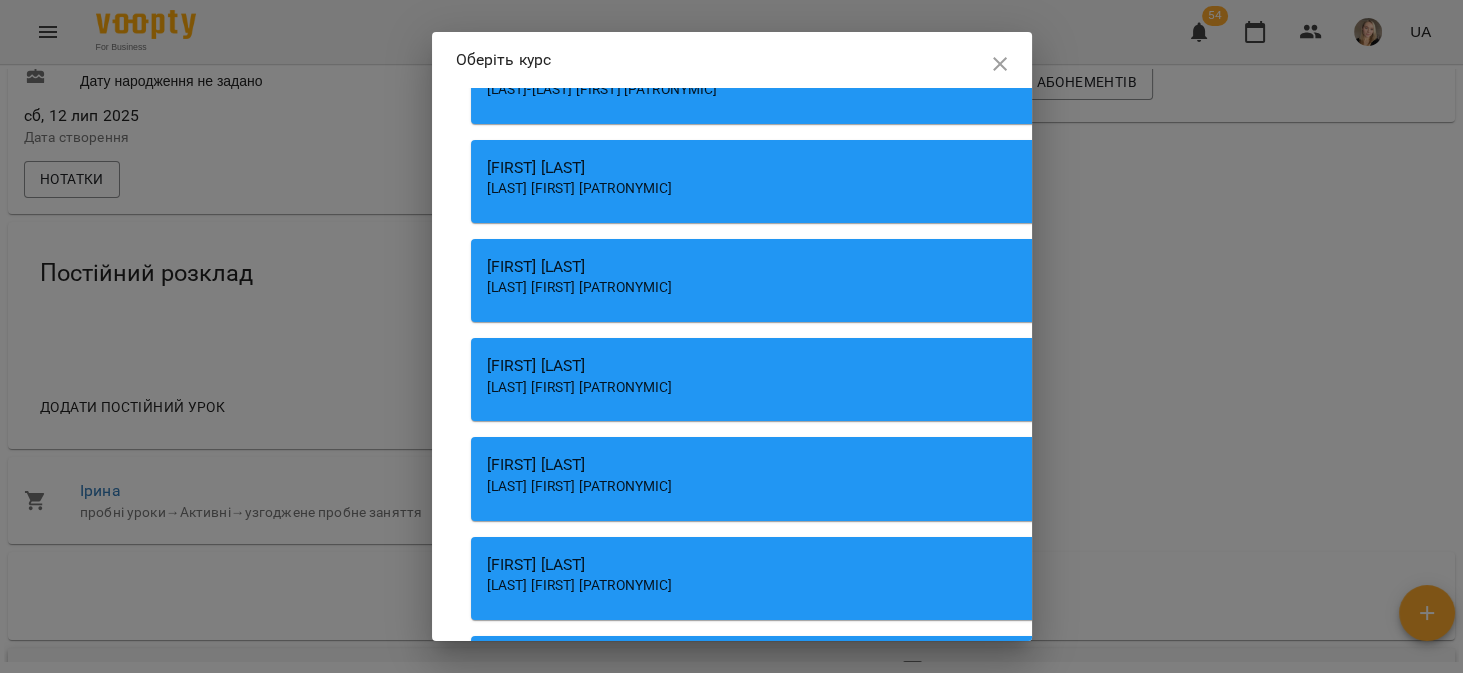 scroll, scrollTop: 6218, scrollLeft: 0, axis: vertical 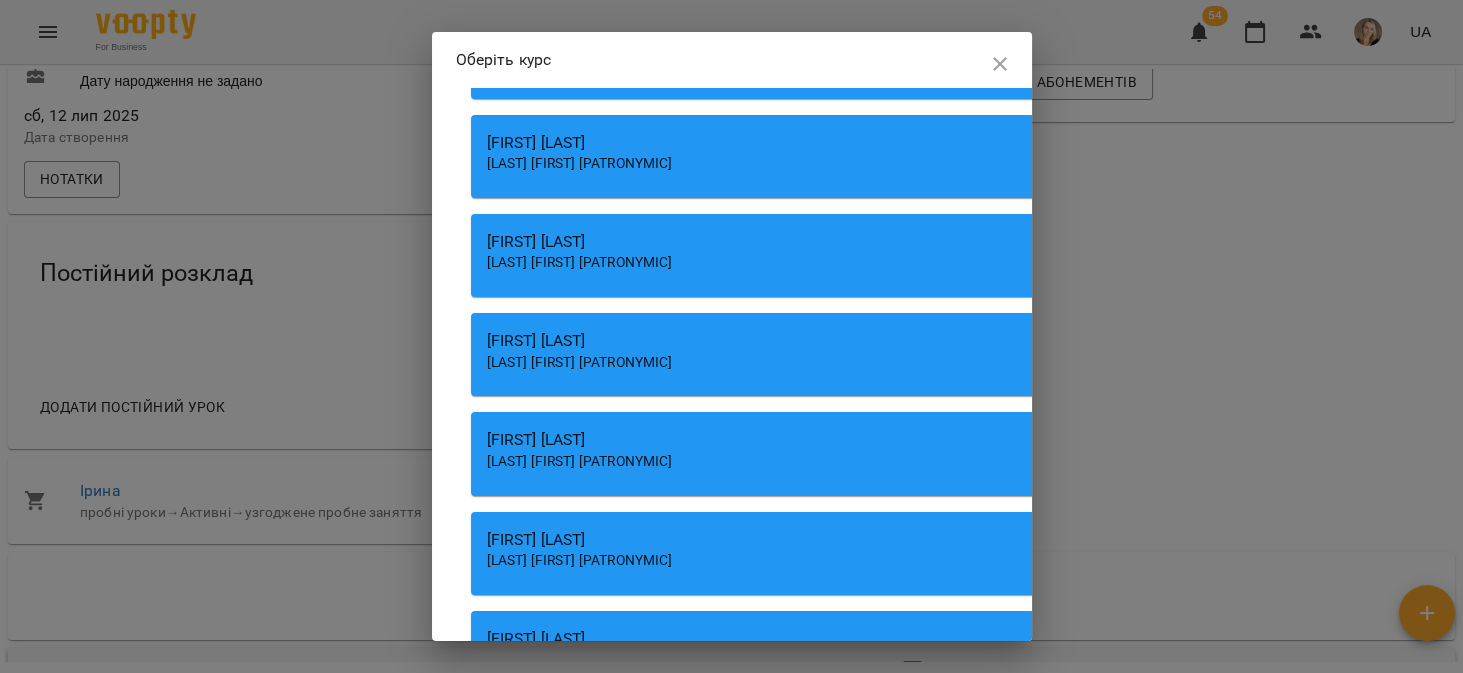 click on "Марина Хоменко" at bounding box center [1041, 341] 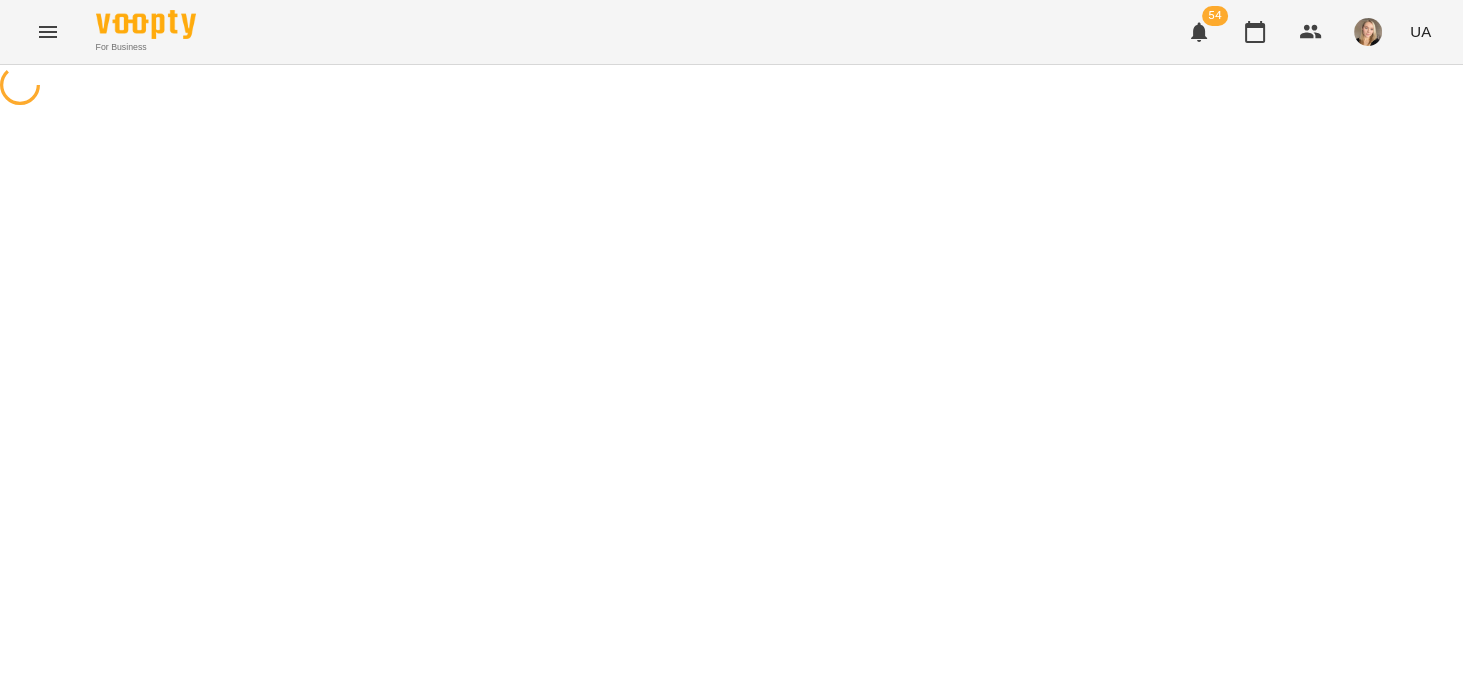 select on "**********" 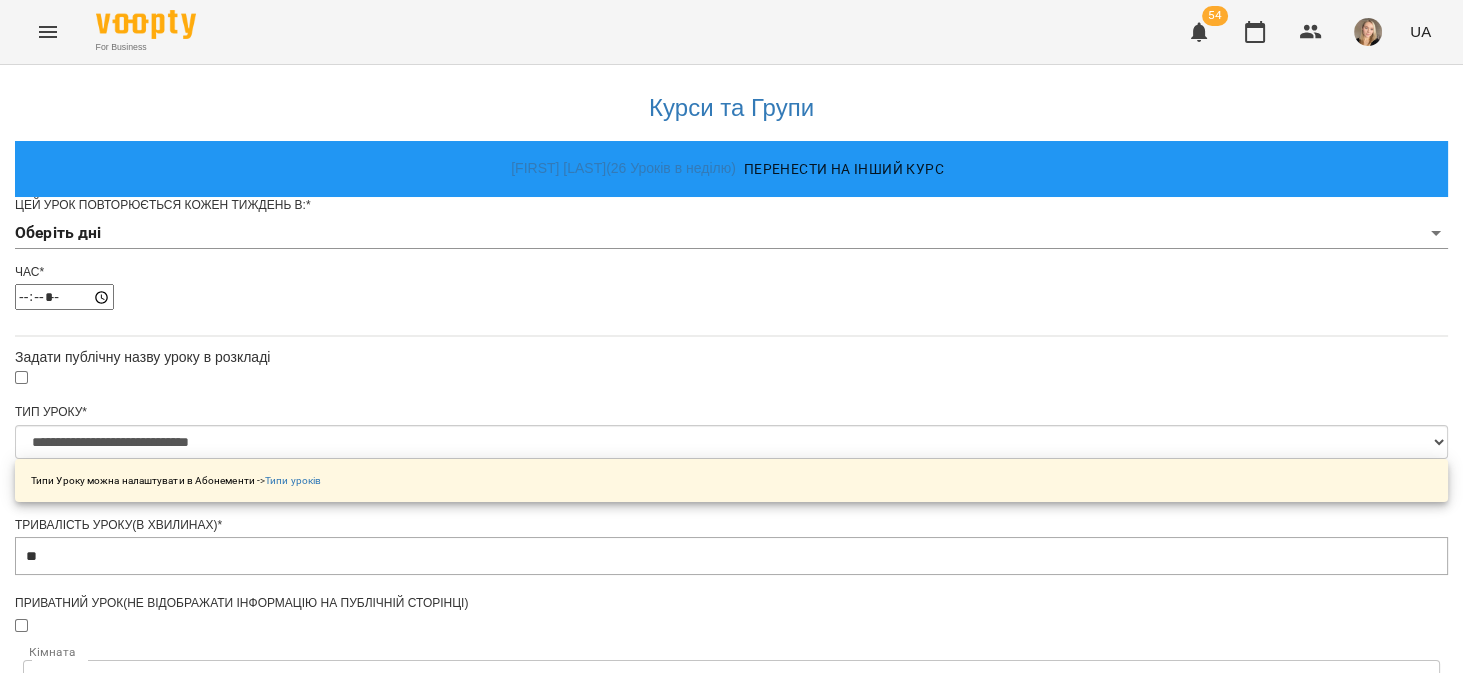 click on "**********" at bounding box center (731, 642) 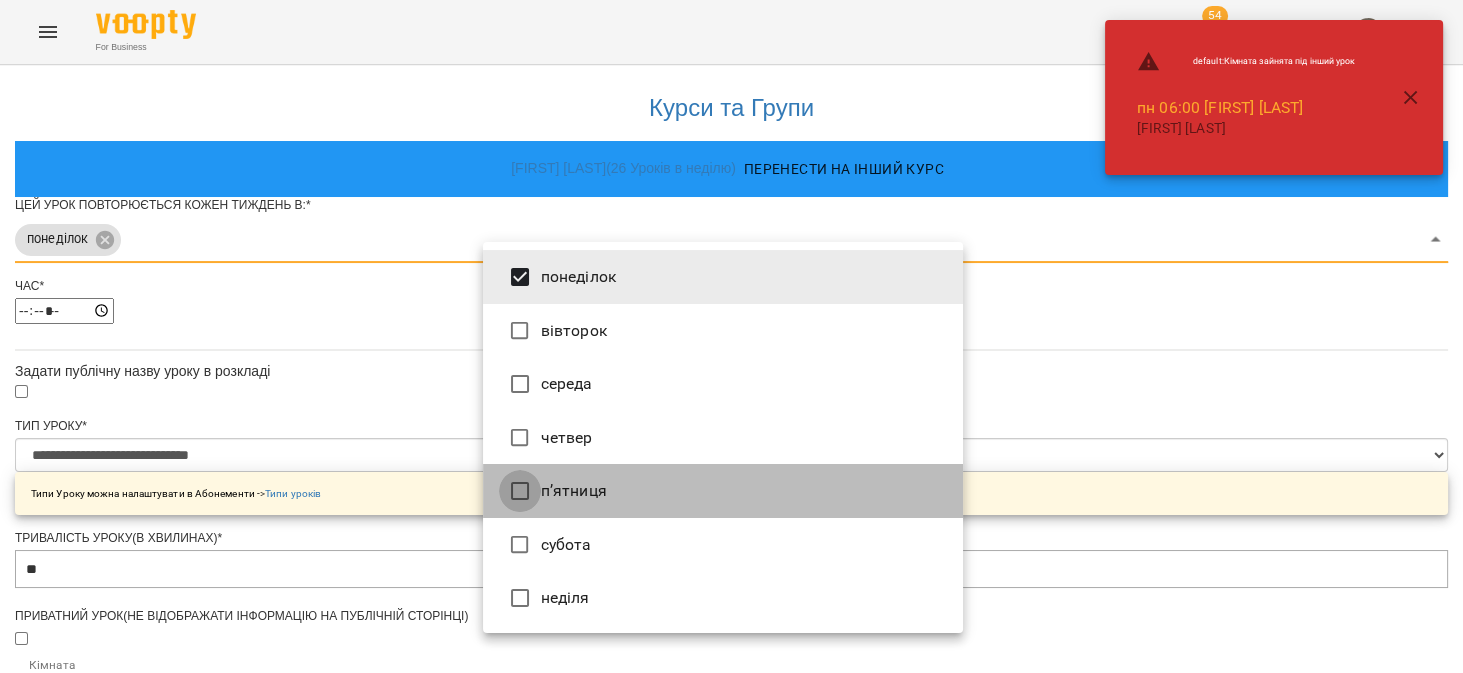 type on "***" 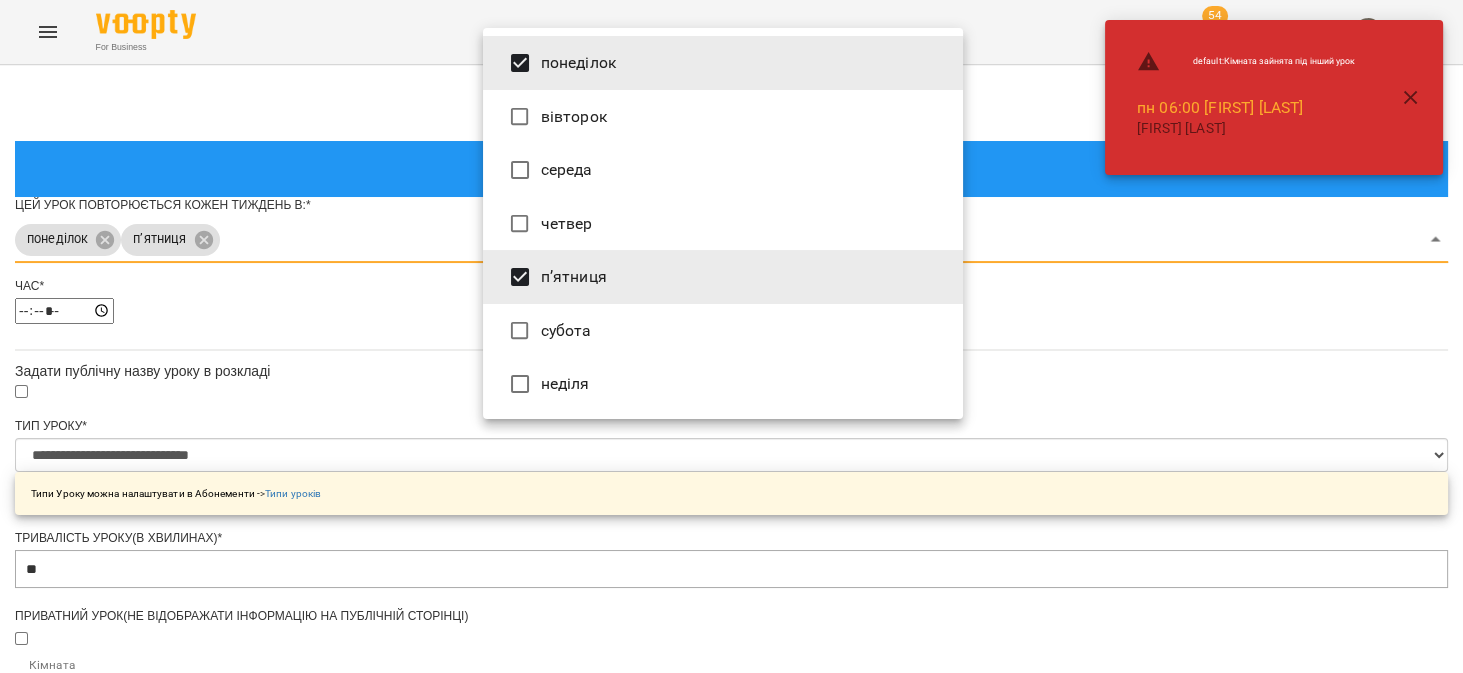click at bounding box center [731, 336] 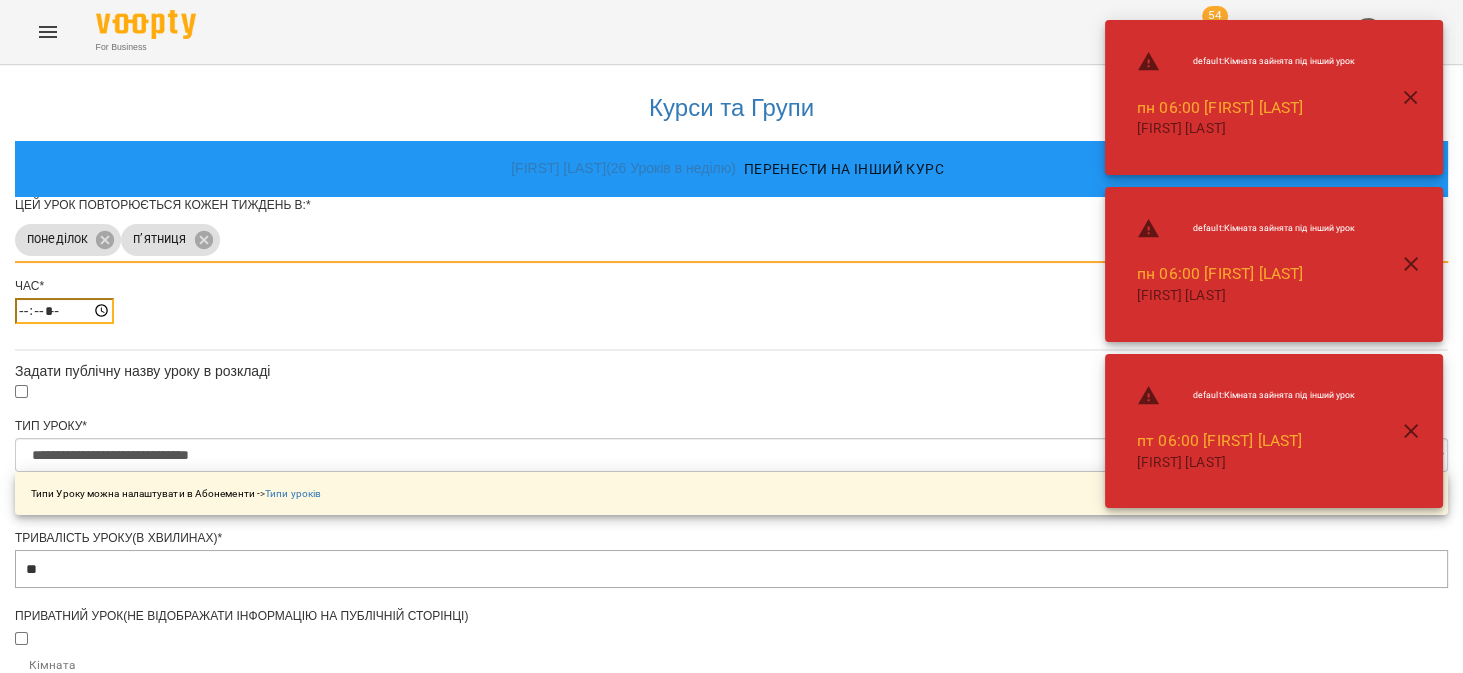 click on "*****" at bounding box center (64, 311) 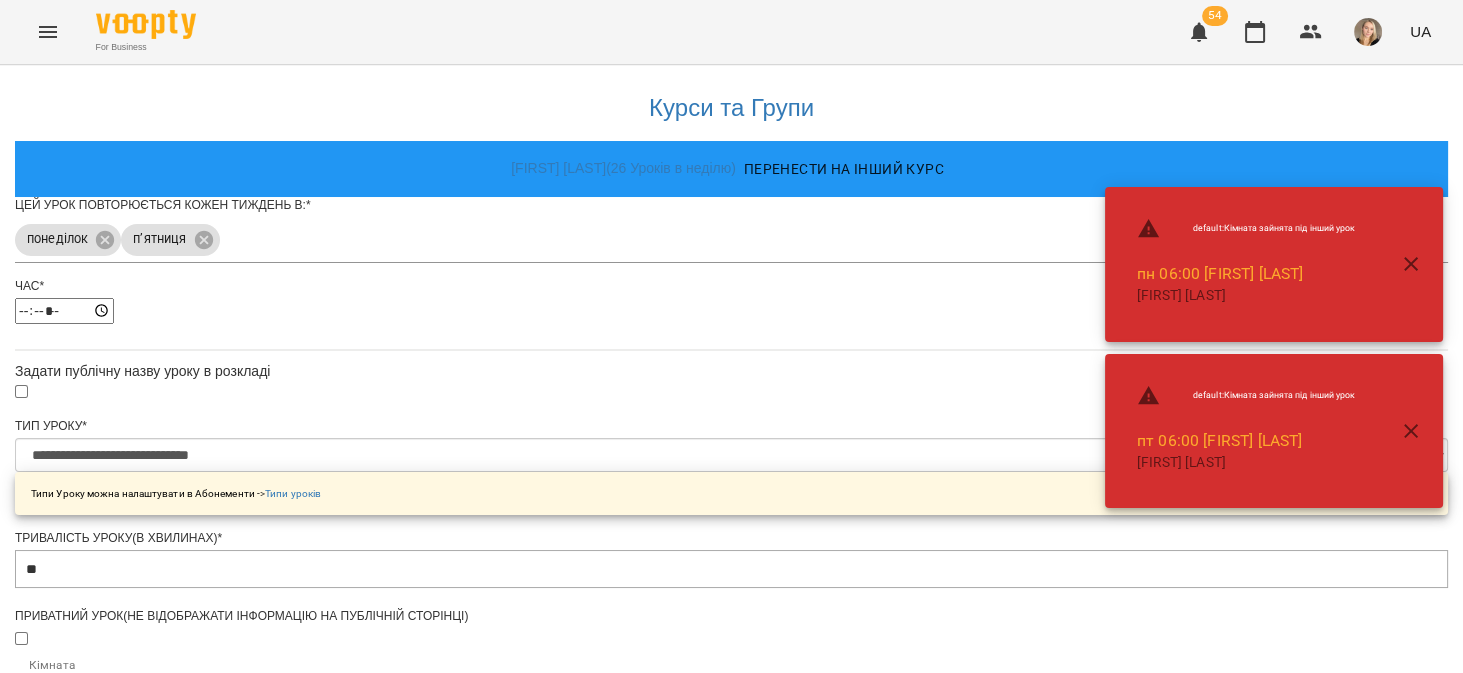 type on "*****" 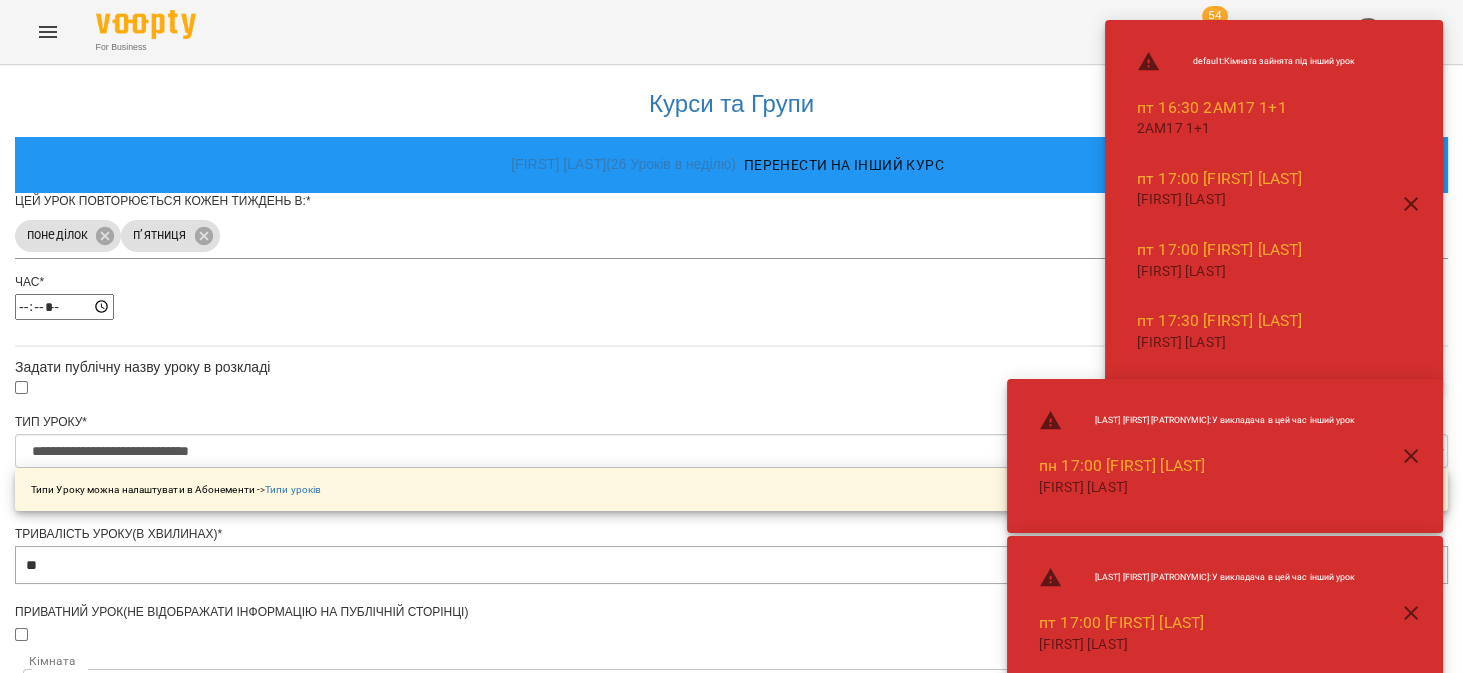 scroll, scrollTop: 726, scrollLeft: 0, axis: vertical 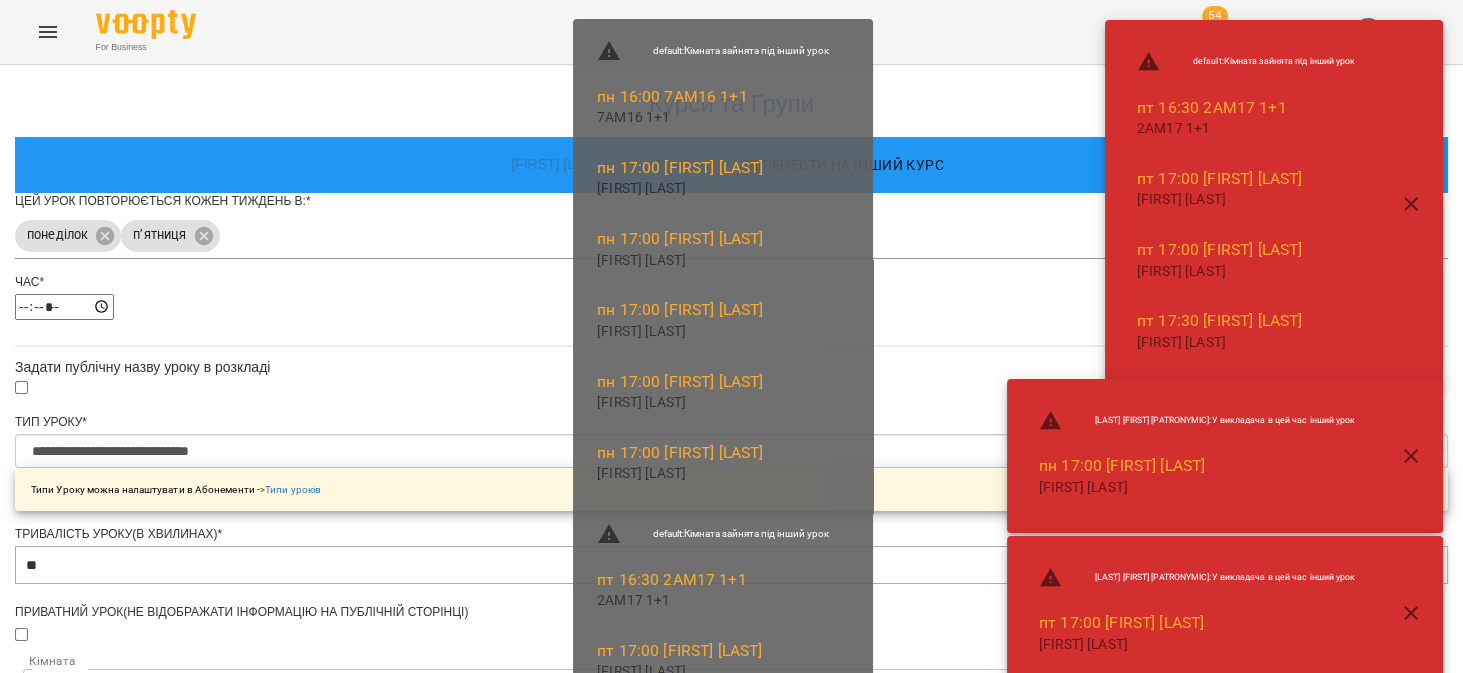 click on "Зберегти" at bounding box center [731, 1272] 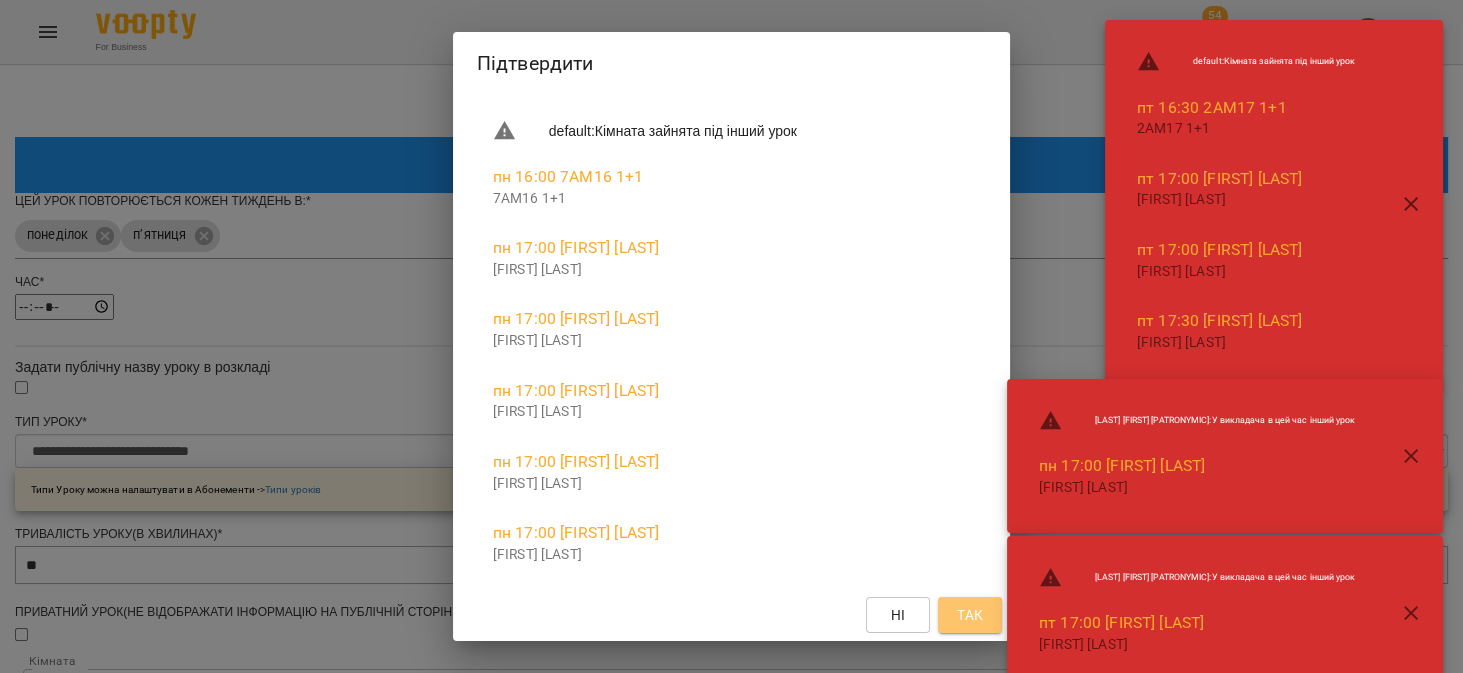 click on "Так" at bounding box center (970, 615) 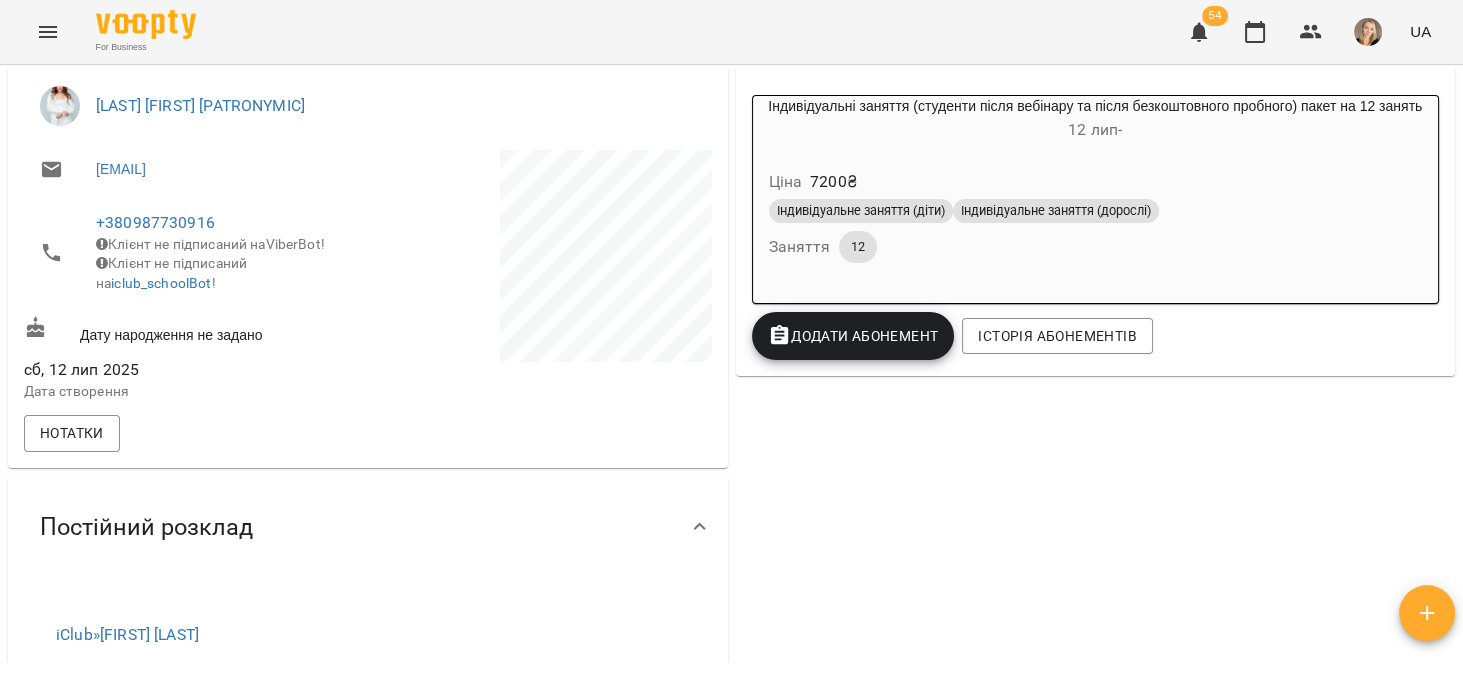 scroll, scrollTop: 0, scrollLeft: 0, axis: both 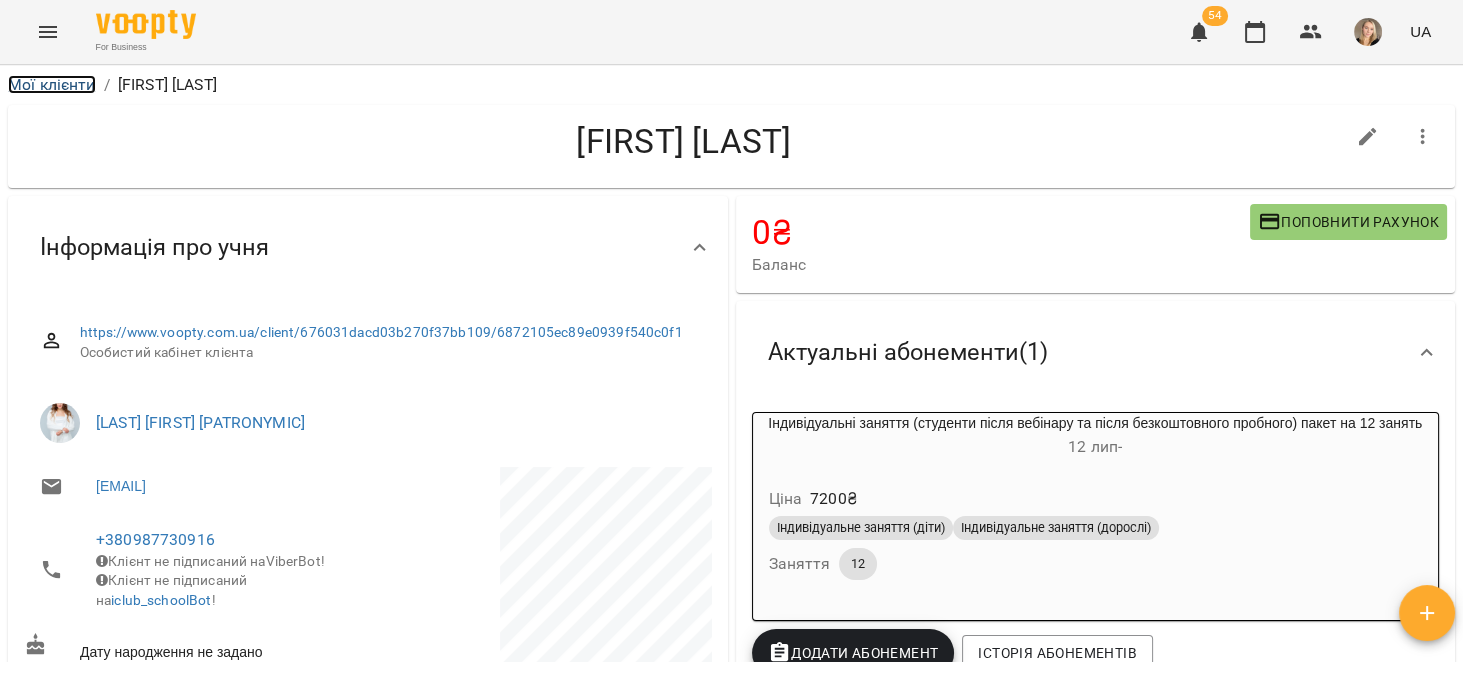 click on "Мої клієнти" at bounding box center [52, 84] 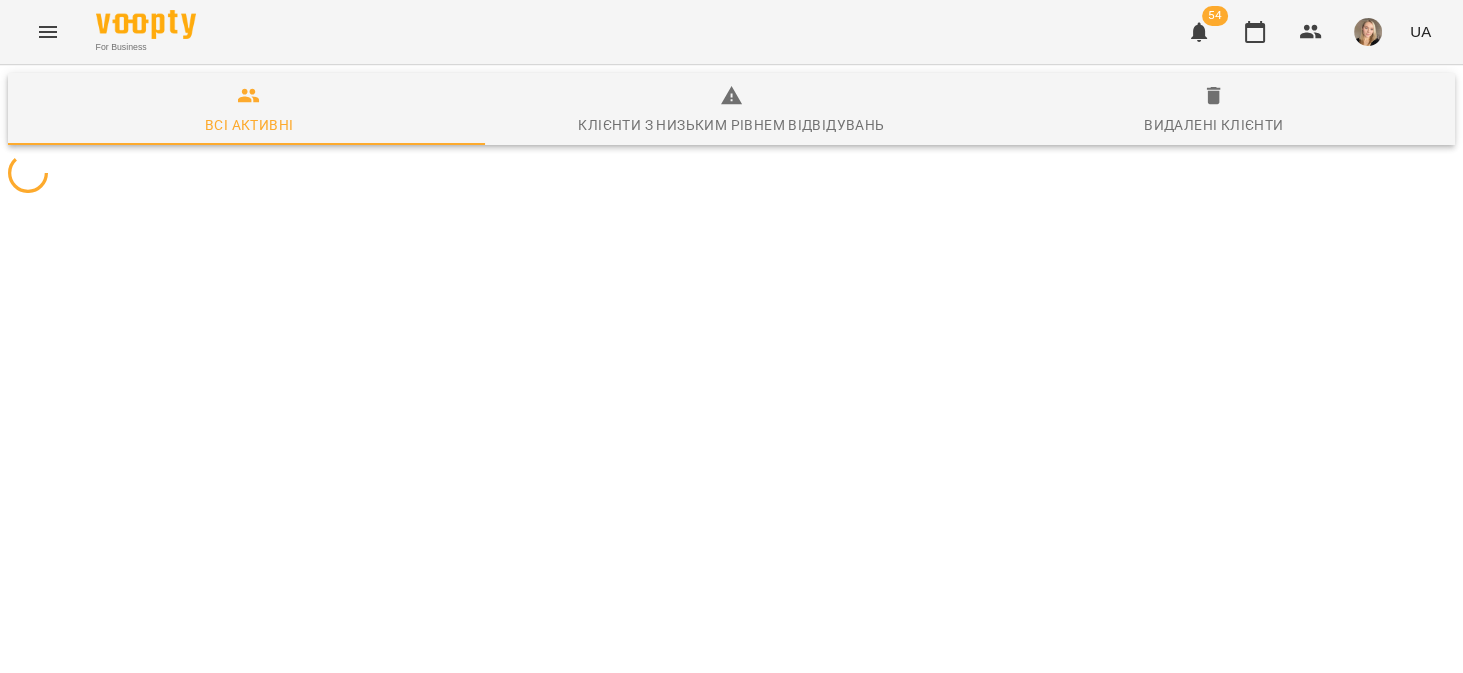 scroll, scrollTop: 0, scrollLeft: 0, axis: both 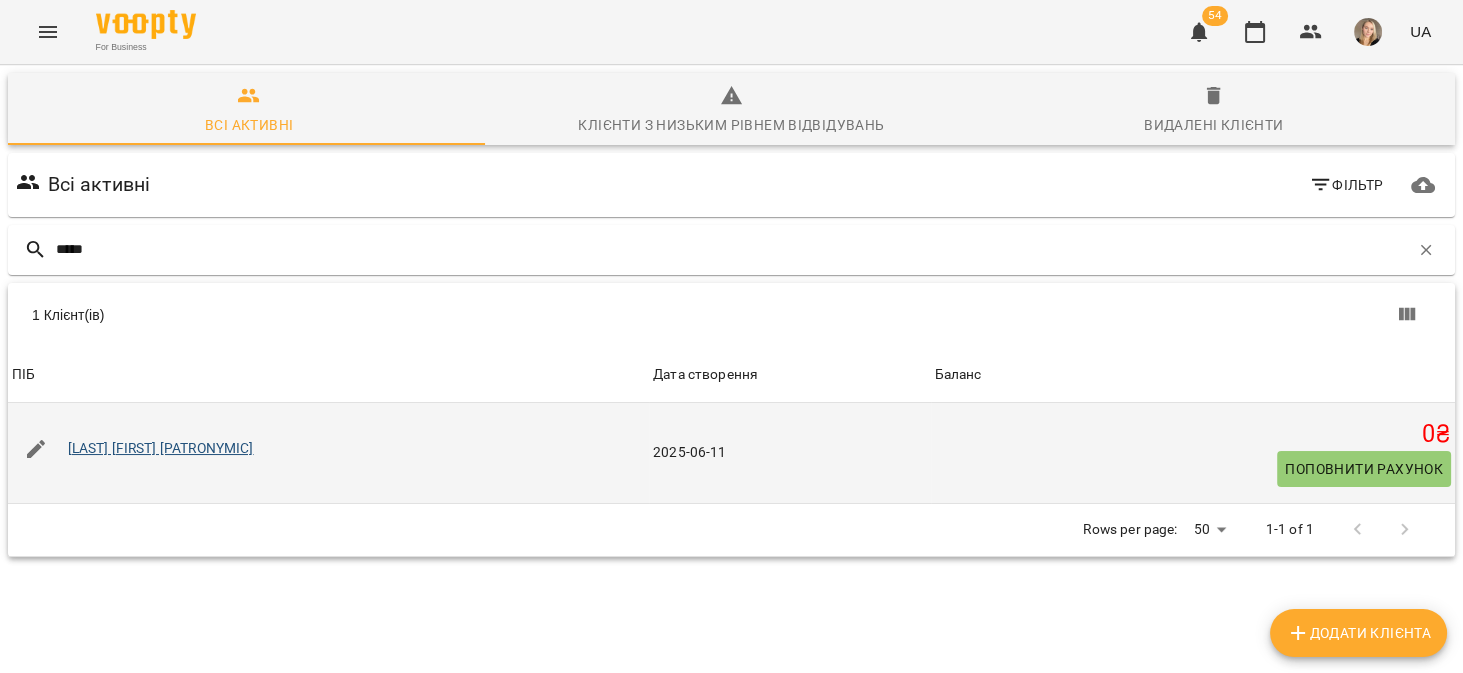 type on "*****" 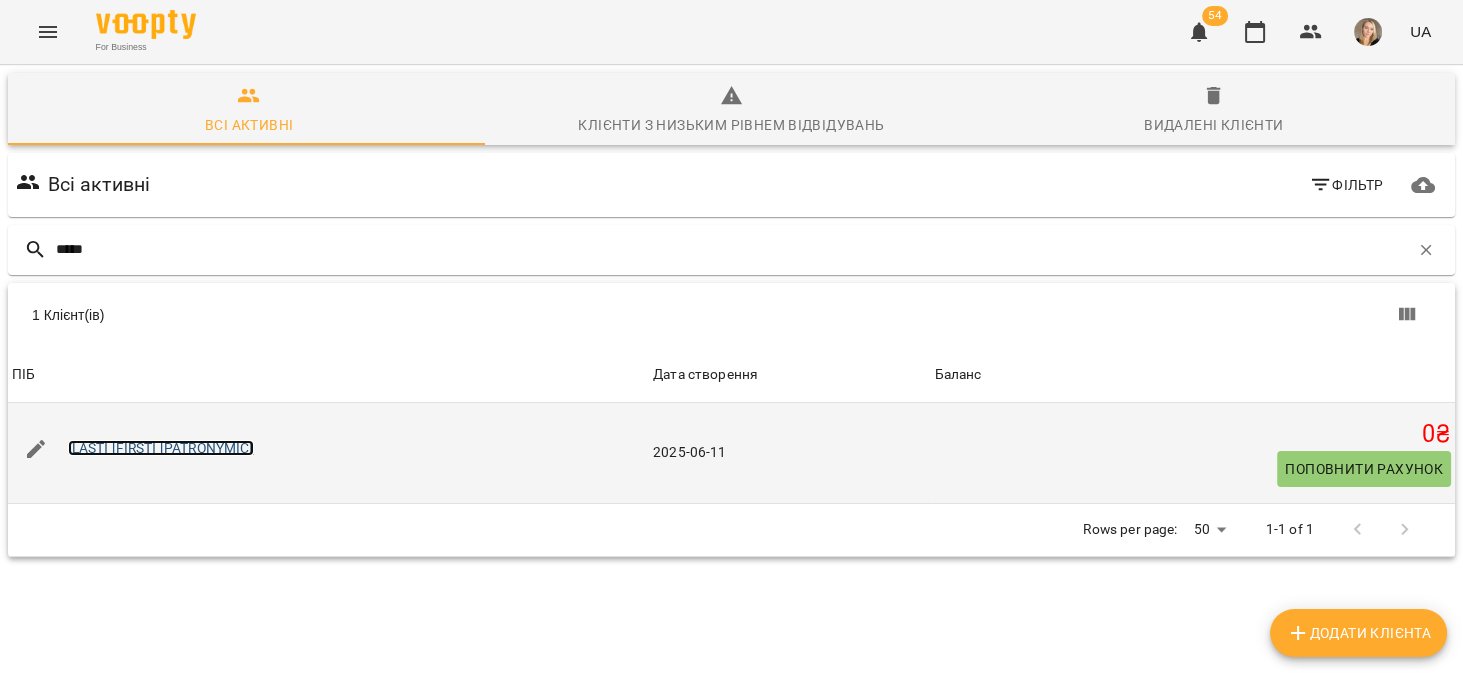 click on "Сапович Юлія Василівна" at bounding box center [161, 448] 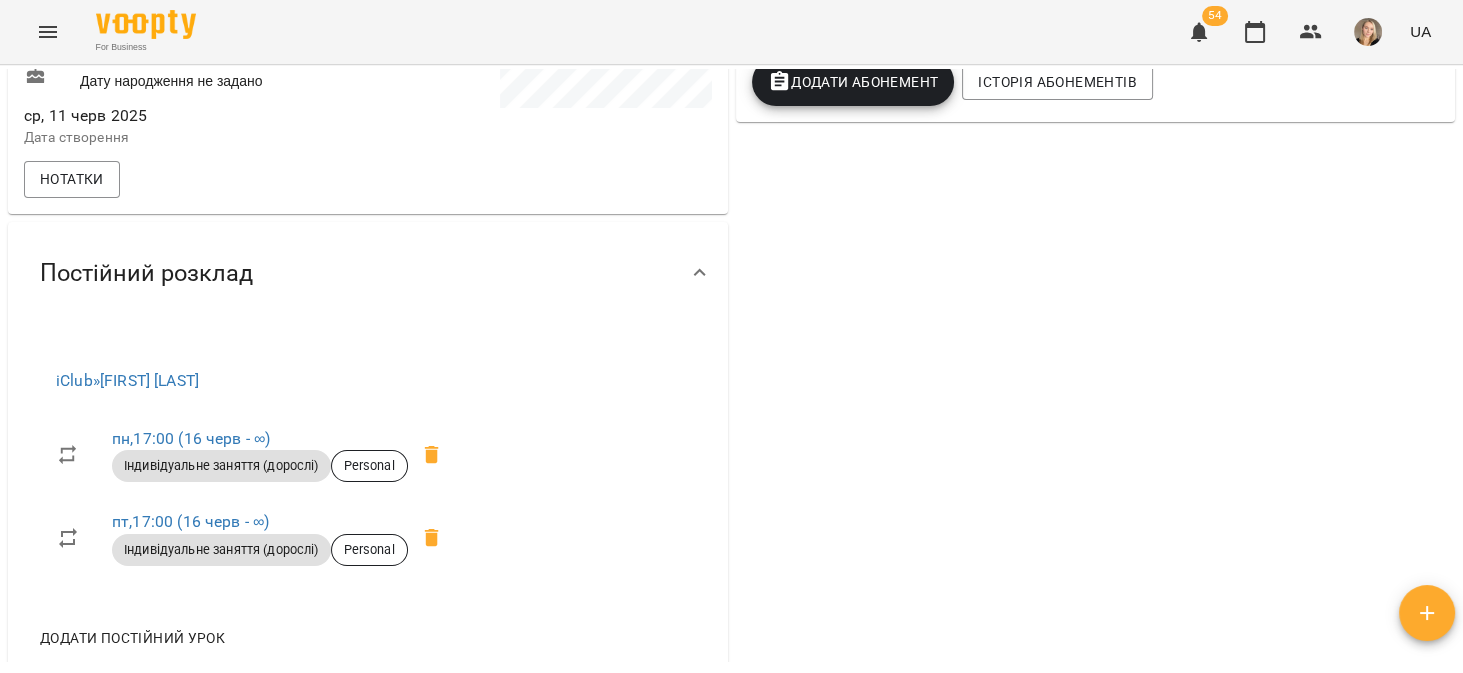 scroll, scrollTop: 698, scrollLeft: 0, axis: vertical 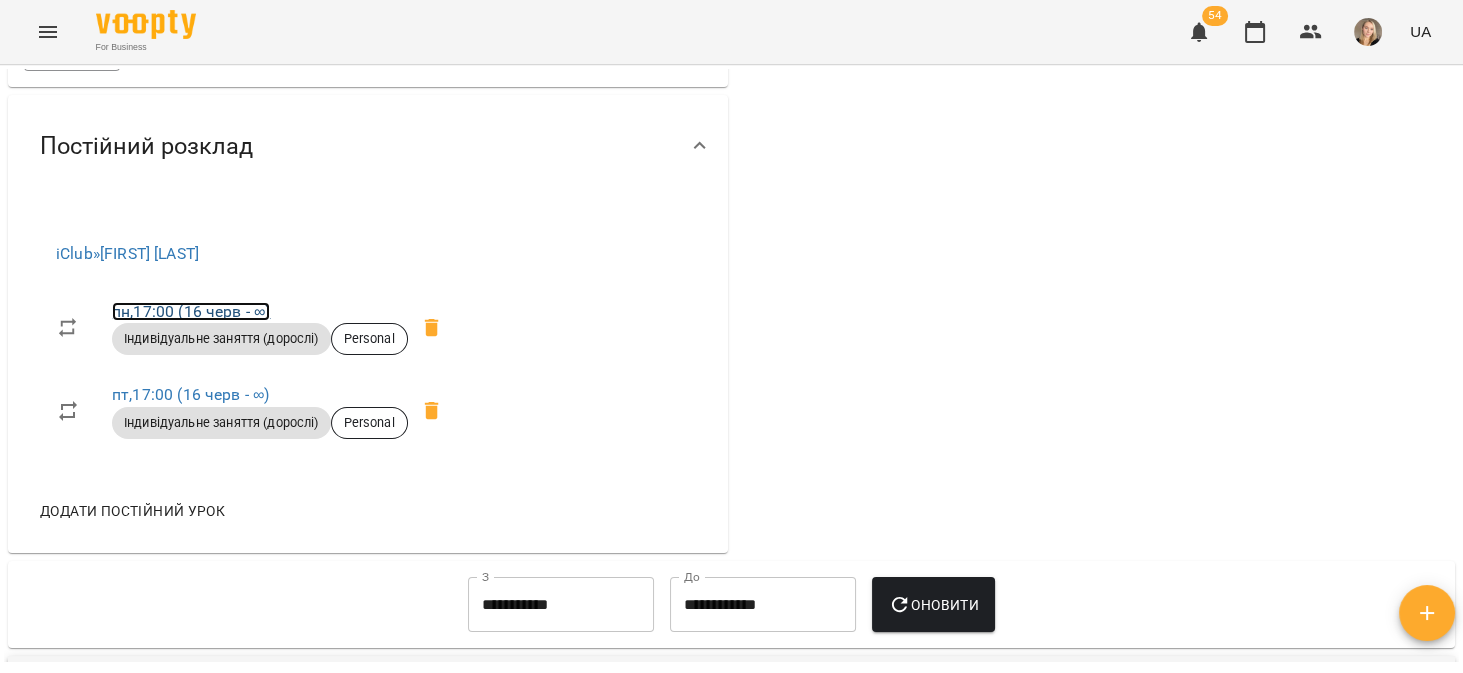 click on "пн ,  17:00   (16 черв - ∞) Індивідуальне заняття (дорослі) Personal" at bounding box center [260, 328] 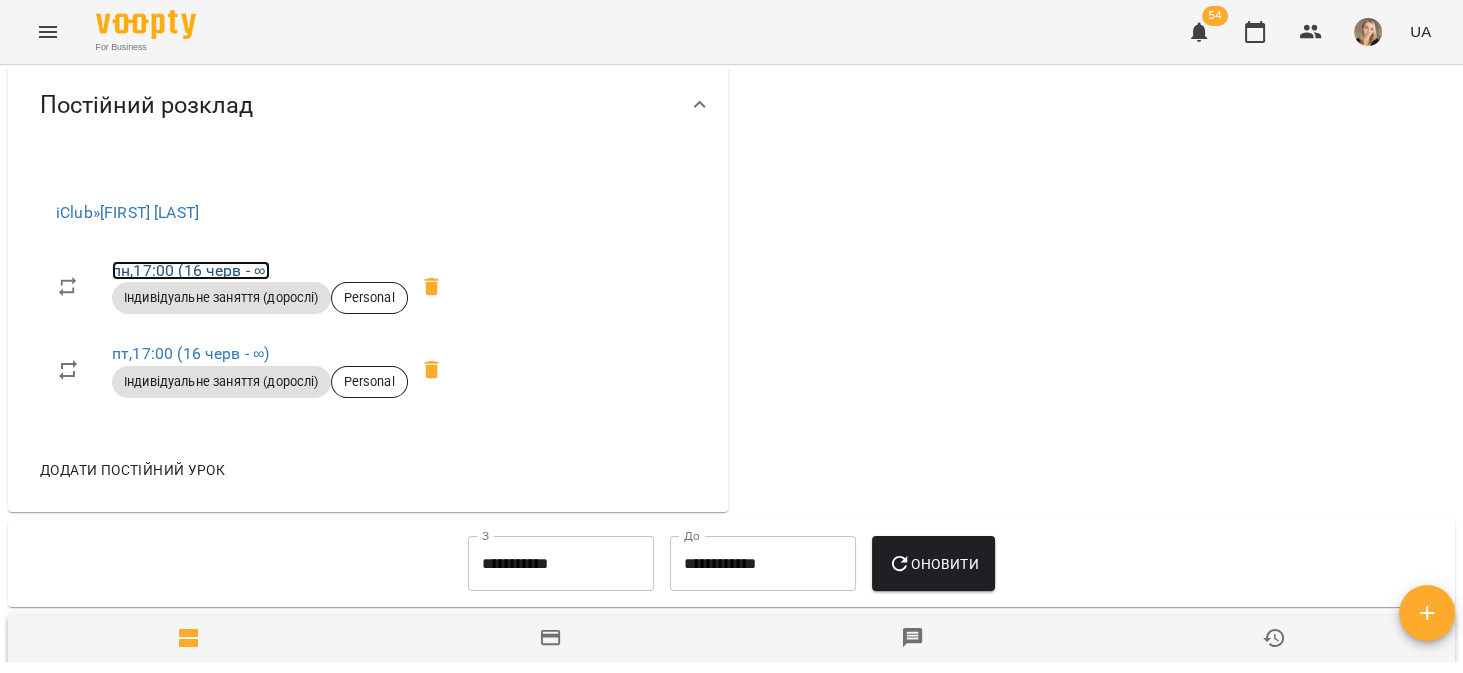 scroll, scrollTop: 761, scrollLeft: 0, axis: vertical 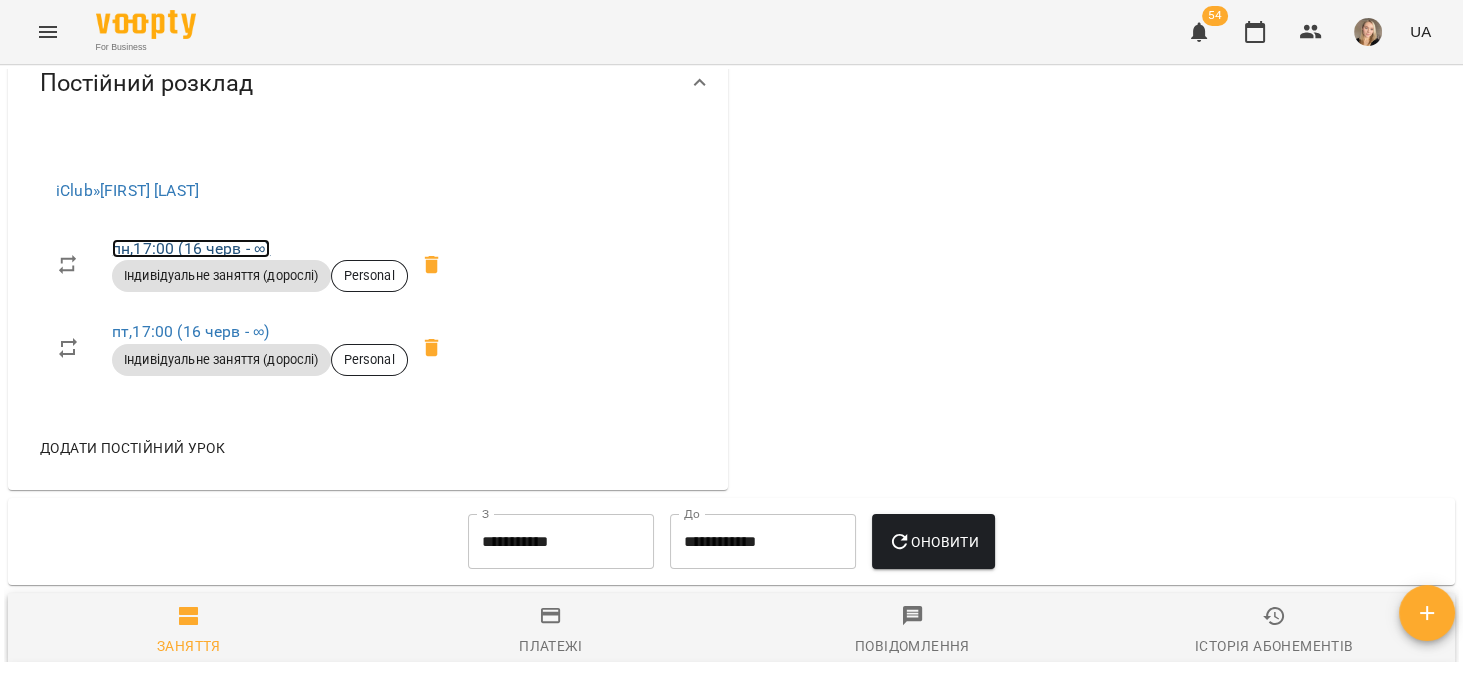 click on "пн ,  17:00   (16 черв - ∞)" at bounding box center (191, 248) 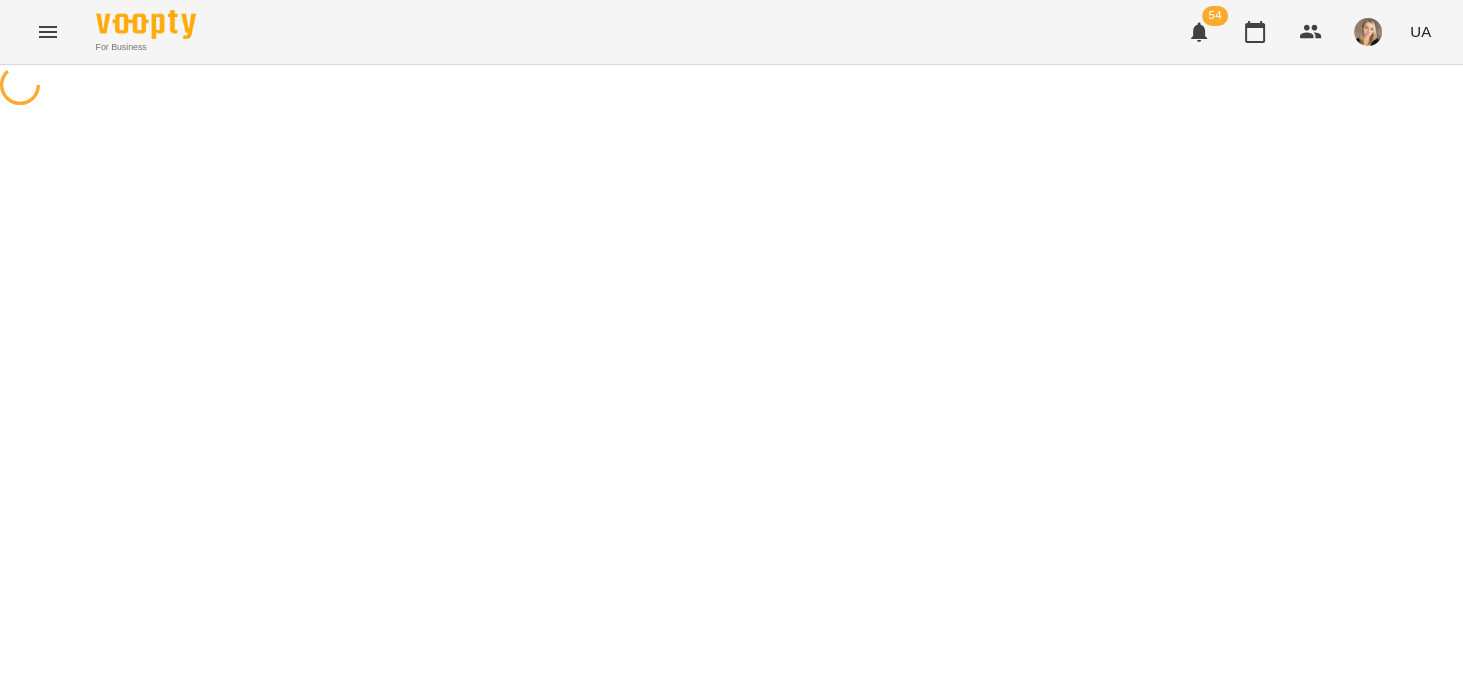 select on "*" 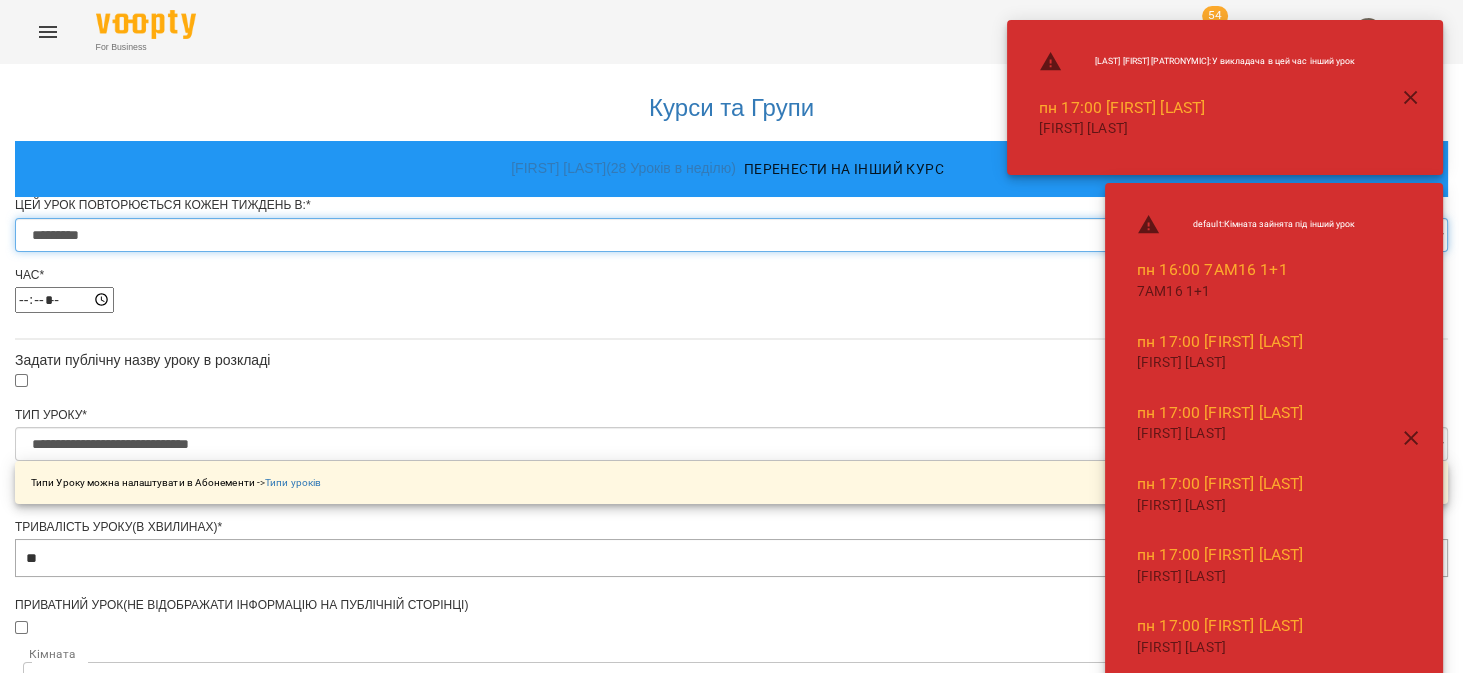 click on "********* ******** ****** ****** ******** ****** ******" at bounding box center [731, 235] 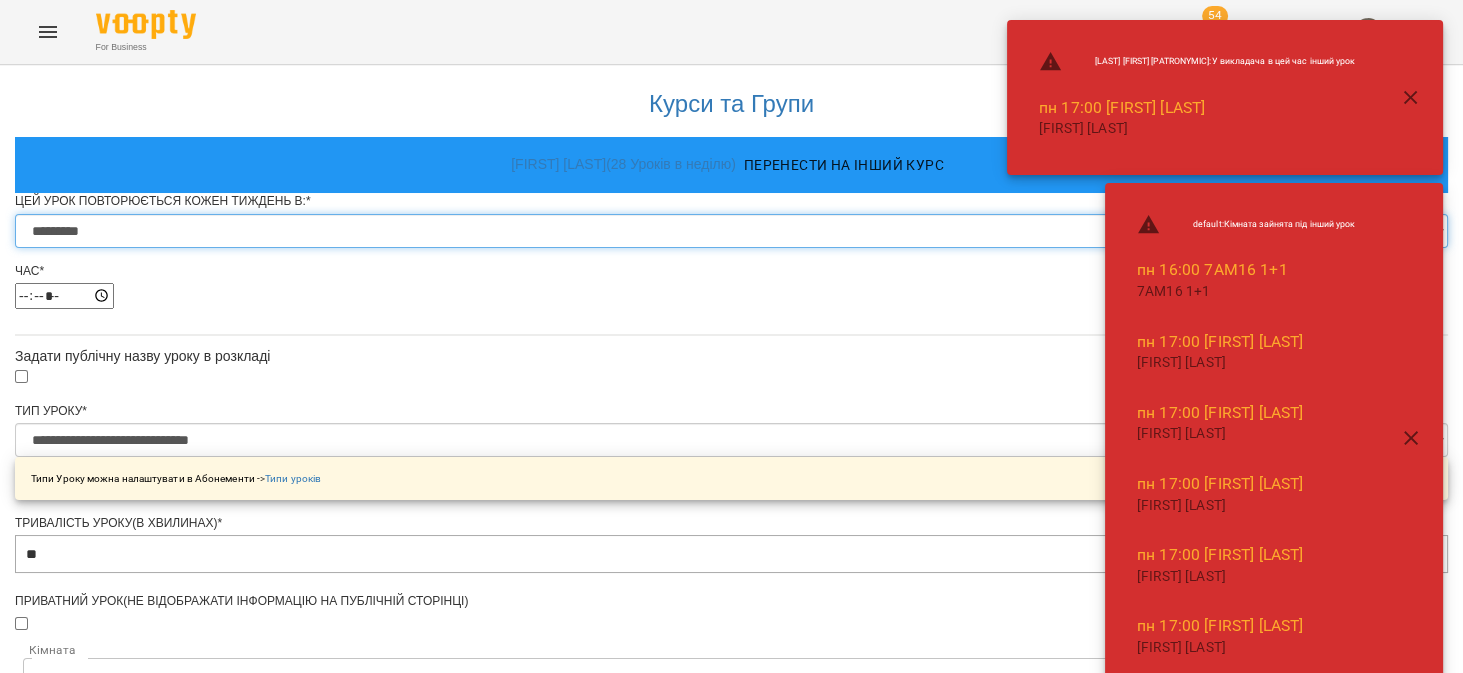 scroll, scrollTop: 947, scrollLeft: 0, axis: vertical 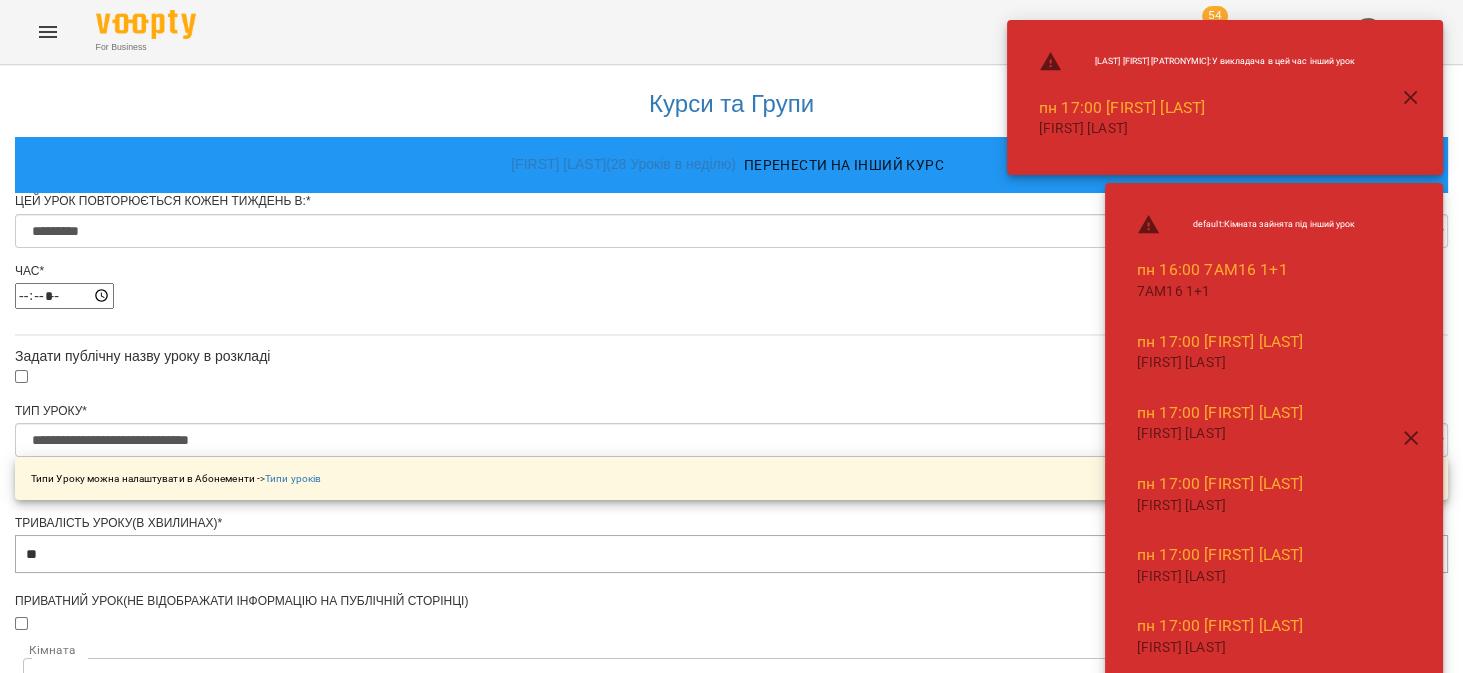 click on "Зберегти" at bounding box center [731, 1372] 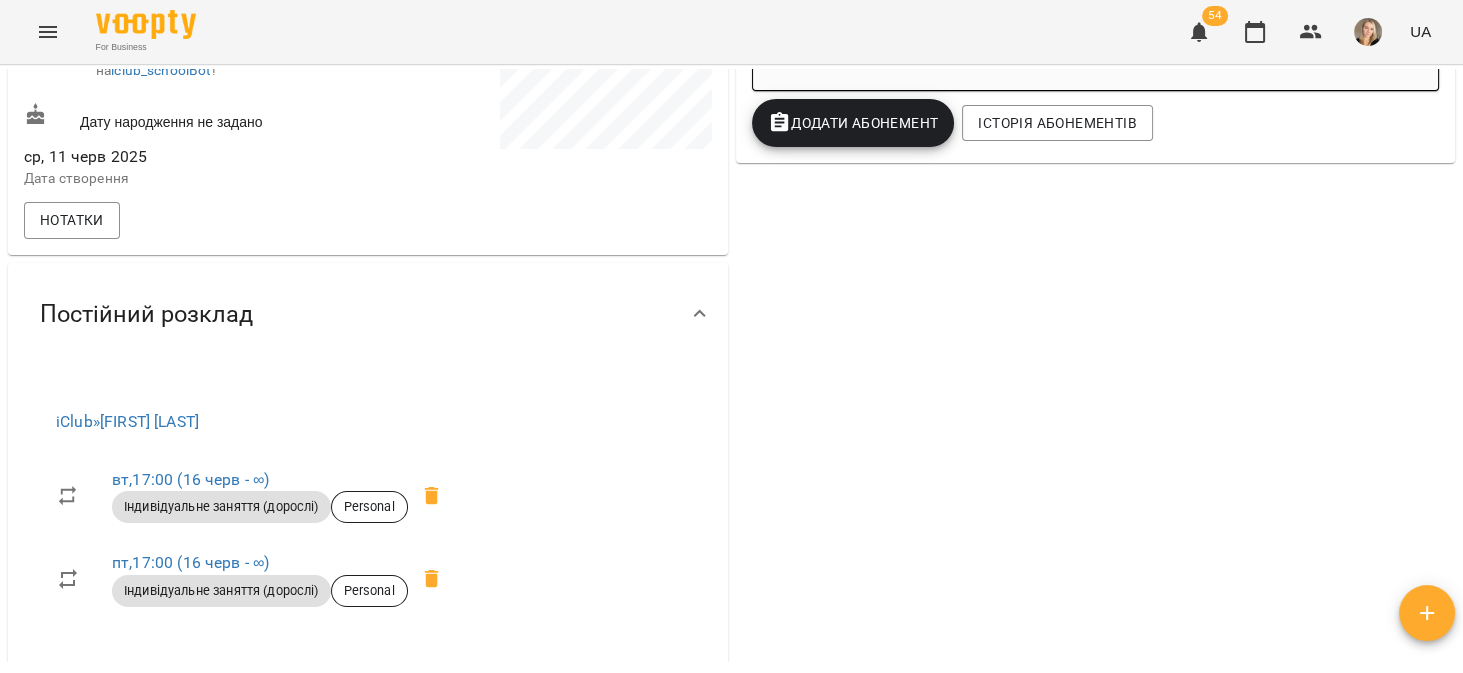 scroll, scrollTop: 698, scrollLeft: 0, axis: vertical 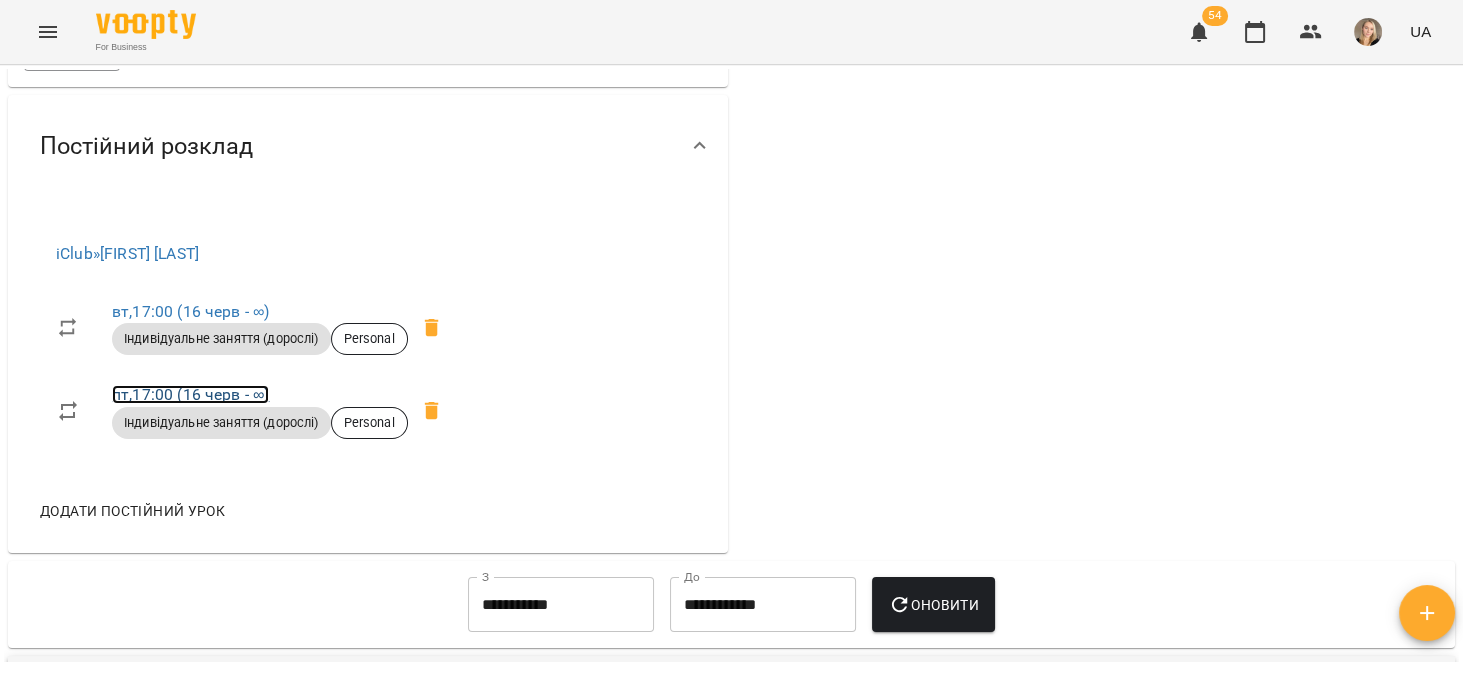 click on "пт ,  17:00   (16 черв - ∞)" at bounding box center (190, 394) 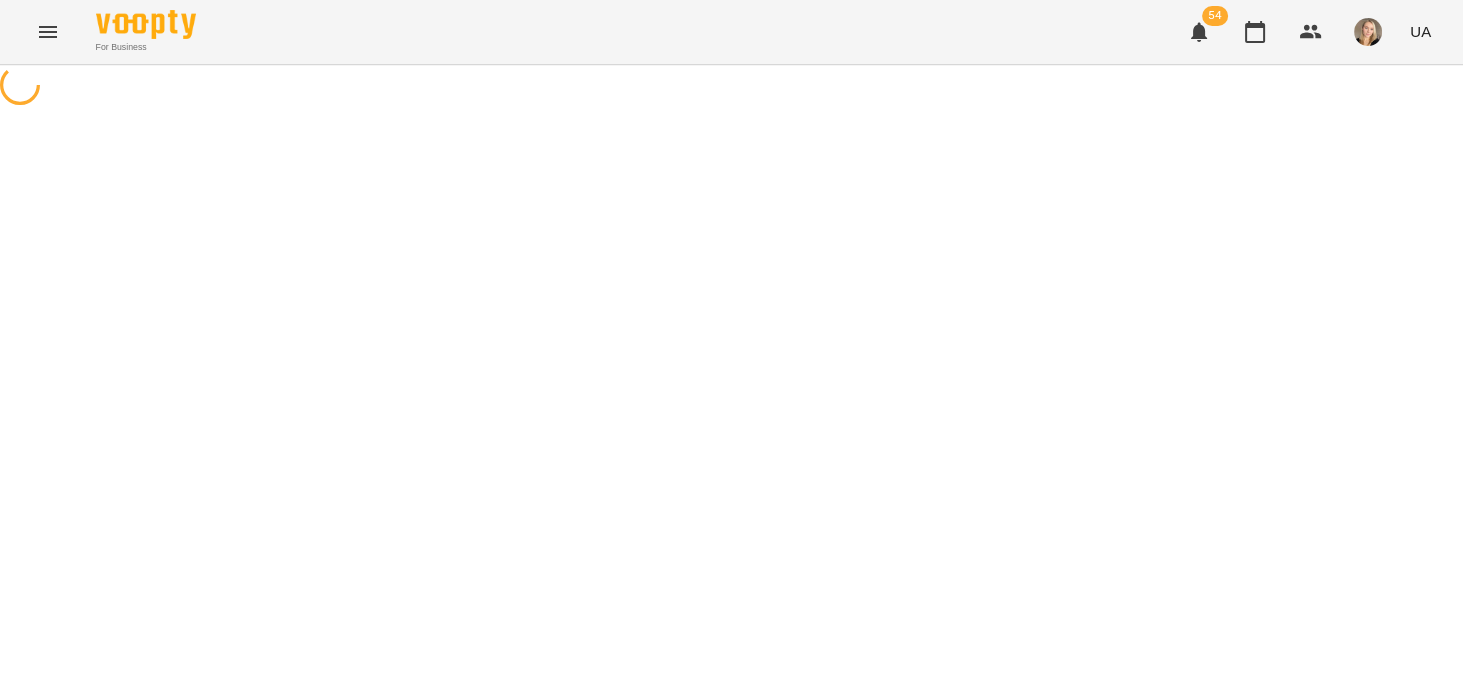 scroll, scrollTop: 0, scrollLeft: 0, axis: both 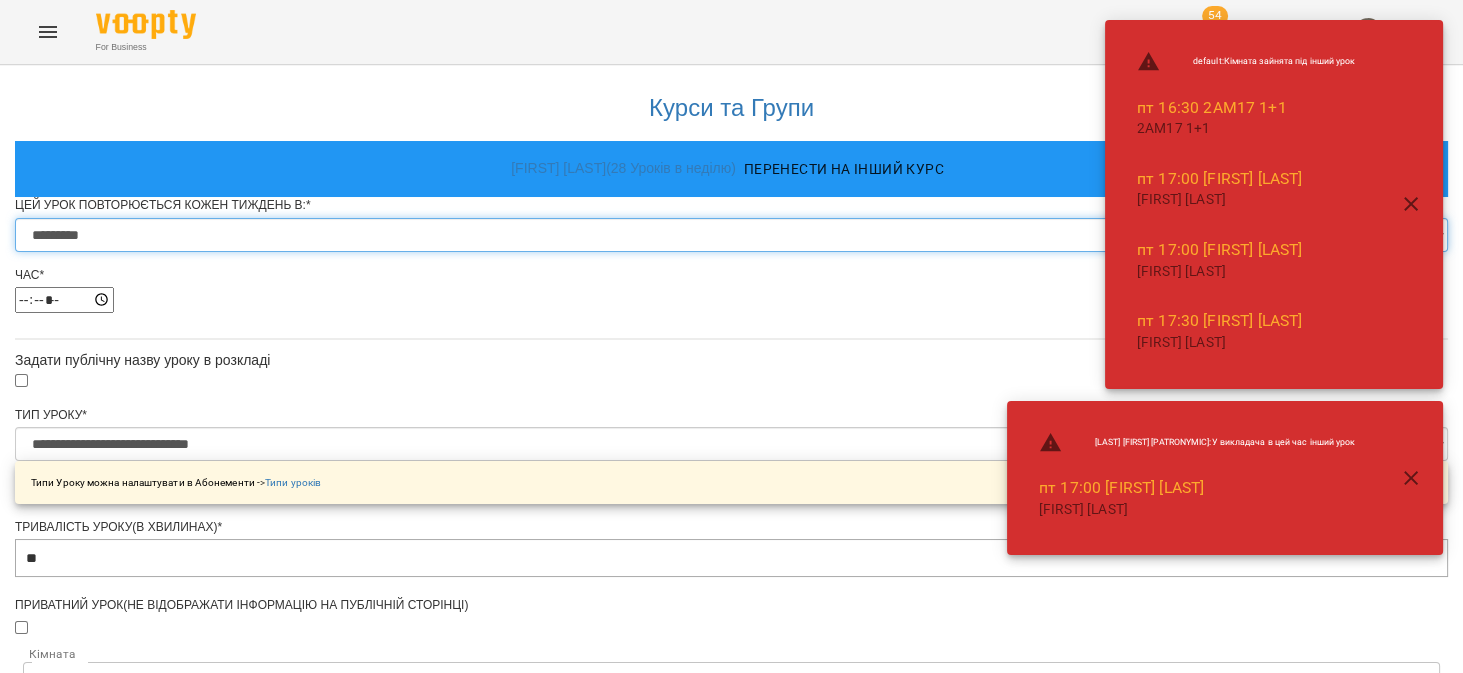 click on "********* ******** ****** ****** ******** ****** ******" at bounding box center [731, 235] 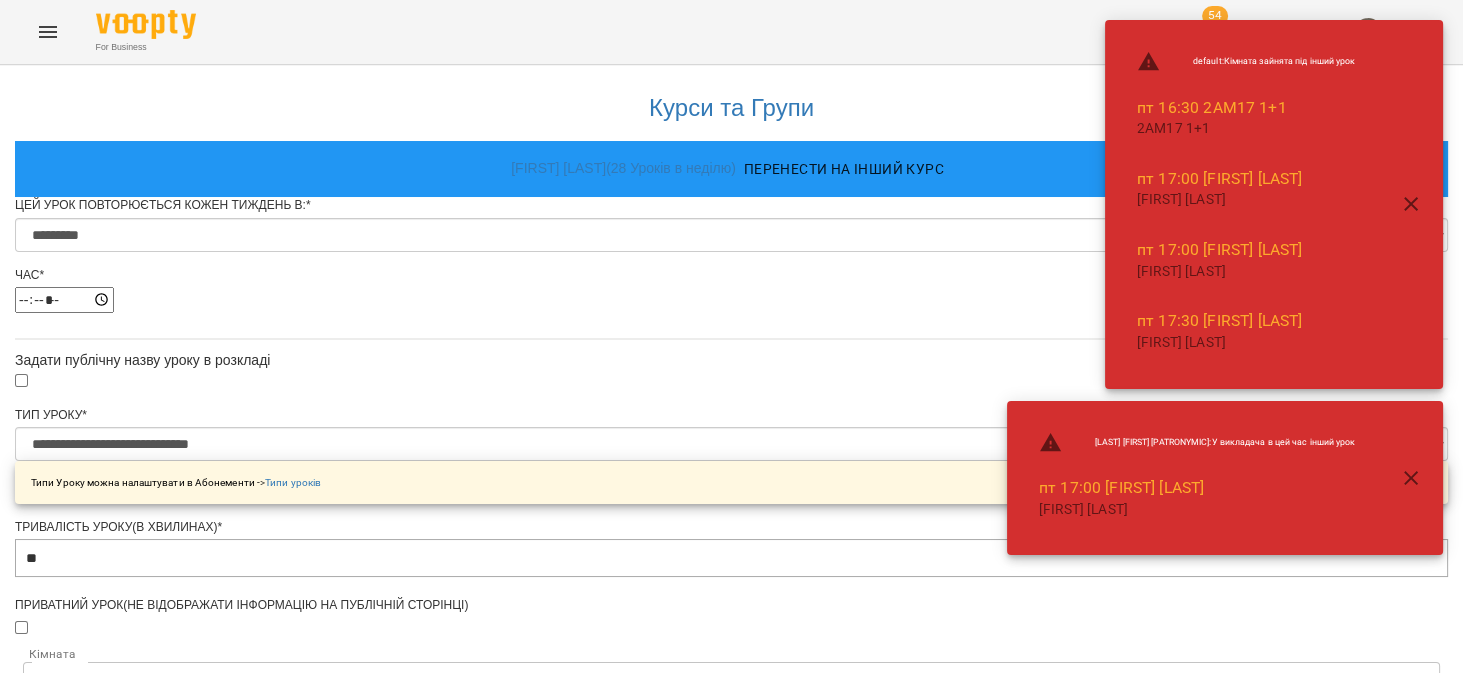 click on "**********" at bounding box center (731, 764) 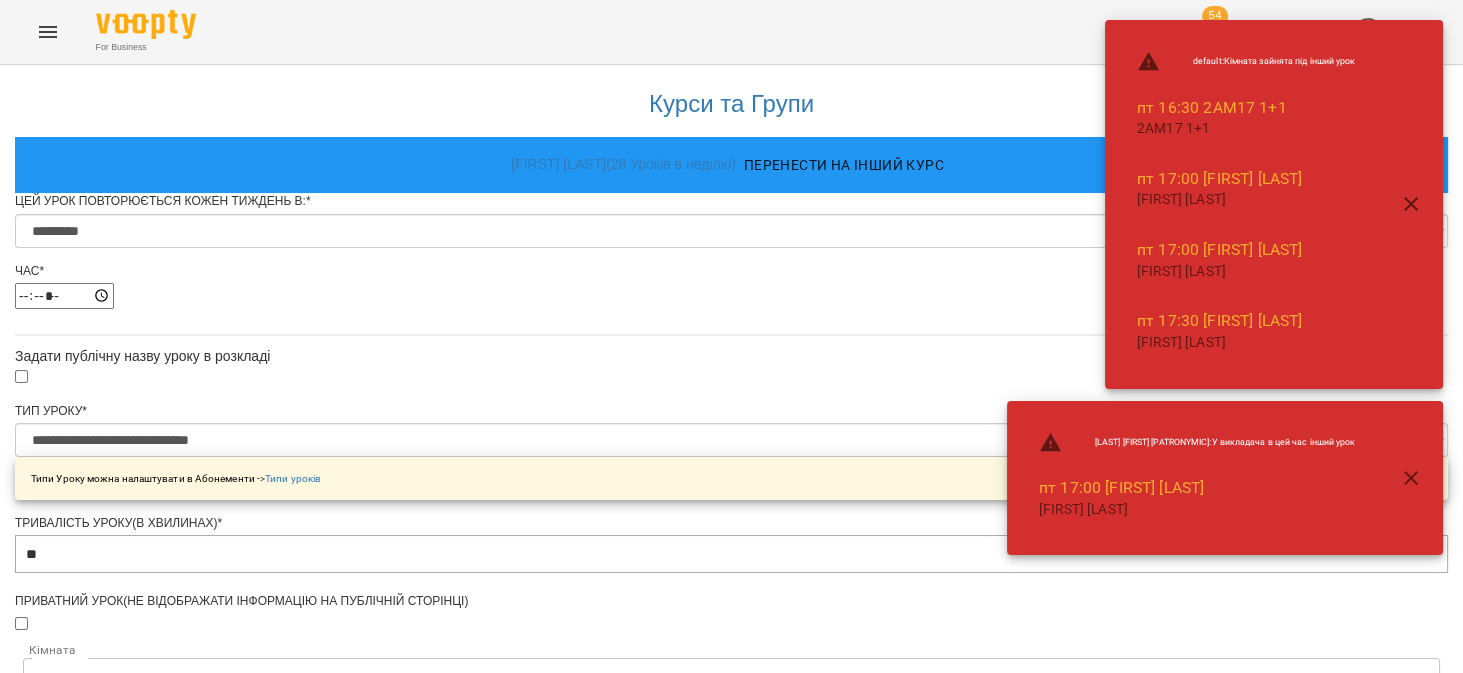 scroll, scrollTop: 947, scrollLeft: 0, axis: vertical 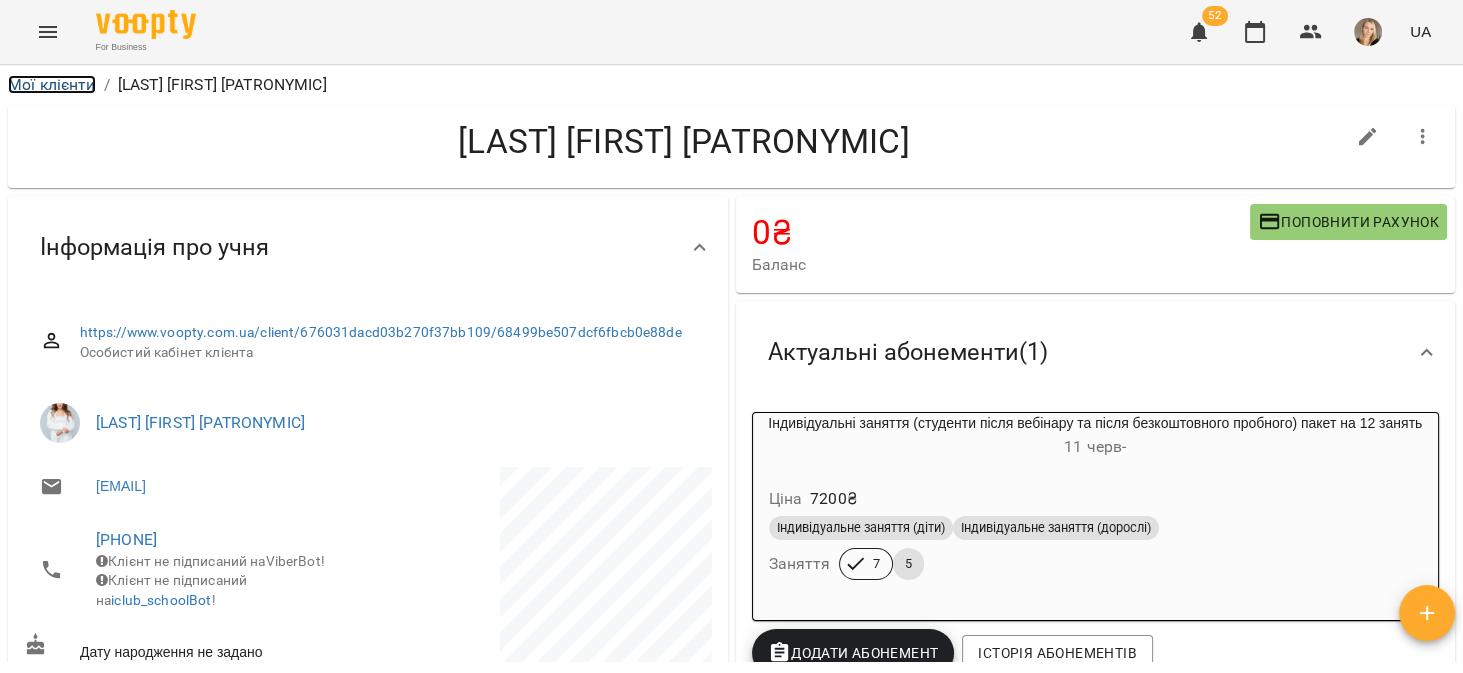 click on "Мої клієнти" at bounding box center [52, 84] 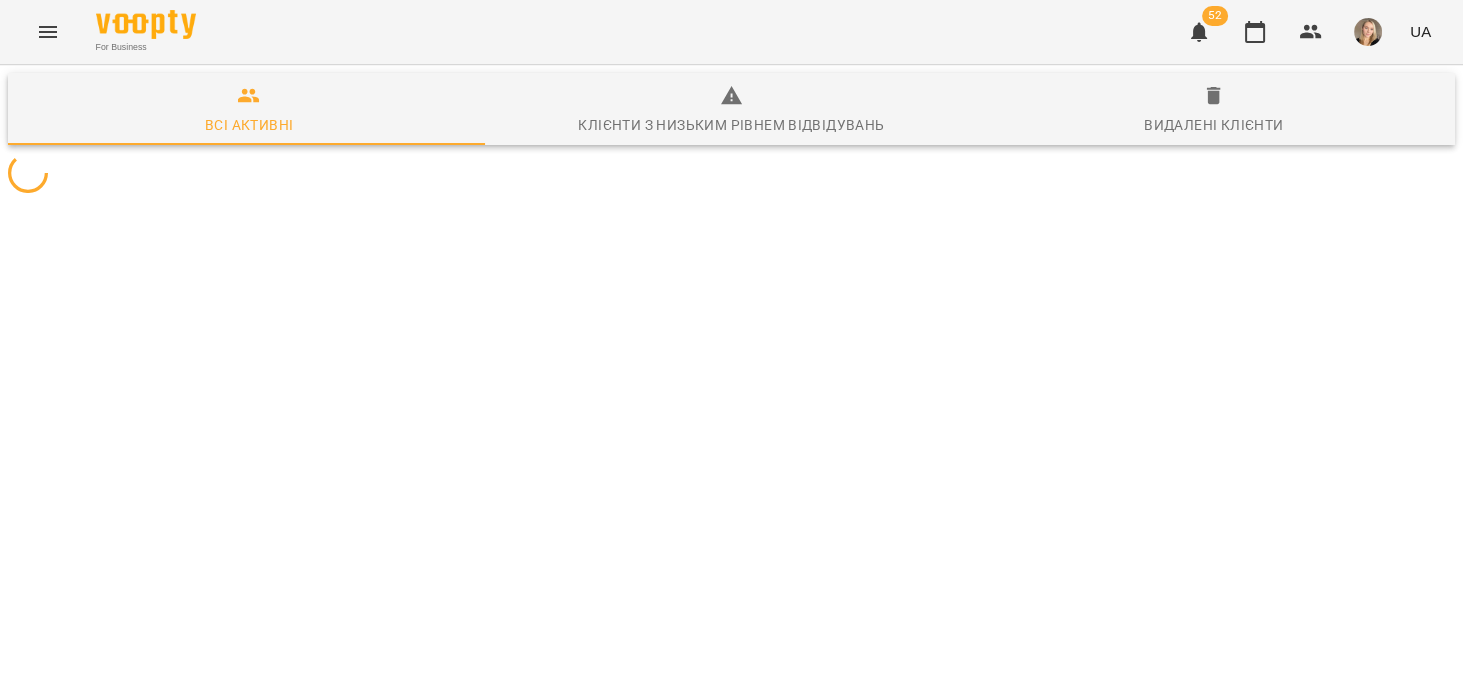 scroll, scrollTop: 0, scrollLeft: 0, axis: both 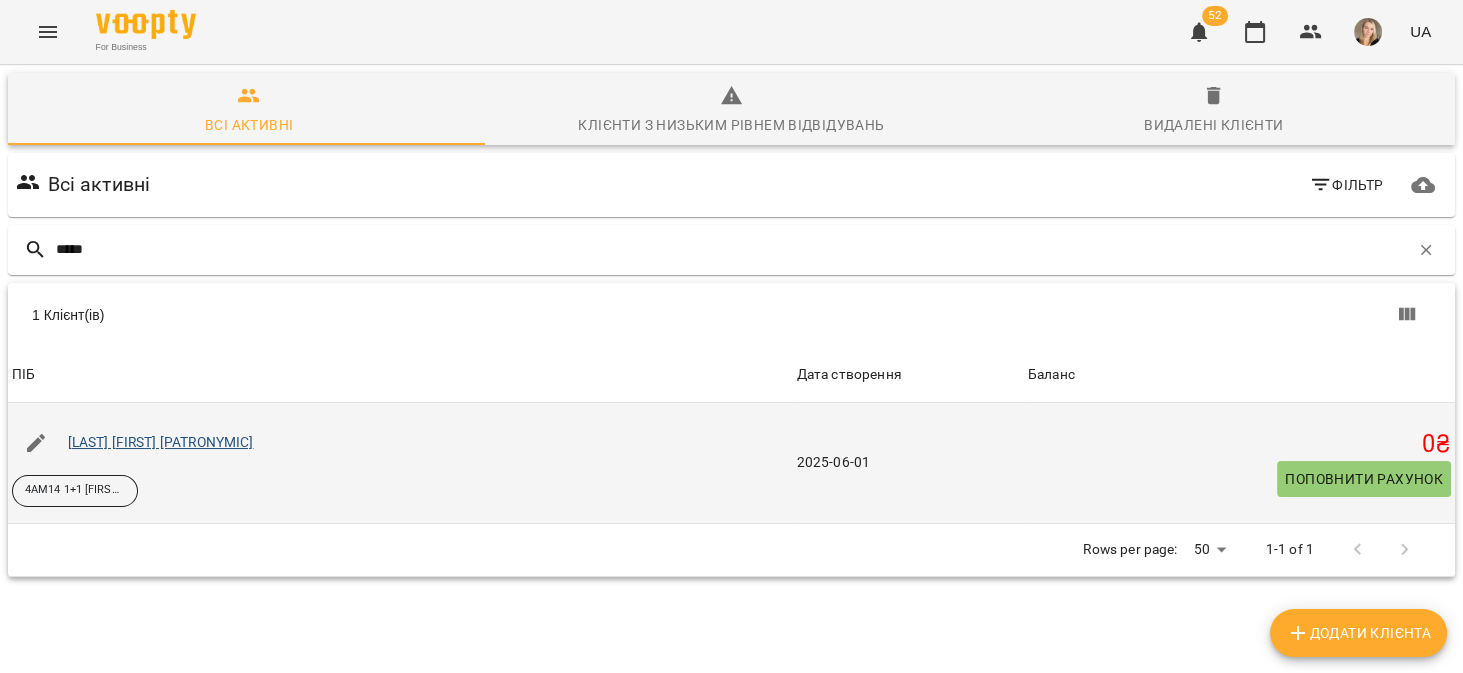 type on "*****" 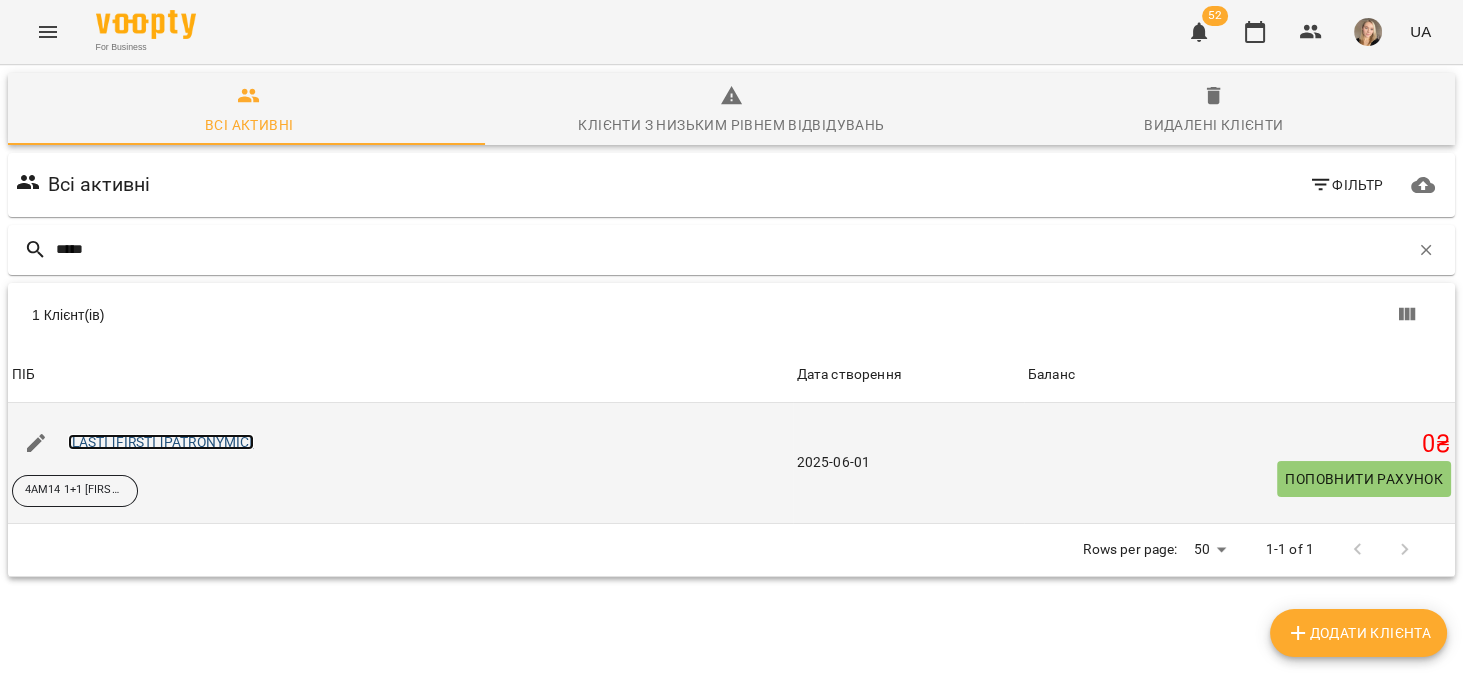 click on "Флакс Лариса Олександрівна" at bounding box center [161, 442] 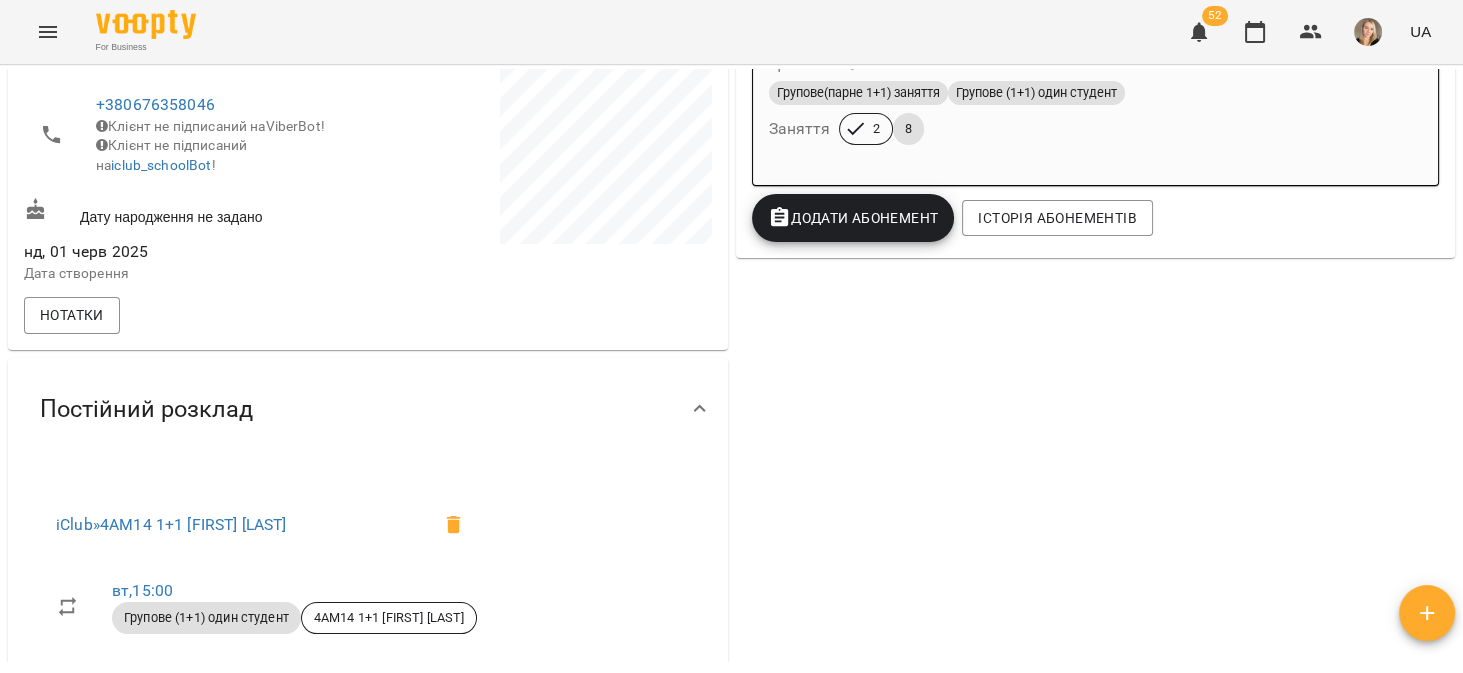 scroll, scrollTop: 634, scrollLeft: 0, axis: vertical 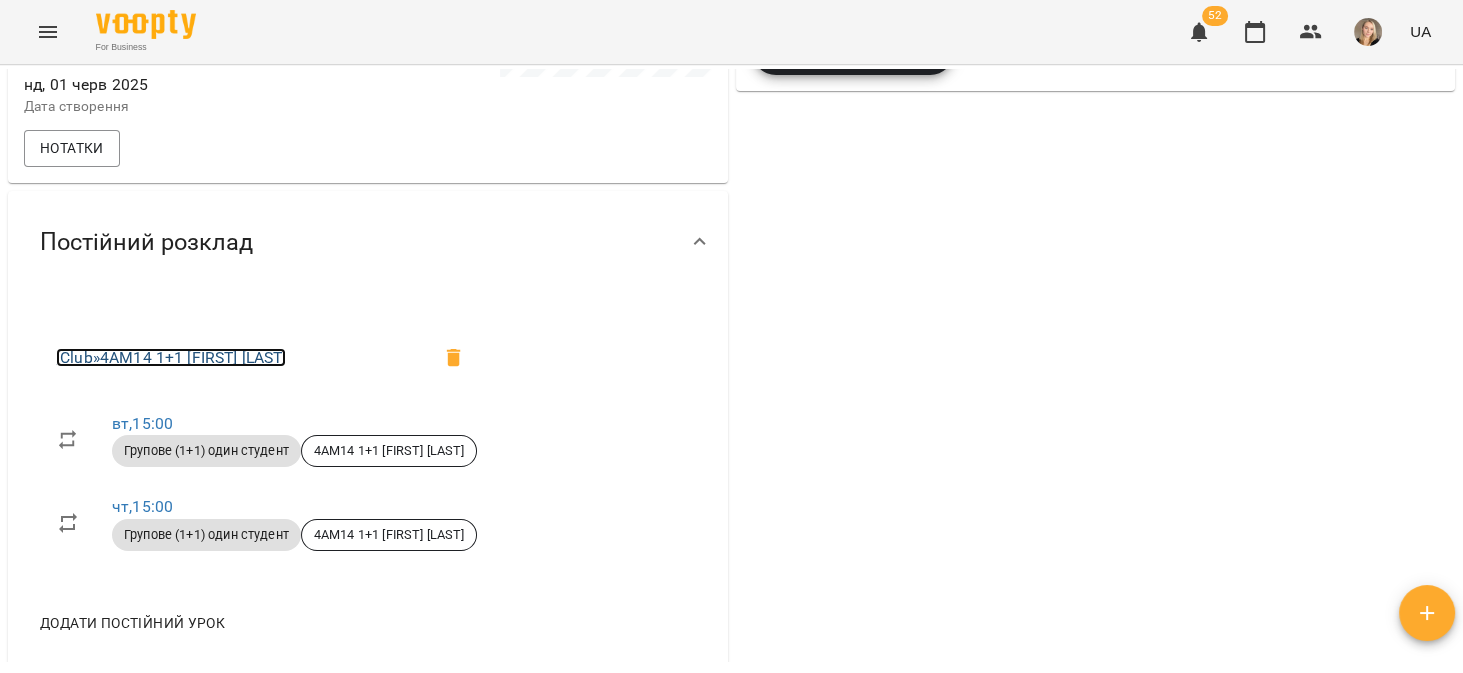 click on "iClub  »  4АМ14 1+1 Марина Хоменко" at bounding box center (171, 357) 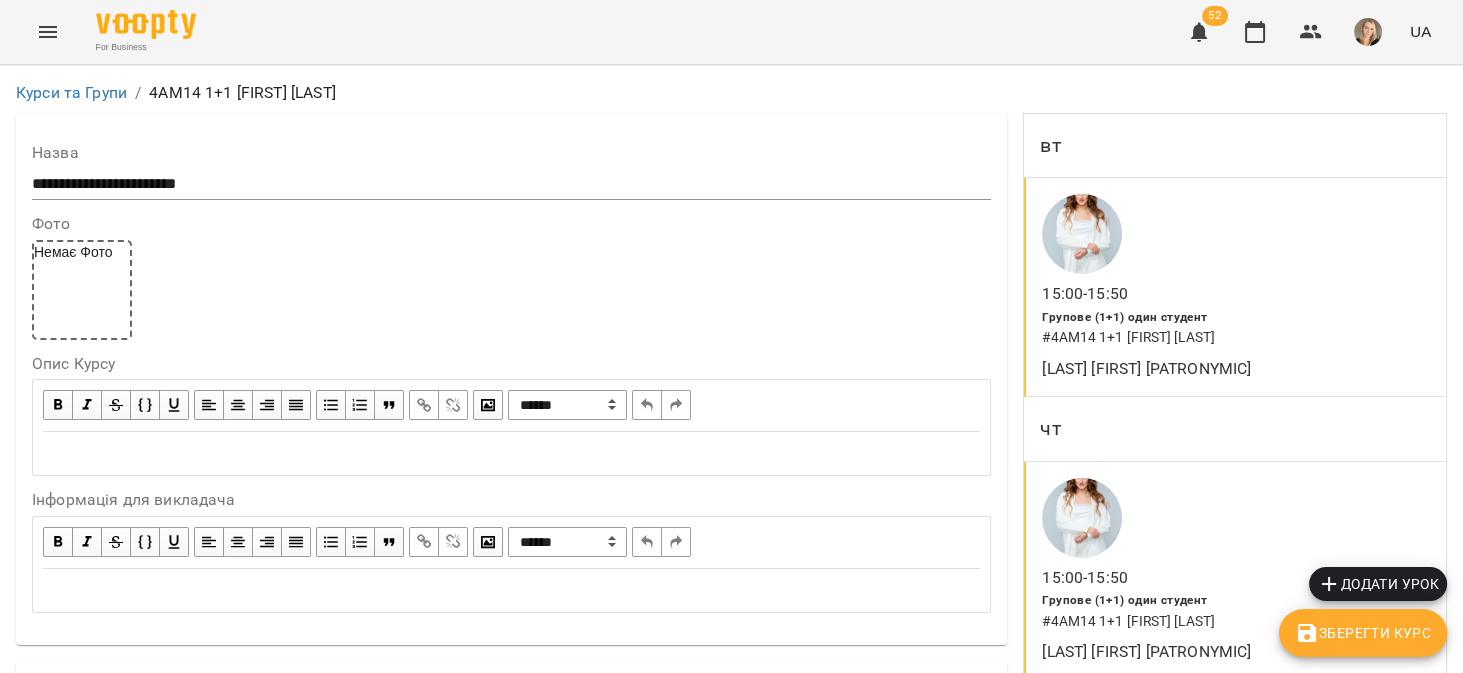 scroll, scrollTop: 253, scrollLeft: 0, axis: vertical 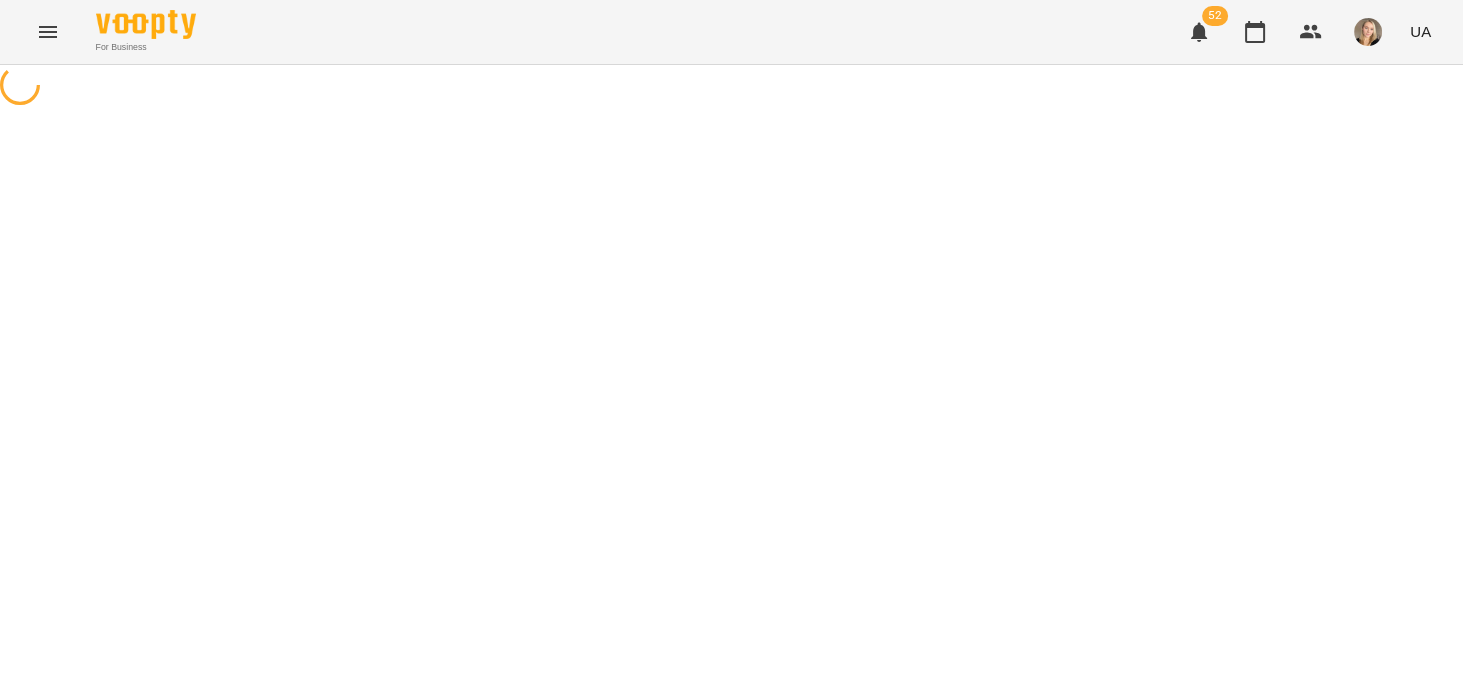select on "*" 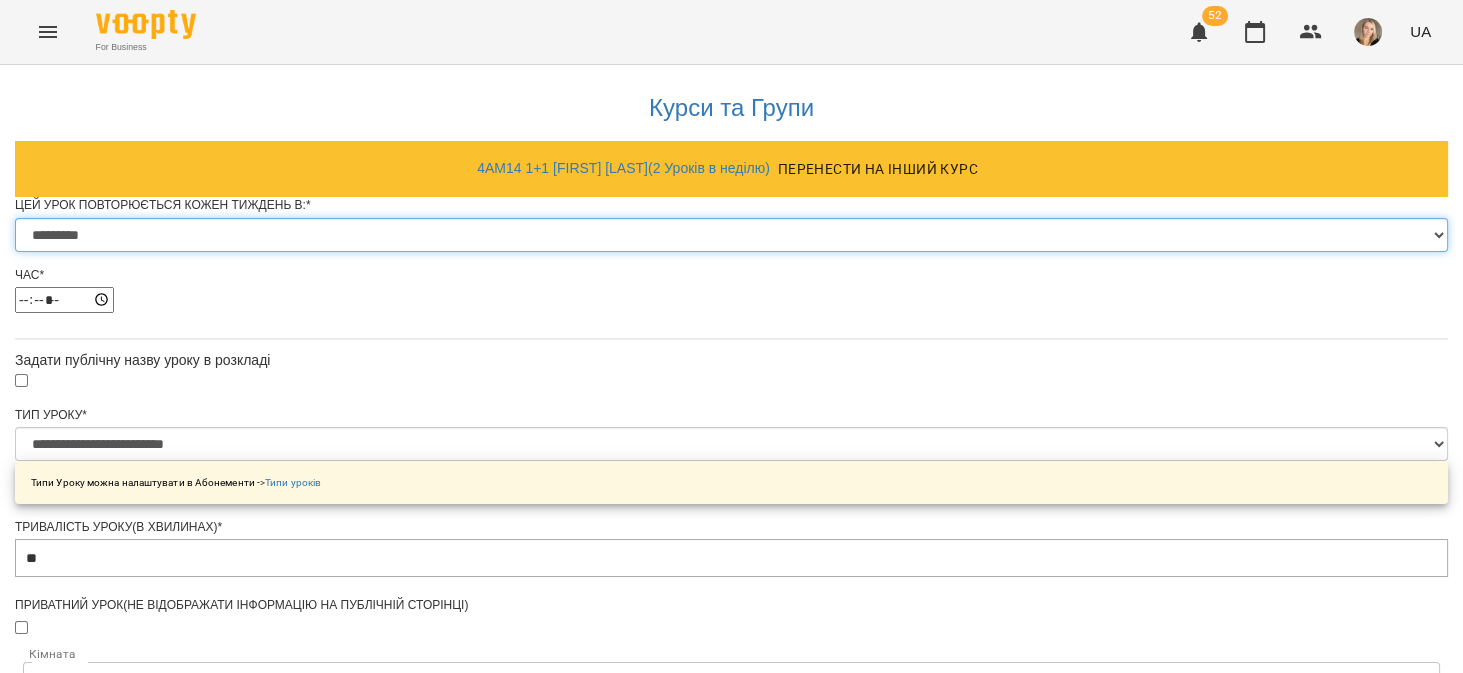 click on "********* ******** ****** ****** ******** ****** ******" at bounding box center (731, 235) 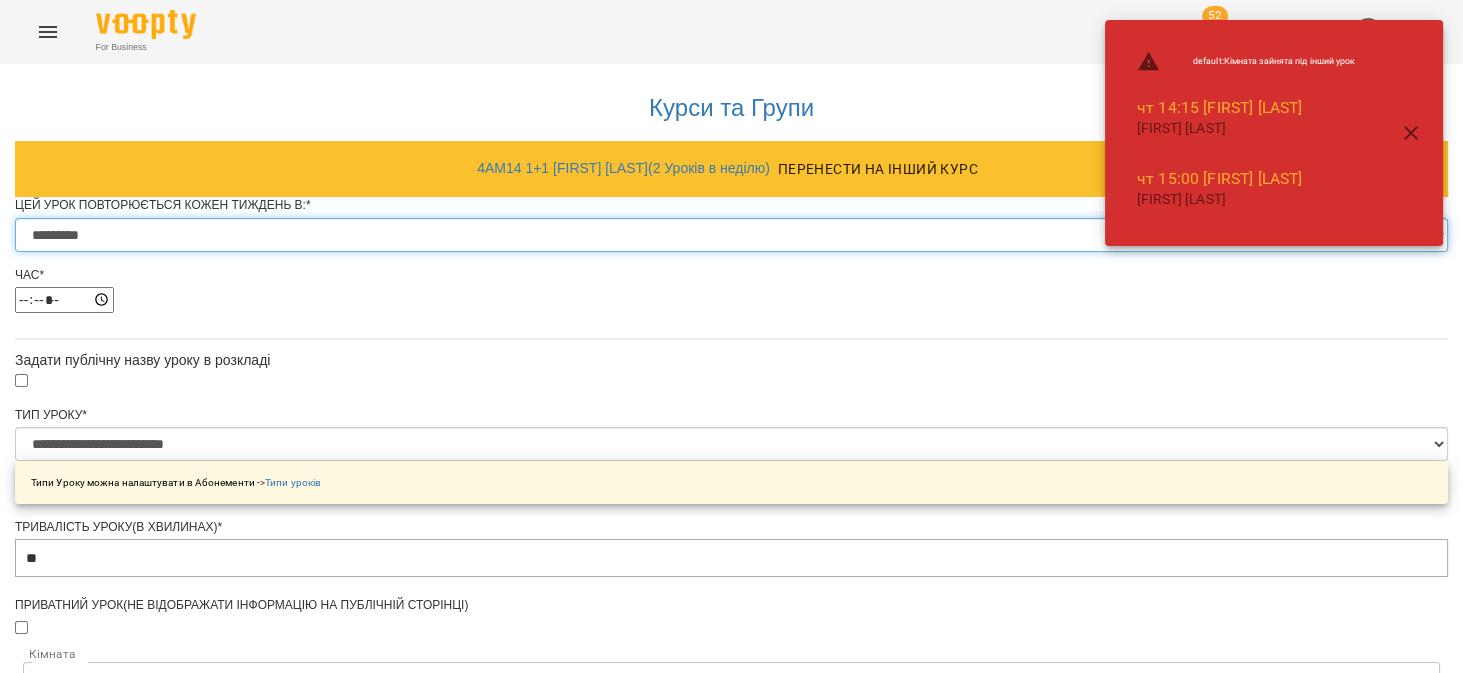select on "*" 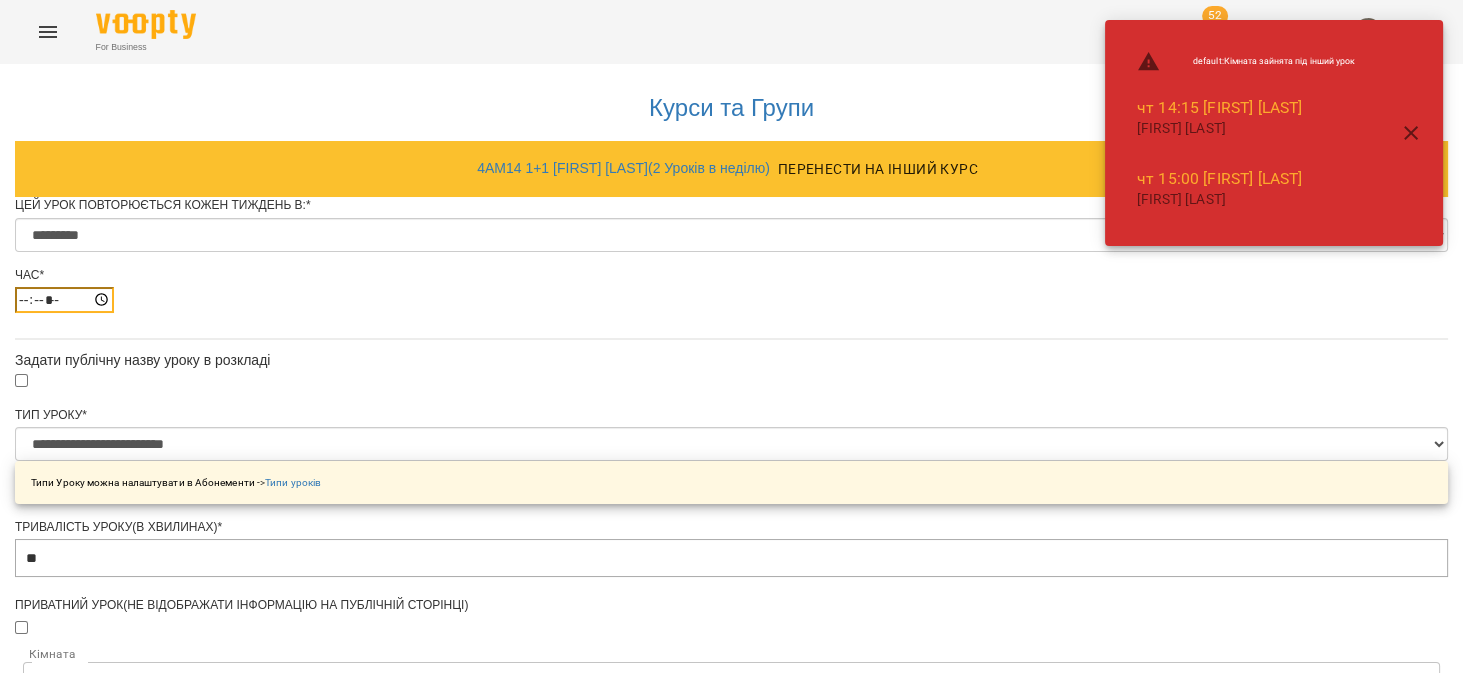 click on "*****" at bounding box center [64, 300] 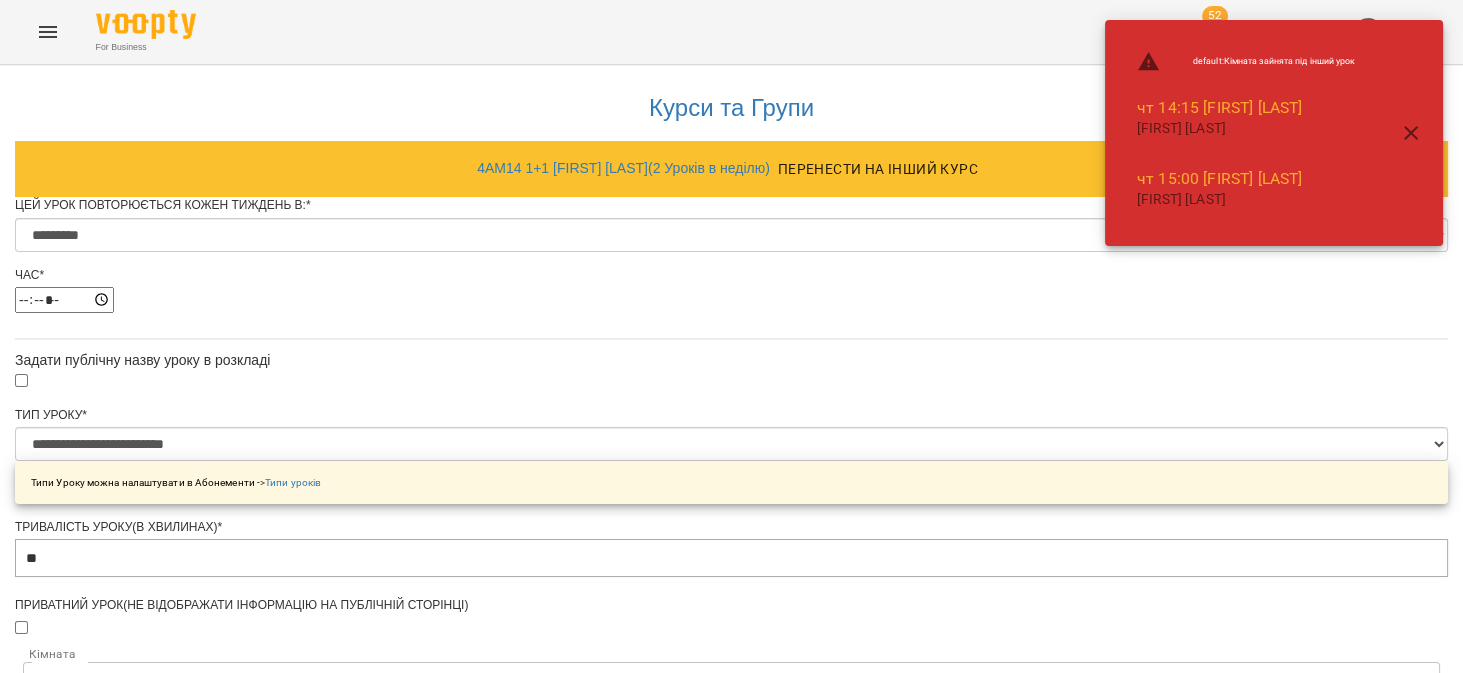 type on "*****" 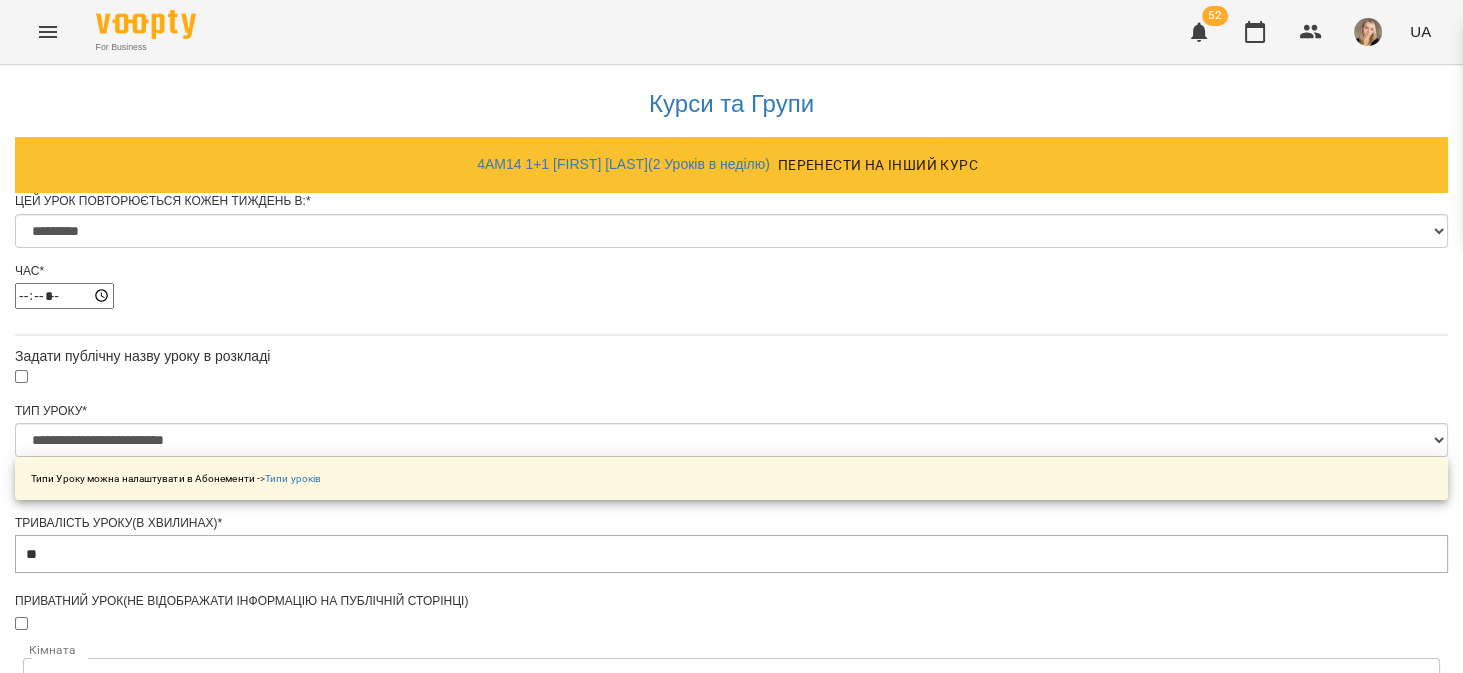 scroll, scrollTop: 761, scrollLeft: 0, axis: vertical 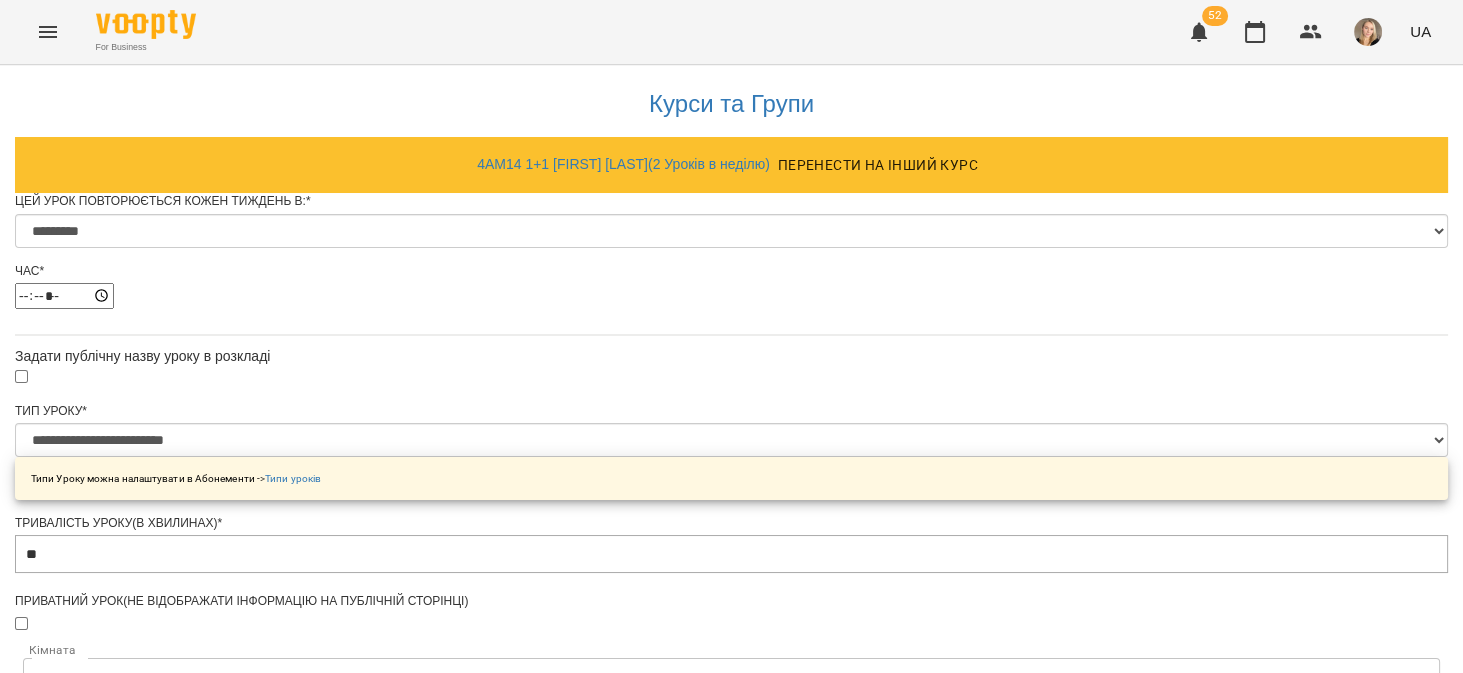 click on "Зберегти" at bounding box center (731, 1312) 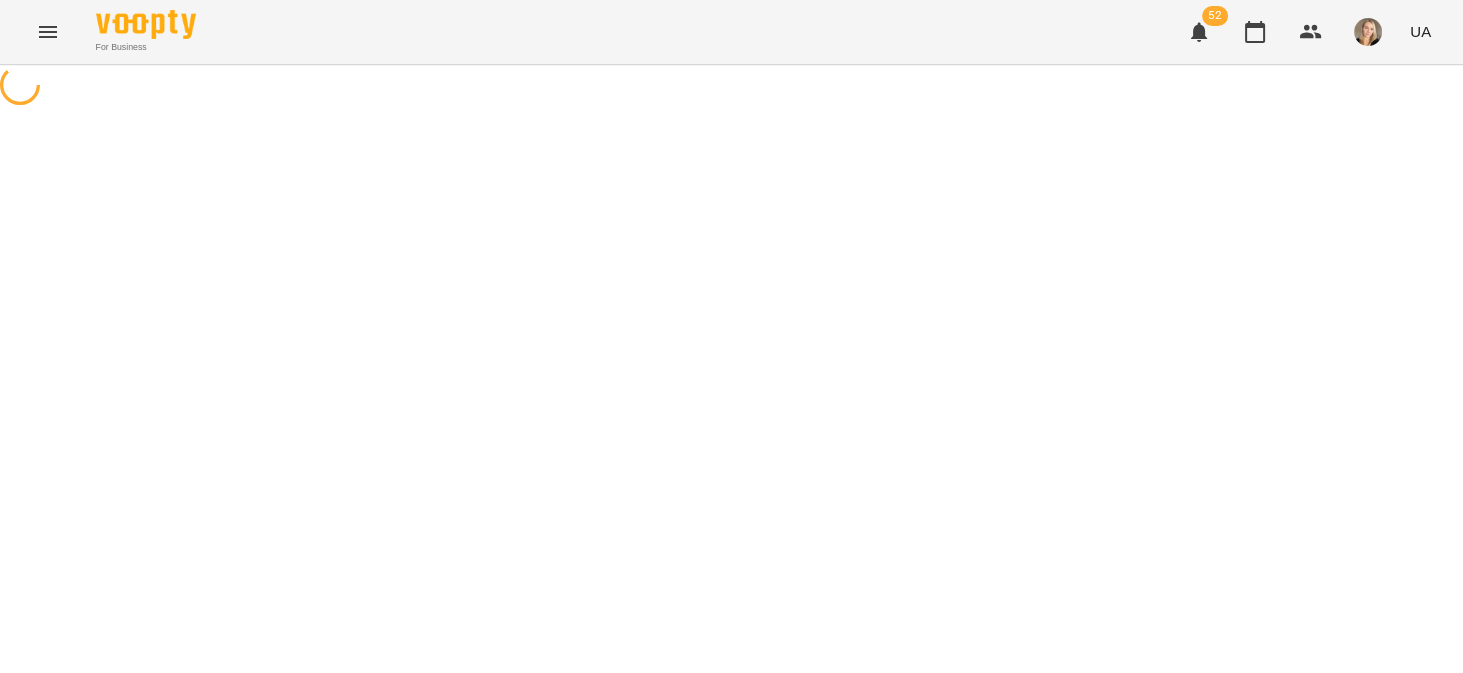 scroll, scrollTop: 0, scrollLeft: 0, axis: both 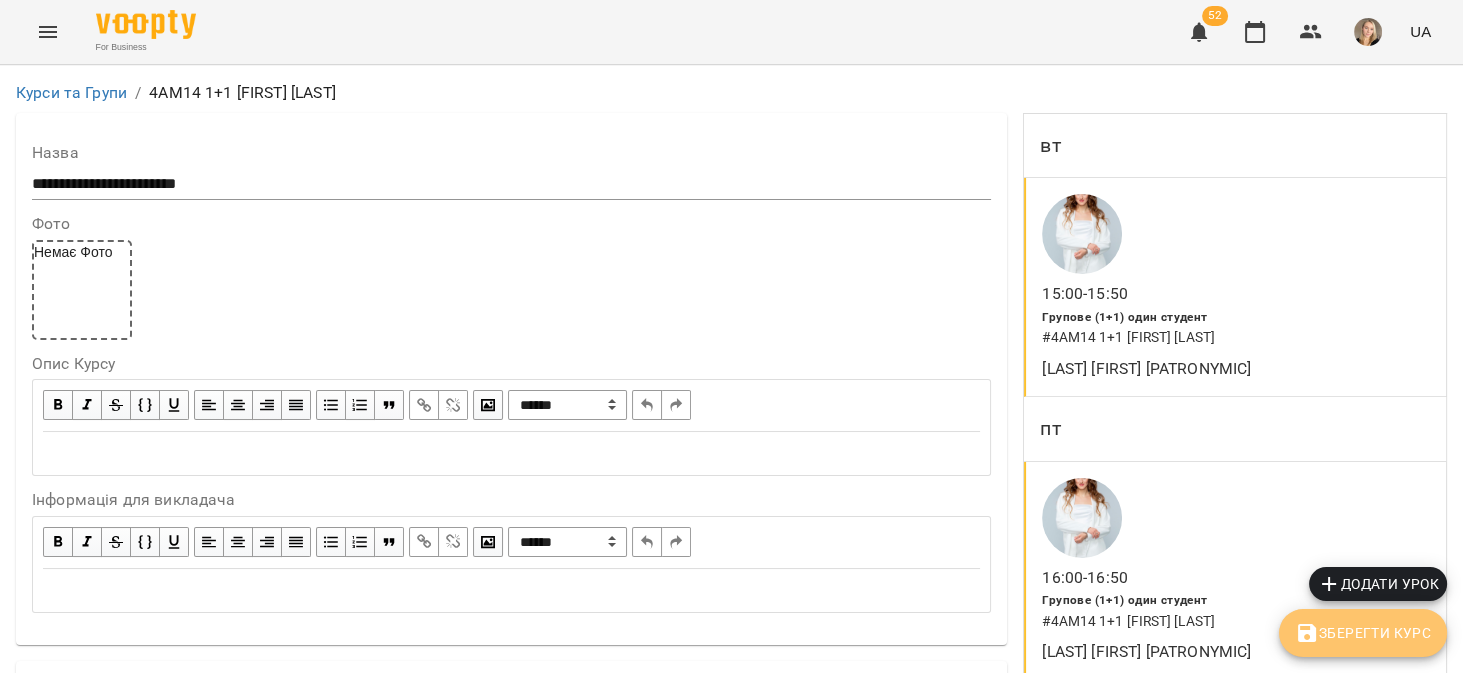 click on "Зберегти Курс" at bounding box center [1363, 633] 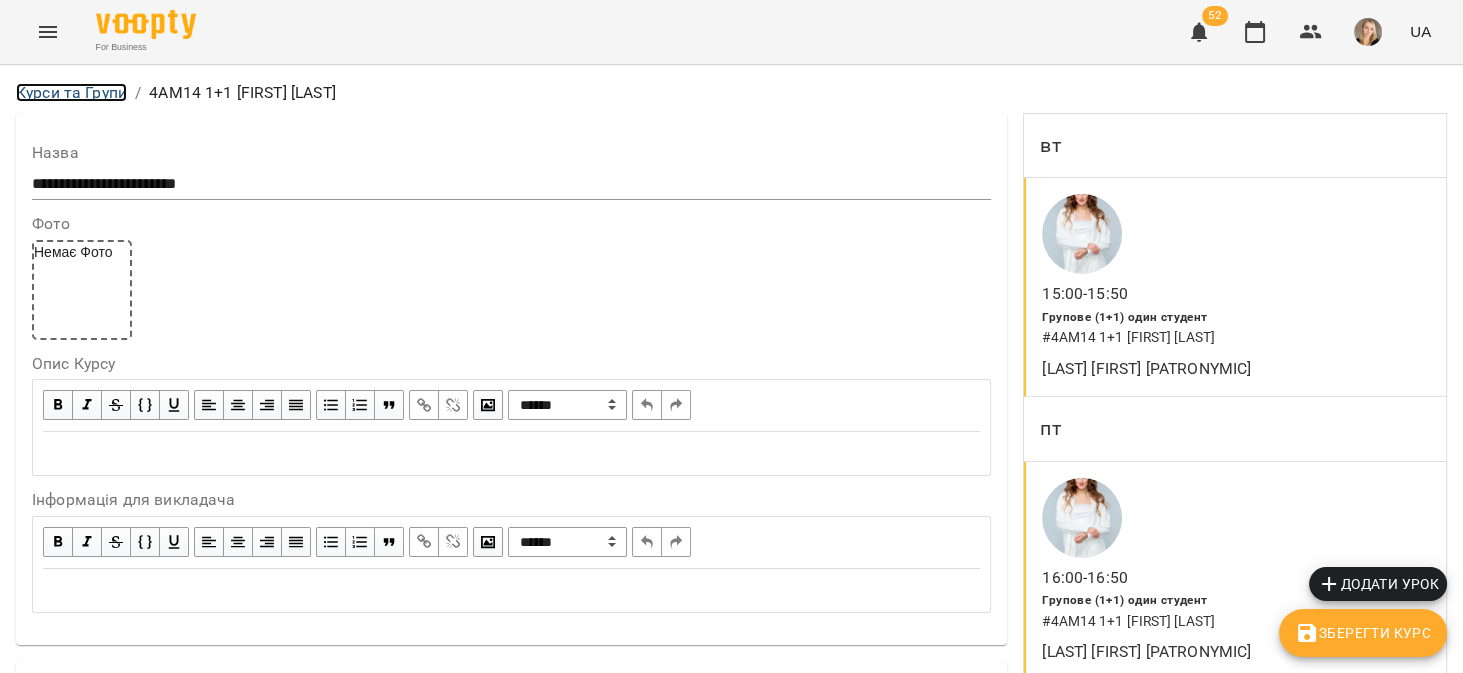 click on "Курси та Групи" at bounding box center (71, 92) 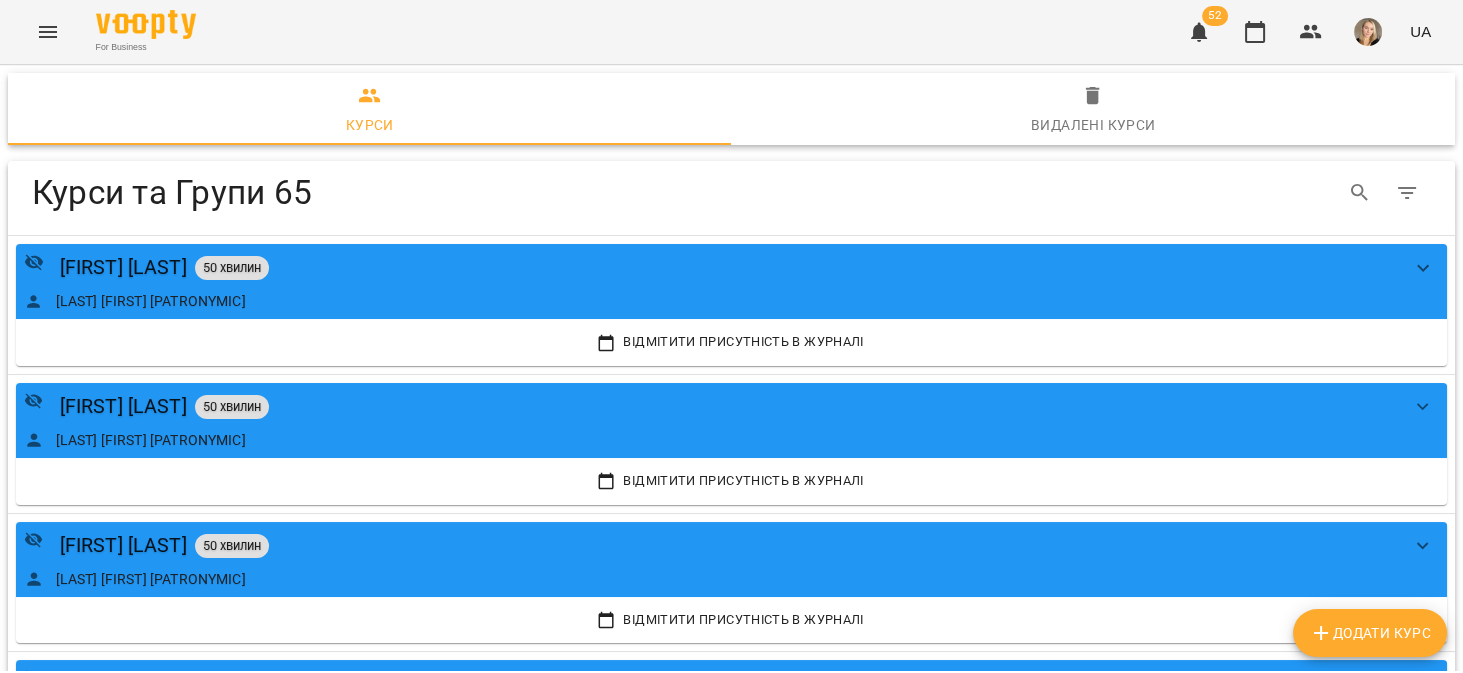 click at bounding box center [48, 32] 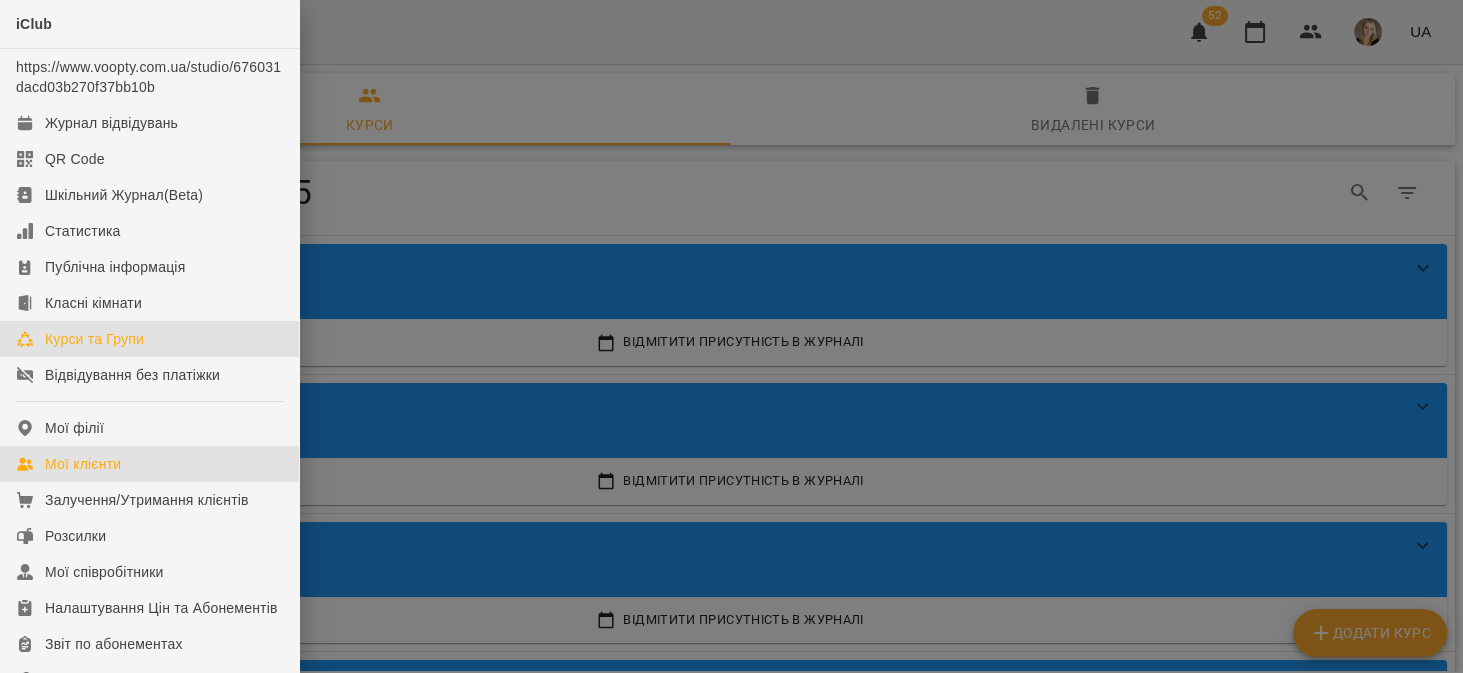 click on "Мої клієнти" at bounding box center [149, 464] 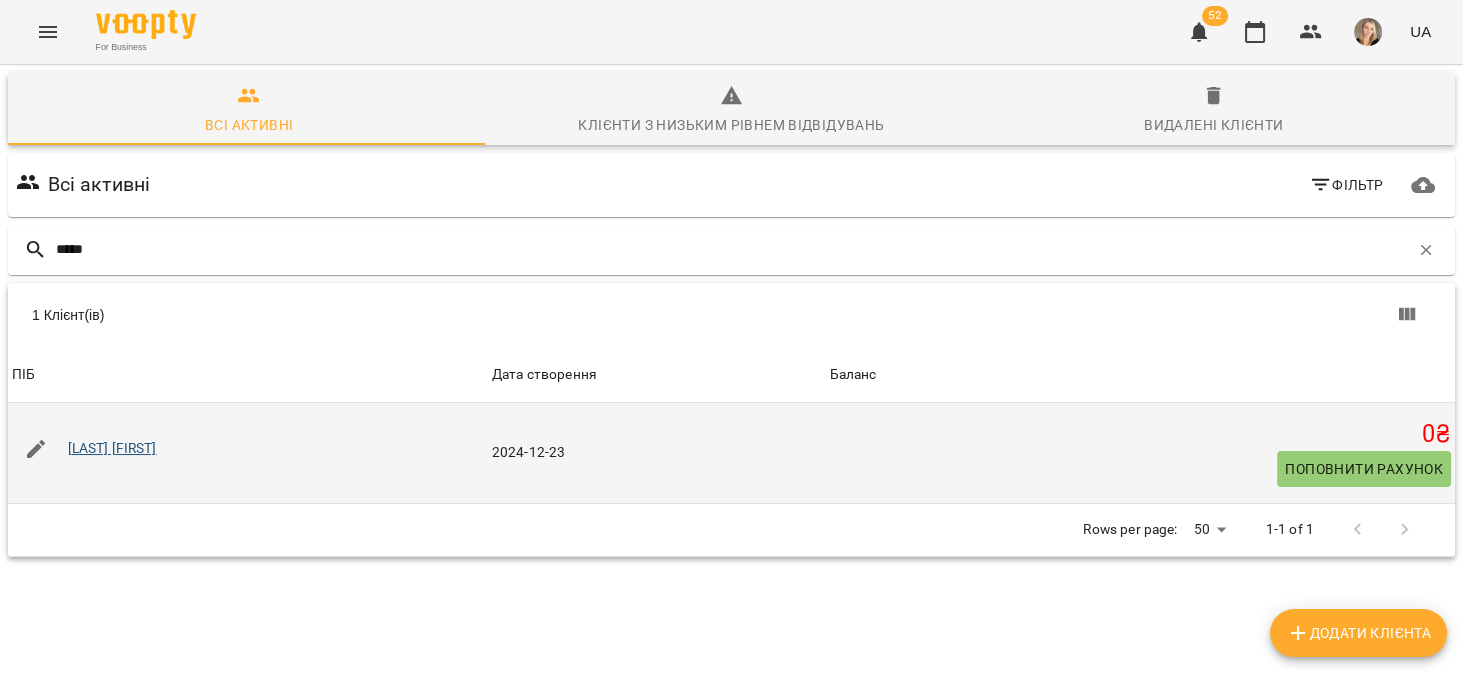 type on "*****" 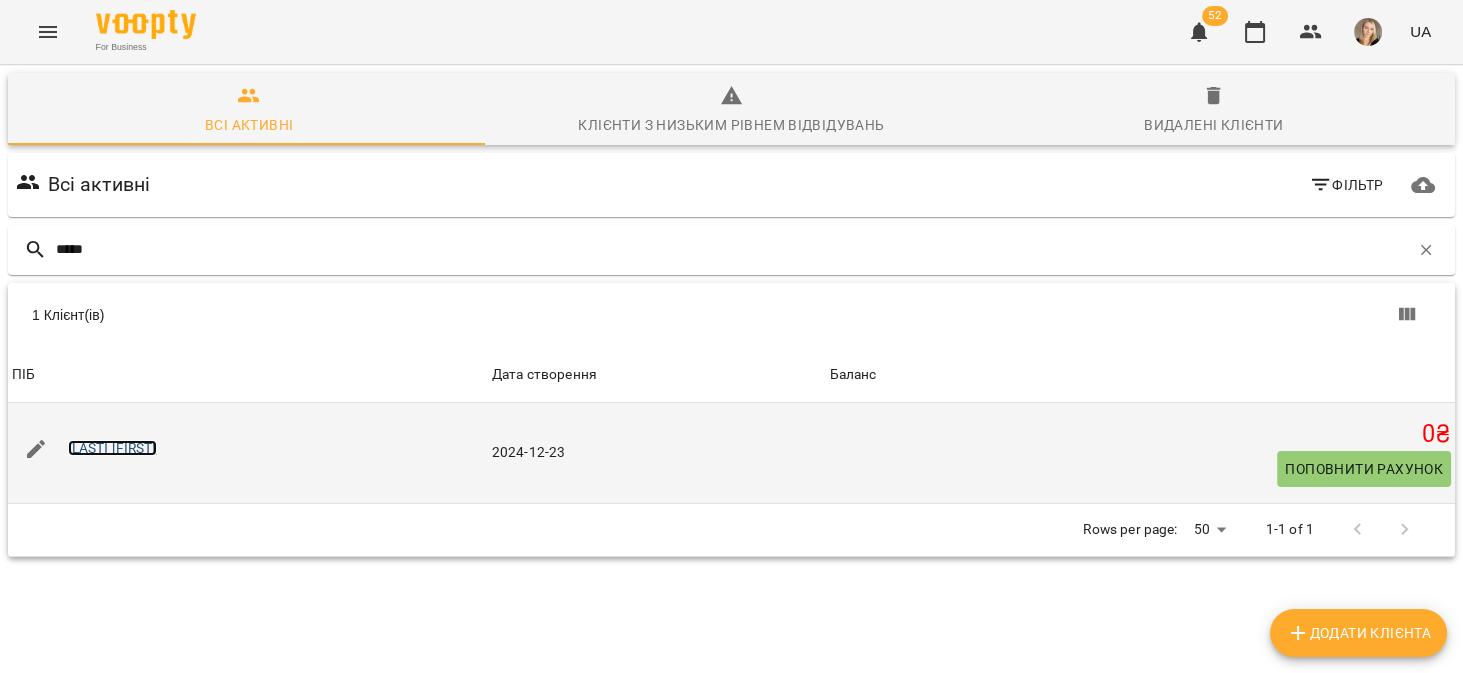 click on "Омельянчук Юлія" at bounding box center [112, 448] 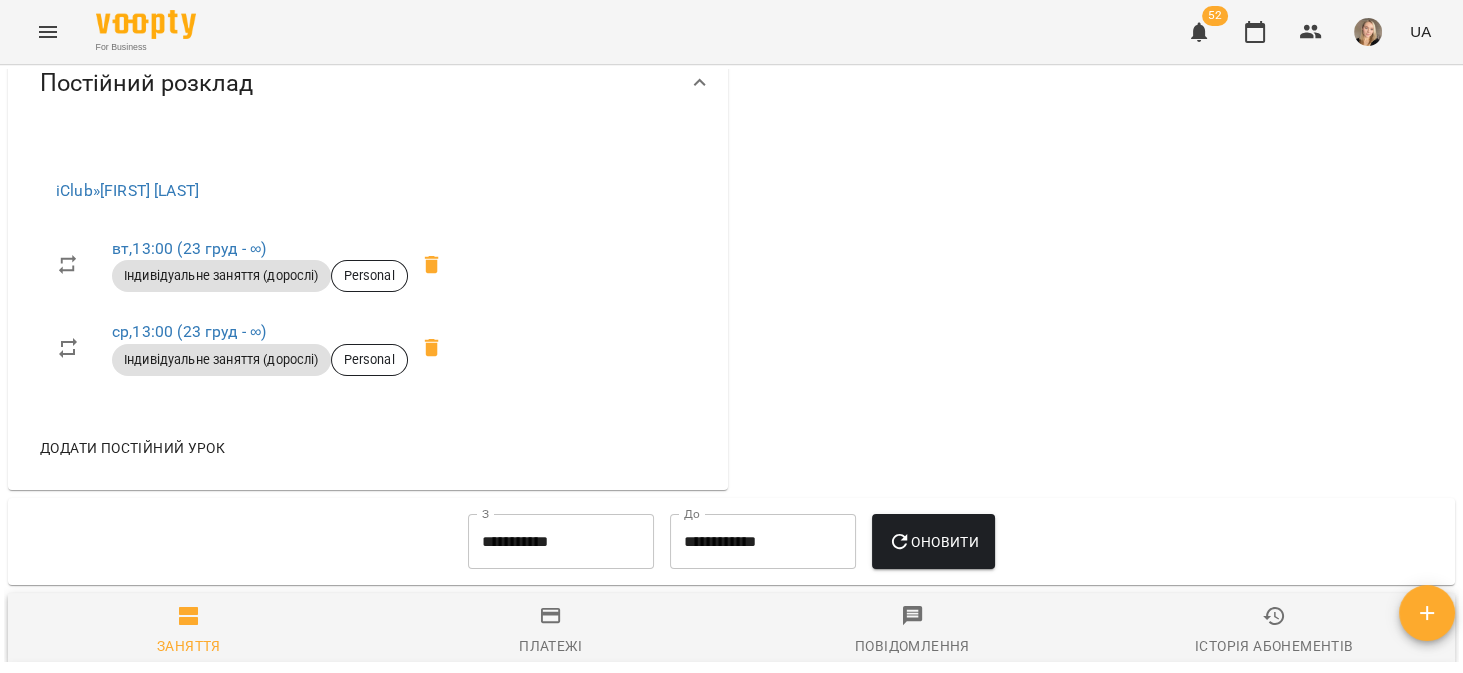 scroll, scrollTop: 761, scrollLeft: 0, axis: vertical 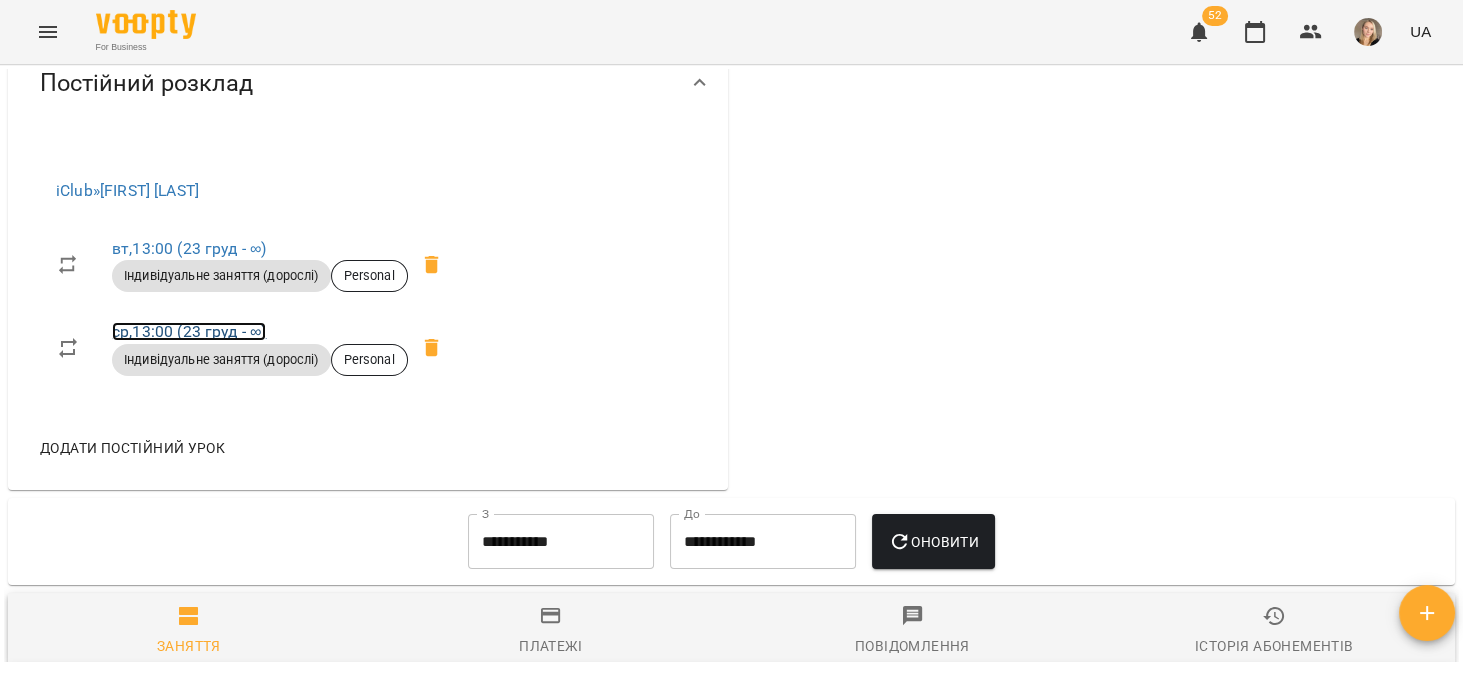 click on "ср ,  13:00   (23 груд - ∞)" at bounding box center (189, 331) 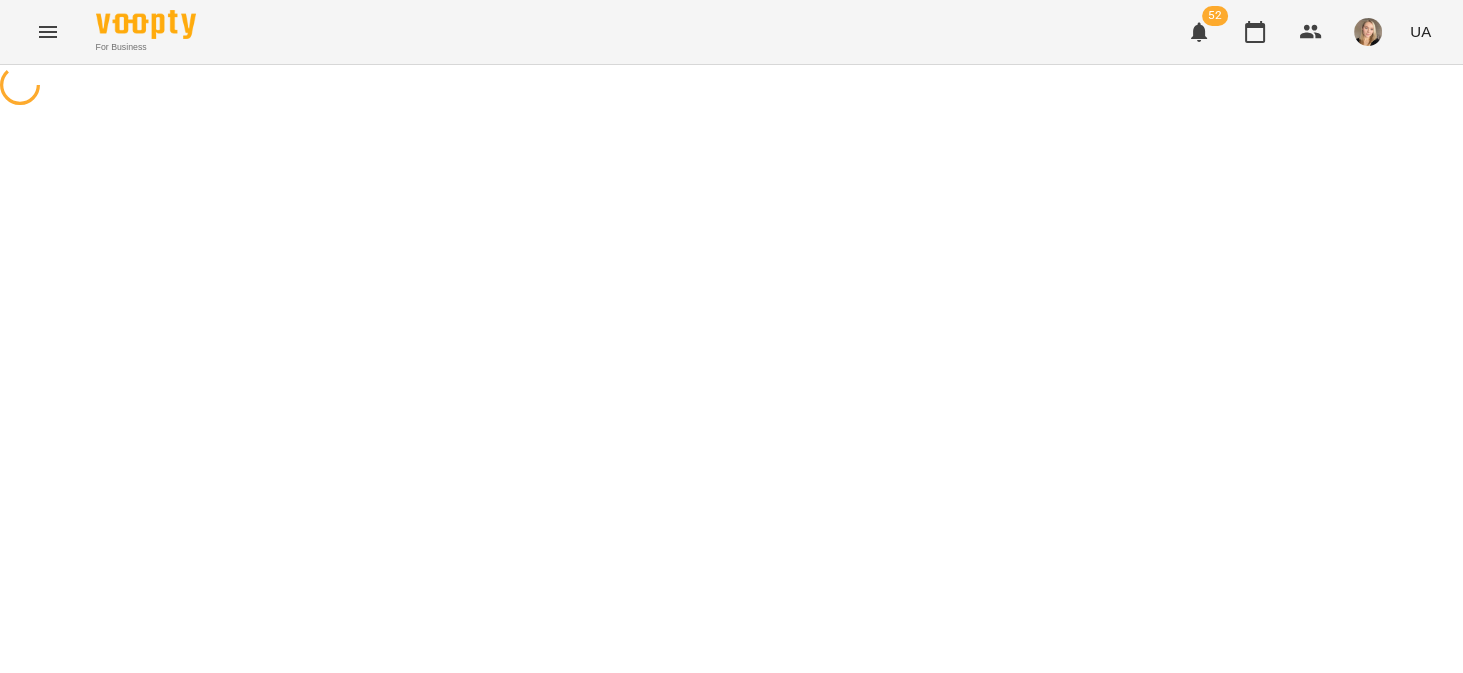 select on "*" 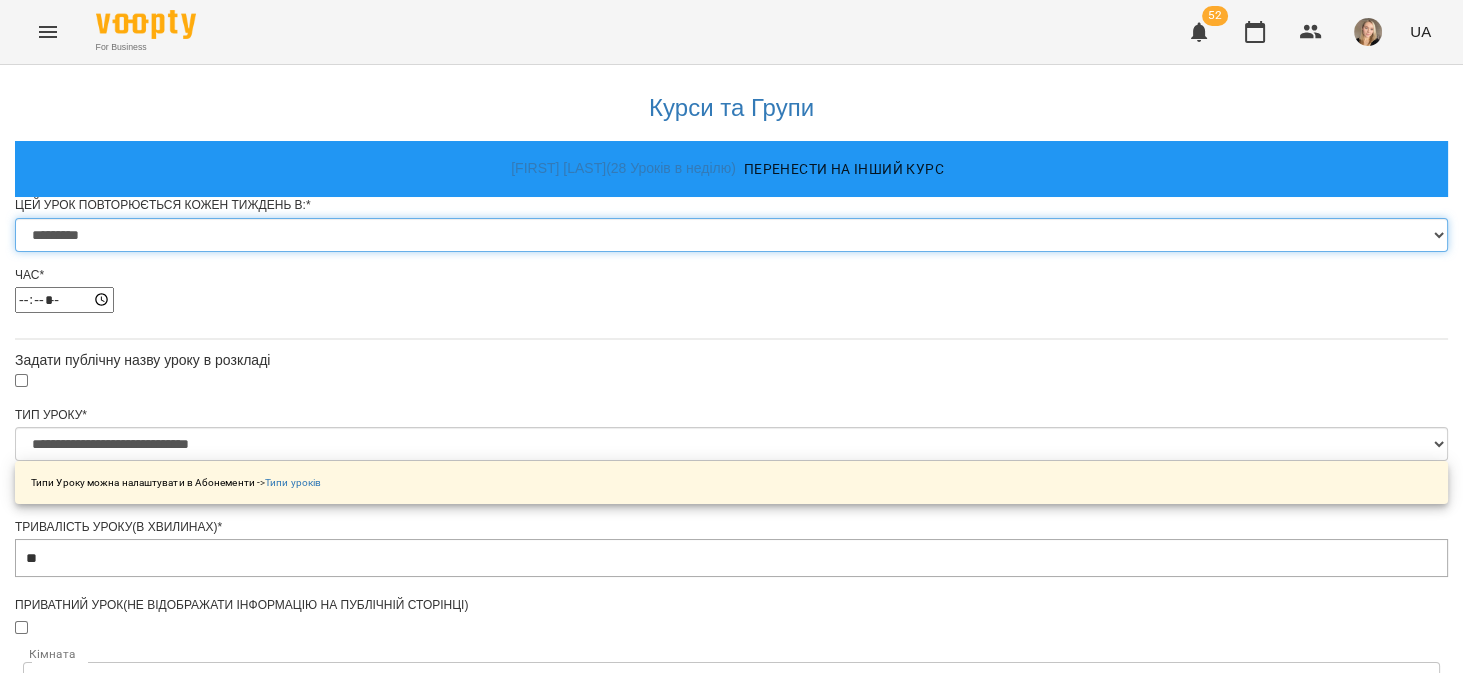 click on "********* ******** ****** ****** ******** ****** ******" at bounding box center [731, 235] 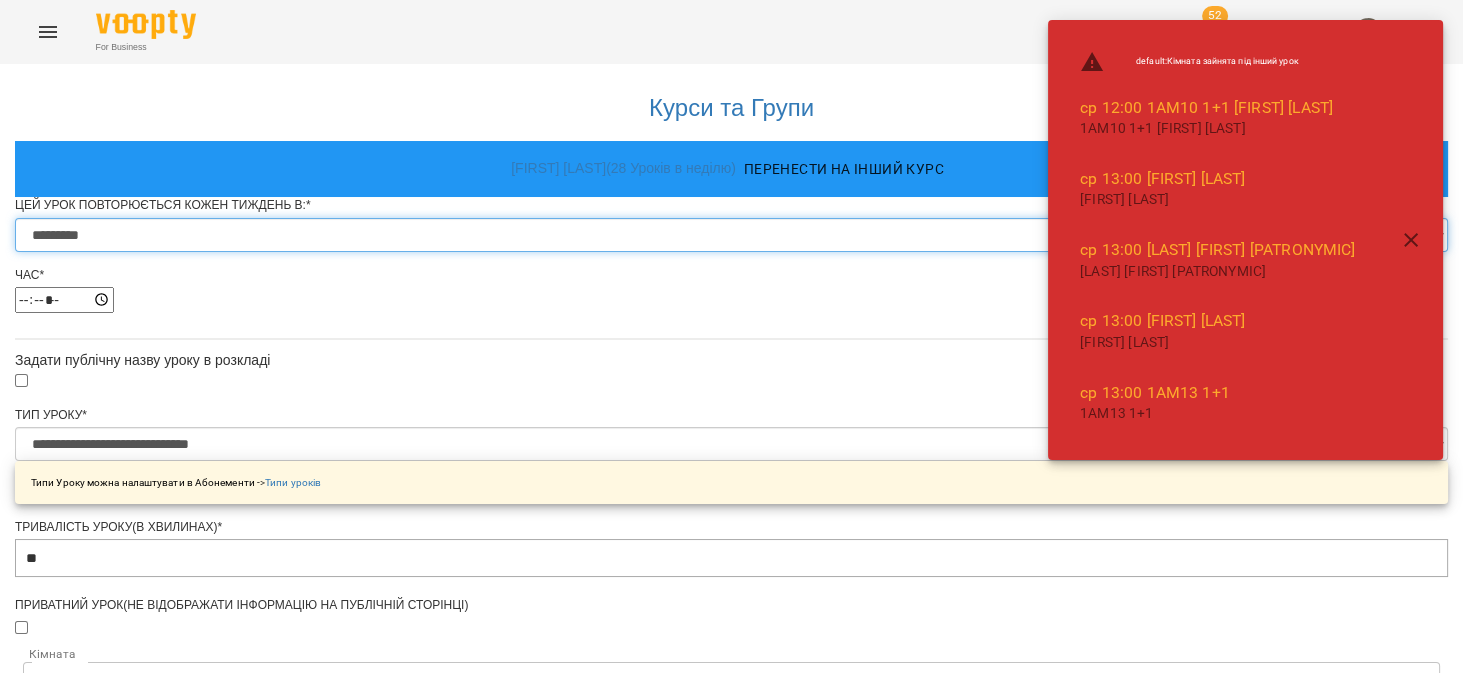 select on "*" 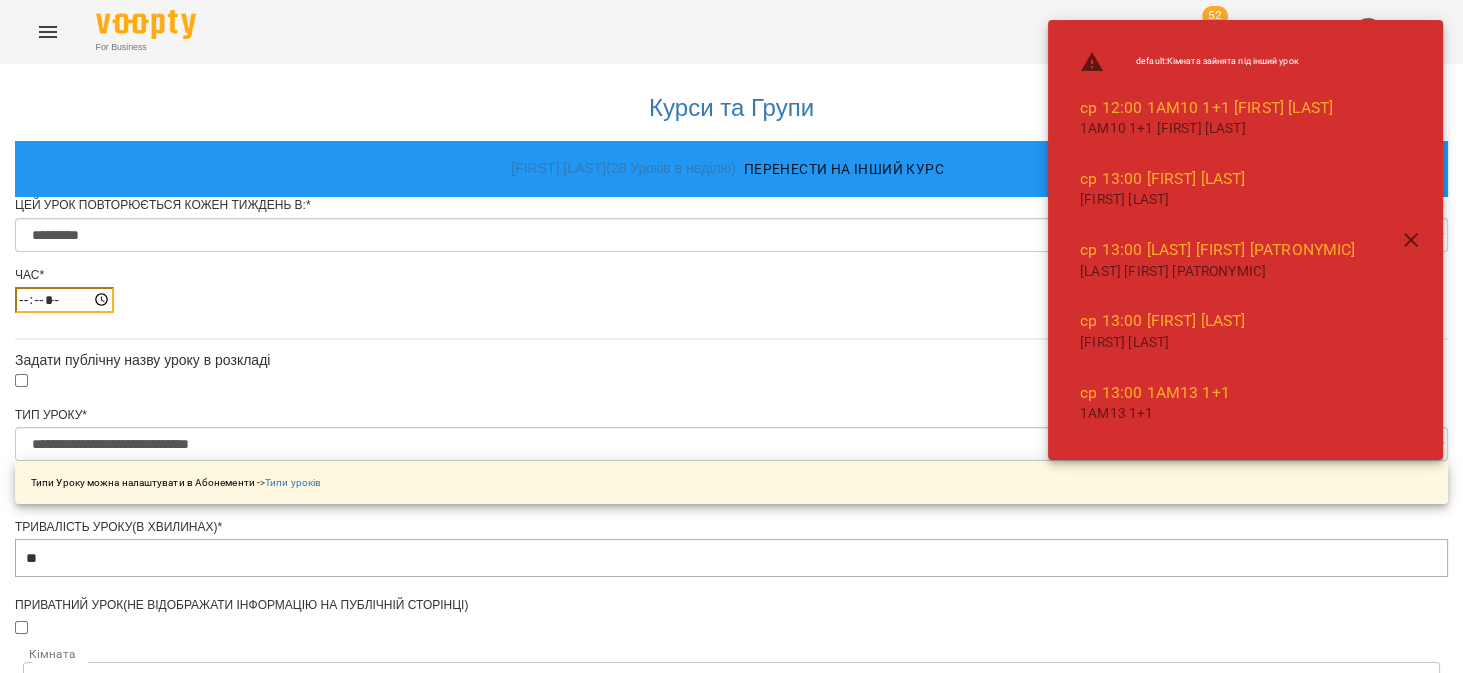 click on "*****" at bounding box center (64, 300) 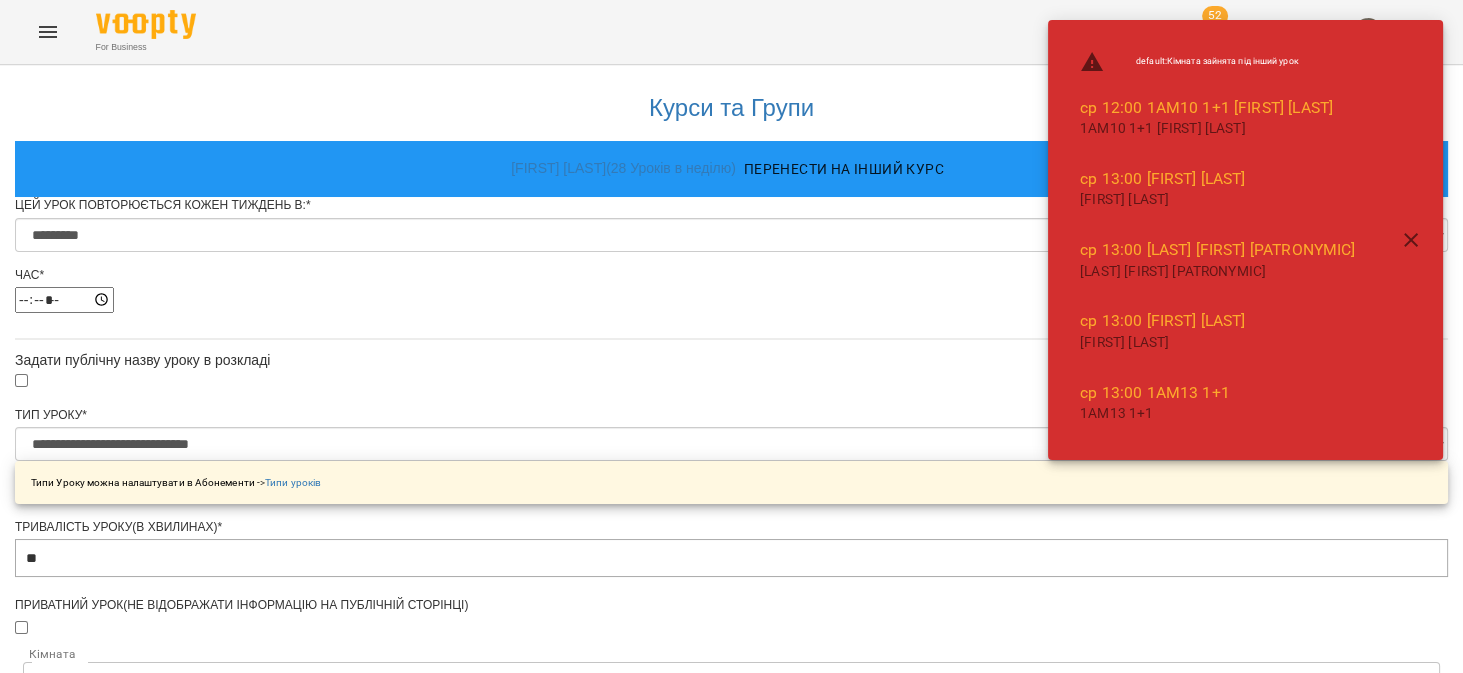type on "*****" 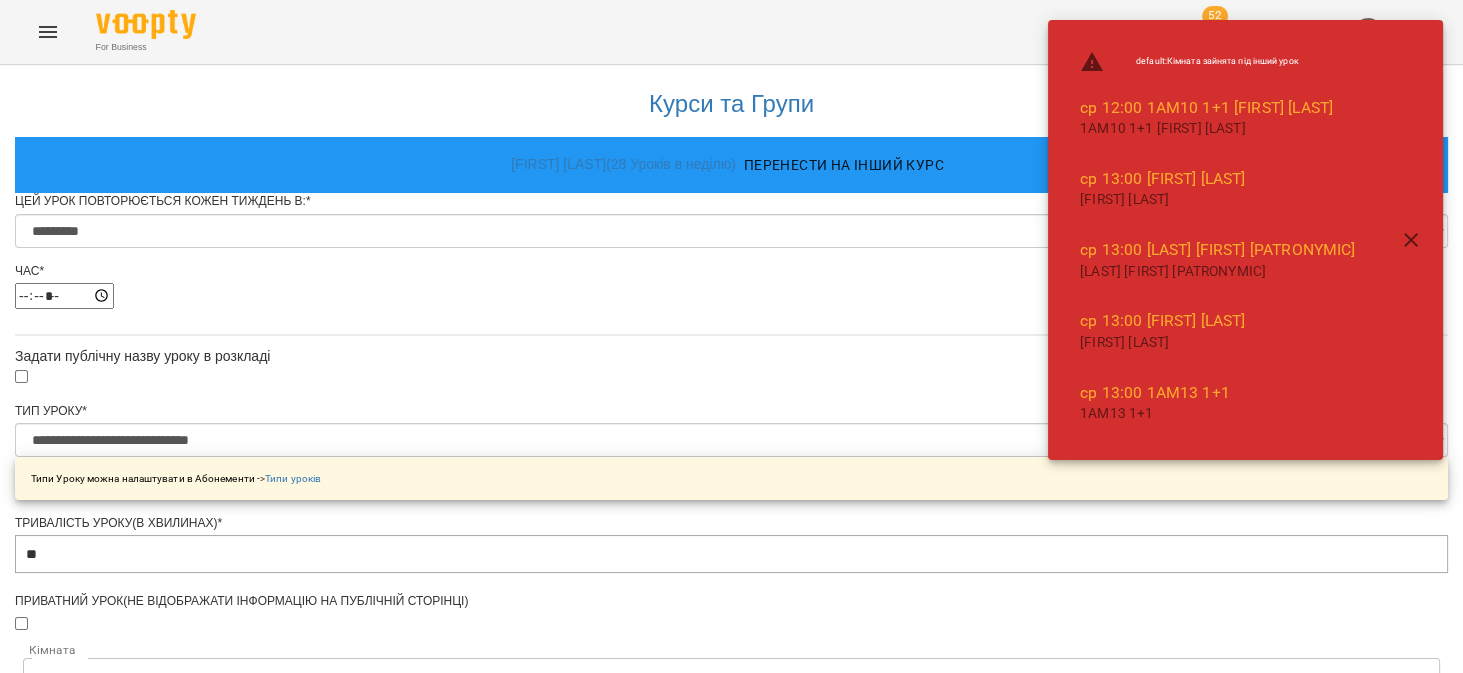 scroll, scrollTop: 947, scrollLeft: 0, axis: vertical 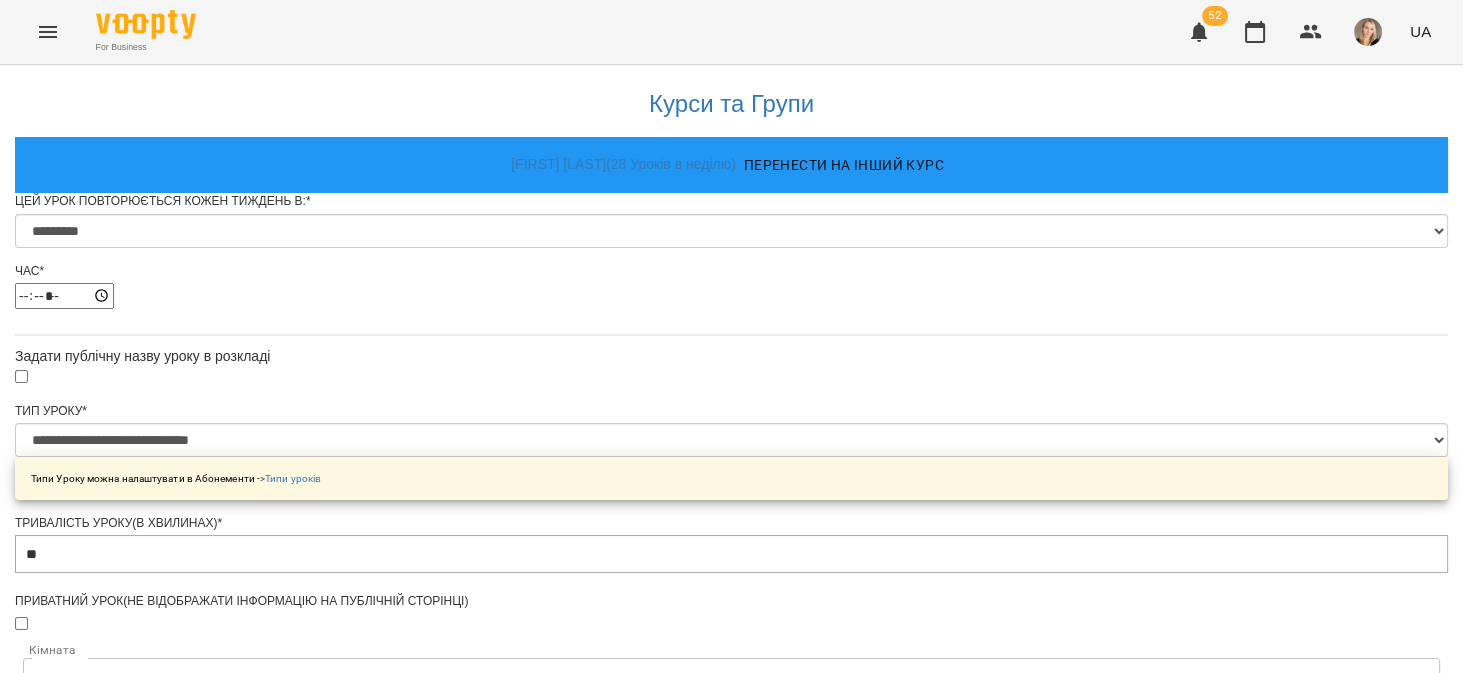 click on "Зберегти" at bounding box center [731, 1372] 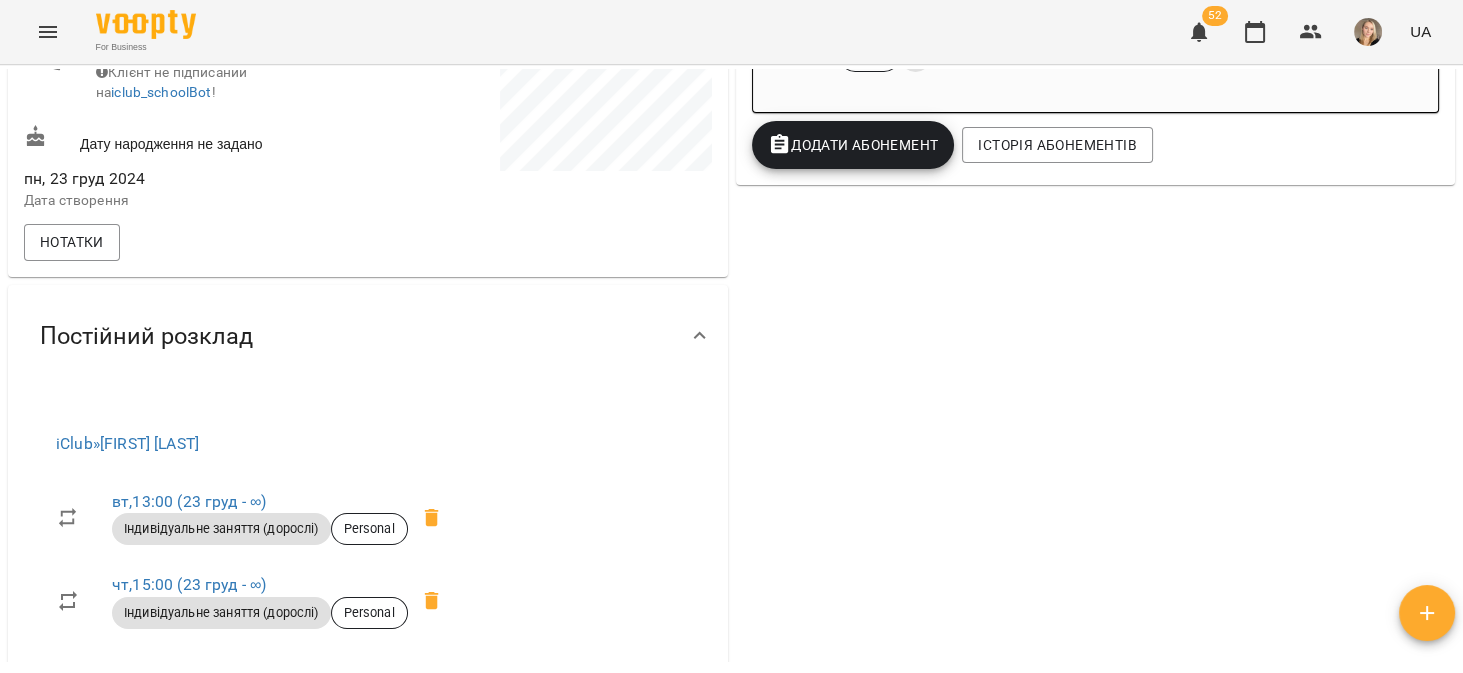 scroll, scrollTop: 698, scrollLeft: 0, axis: vertical 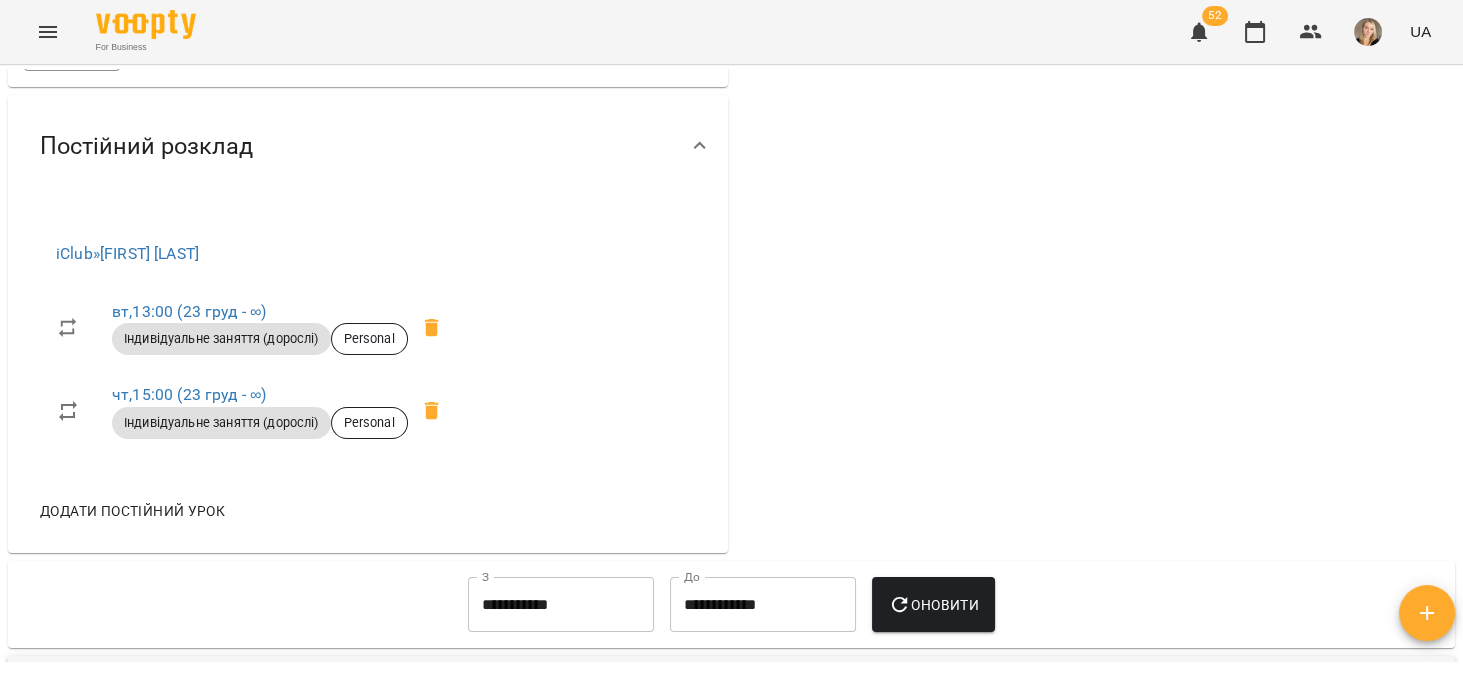 click at bounding box center [1199, 32] 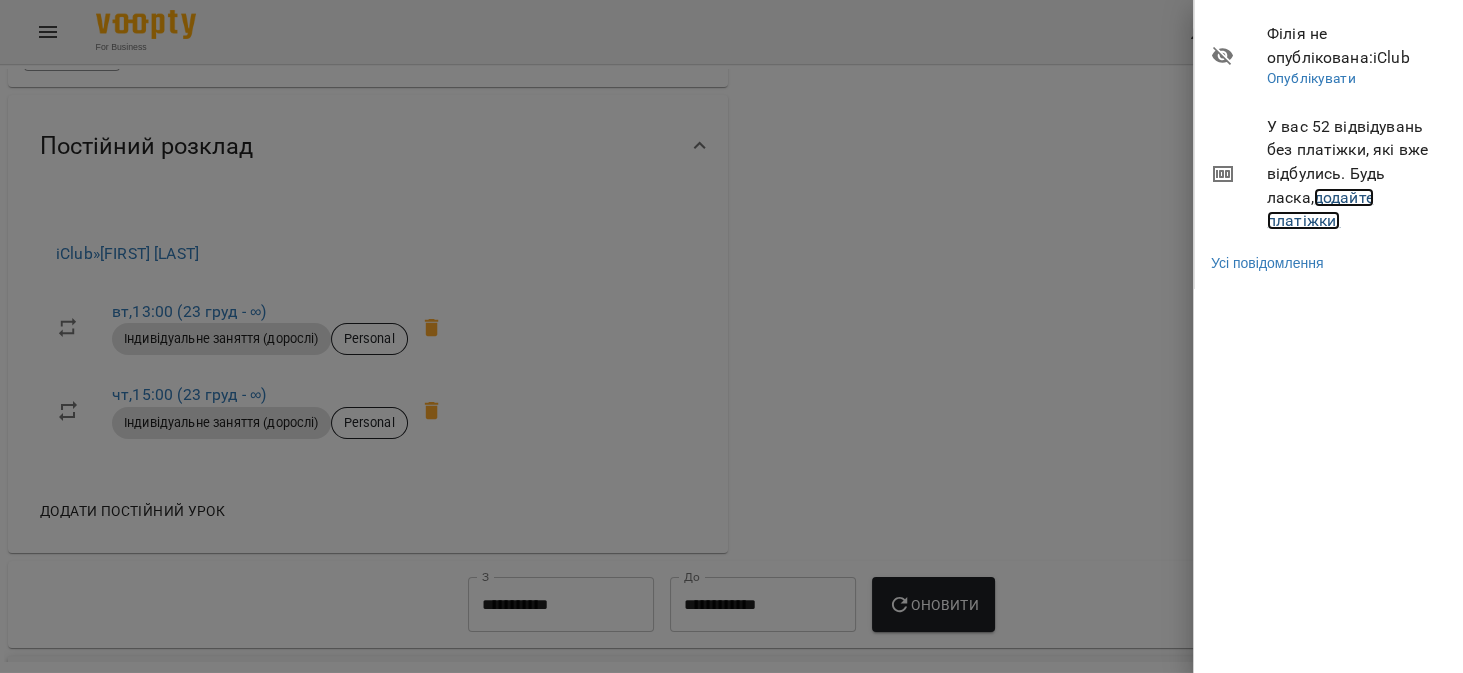click on "додайте платіжки!" at bounding box center (1320, 209) 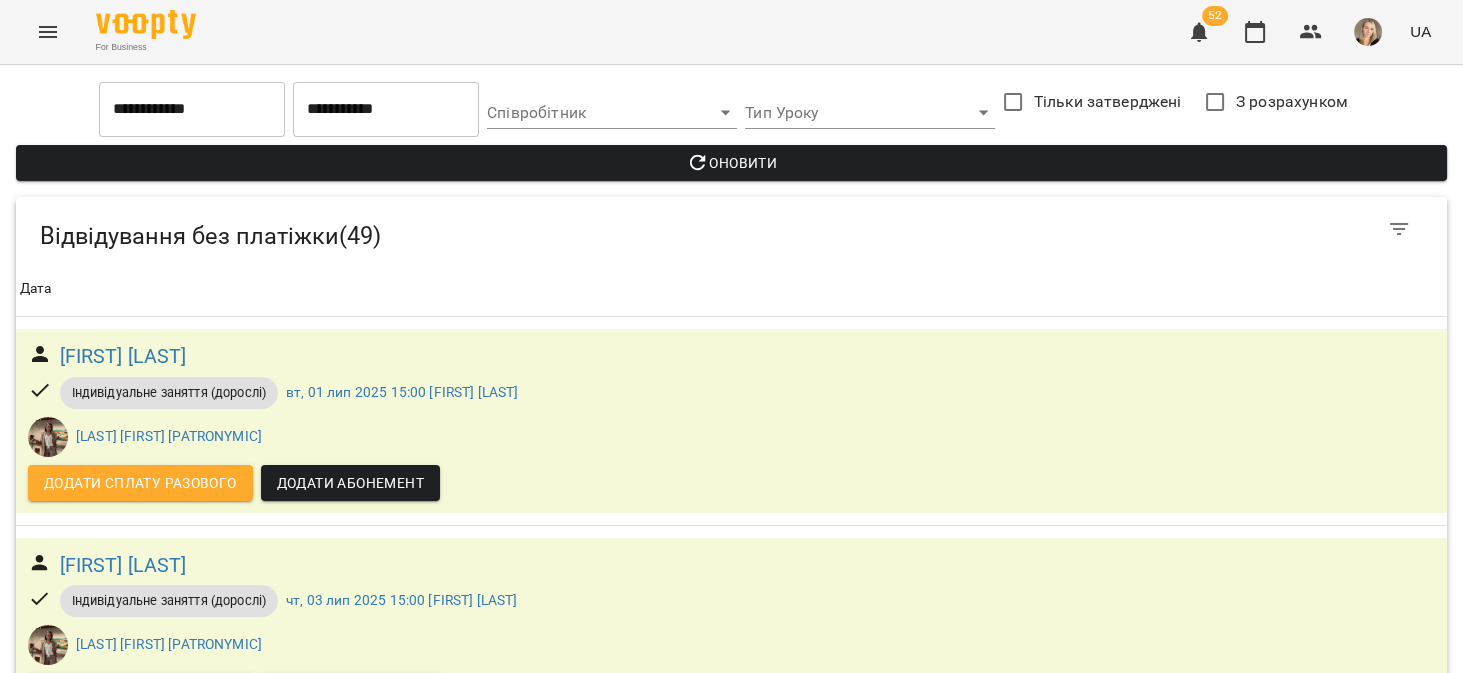 scroll, scrollTop: 3365, scrollLeft: 0, axis: vertical 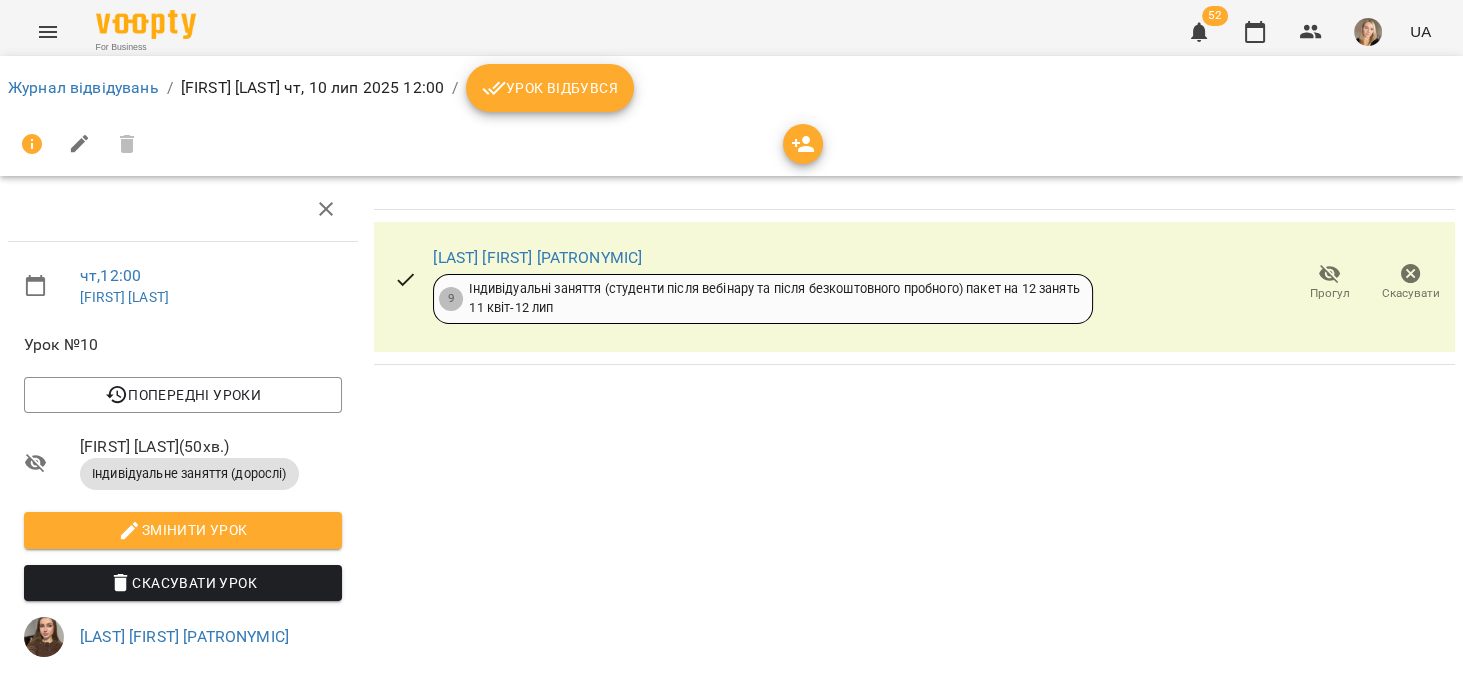 click on "Скасувати" at bounding box center (1410, 283) 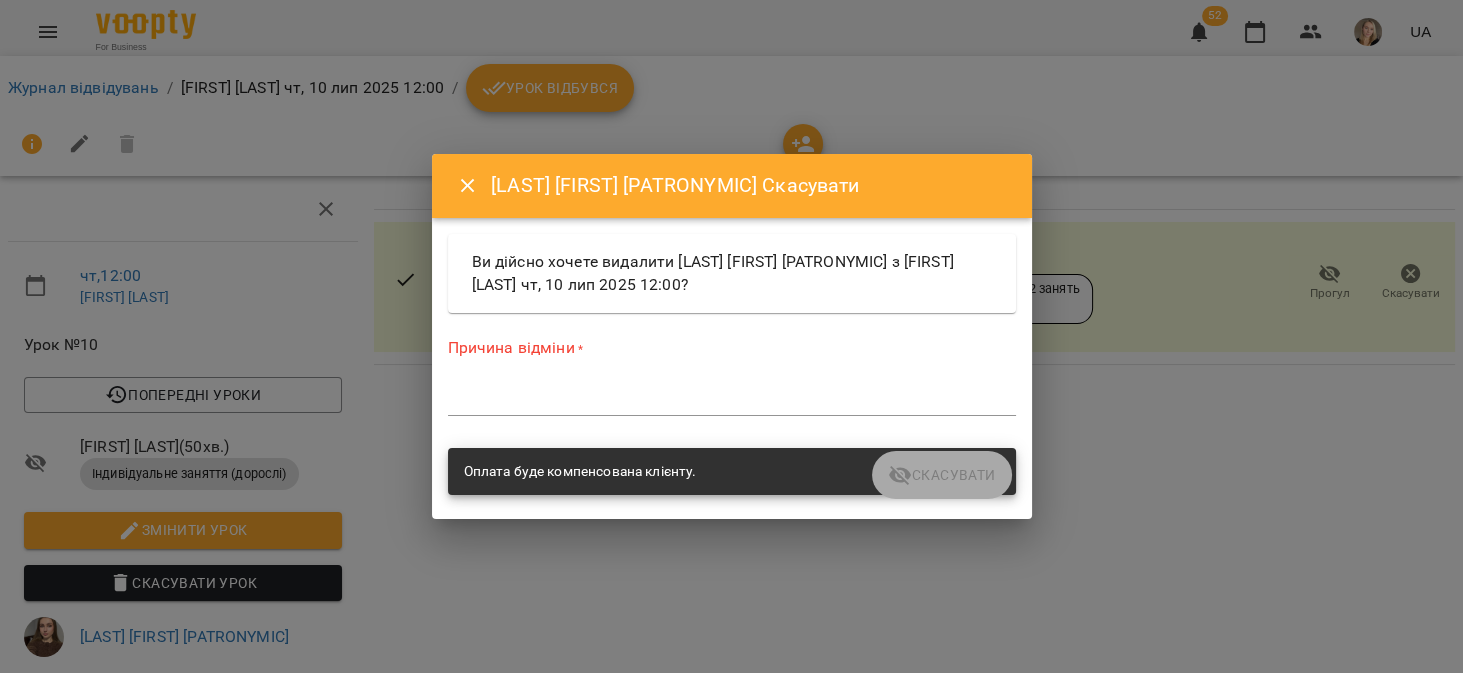 click at bounding box center [732, 399] 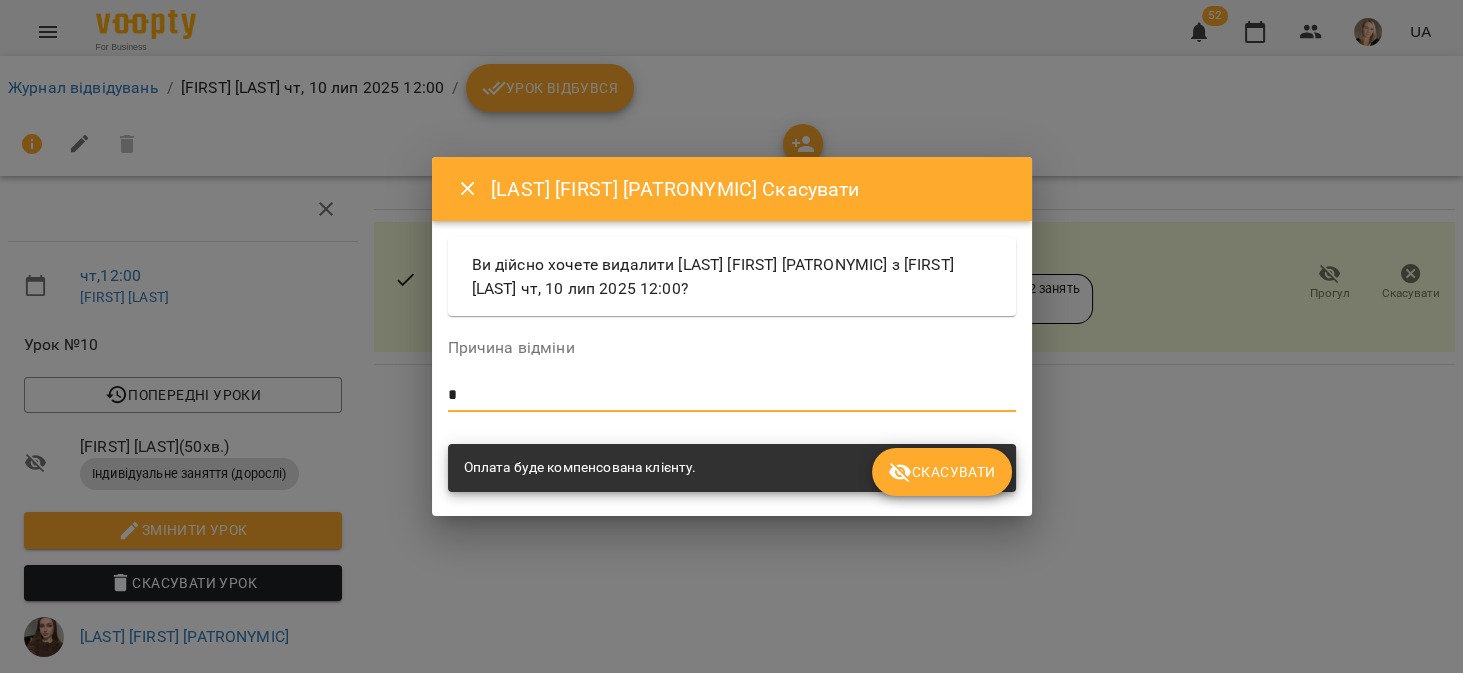 type on "*" 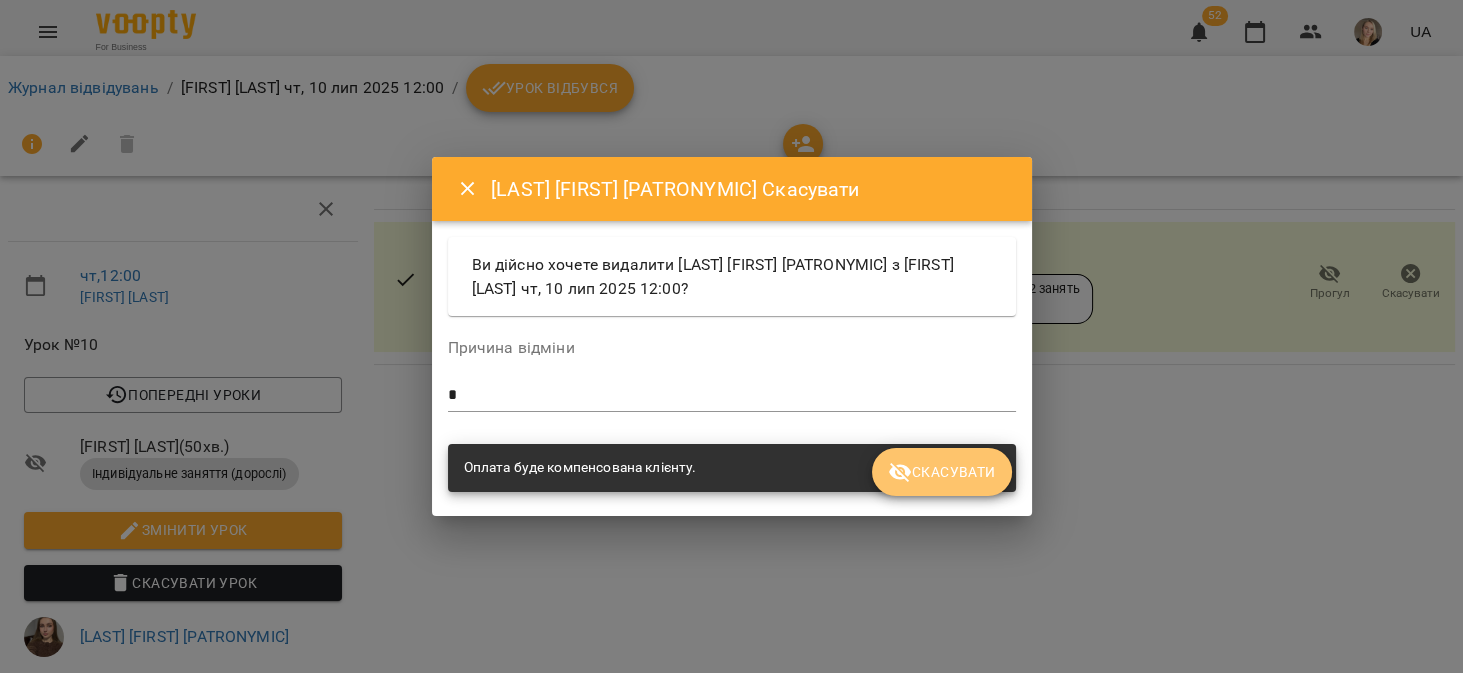 click on "Скасувати" at bounding box center [941, 472] 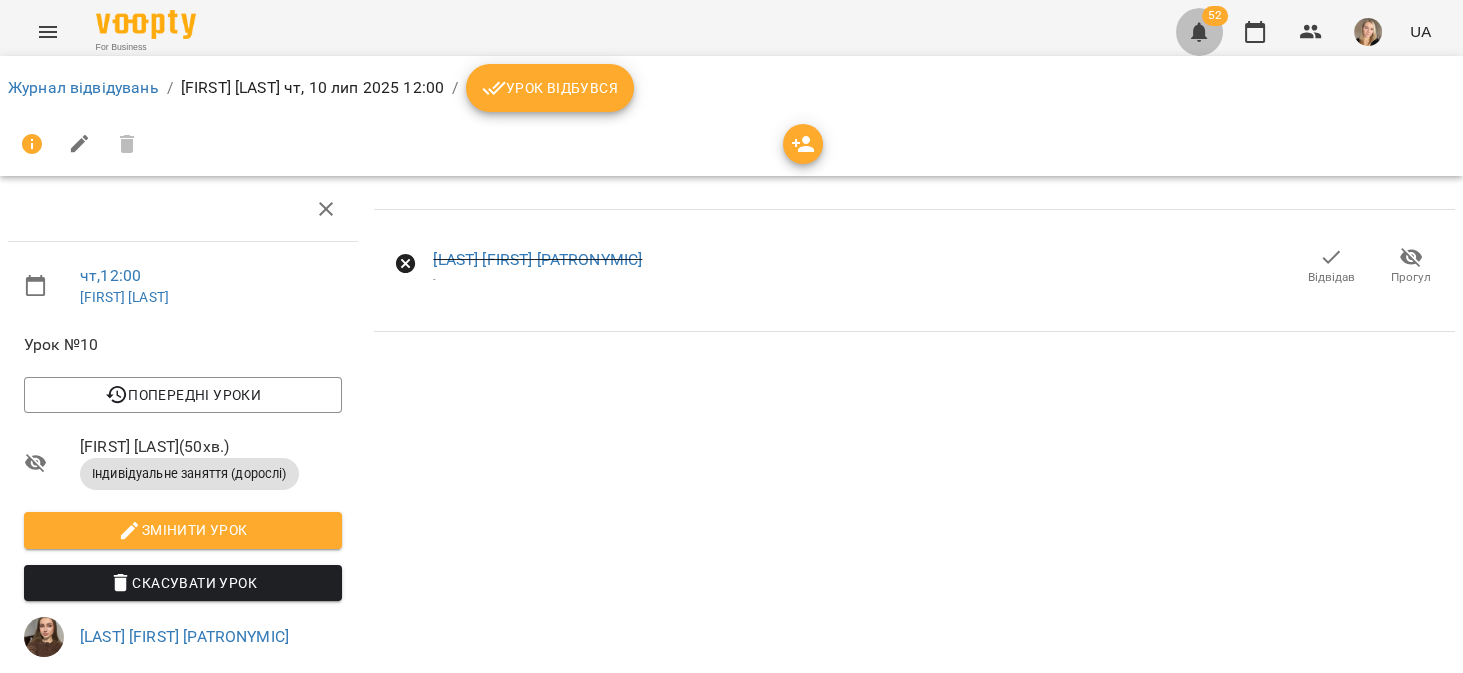 click 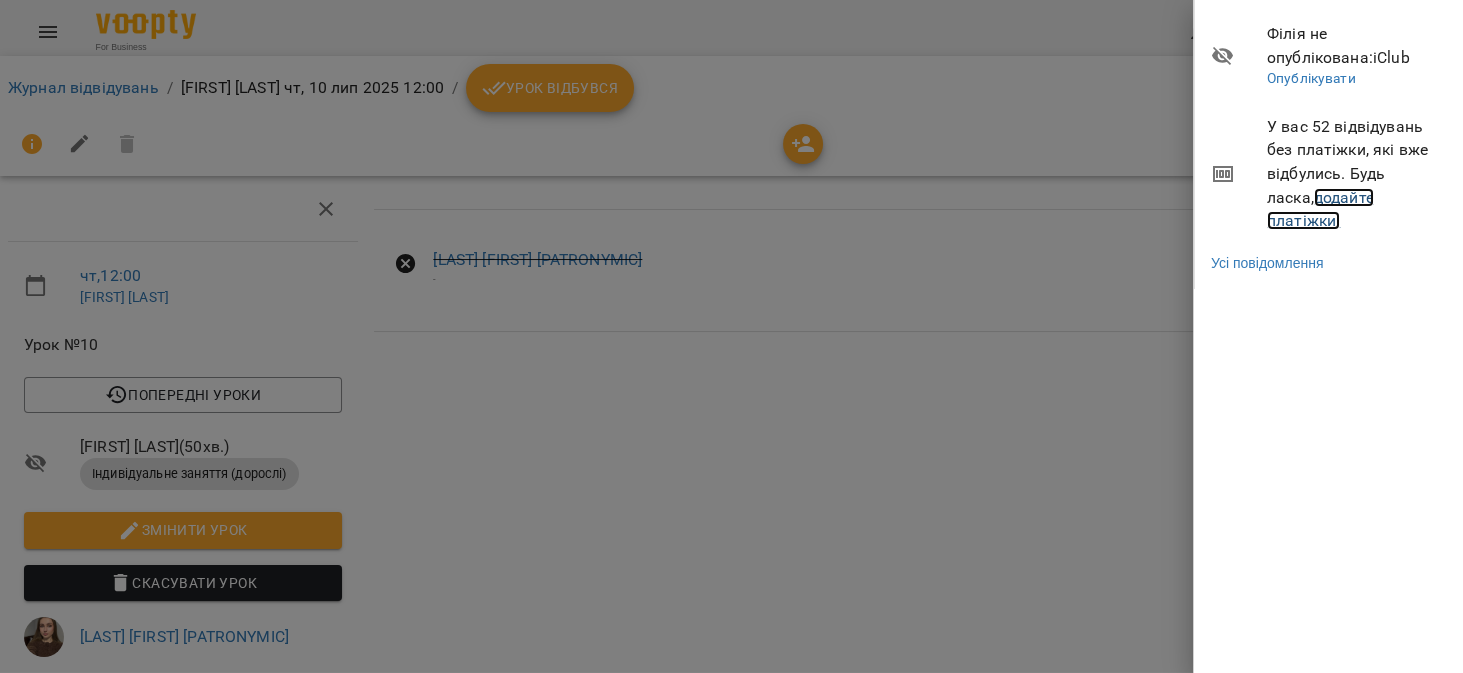 click on "додайте платіжки!" at bounding box center (1320, 209) 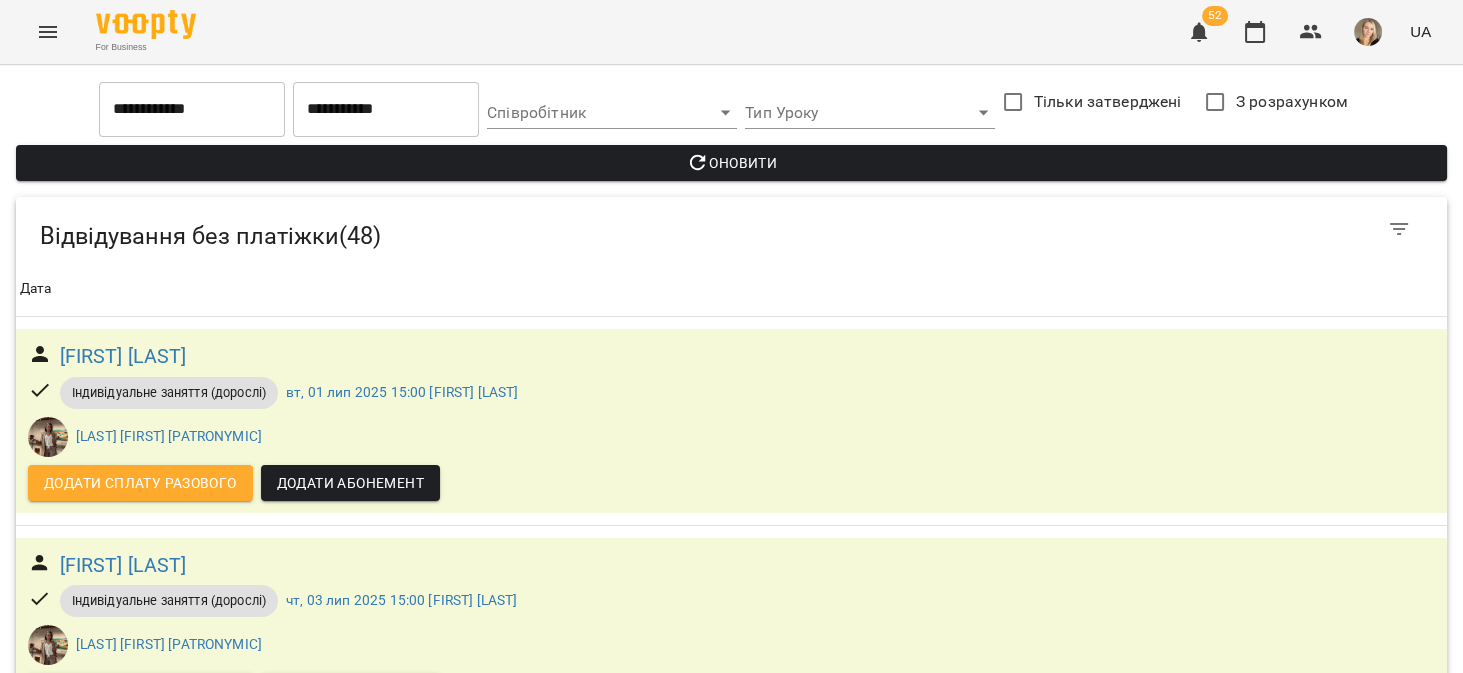 scroll, scrollTop: 3428, scrollLeft: 0, axis: vertical 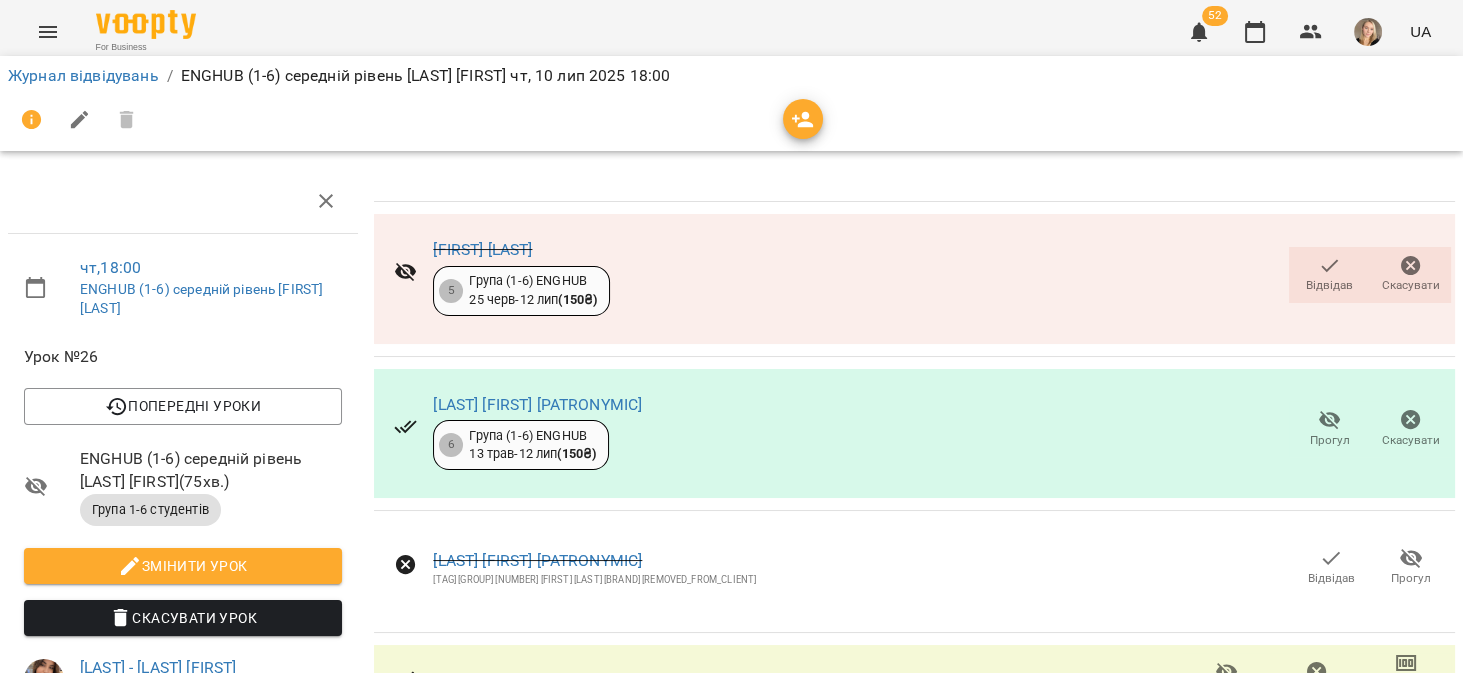 click 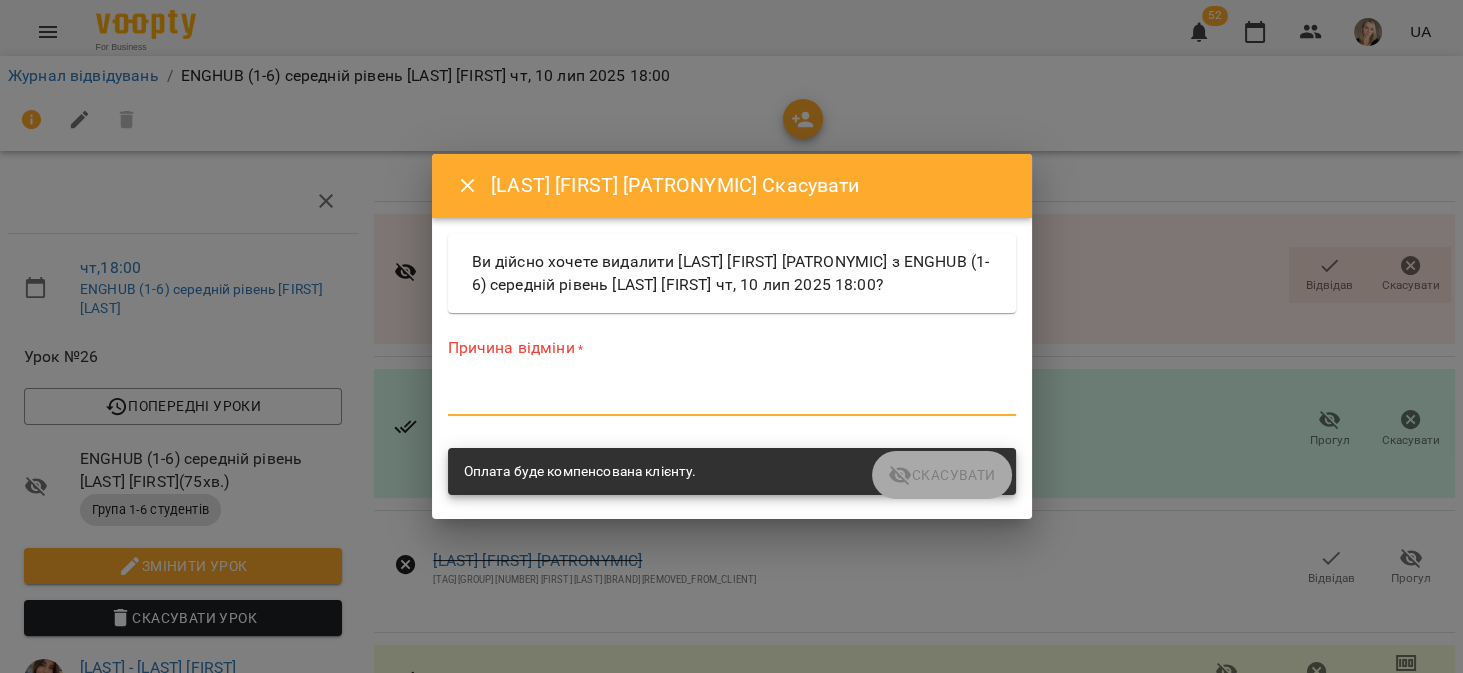 click at bounding box center (732, 399) 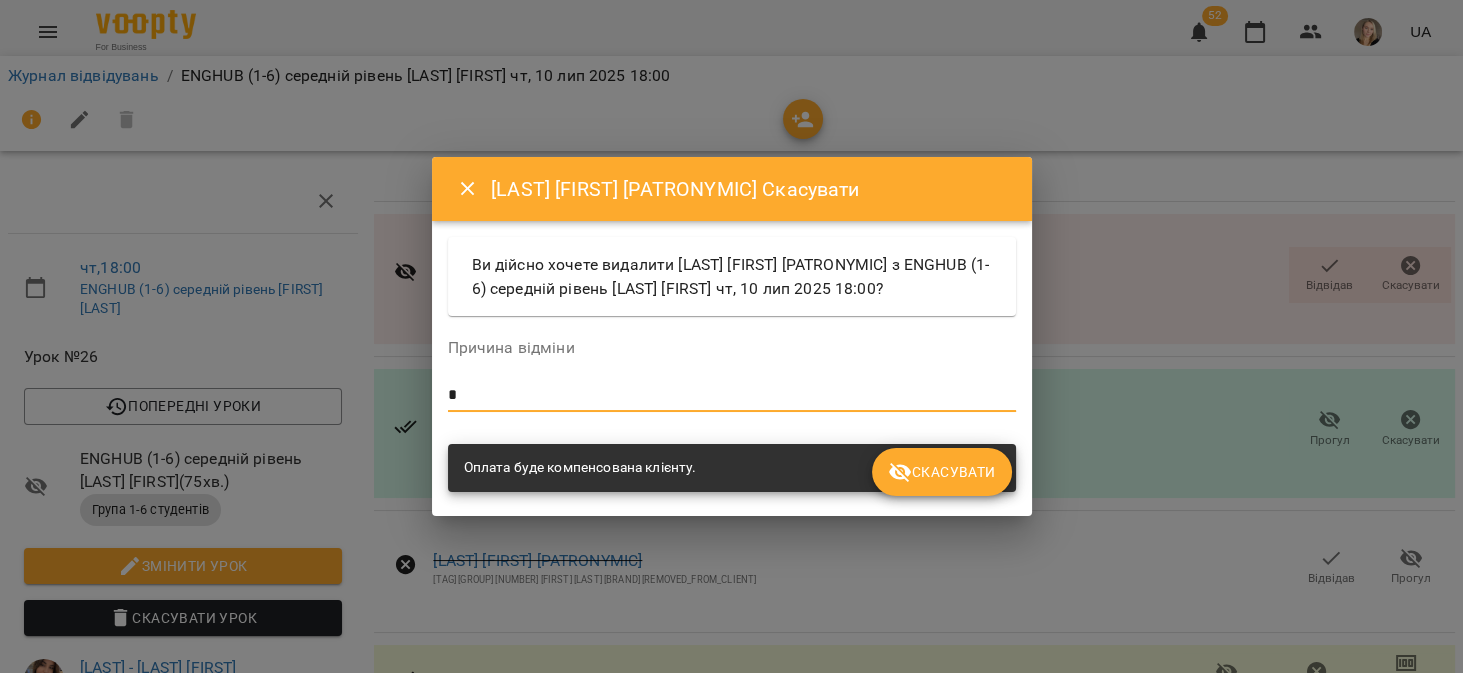 type on "*" 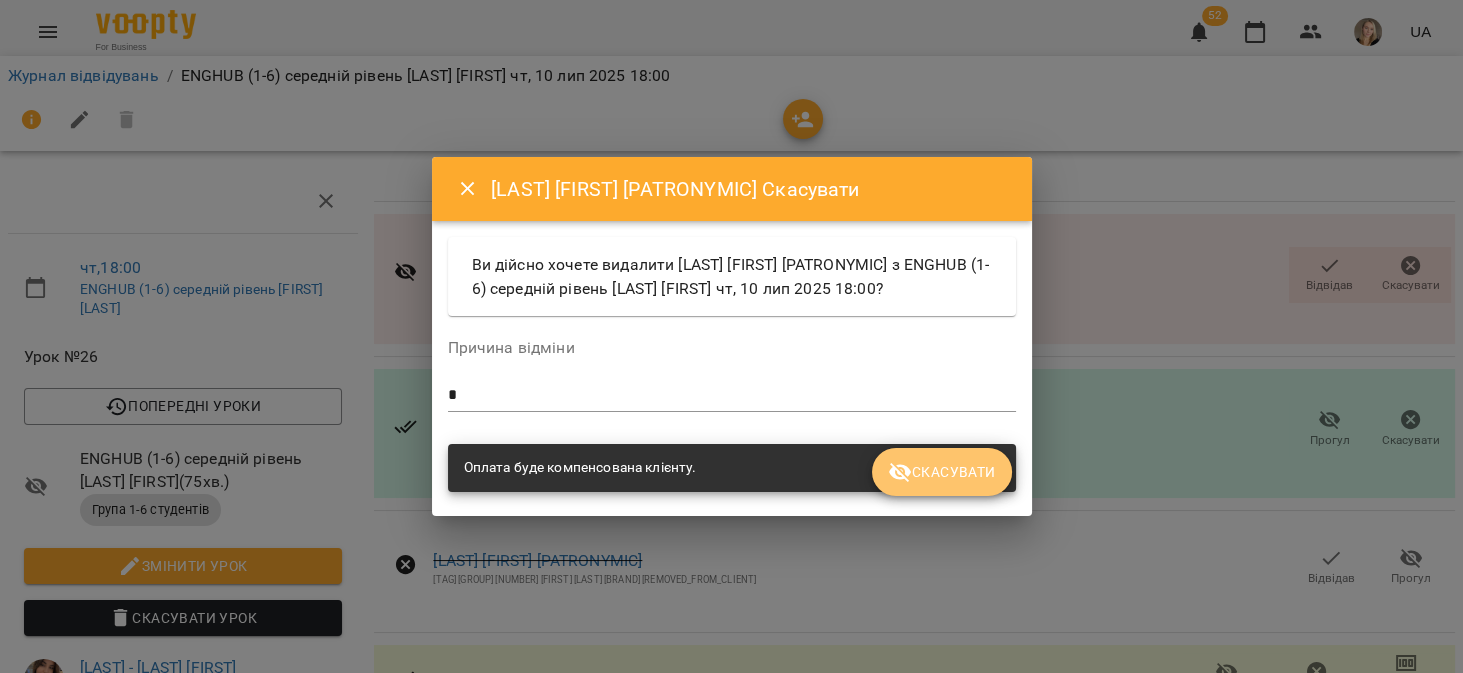 click on "Скасувати" at bounding box center (941, 472) 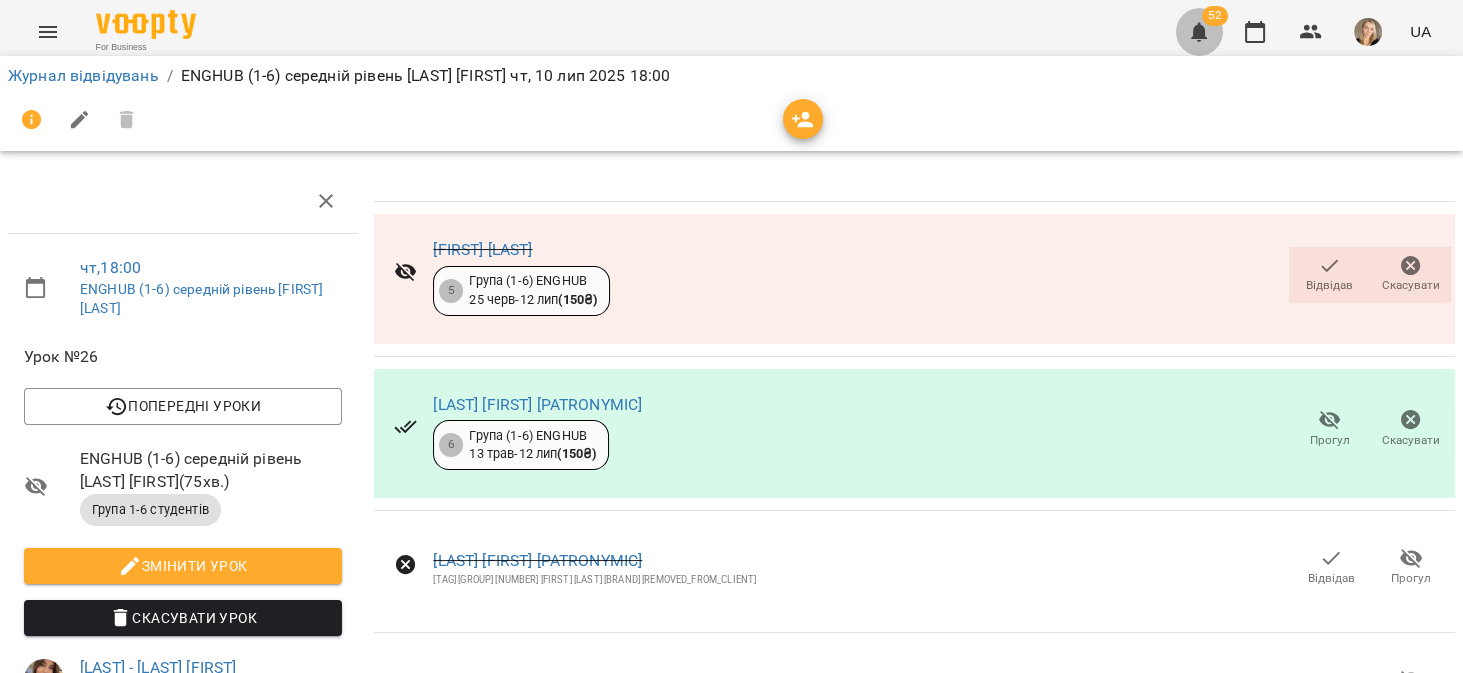 click 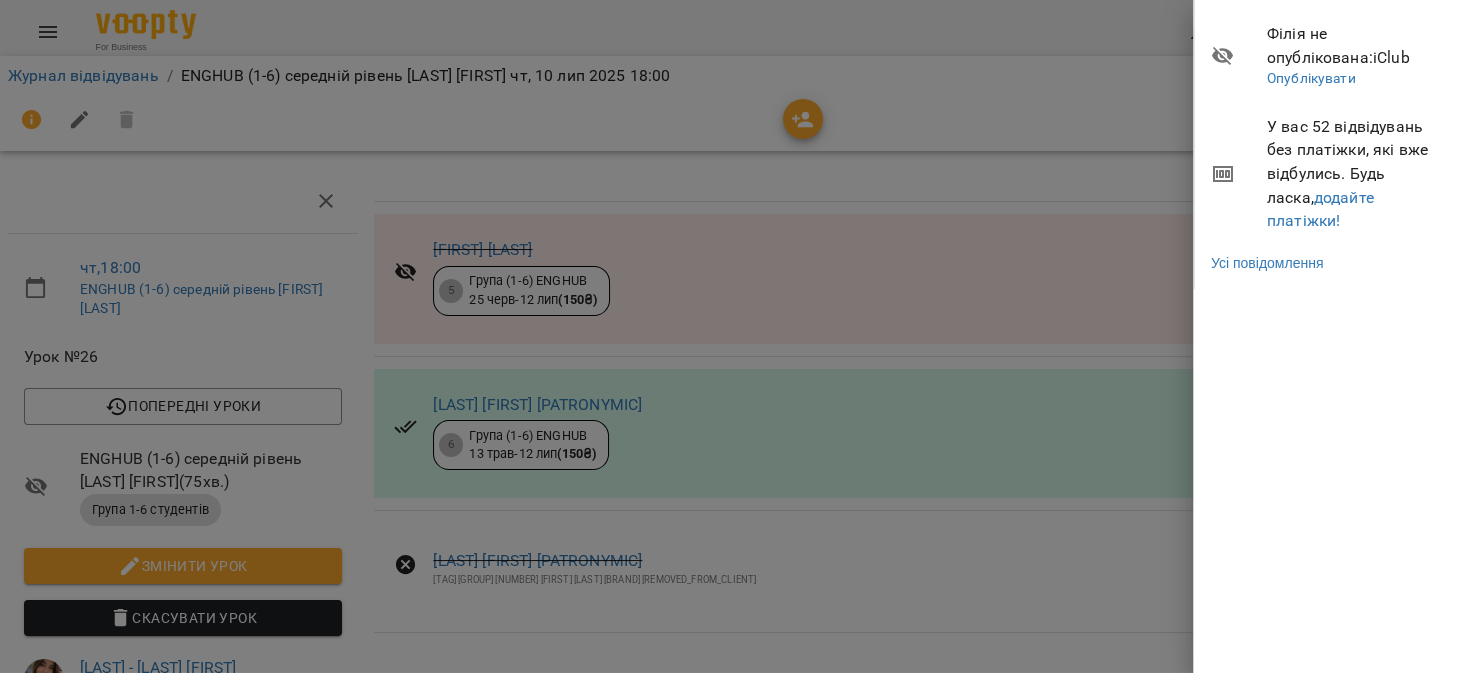 click on "У вас 52 відвідувань без платіжки, які вже відбулись. Будь ласка,  додайте платіжки!" at bounding box center (1357, 174) 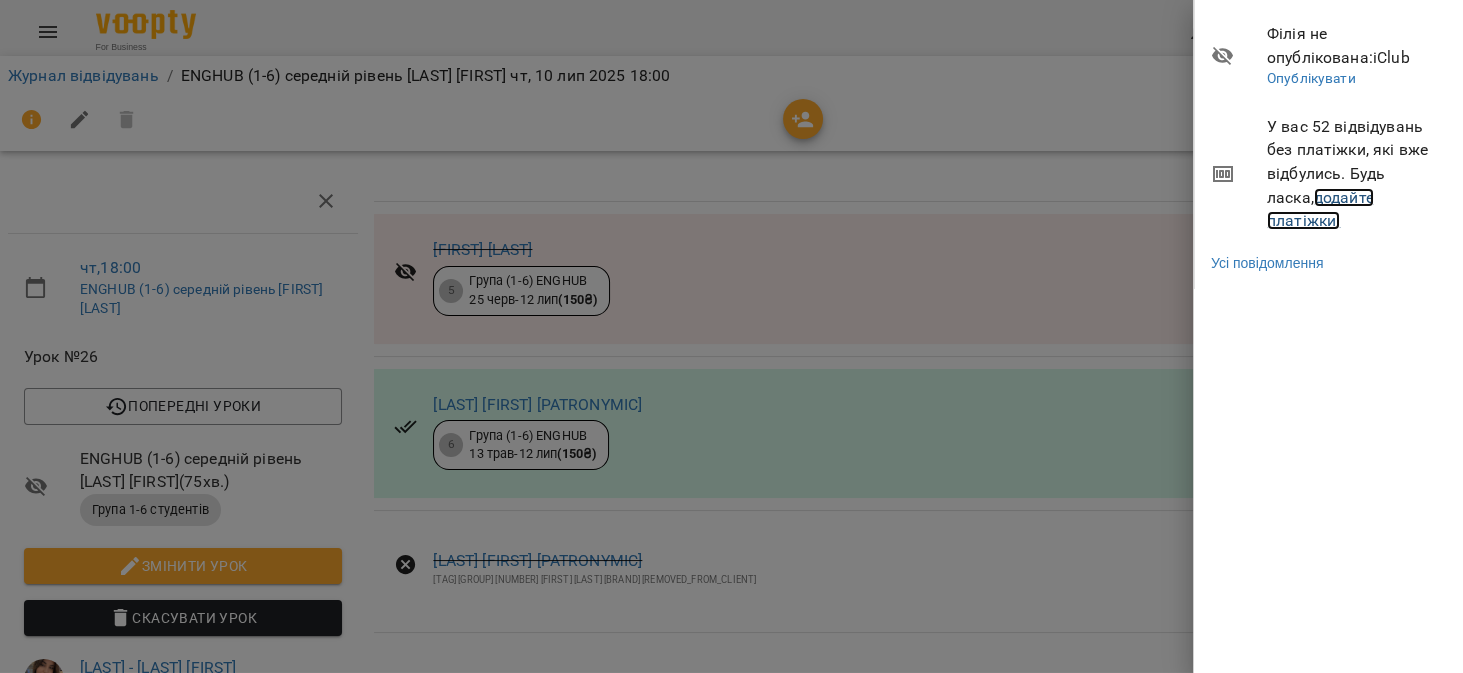 click on "додайте платіжки!" at bounding box center [1320, 209] 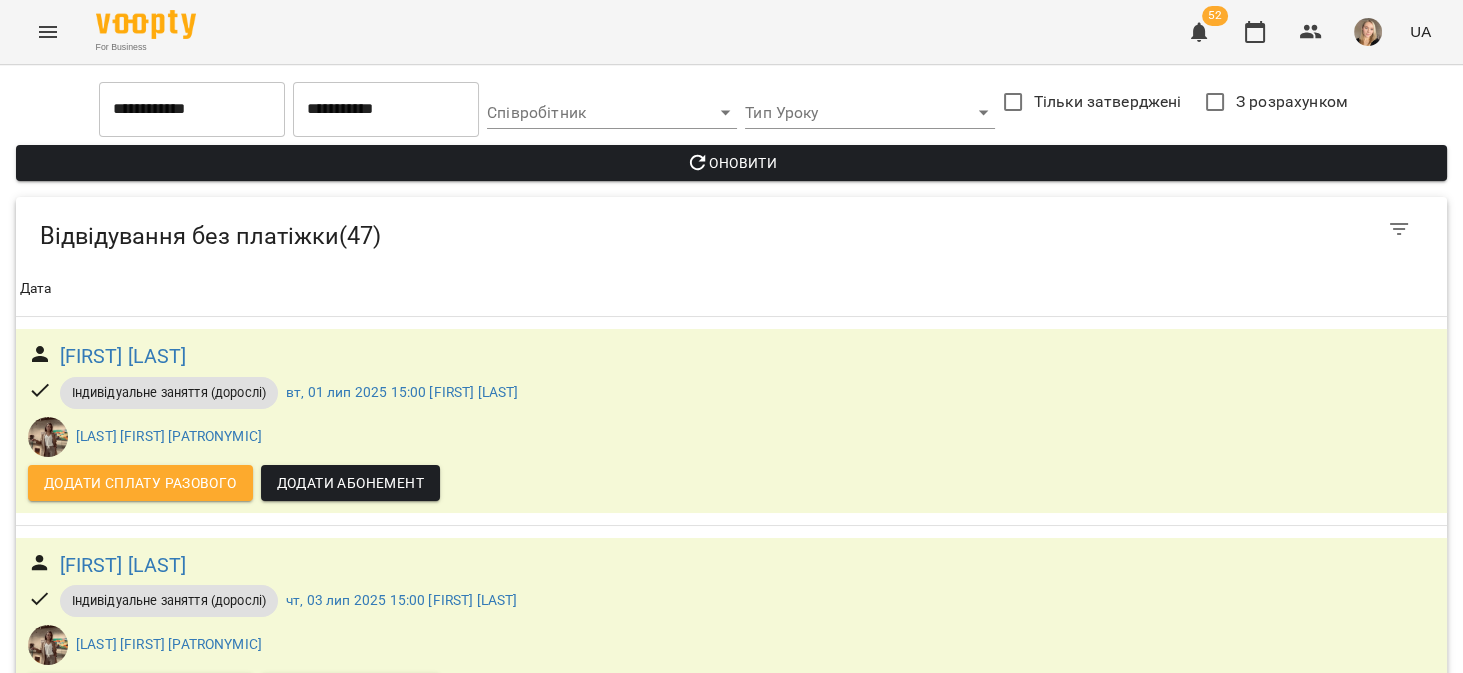 scroll, scrollTop: 5968, scrollLeft: 0, axis: vertical 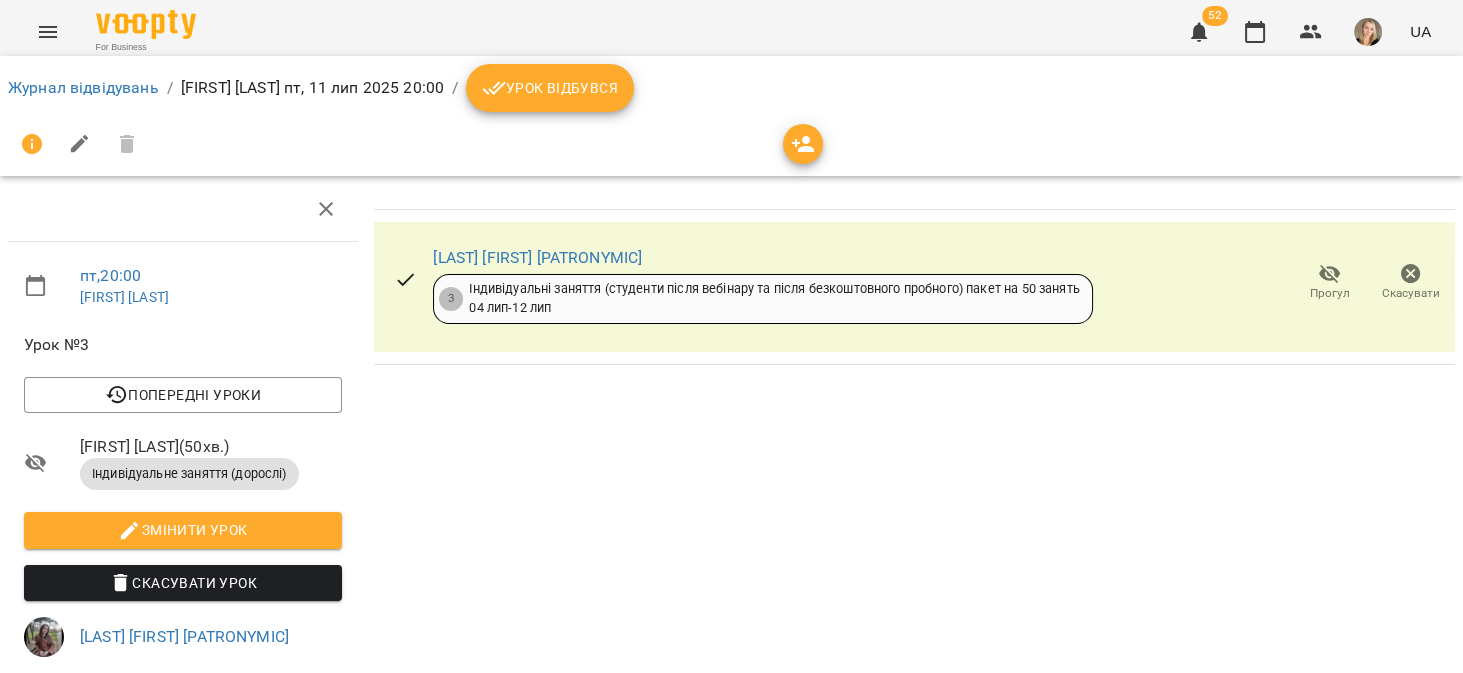 click 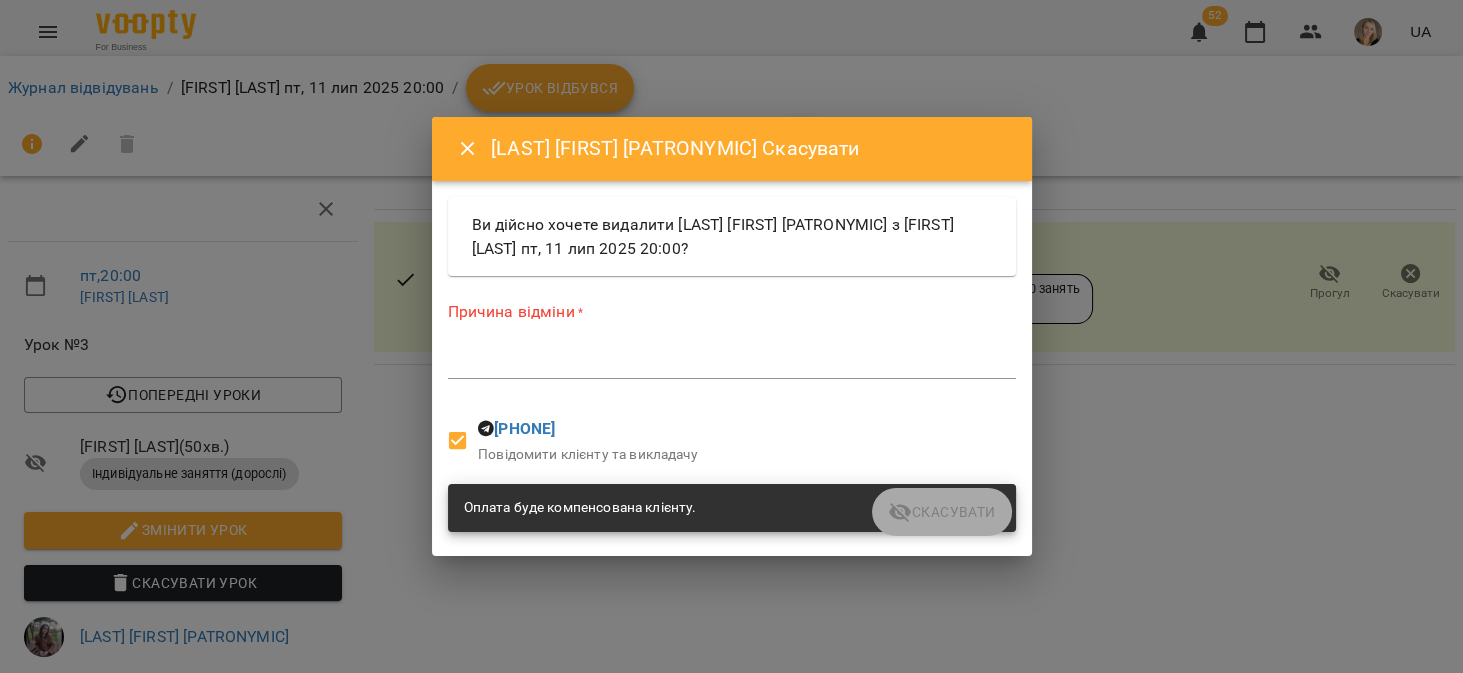 click at bounding box center (732, 362) 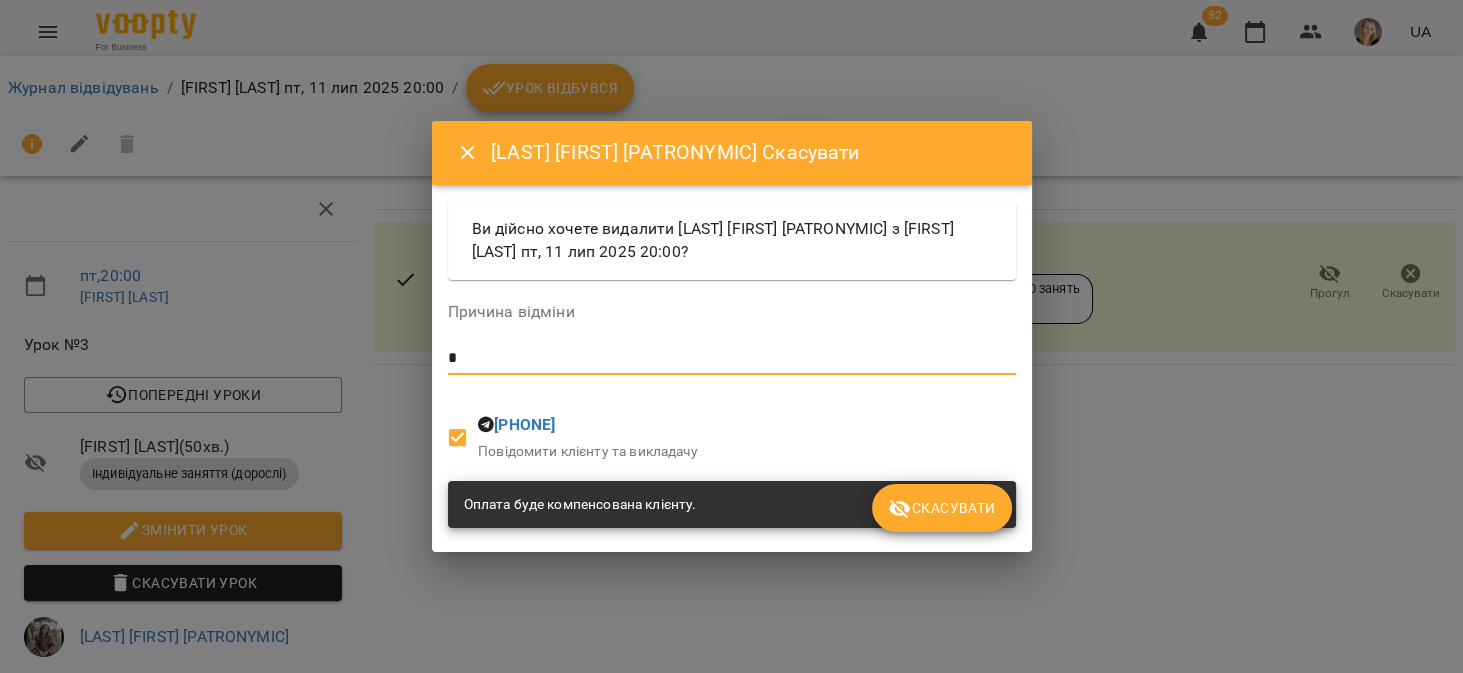 type on "*" 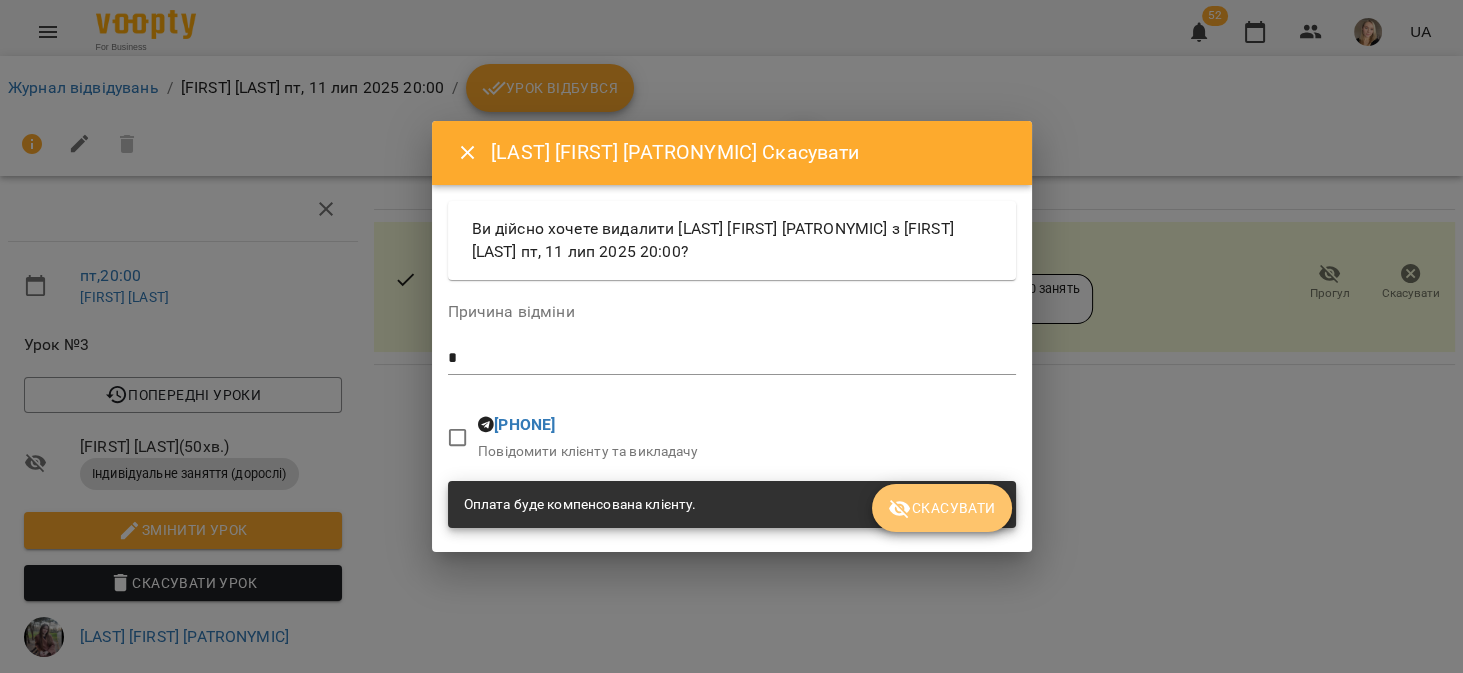 click on "Скасувати" at bounding box center [941, 508] 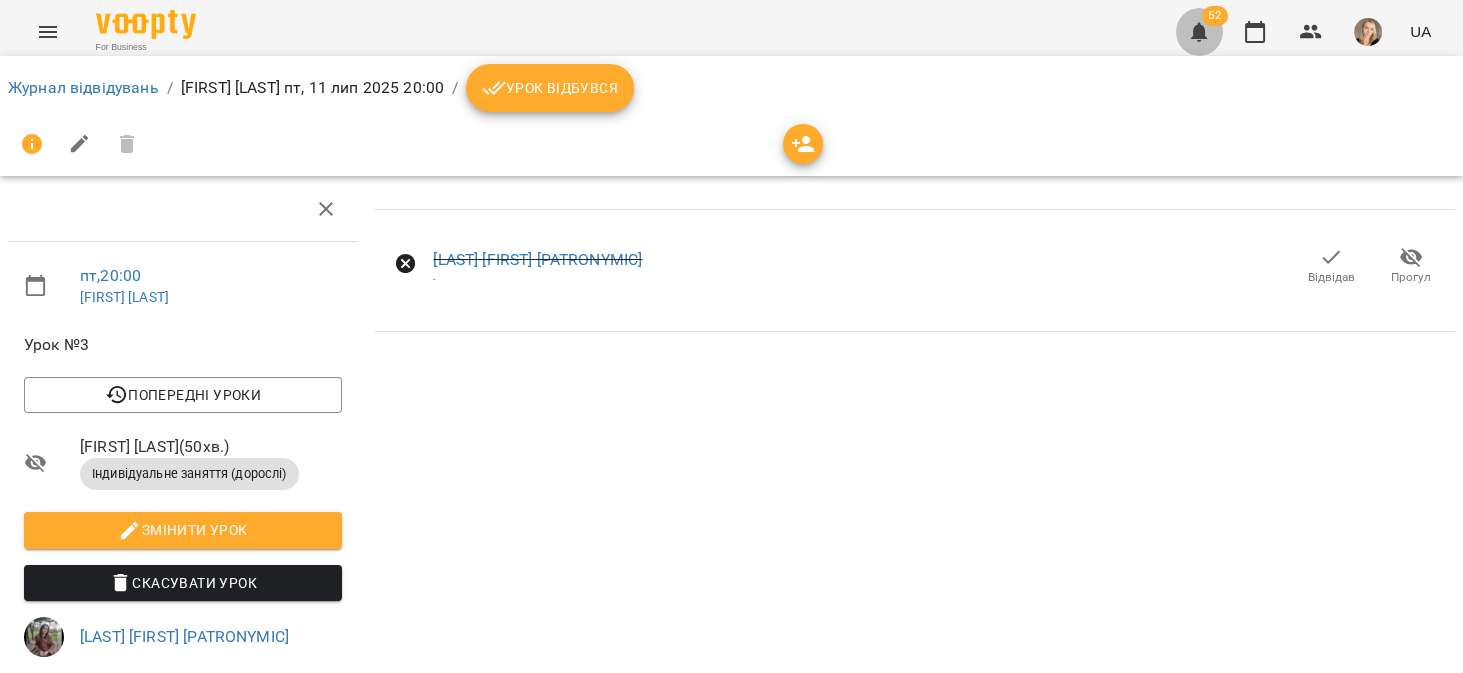 click 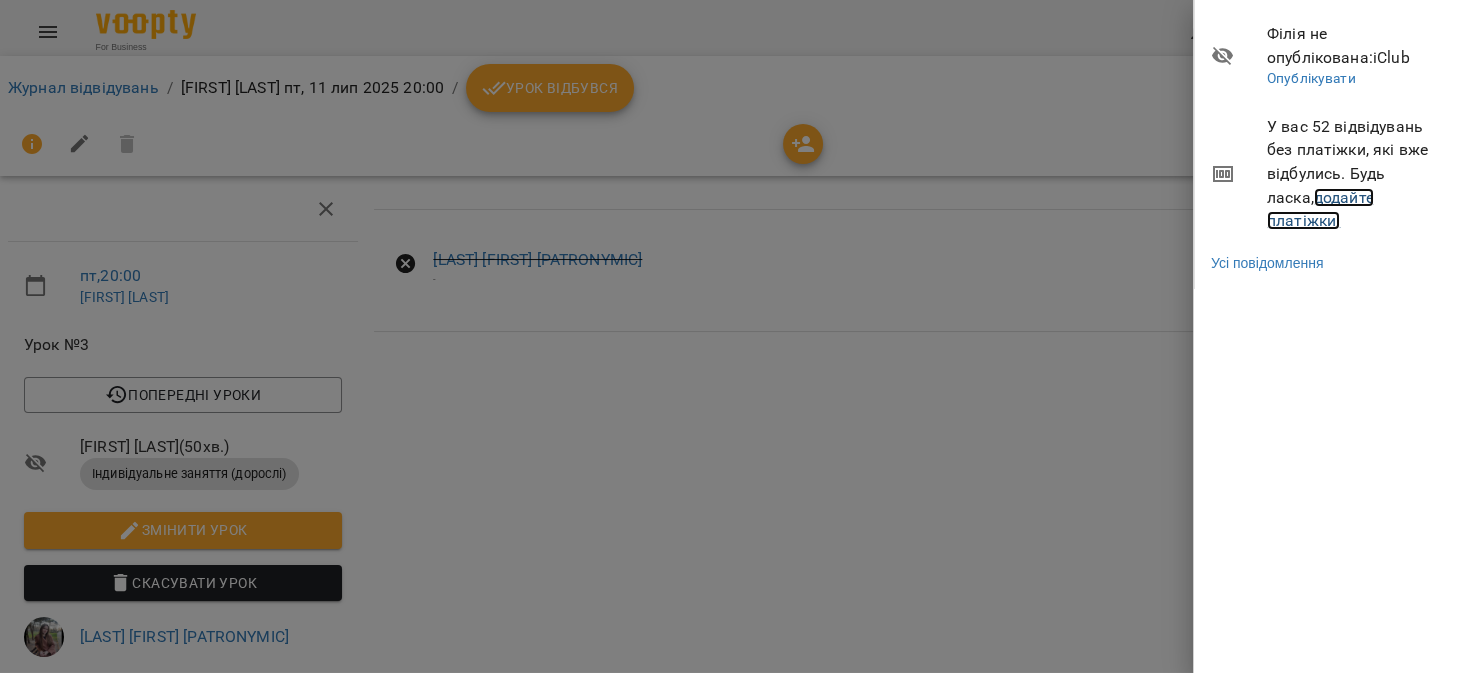 click on "додайте платіжки!" at bounding box center (1320, 209) 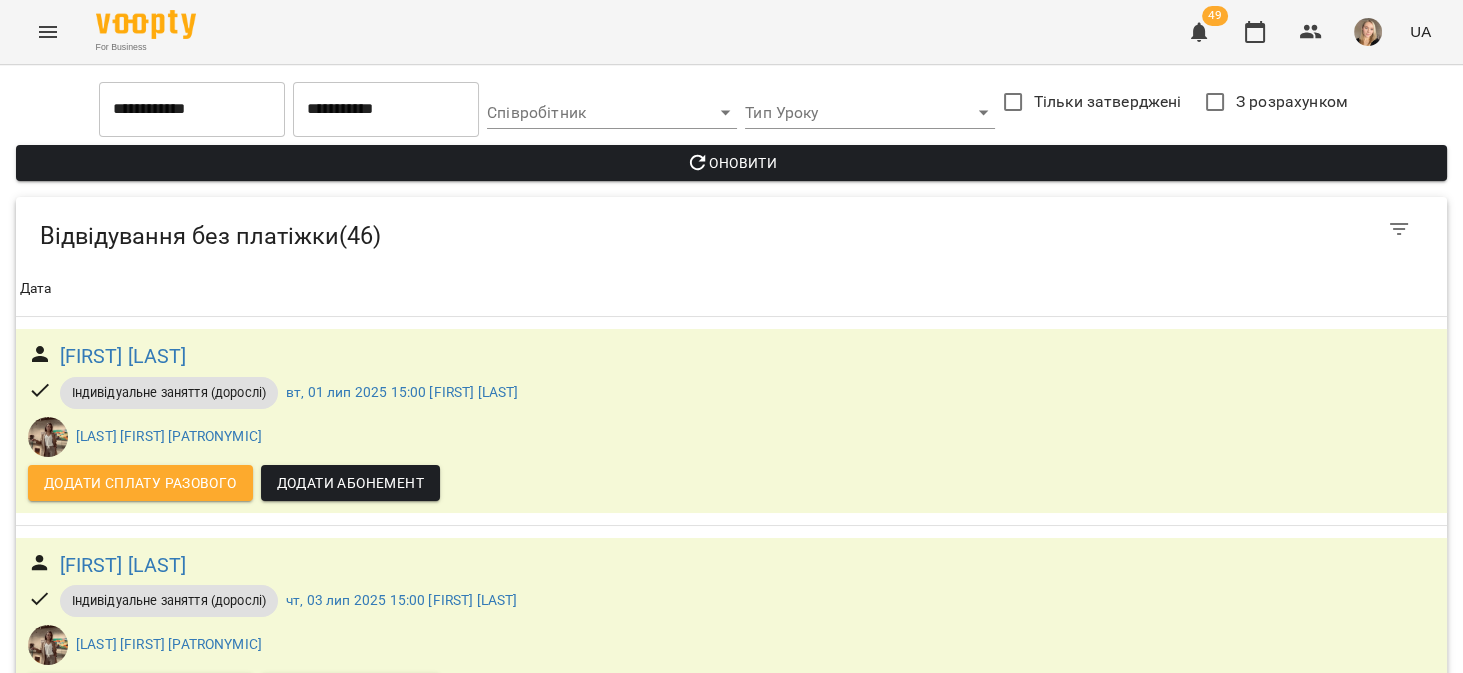 scroll, scrollTop: 8550, scrollLeft: 0, axis: vertical 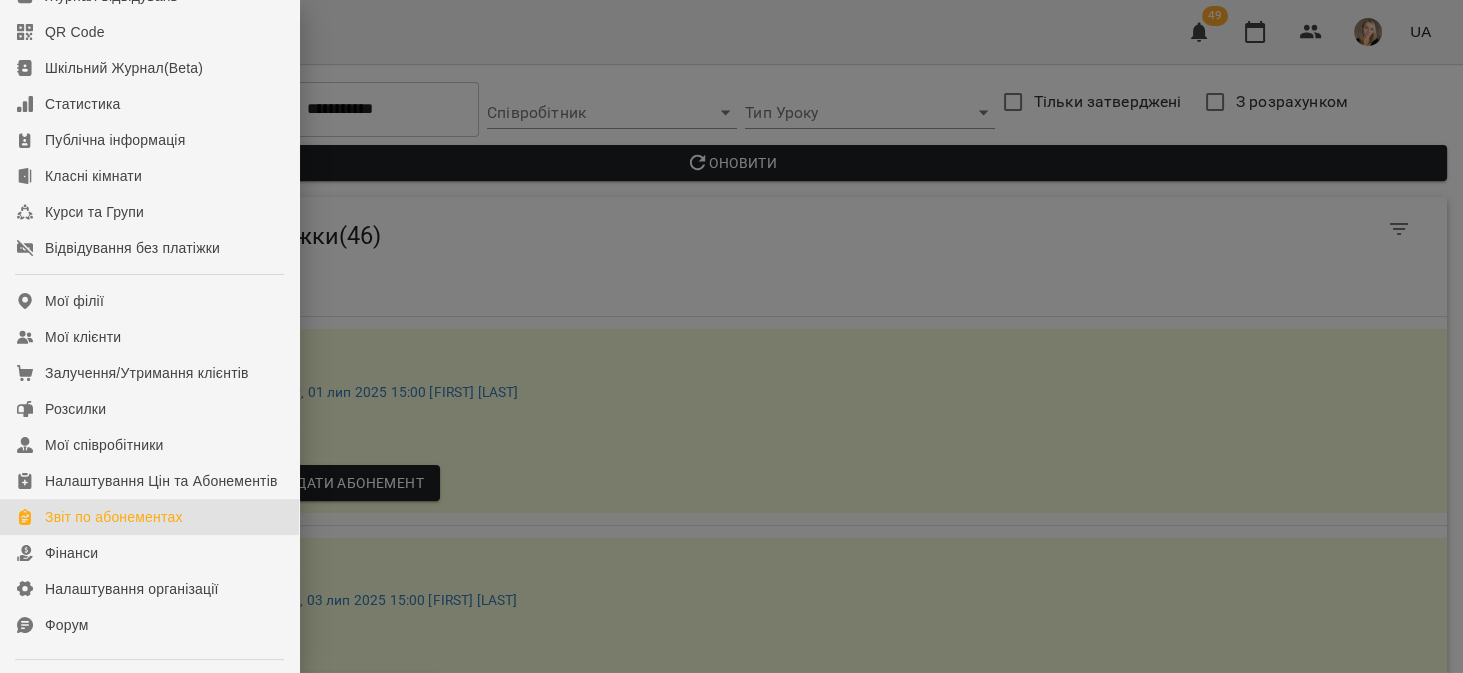 click on "Звіт по абонементах" at bounding box center (114, 517) 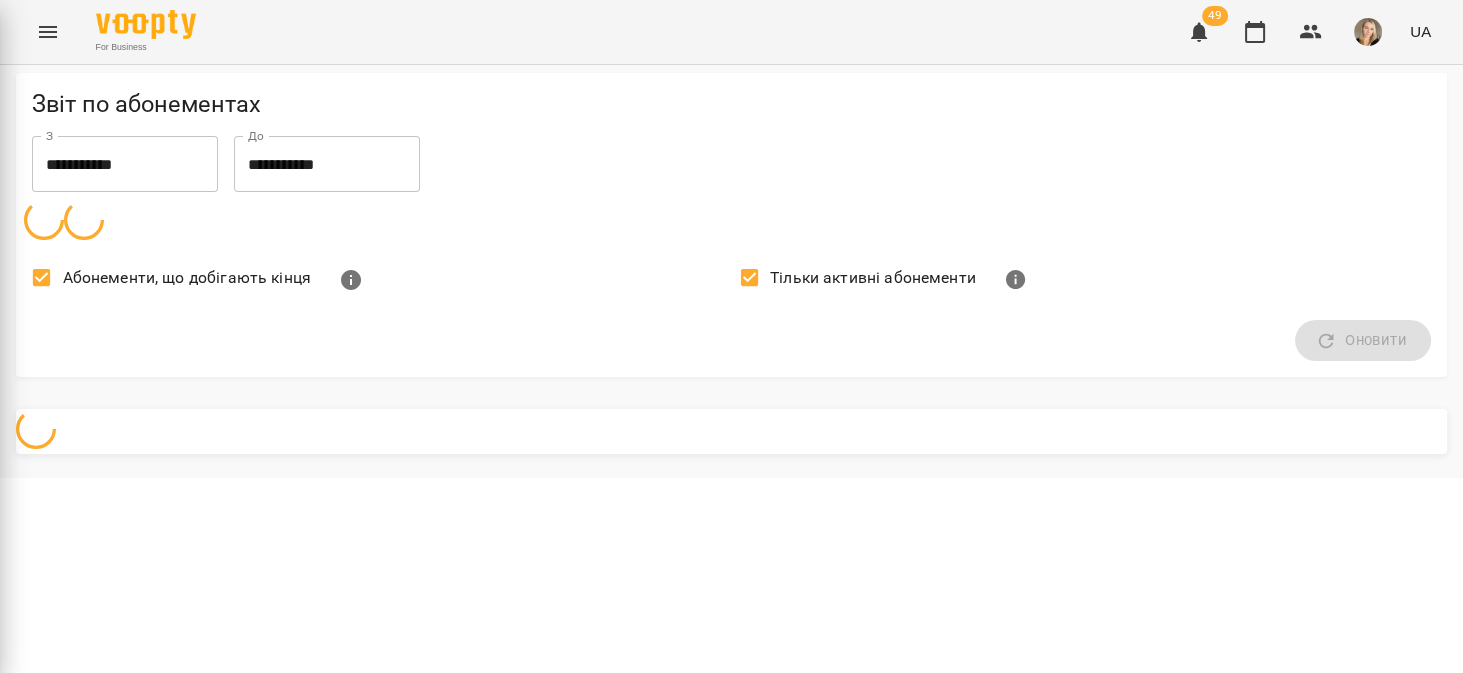 scroll, scrollTop: 0, scrollLeft: 0, axis: both 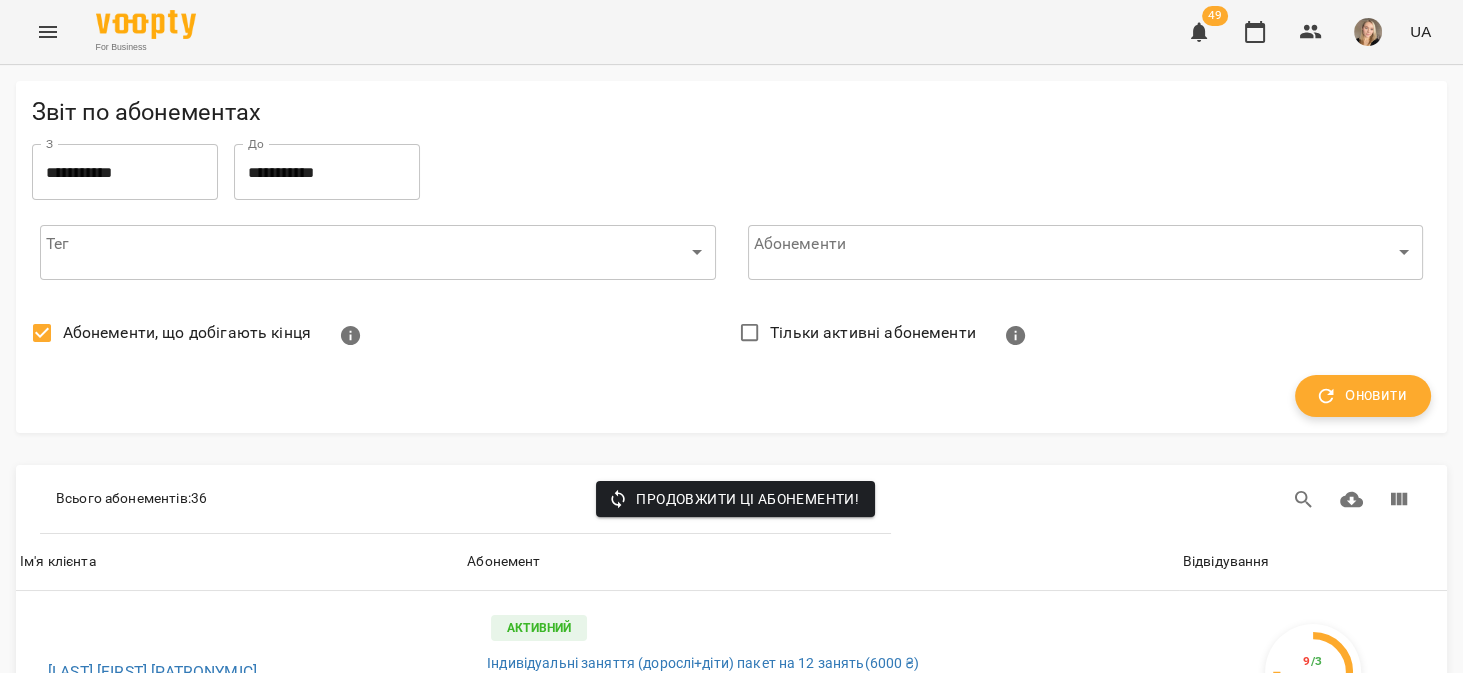click on "Оновити" at bounding box center [1363, 396] 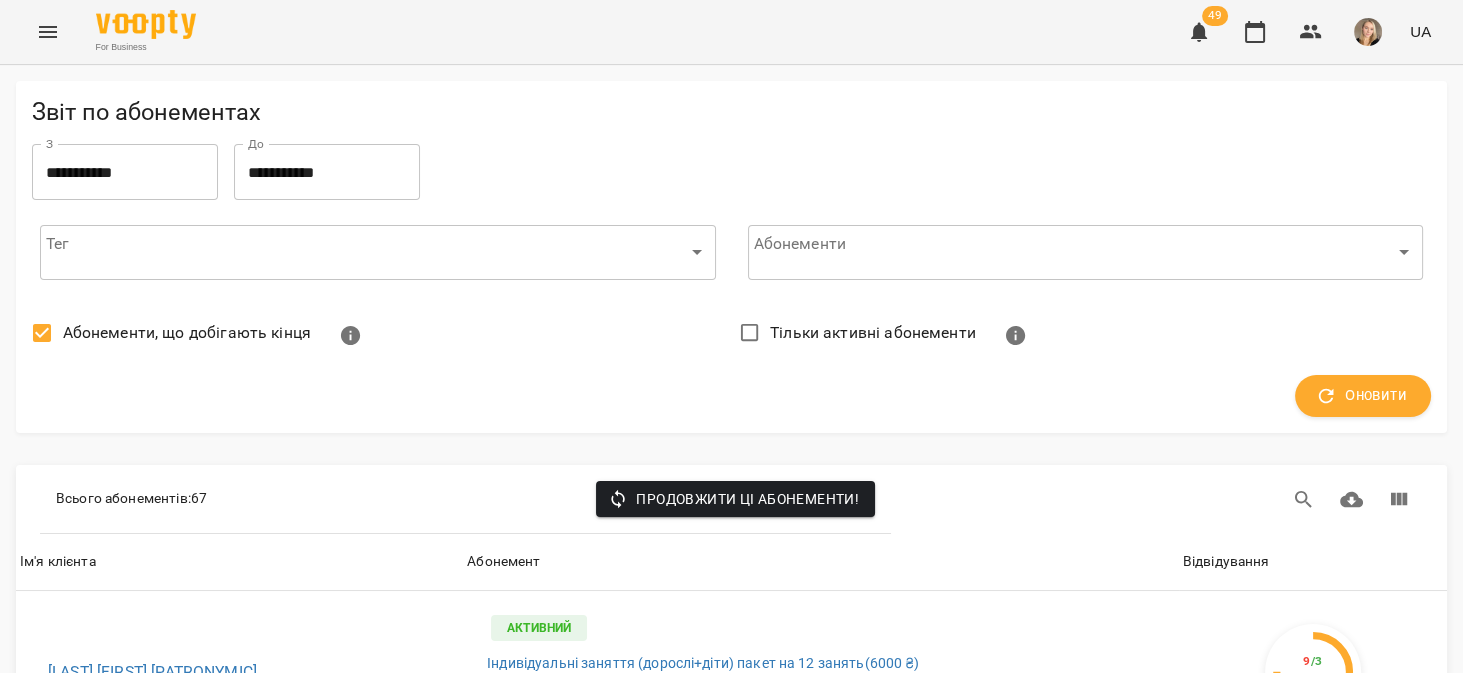 click on "Відвідування" at bounding box center [1313, 562] 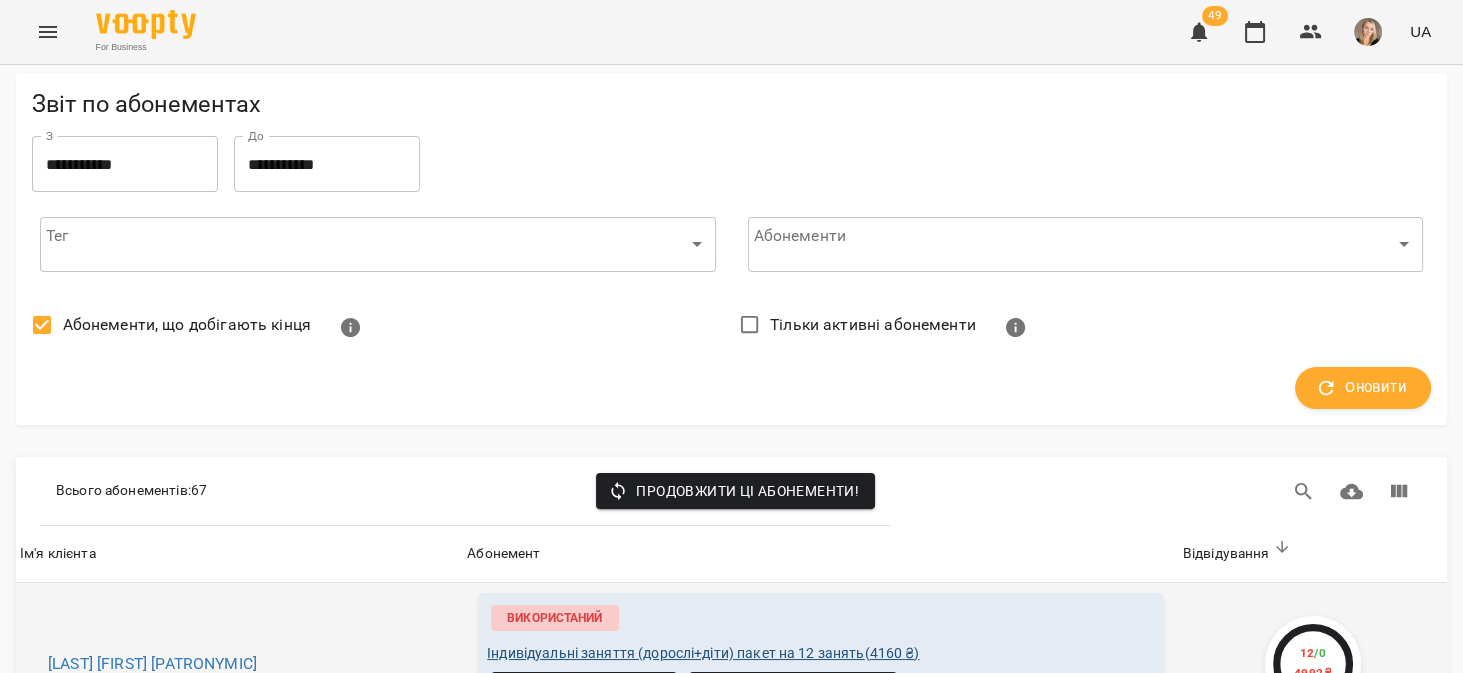 scroll, scrollTop: 444, scrollLeft: 0, axis: vertical 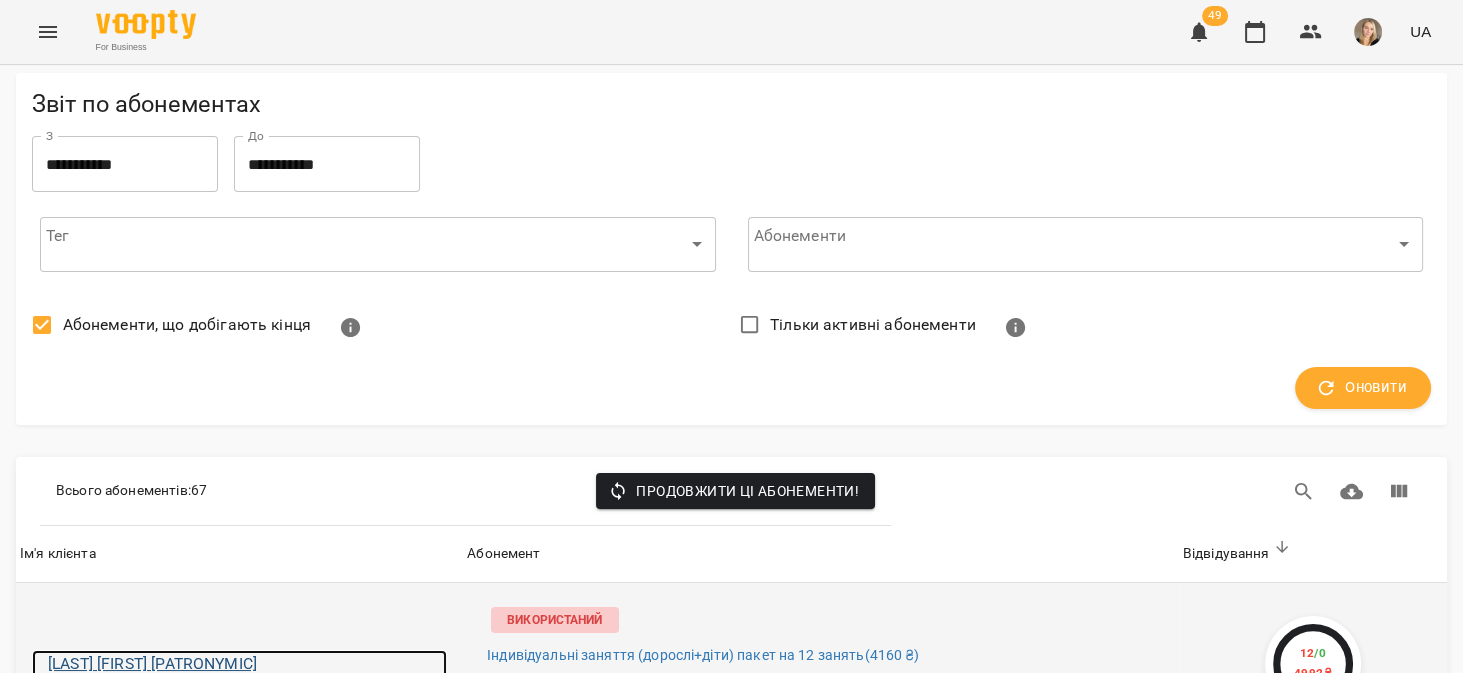 click on "[LAST] [FIRST] [MIDDLE]" at bounding box center (247, 664) 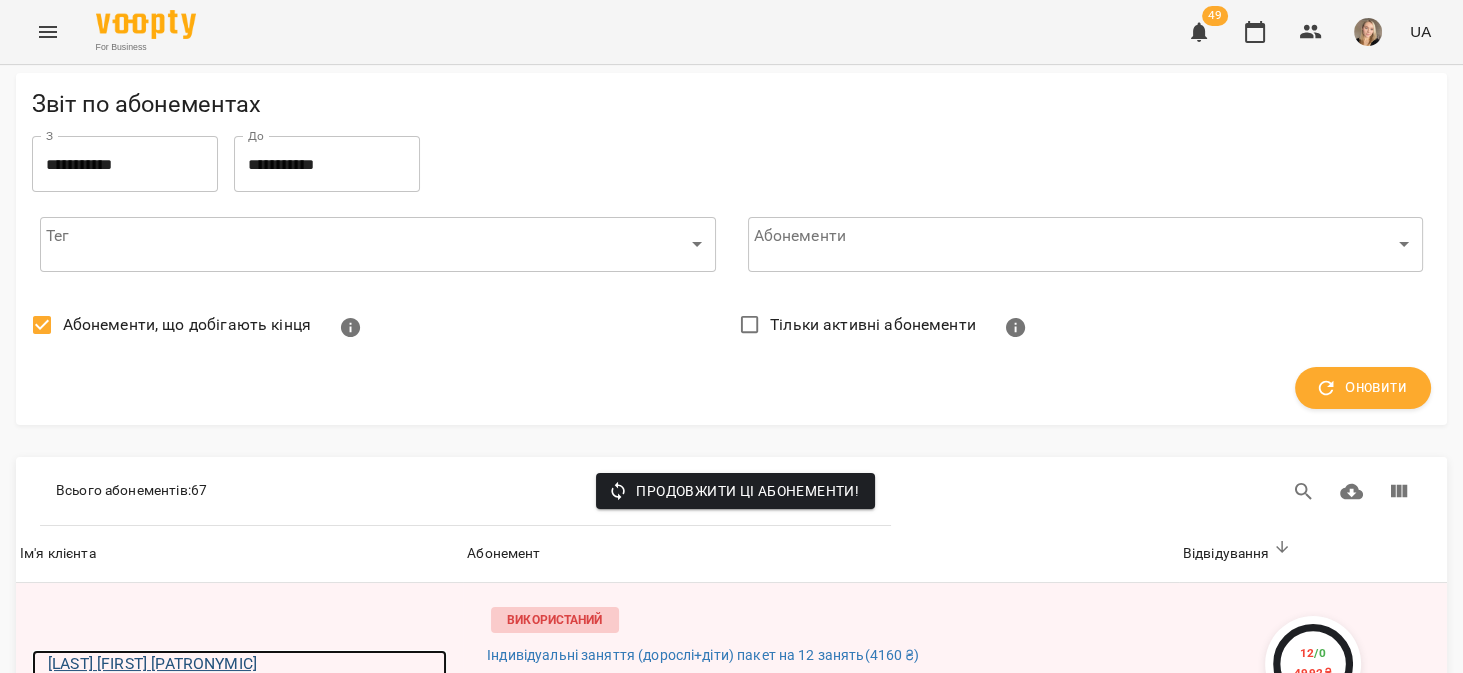 scroll, scrollTop: 571, scrollLeft: 0, axis: vertical 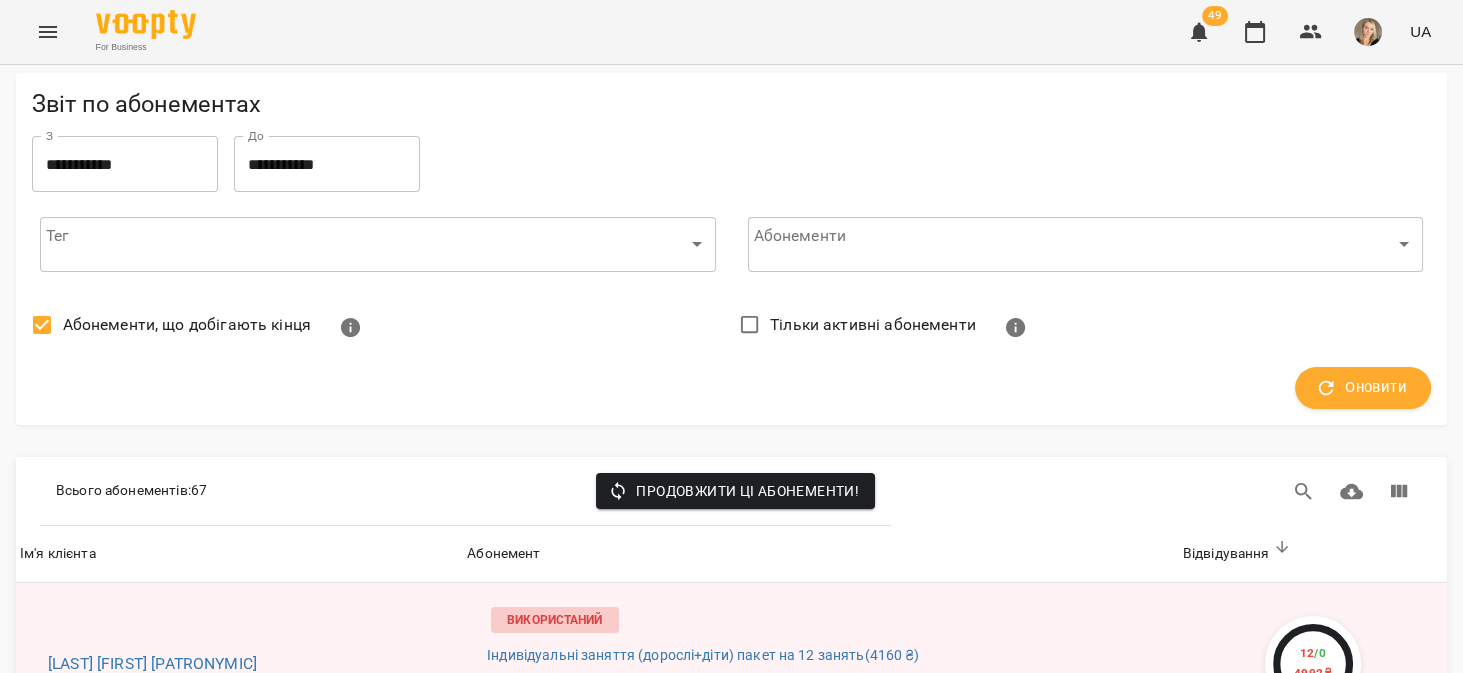 click on "Кірда Анатолій Михайлович" at bounding box center [247, 828] 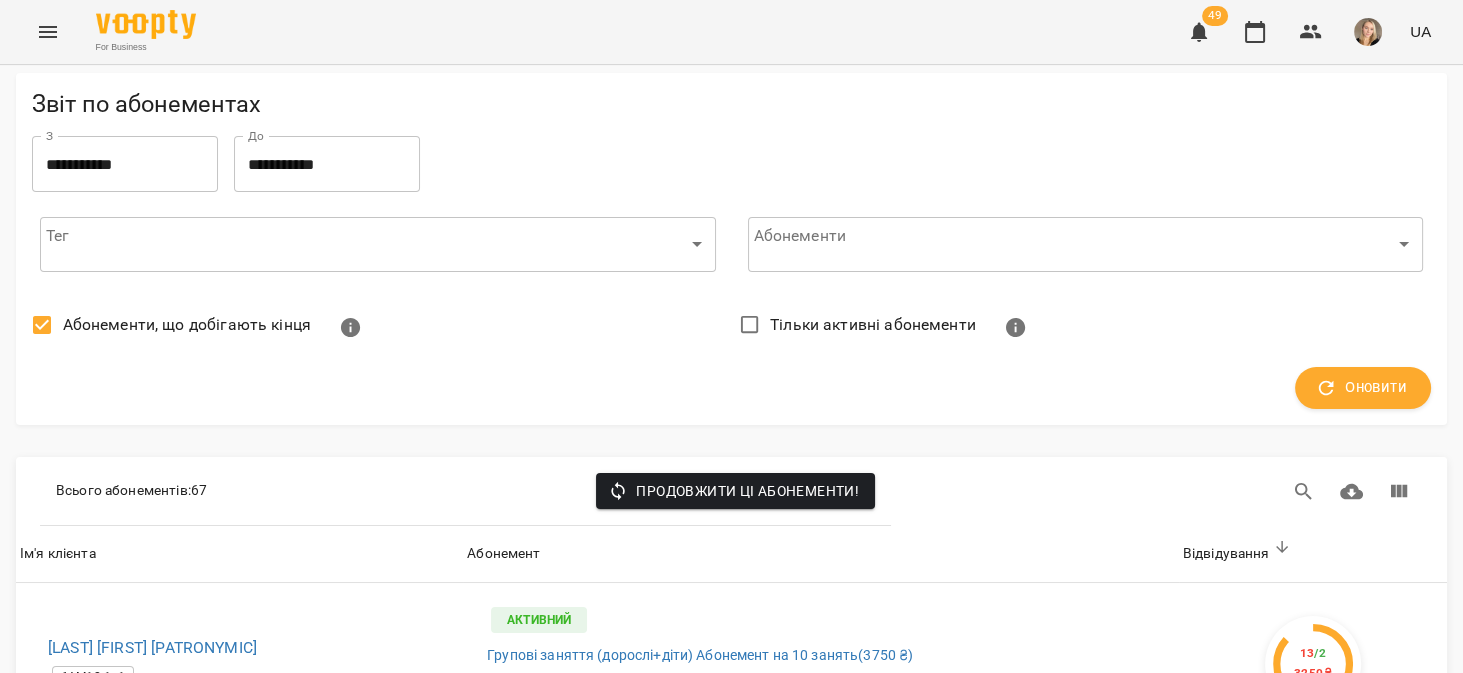 scroll, scrollTop: 2848, scrollLeft: 0, axis: vertical 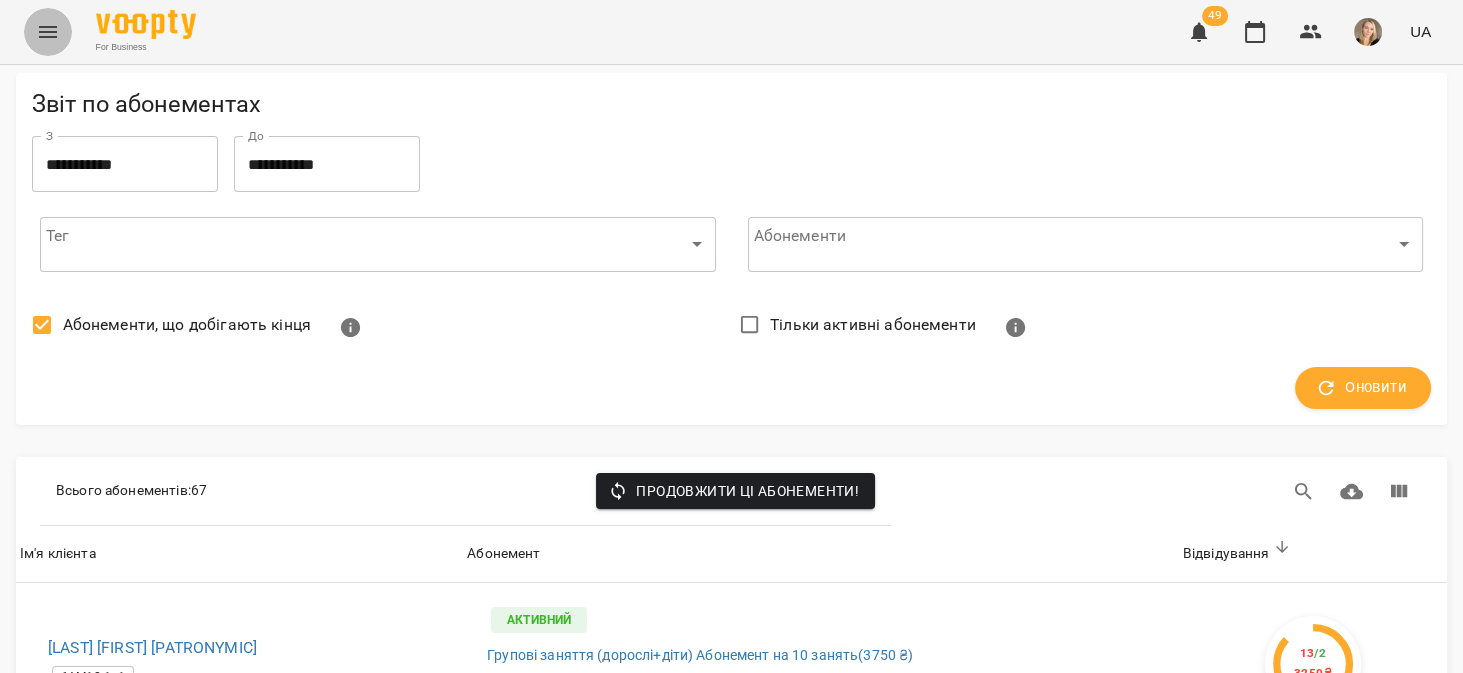 click 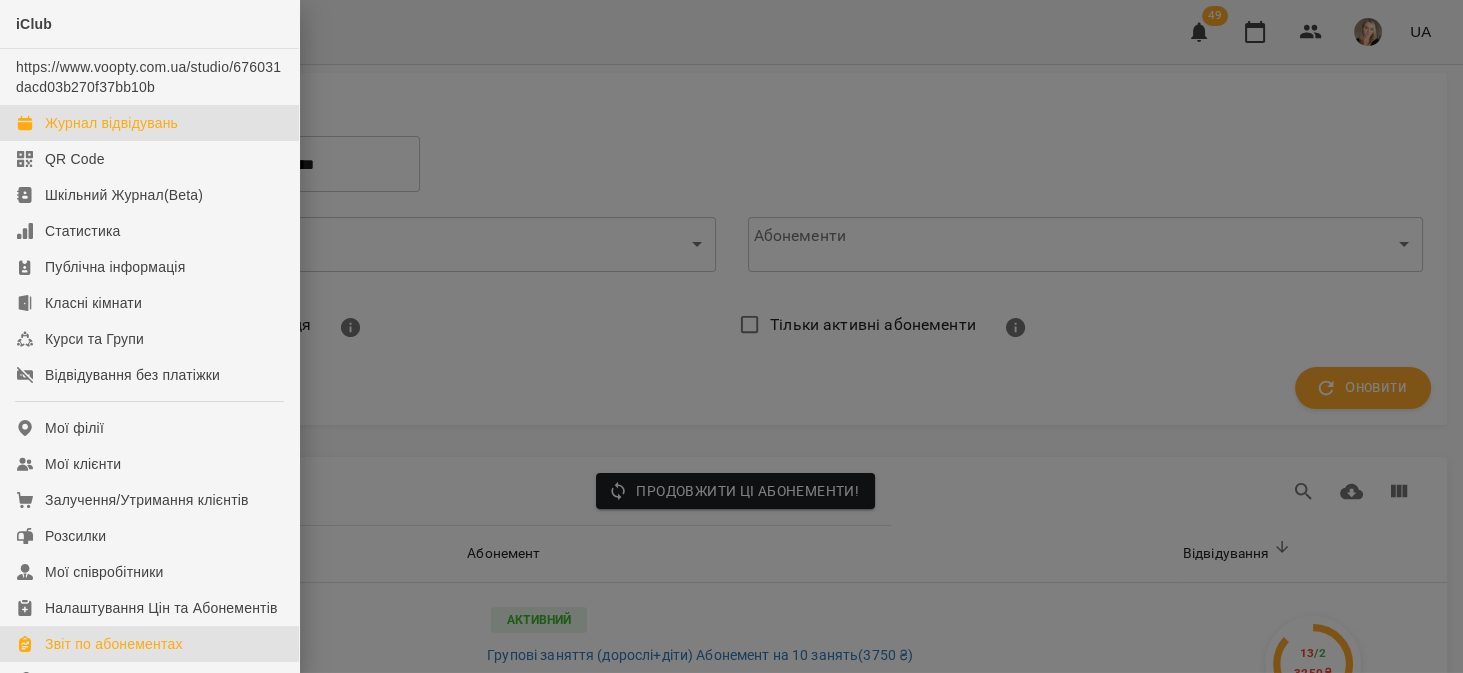 click on "Журнал відвідувань" at bounding box center (111, 123) 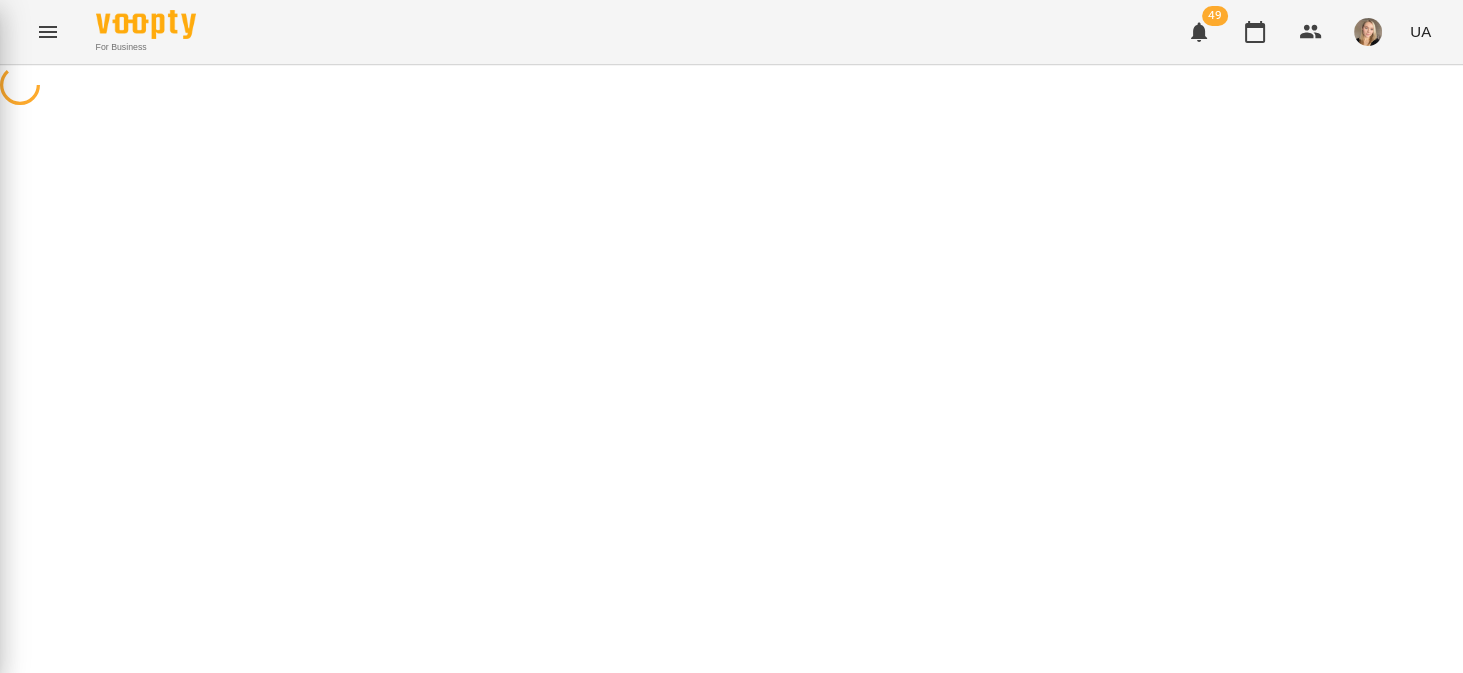 scroll, scrollTop: 0, scrollLeft: 0, axis: both 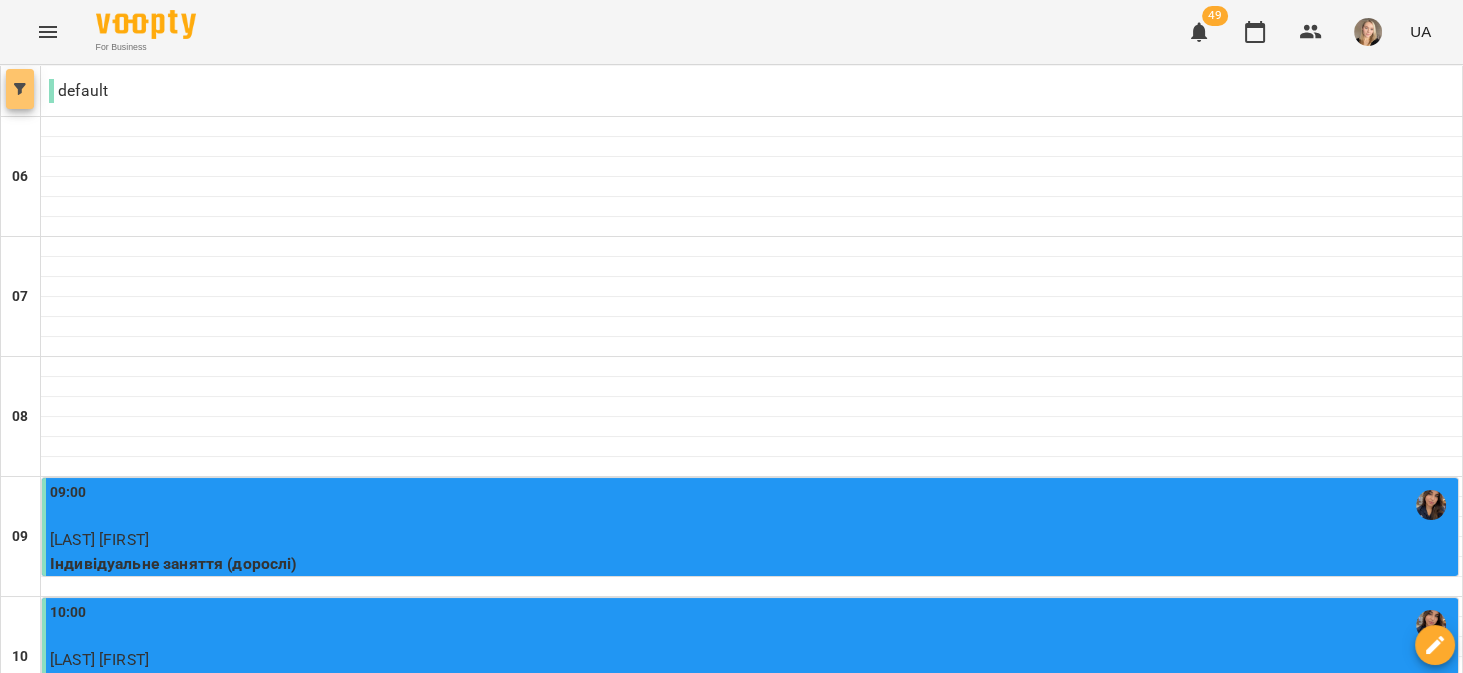 click at bounding box center (20, 89) 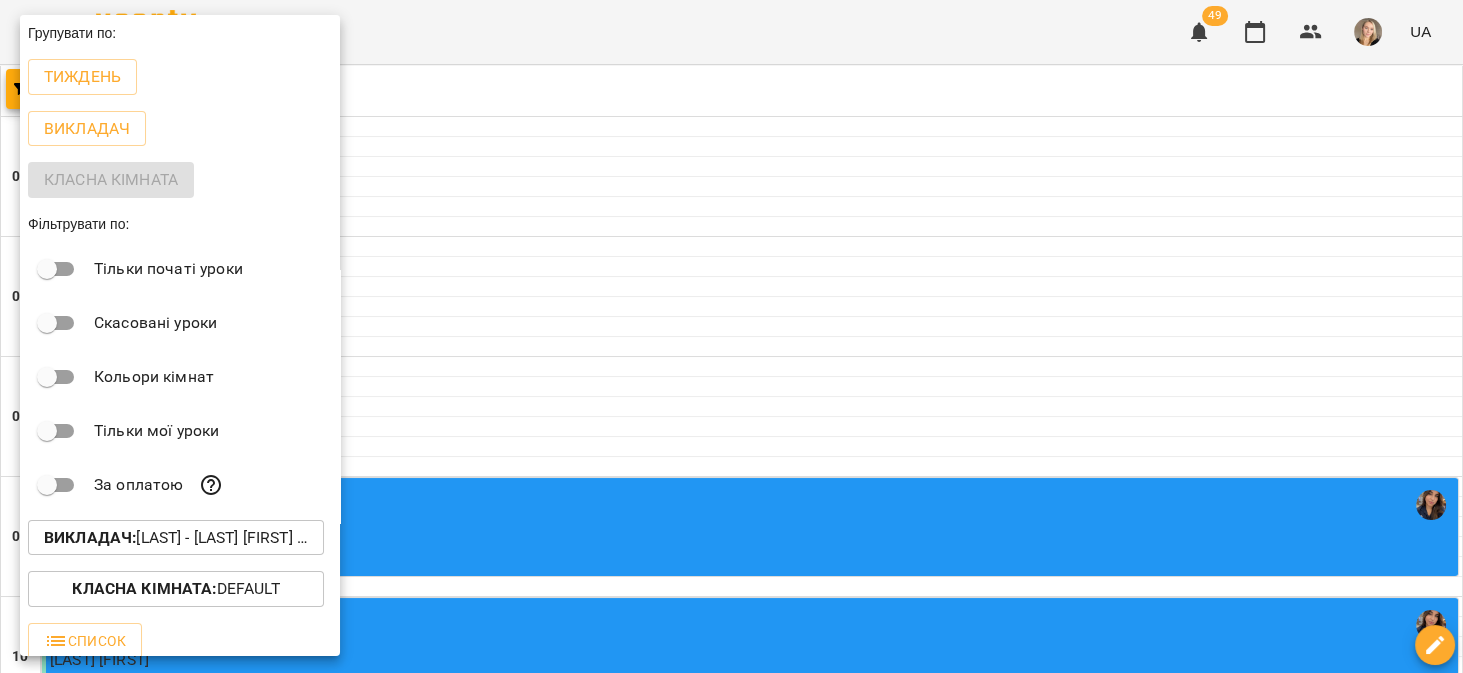 click on "Викладач :  Ружицька - Коцур Екса Владиславівна" at bounding box center (176, 538) 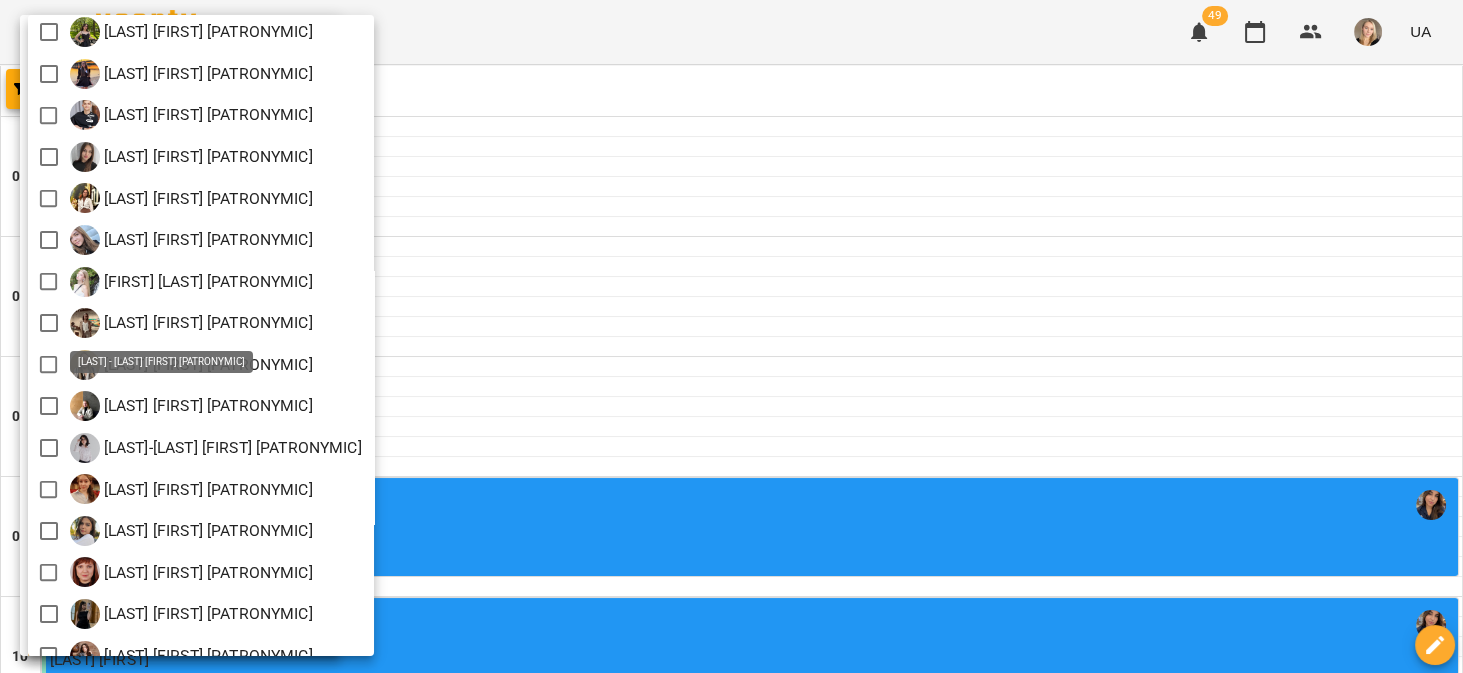 scroll, scrollTop: 567, scrollLeft: 0, axis: vertical 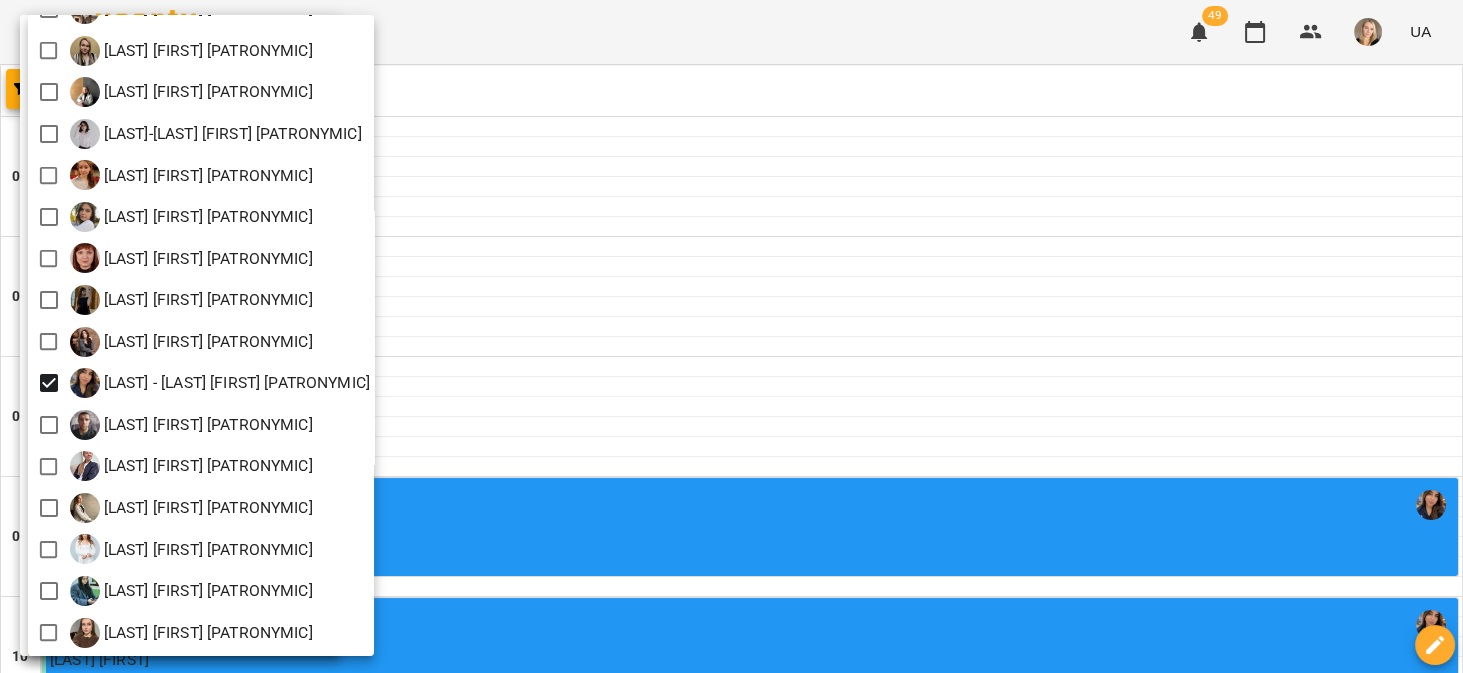 click at bounding box center (731, 336) 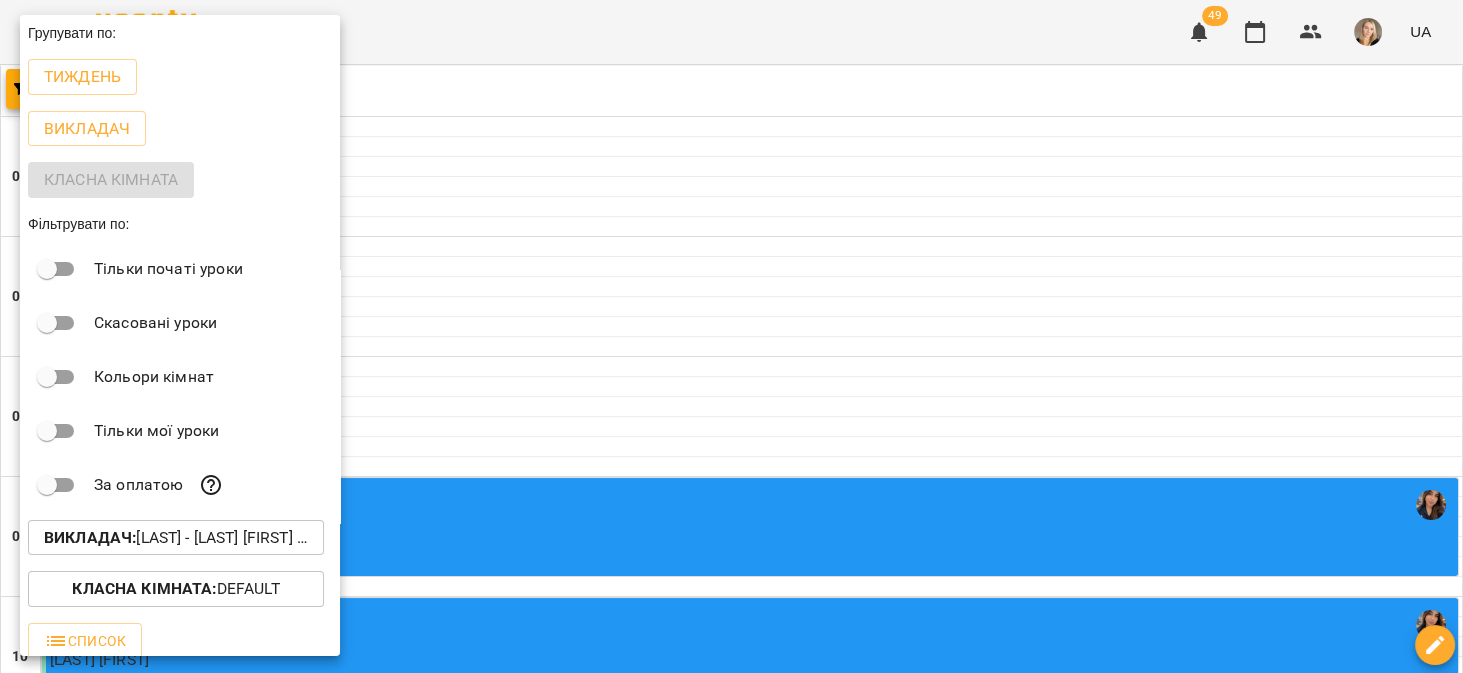click at bounding box center [731, 336] 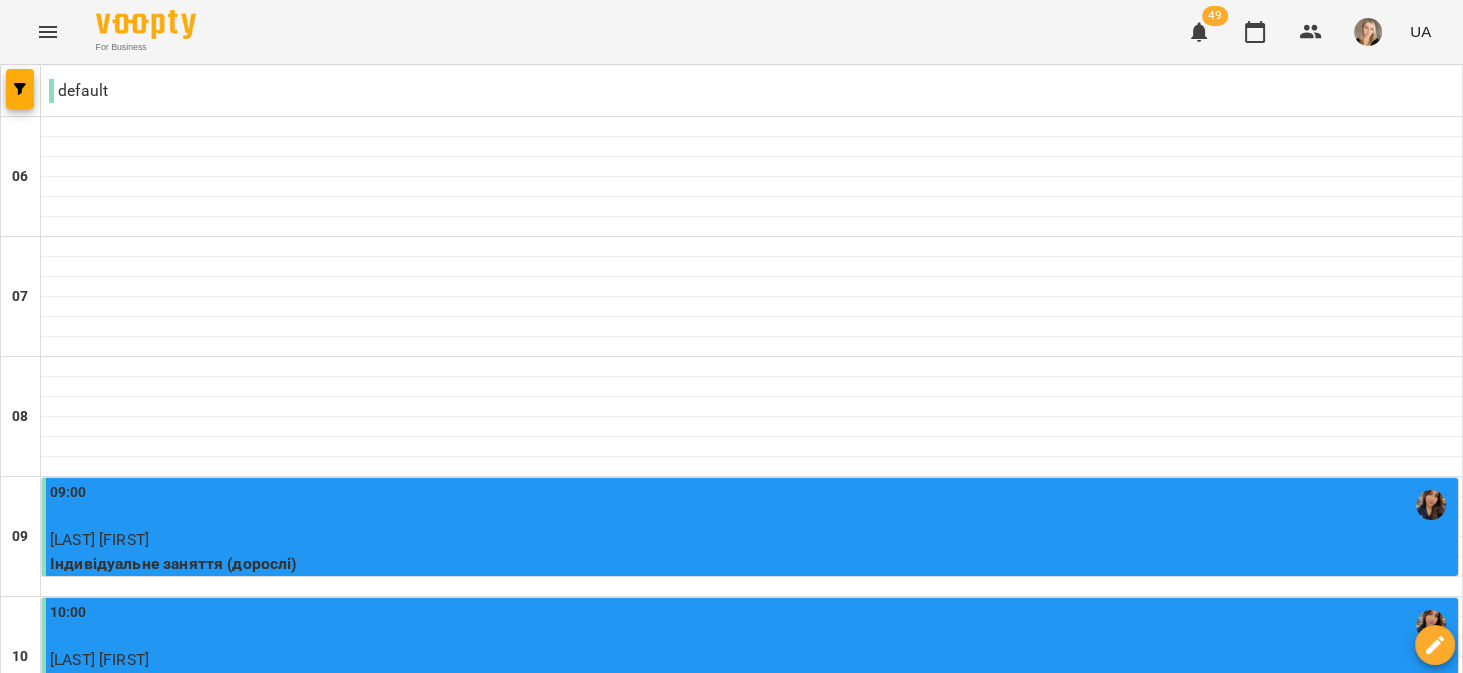 click on "пн 07 лип" at bounding box center [38, 2189] 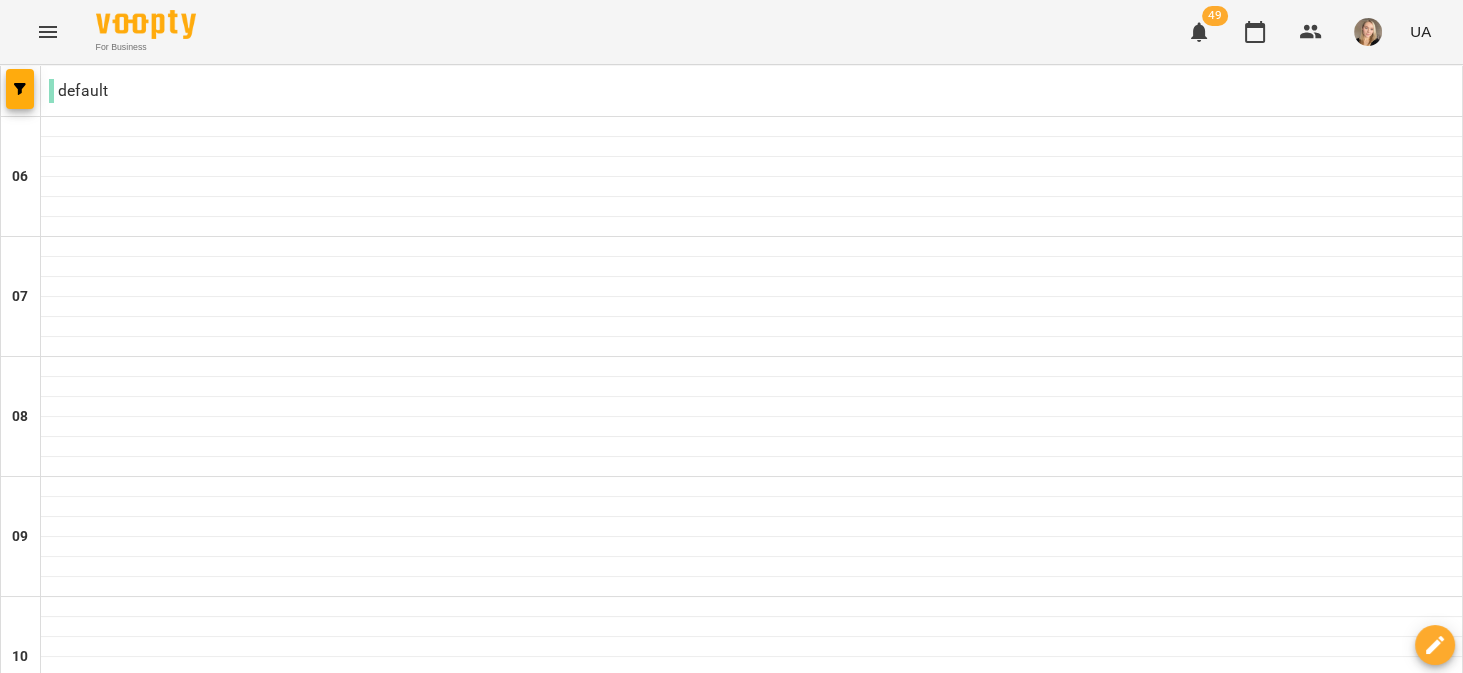 scroll, scrollTop: 1616, scrollLeft: 0, axis: vertical 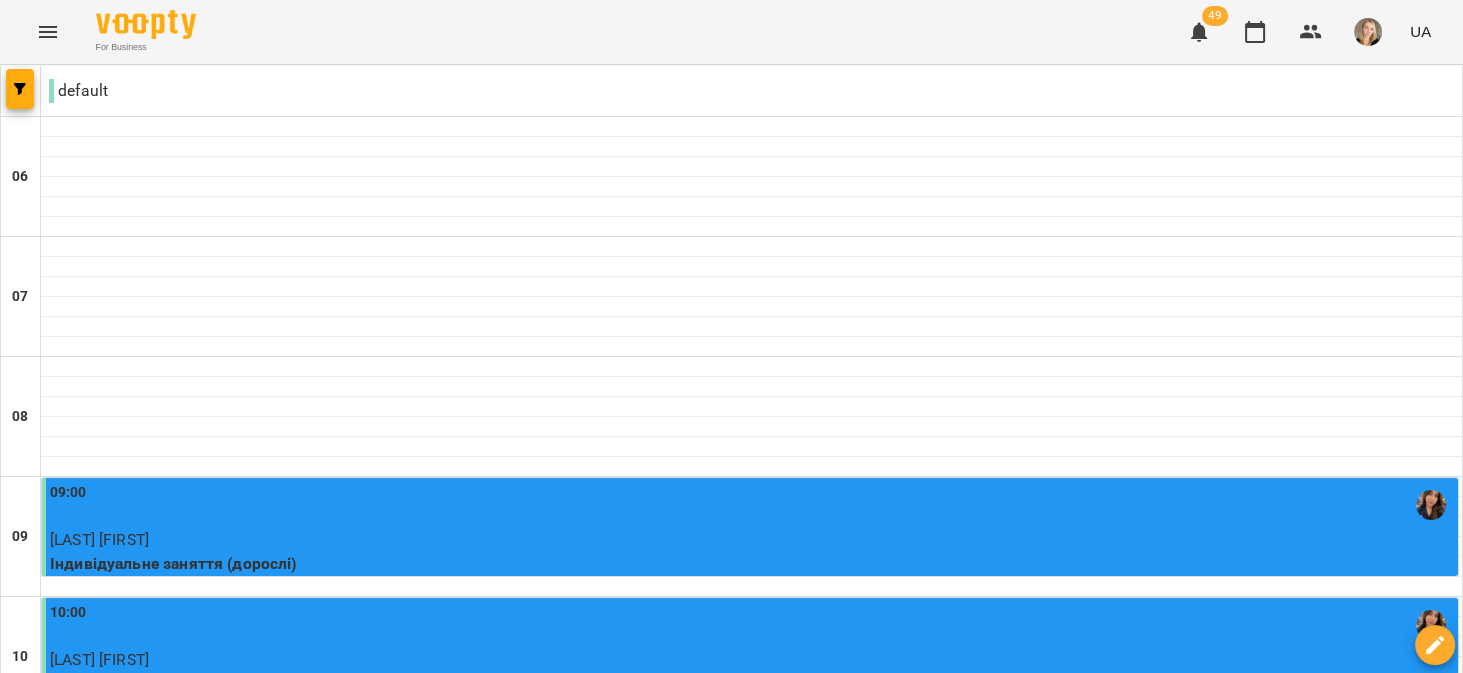 click on "18:00" at bounding box center [752, 1585] 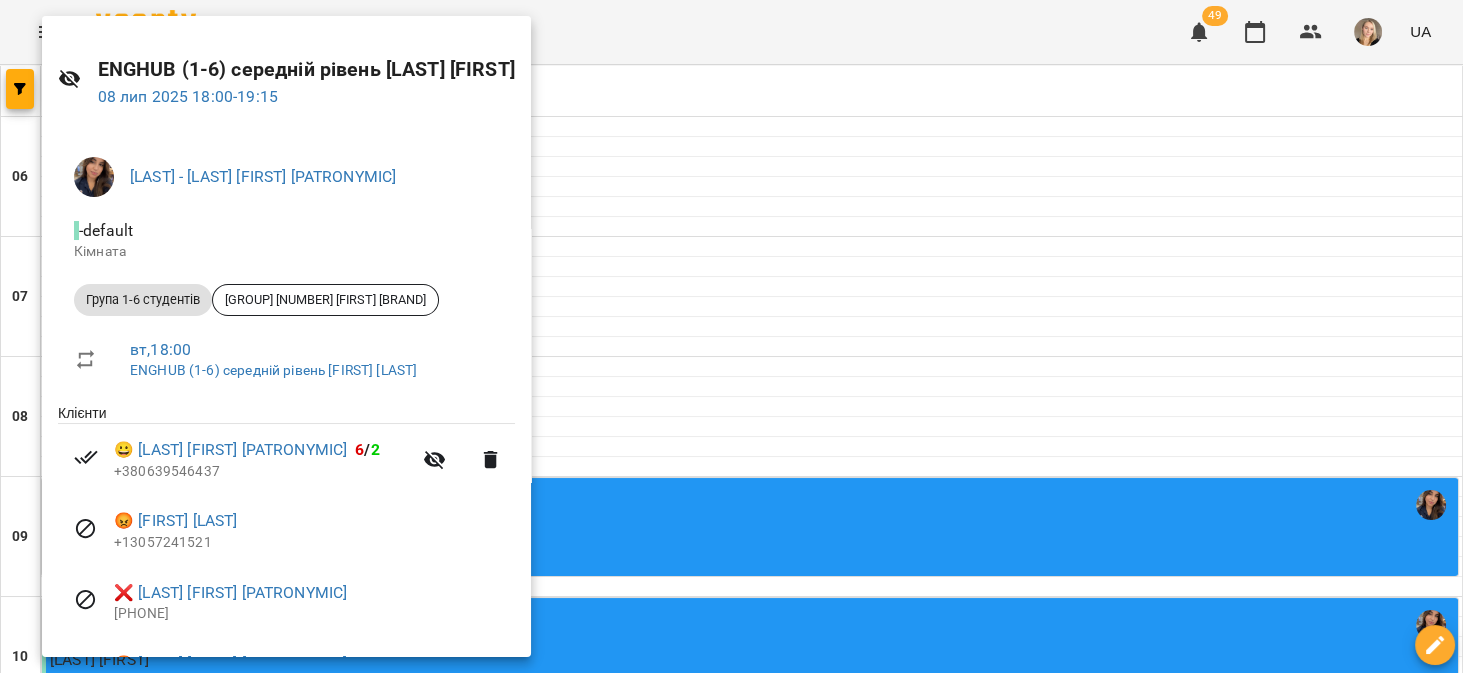 scroll, scrollTop: 164, scrollLeft: 0, axis: vertical 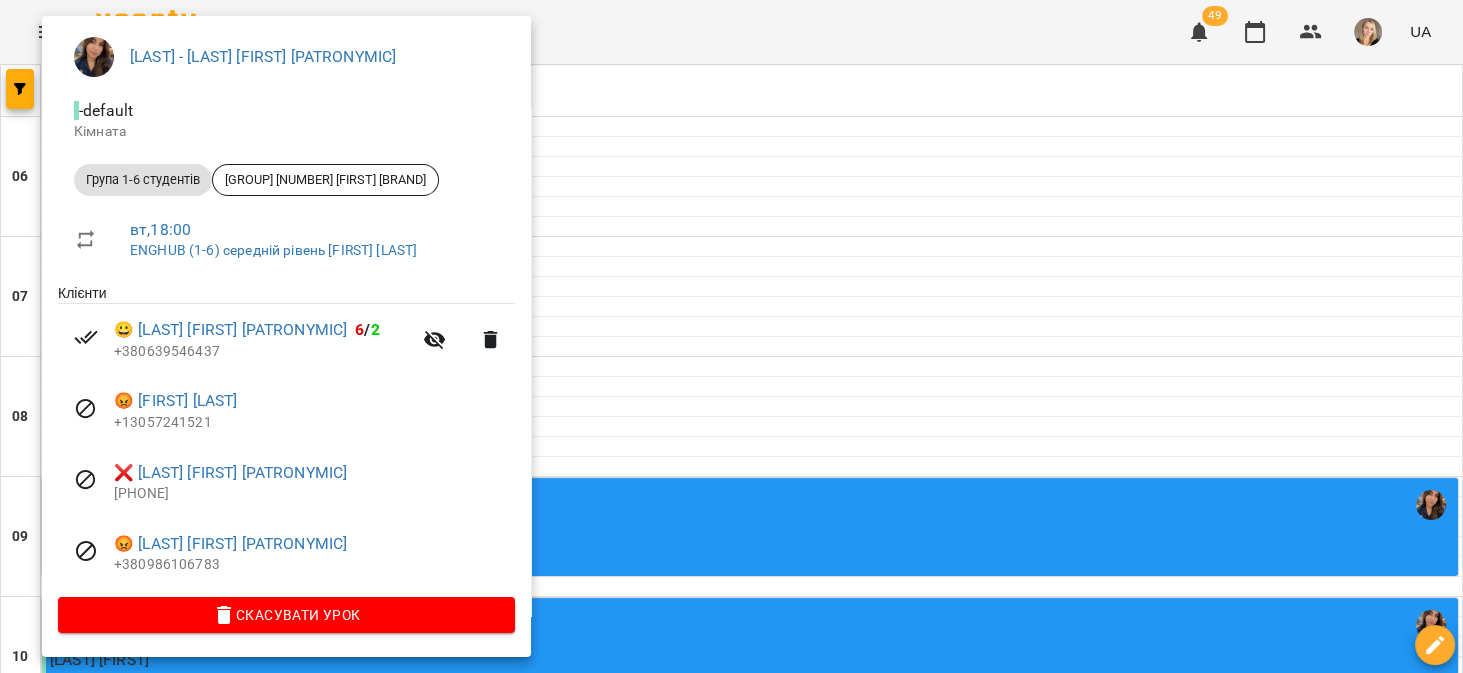 click at bounding box center (731, 336) 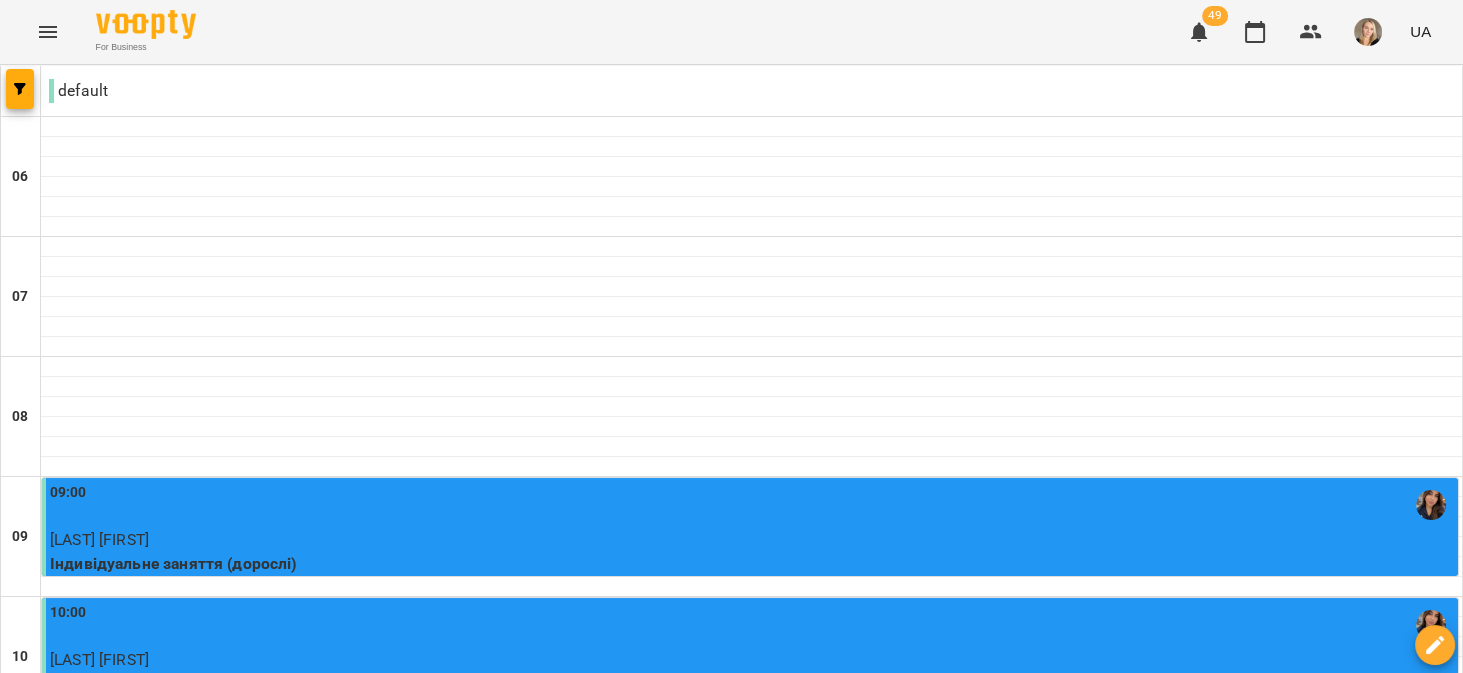 scroll, scrollTop: 1616, scrollLeft: 0, axis: vertical 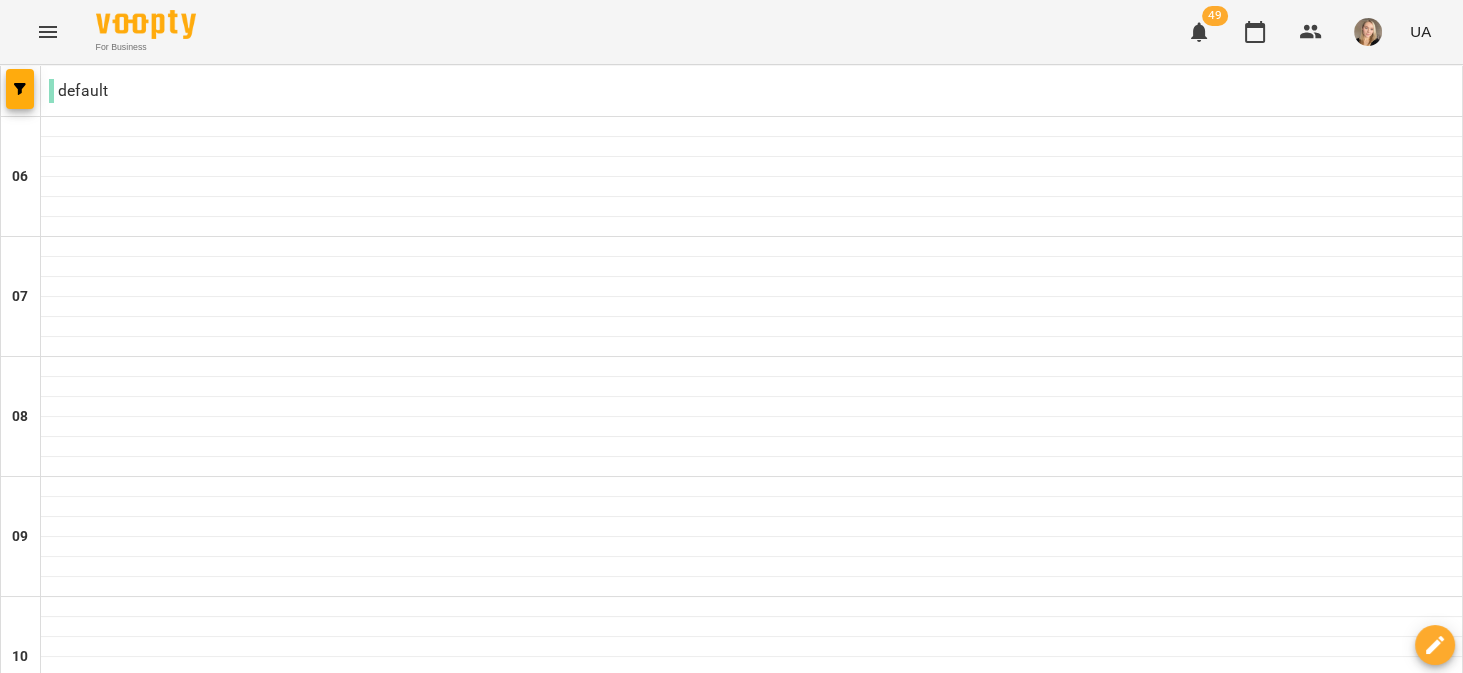 click on "21:00" at bounding box center [752, 1945] 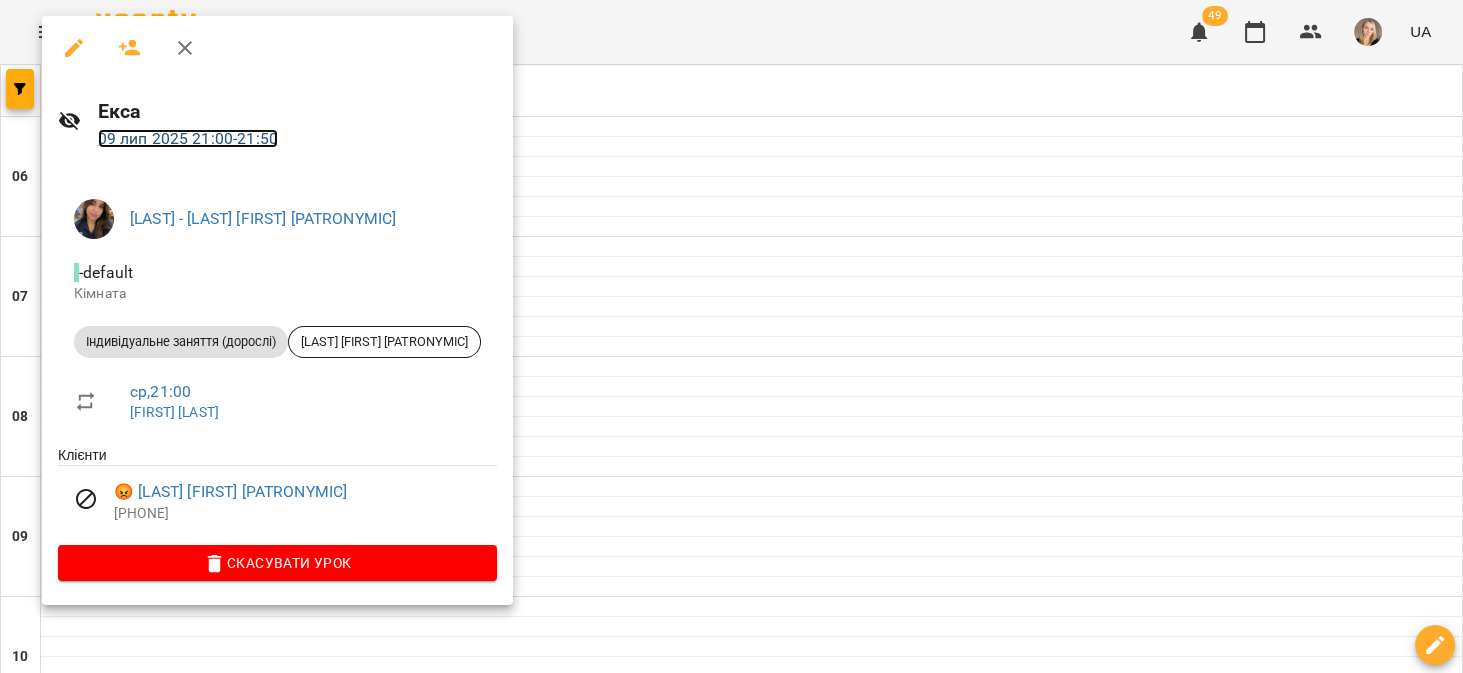 click on "09 лип 2025 21:00  -  21:50" at bounding box center (188, 138) 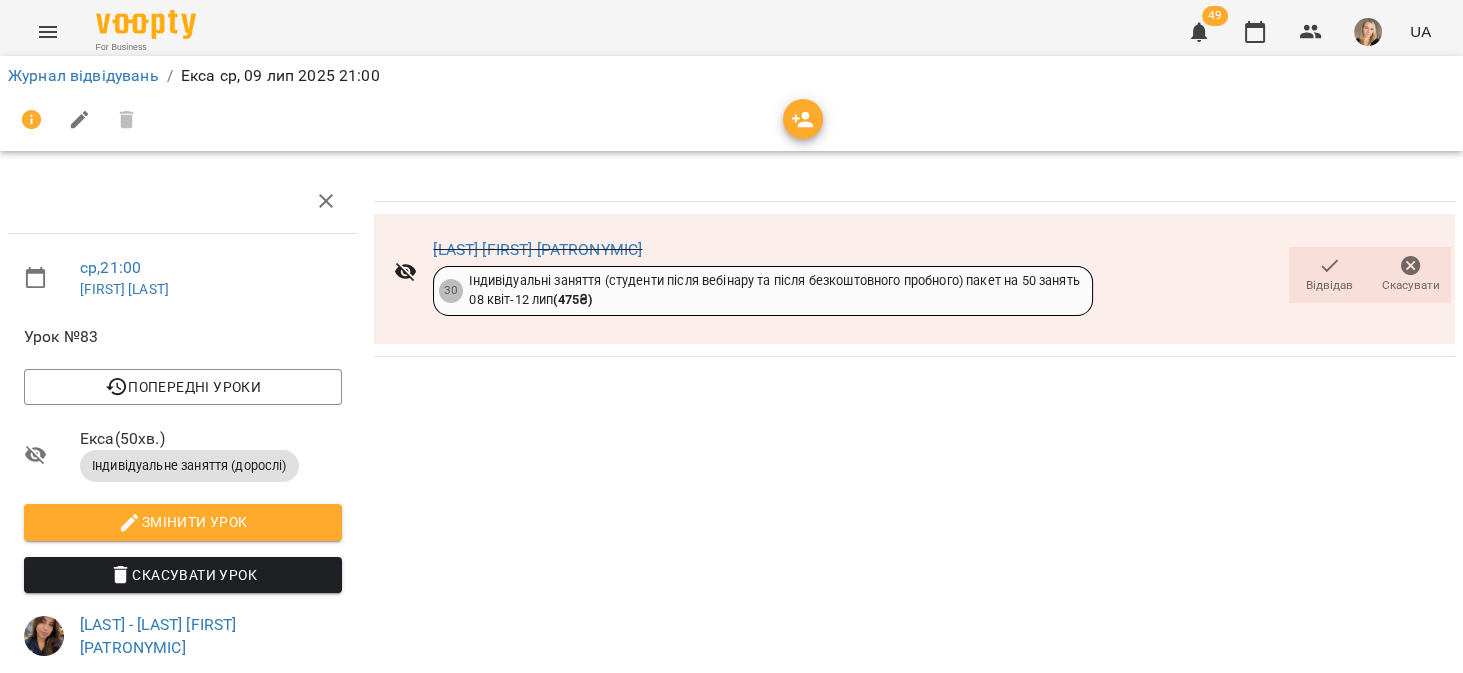 scroll, scrollTop: 0, scrollLeft: 0, axis: both 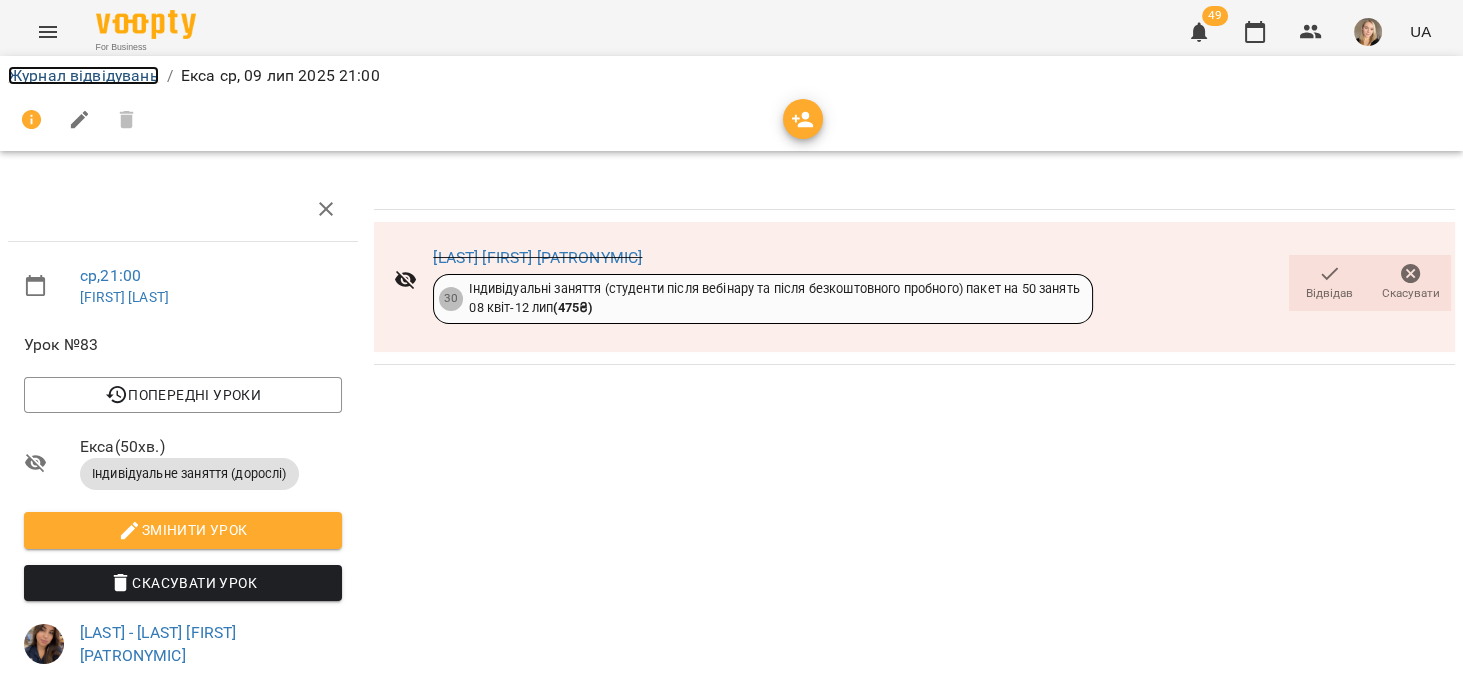 click on "Журнал відвідувань" at bounding box center [83, 75] 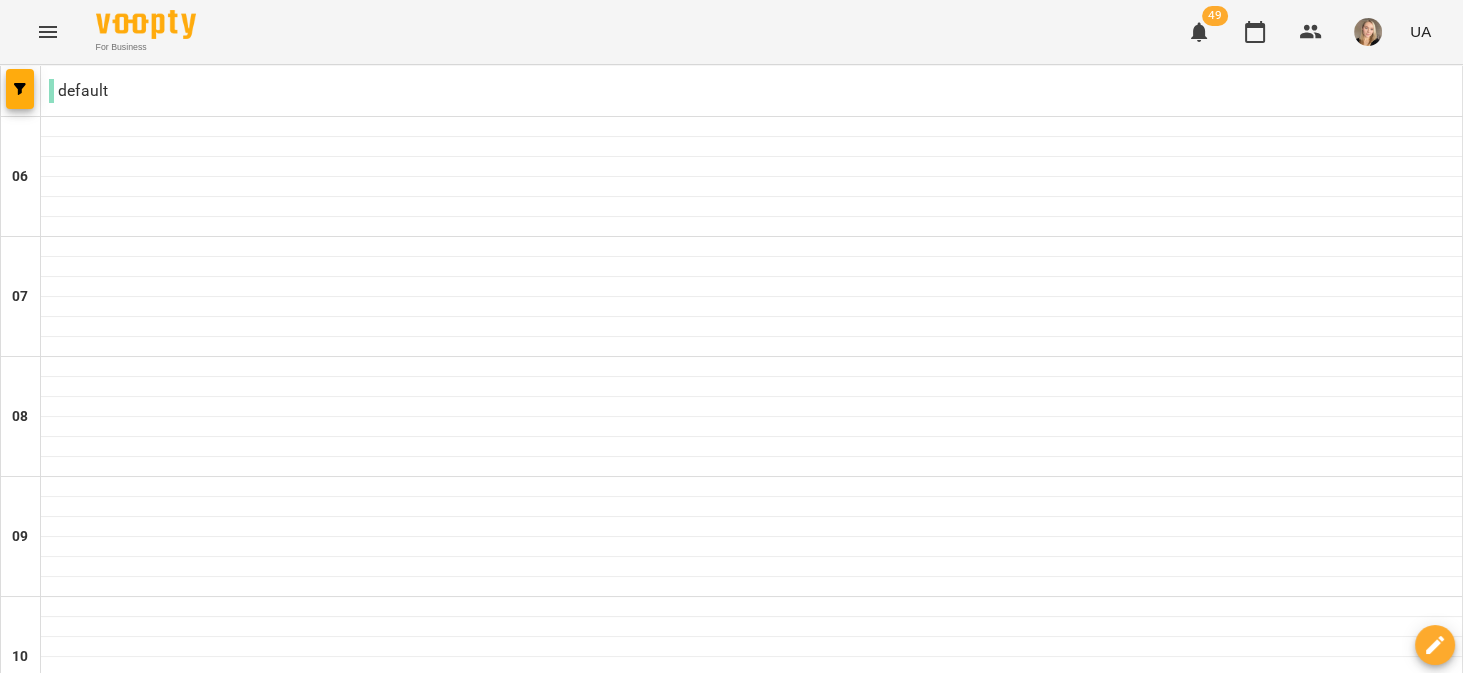 click on "пн" at bounding box center (38, 2183) 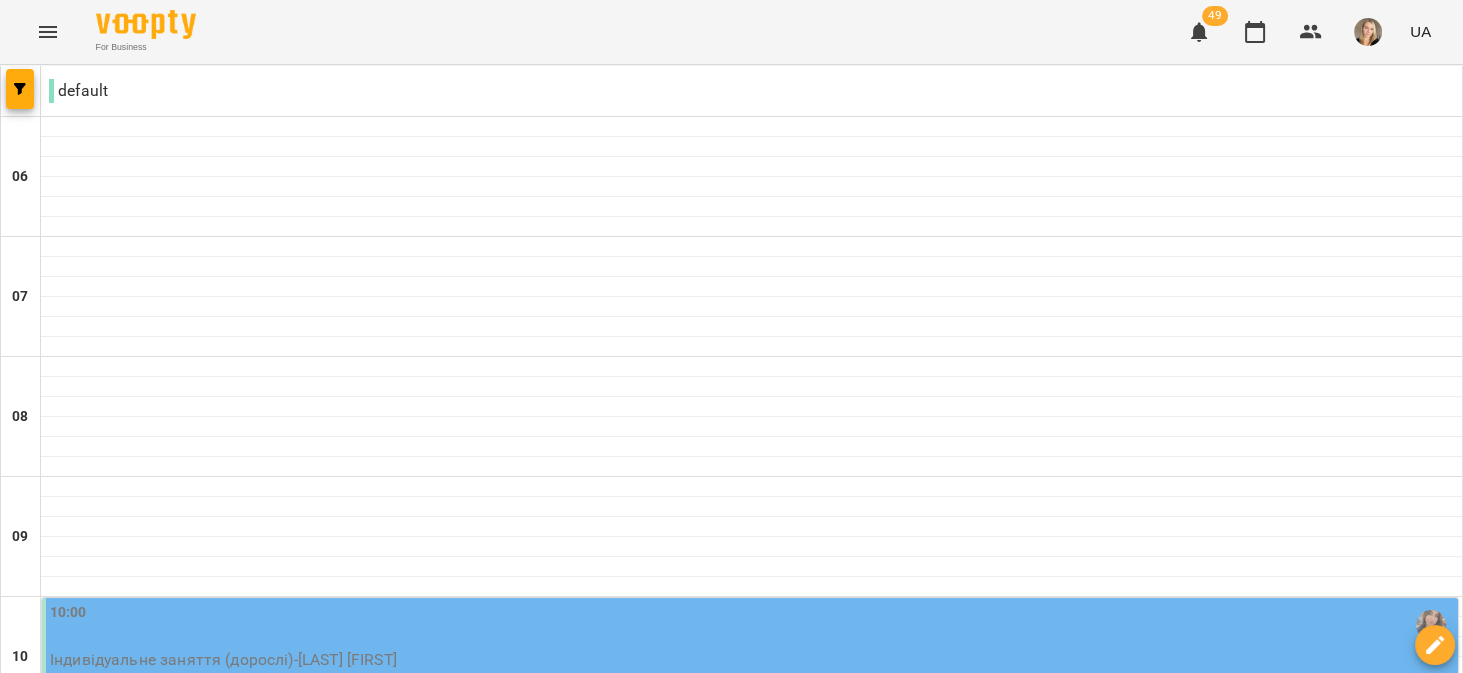 scroll, scrollTop: 1616, scrollLeft: 0, axis: vertical 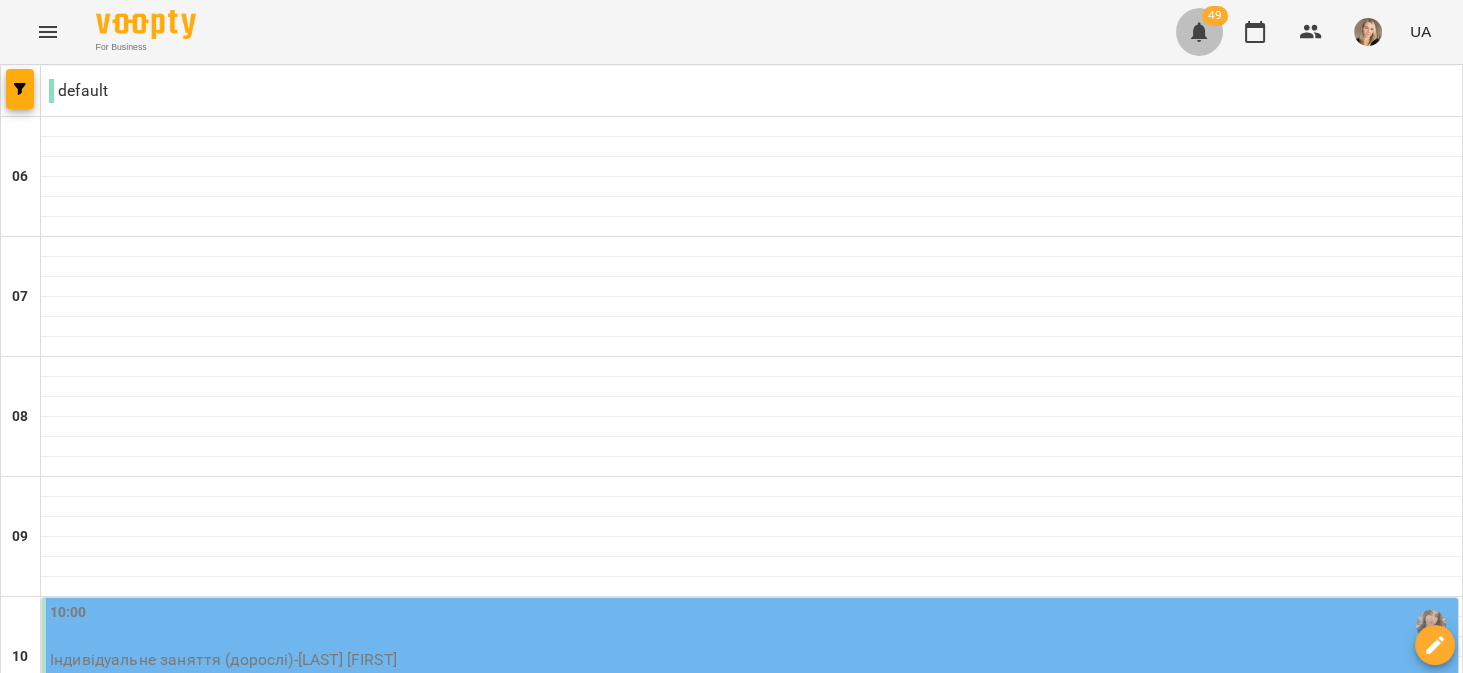 click at bounding box center [1199, 32] 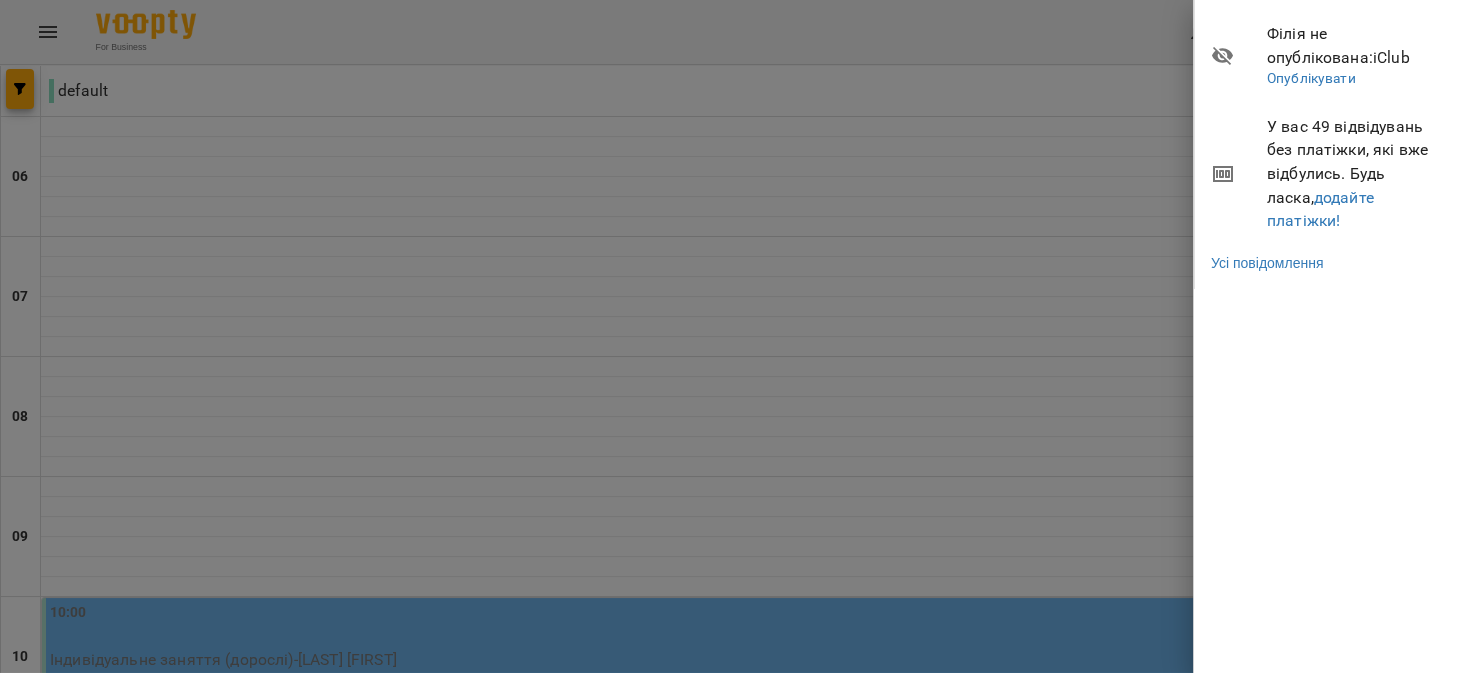 click at bounding box center [731, 336] 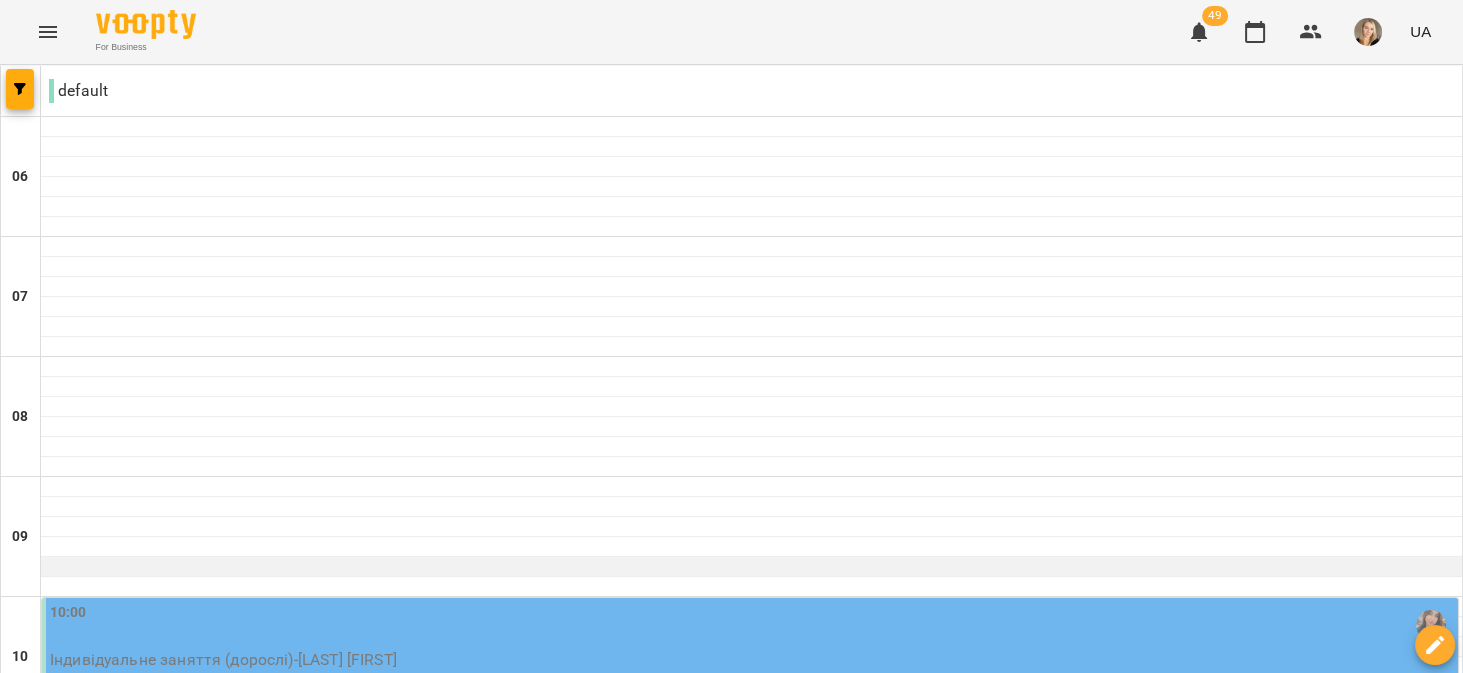 scroll, scrollTop: 0, scrollLeft: 0, axis: both 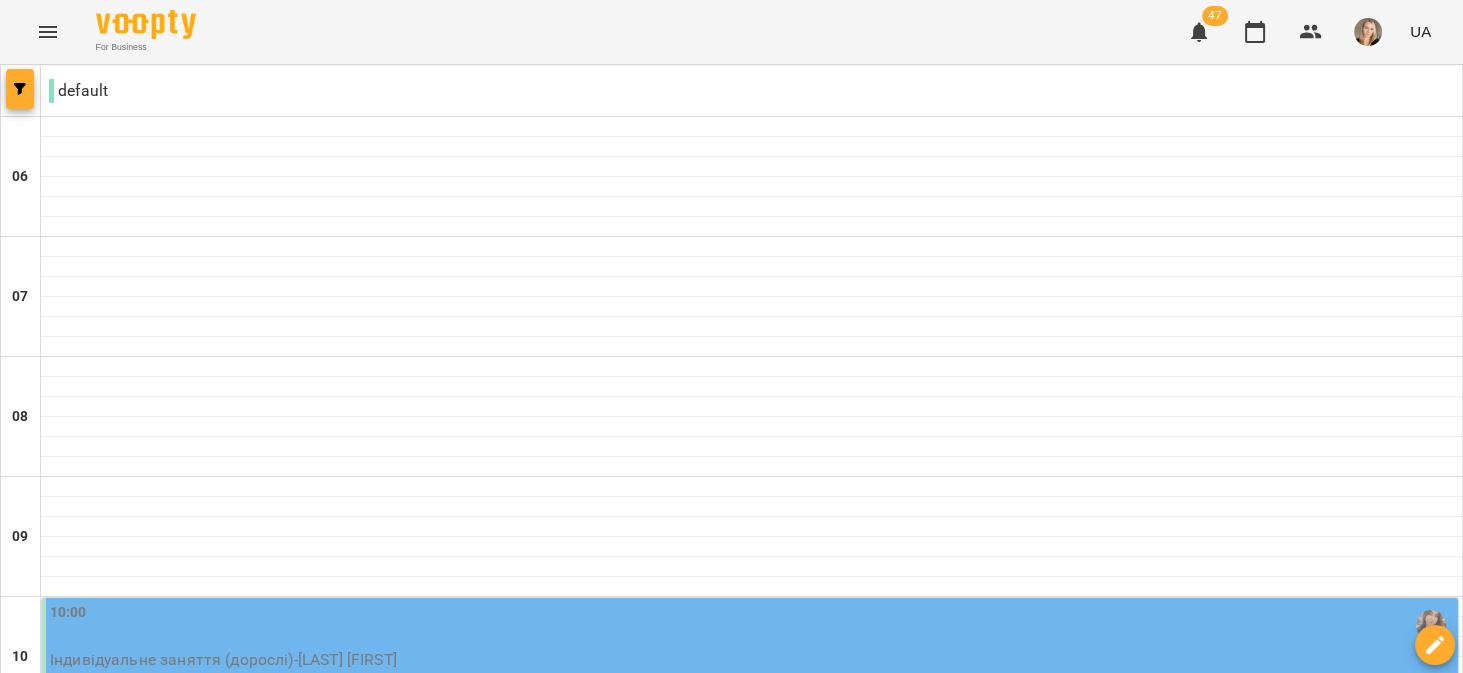 click at bounding box center [20, 89] 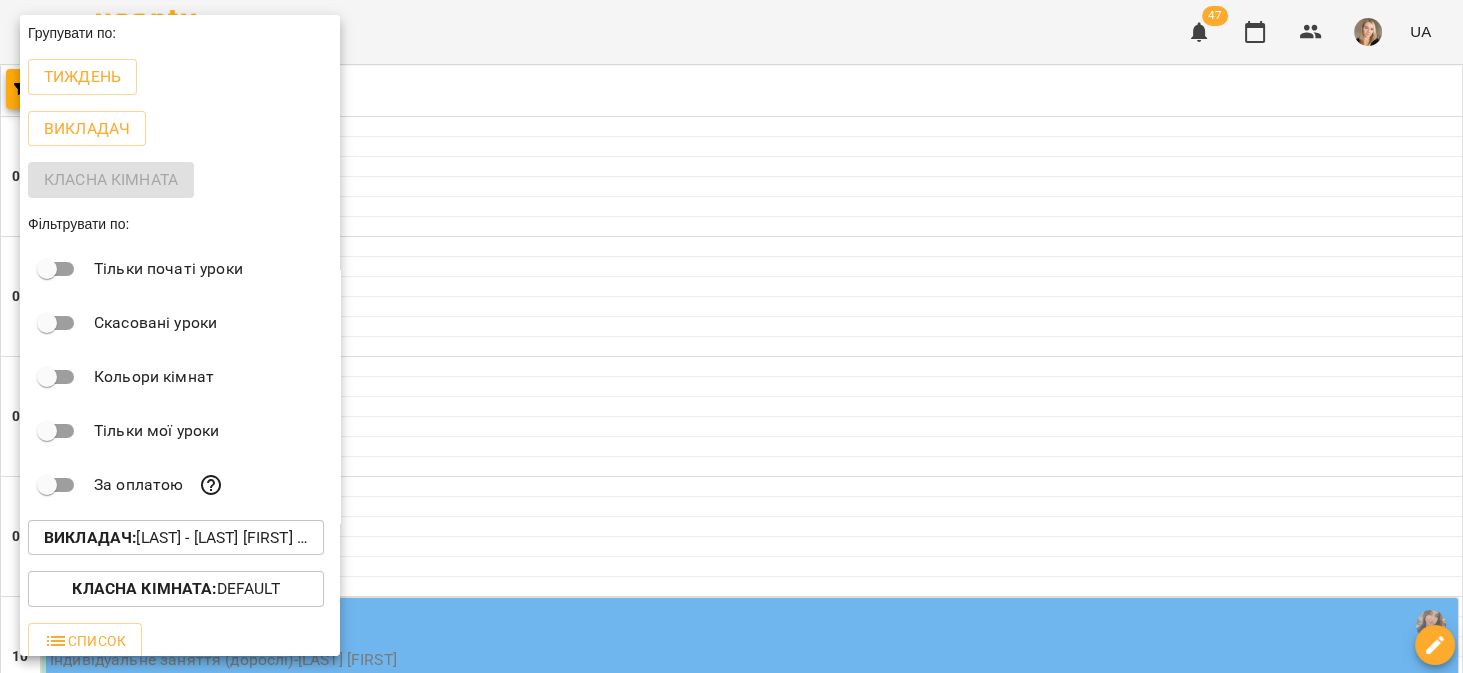 click at bounding box center (731, 336) 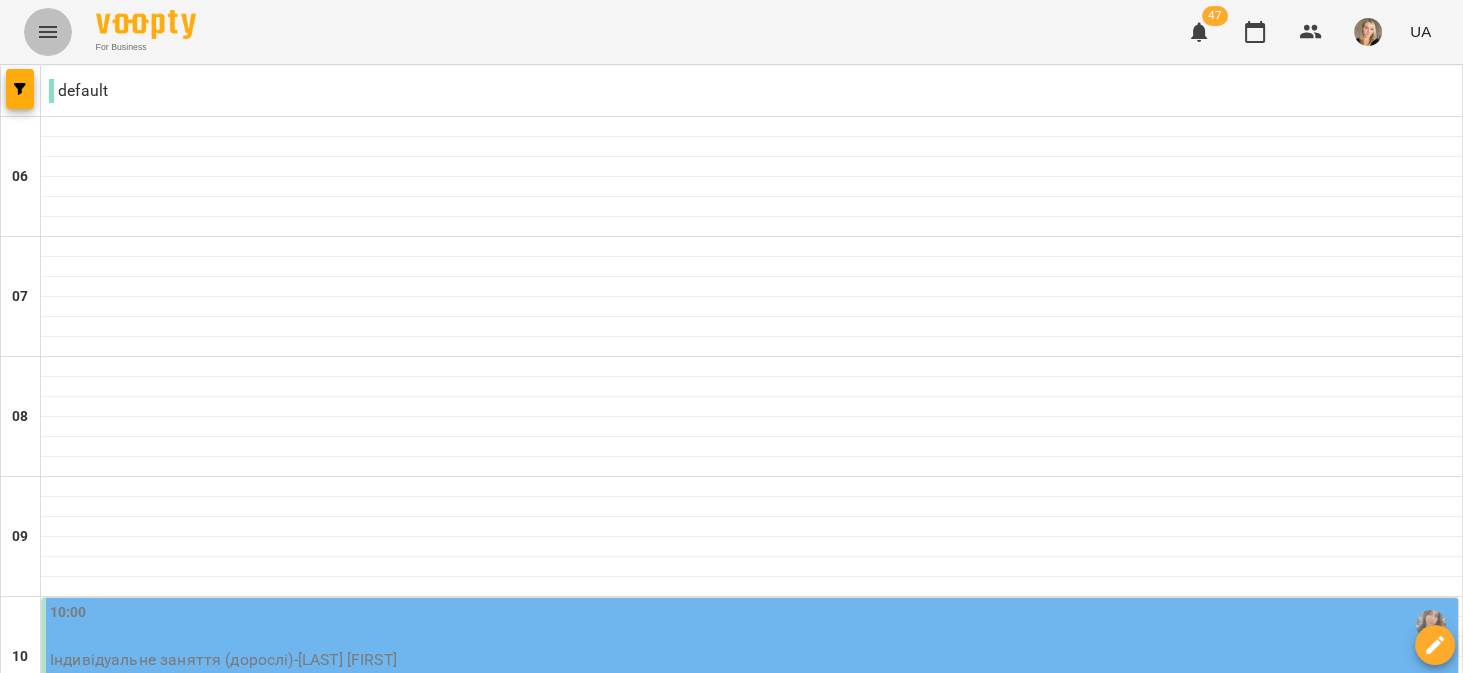 click 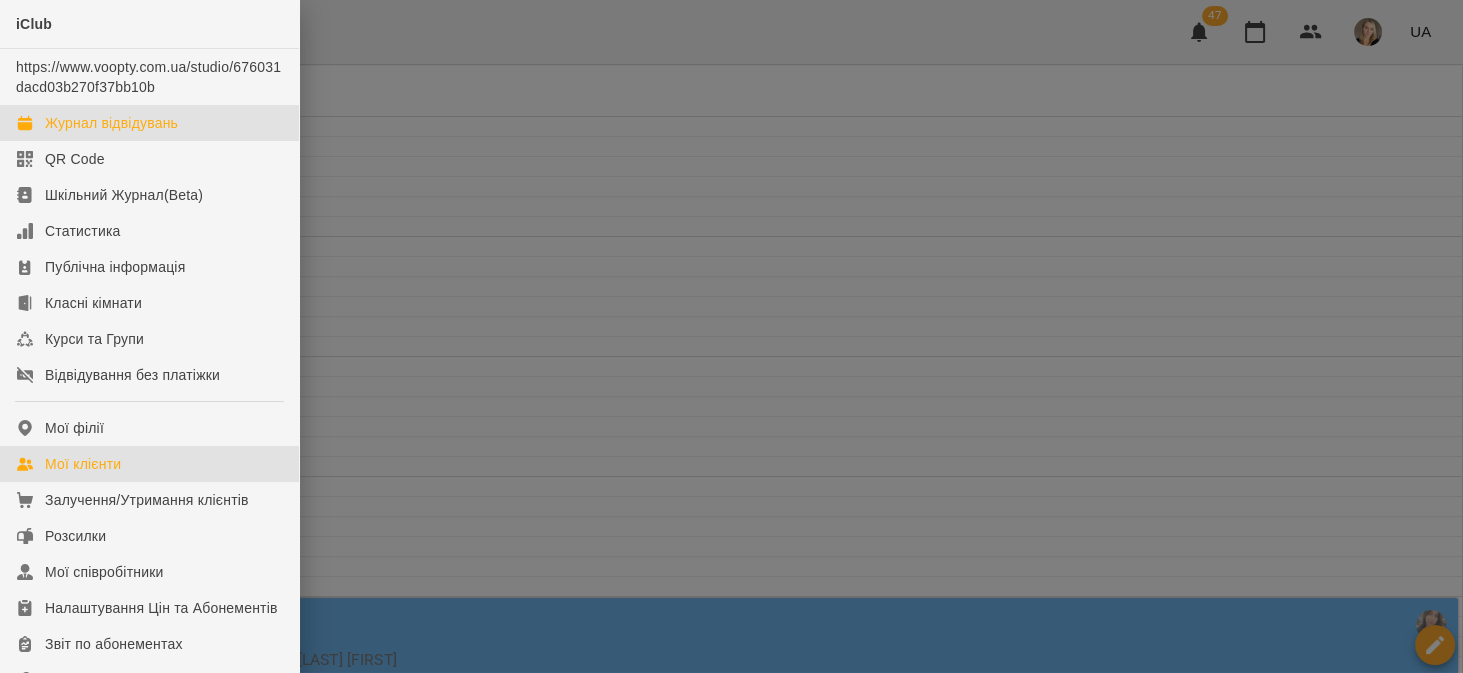 click on "Мої клієнти" at bounding box center [149, 464] 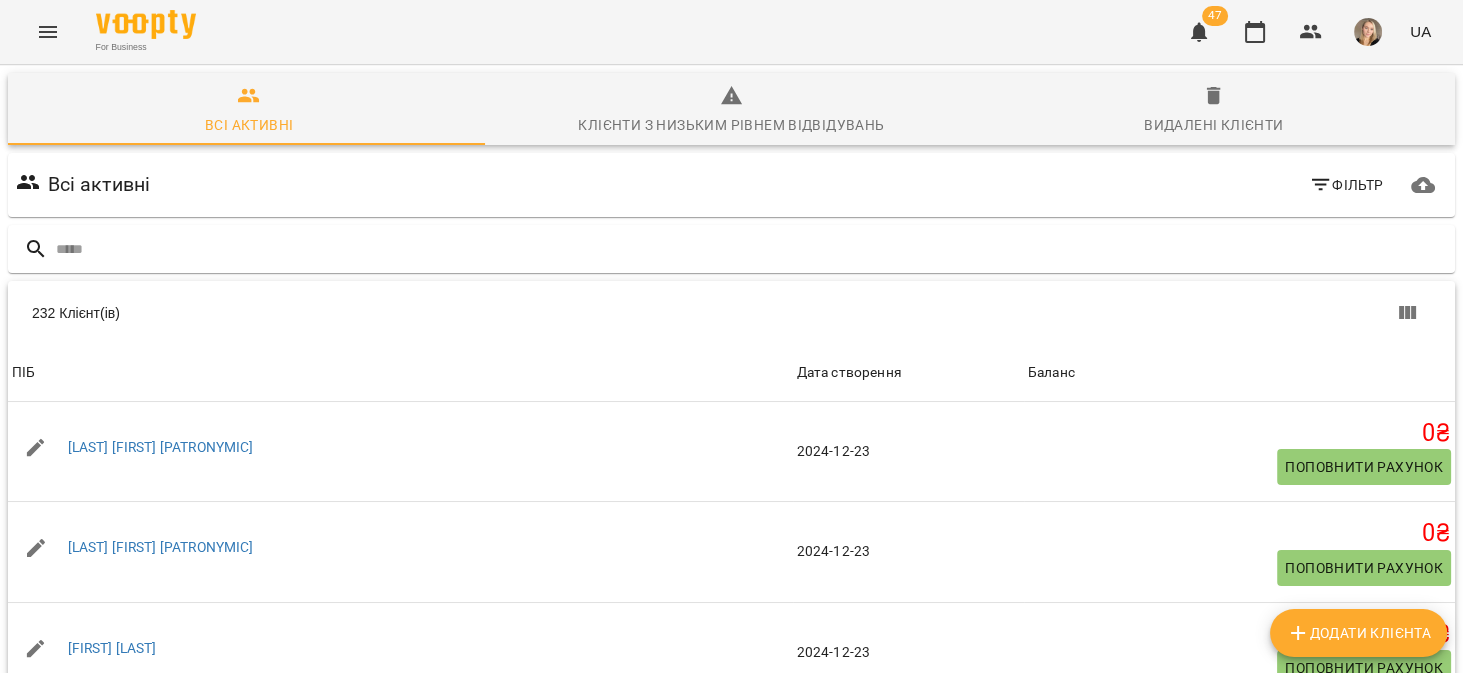 click 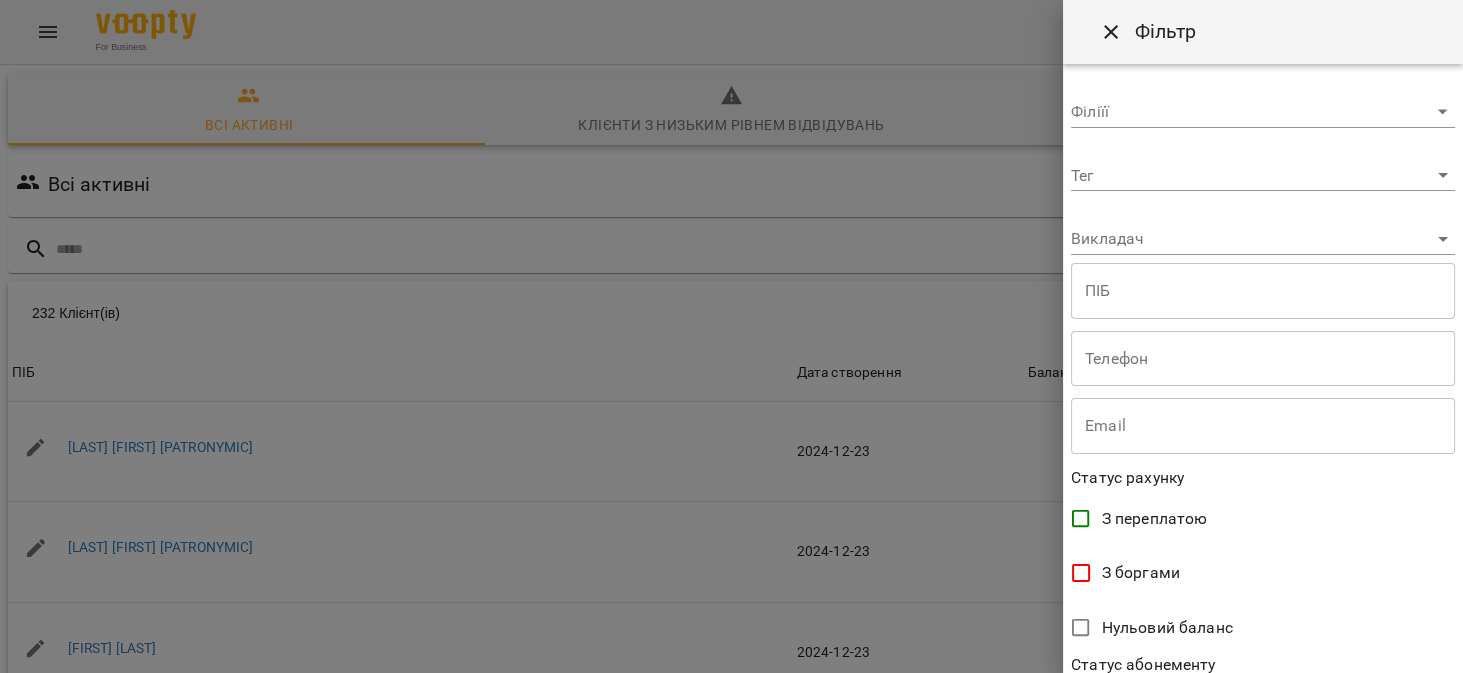 click at bounding box center [1263, 359] 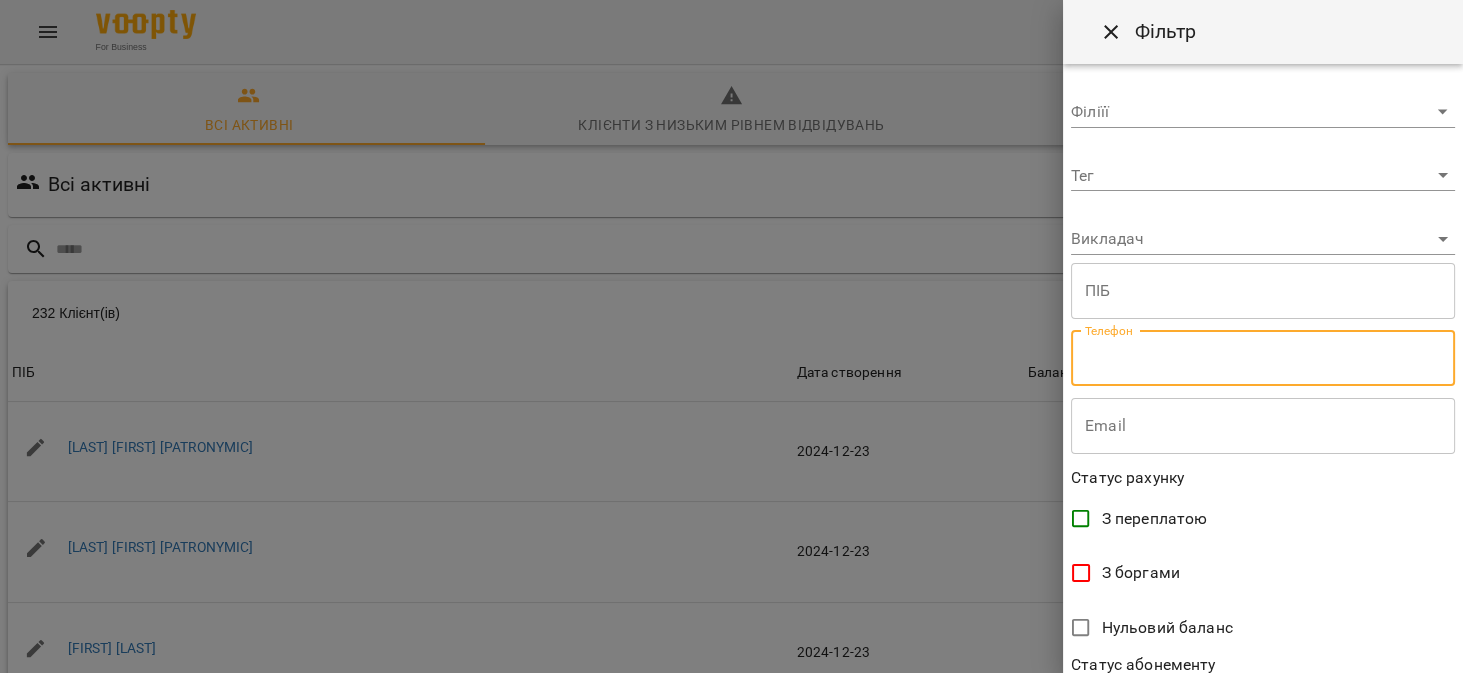 paste on "**********" 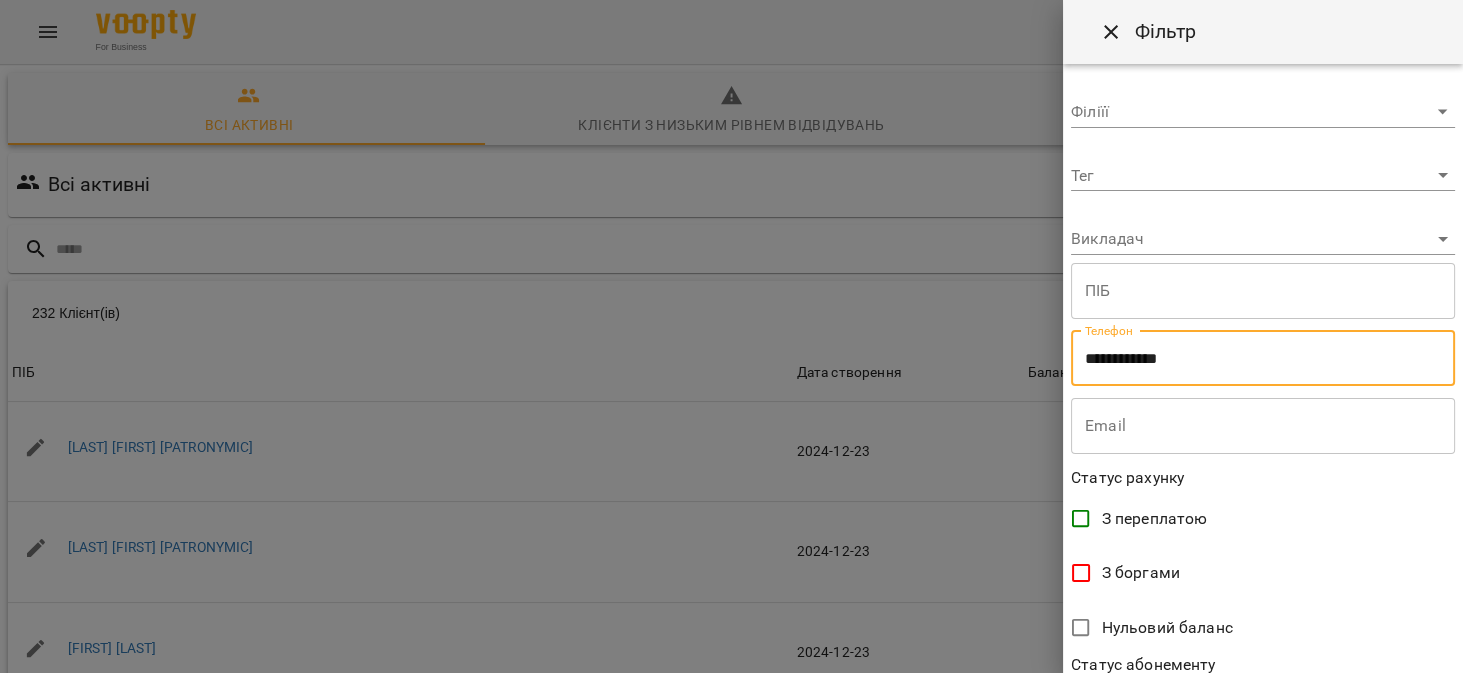 type on "**********" 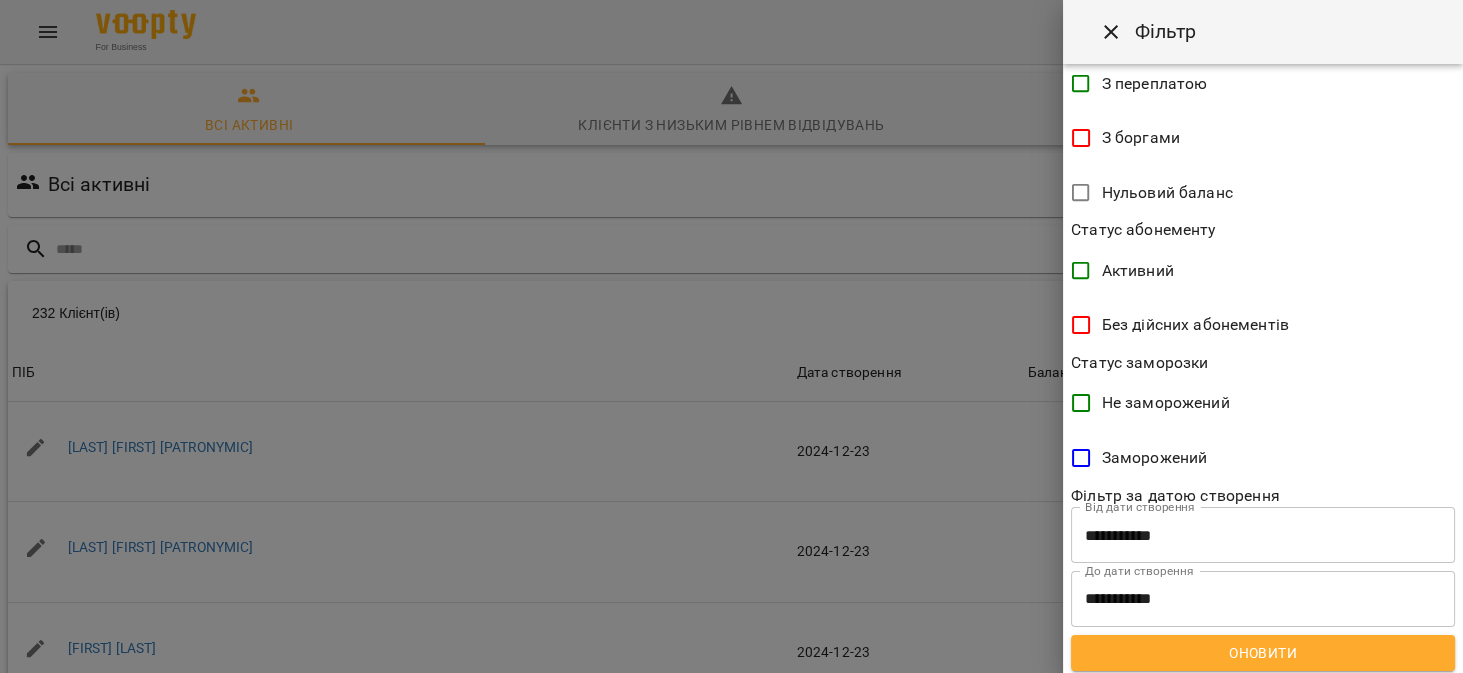 scroll, scrollTop: 440, scrollLeft: 0, axis: vertical 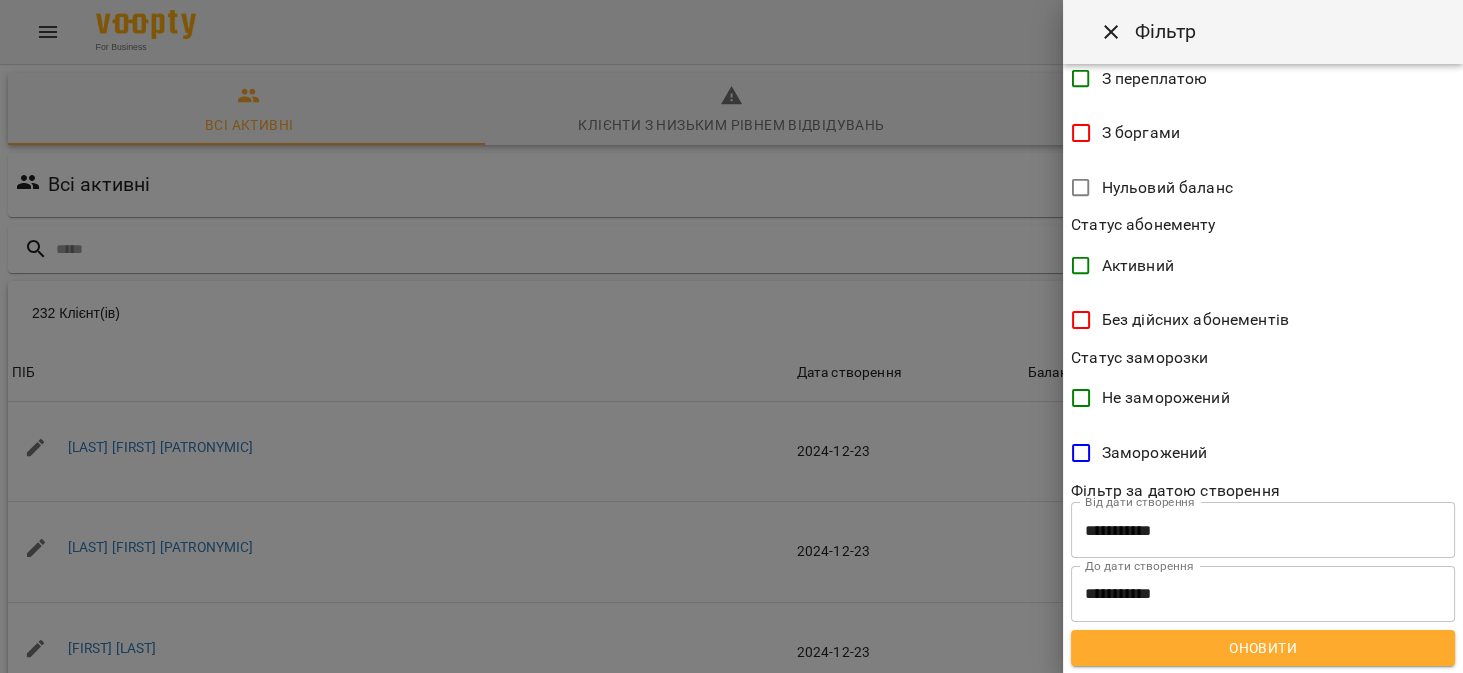 click on "Оновити" at bounding box center (1263, 648) 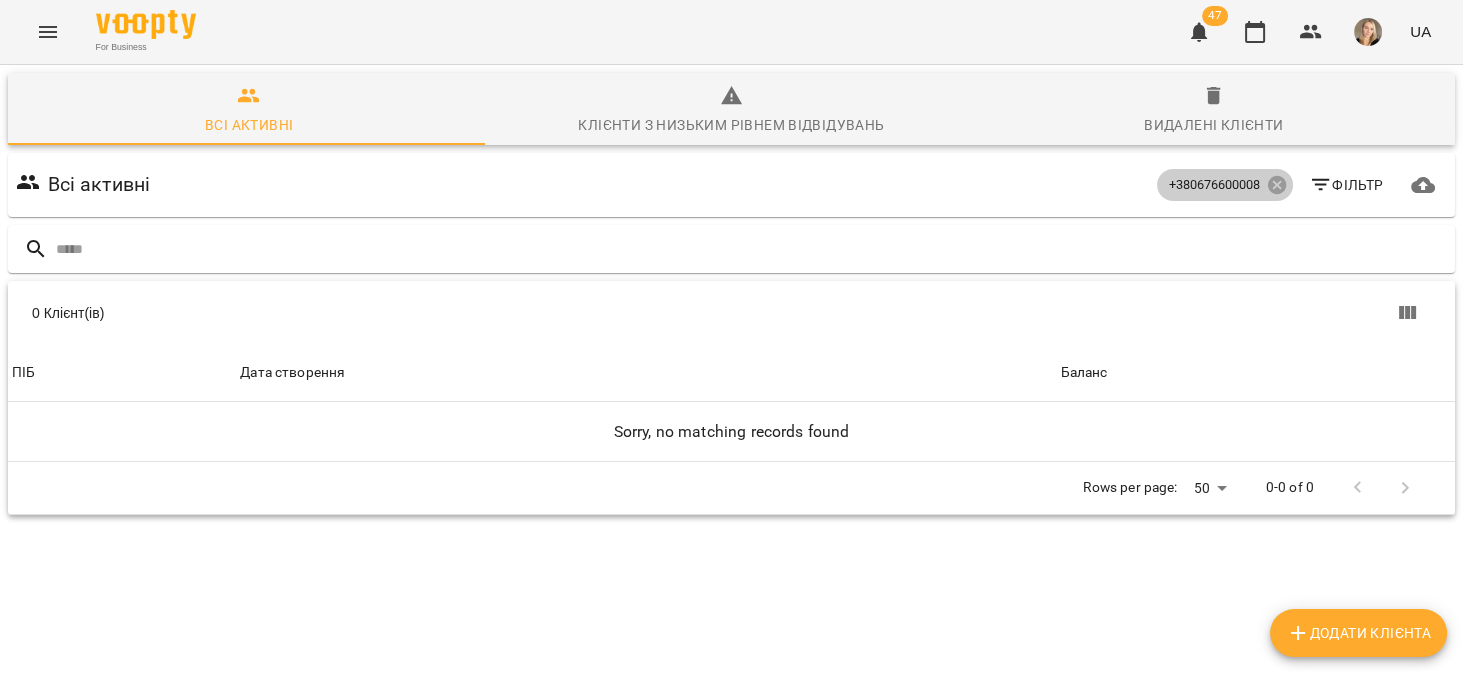 click on "380676600008" at bounding box center [1214, 185] 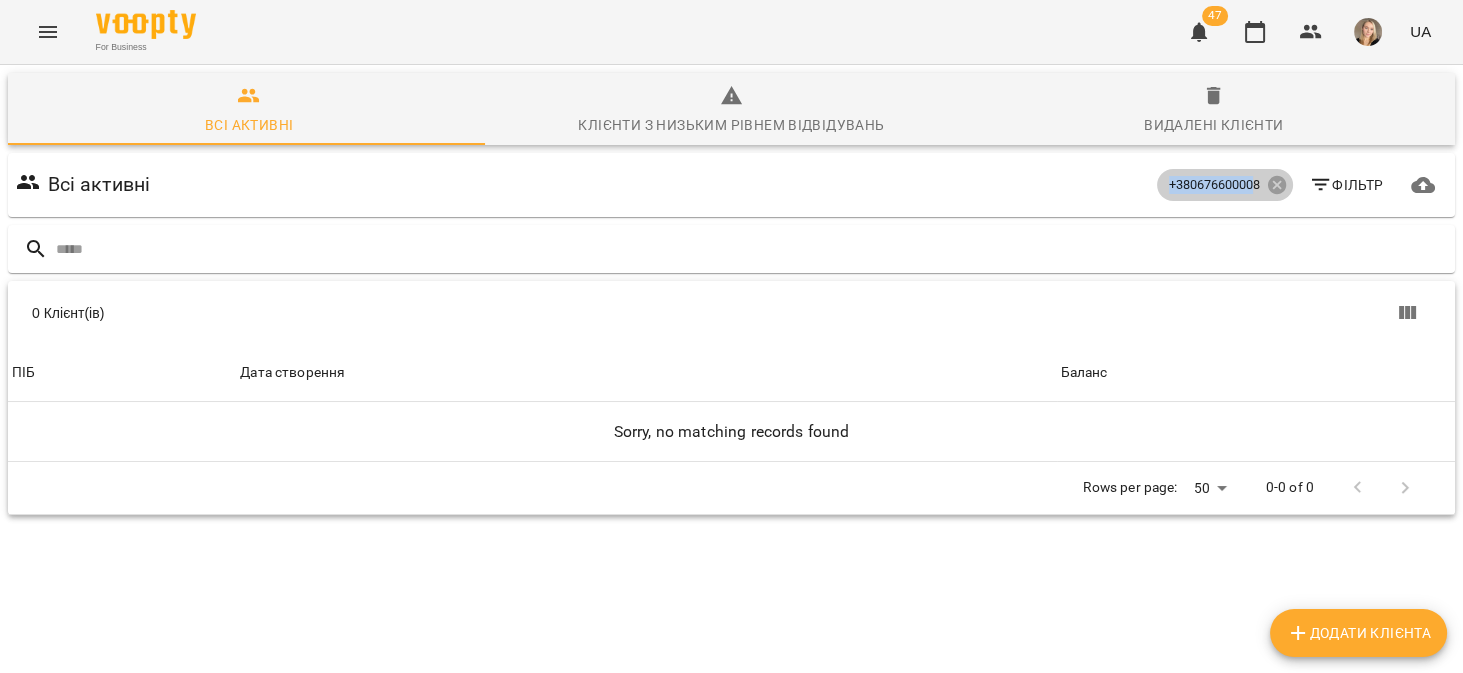 click on "380676600008" at bounding box center (1214, 185) 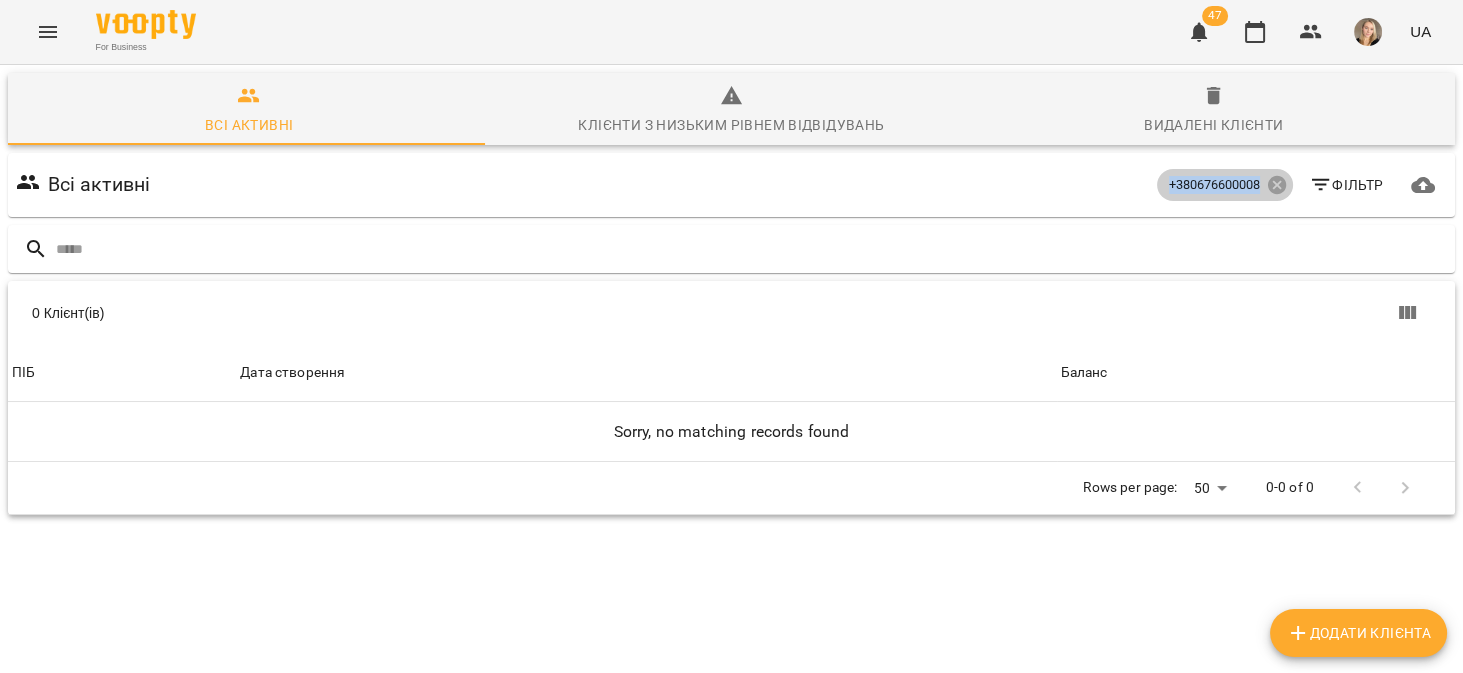 click on "380676600008" at bounding box center [1214, 185] 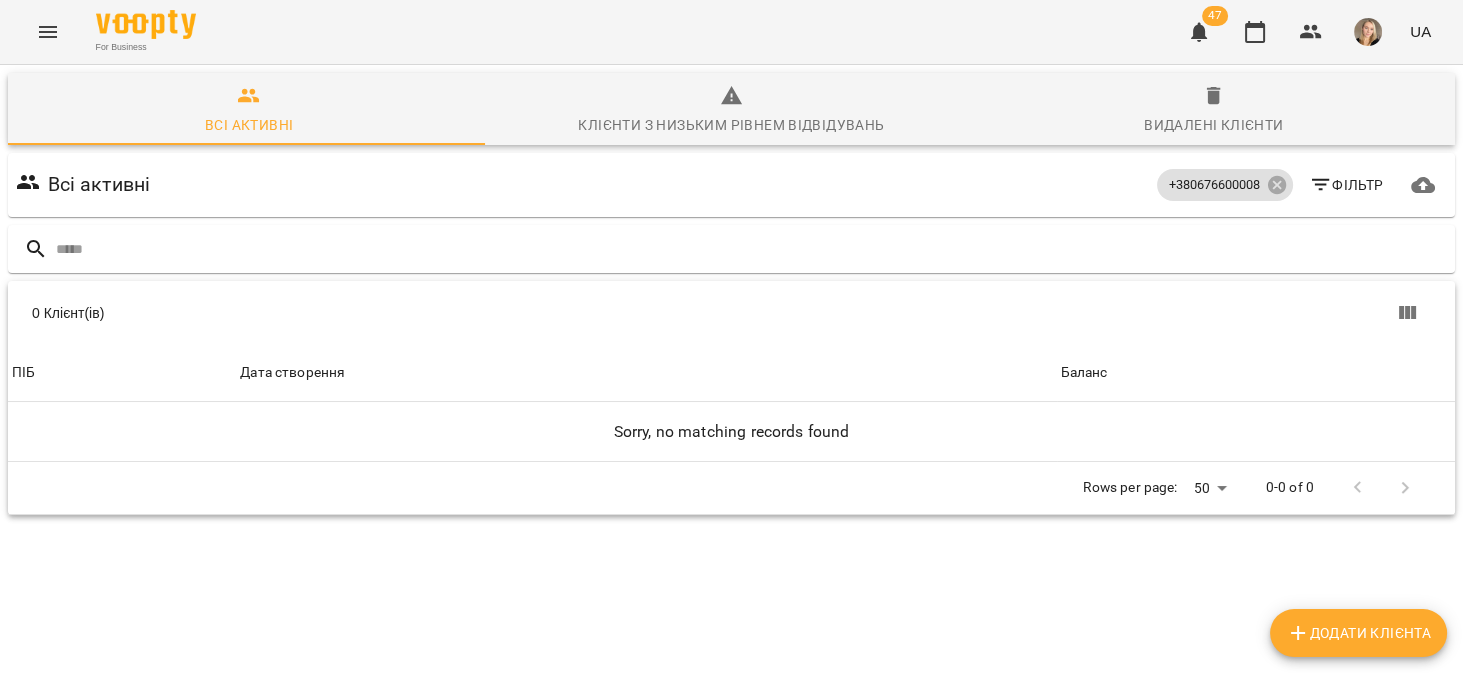 click at bounding box center (731, 249) 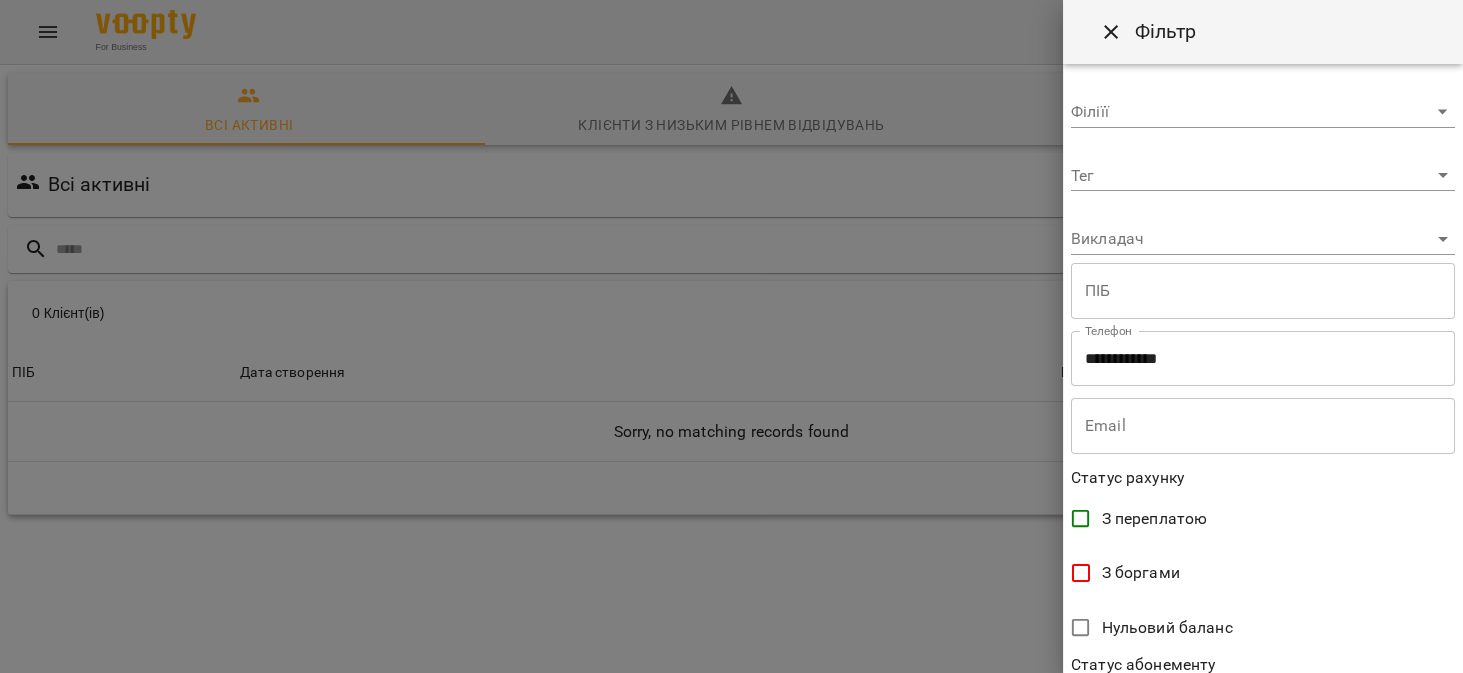 click on "**********" at bounding box center [1263, 359] 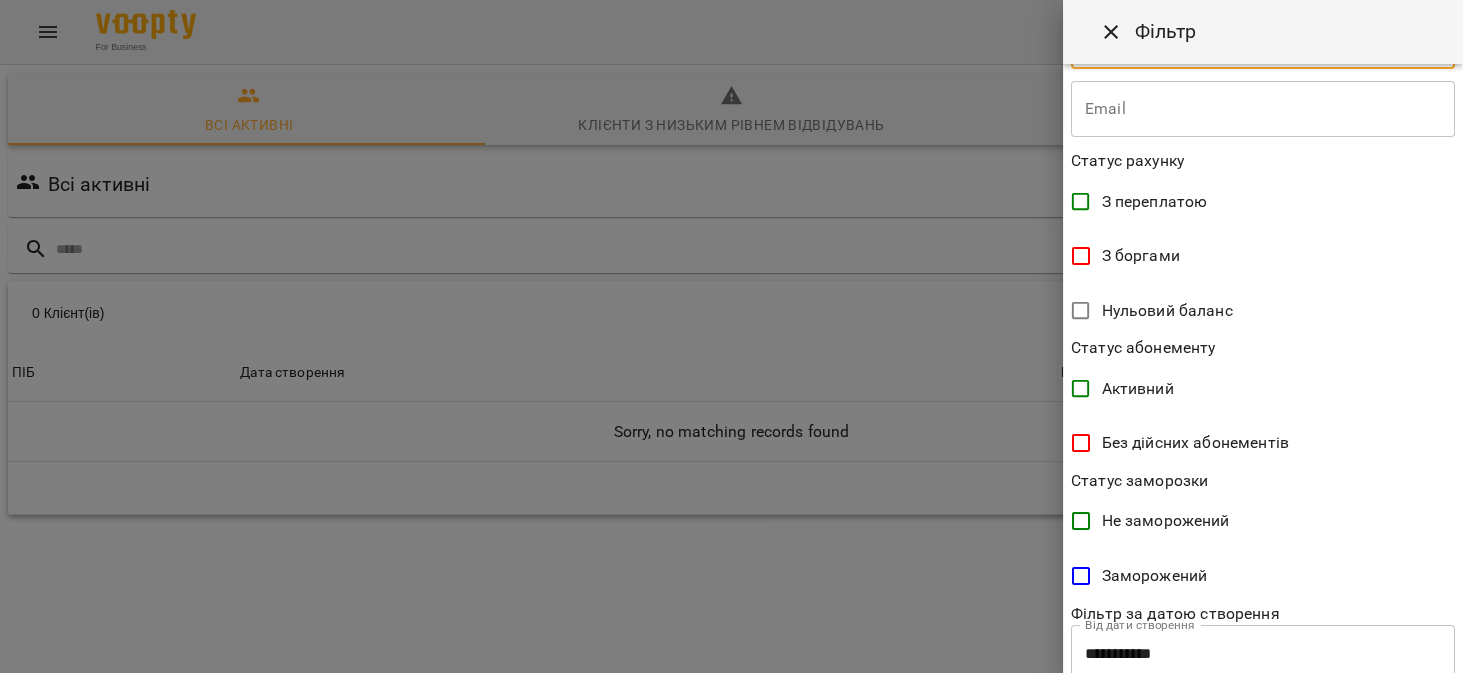 scroll, scrollTop: 440, scrollLeft: 0, axis: vertical 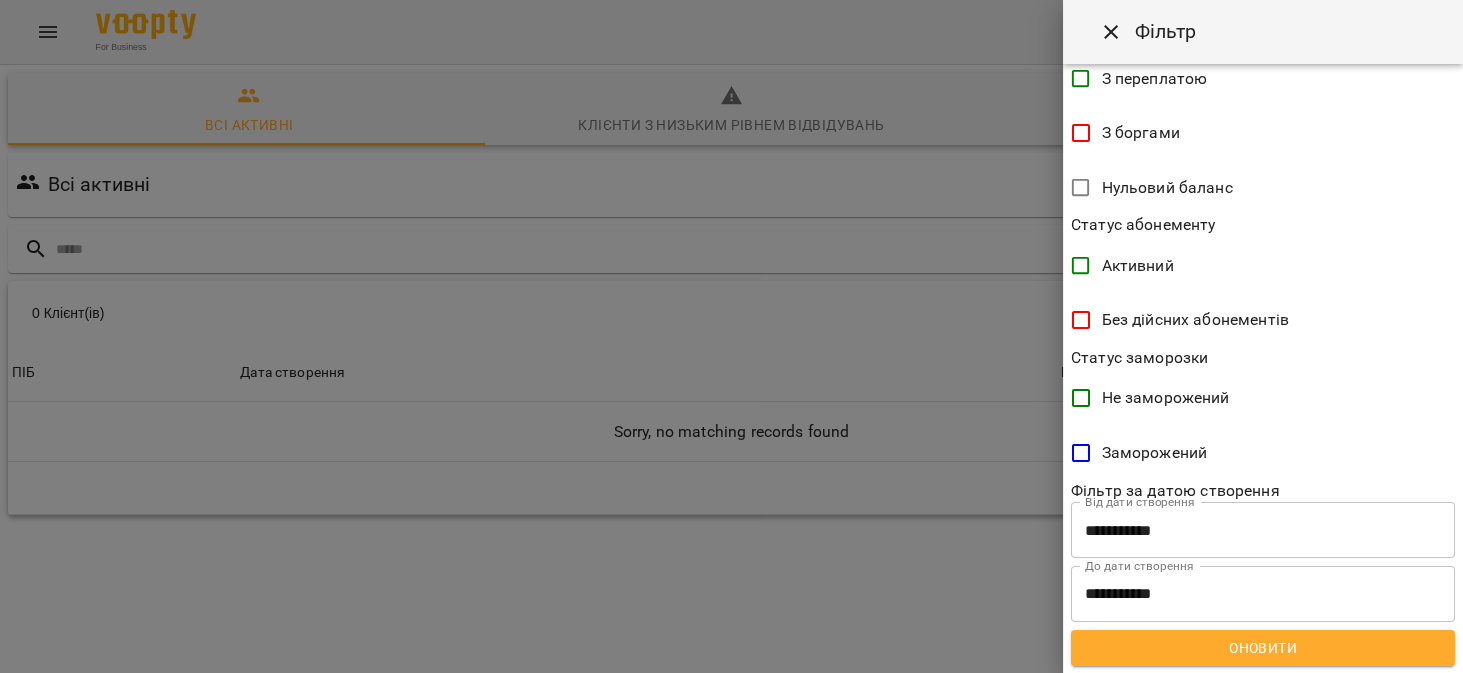 type on "**********" 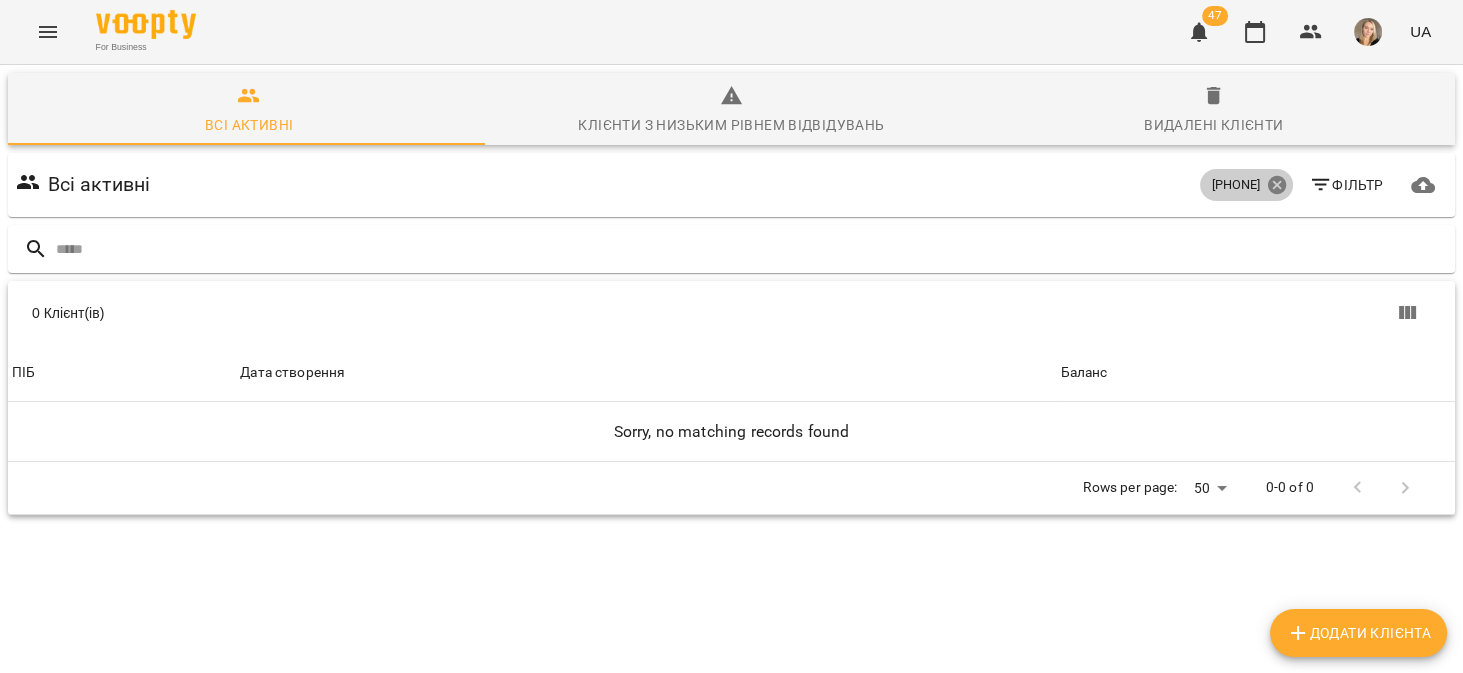 click 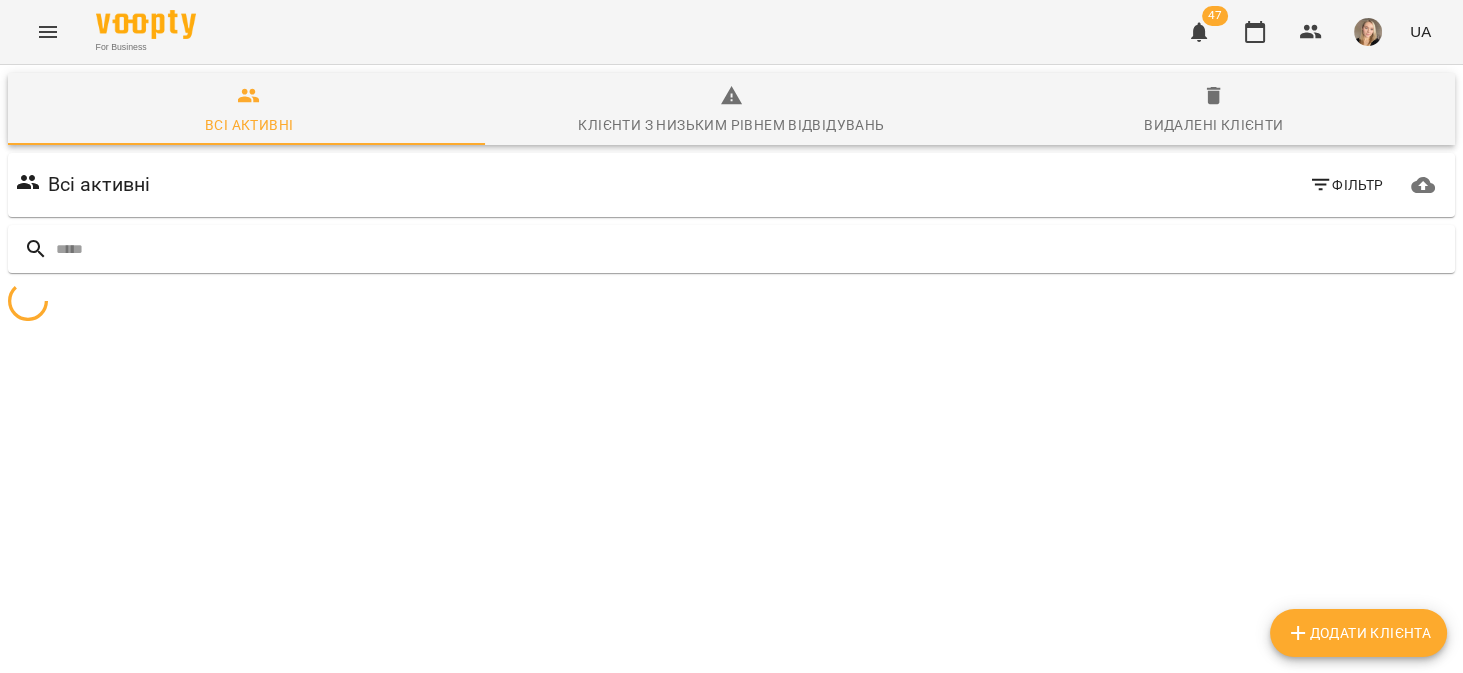 click on "Фільтр" at bounding box center (1346, 185) 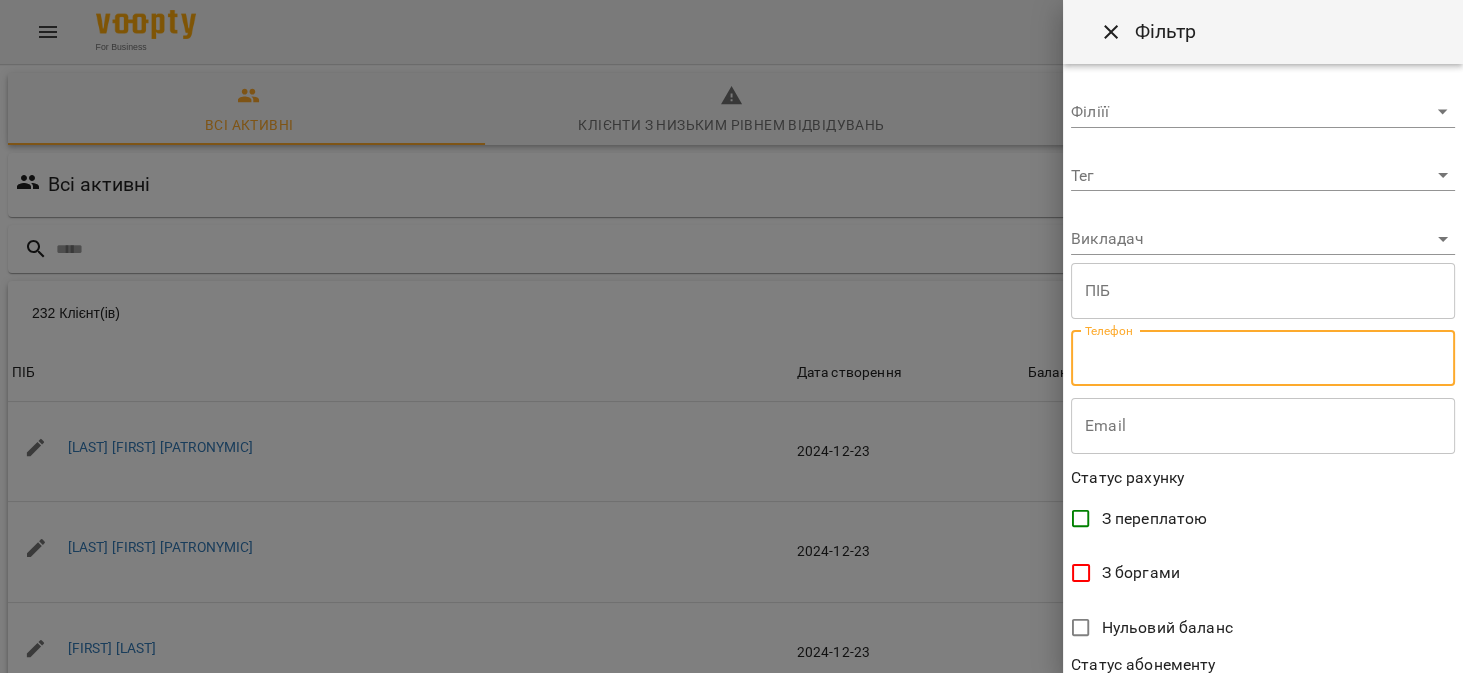 click at bounding box center (1263, 359) 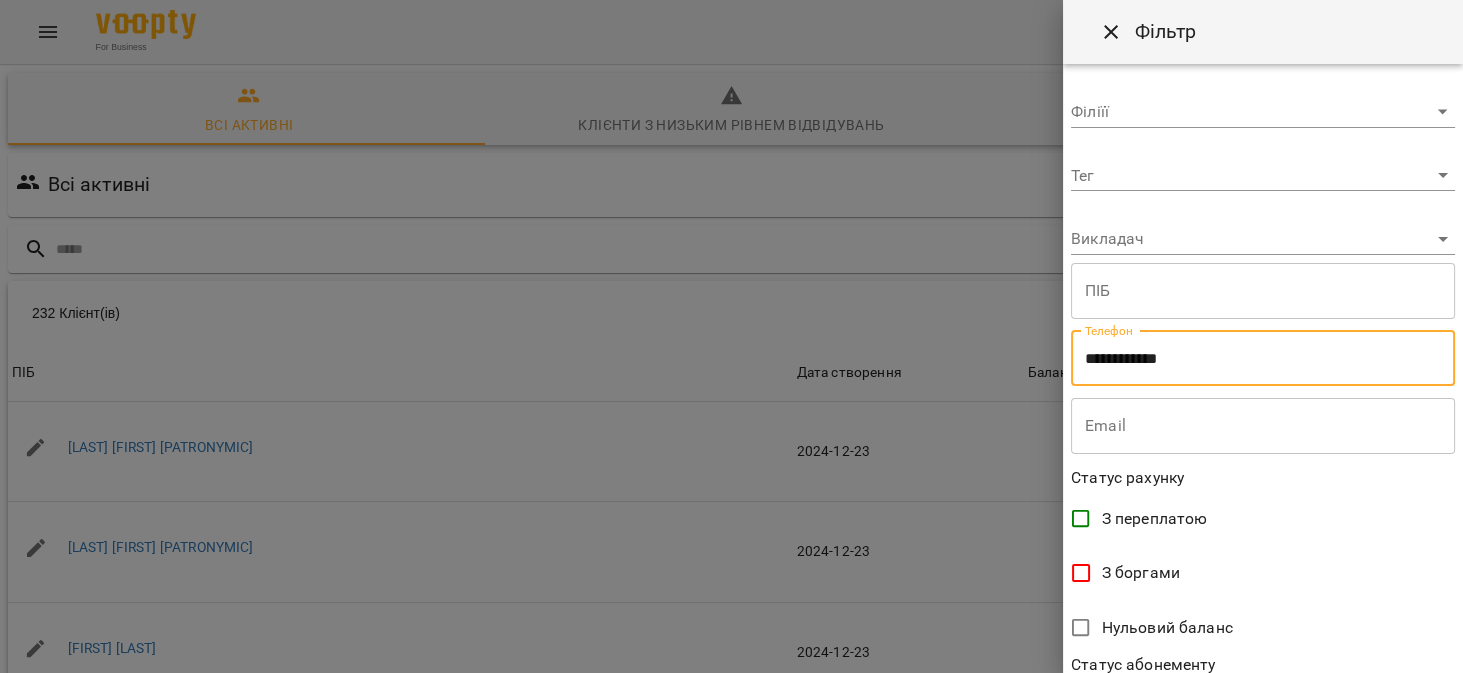 click on "**********" at bounding box center [1263, 359] 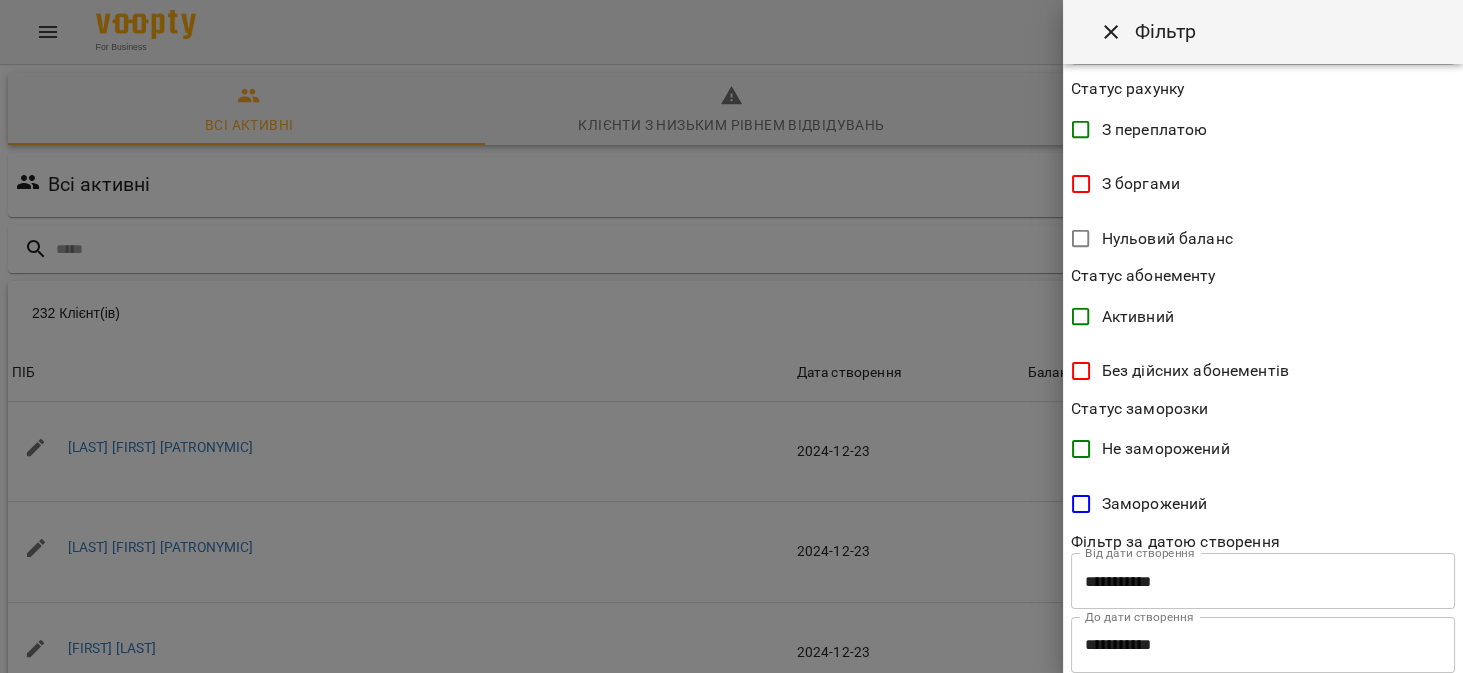 scroll, scrollTop: 440, scrollLeft: 0, axis: vertical 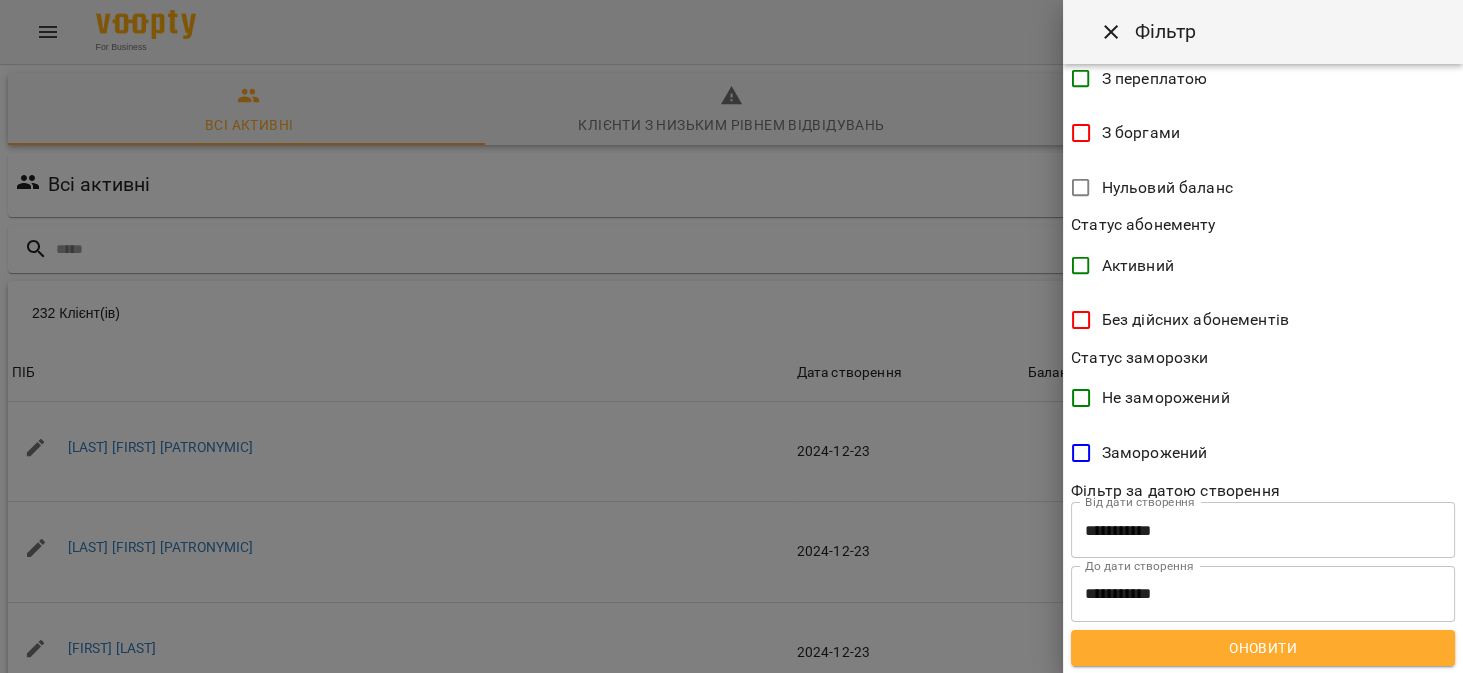 click on "Оновити" at bounding box center (1263, 648) 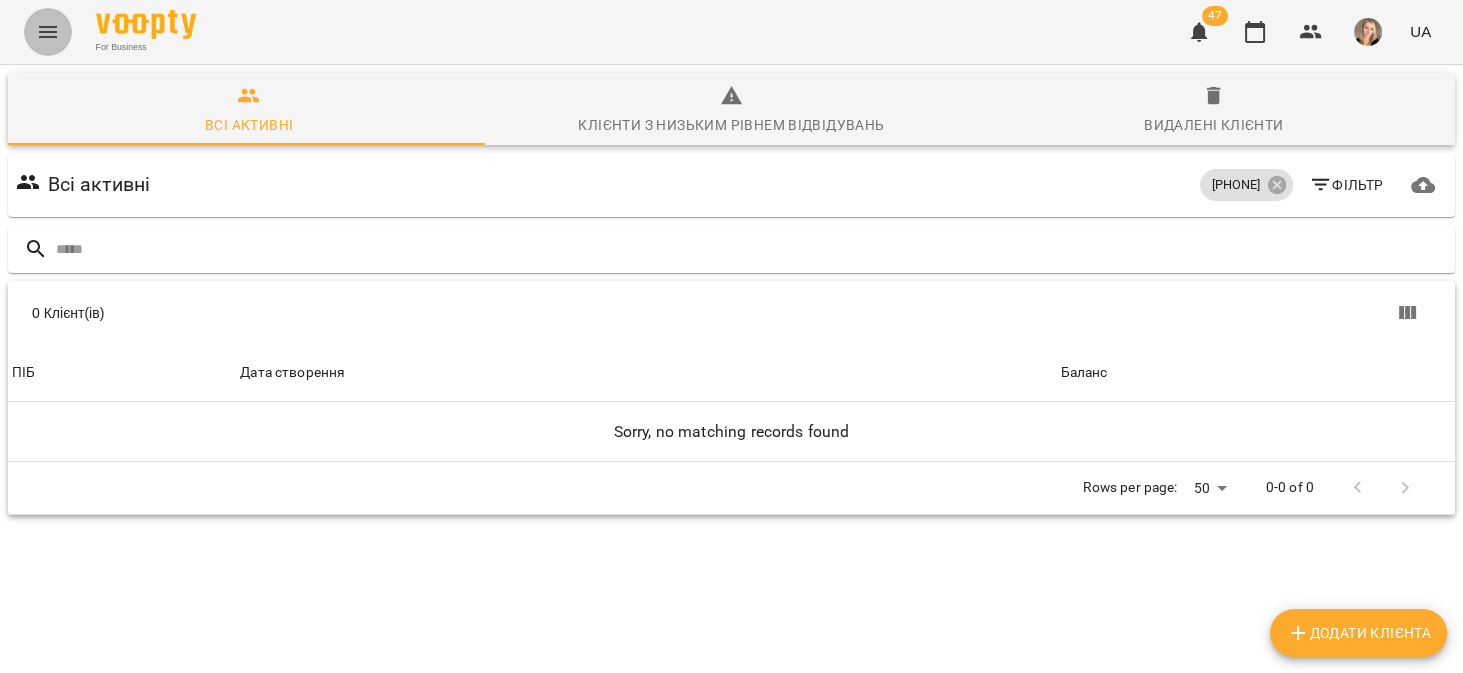 click 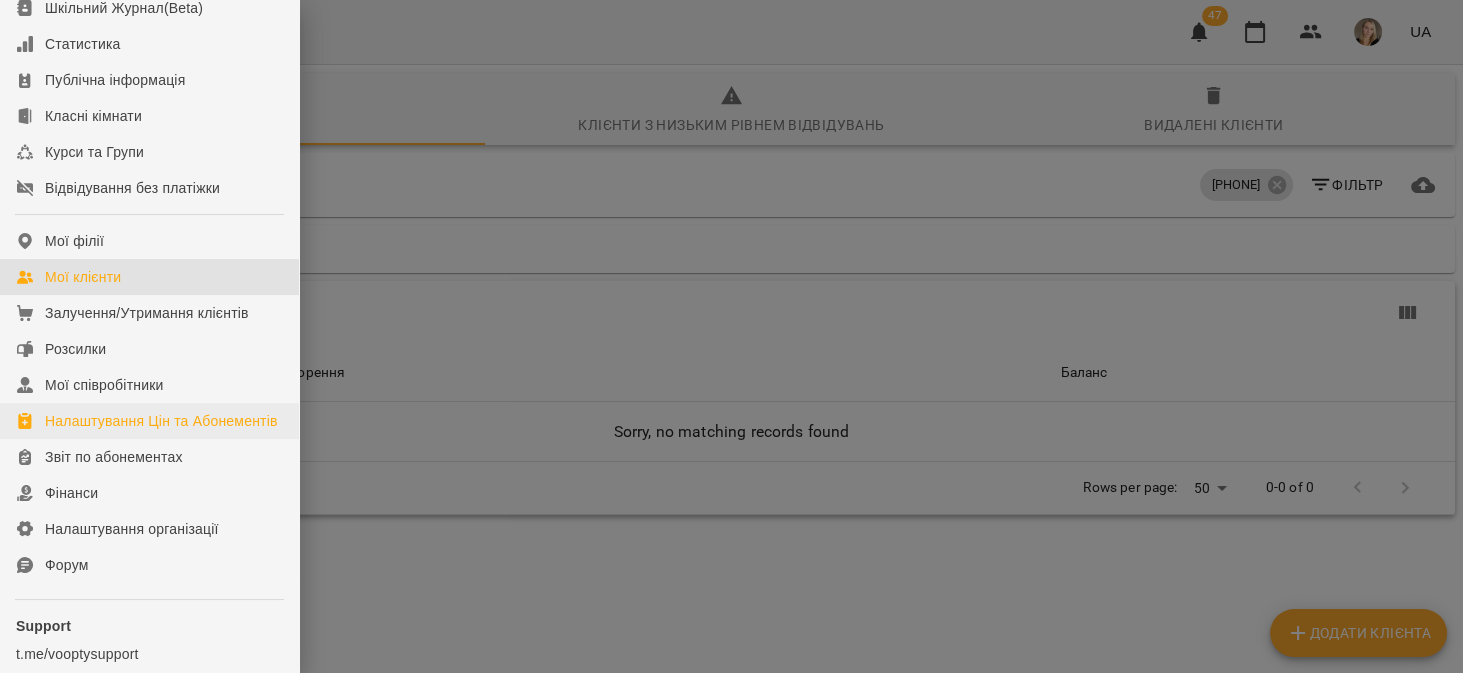 scroll, scrollTop: 190, scrollLeft: 0, axis: vertical 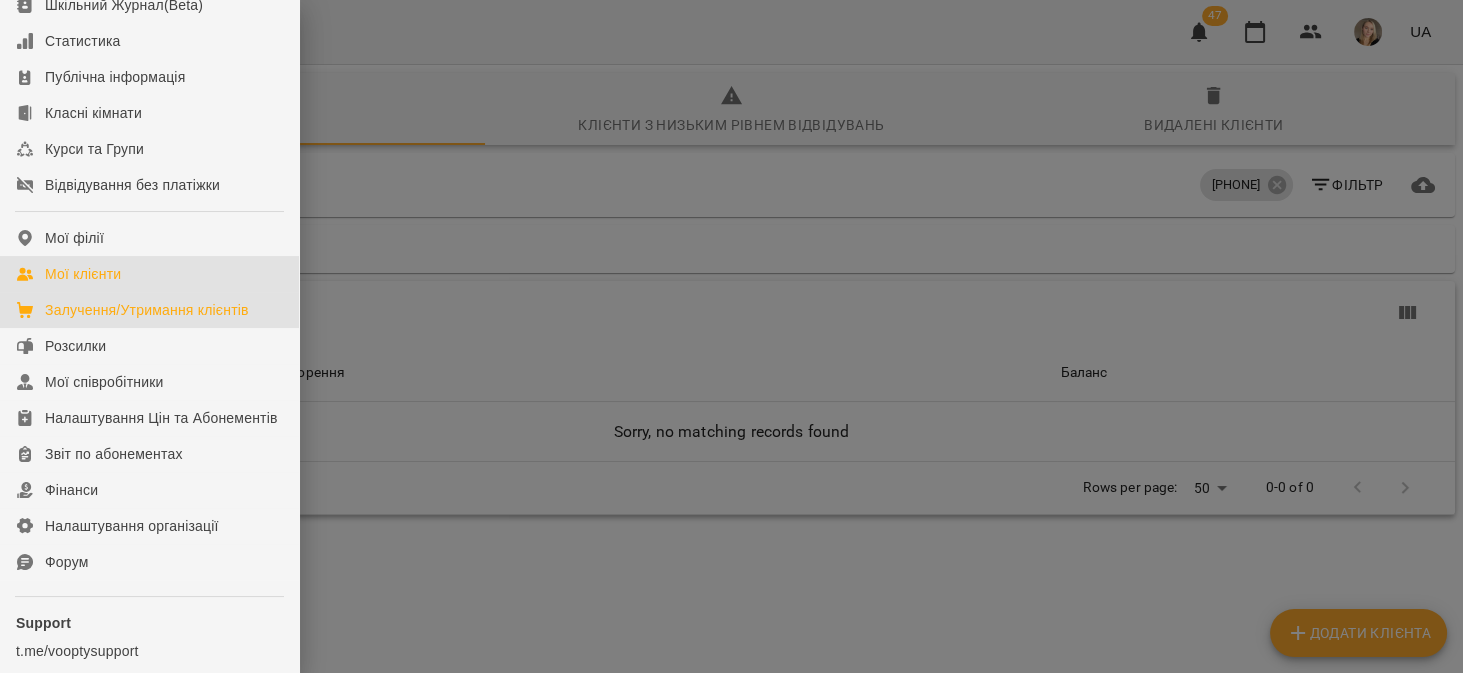 click on "Залучення/Утримання клієнтів" at bounding box center [147, 310] 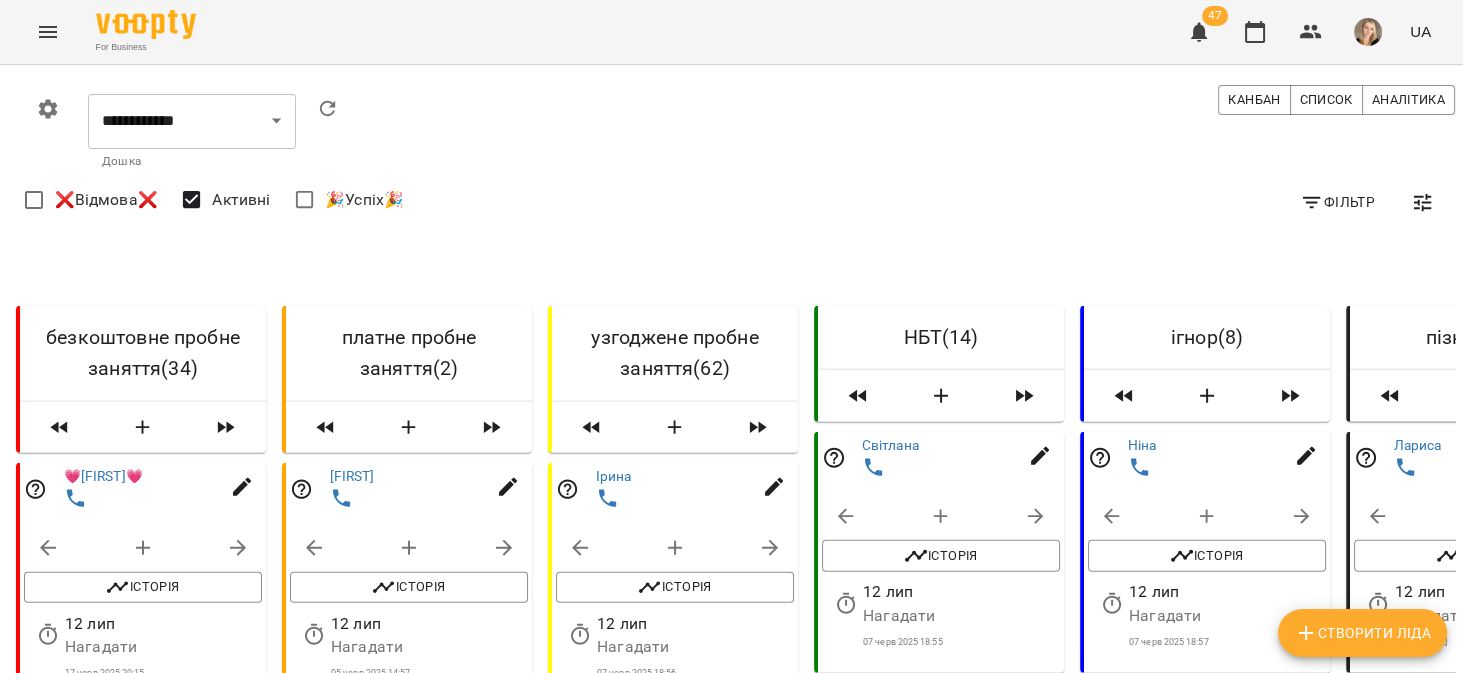 scroll, scrollTop: 127, scrollLeft: 0, axis: vertical 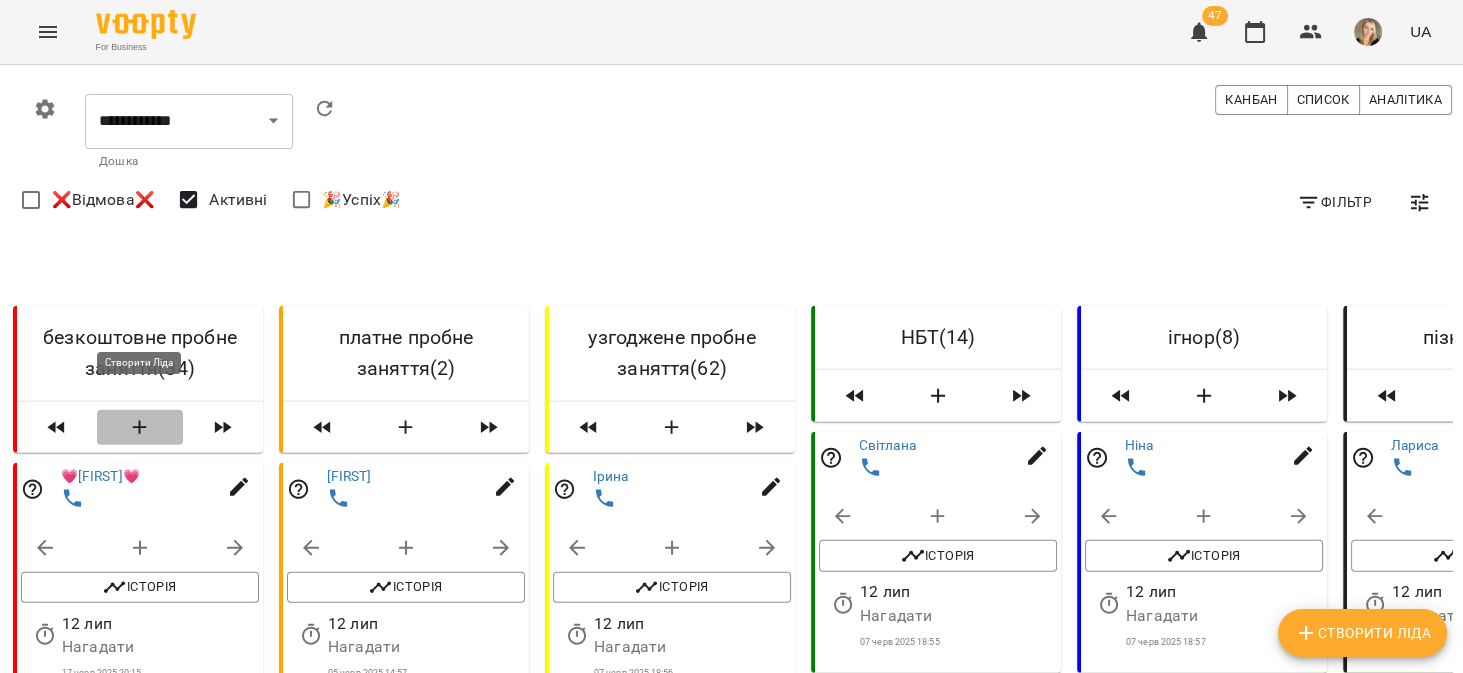 click 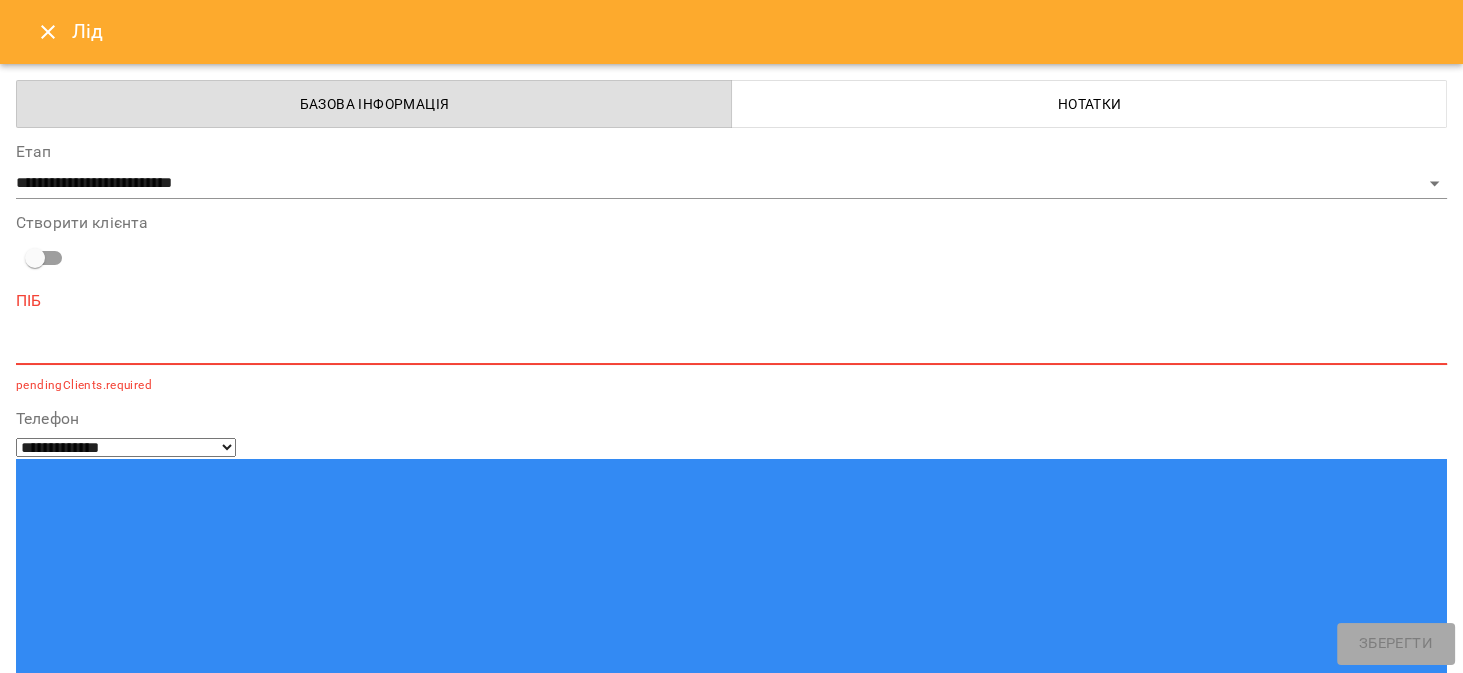 click 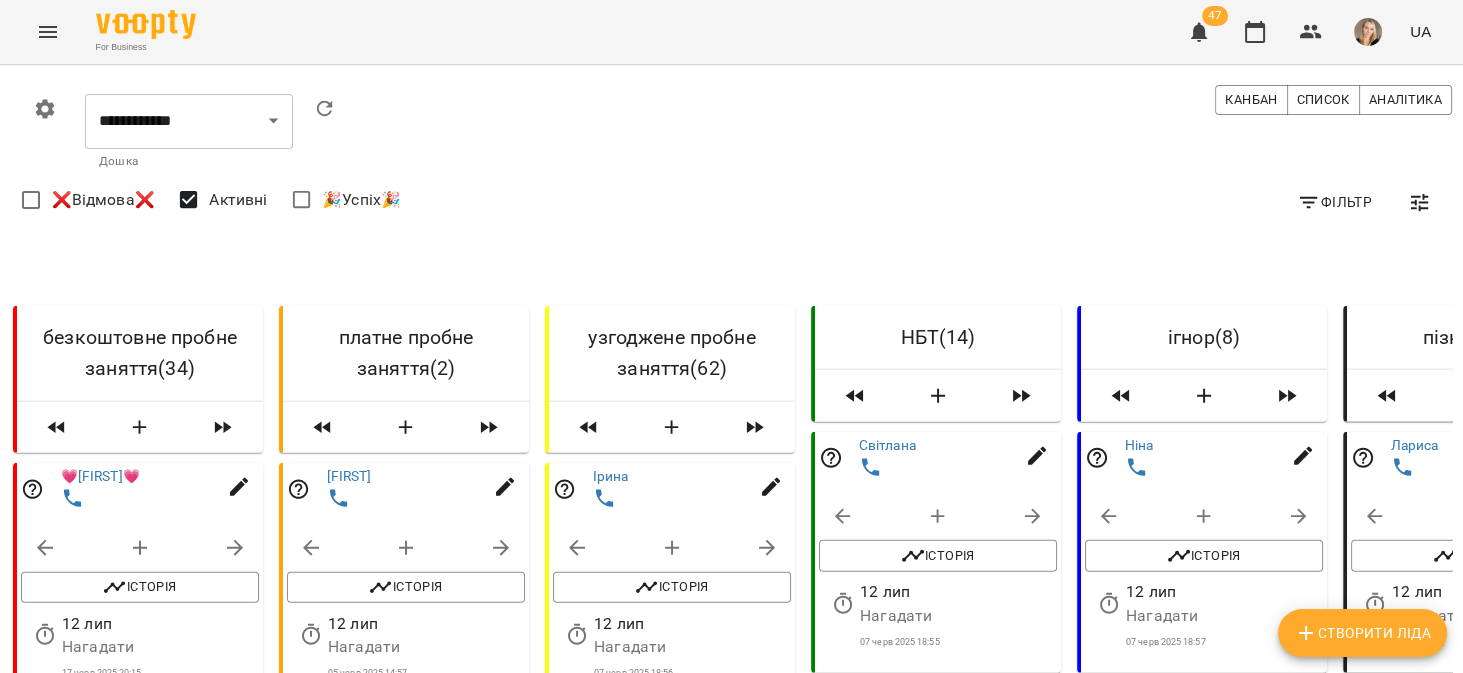 scroll, scrollTop: 0, scrollLeft: 3, axis: horizontal 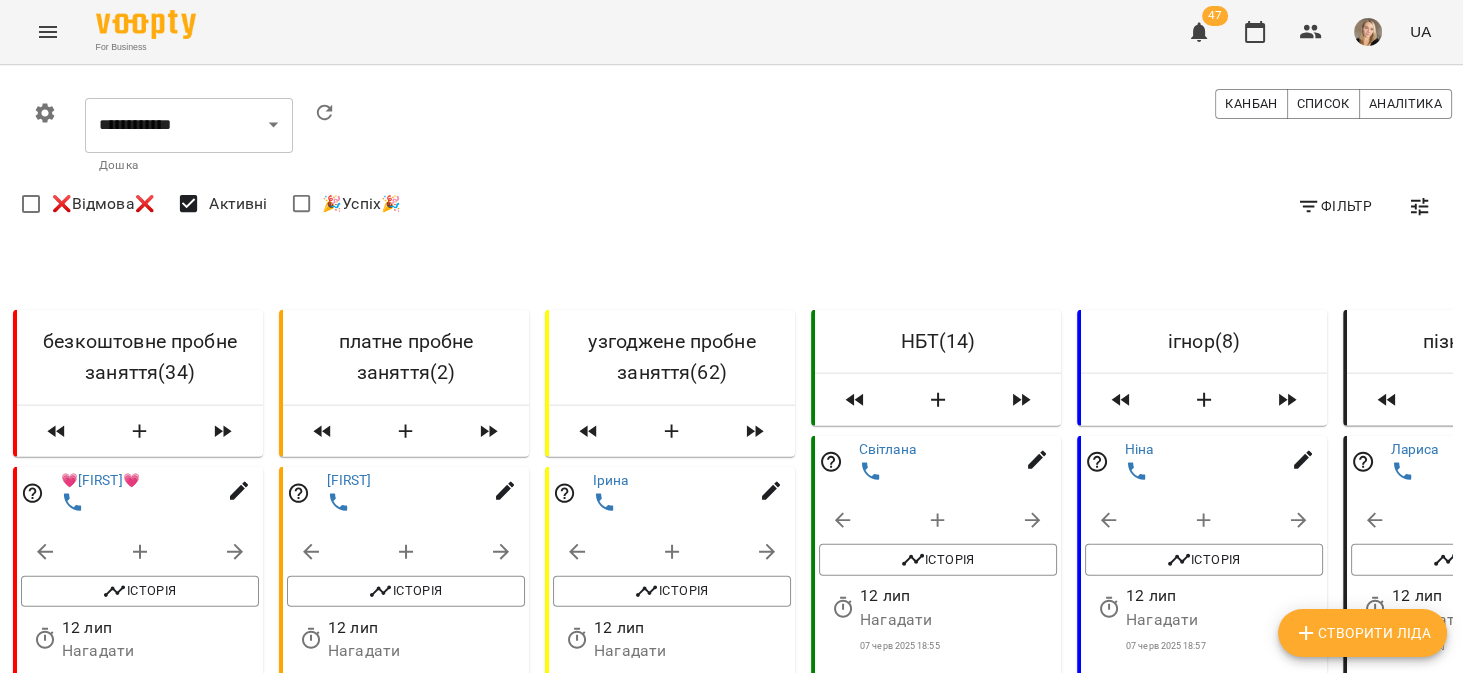 click 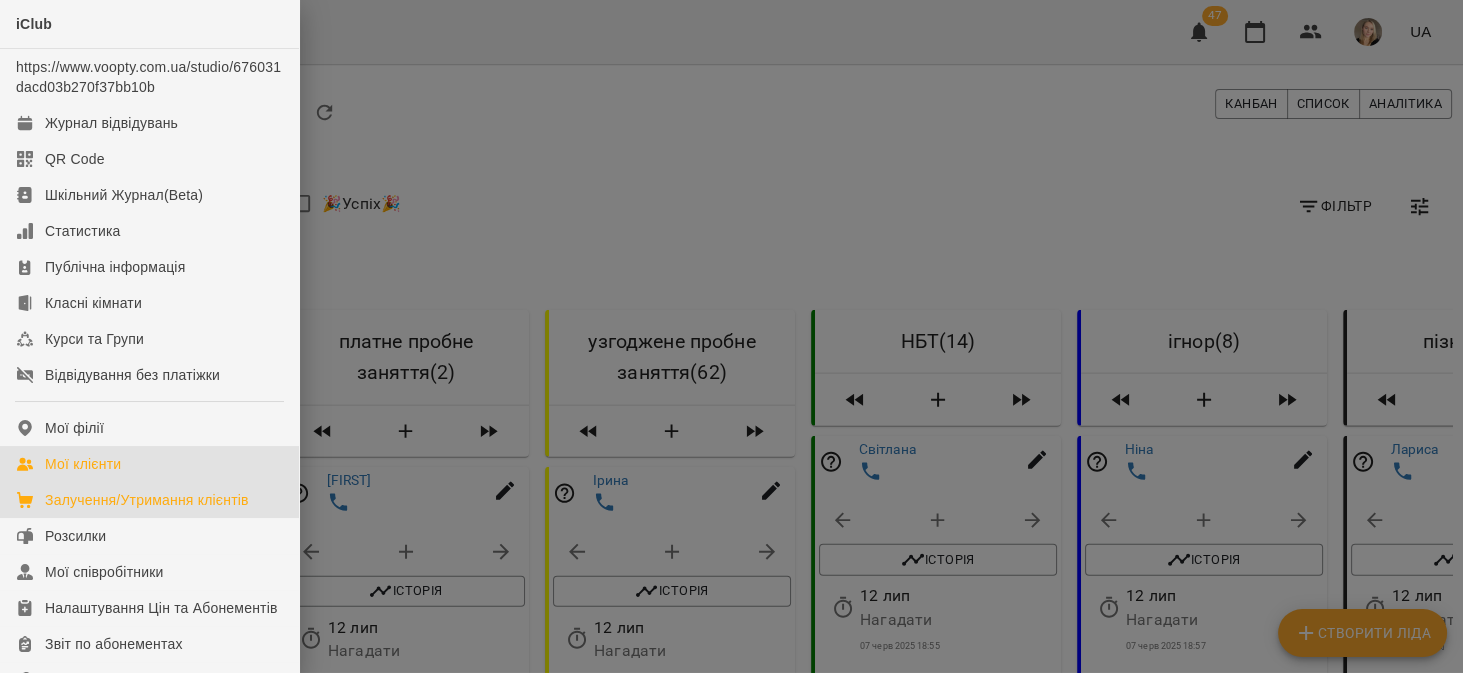 click on "Мої клієнти" at bounding box center [149, 464] 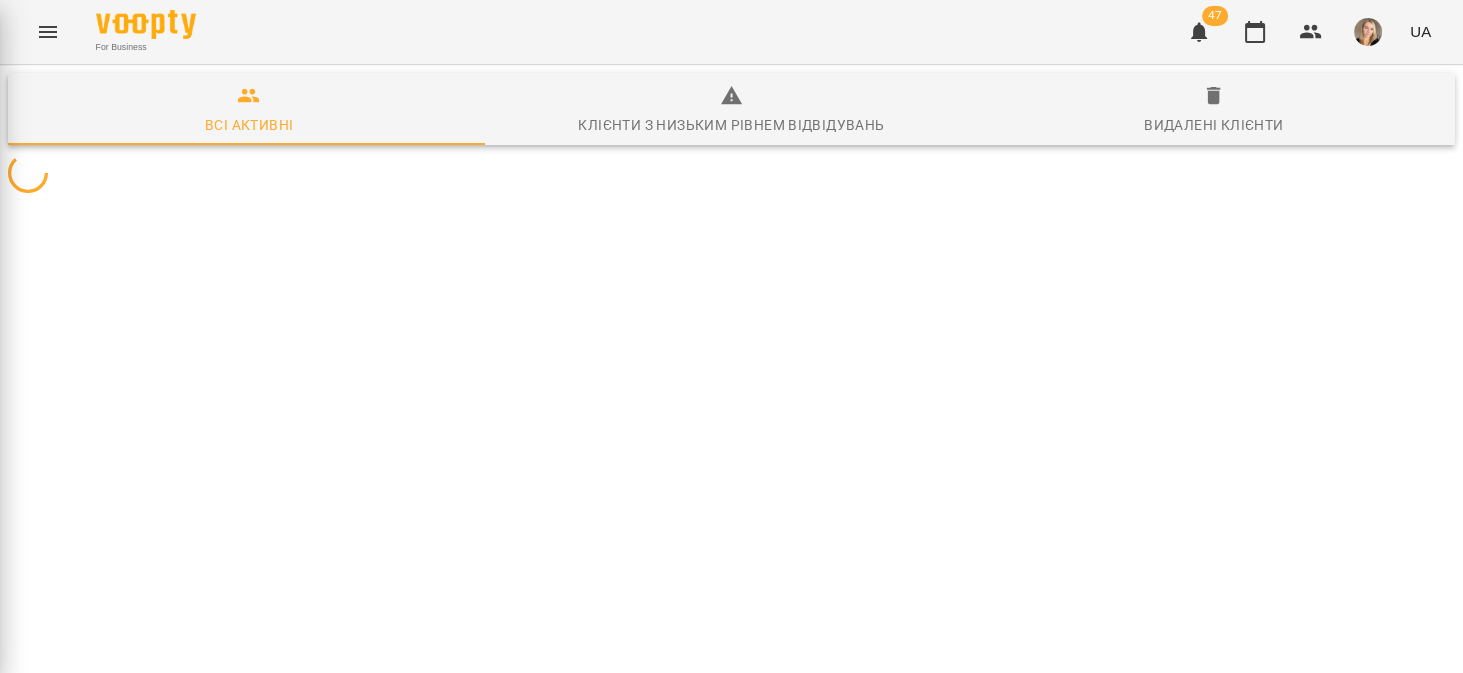scroll, scrollTop: 0, scrollLeft: 0, axis: both 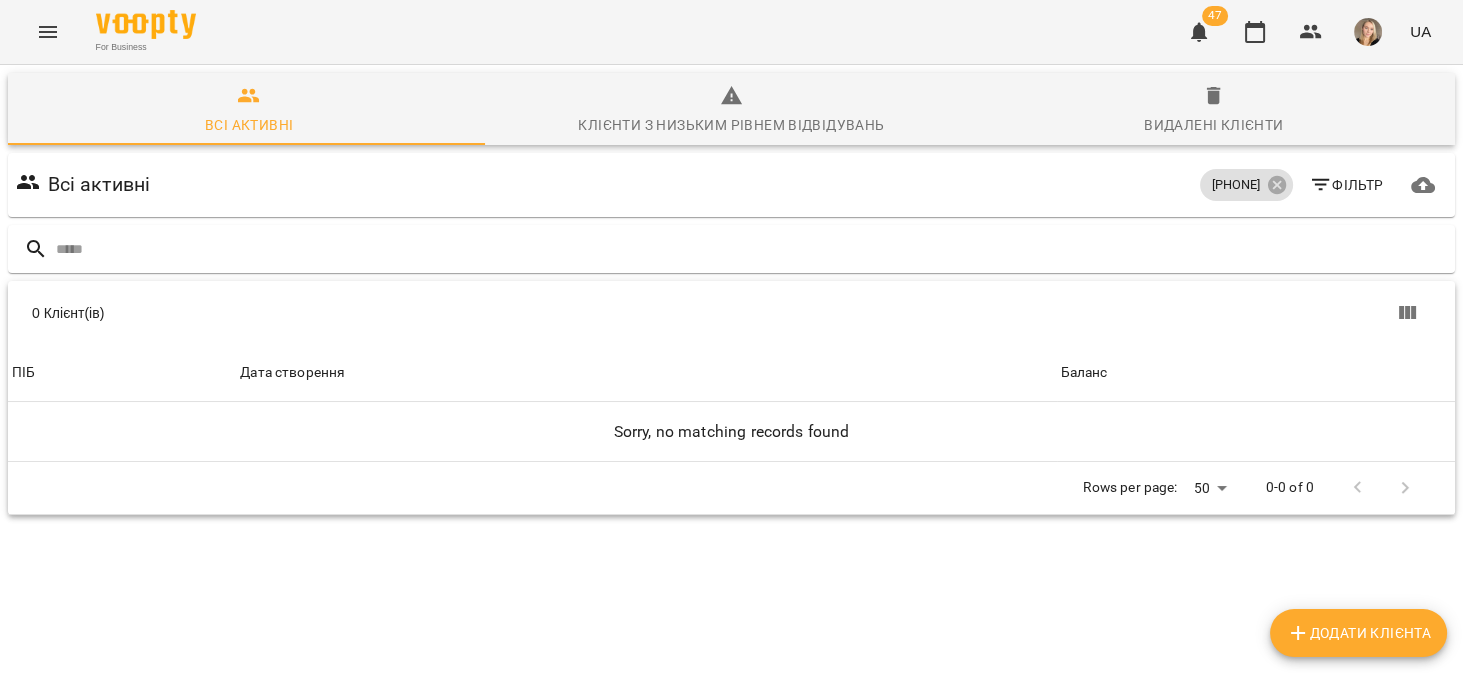click at bounding box center [731, 249] 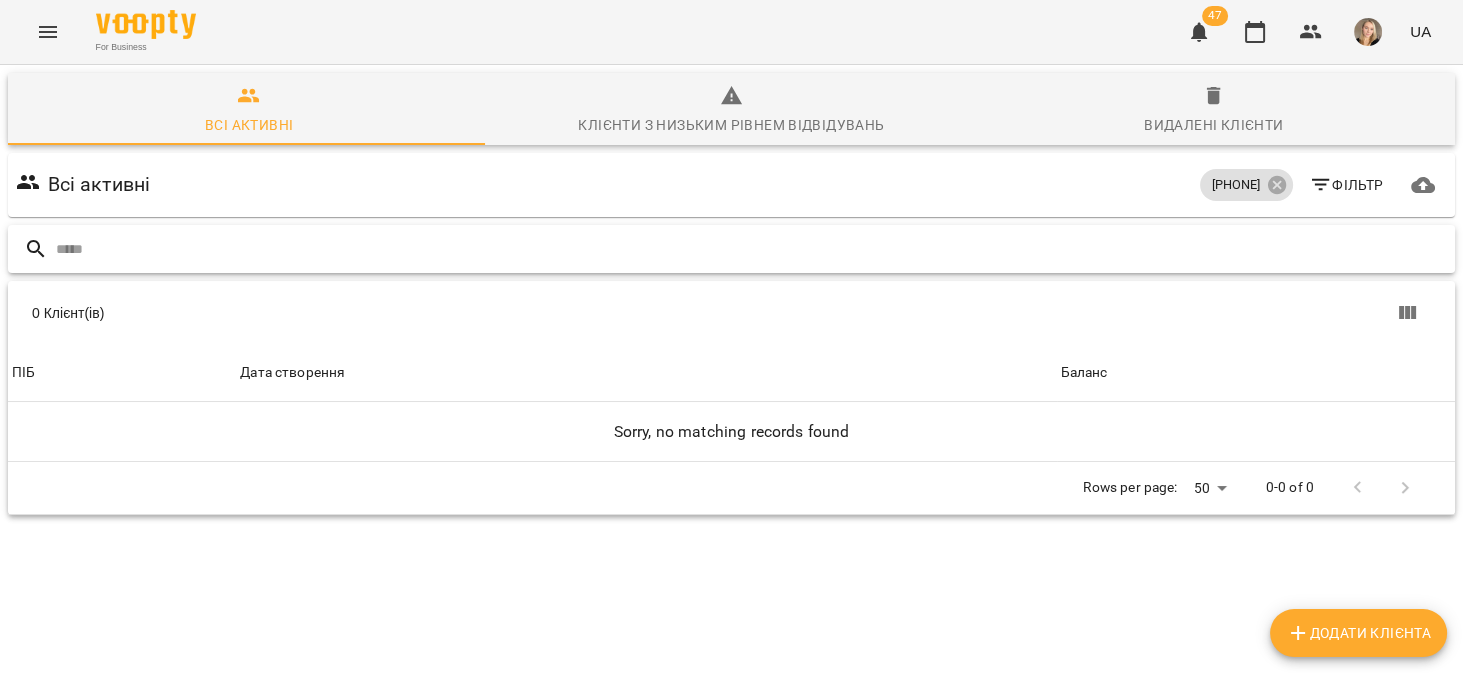 click at bounding box center [751, 249] 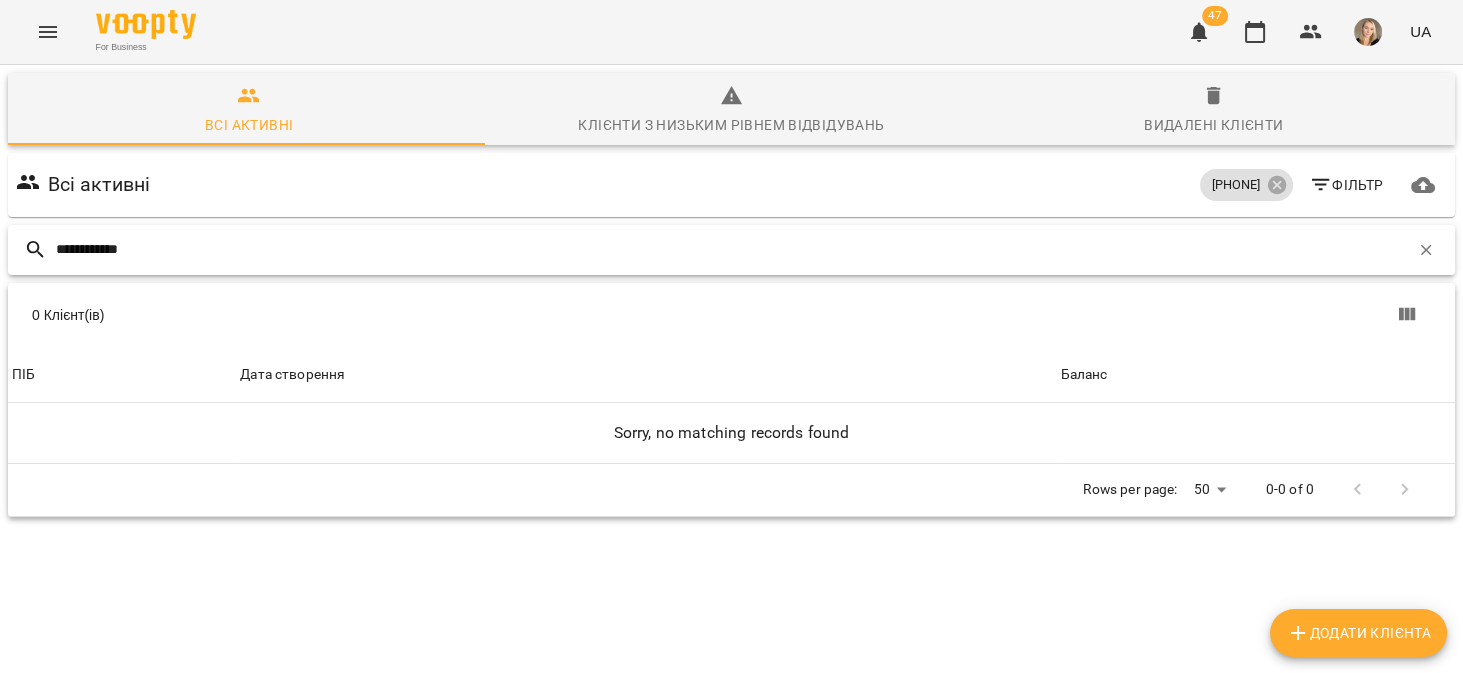 click on "**********" at bounding box center [732, 249] 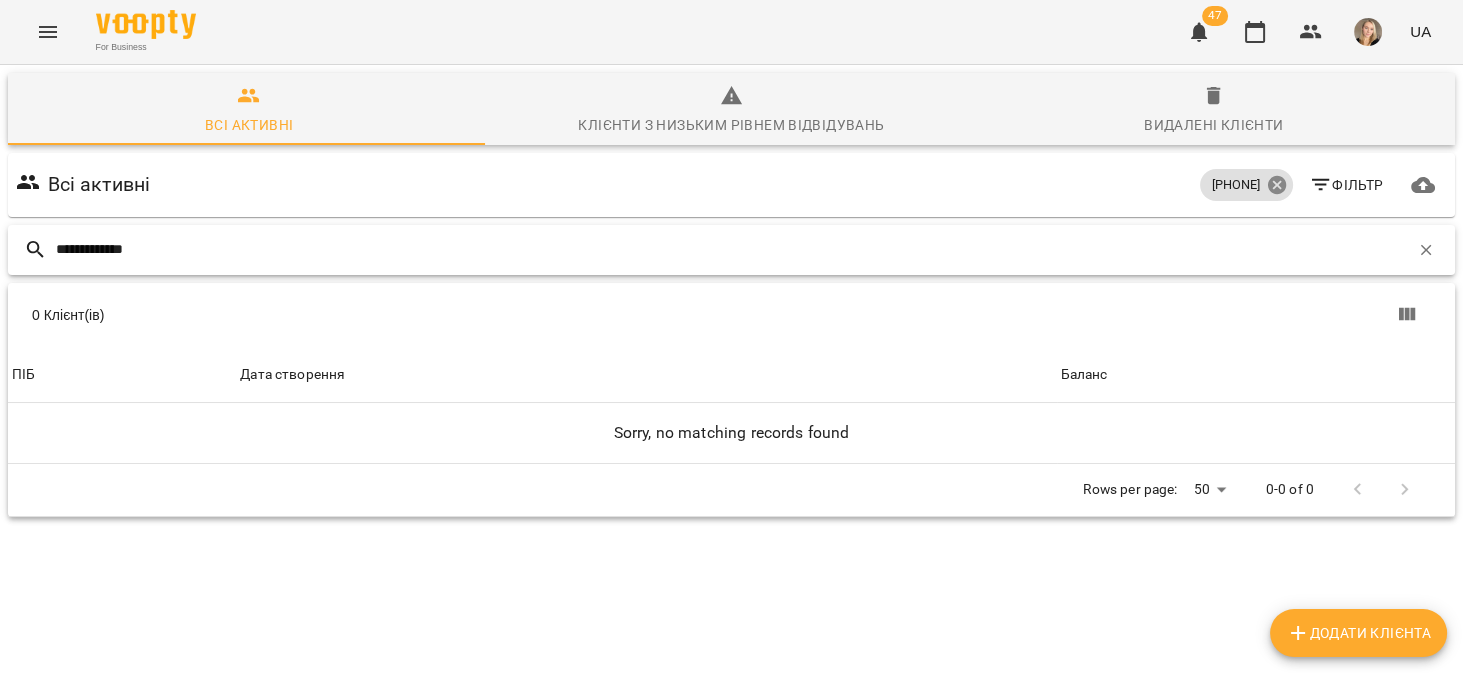 type on "**********" 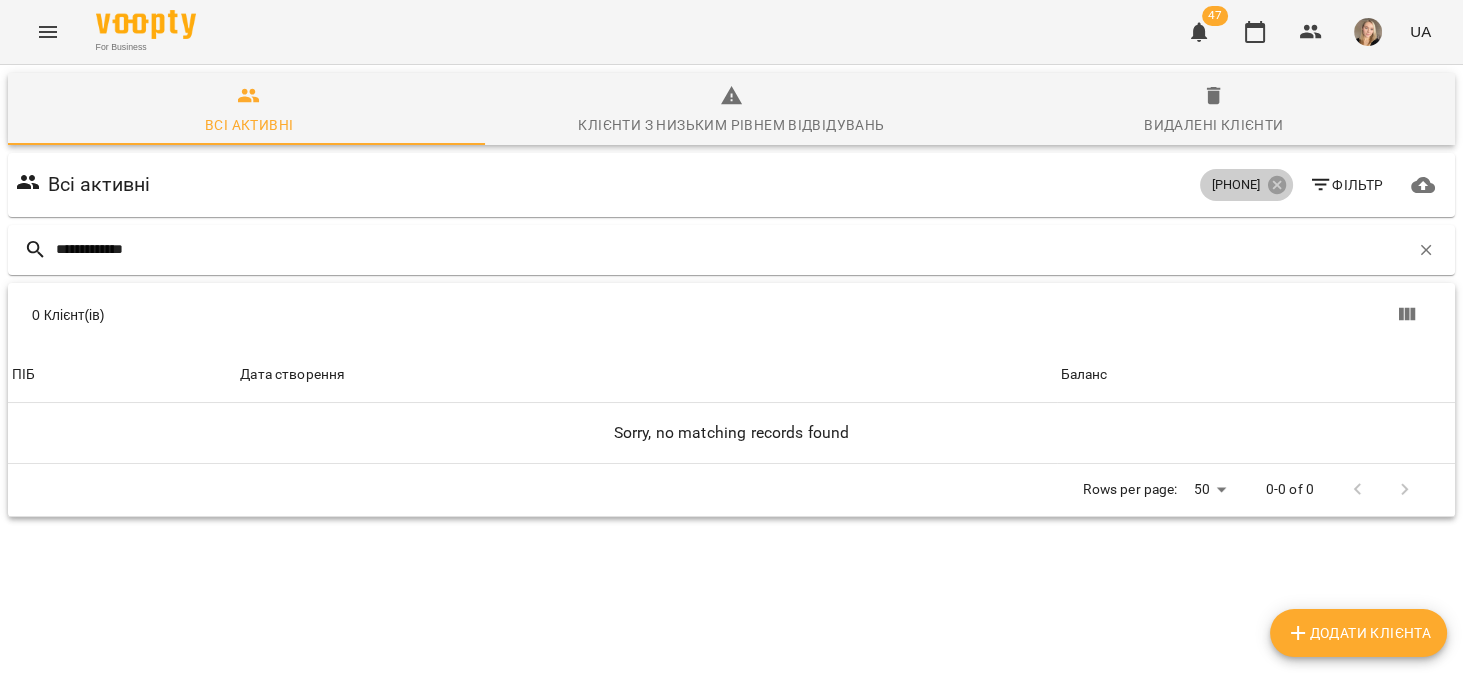 click 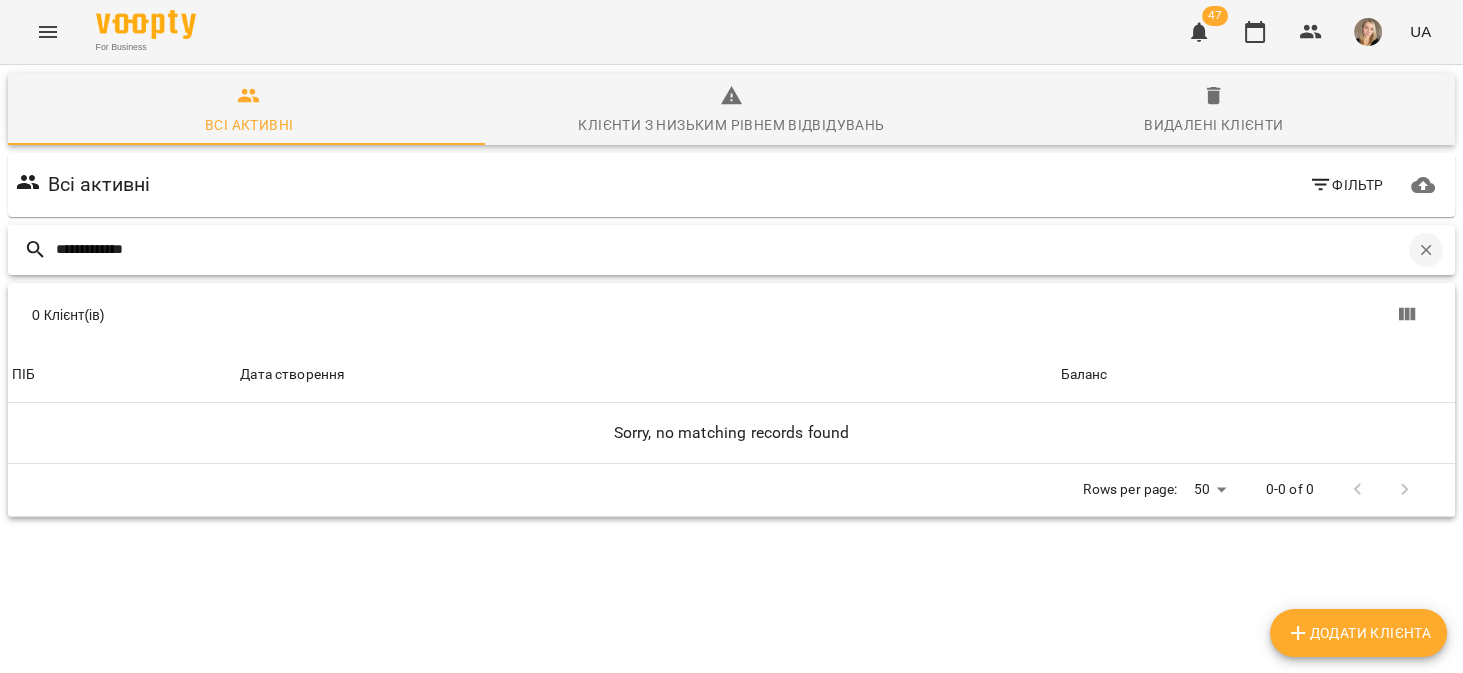 click 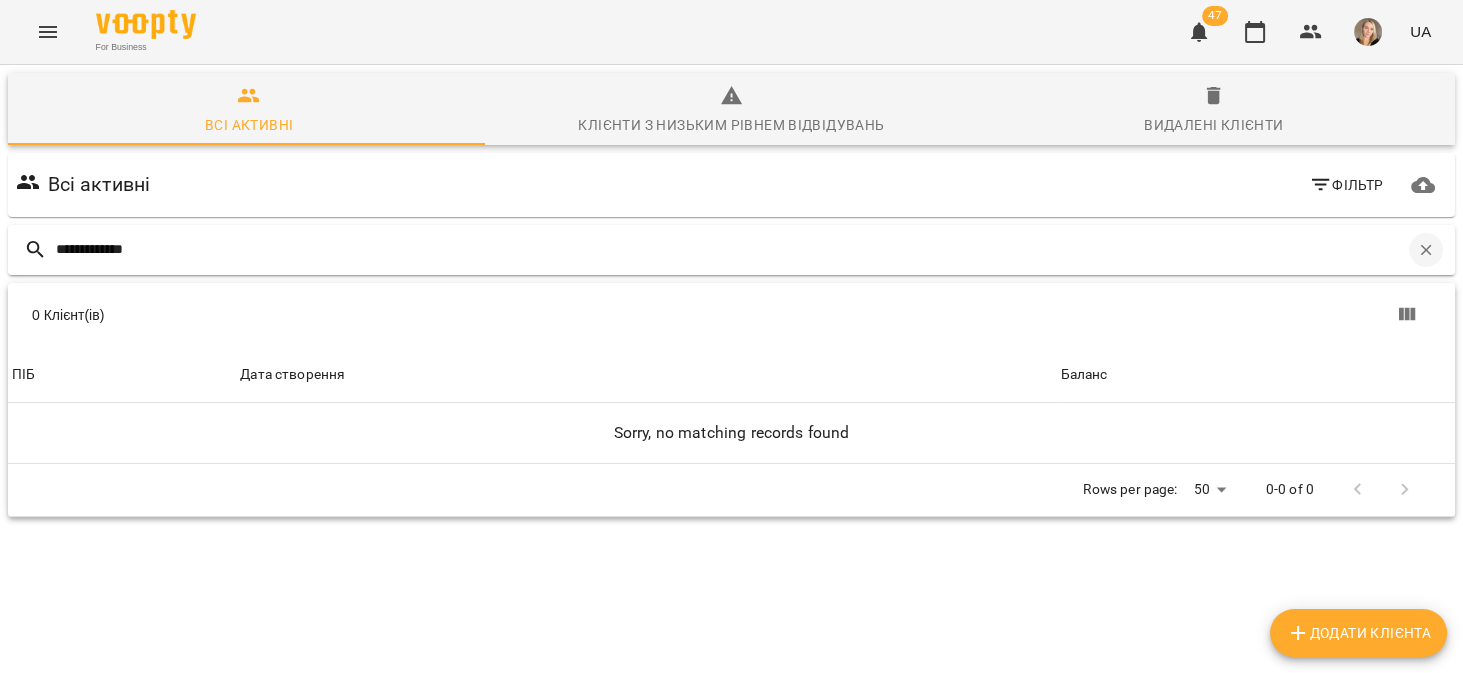 type 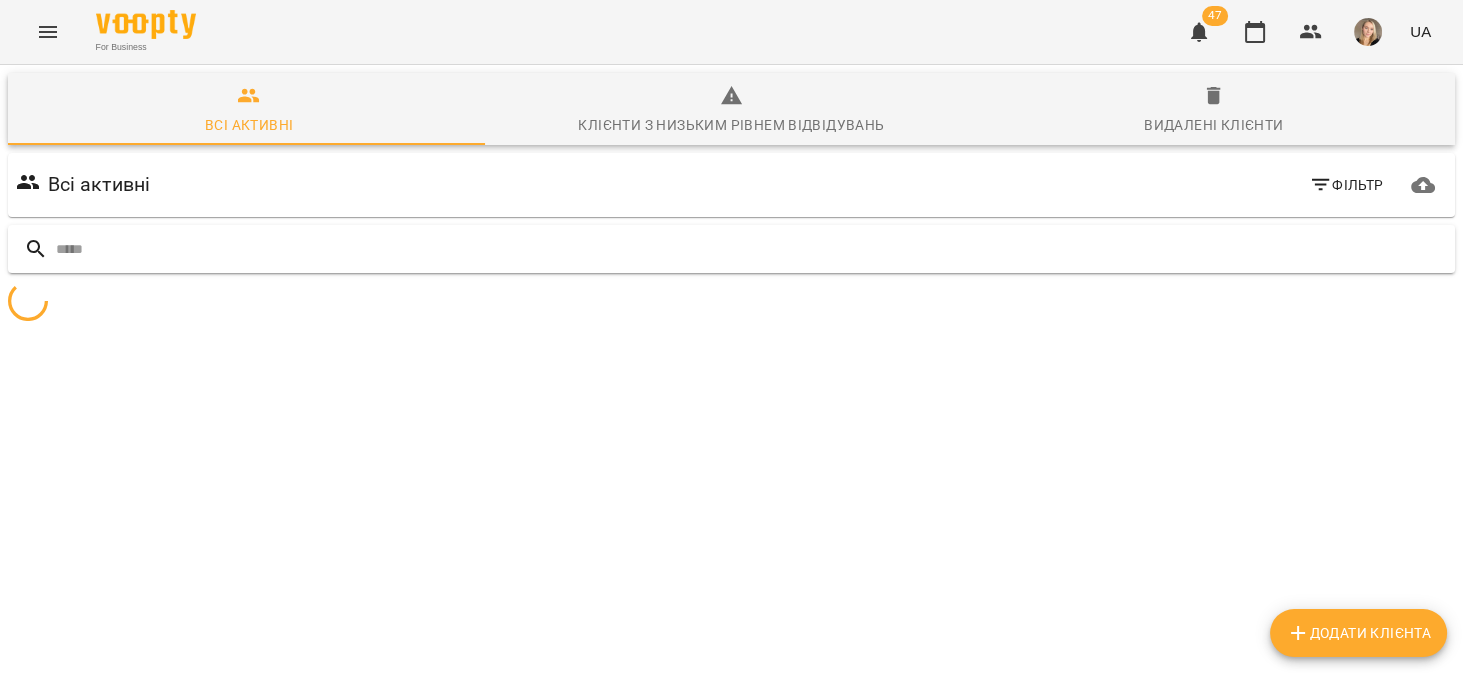 click on "Фільтр" 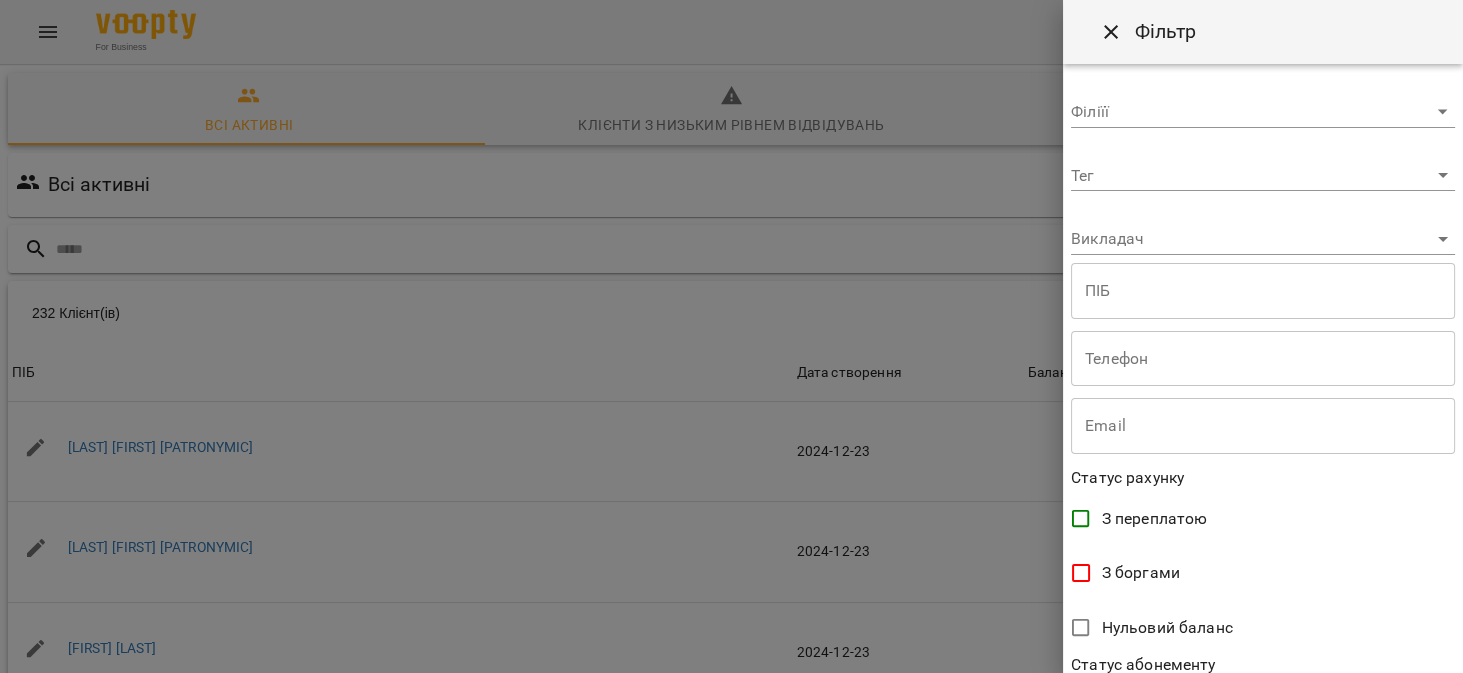 click at bounding box center [1263, 359] 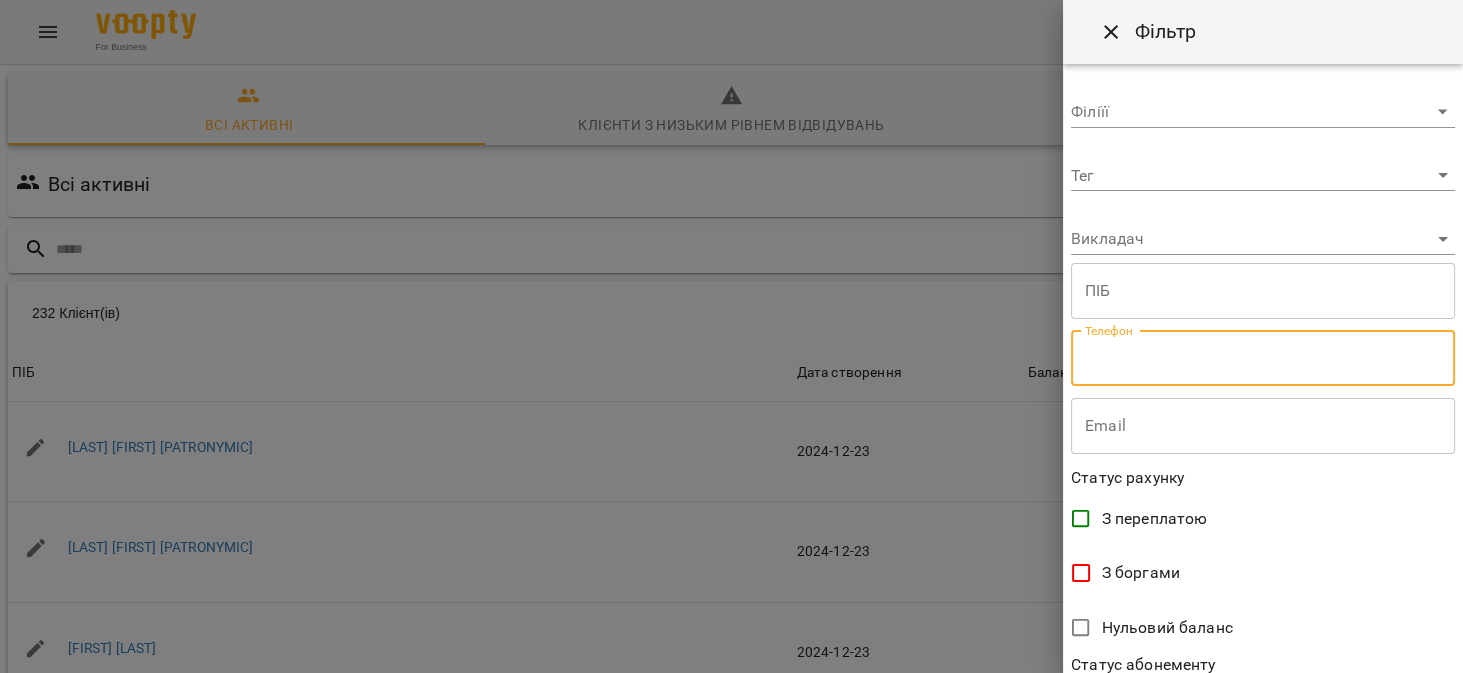 paste on "**********" 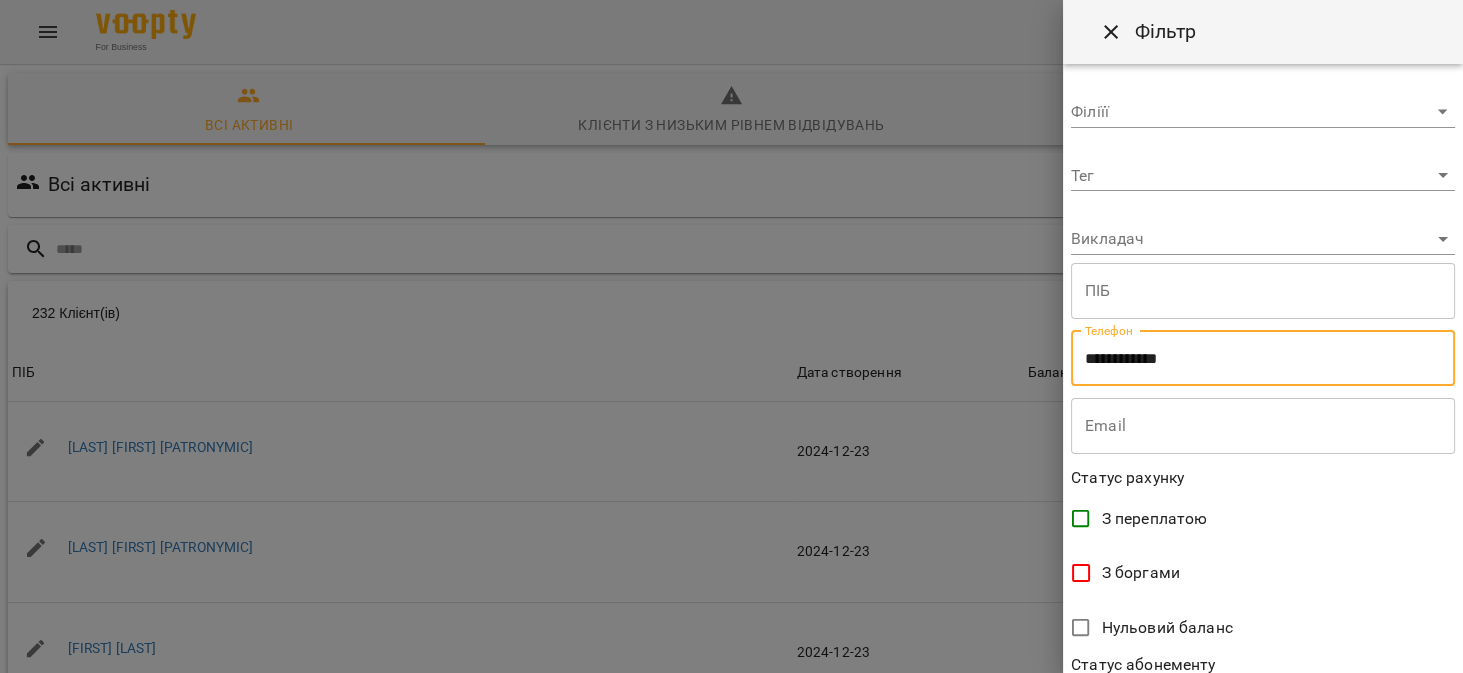 click on "**********" at bounding box center (1263, 359) 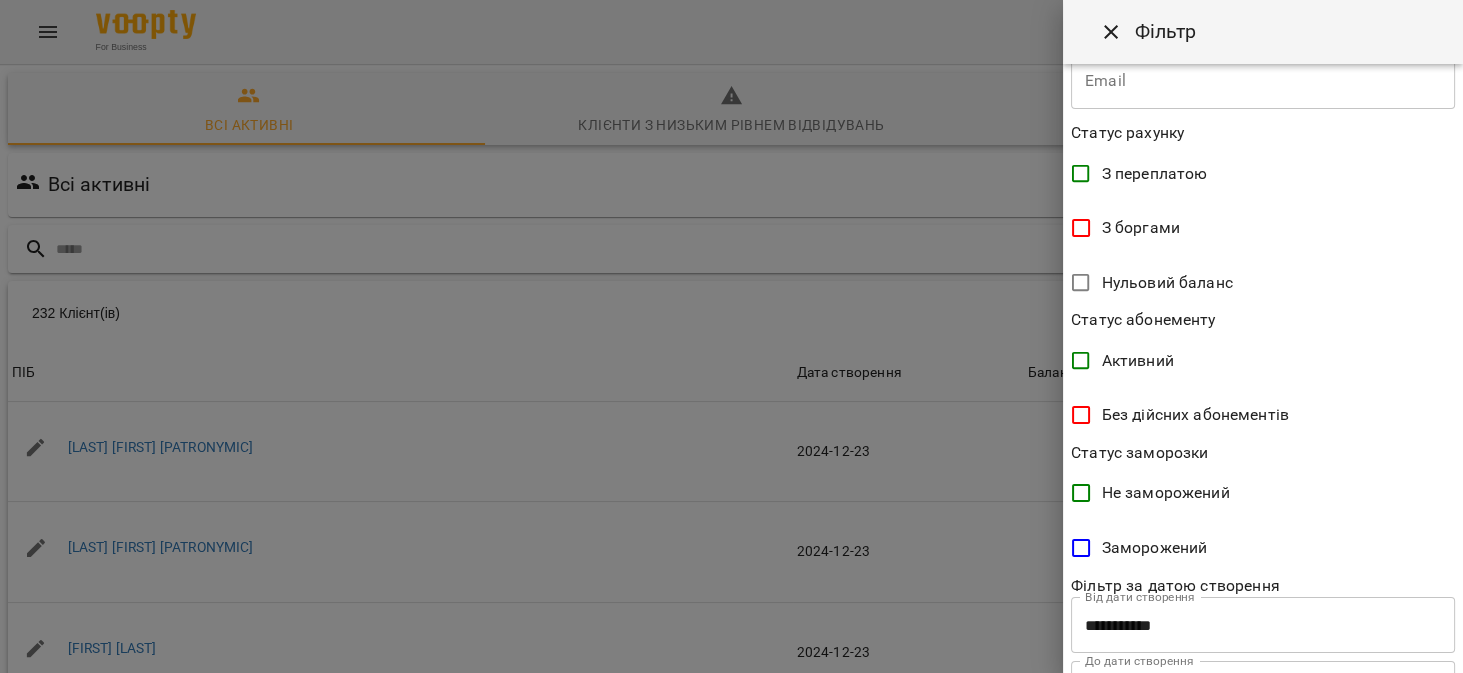 scroll, scrollTop: 440, scrollLeft: 0, axis: vertical 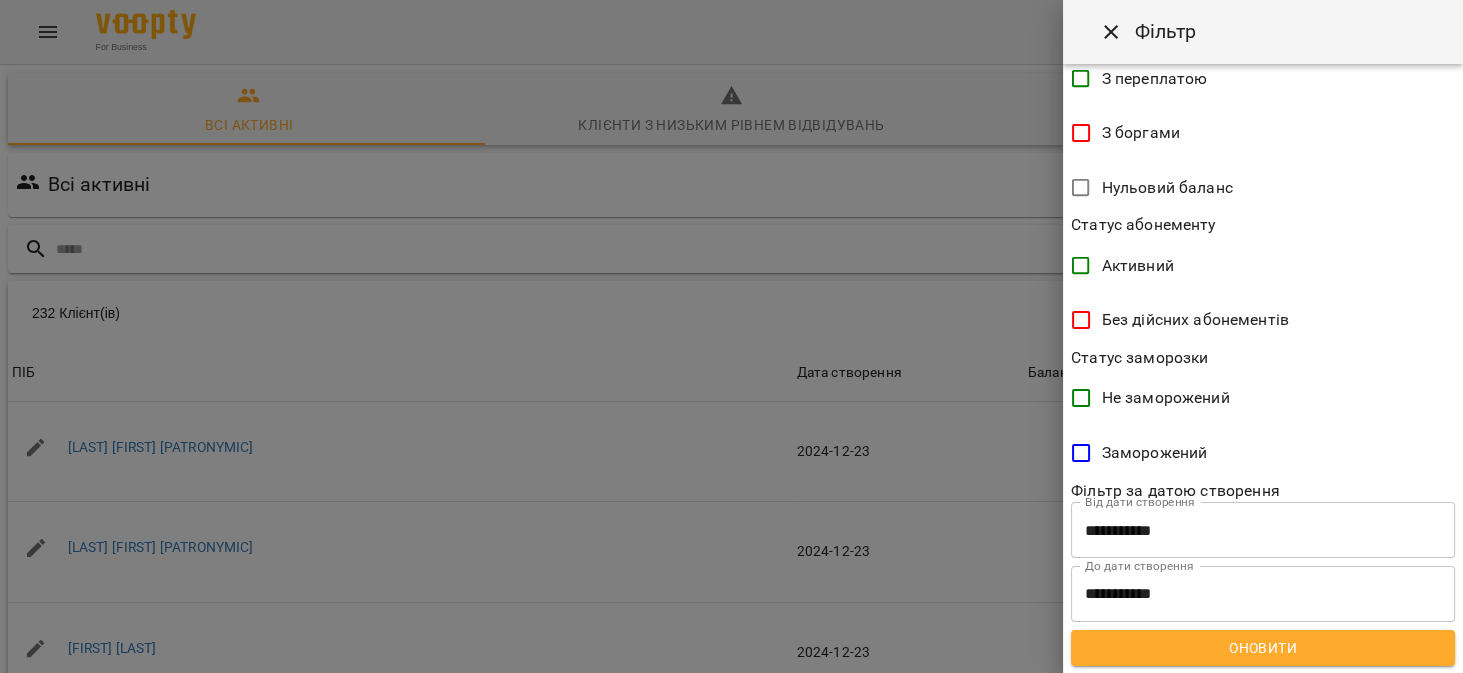 click on "Оновити" at bounding box center [1263, 648] 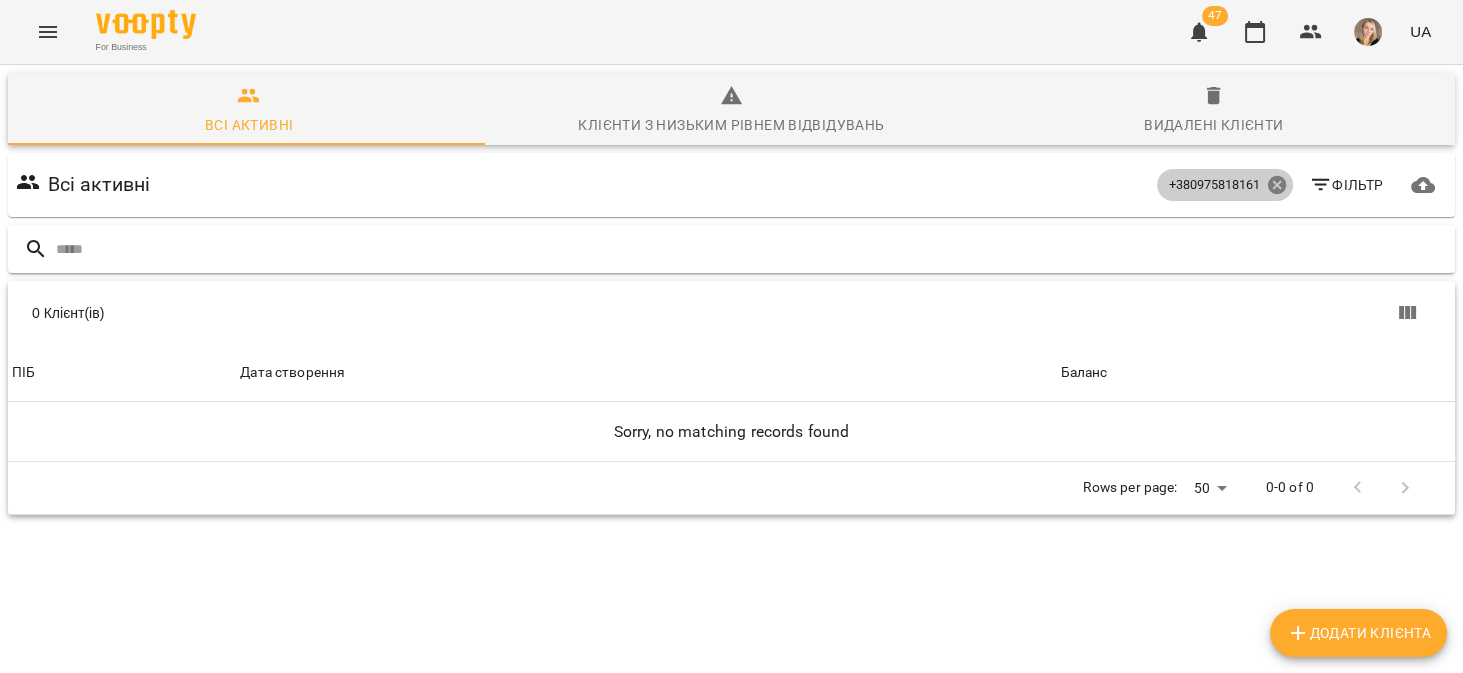 click 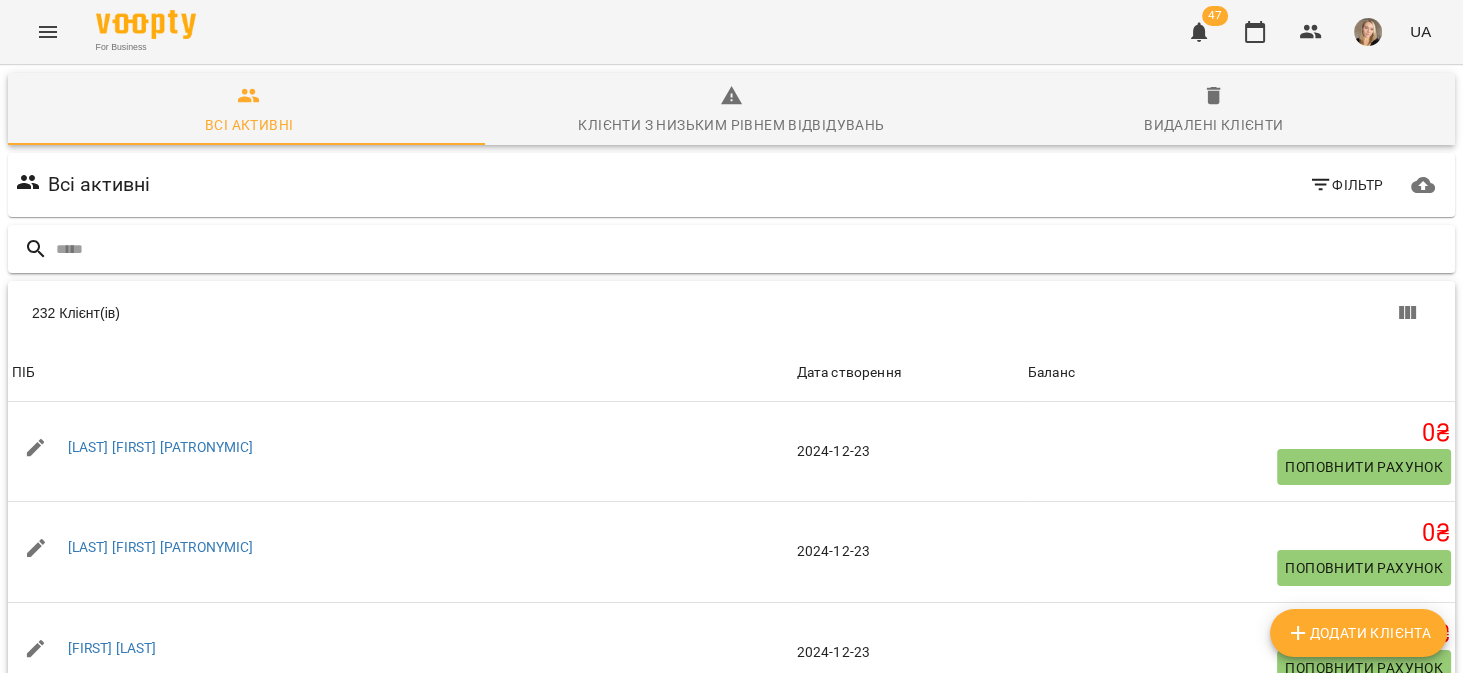 click 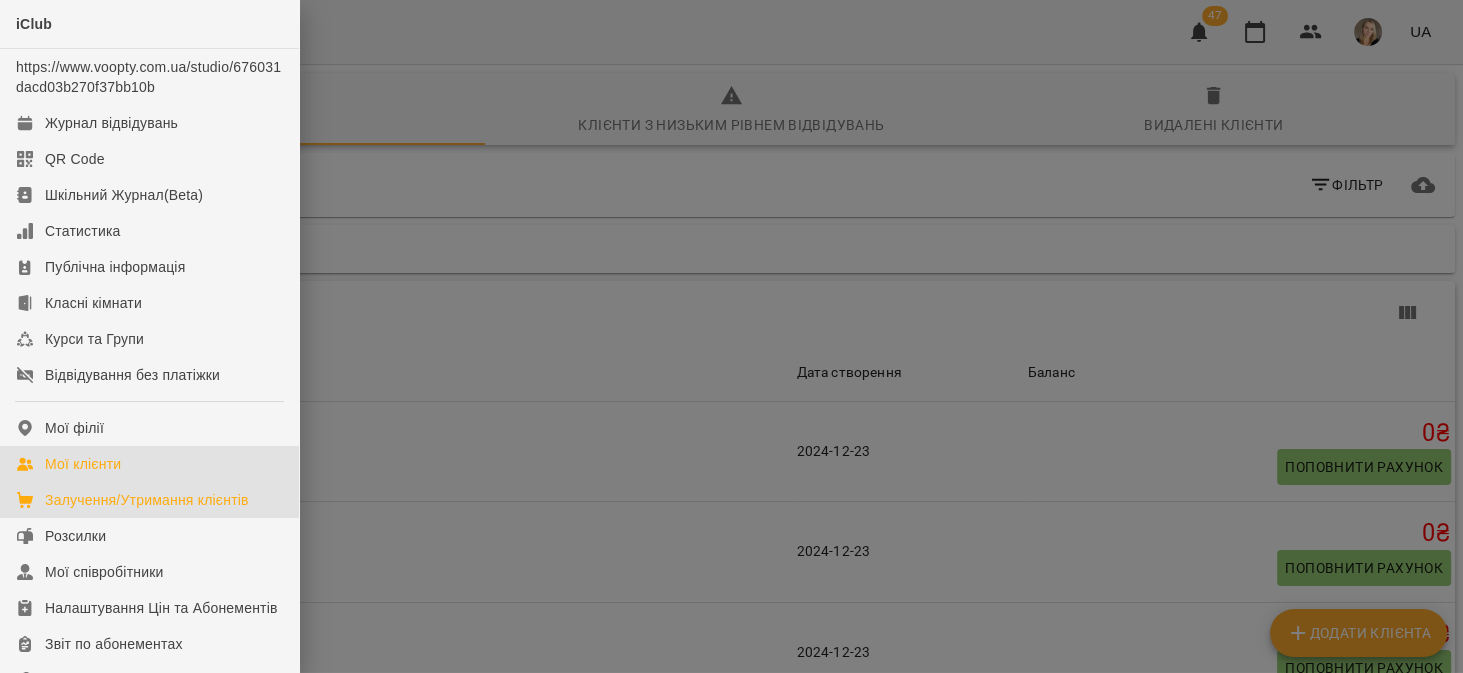 click on "Залучення/Утримання клієнтів" at bounding box center (147, 500) 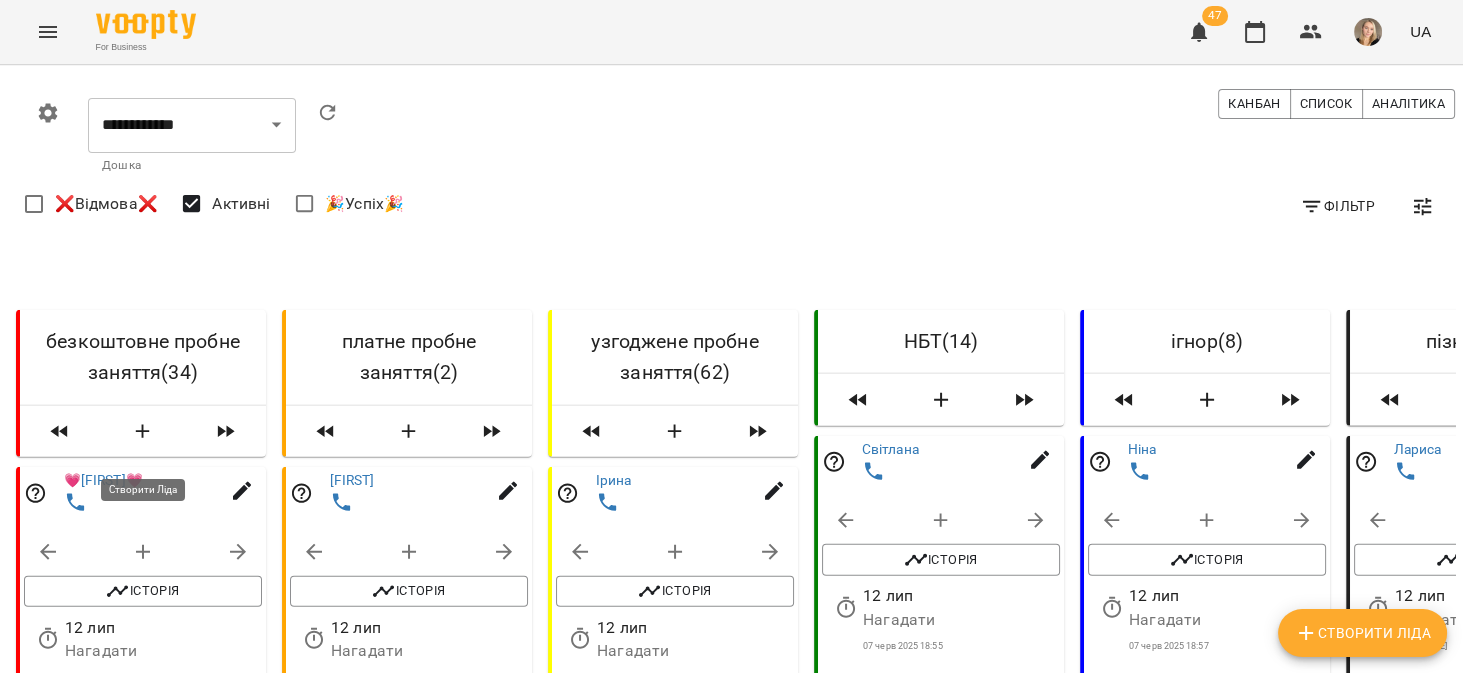 click 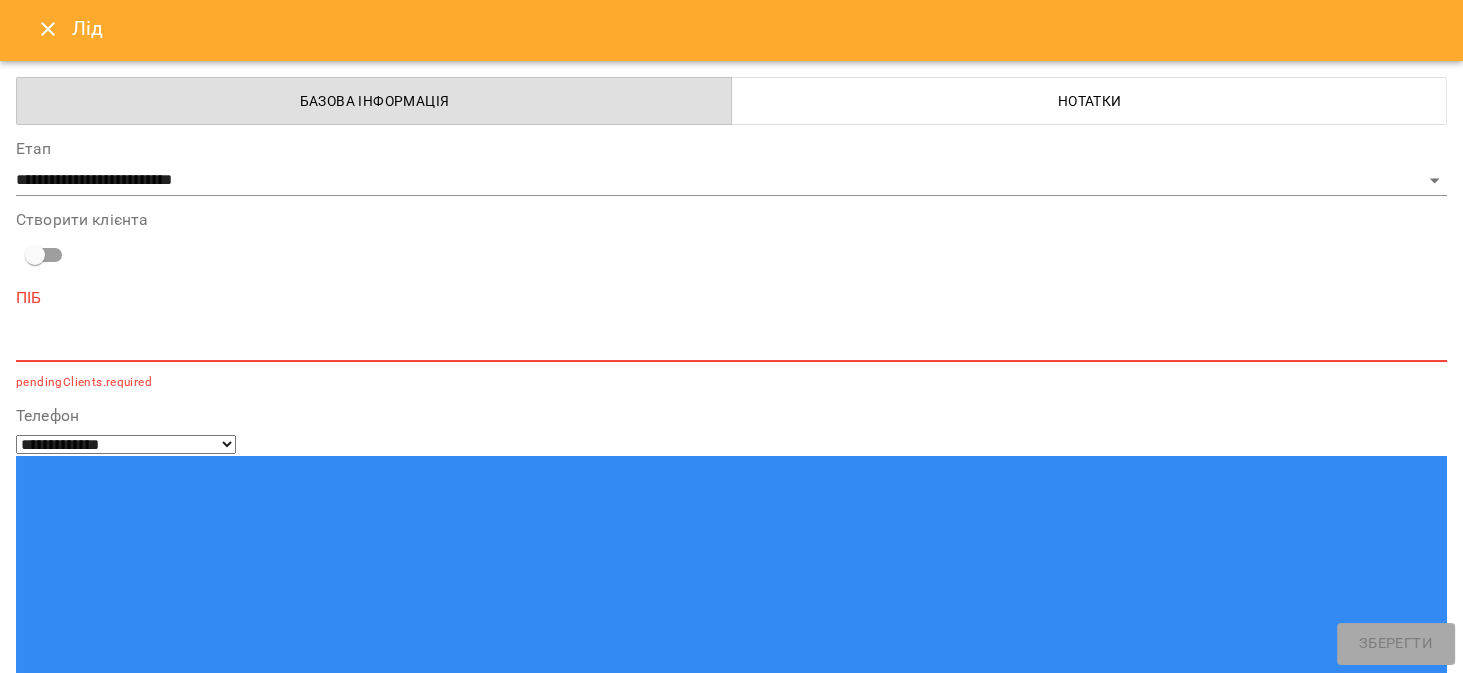 scroll, scrollTop: 0, scrollLeft: 0, axis: both 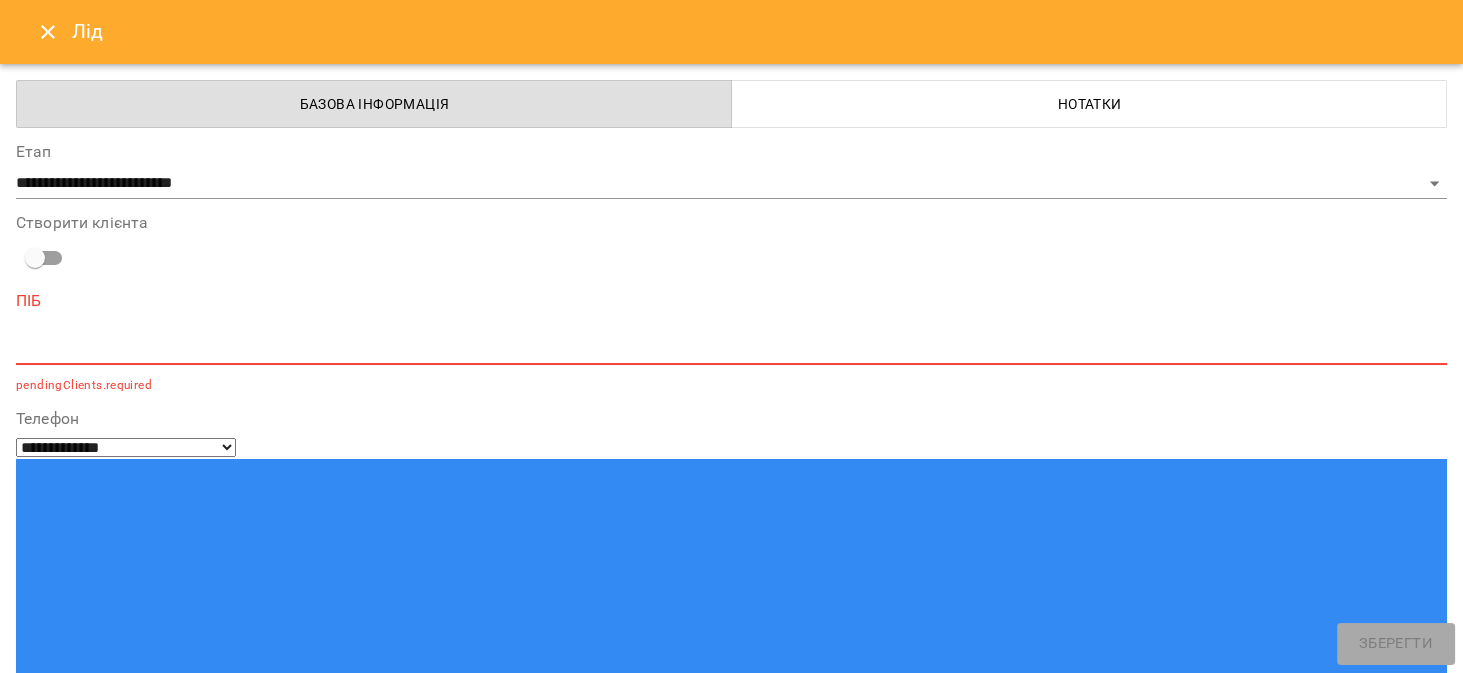 click at bounding box center (48, 32) 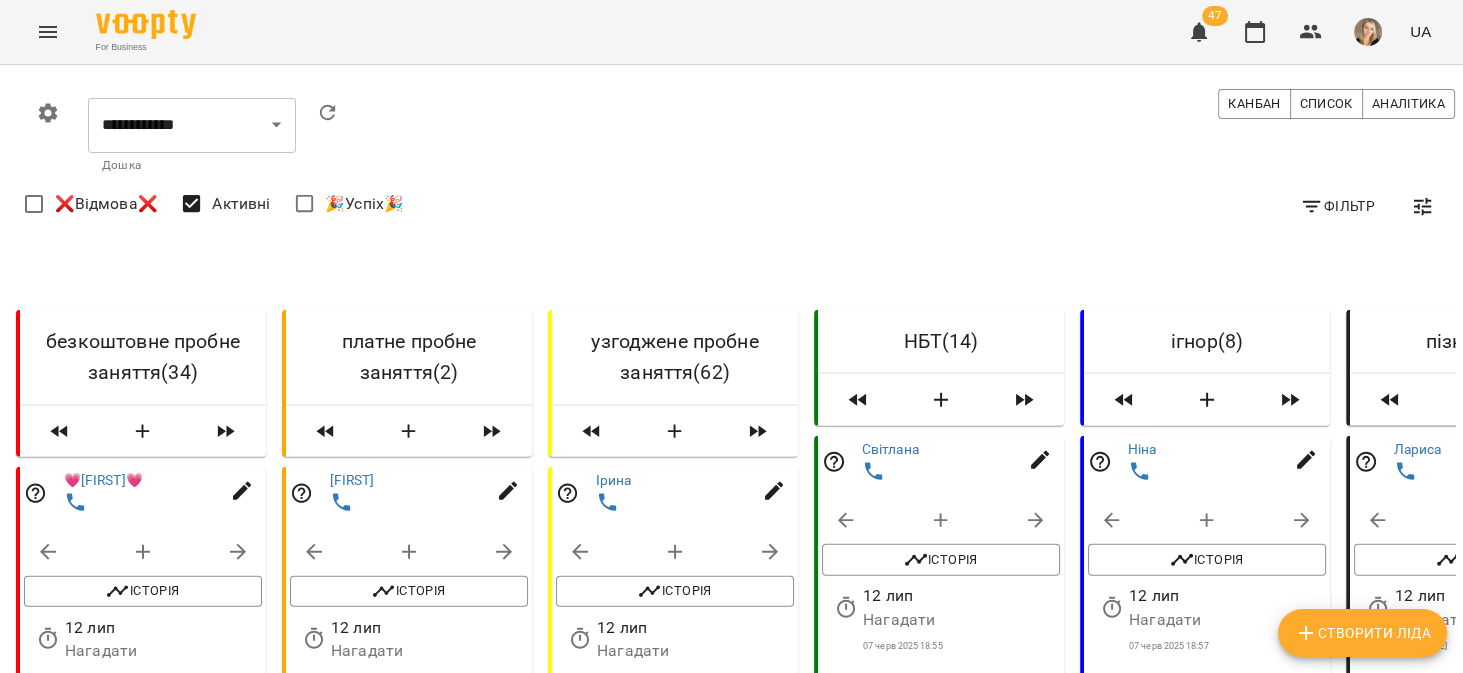 scroll, scrollTop: 0, scrollLeft: 3, axis: horizontal 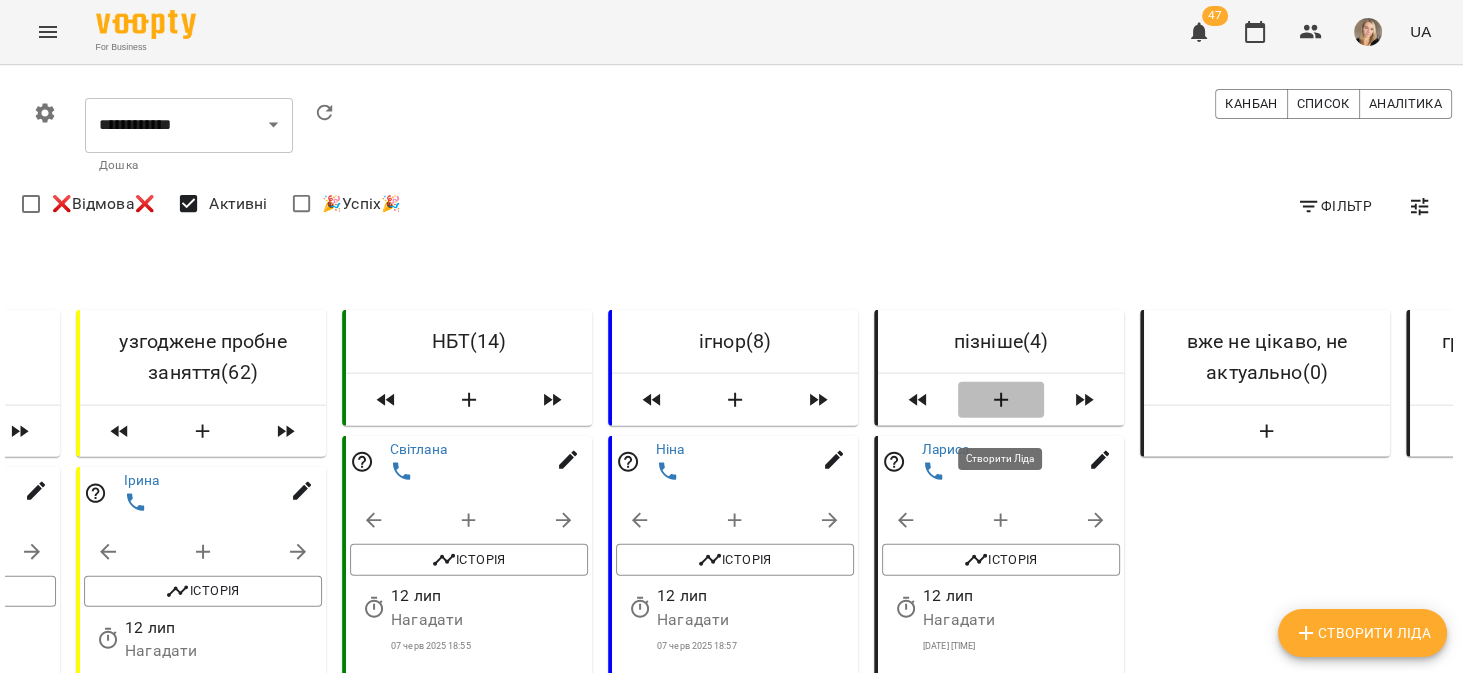 click 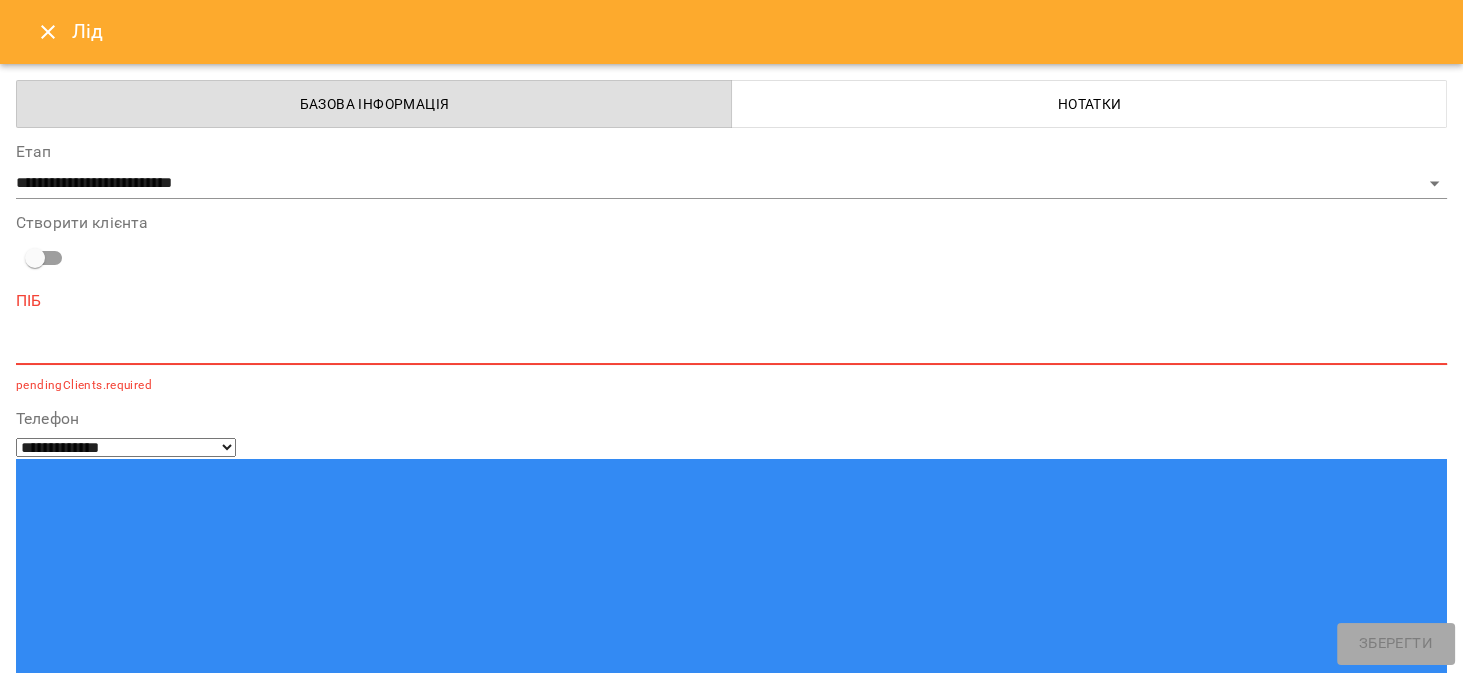 click at bounding box center (731, 348) 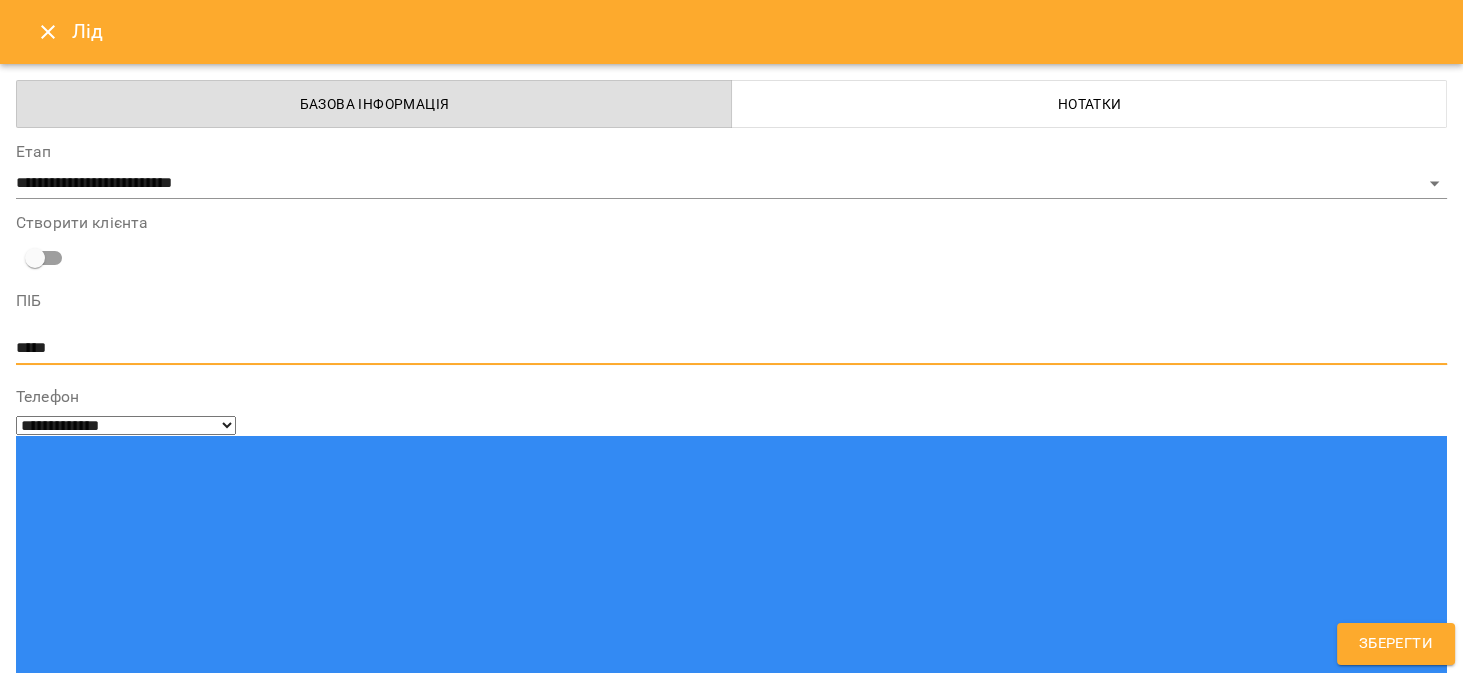 type on "*****" 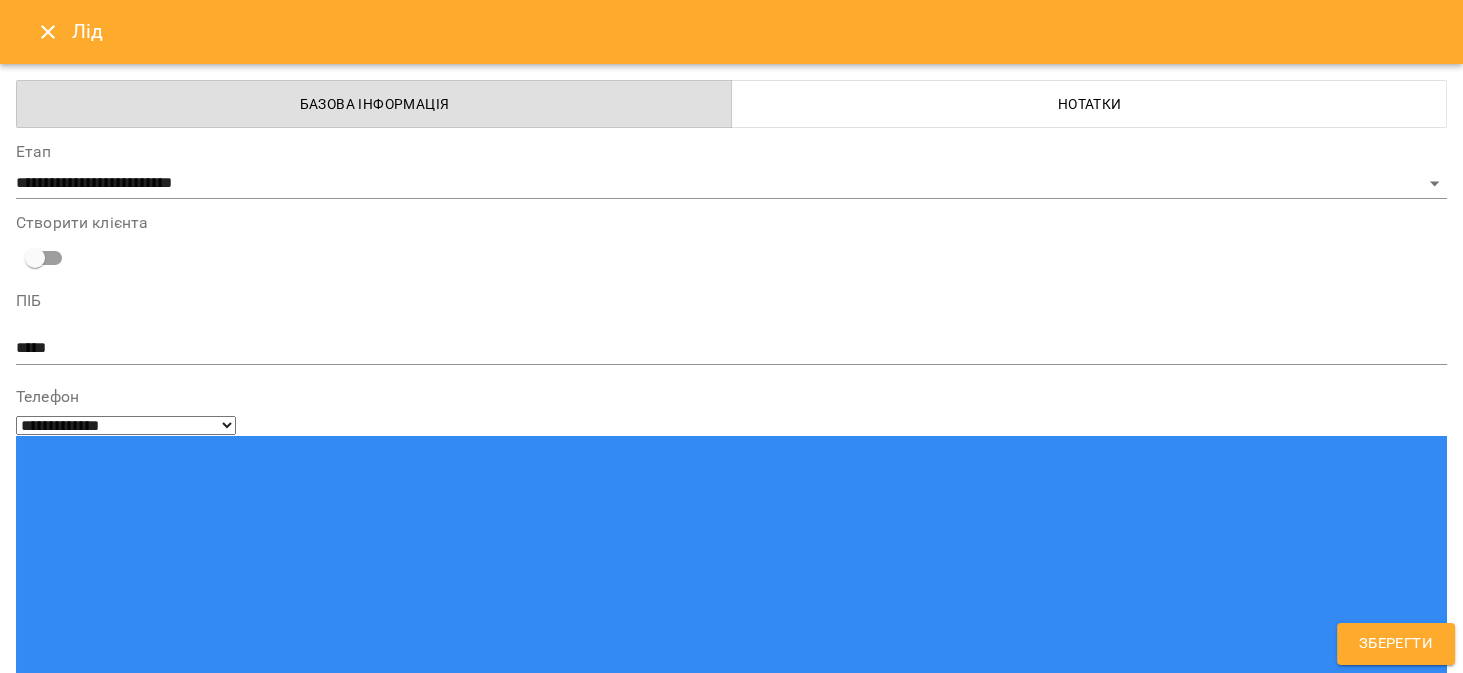 paste on "**********" 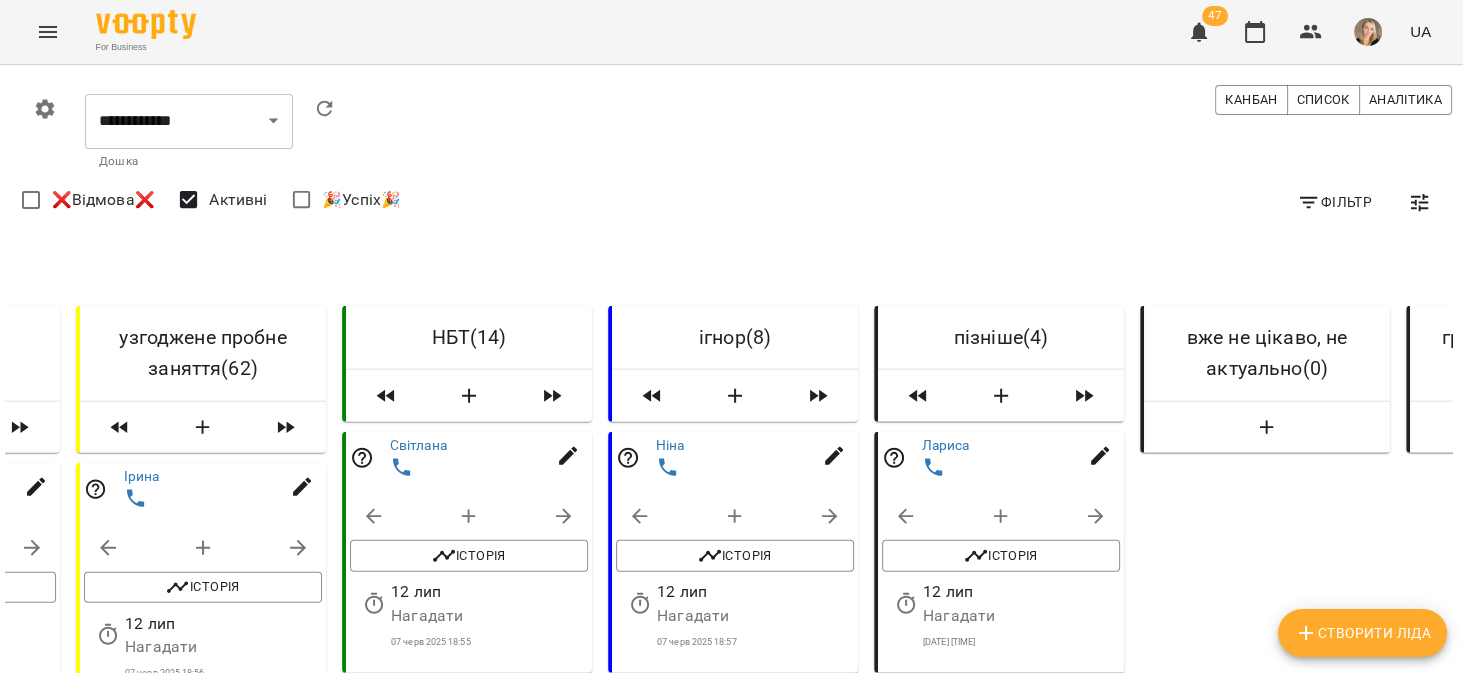 scroll, scrollTop: 0, scrollLeft: 3, axis: horizontal 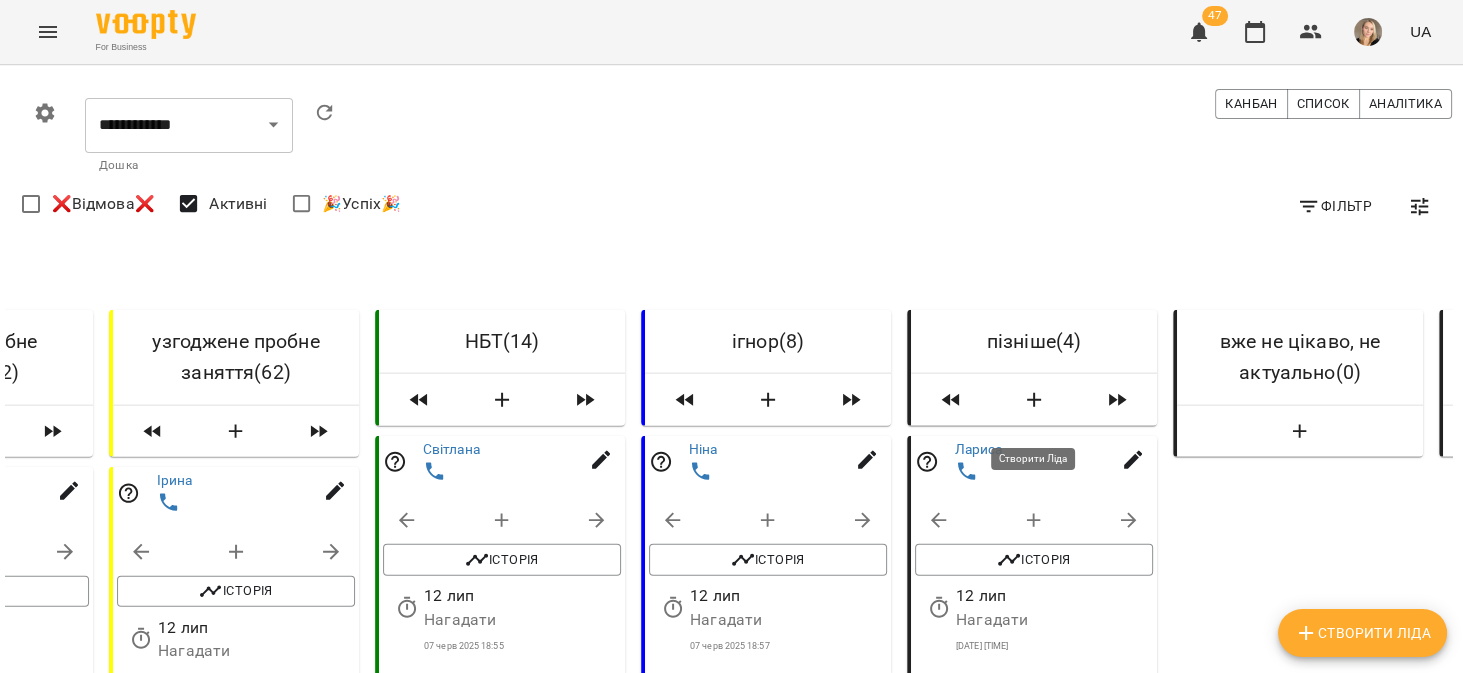 click 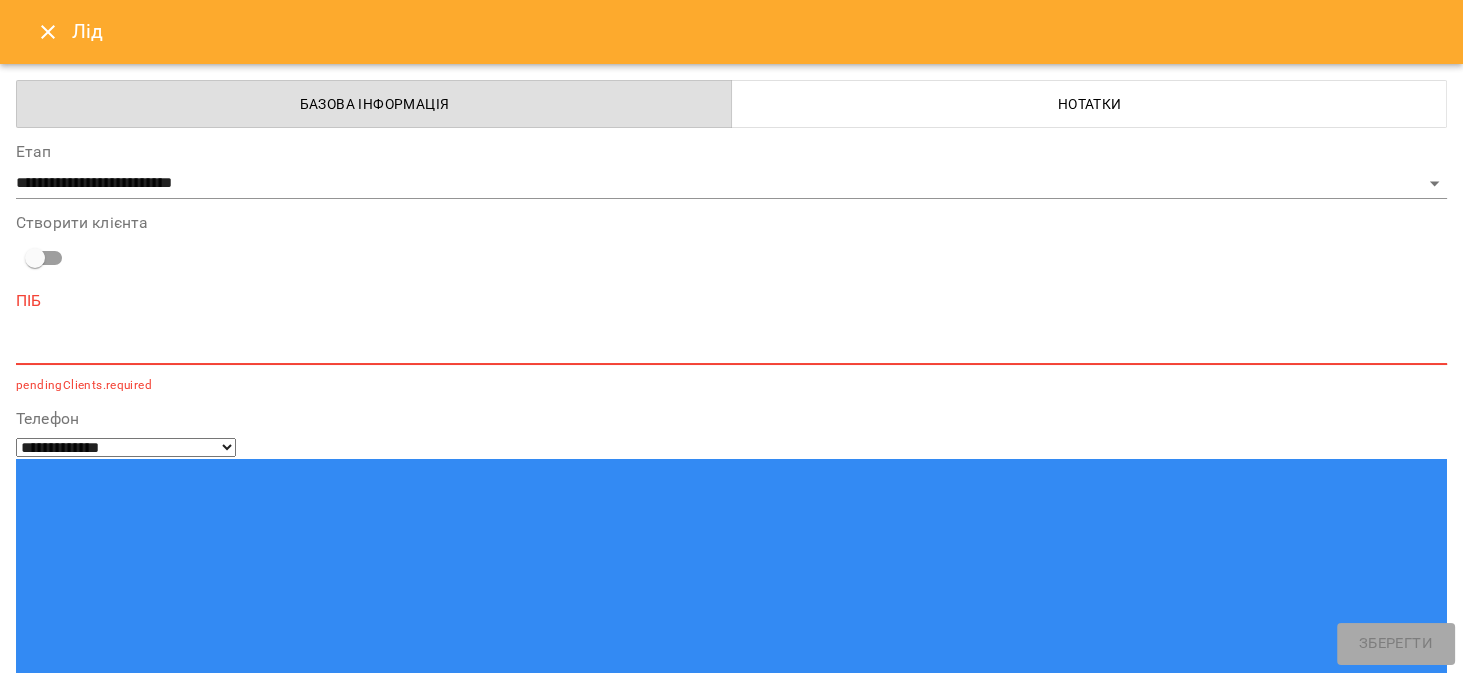 click at bounding box center (99, 1428) 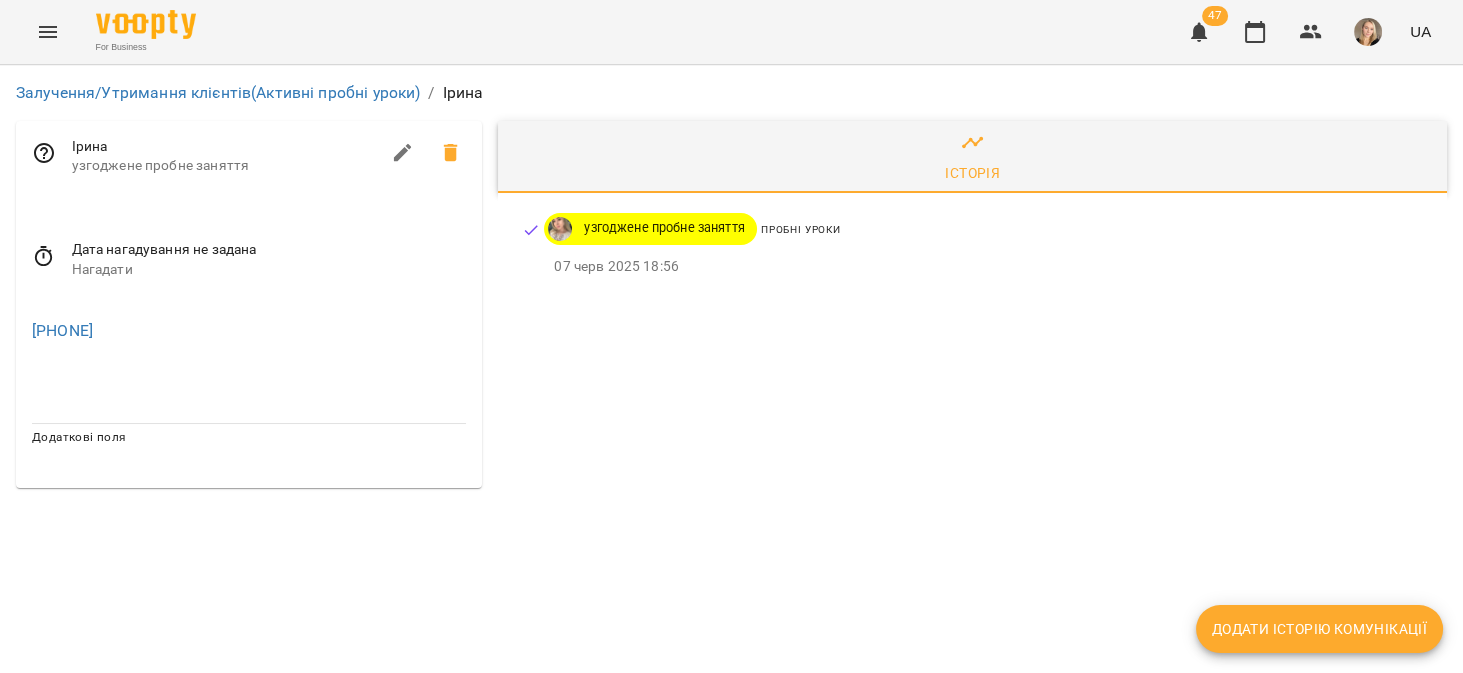 scroll, scrollTop: 0, scrollLeft: 0, axis: both 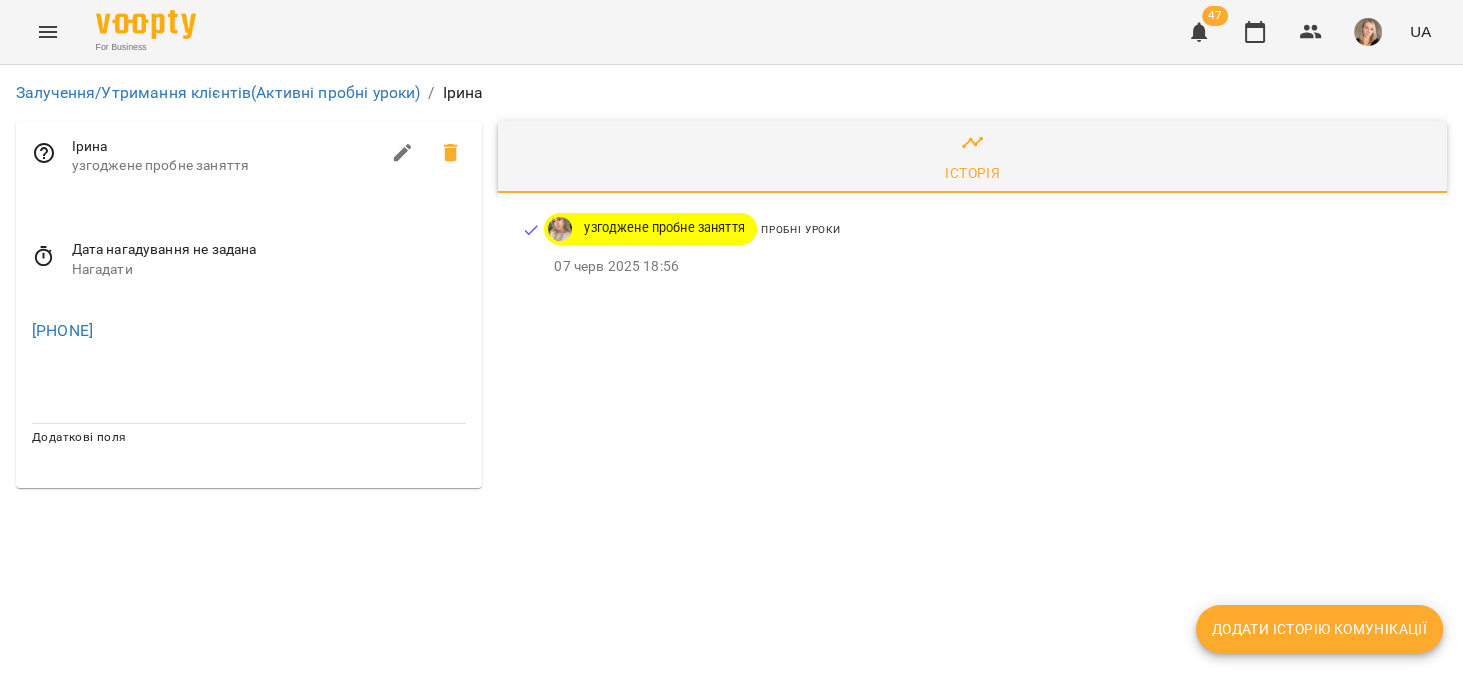 click on "узгоджене пробне заняття" at bounding box center (664, 228) 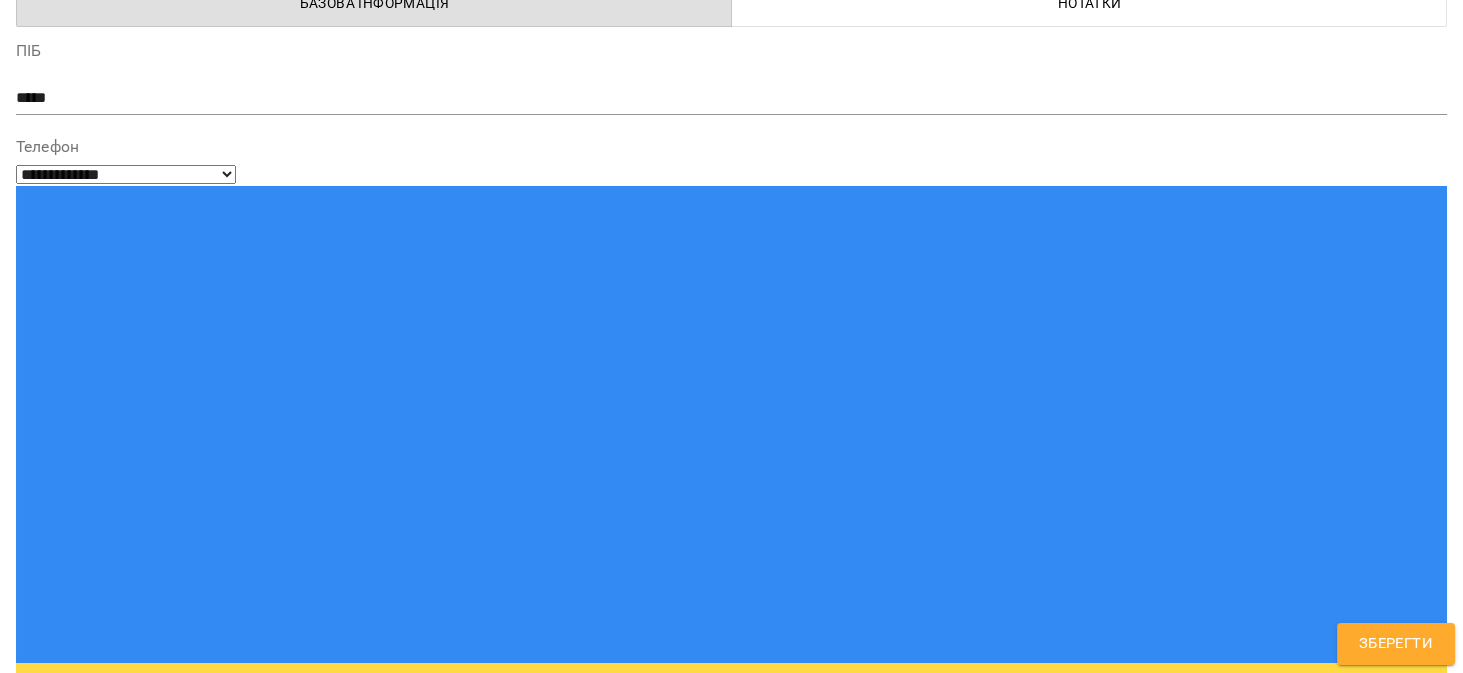 scroll, scrollTop: 0, scrollLeft: 0, axis: both 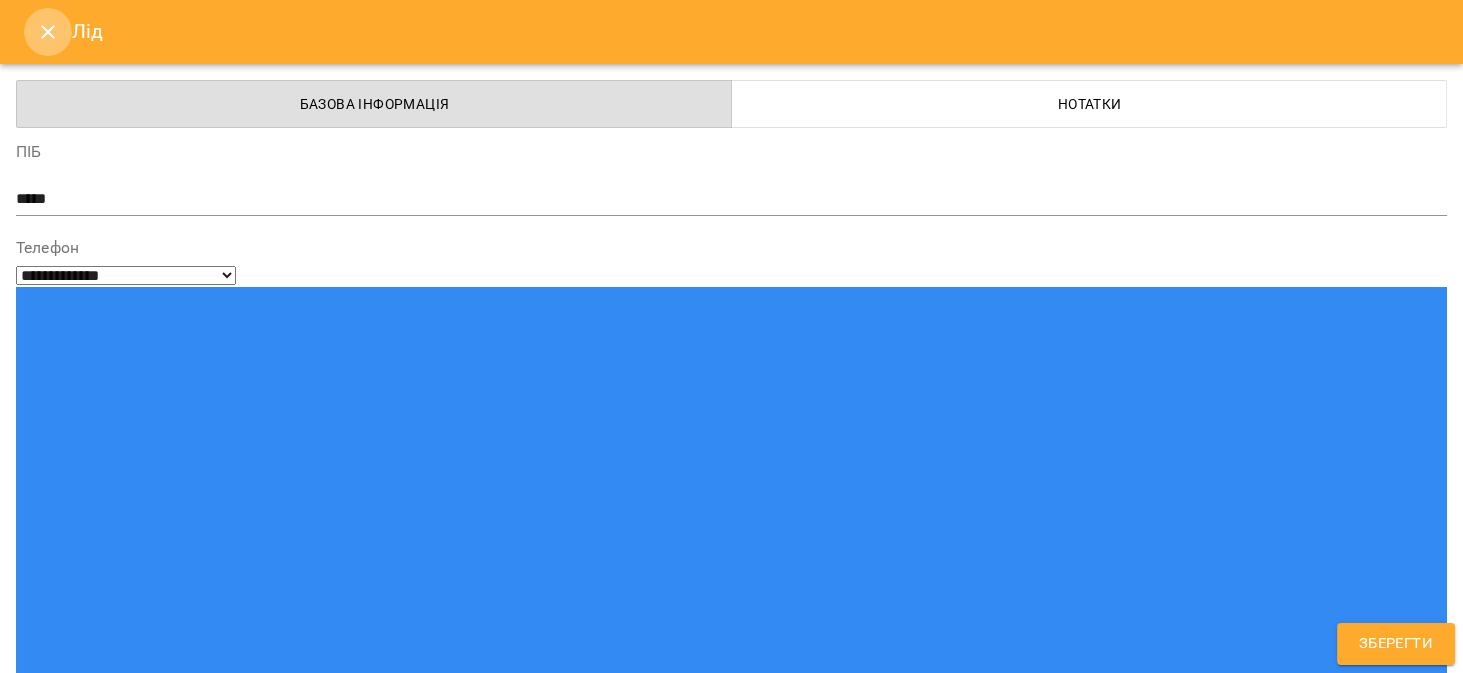 click at bounding box center (48, 32) 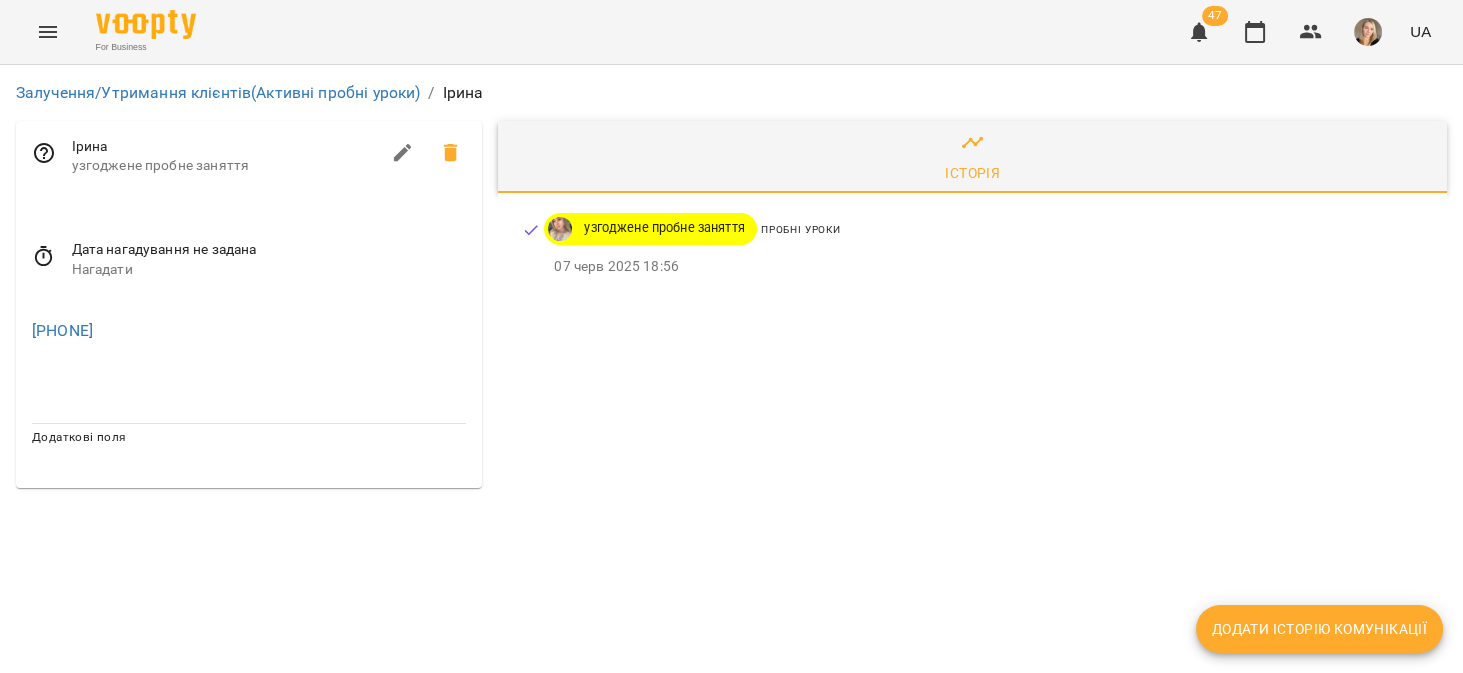 click 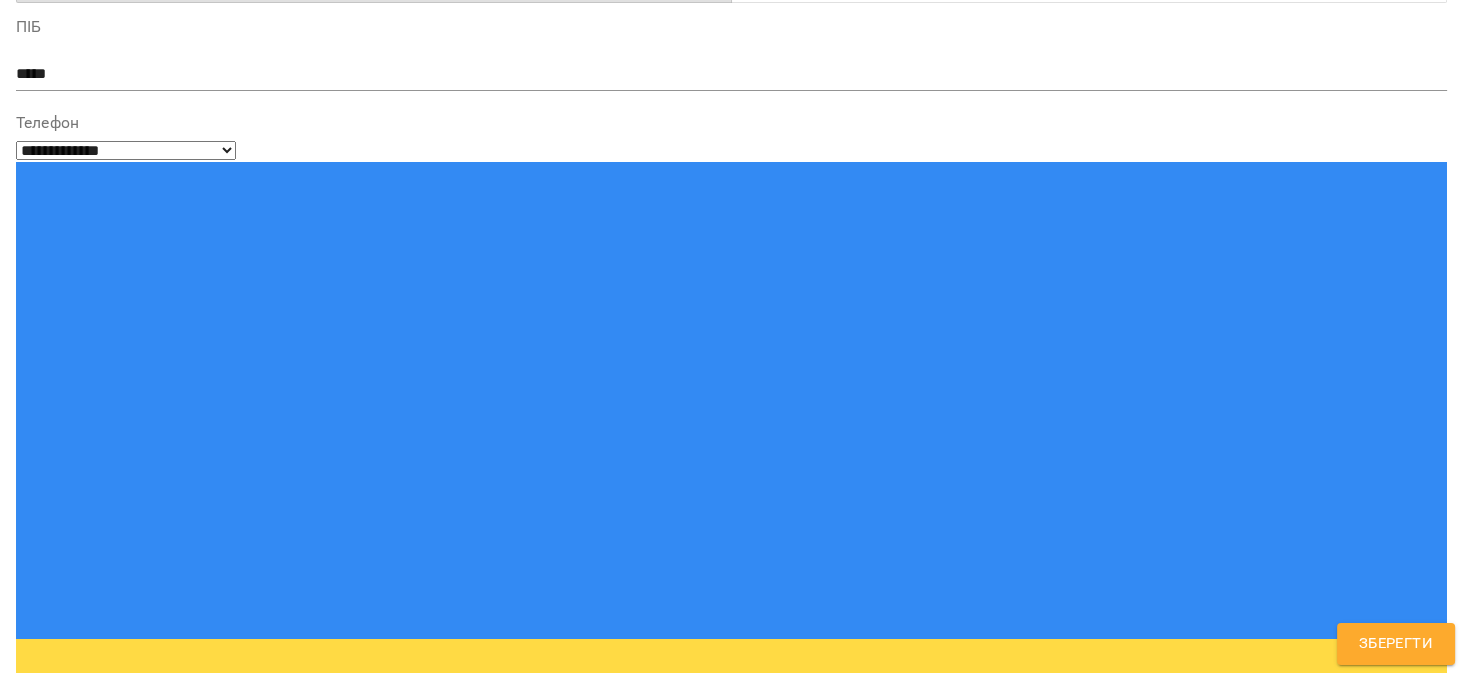 scroll, scrollTop: 0, scrollLeft: 0, axis: both 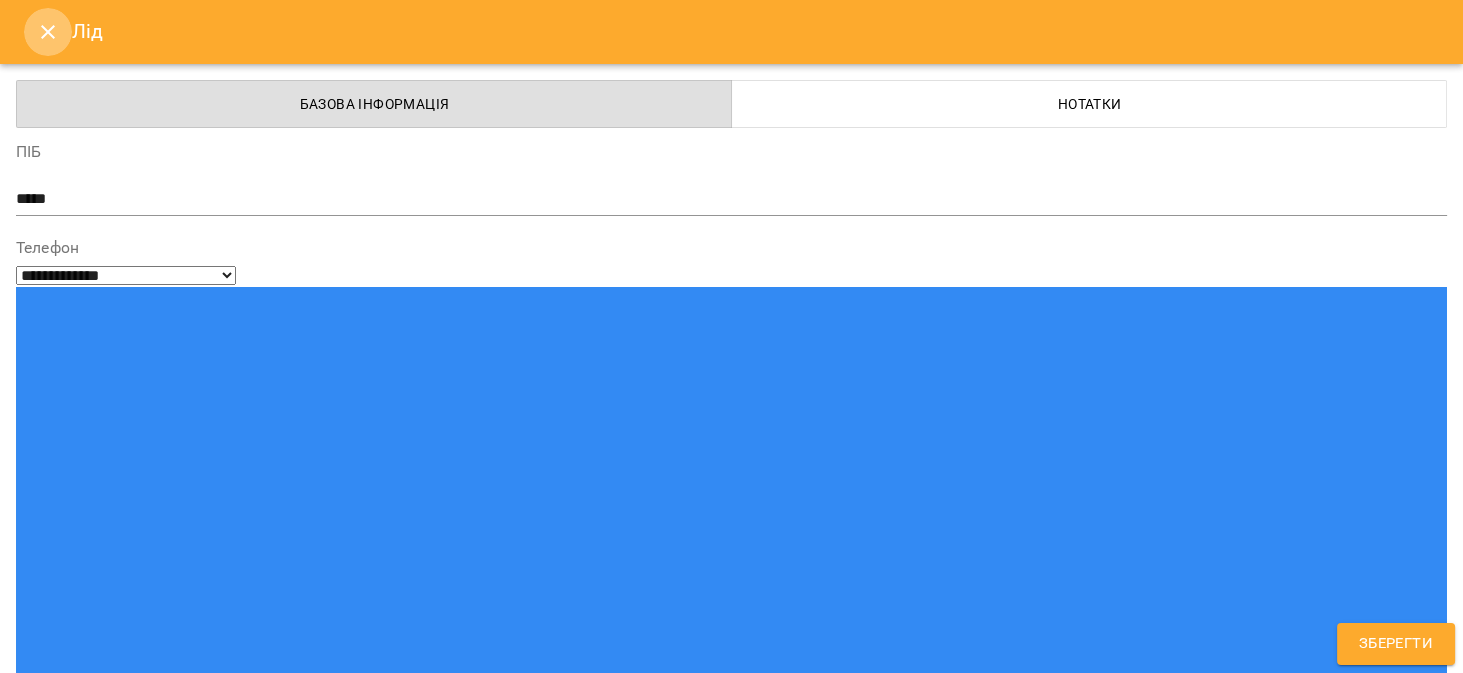 click at bounding box center [48, 32] 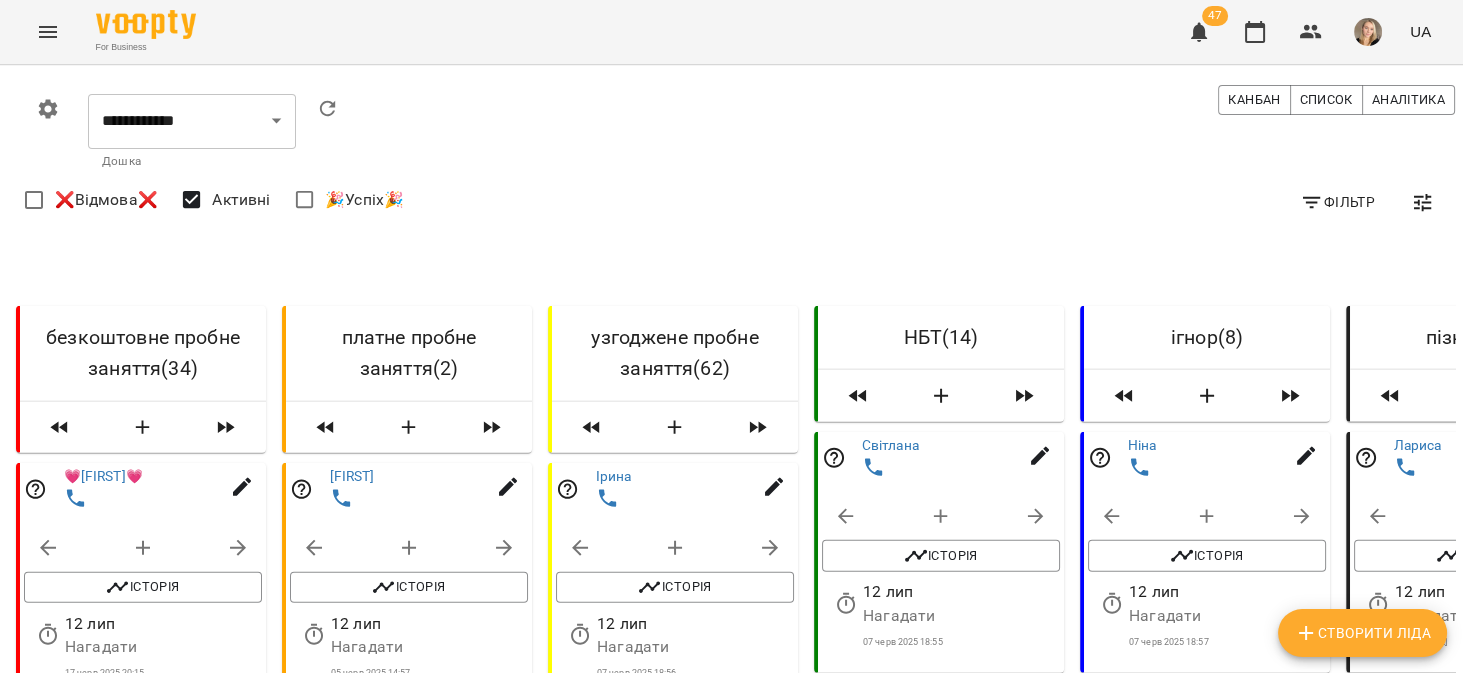 scroll, scrollTop: 253, scrollLeft: 0, axis: vertical 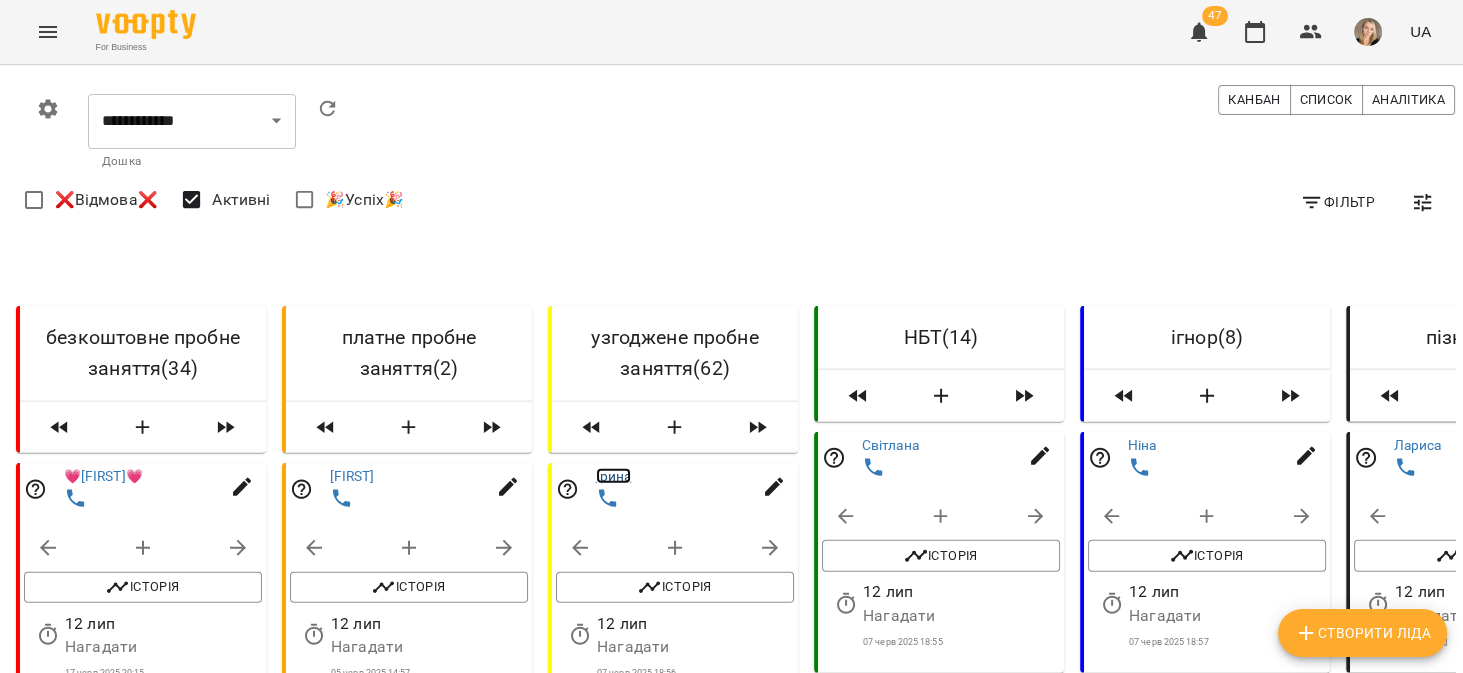 click on "Ірина" at bounding box center [614, 476] 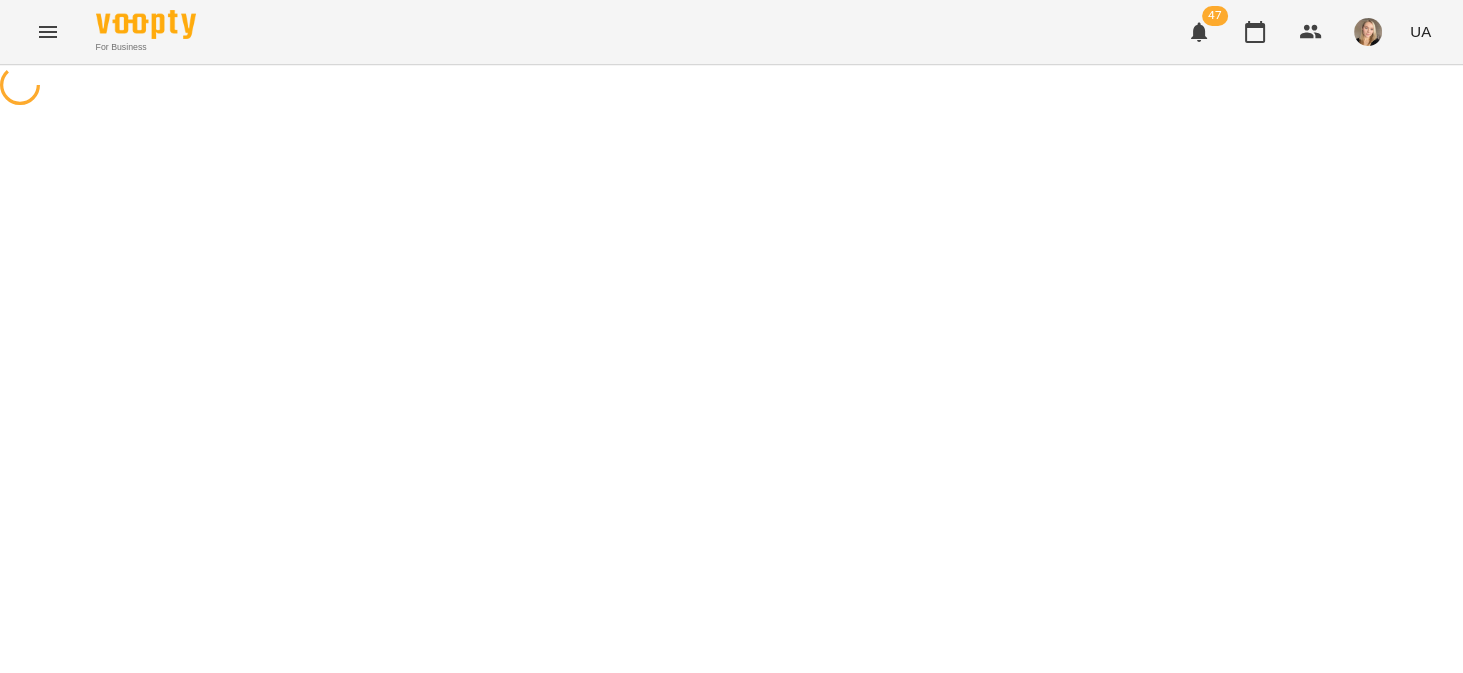 scroll, scrollTop: 0, scrollLeft: 0, axis: both 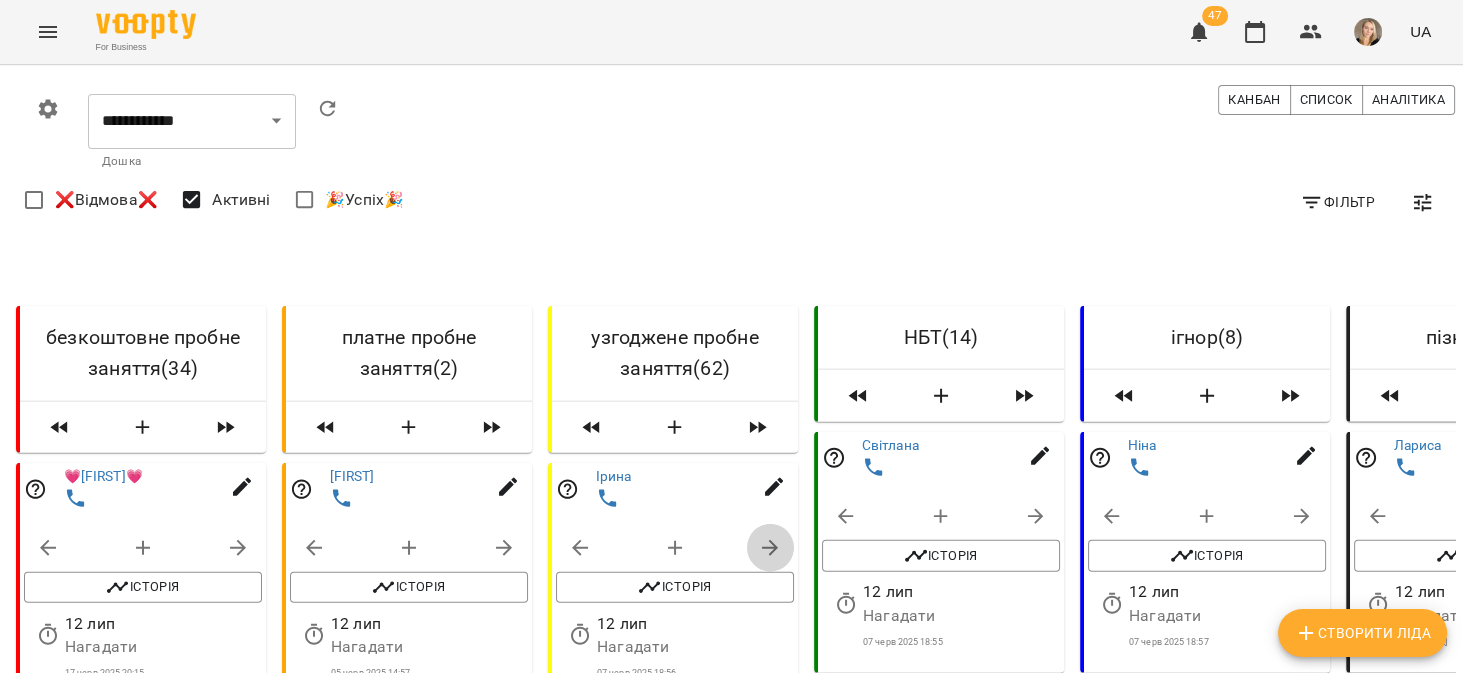 click 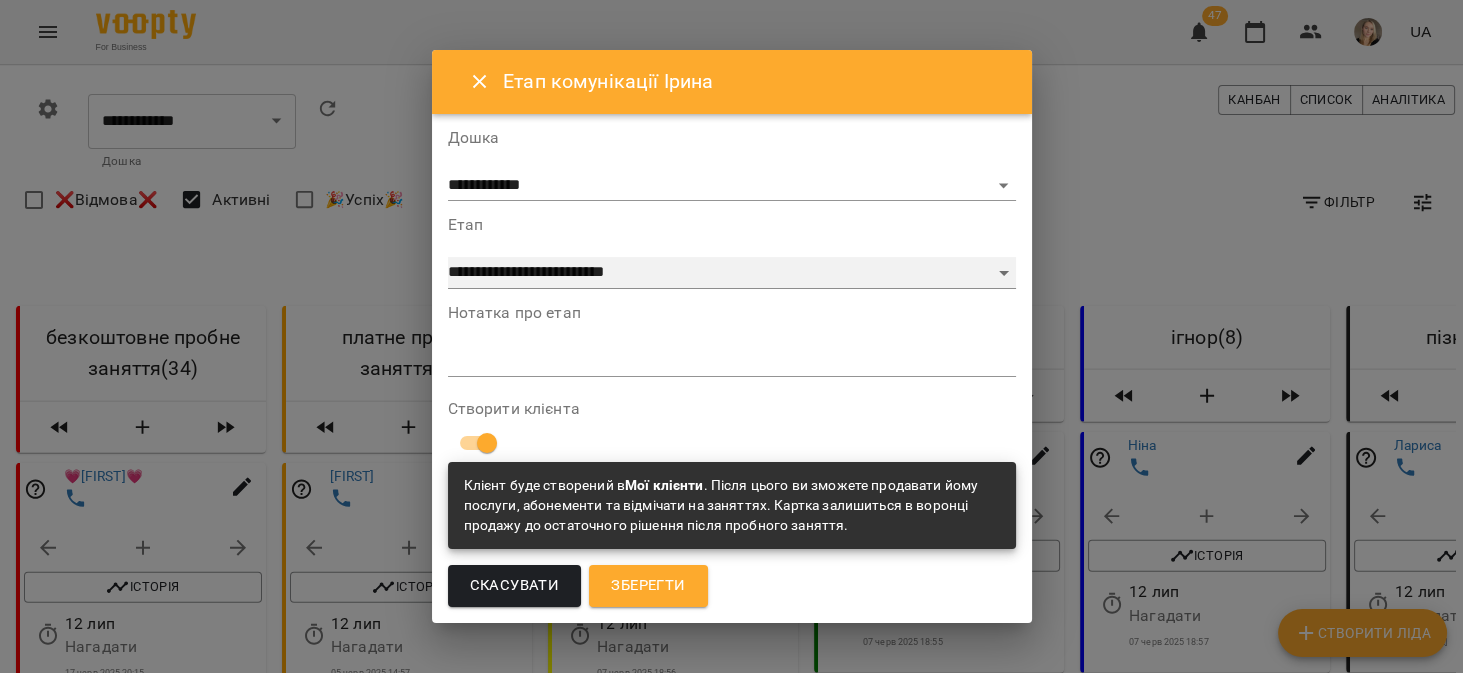 click on "**********" at bounding box center (732, 273) 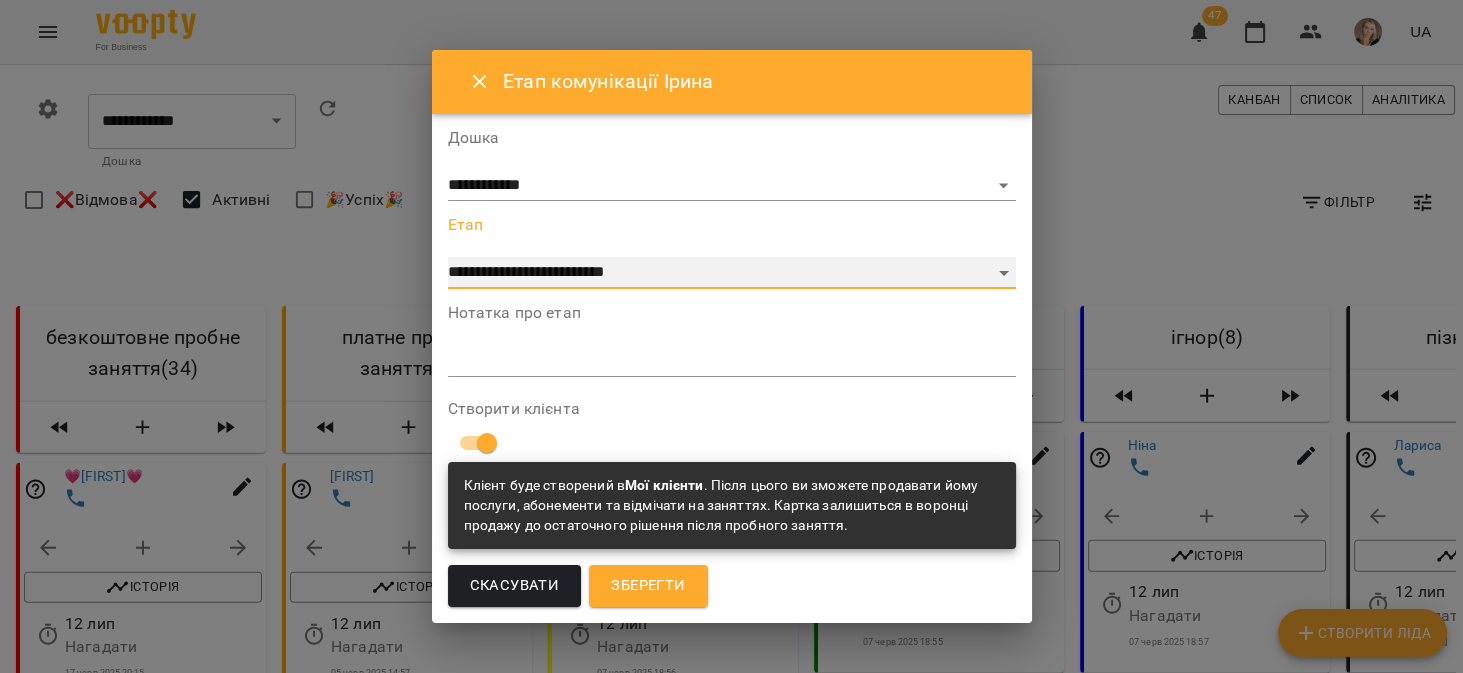 select on "*" 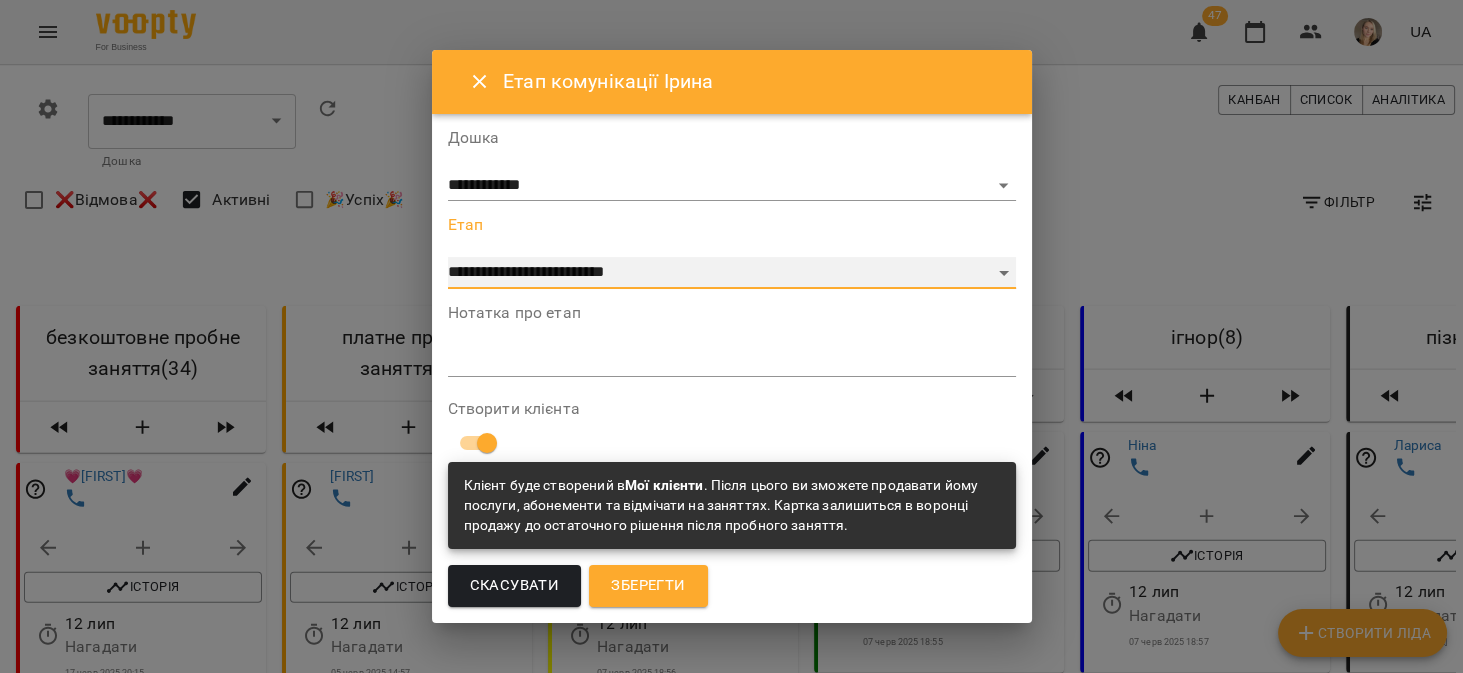 click on "**********" at bounding box center (732, 273) 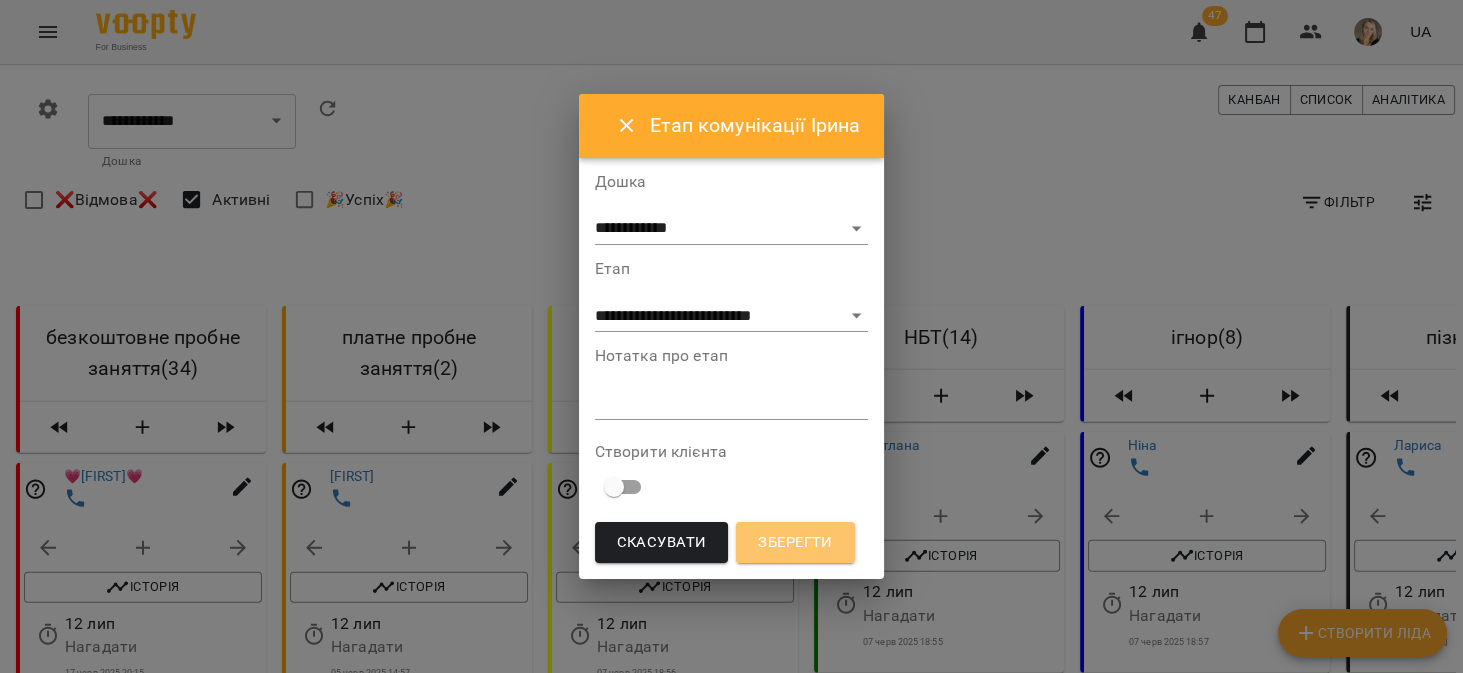 click on "Зберегти" at bounding box center [795, 543] 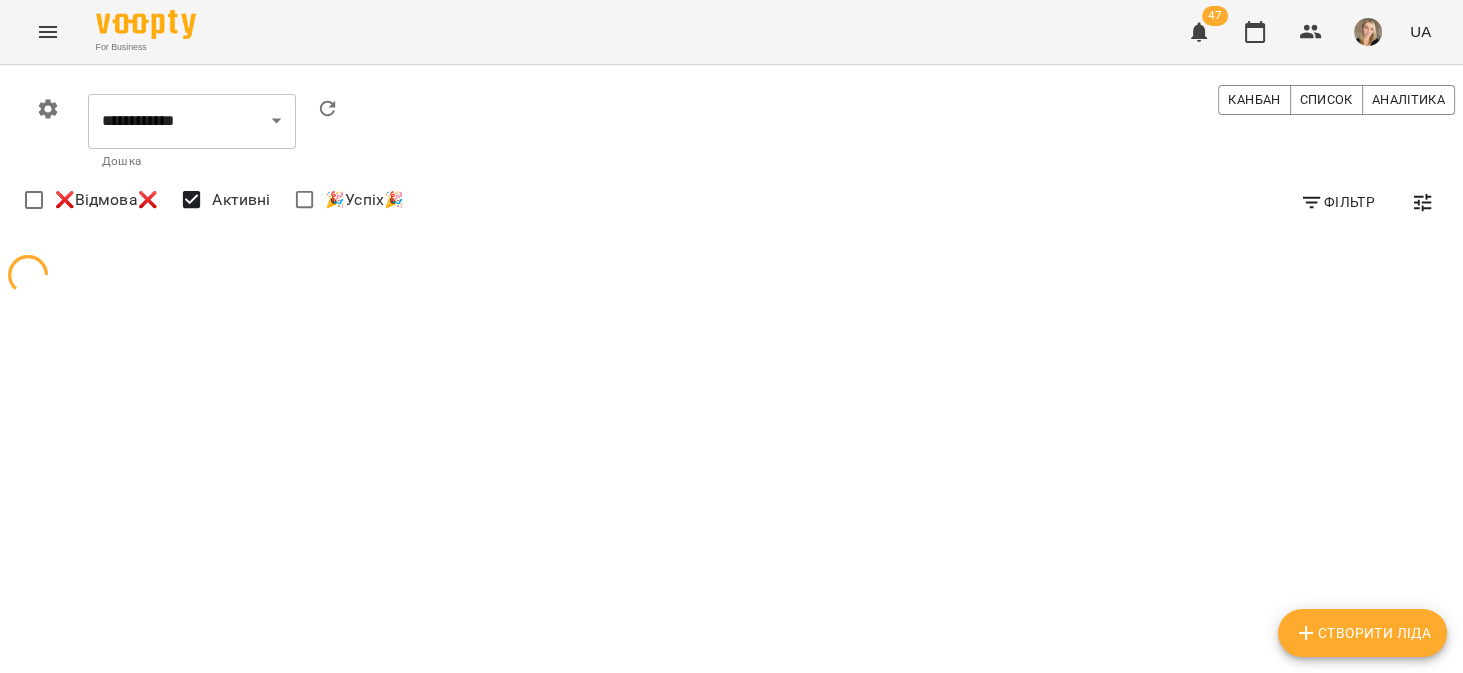 scroll, scrollTop: 0, scrollLeft: 0, axis: both 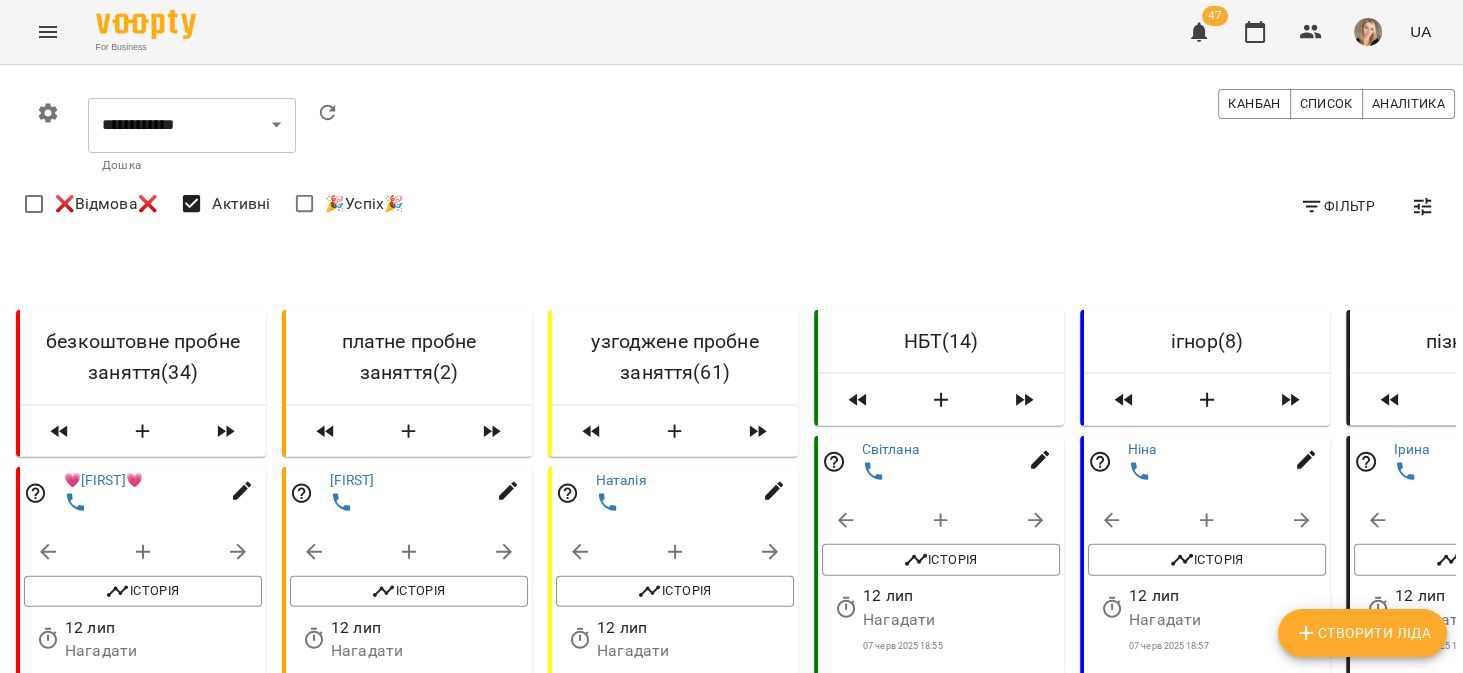 click on "Створити Ліда" at bounding box center [1362, 633] 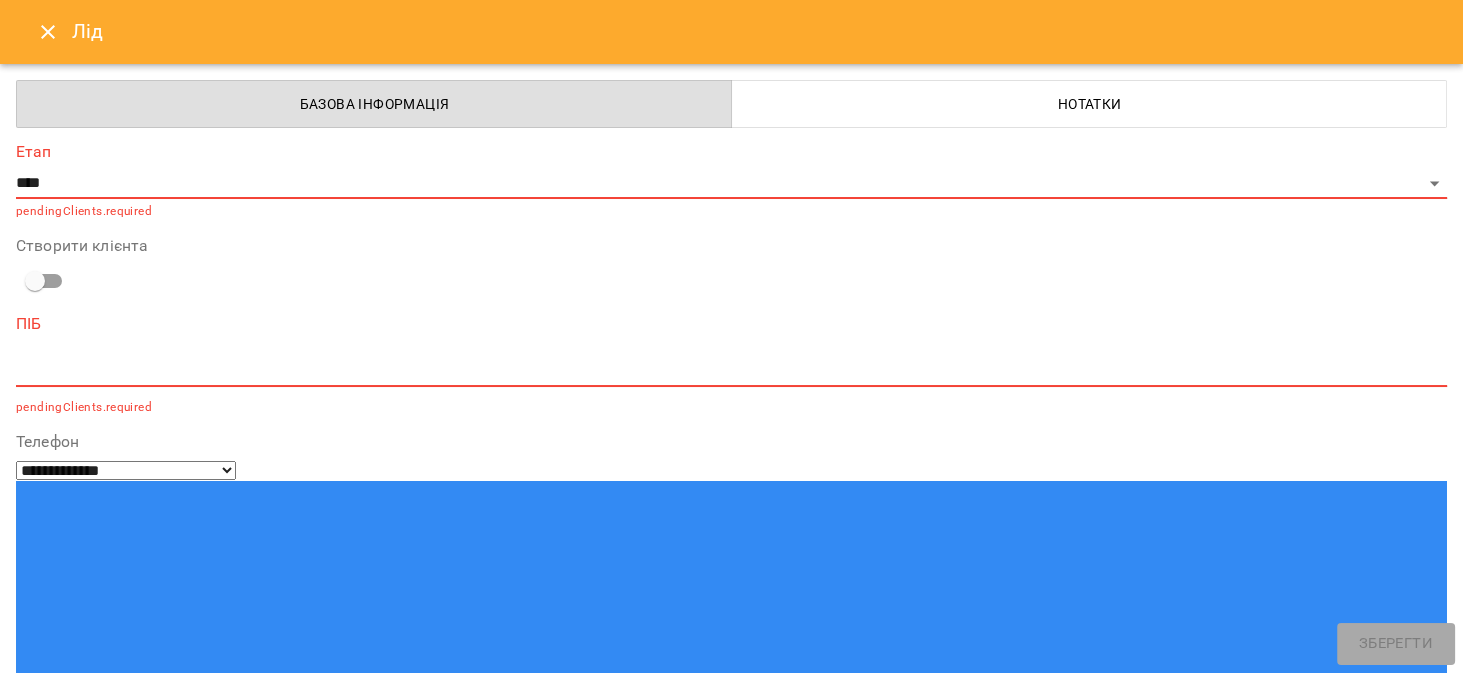 click at bounding box center [99, 1450] 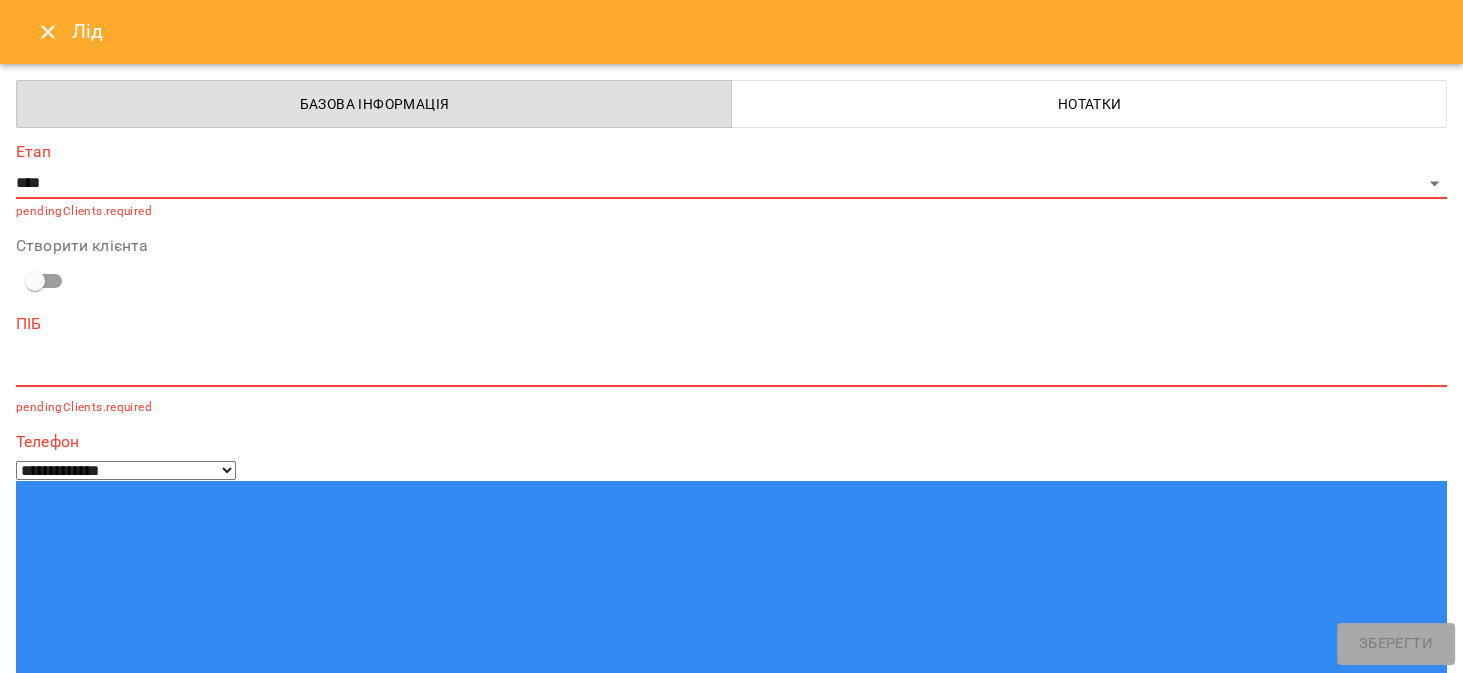 click on "**********" at bounding box center [99, 1450] 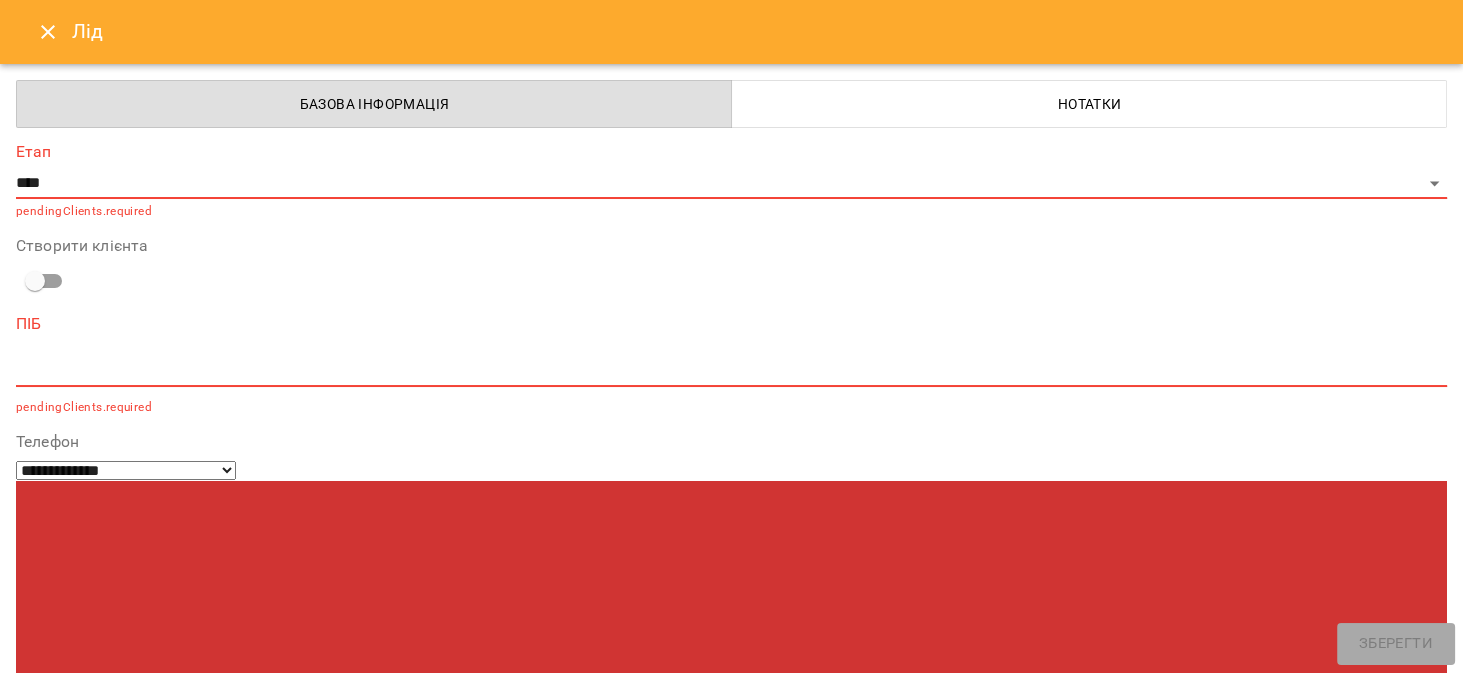 type on "**********" 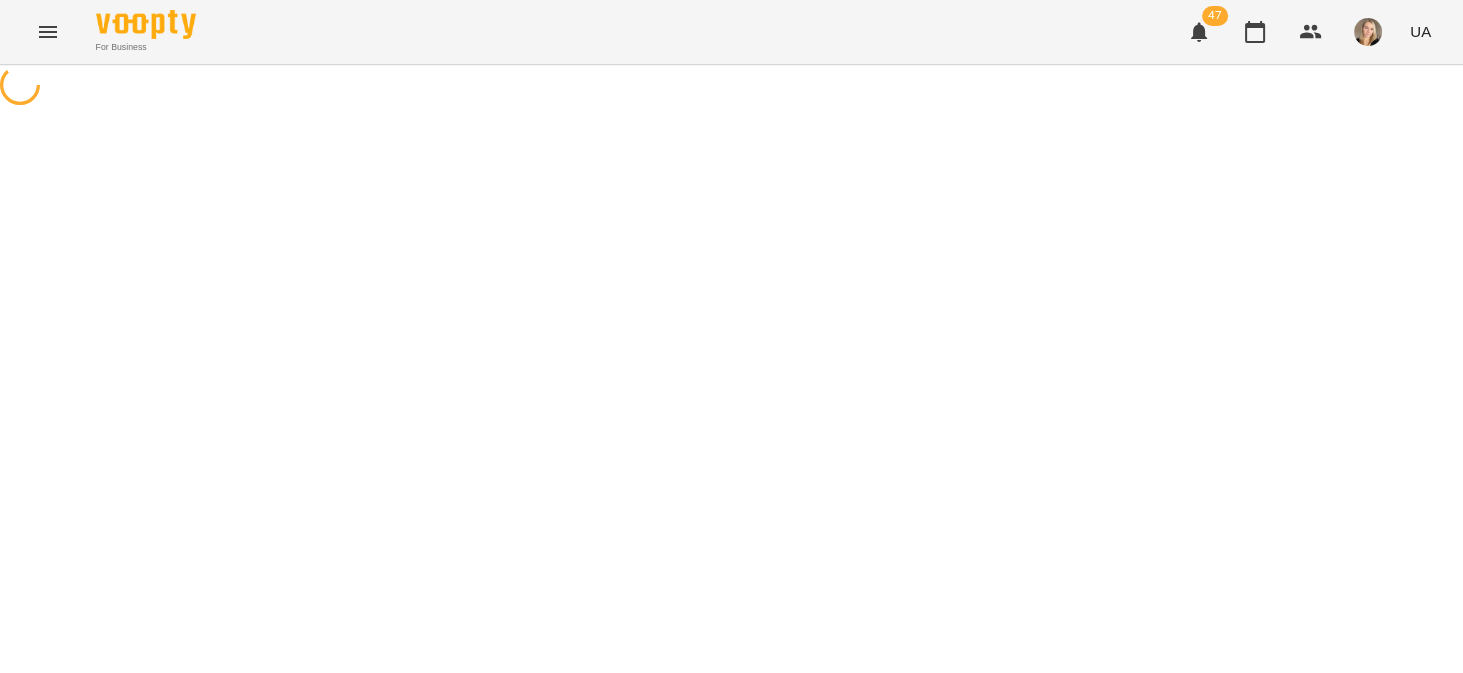 scroll, scrollTop: 0, scrollLeft: 0, axis: both 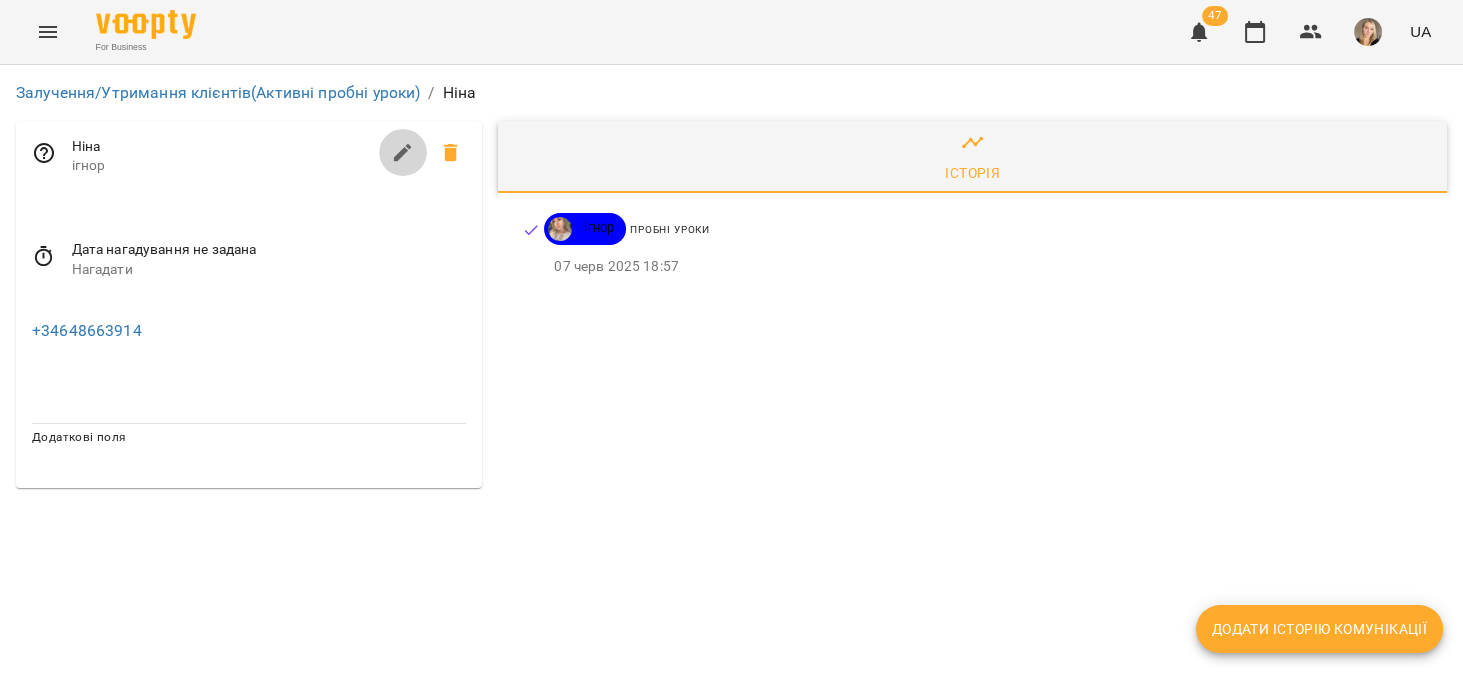 click at bounding box center [403, 153] 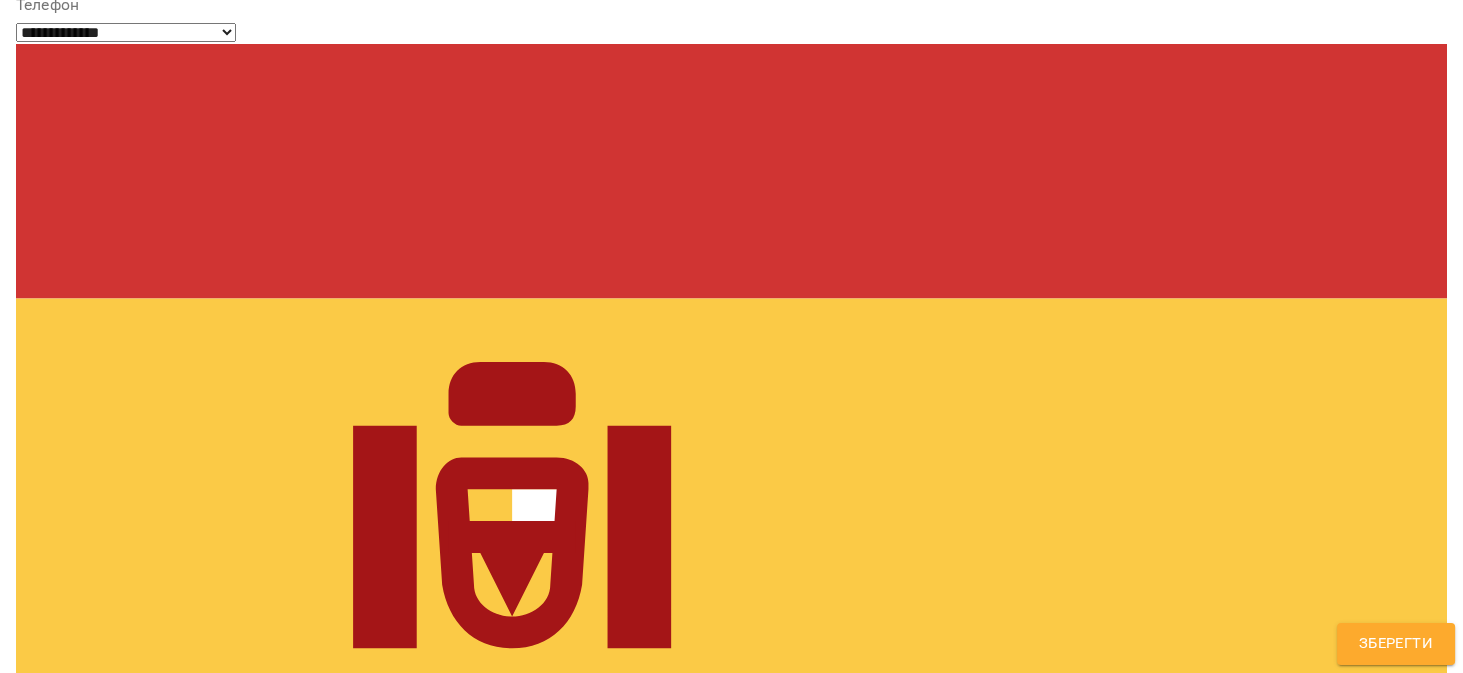 scroll, scrollTop: 0, scrollLeft: 0, axis: both 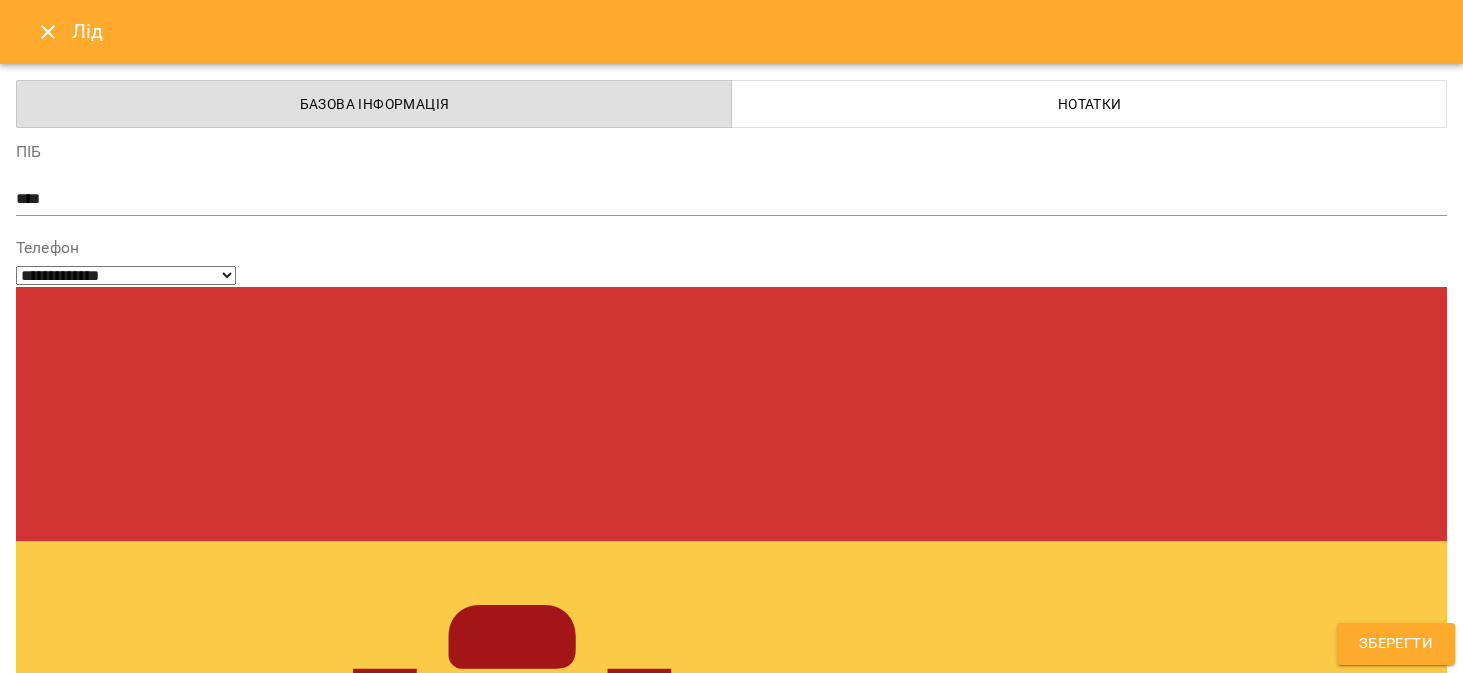 click 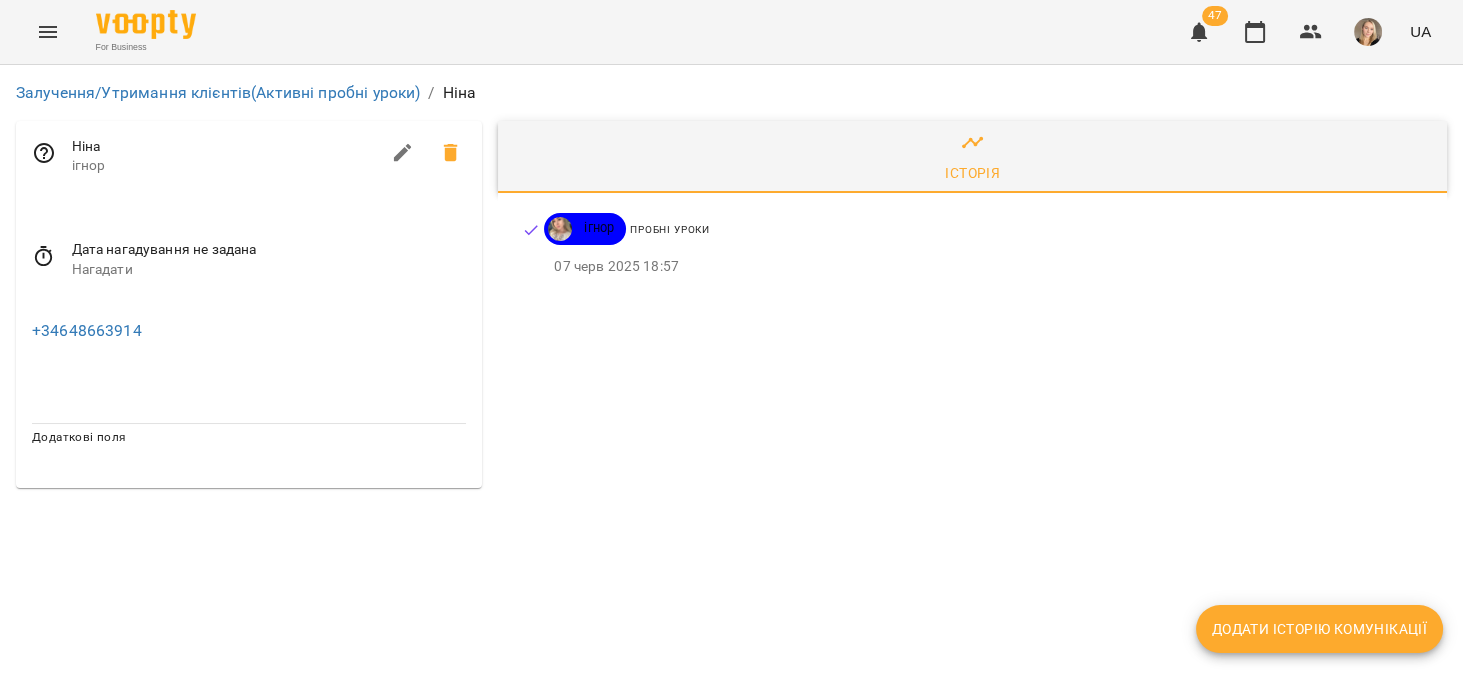 click on "ігнор" at bounding box center (226, 166) 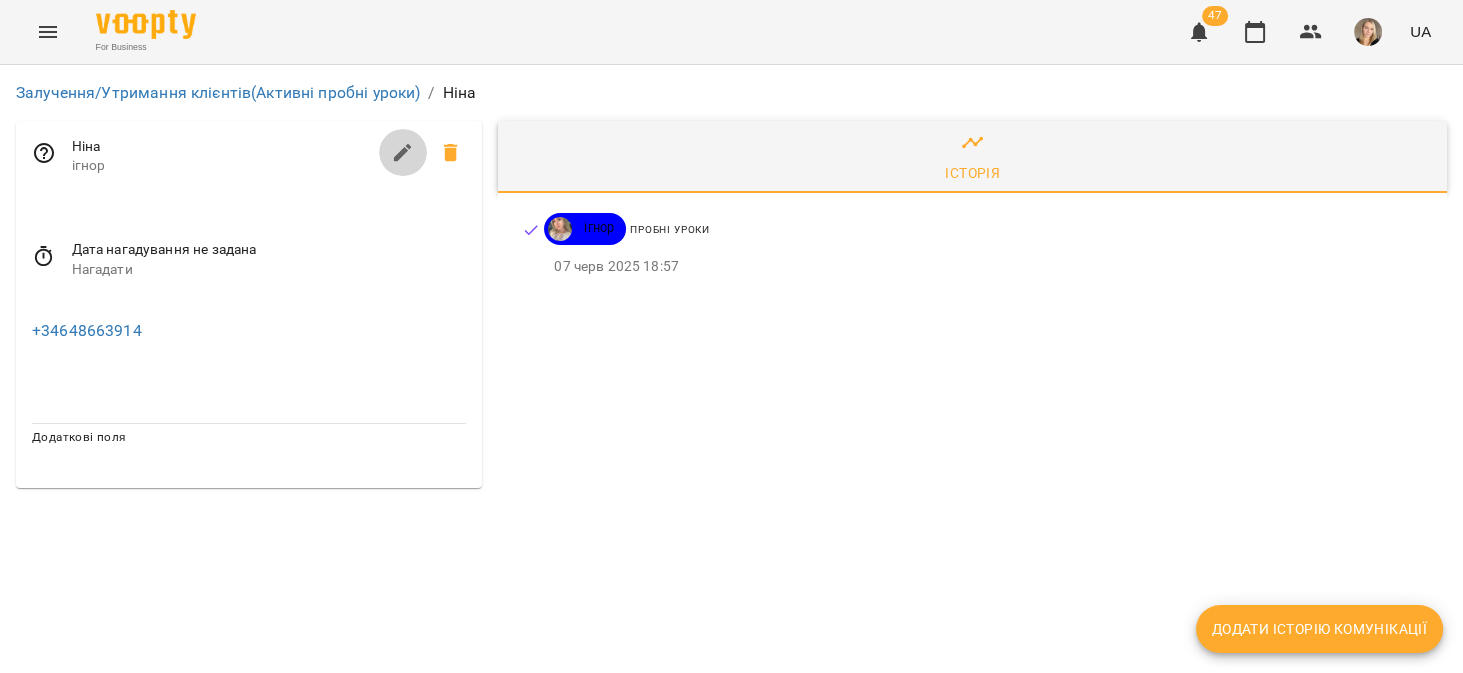 click 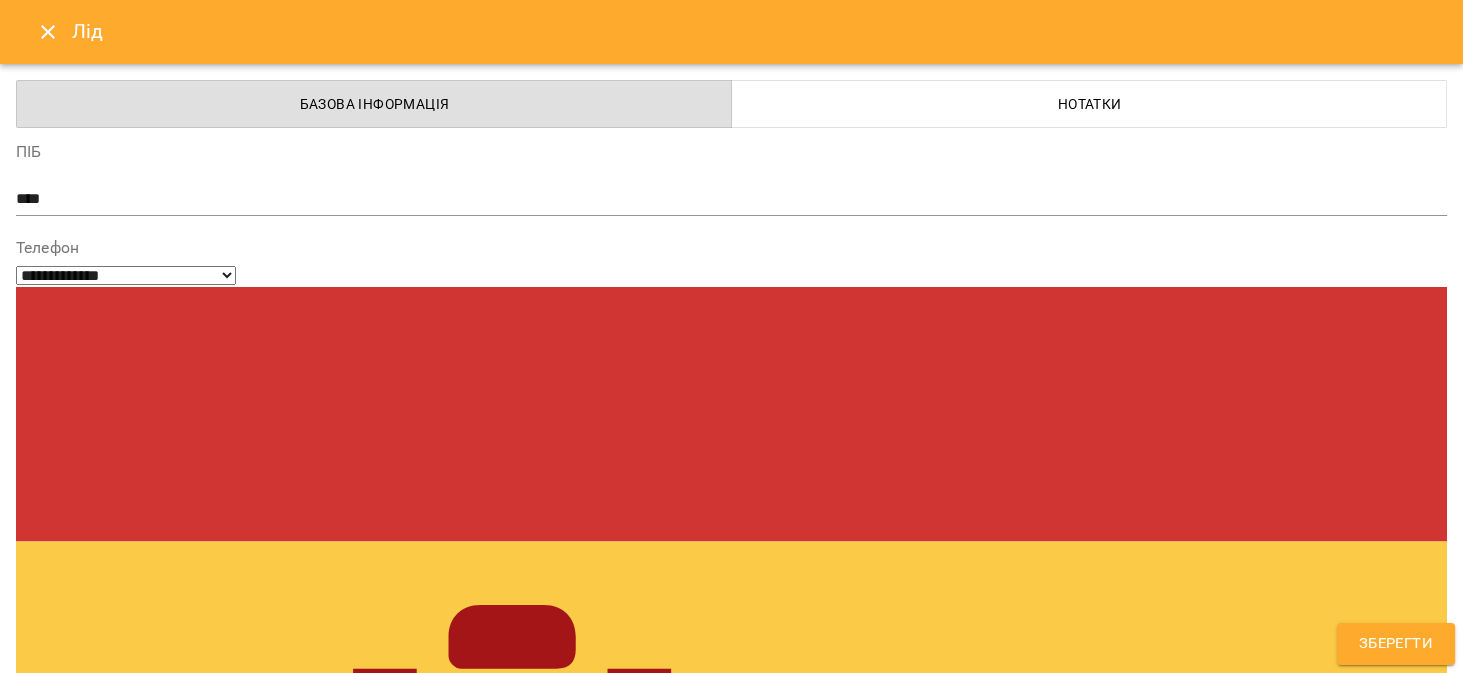 click on "Лід" at bounding box center (731, 32) 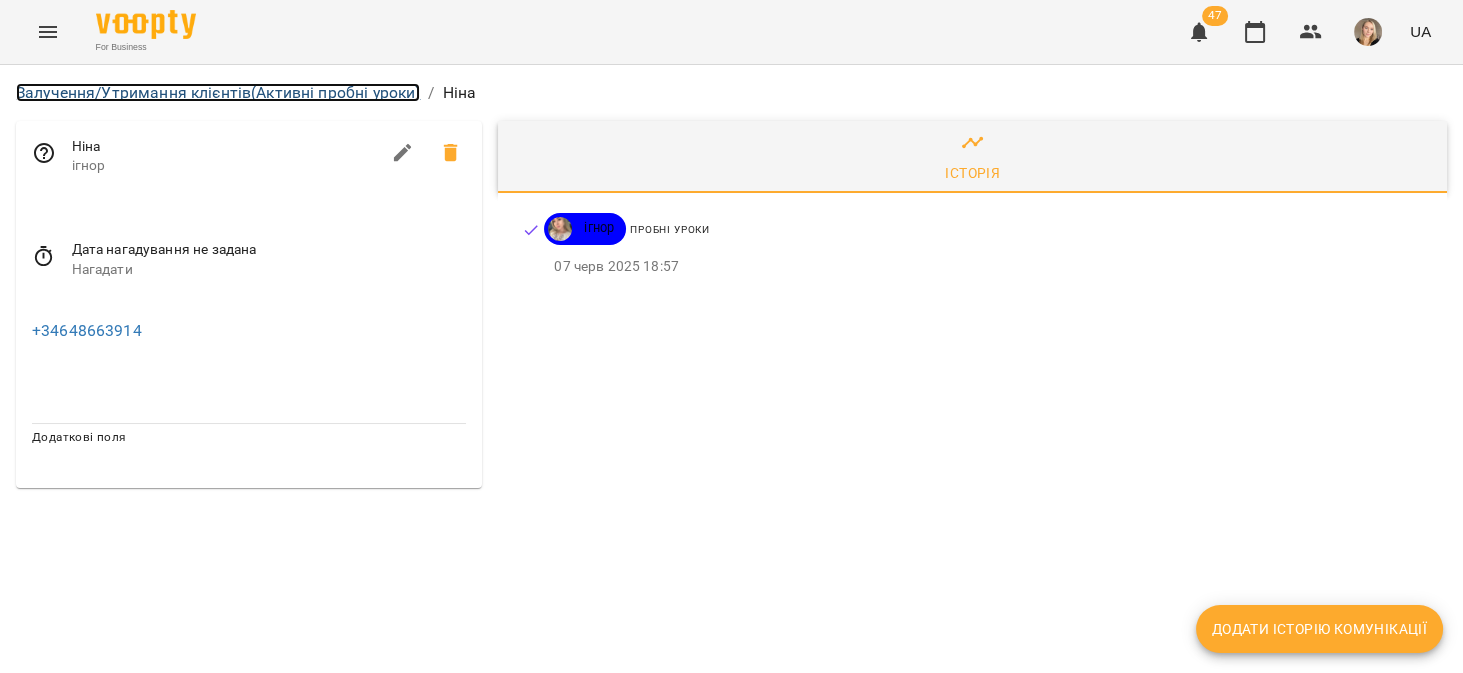 click on "Залучення/Утримання клієнтів (Активні пробні уроки)" at bounding box center (218, 92) 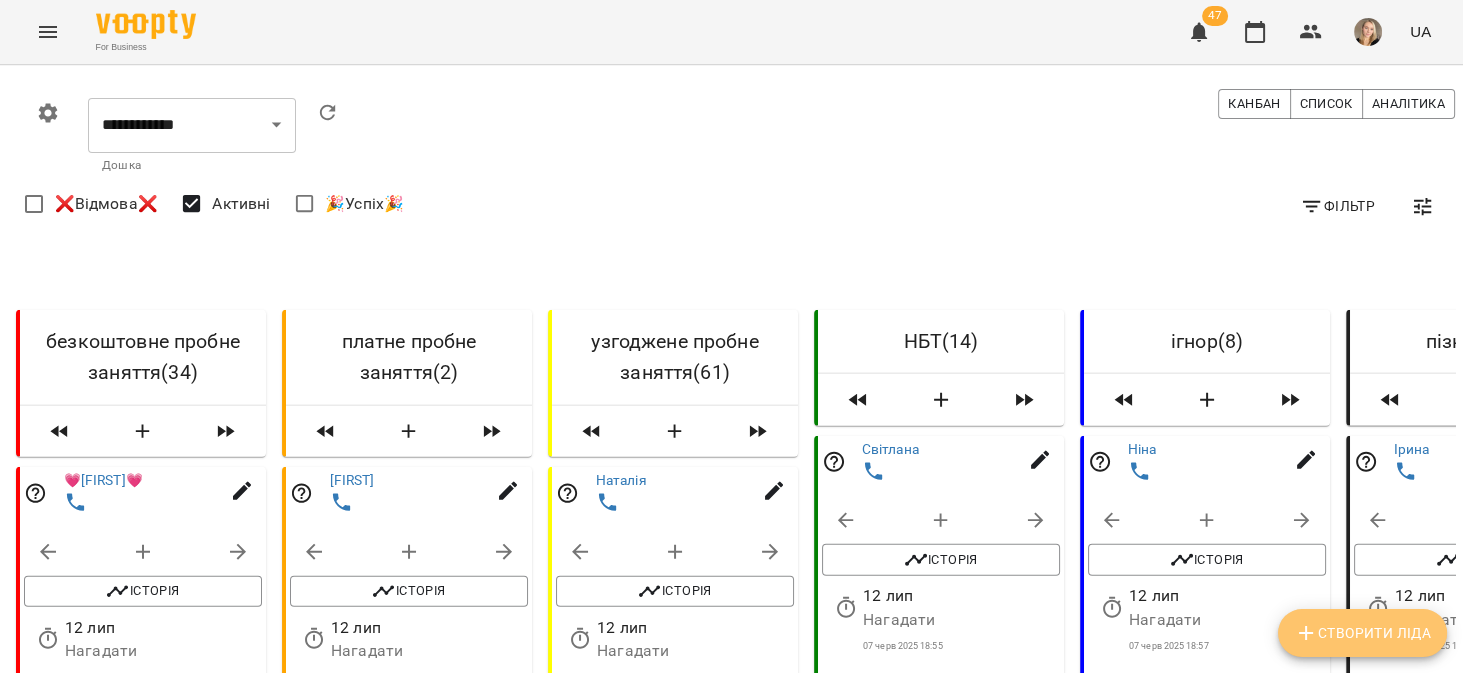 click on "Створити Ліда" at bounding box center [1362, 633] 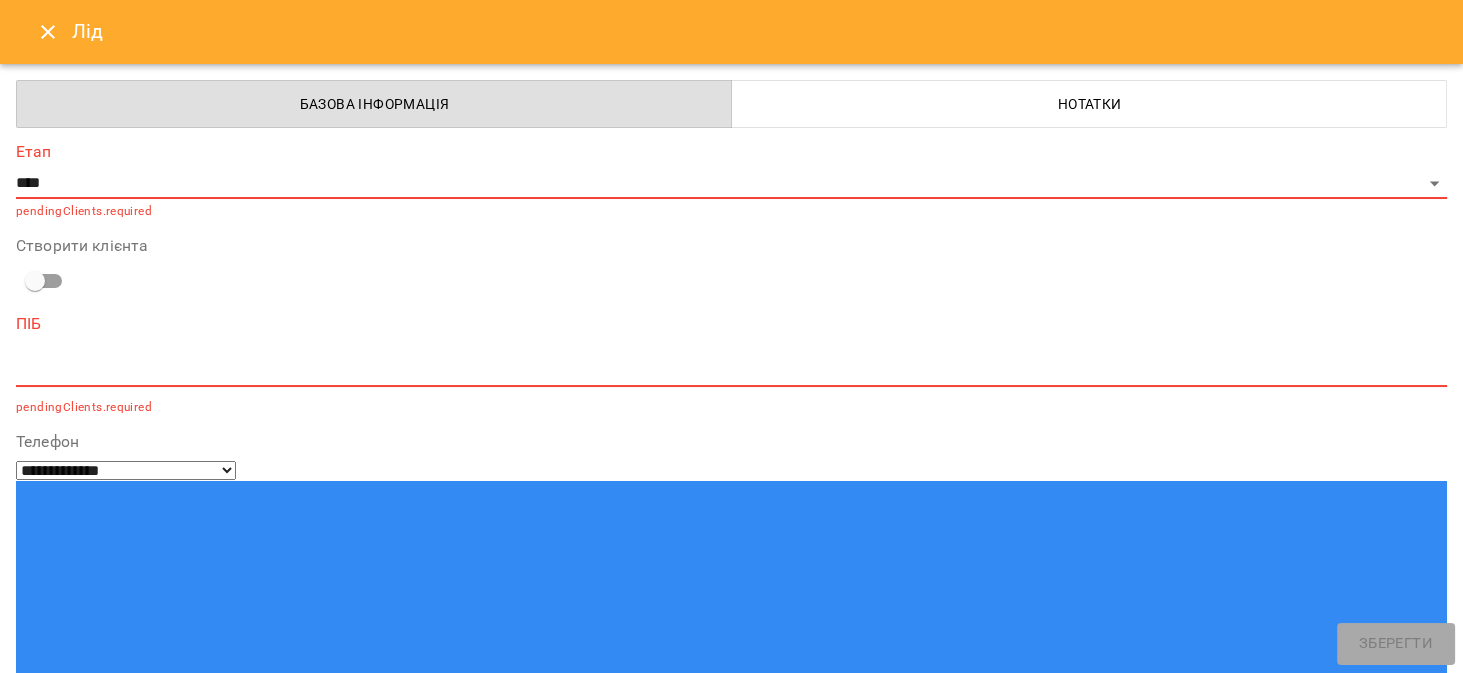 click on "**********" at bounding box center [731, 949] 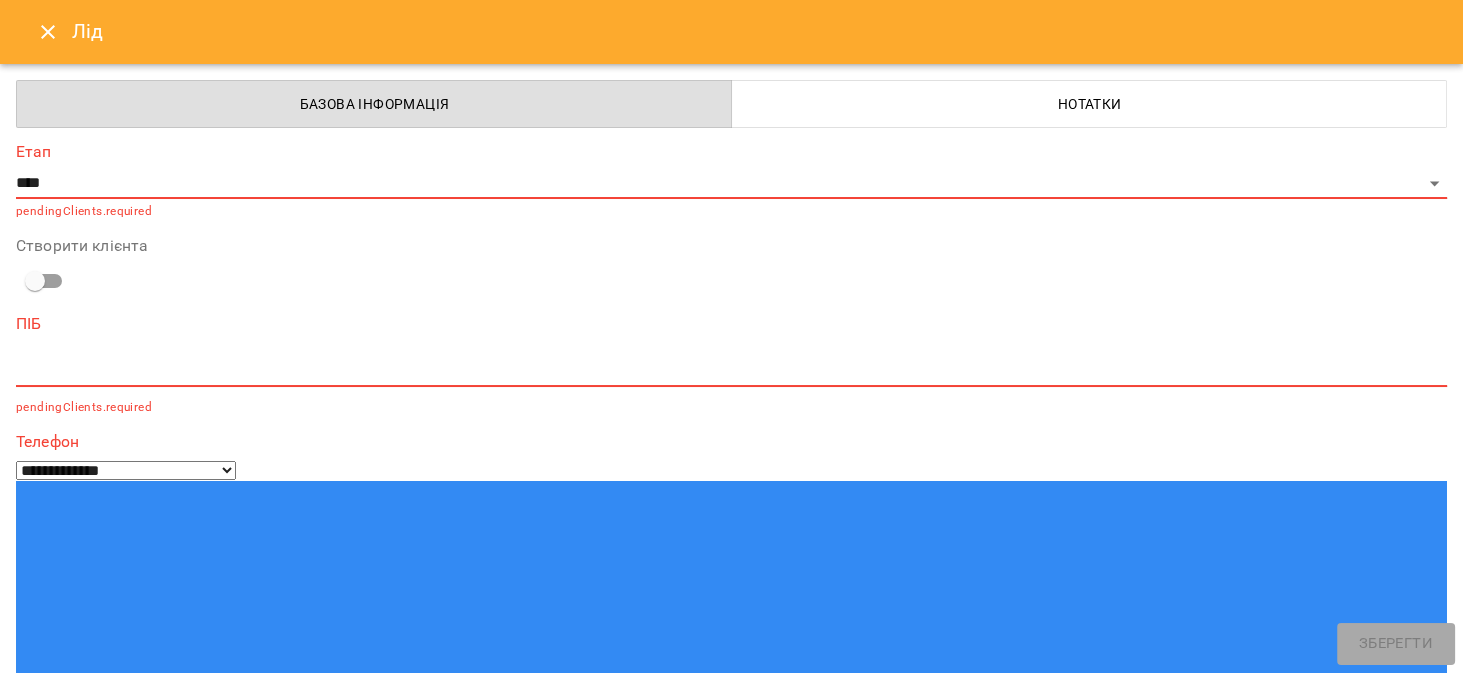 click on "**********" at bounding box center [99, 1450] 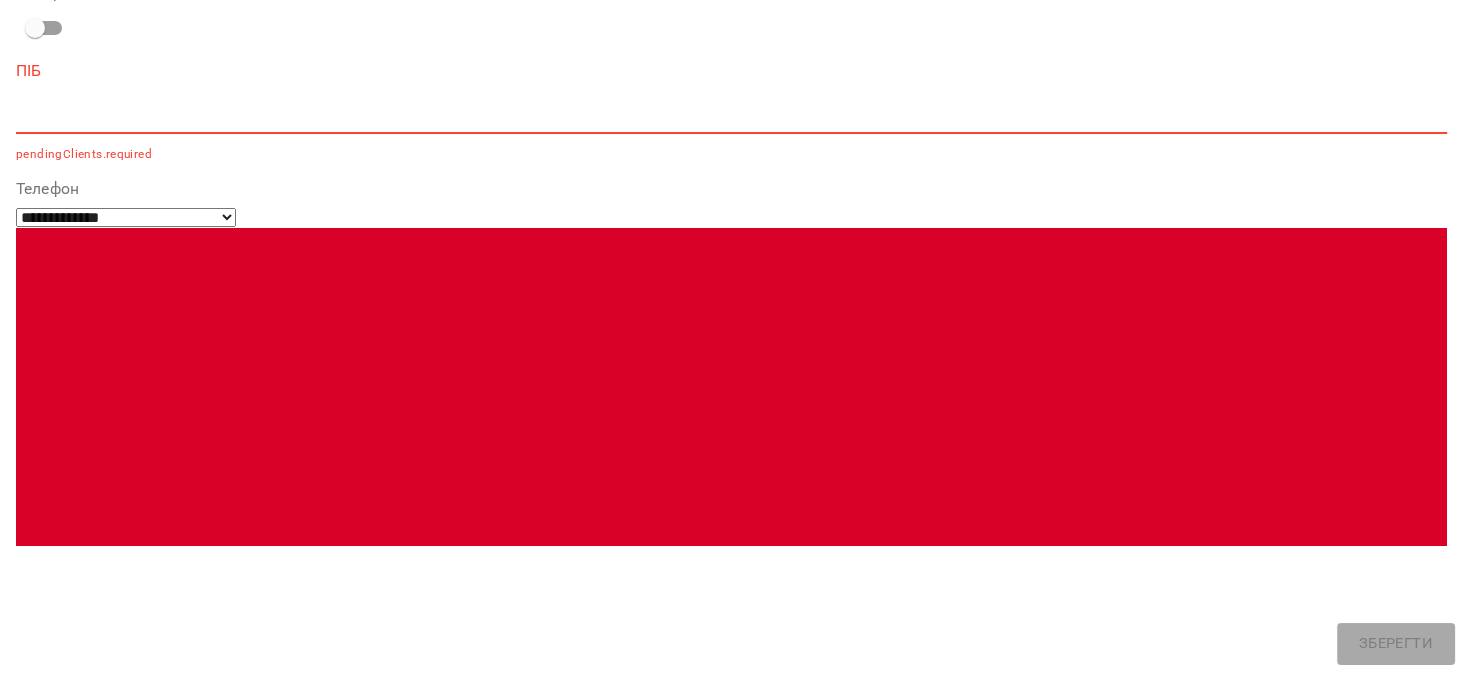 scroll, scrollTop: 0, scrollLeft: 0, axis: both 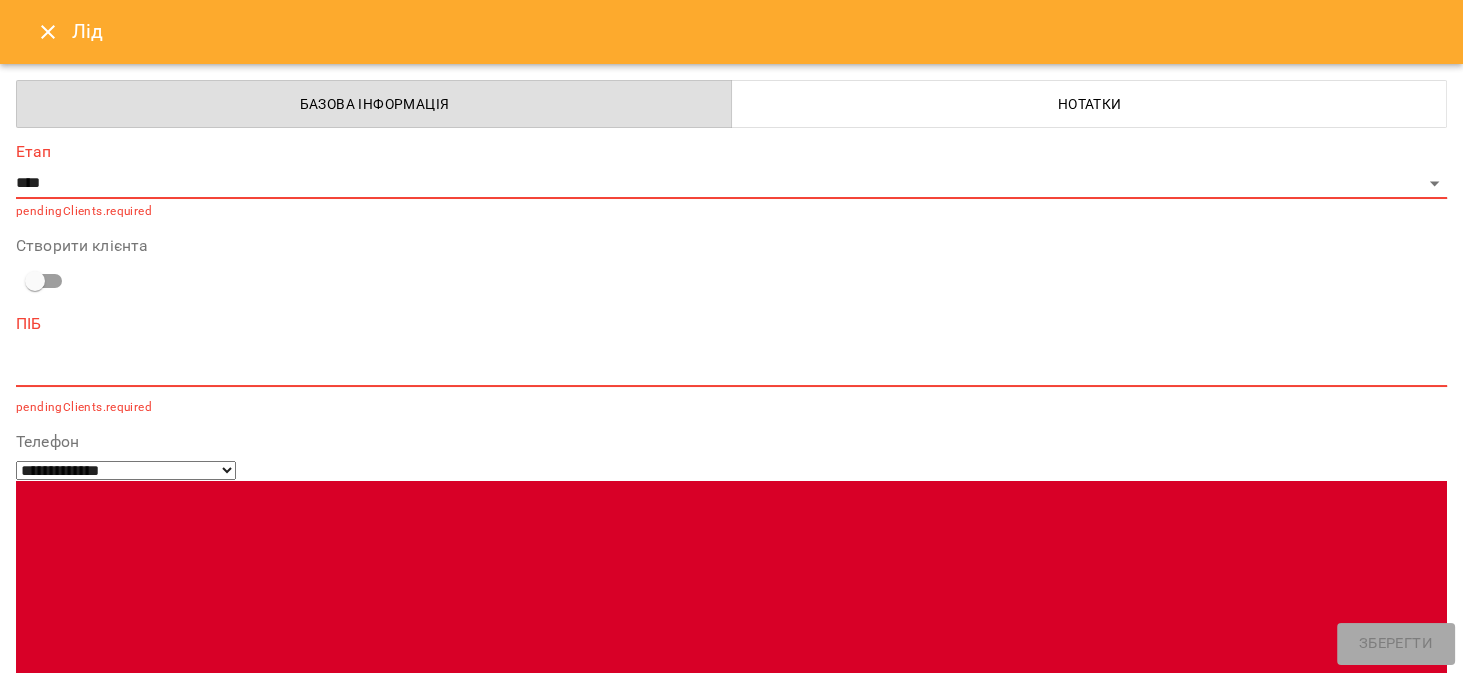 type on "**********" 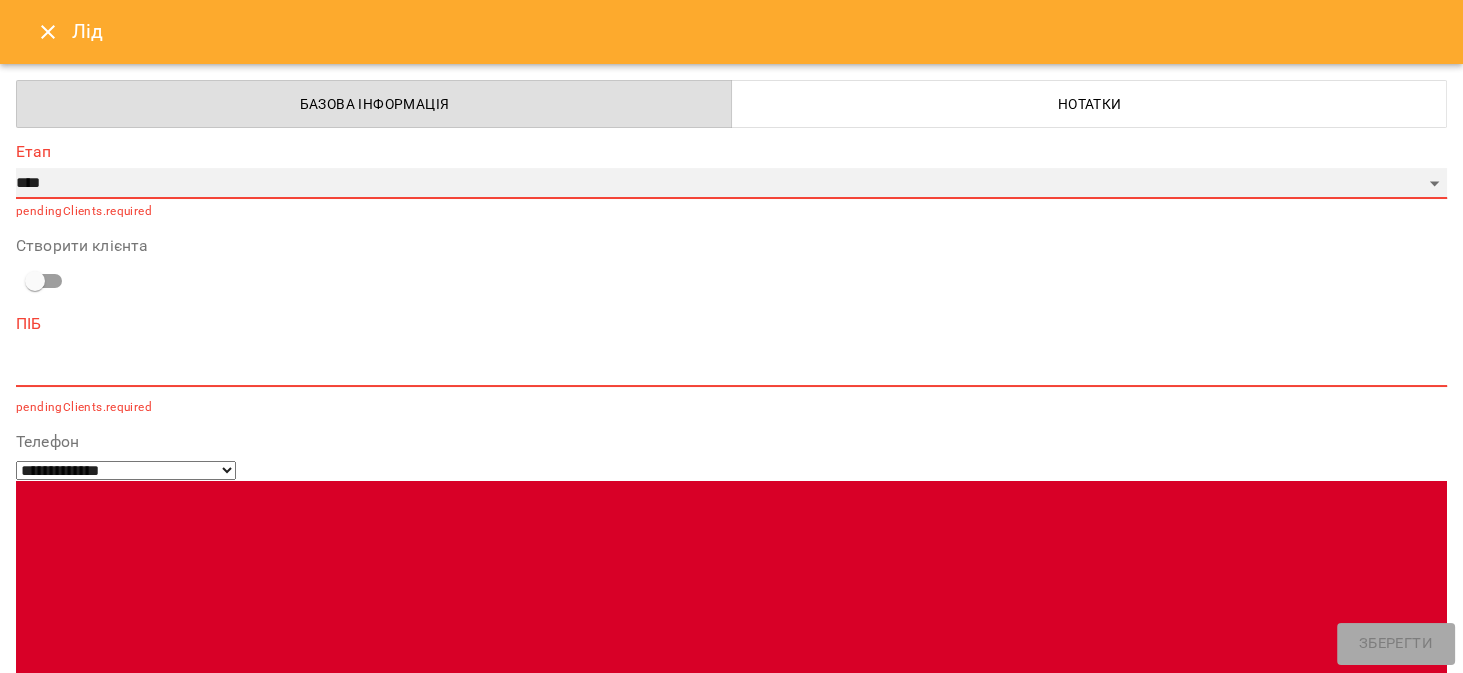click on "**********" at bounding box center (731, 184) 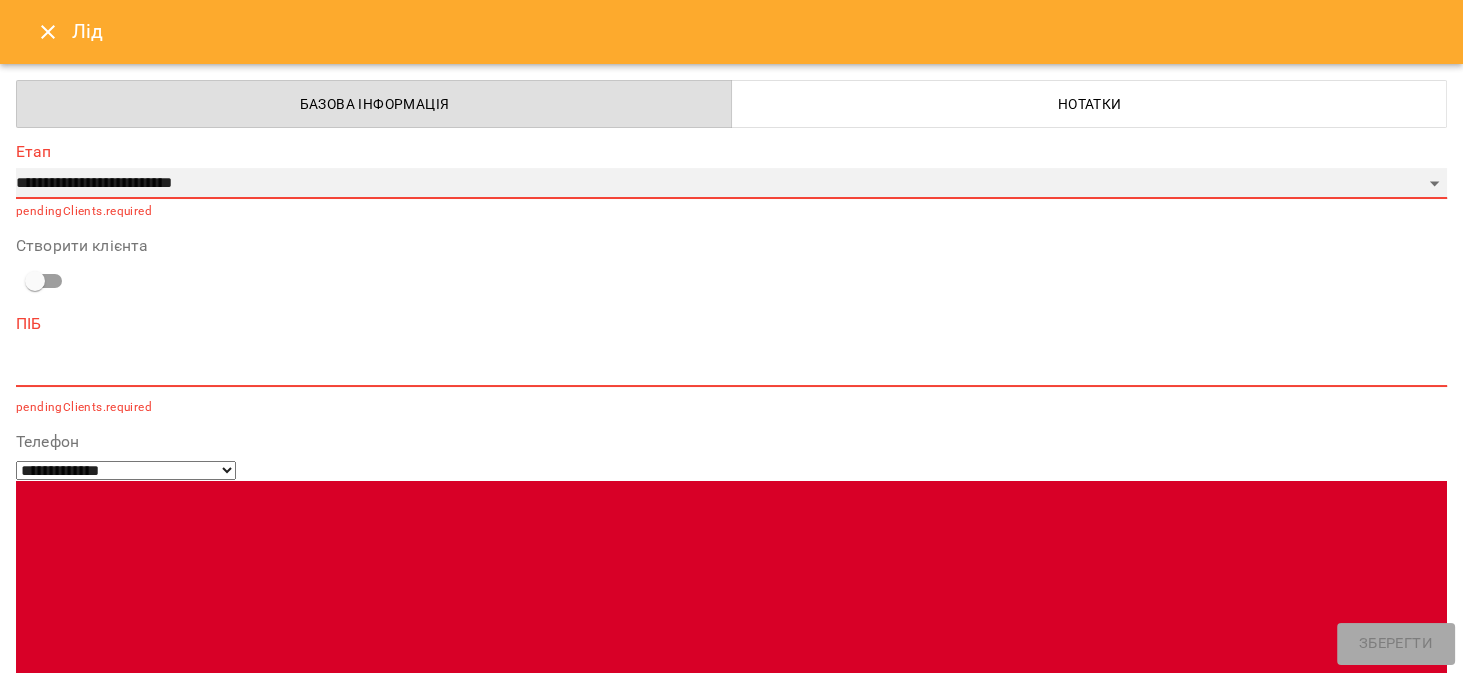 click on "**********" at bounding box center [731, 184] 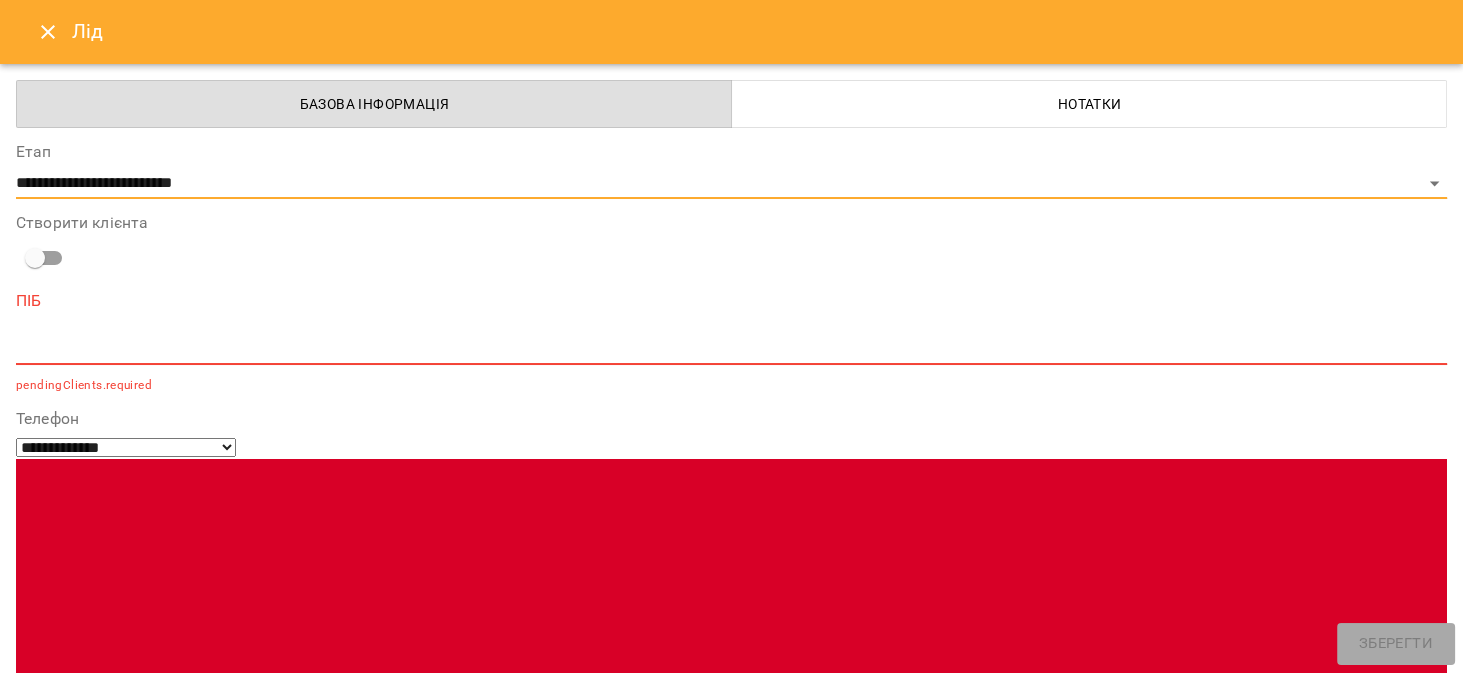 click at bounding box center [731, 348] 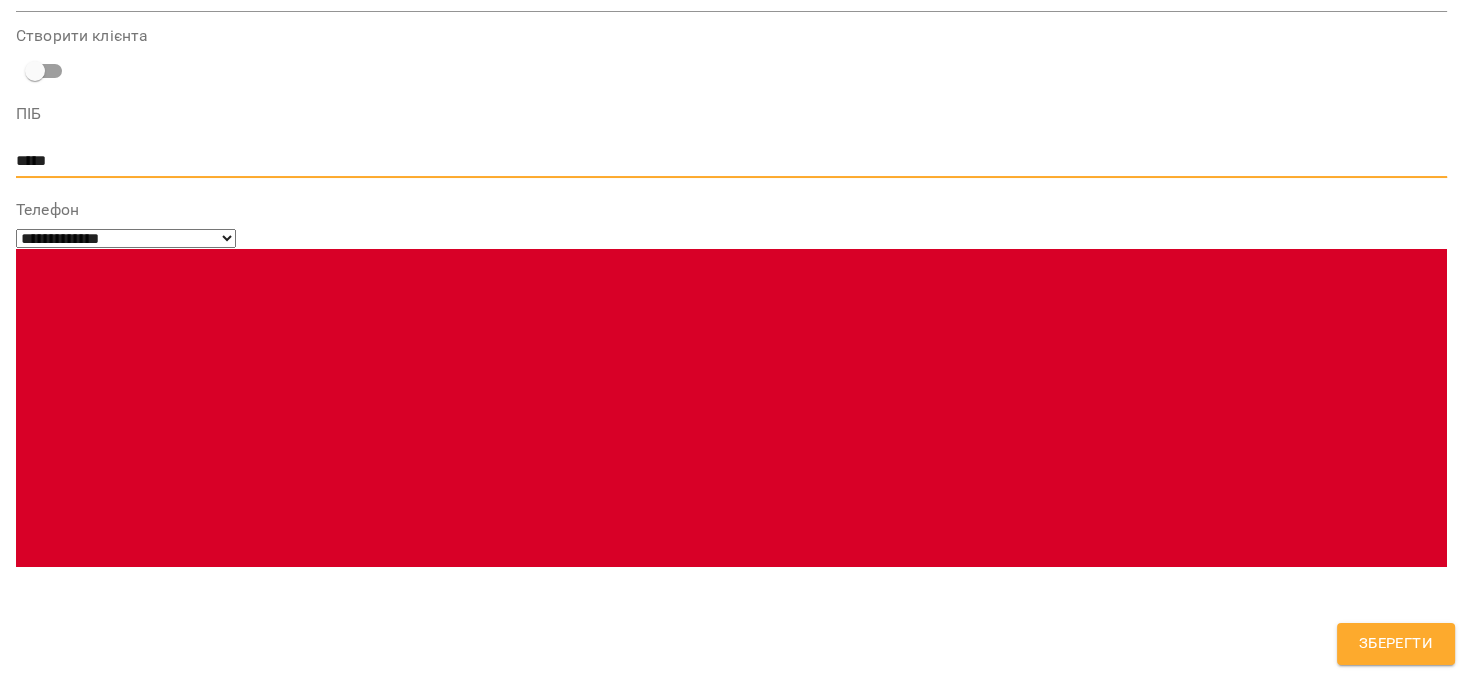 scroll, scrollTop: 352, scrollLeft: 0, axis: vertical 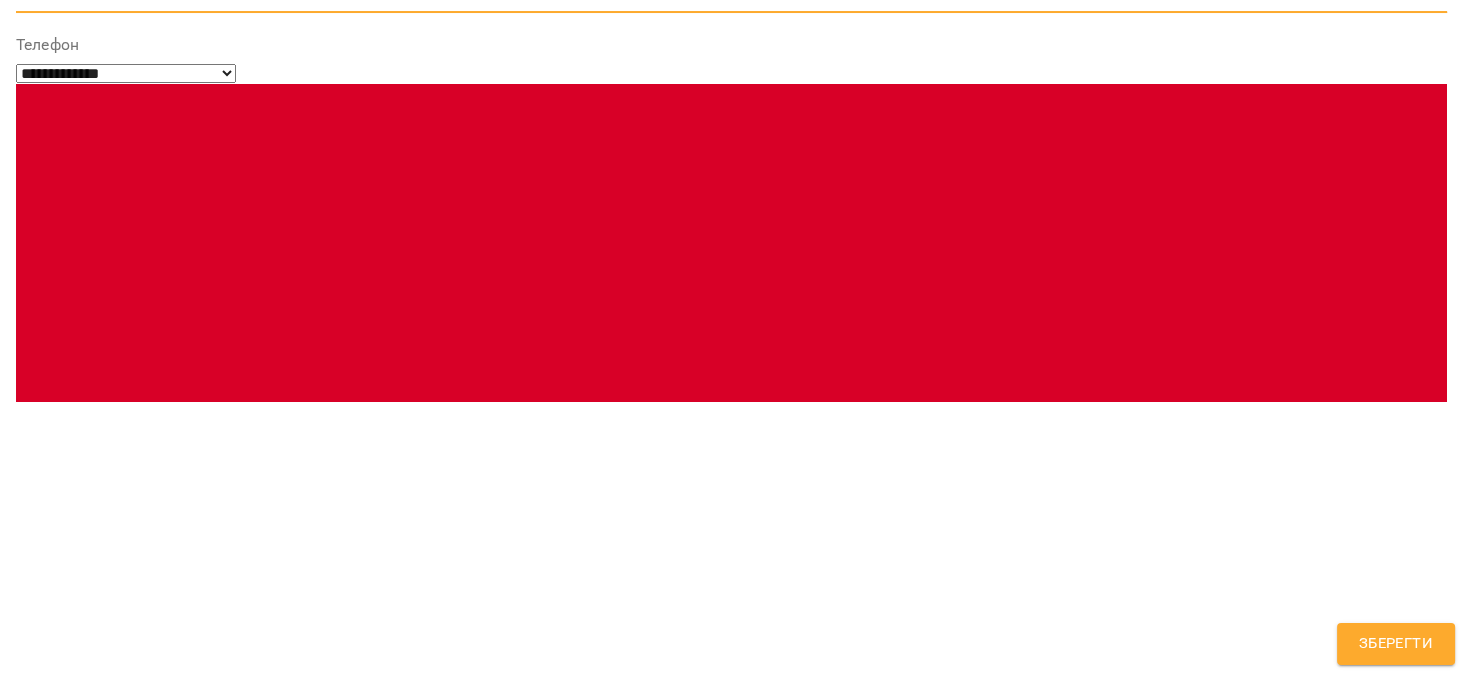 type on "*****" 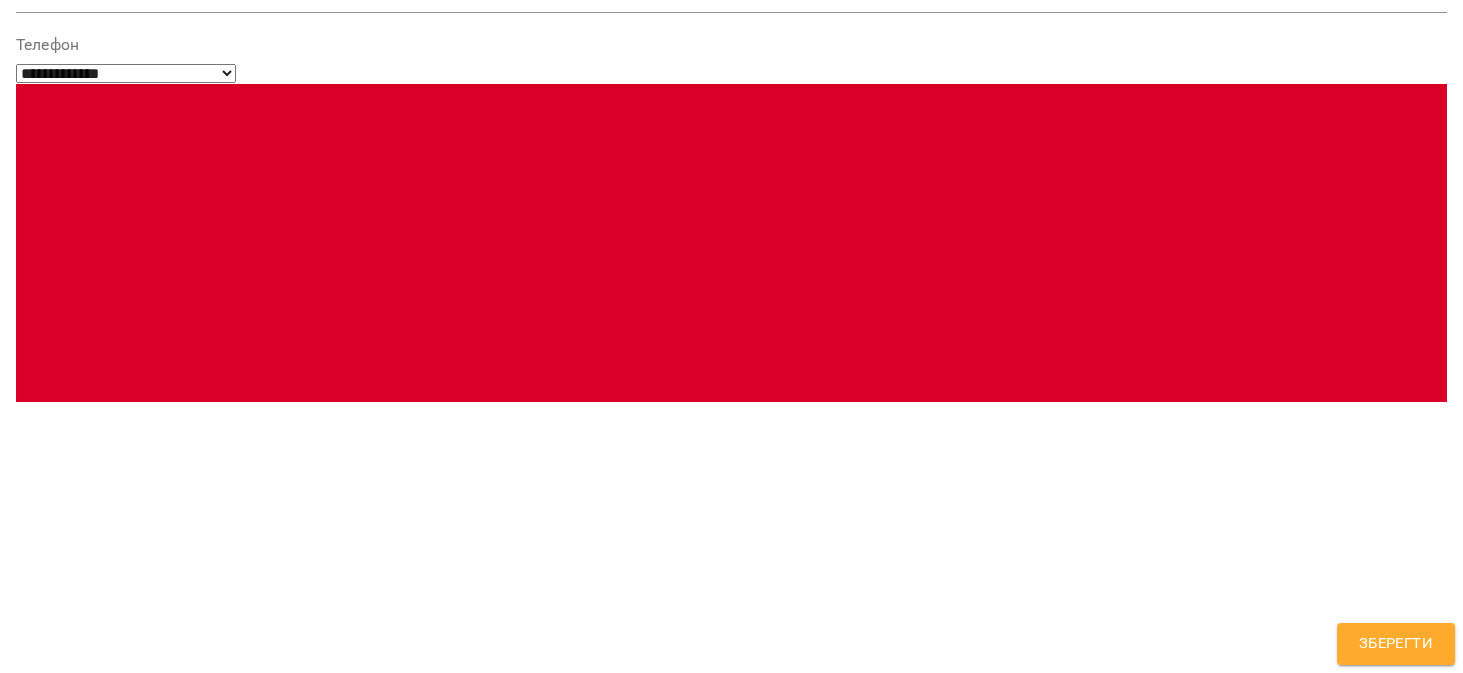 click on "**********" at bounding box center [731, 660] 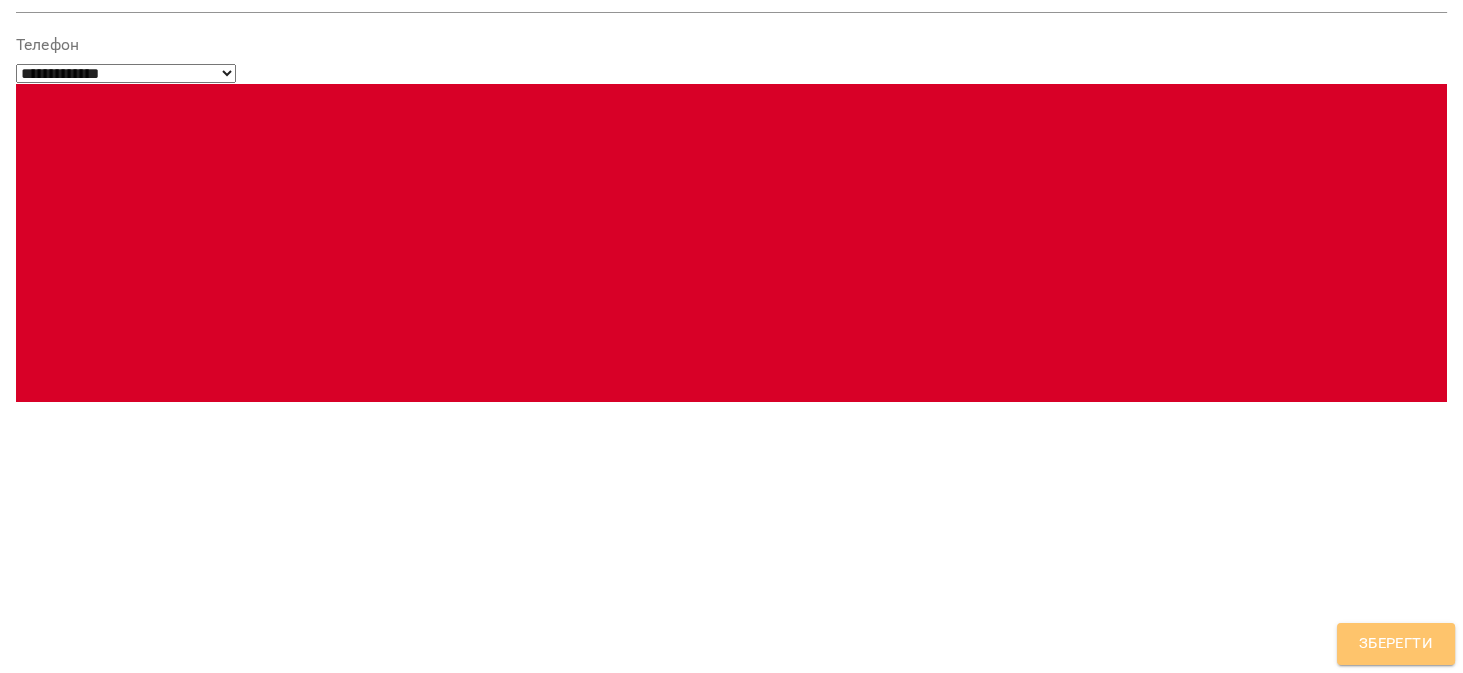 click on "Зберегти" at bounding box center [1396, 644] 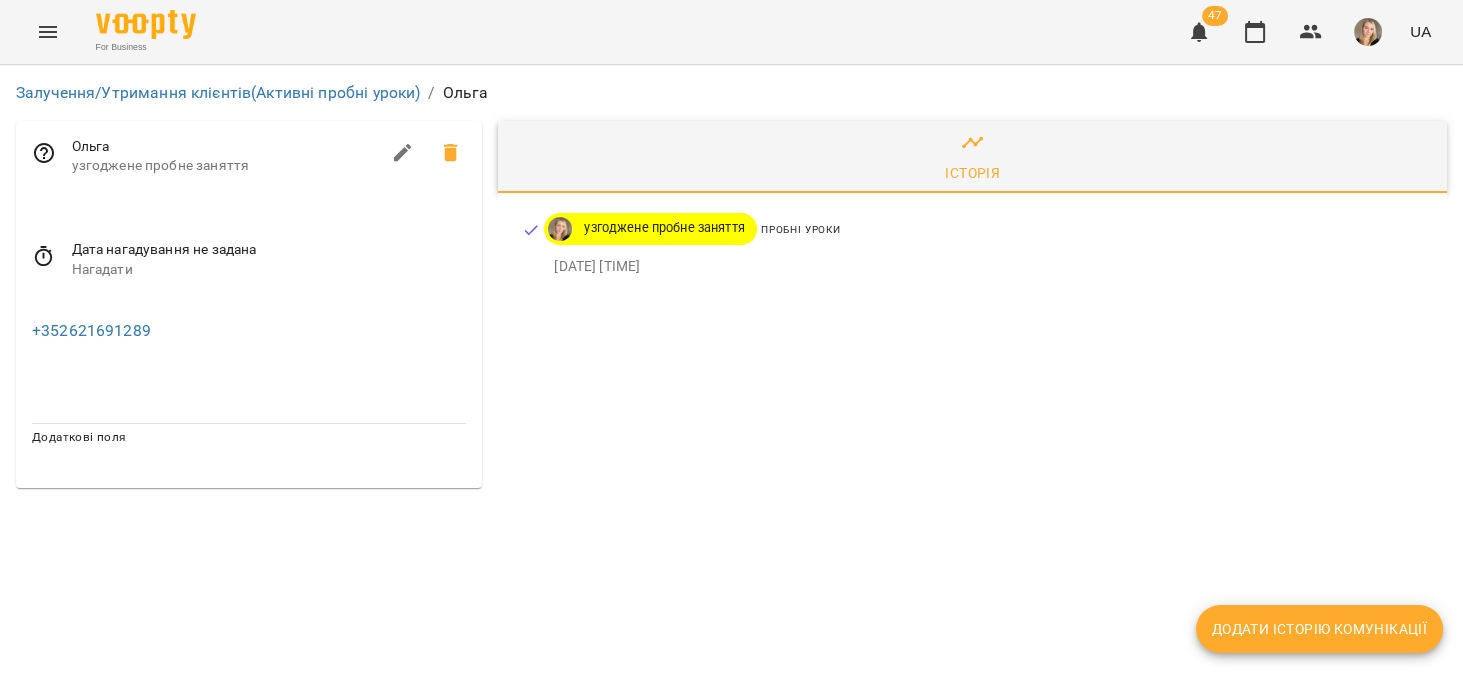 scroll, scrollTop: 0, scrollLeft: 0, axis: both 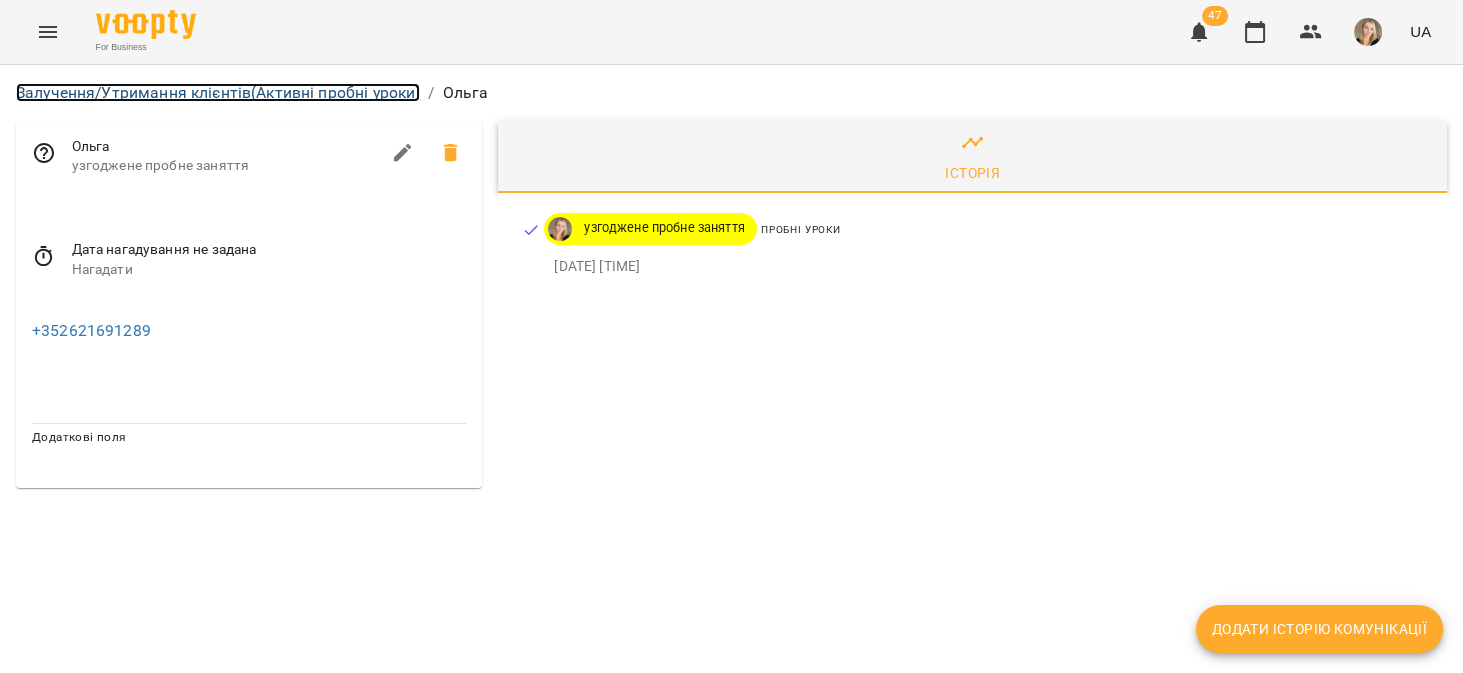 click on "Залучення/Утримання клієнтів (Активні пробні уроки)" at bounding box center [218, 92] 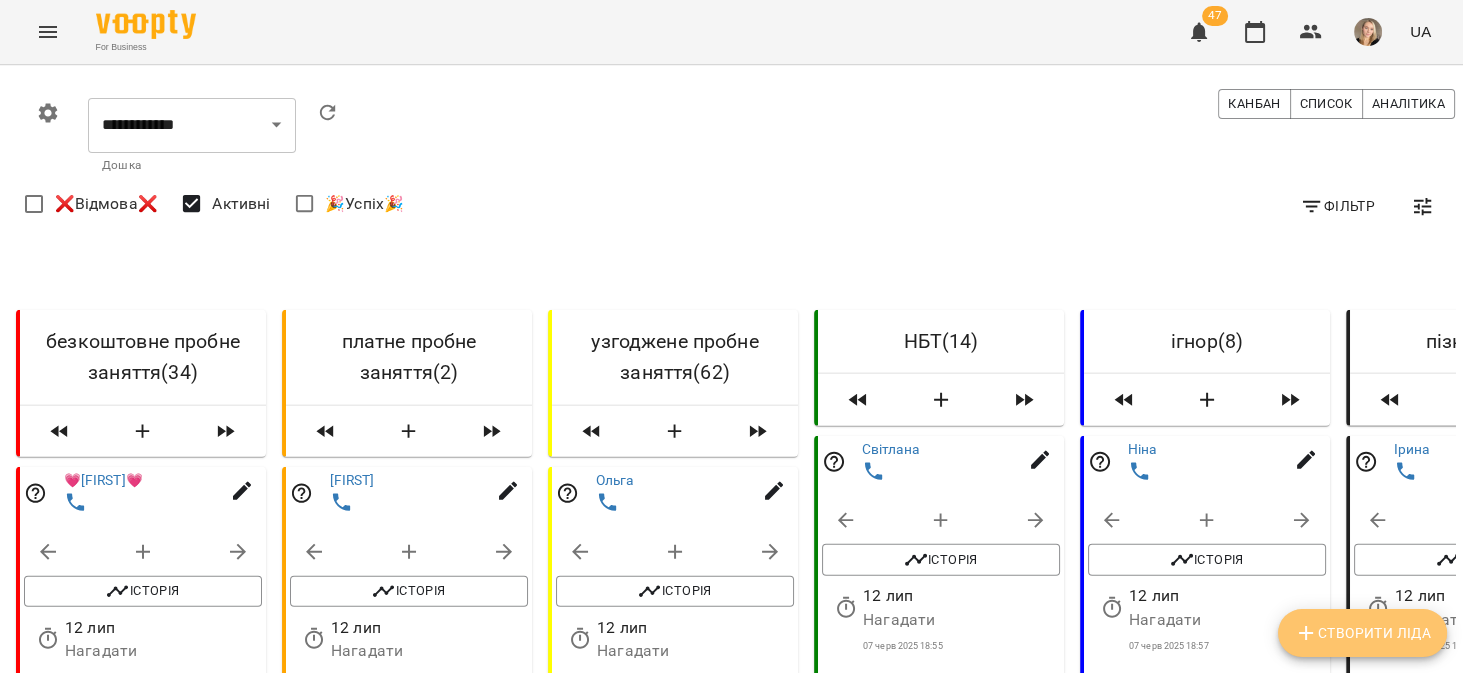 click on "Створити Ліда" at bounding box center (1362, 633) 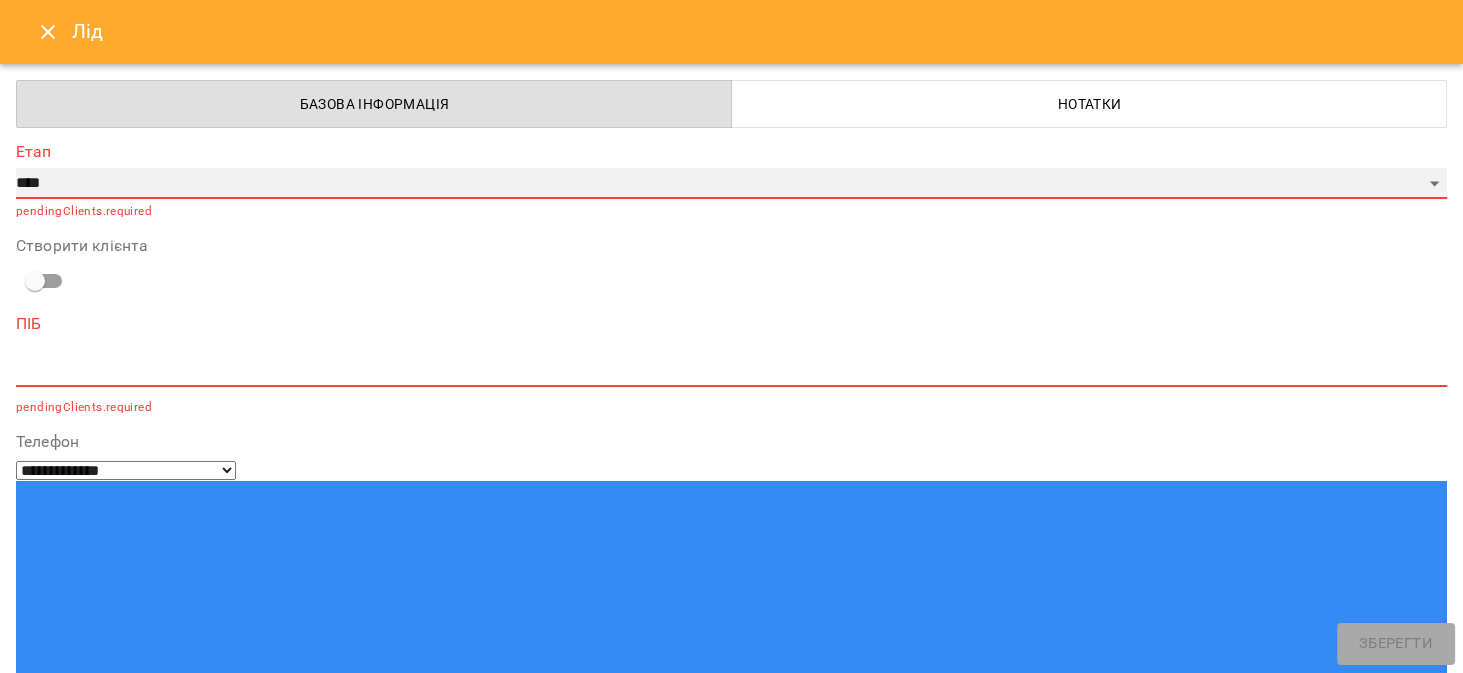 click on "**********" at bounding box center (731, 184) 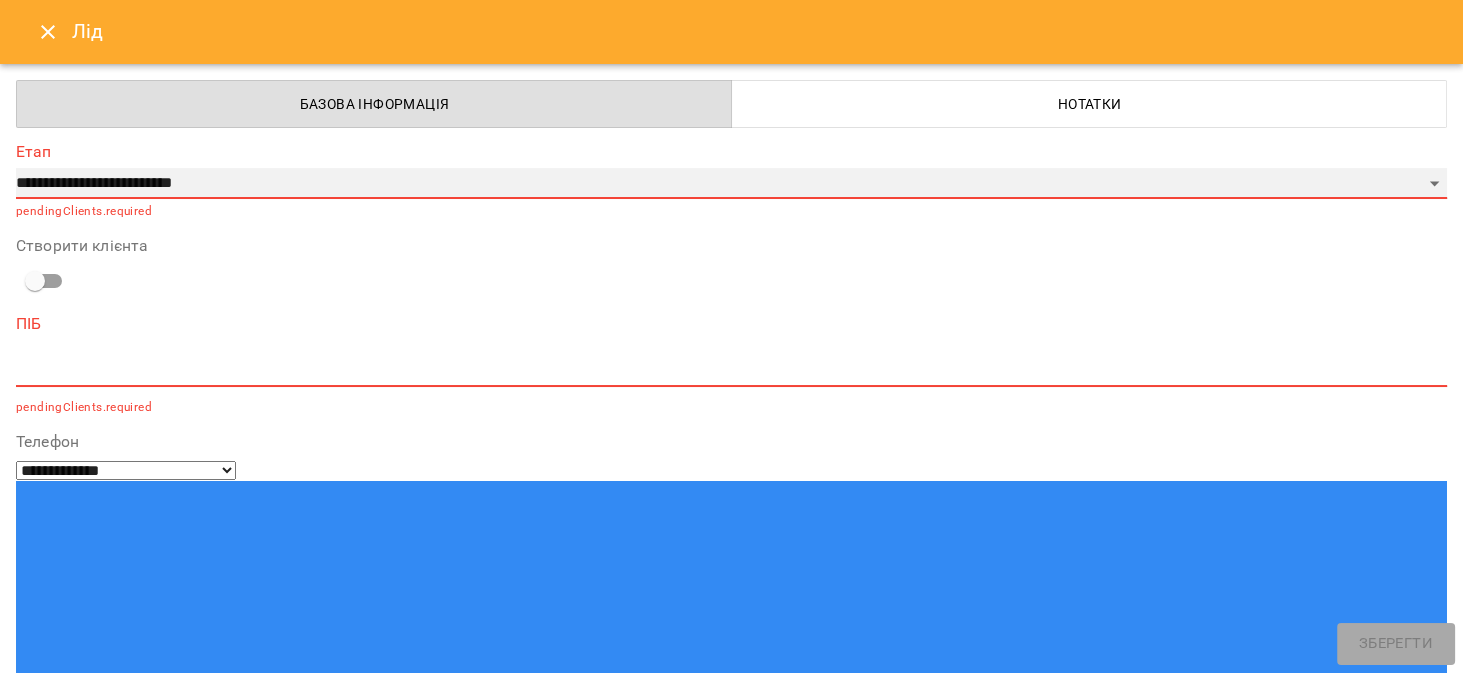 click on "**********" at bounding box center [731, 184] 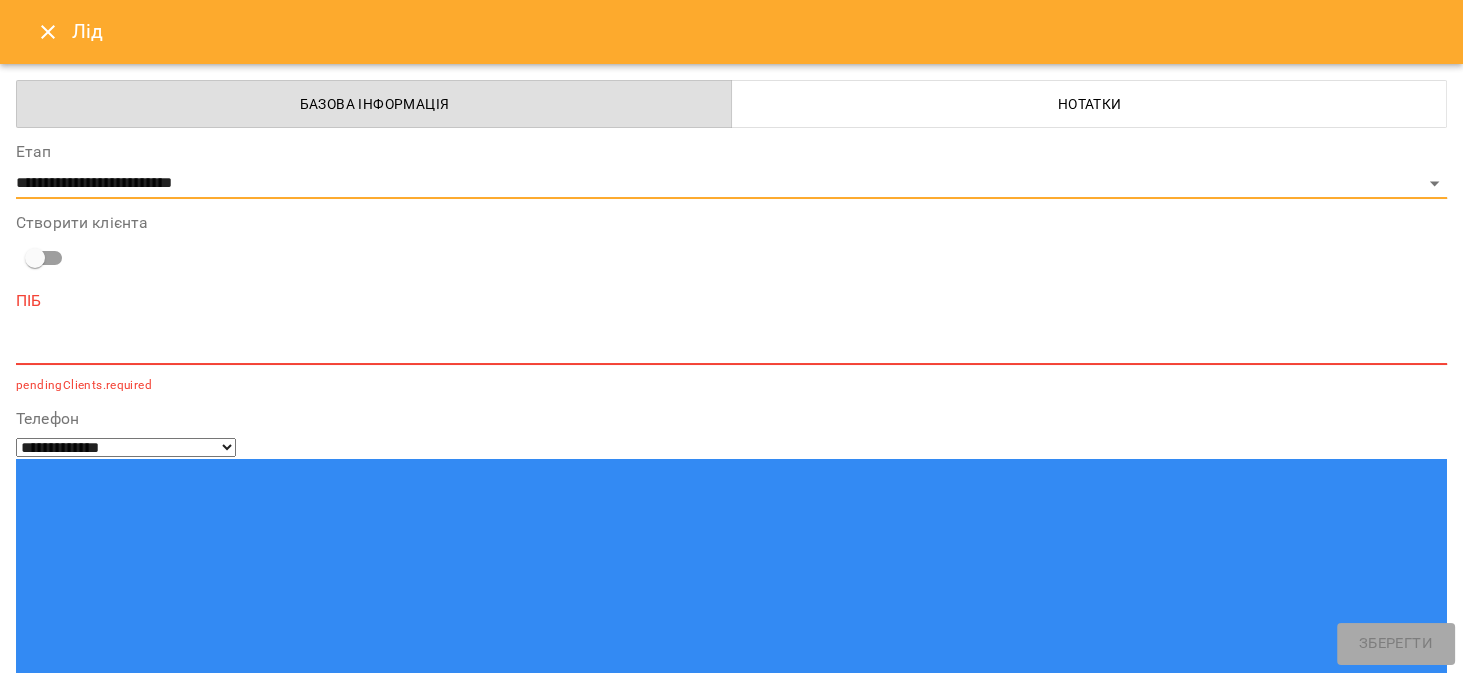 click at bounding box center (731, 348) 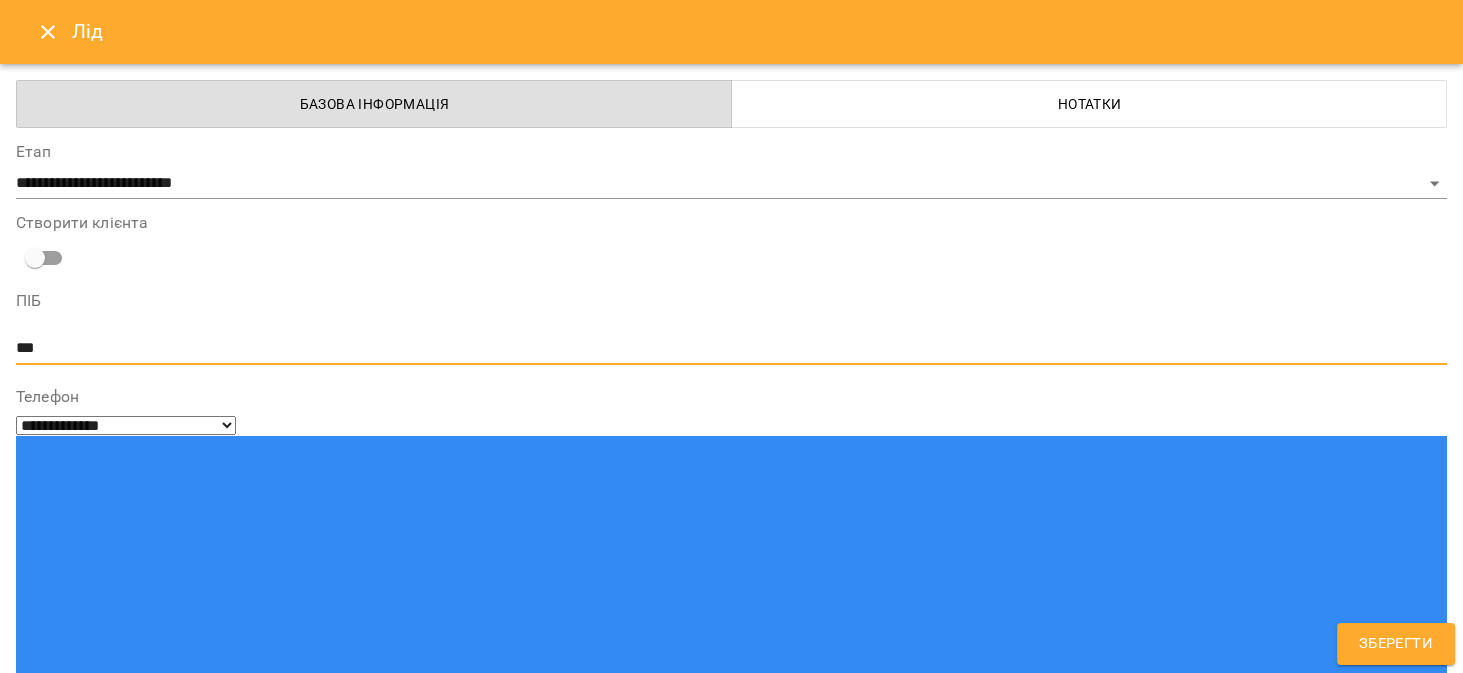 type on "***" 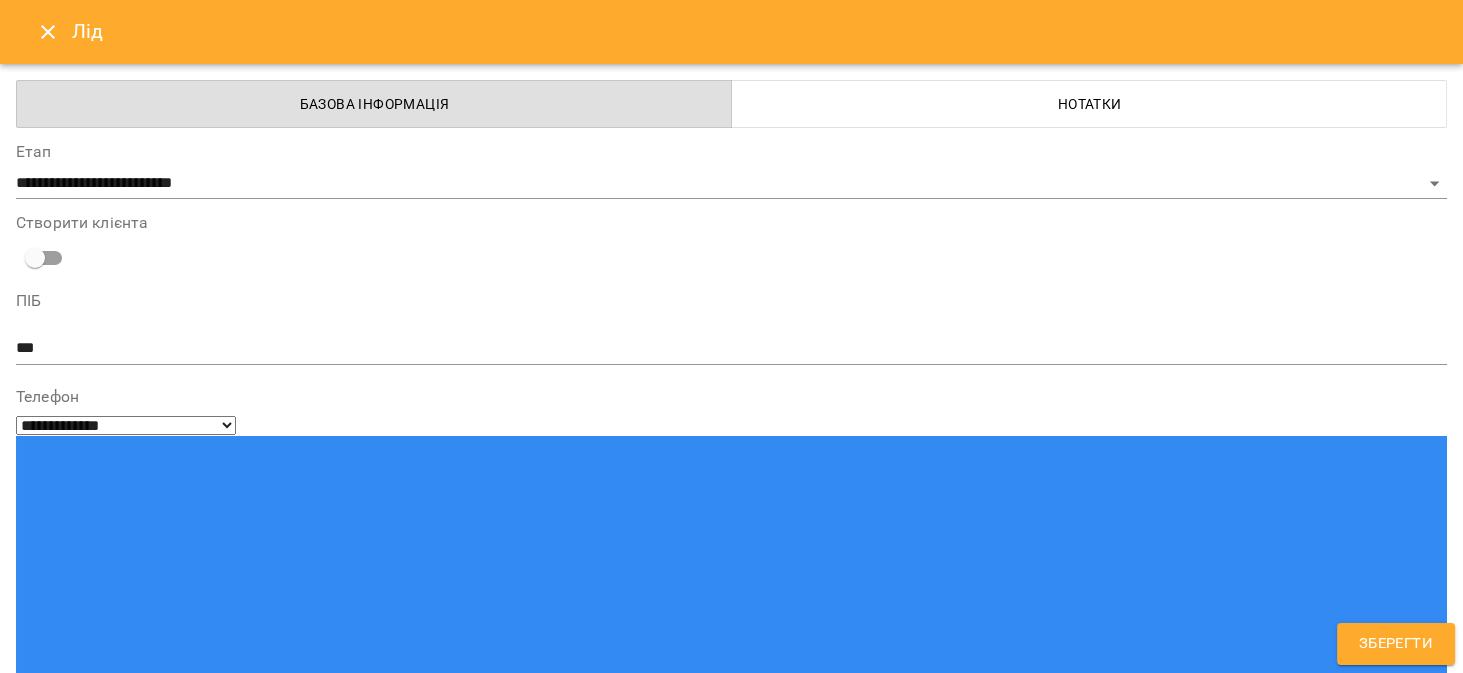 paste on "**********" 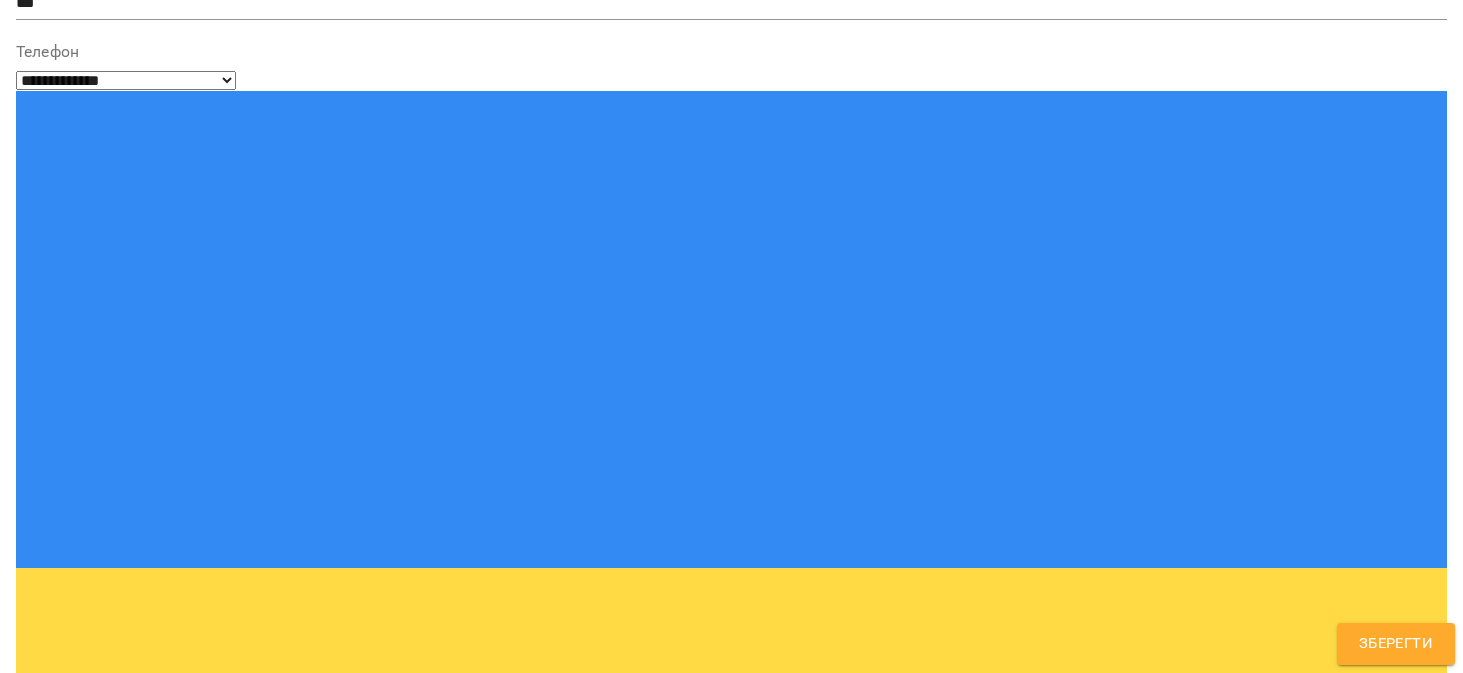 scroll, scrollTop: 352, scrollLeft: 0, axis: vertical 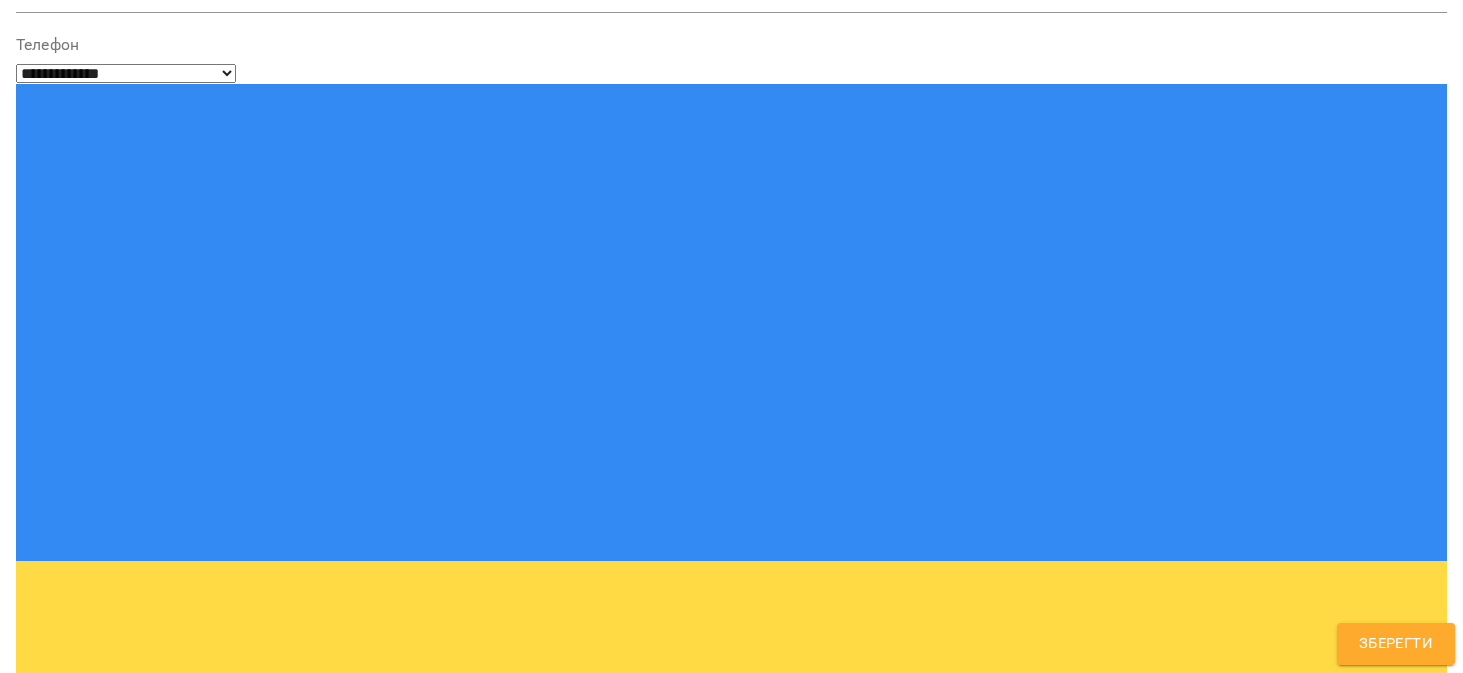 type on "**********" 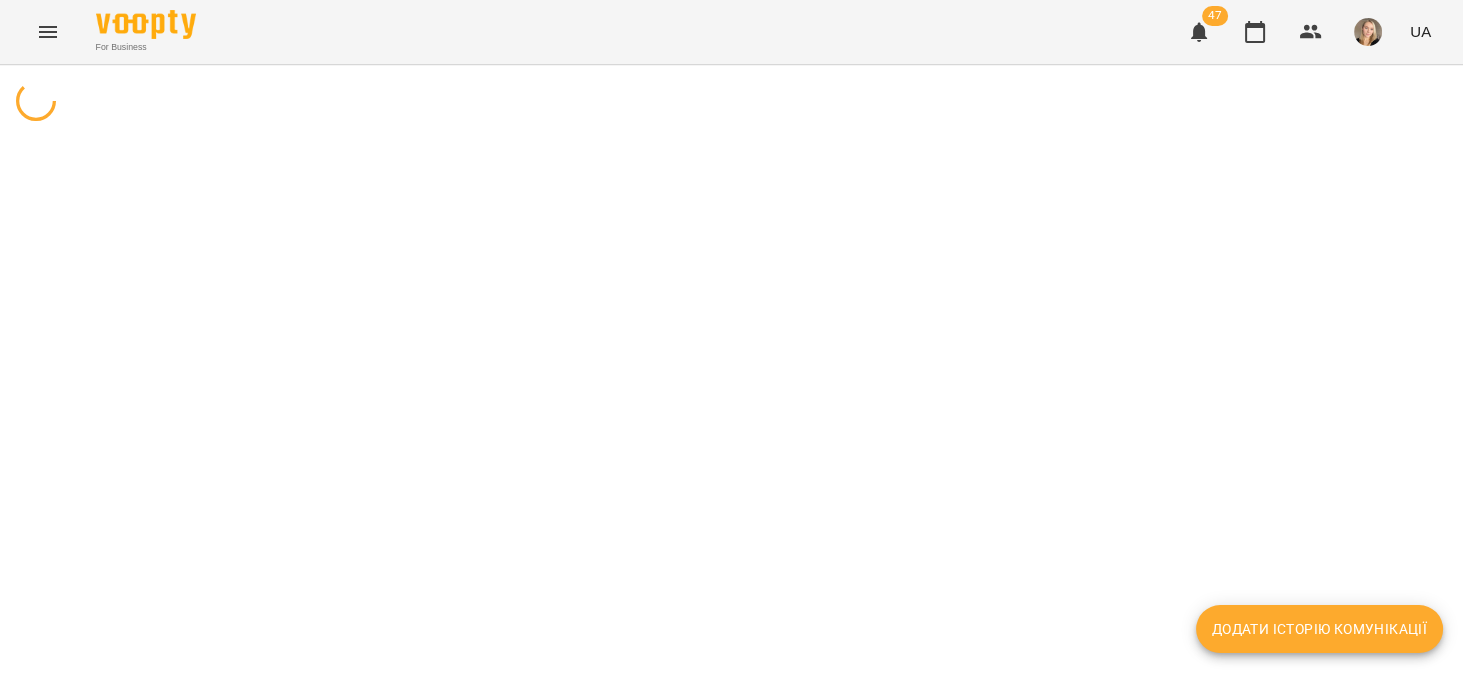 scroll, scrollTop: 0, scrollLeft: 0, axis: both 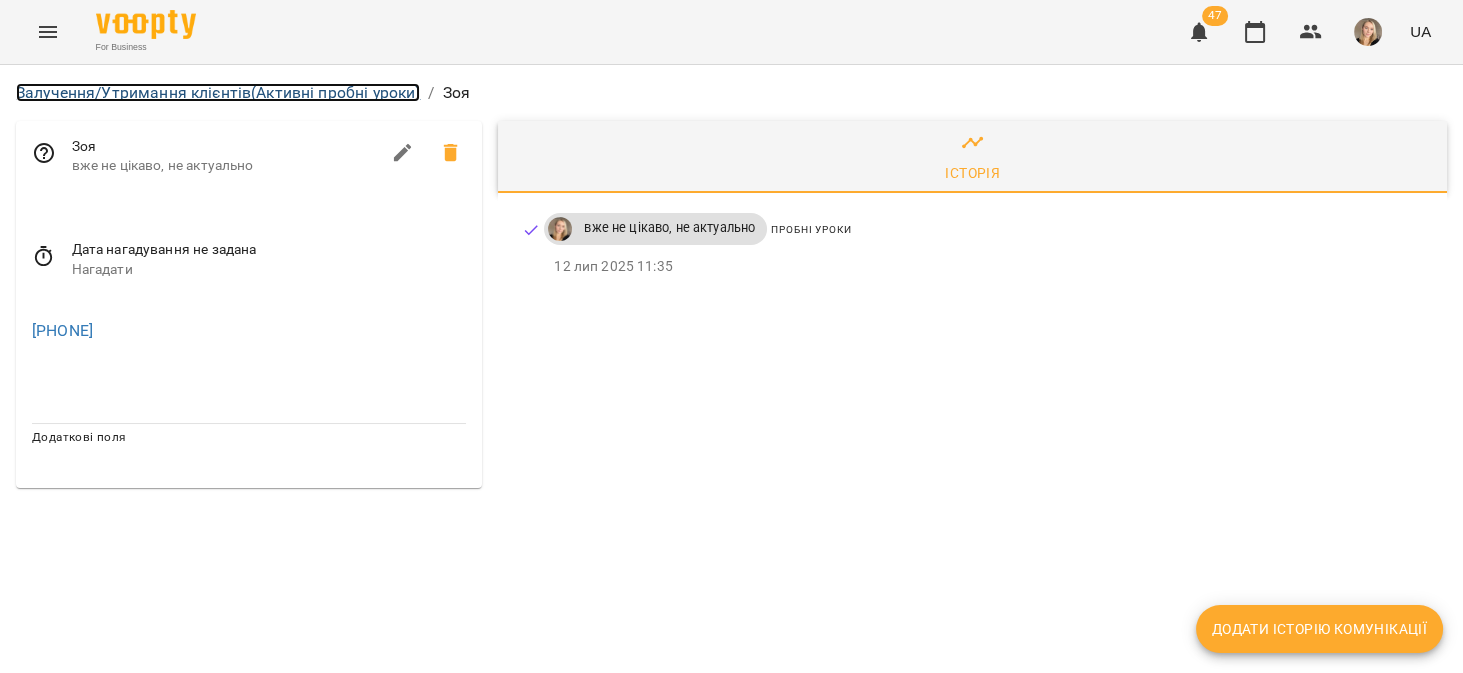 click on "Залучення/Утримання клієнтів (Активні пробні уроки)" at bounding box center [218, 92] 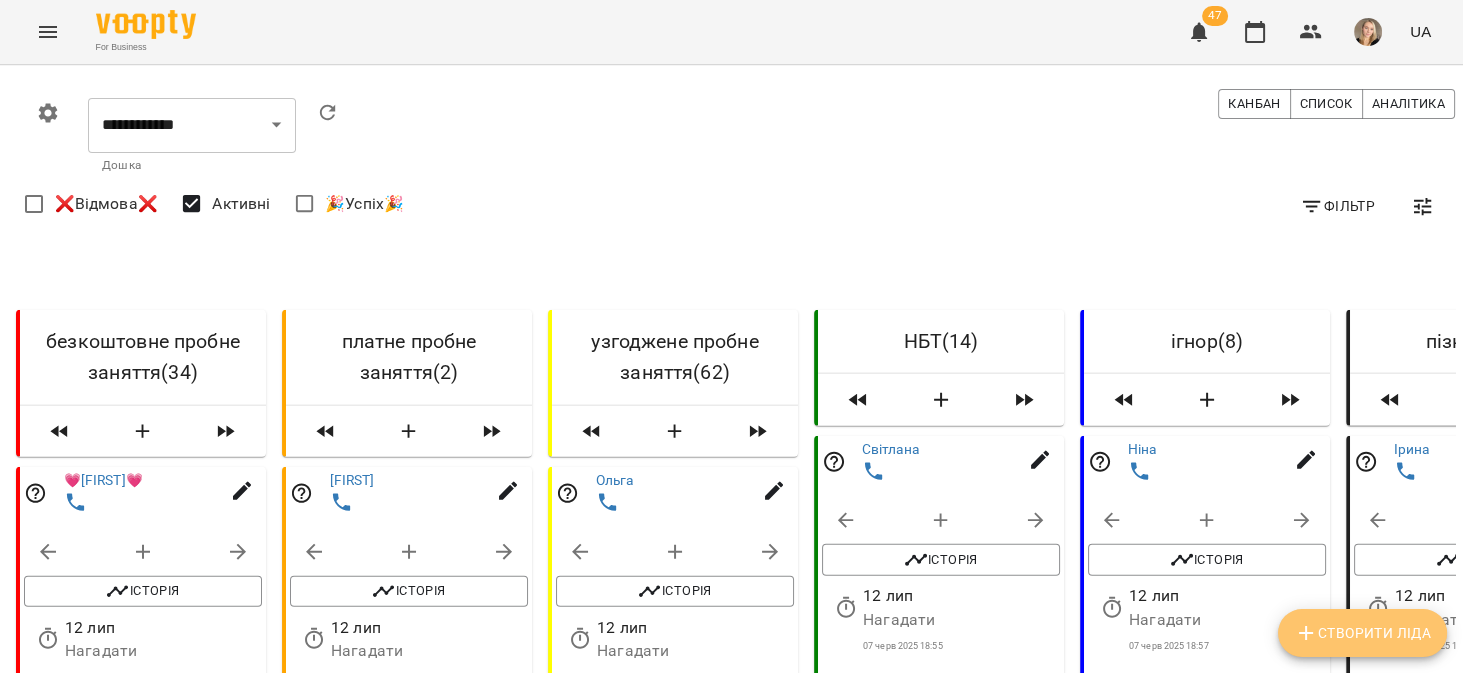 click on "Створити Ліда" at bounding box center (1362, 633) 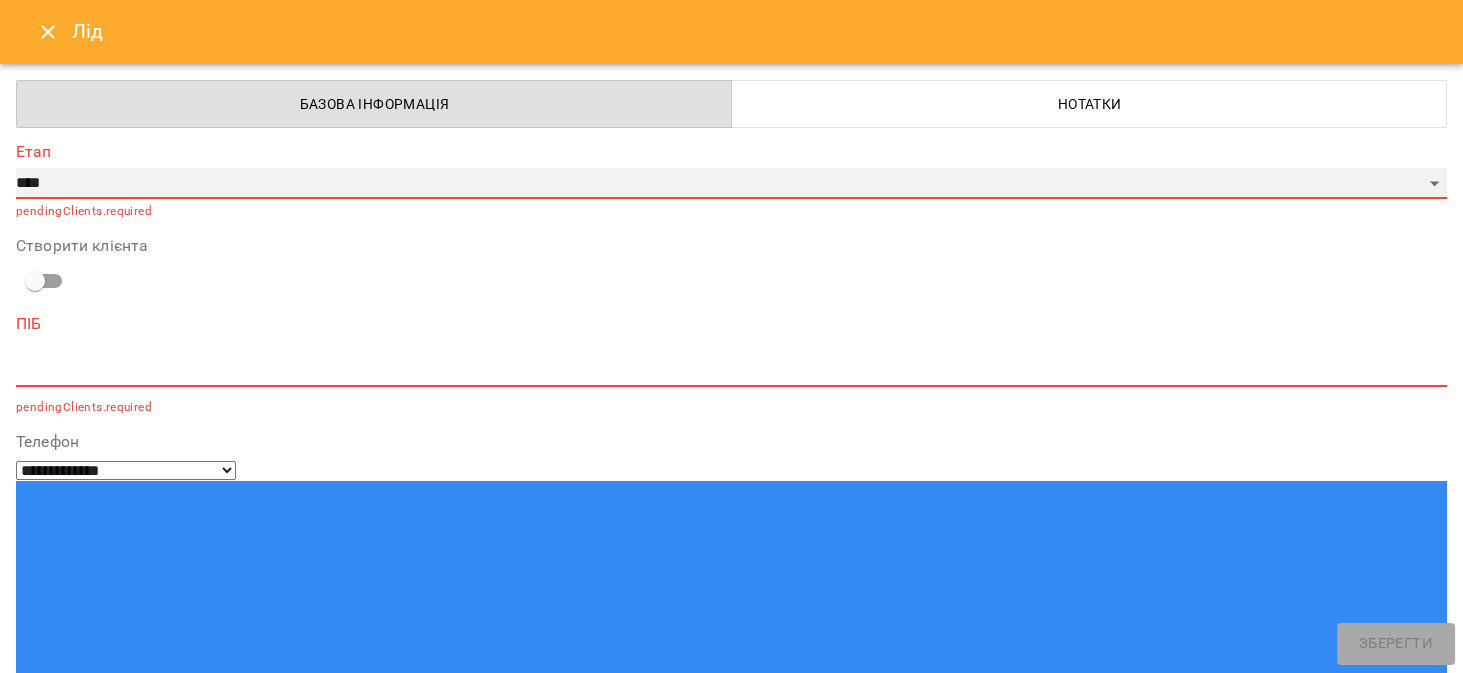 click on "**********" at bounding box center (731, 184) 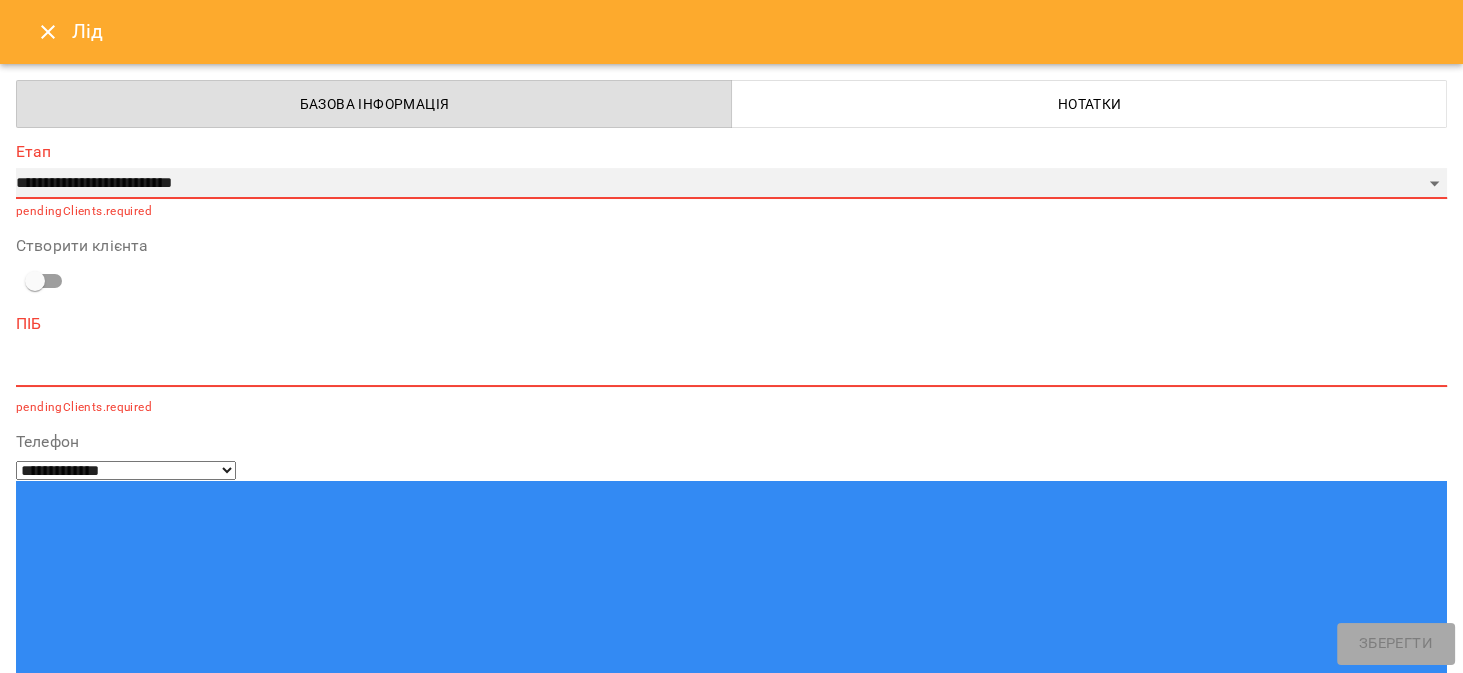 click on "**********" at bounding box center (731, 184) 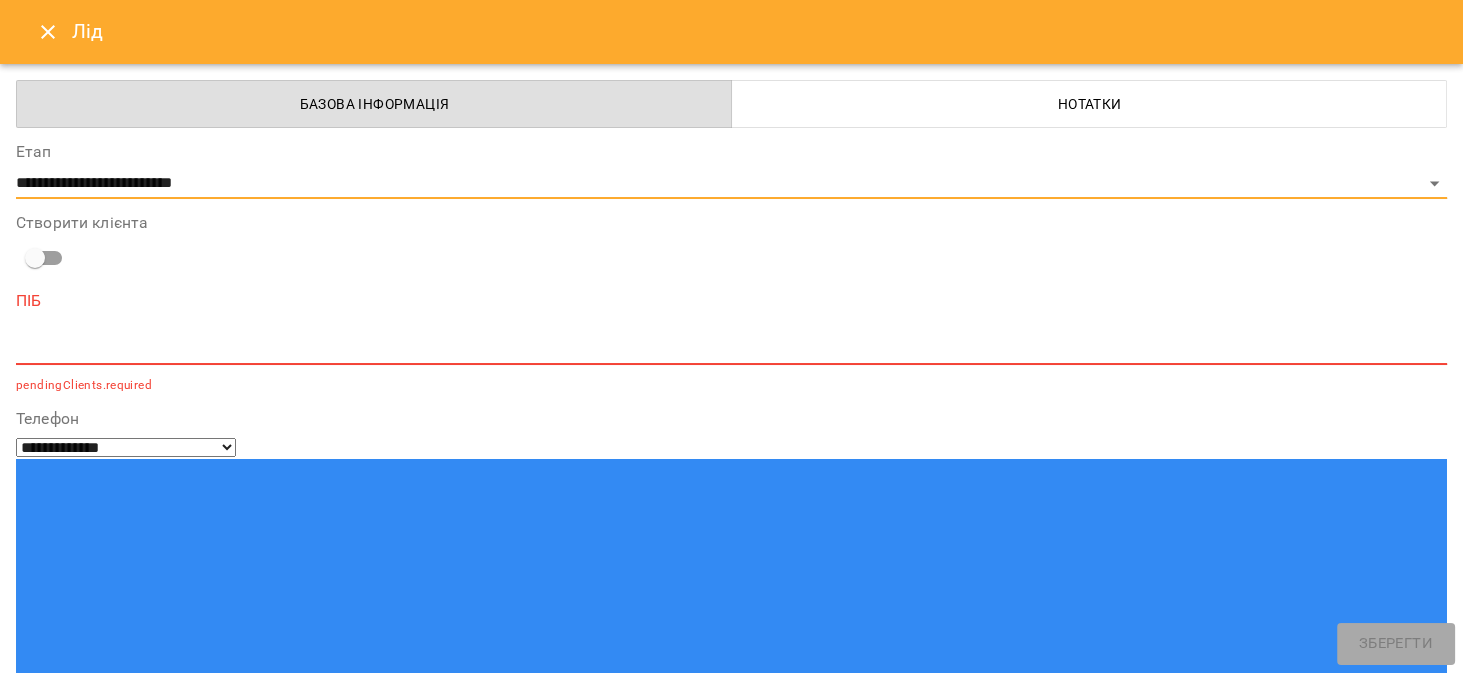click at bounding box center [99, 1428] 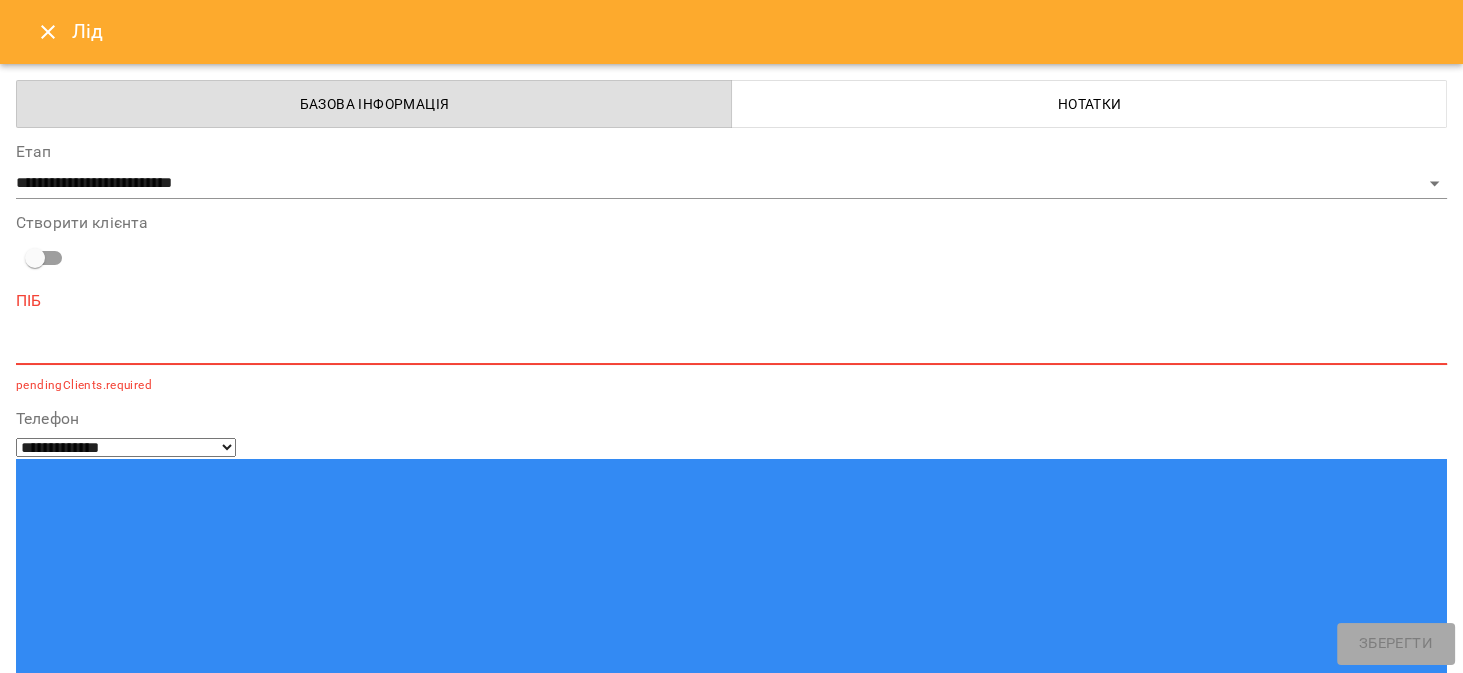 paste on "**********" 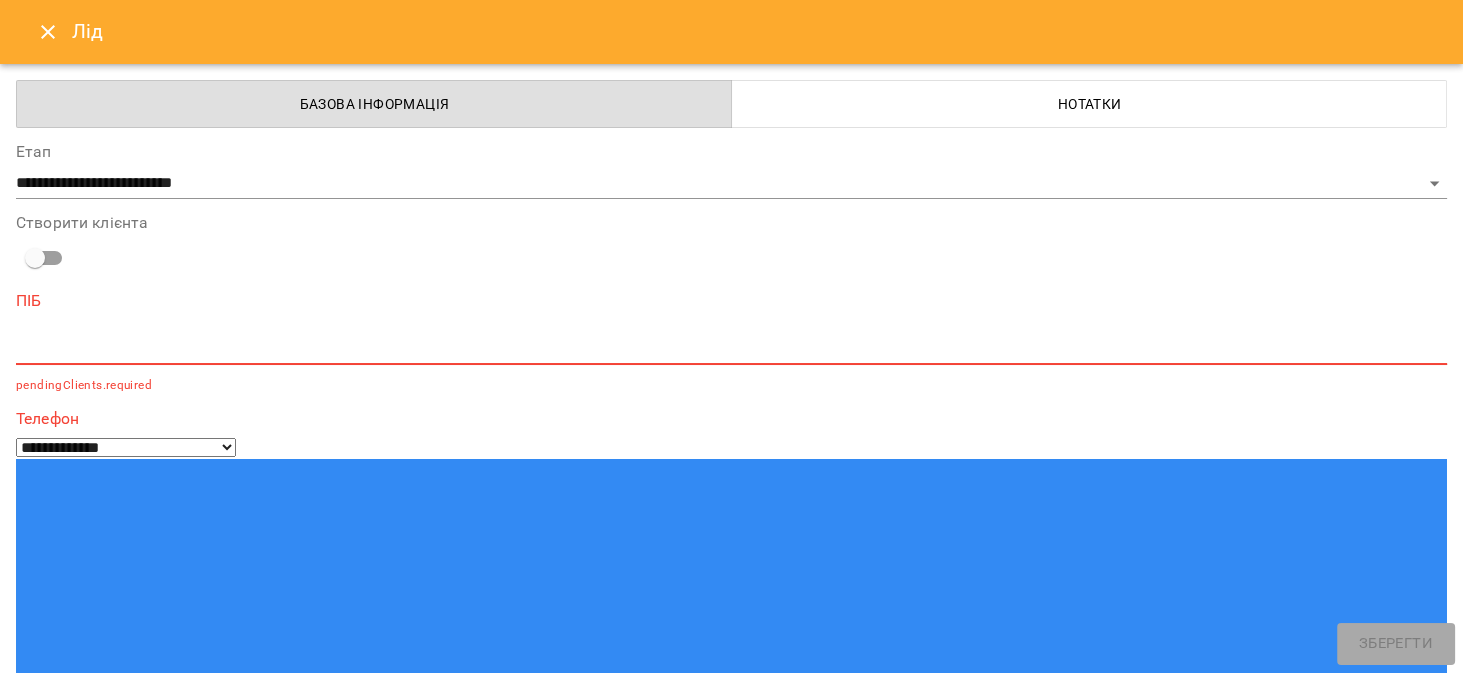 click on "**********" at bounding box center (99, 1428) 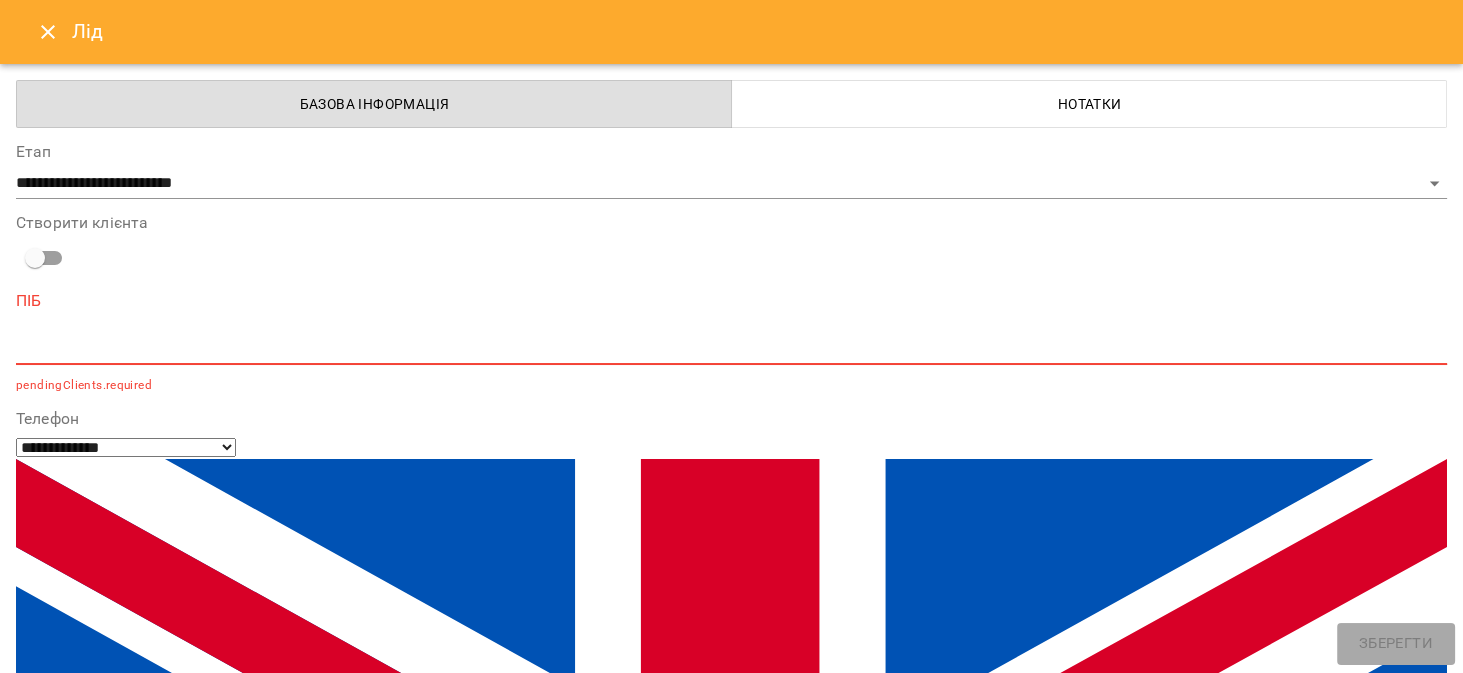 type on "**********" 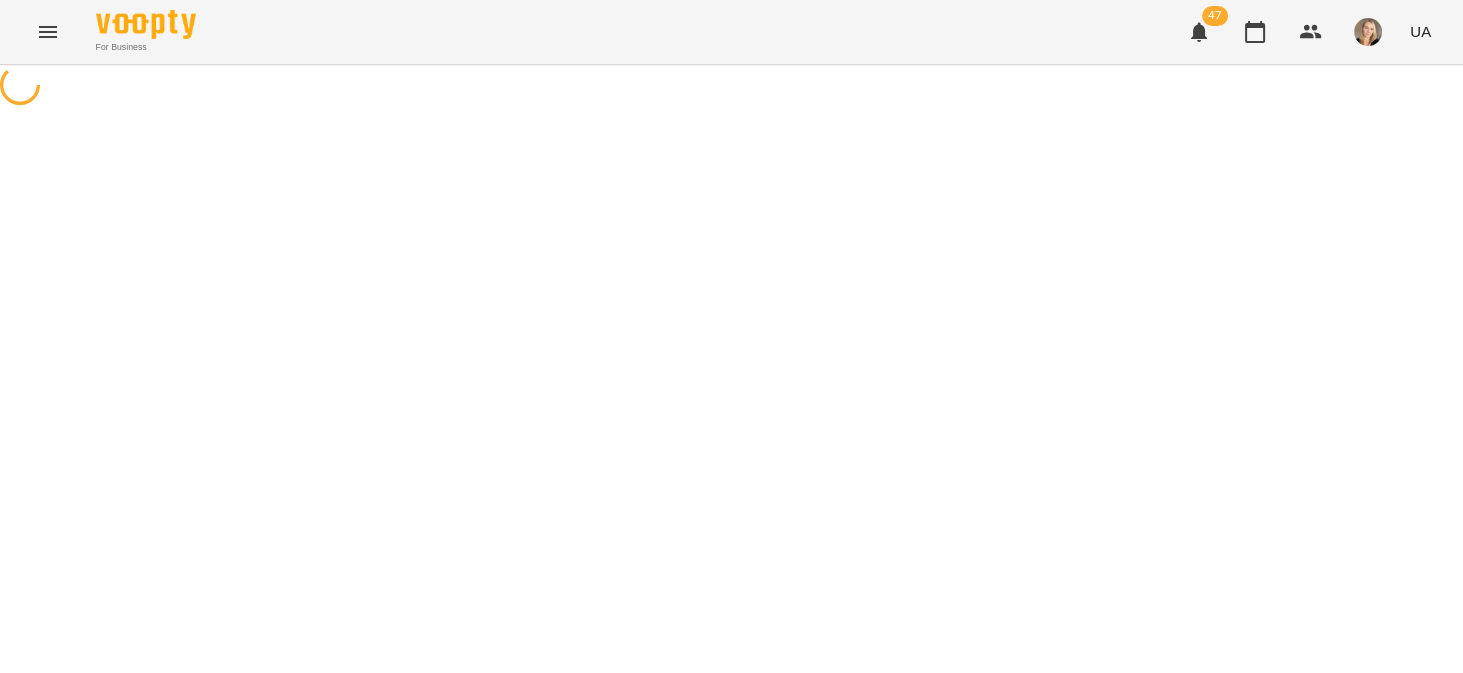 scroll, scrollTop: 0, scrollLeft: 0, axis: both 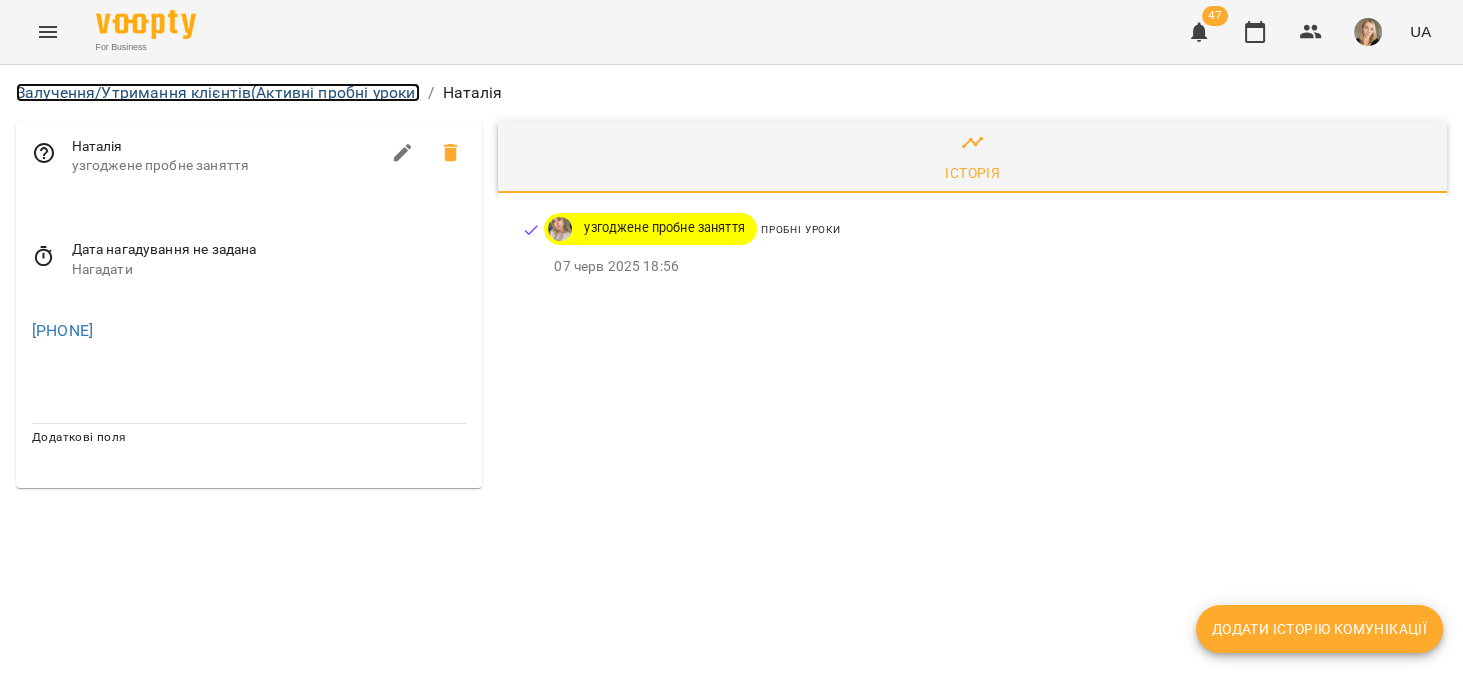click on "Залучення/Утримання клієнтів (Активні пробні уроки)" at bounding box center (218, 92) 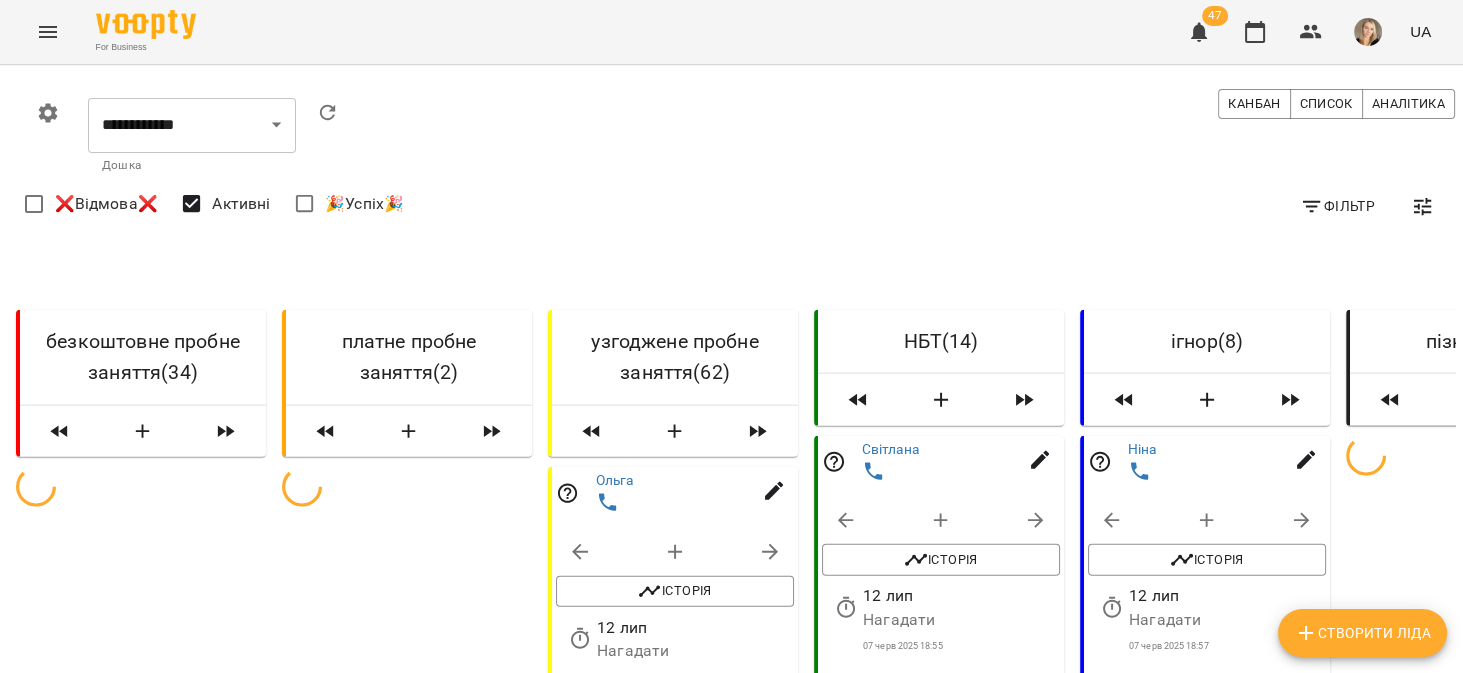 click on "Створити Ліда" at bounding box center (1362, 633) 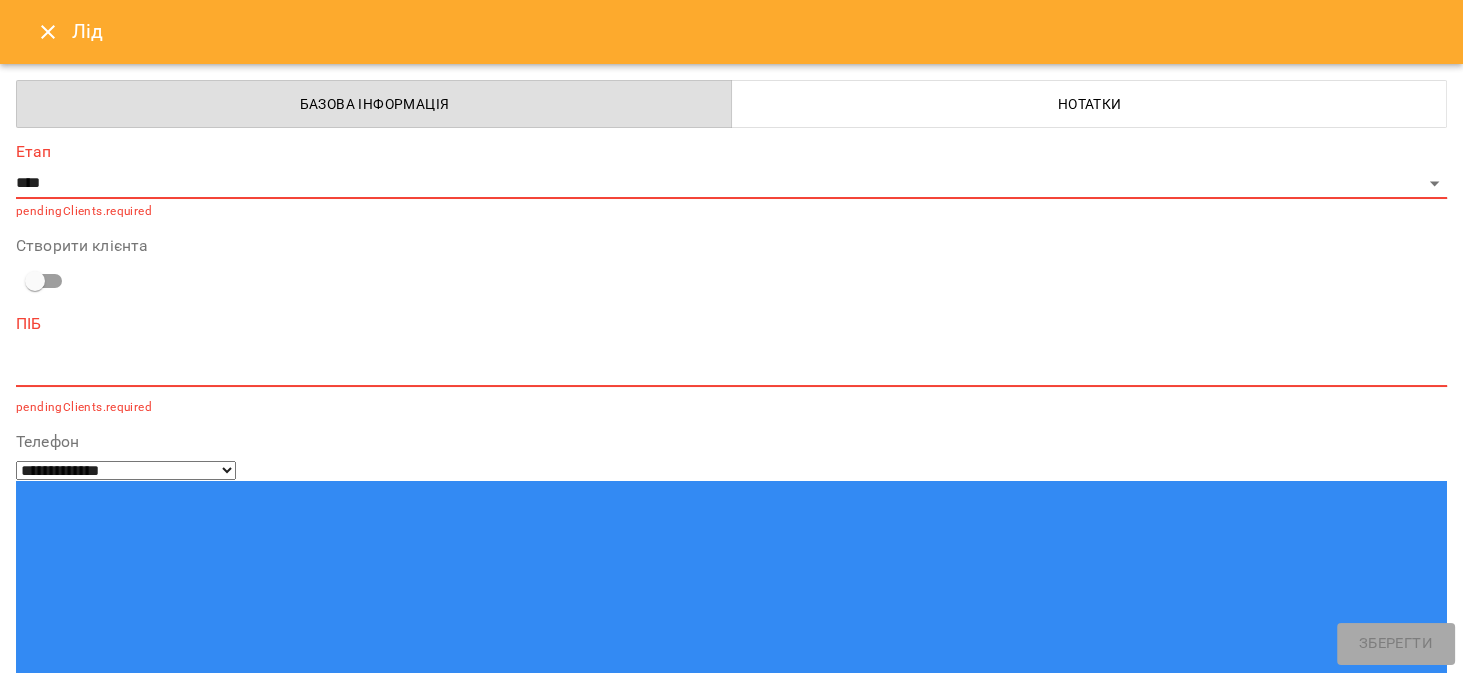 click at bounding box center (731, 370) 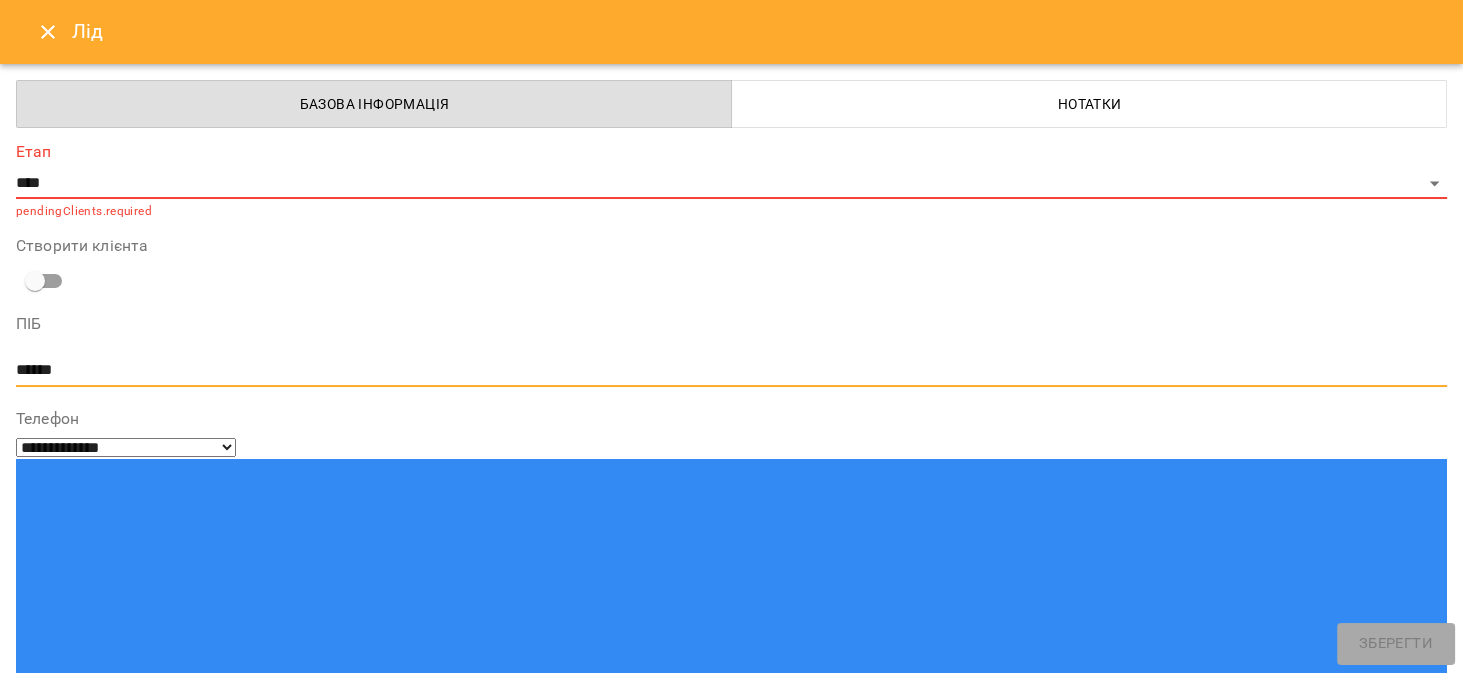 type on "******" 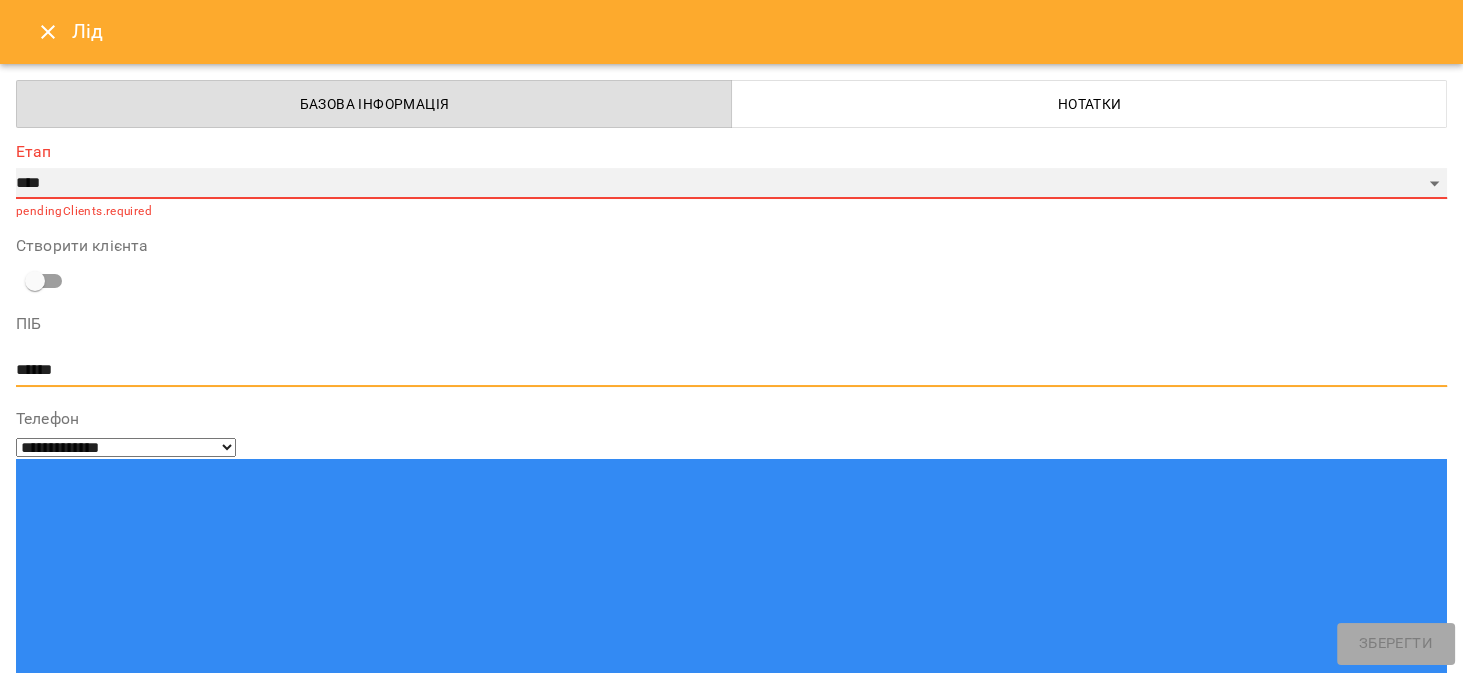 click on "**********" at bounding box center [731, 184] 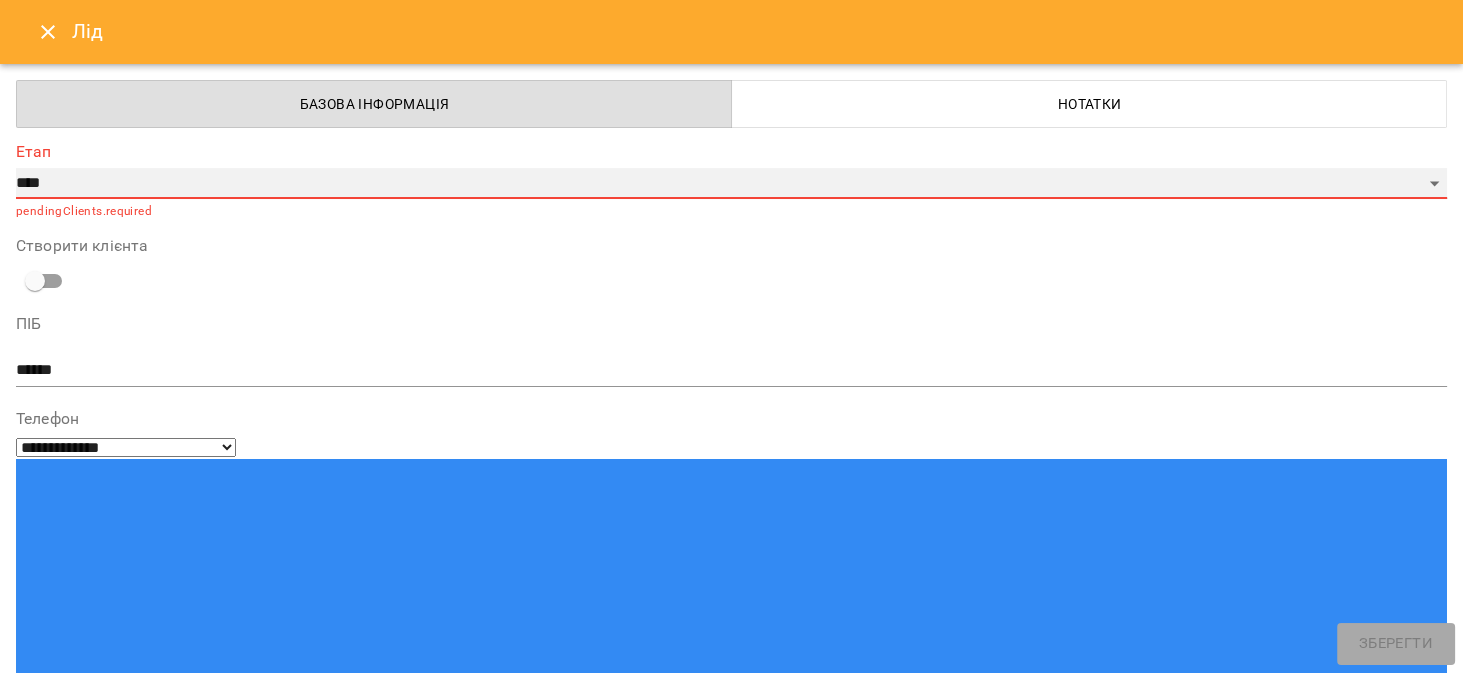 select on "*" 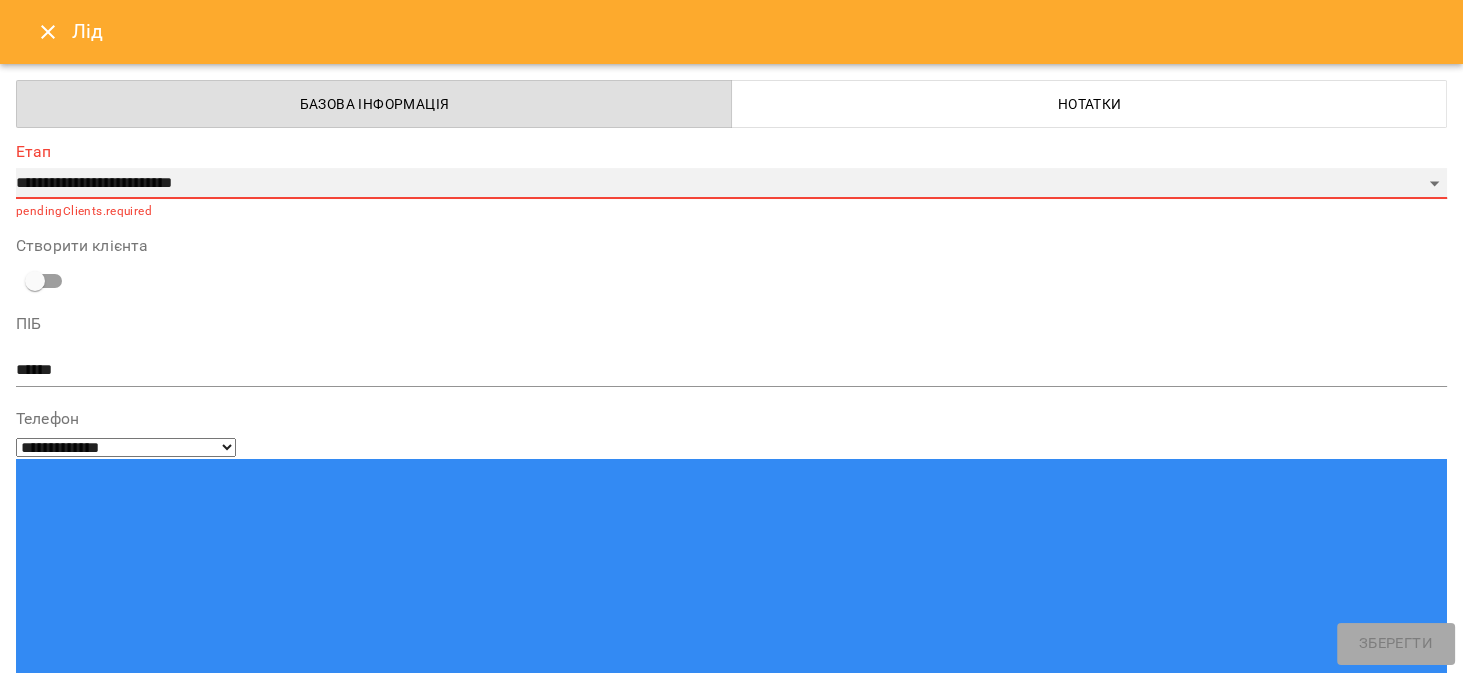 click on "**********" at bounding box center [731, 184] 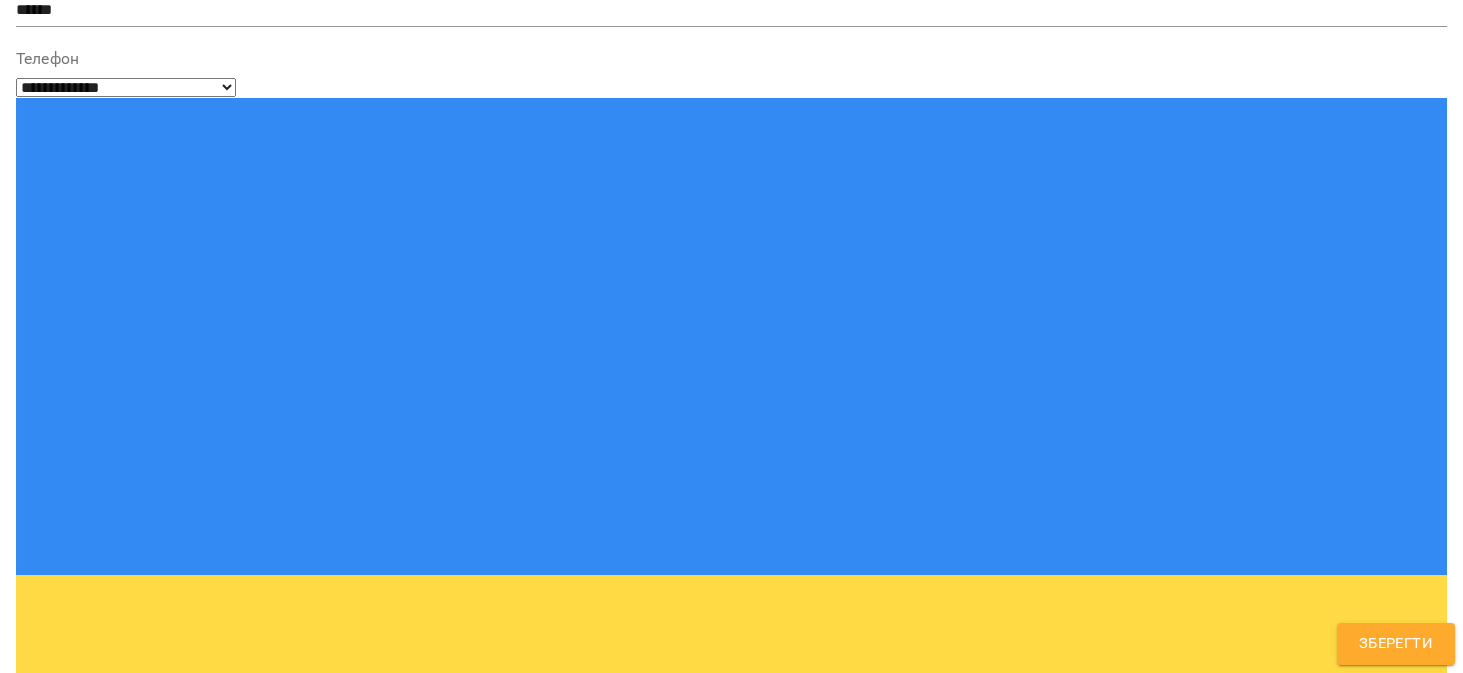 scroll, scrollTop: 352, scrollLeft: 0, axis: vertical 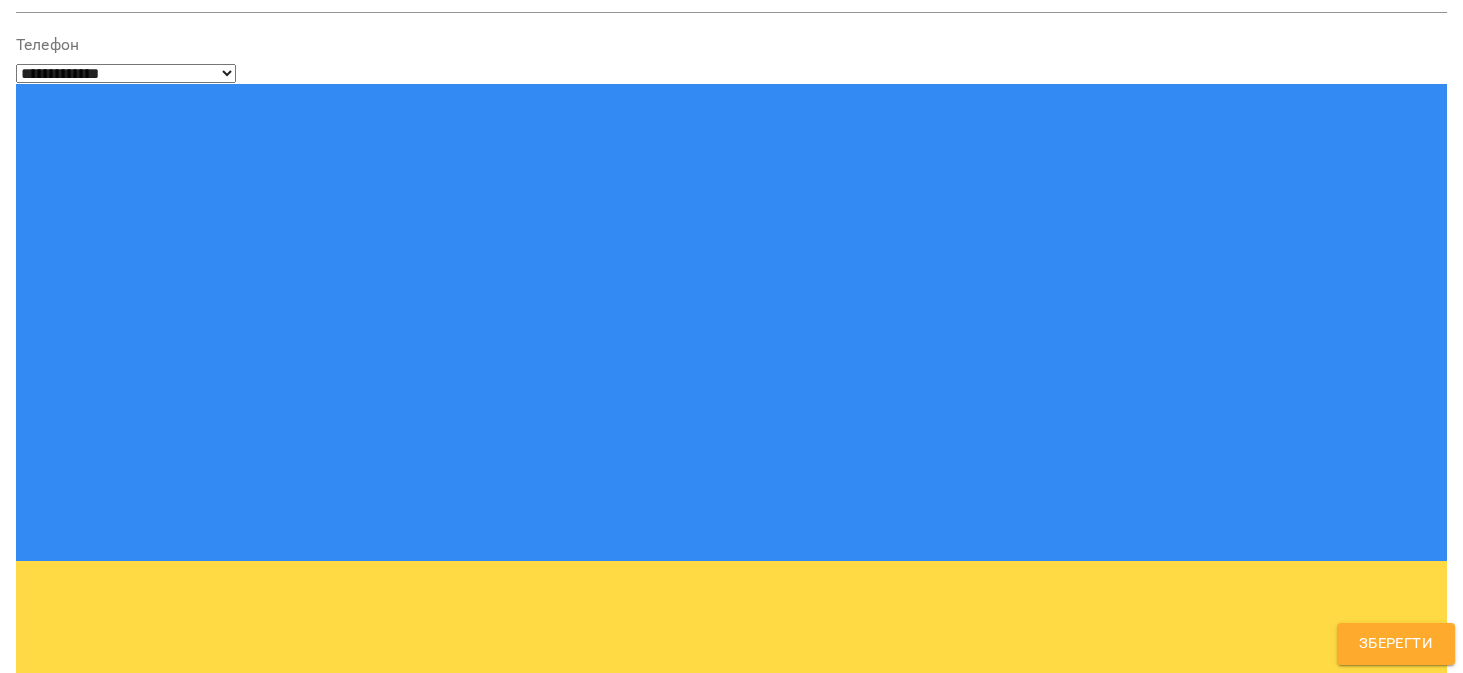 click on "Зберегти" at bounding box center (1396, 644) 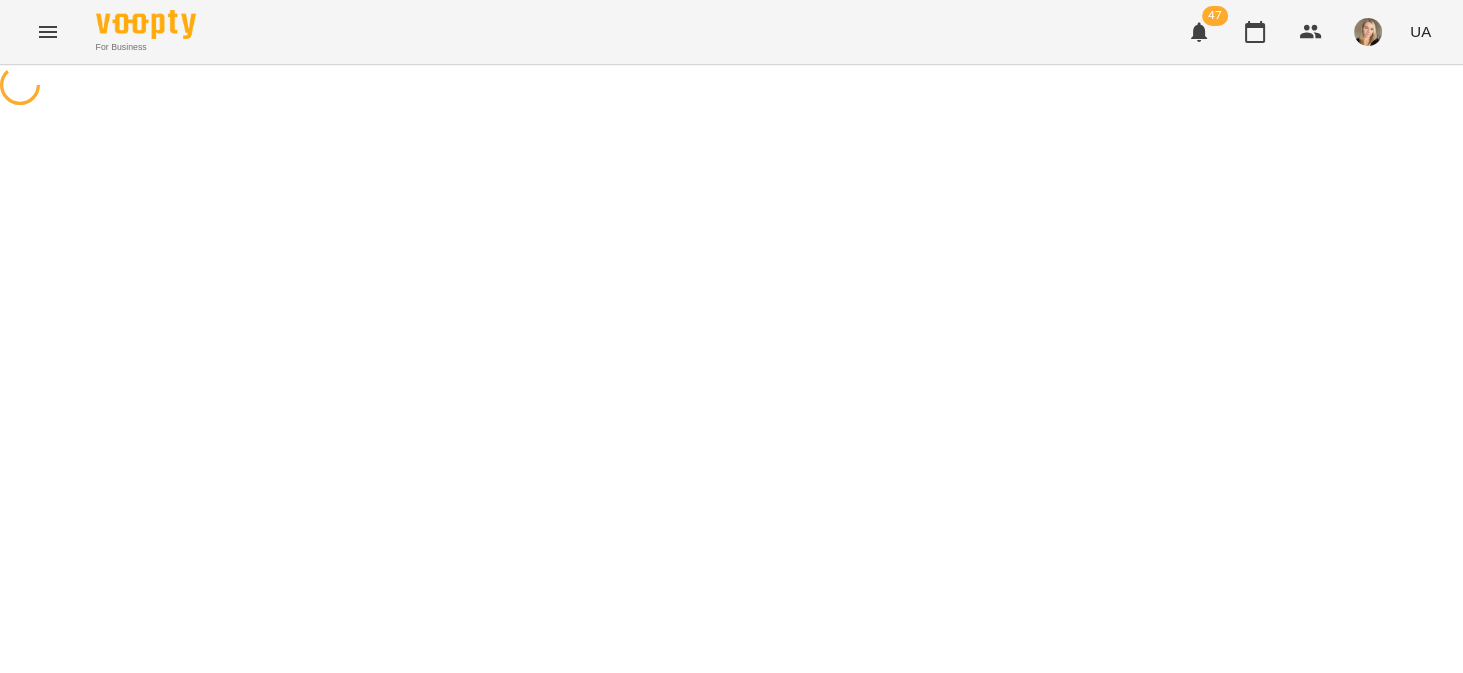scroll, scrollTop: 0, scrollLeft: 0, axis: both 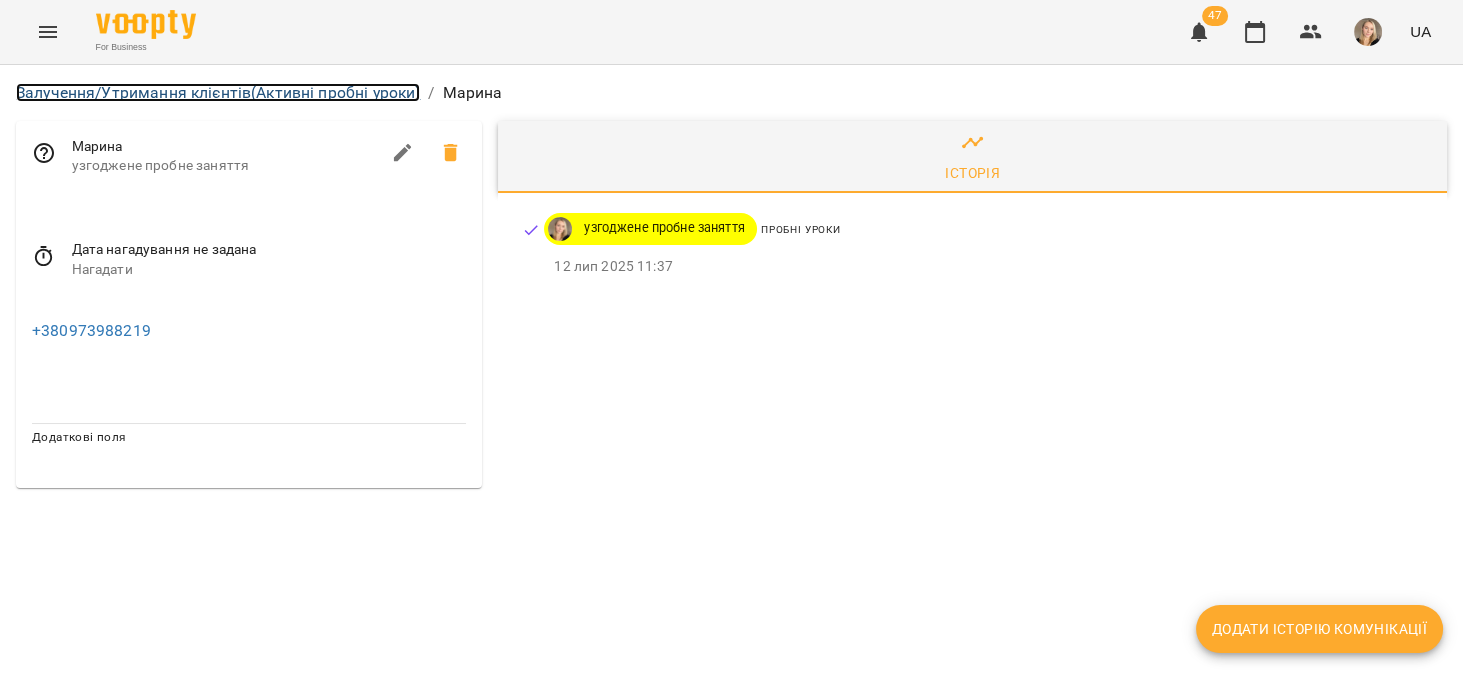 click on "Залучення/Утримання клієнтів (Активні пробні уроки)" at bounding box center (218, 92) 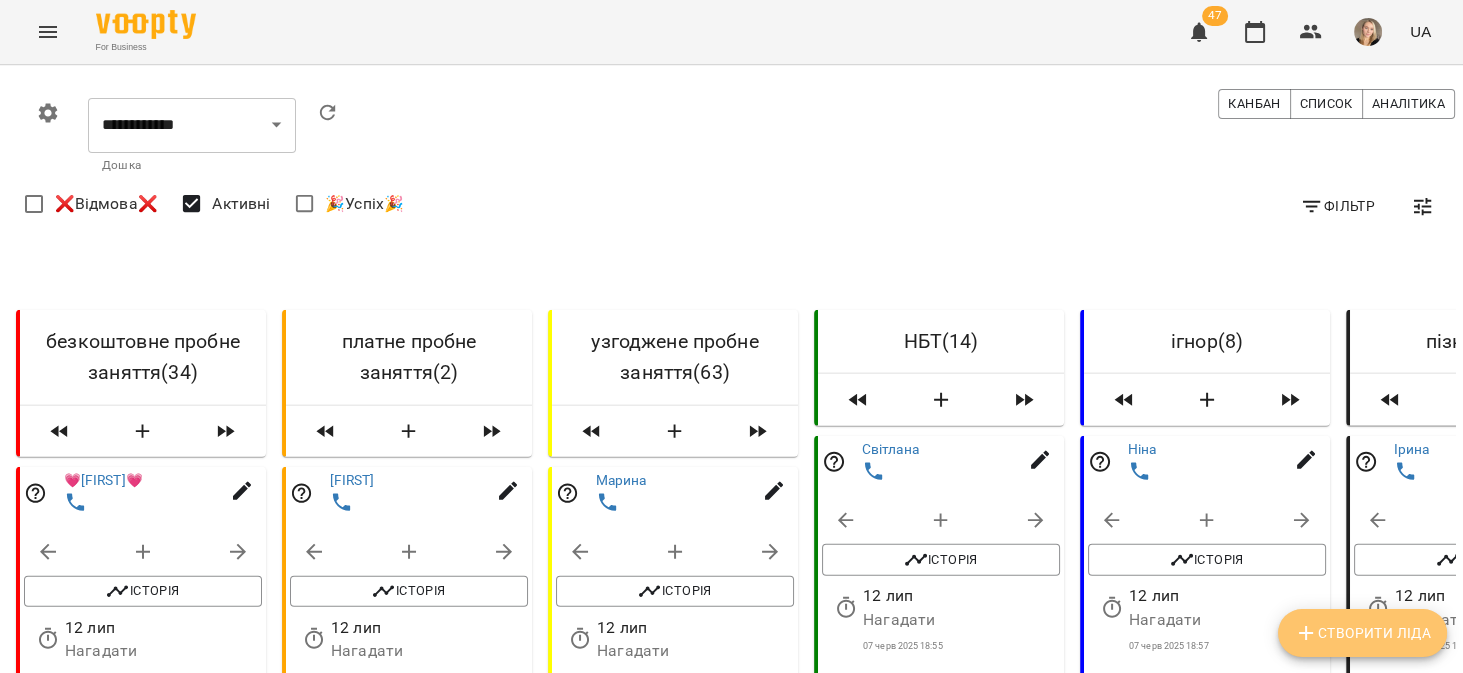 click on "Створити Ліда" at bounding box center (1362, 633) 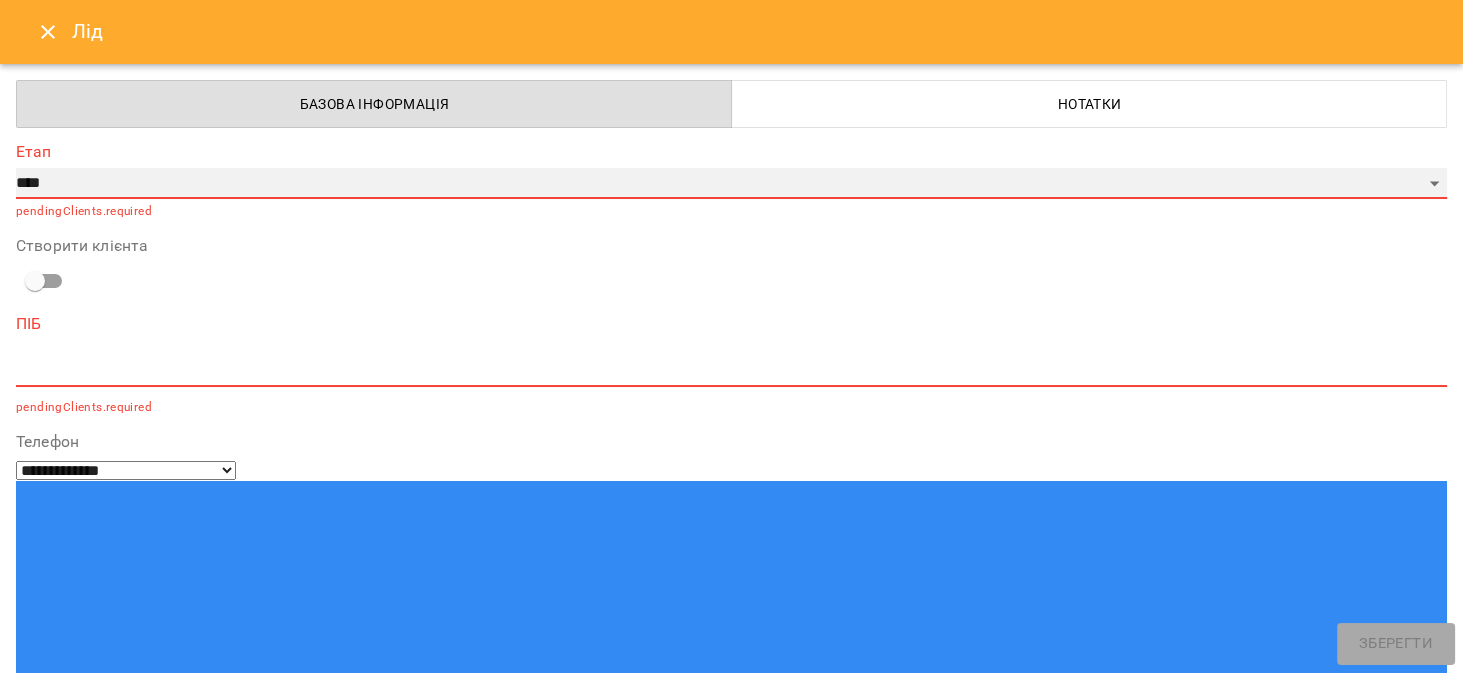 click on "**********" at bounding box center (731, 184) 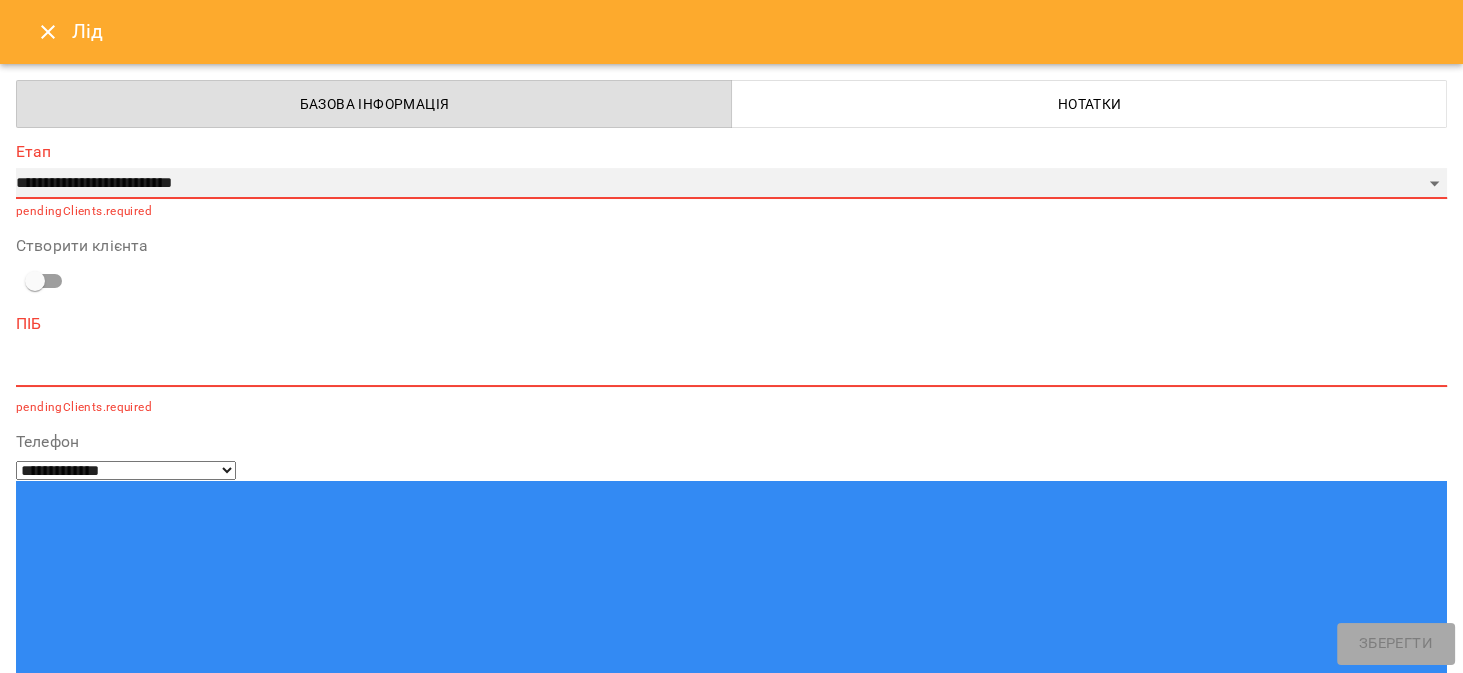 click on "**********" at bounding box center (731, 184) 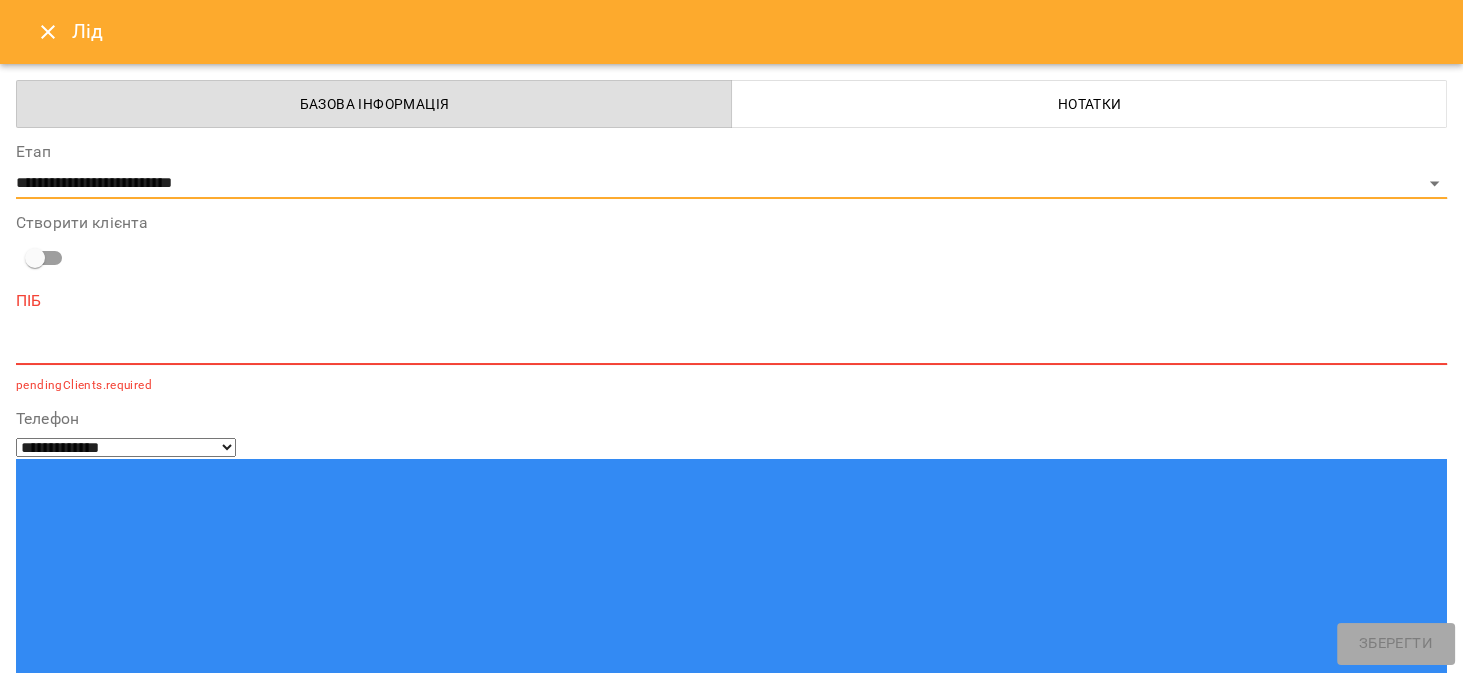 click at bounding box center [731, 348] 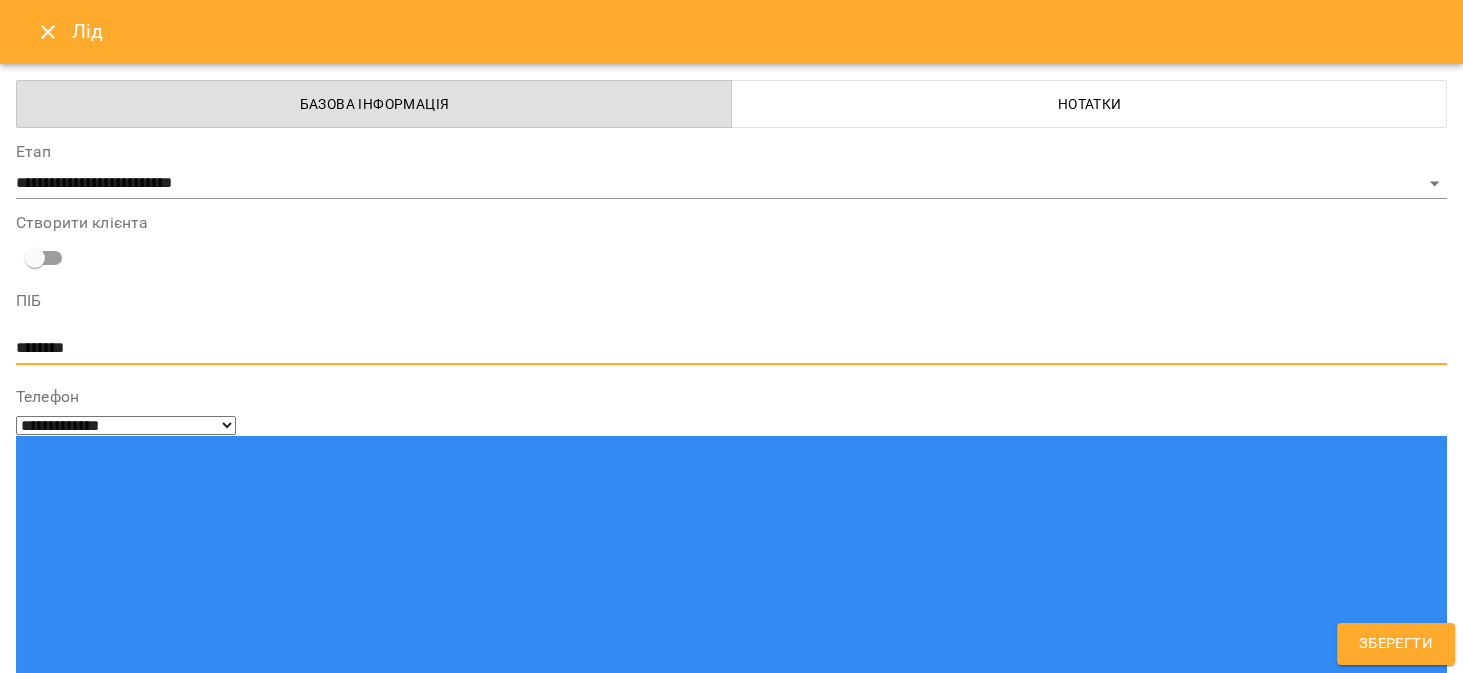 type on "********" 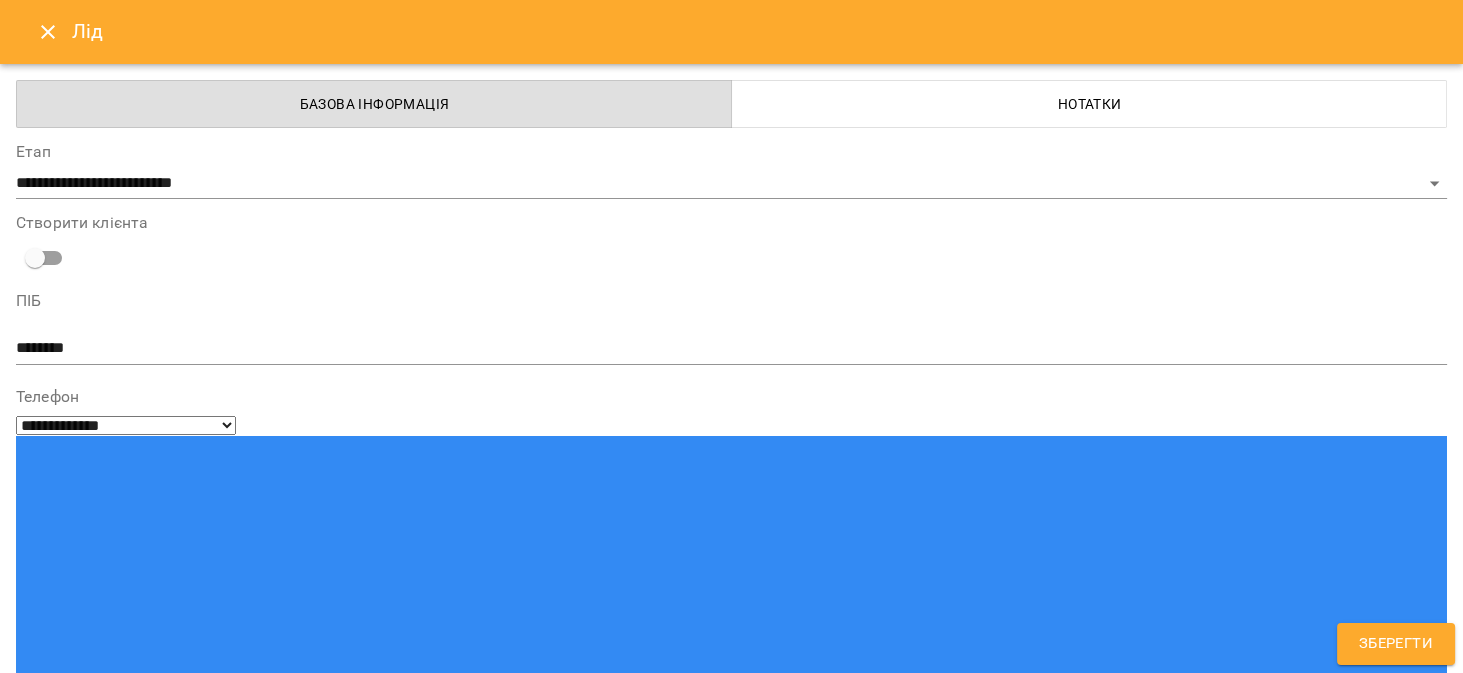 paste on "**********" 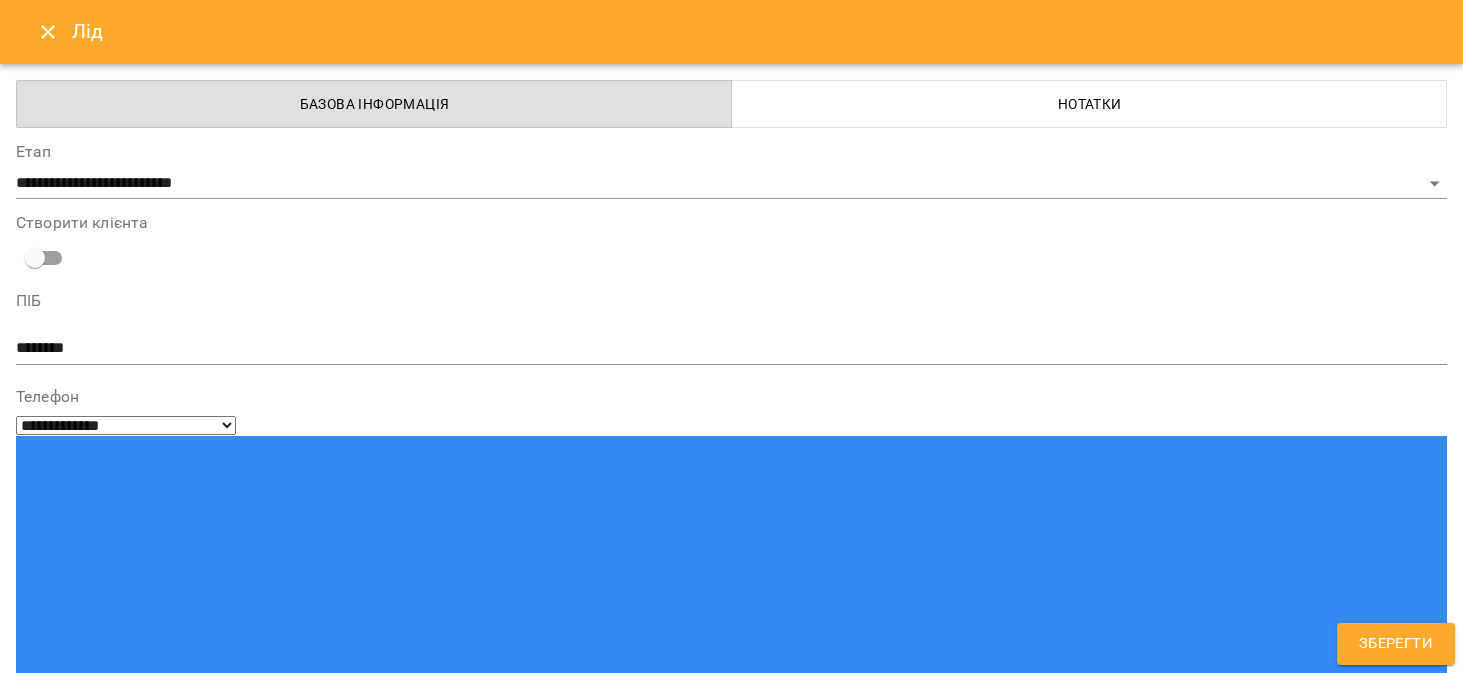 type on "**********" 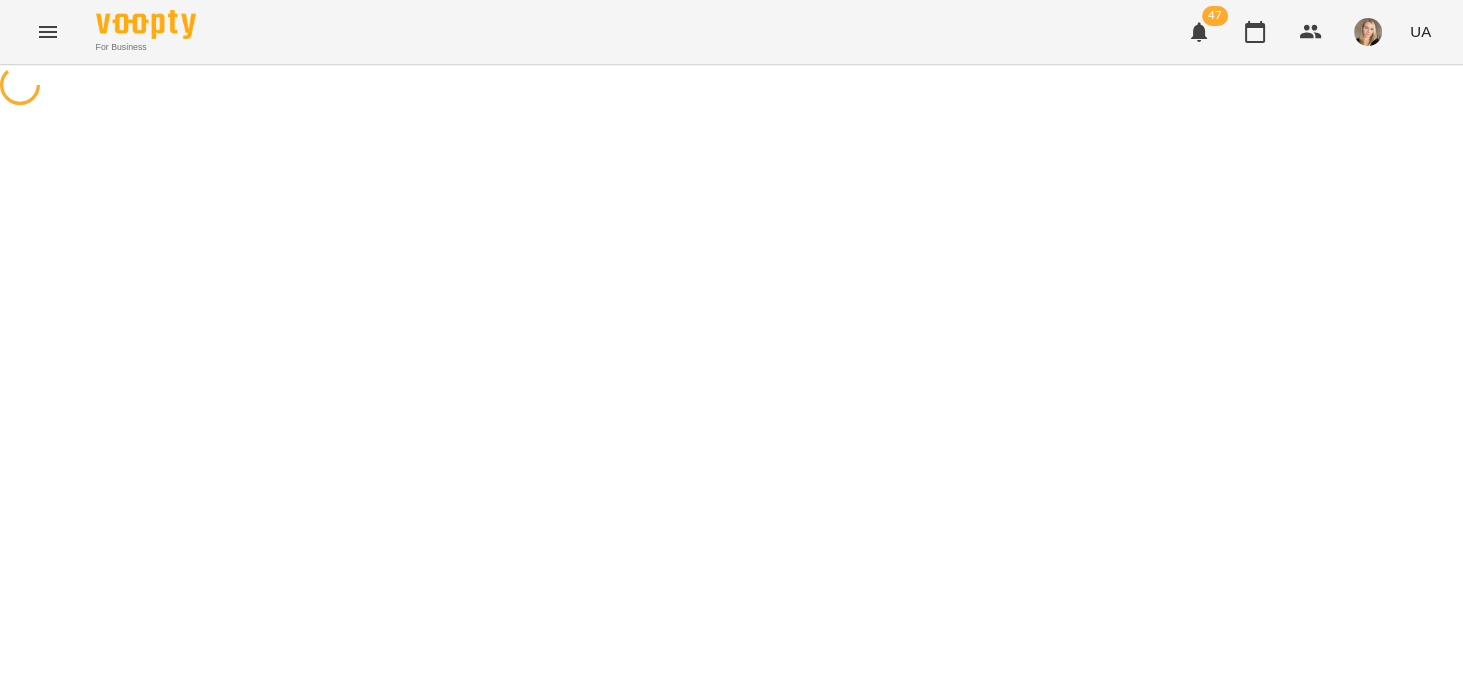 scroll, scrollTop: 0, scrollLeft: 0, axis: both 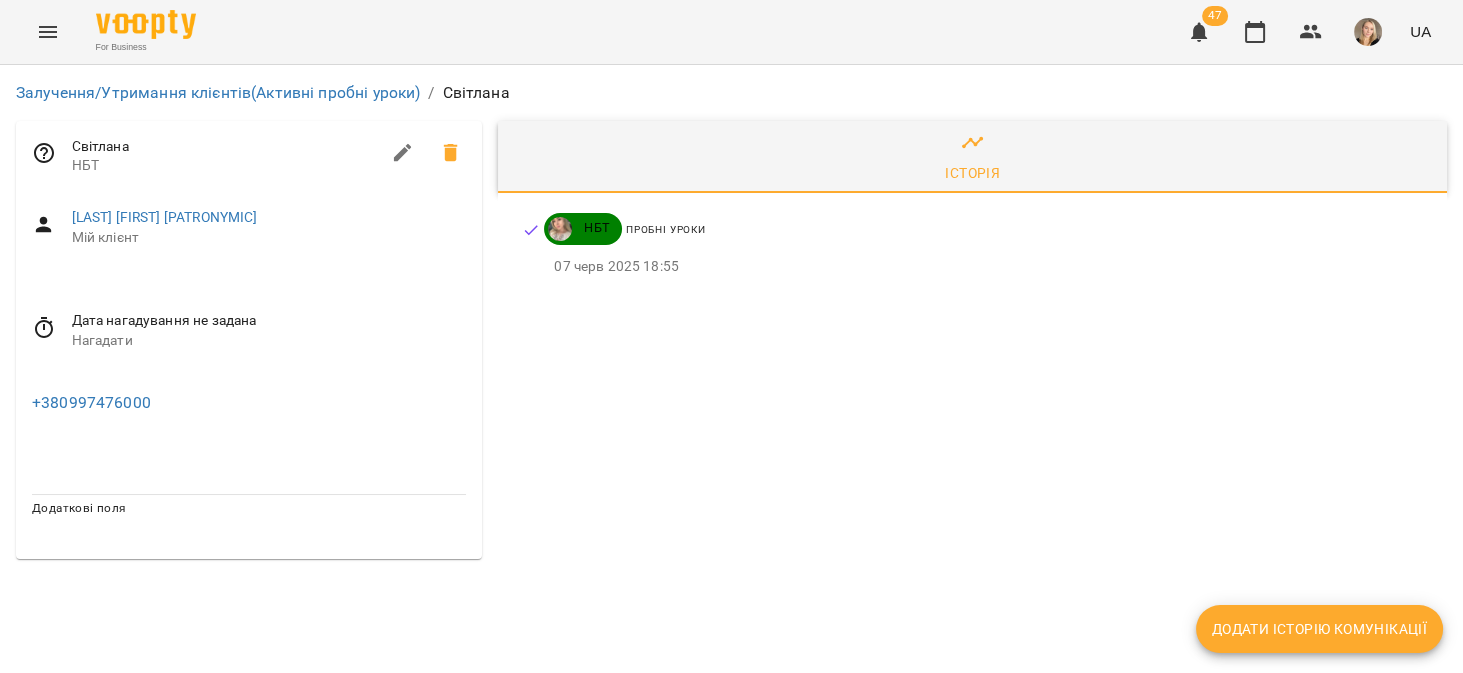 click on "пробні уроки" at bounding box center (1024, 230) 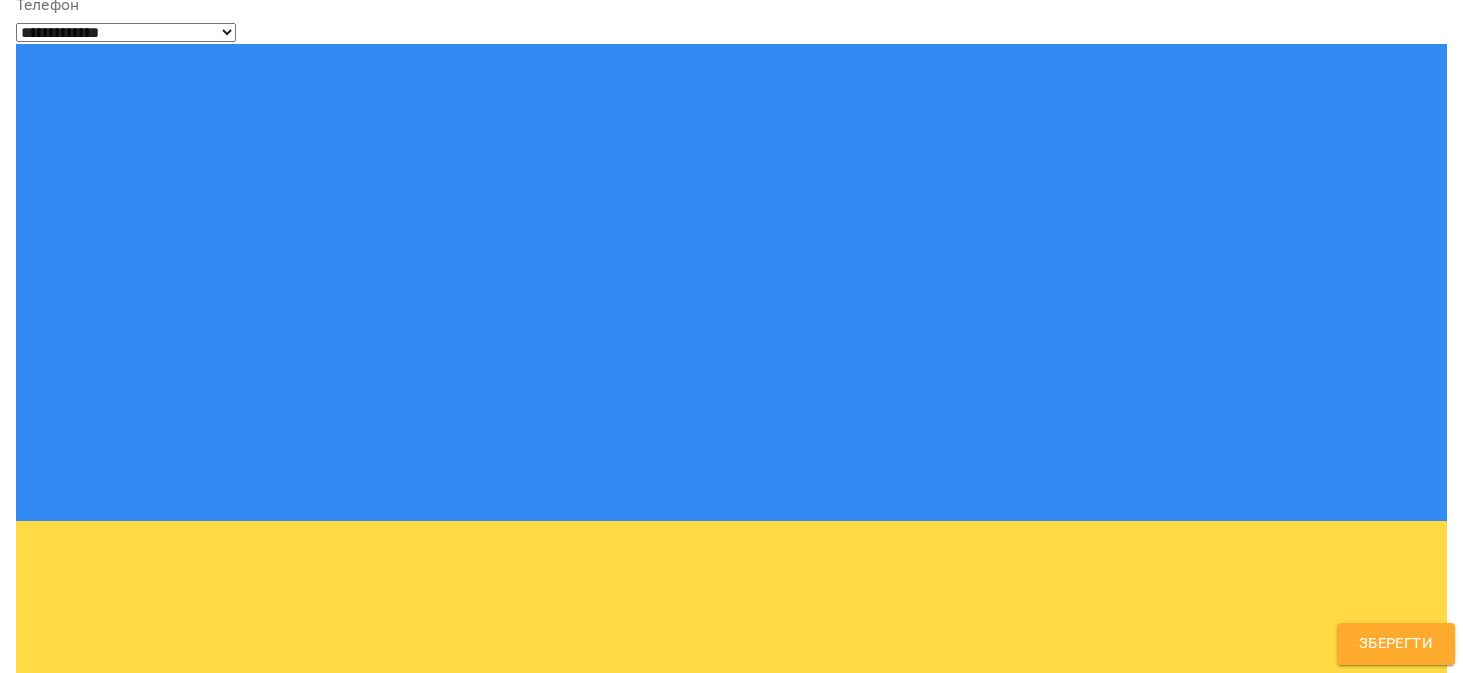 scroll, scrollTop: 0, scrollLeft: 0, axis: both 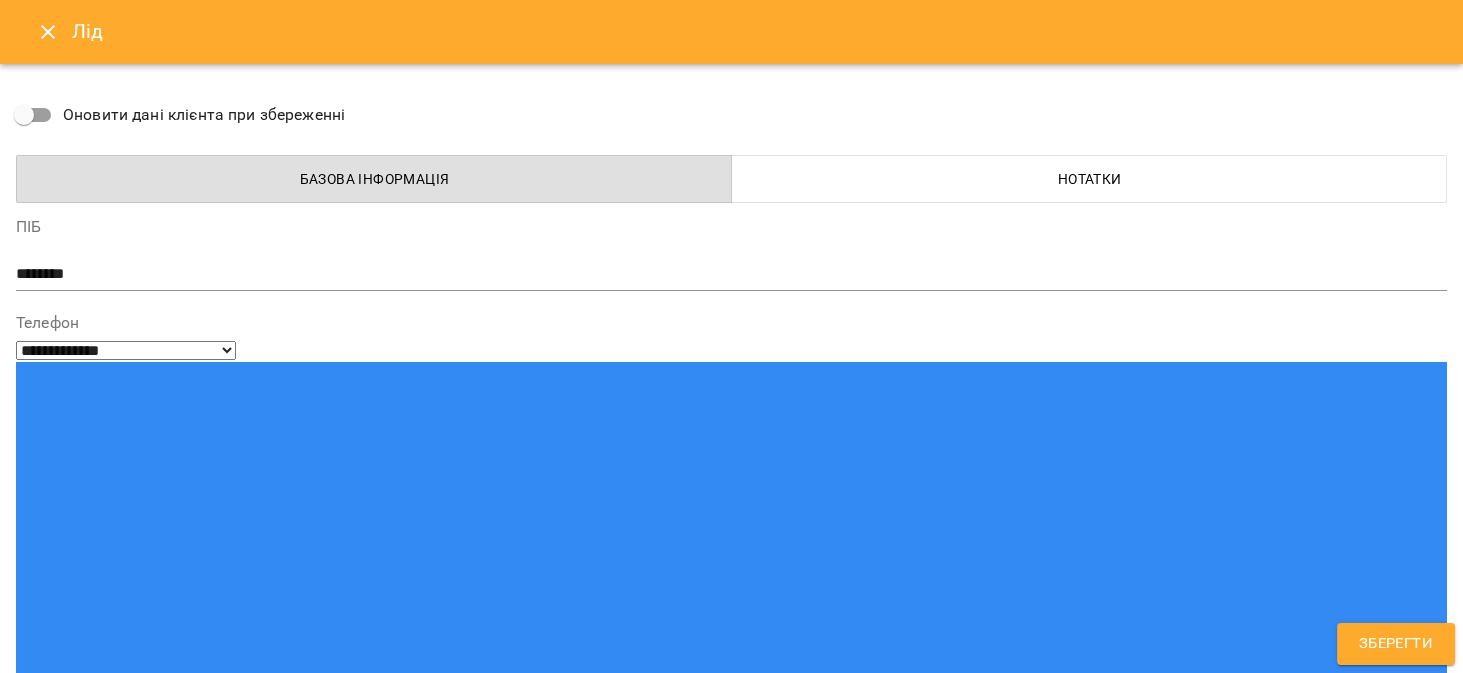 click 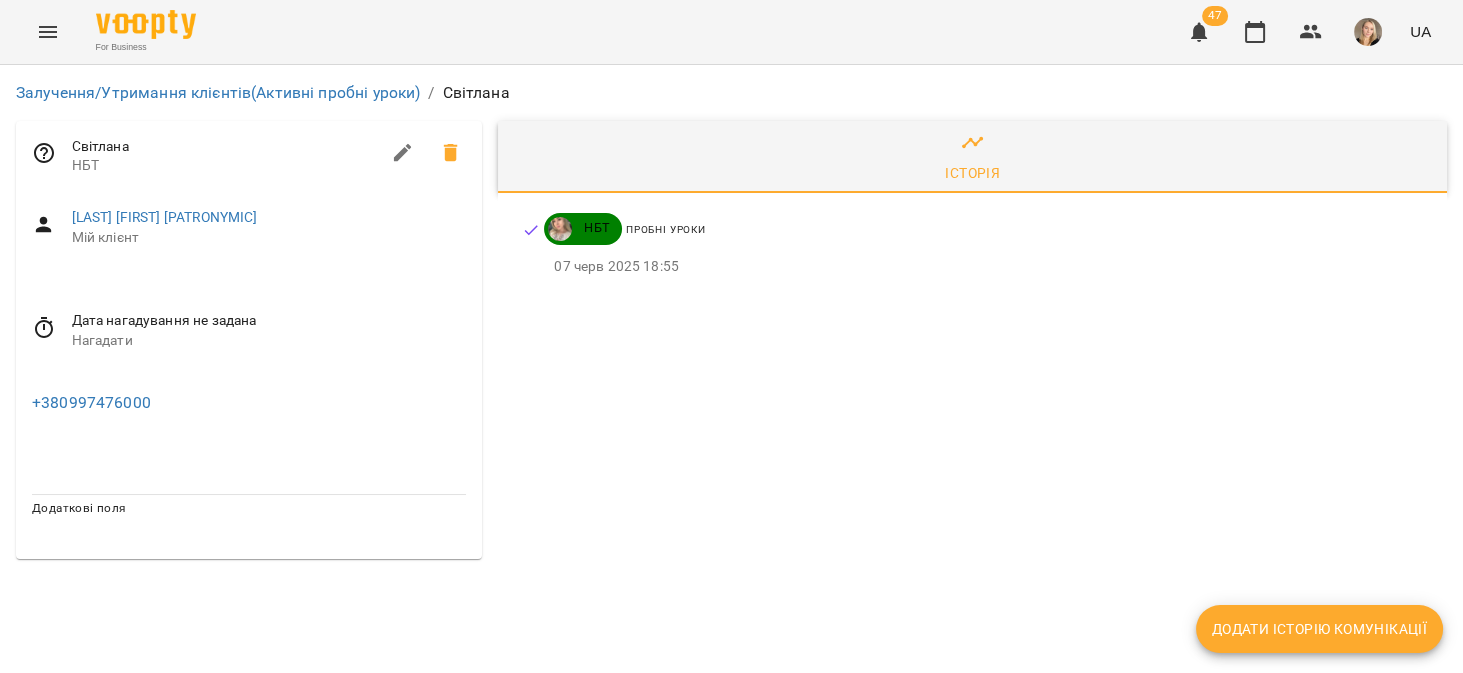 click on "Залучення/Утримання клієнтів (Активні пробні уроки)" at bounding box center [218, 93] 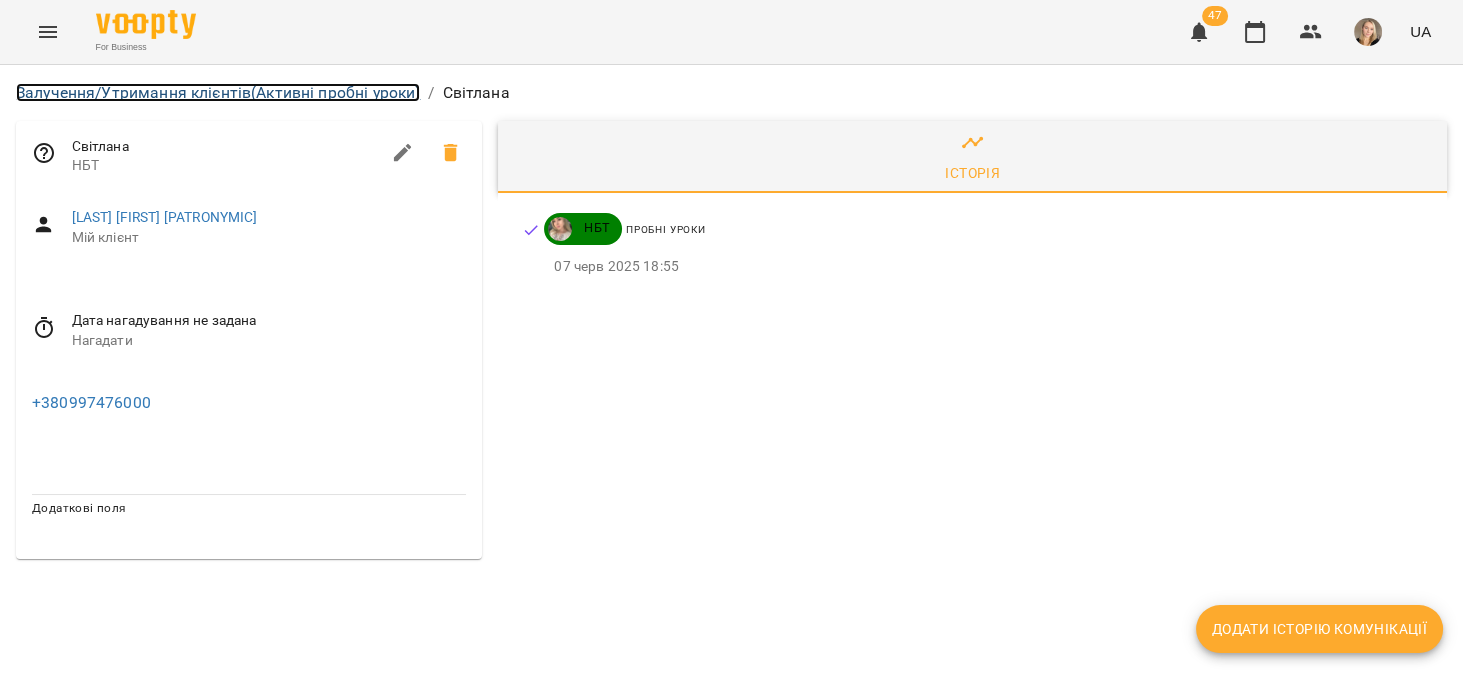 click on "Залучення/Утримання клієнтів (Активні пробні уроки)" at bounding box center [218, 92] 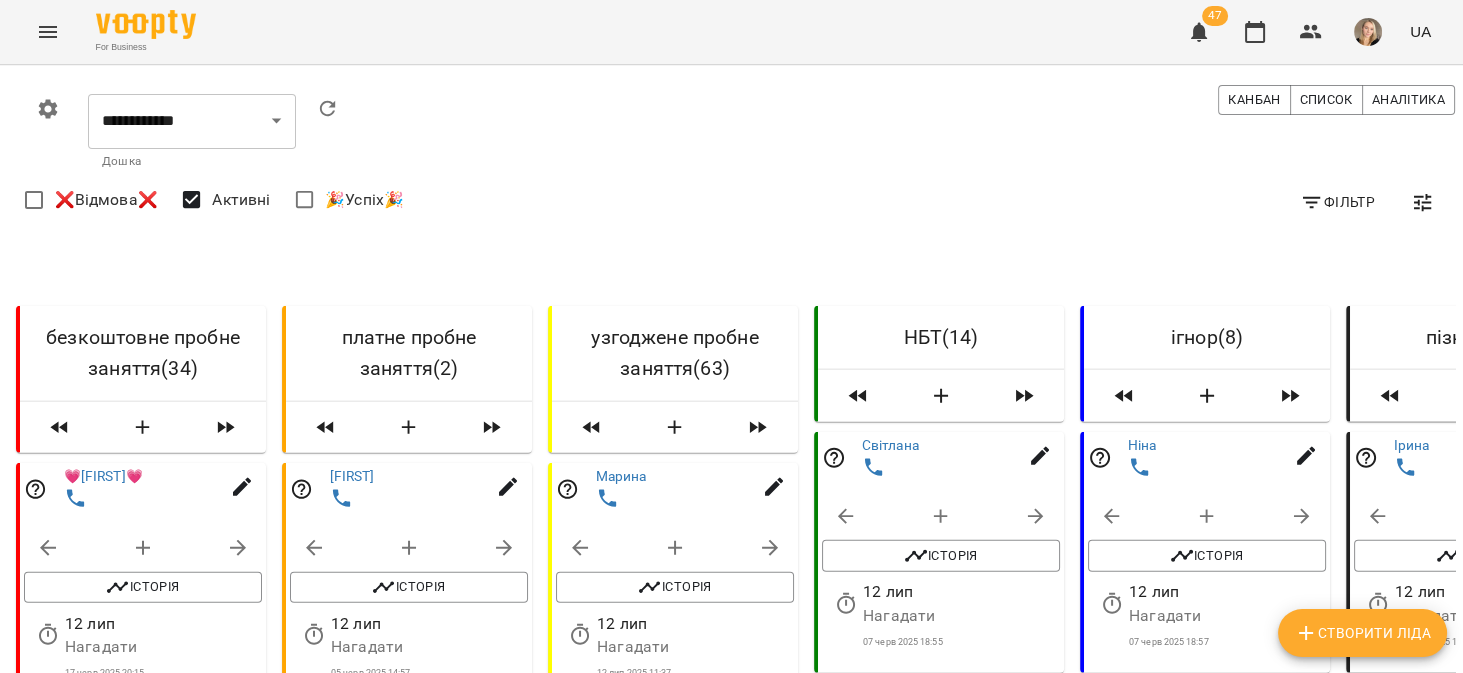 scroll, scrollTop: 190, scrollLeft: 0, axis: vertical 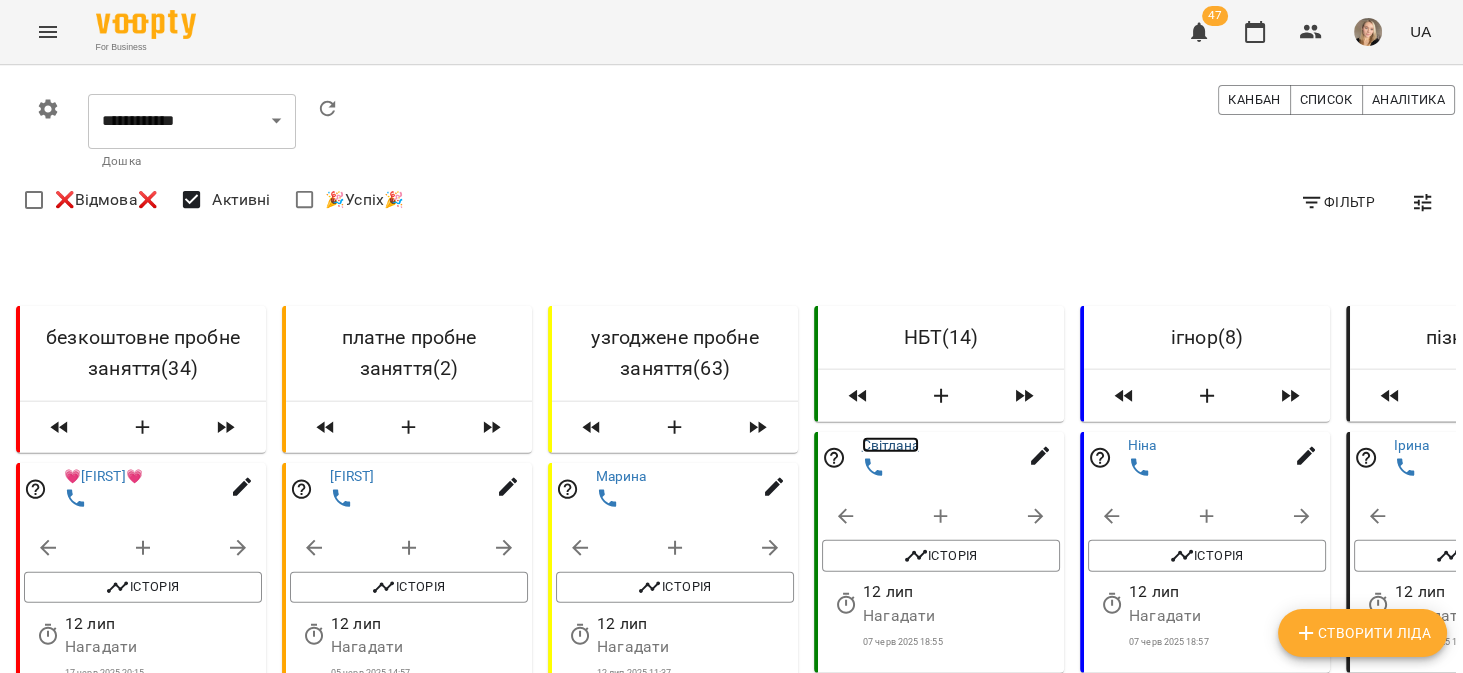 click on "Світлана" at bounding box center [890, 445] 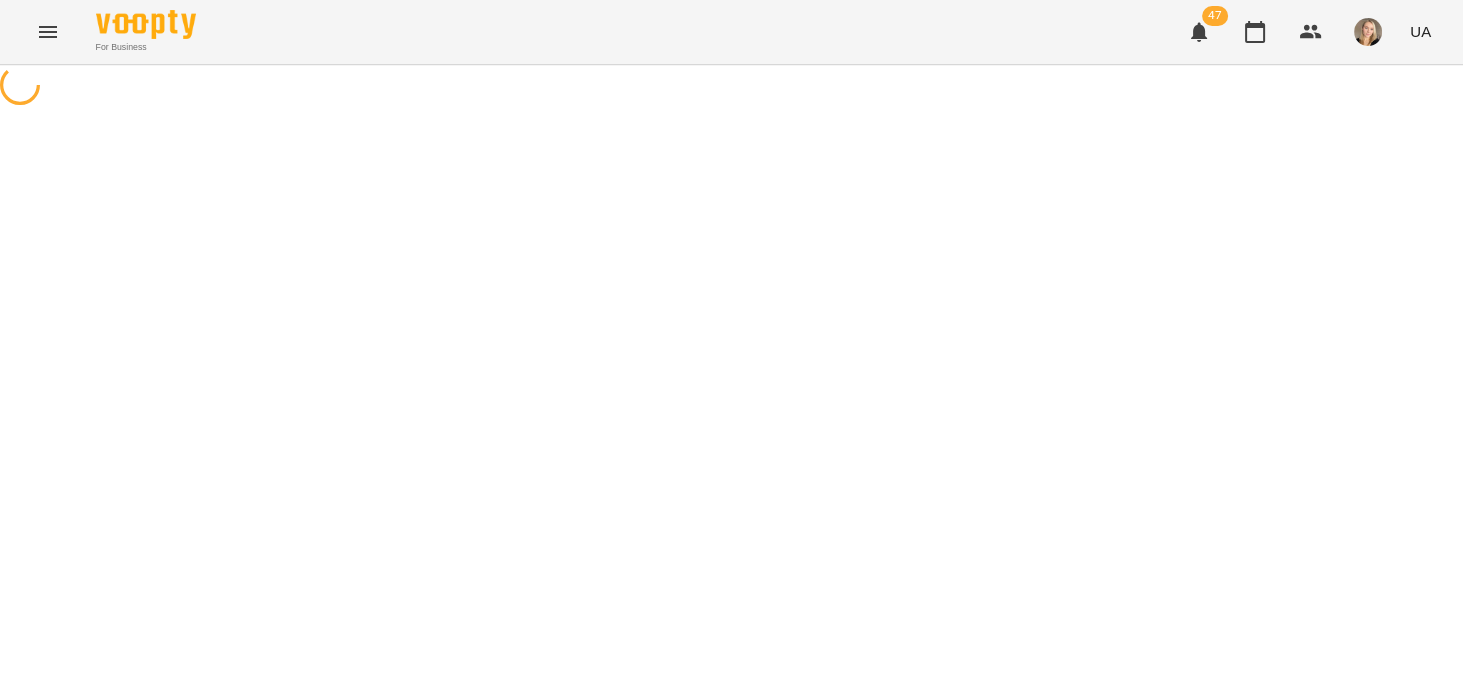 scroll, scrollTop: 0, scrollLeft: 0, axis: both 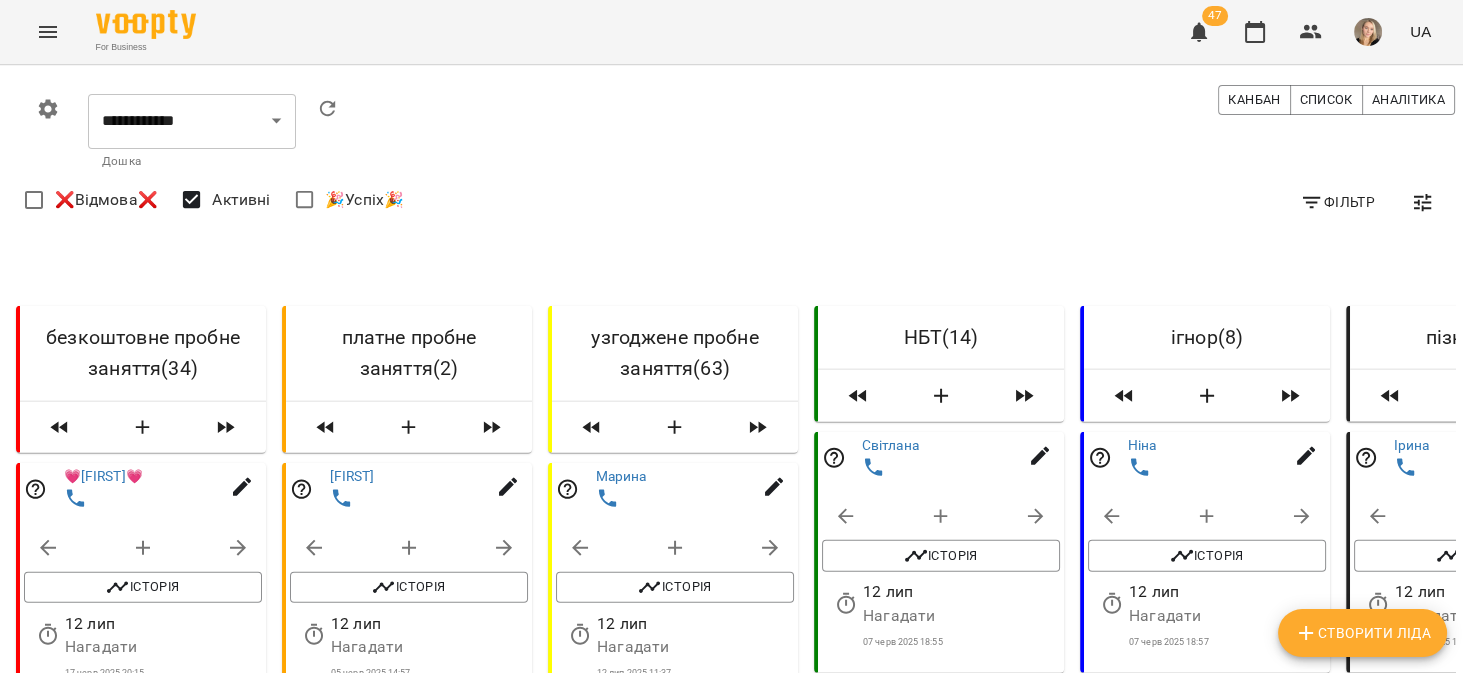 click 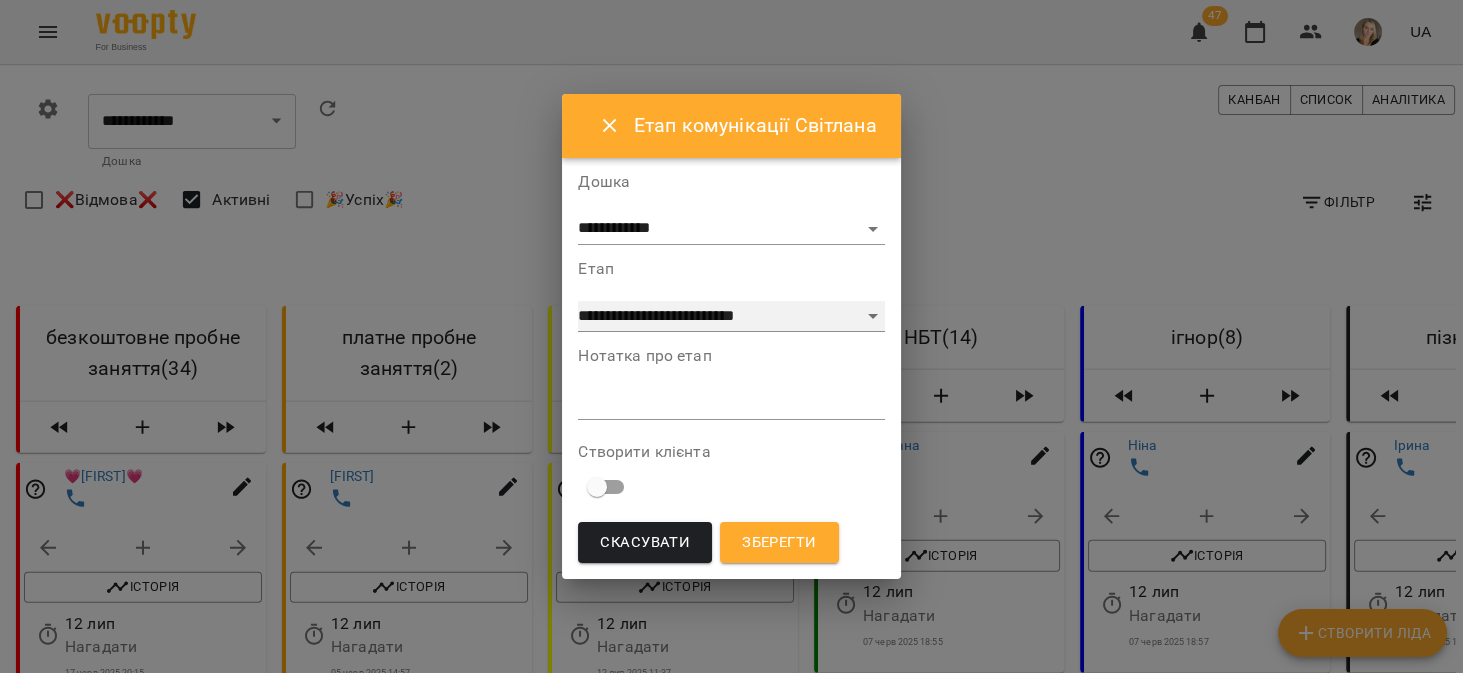 click on "**********" at bounding box center (731, 317) 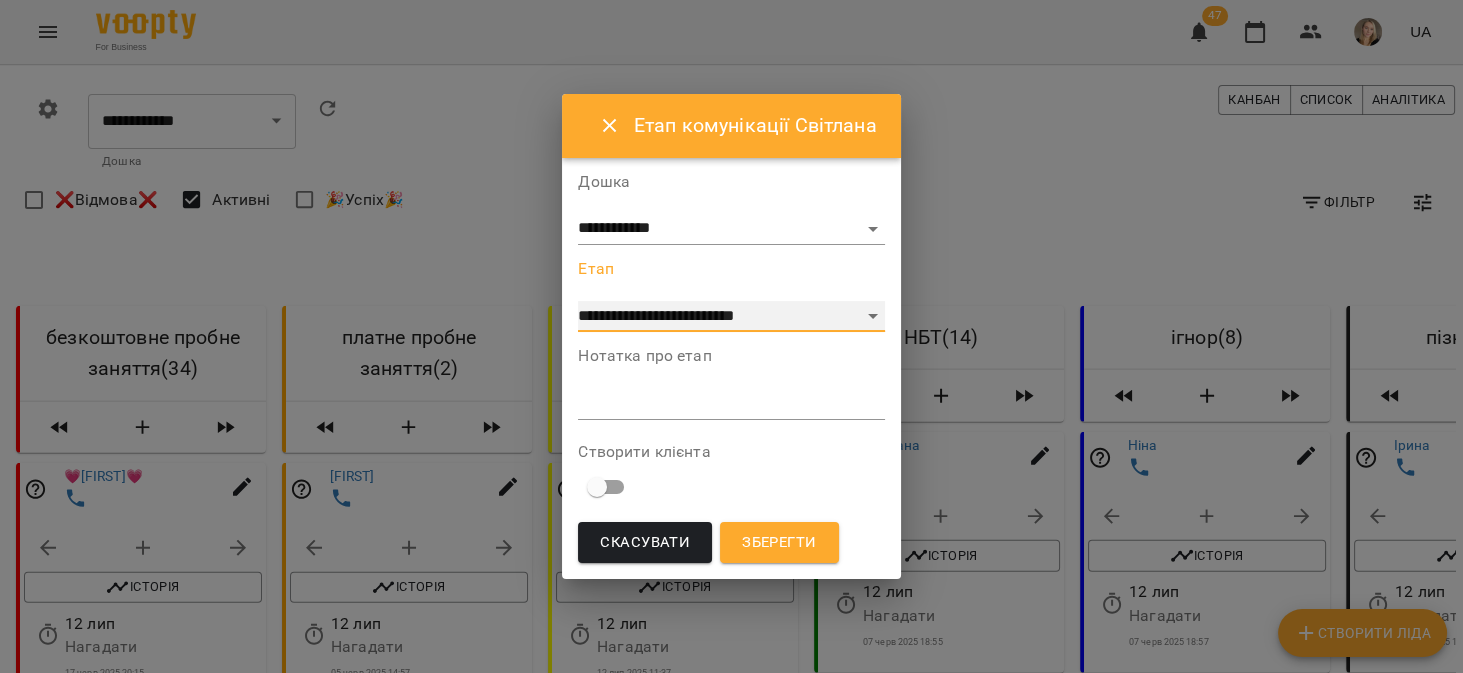select on "*" 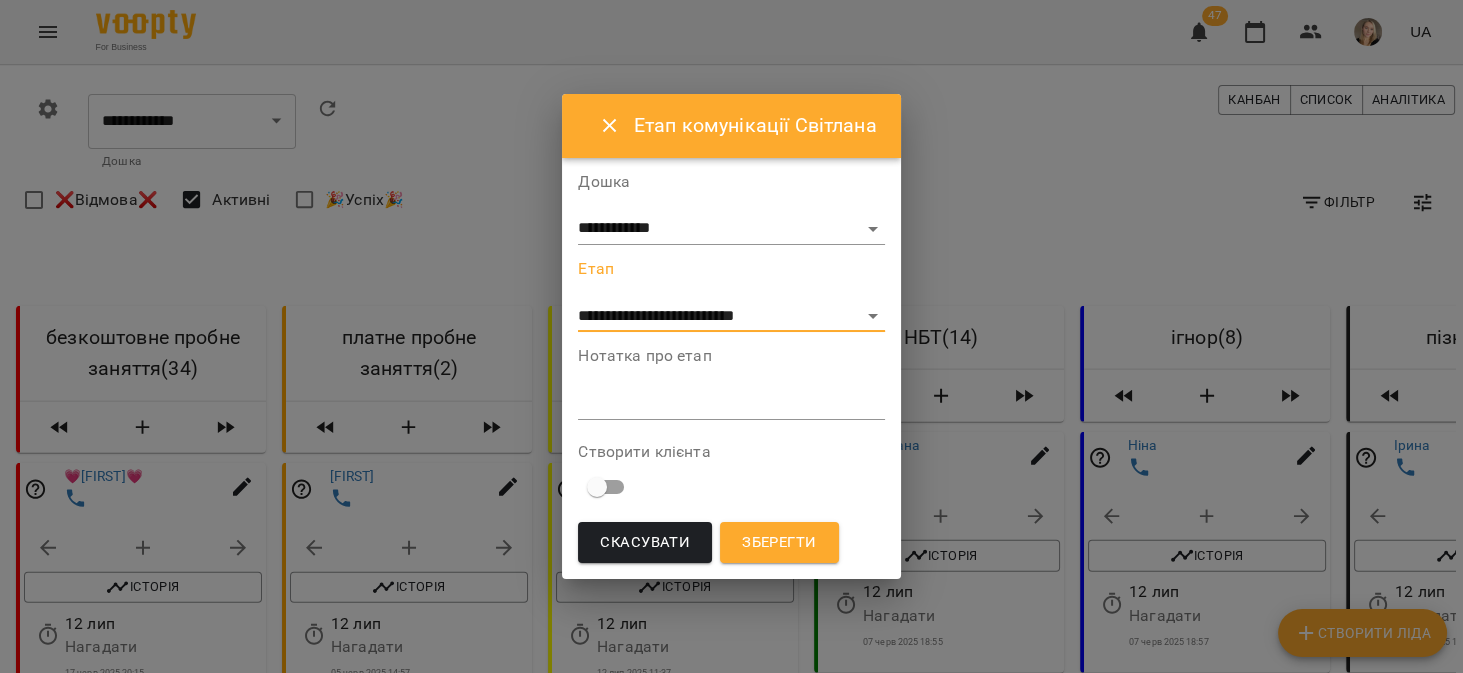 click on "Зберегти" at bounding box center [779, 543] 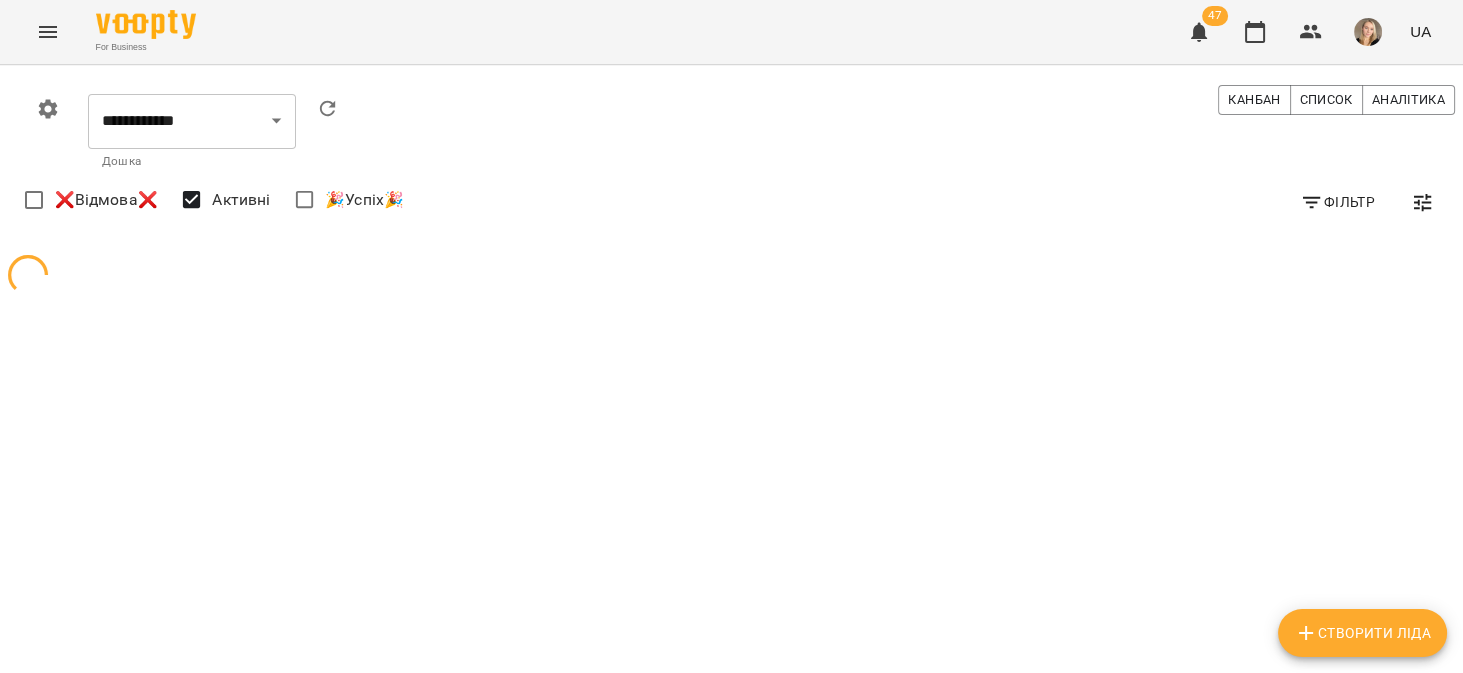 scroll, scrollTop: 0, scrollLeft: 0, axis: both 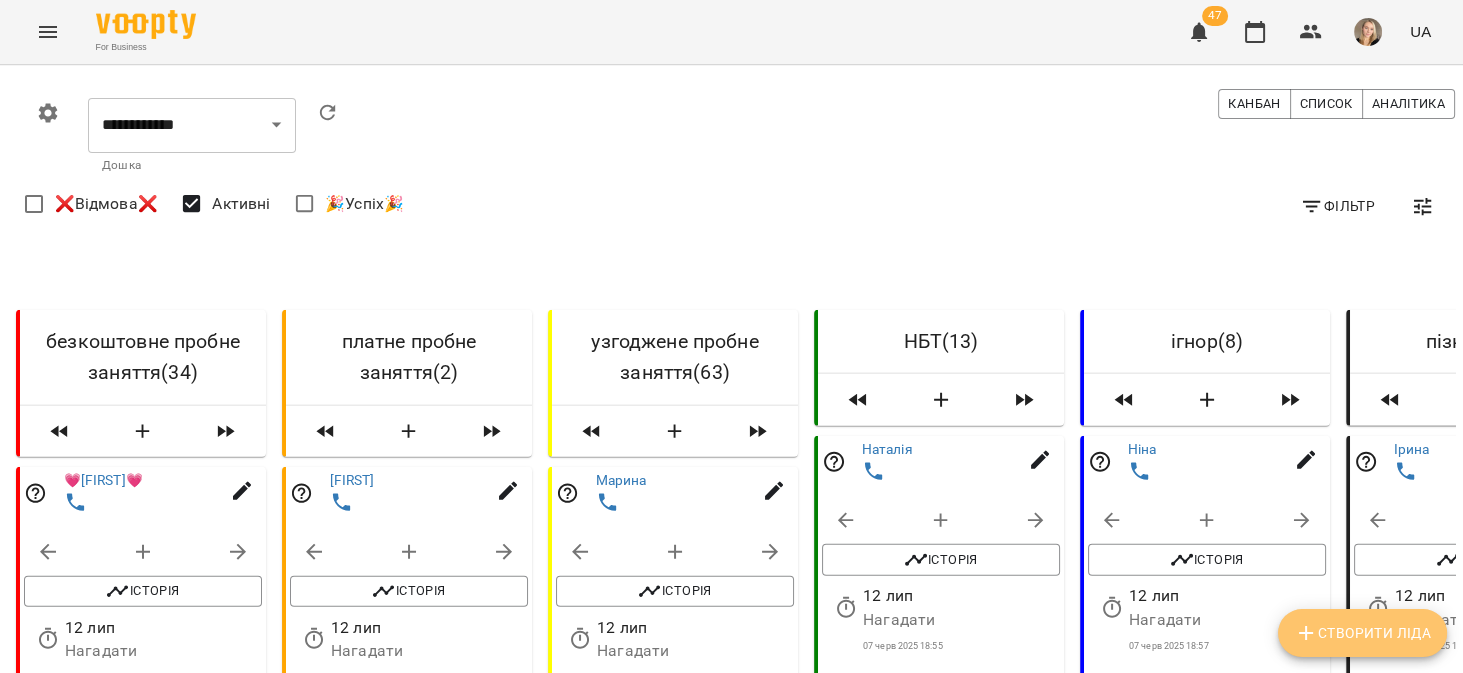 click on "Створити Ліда" at bounding box center [1362, 633] 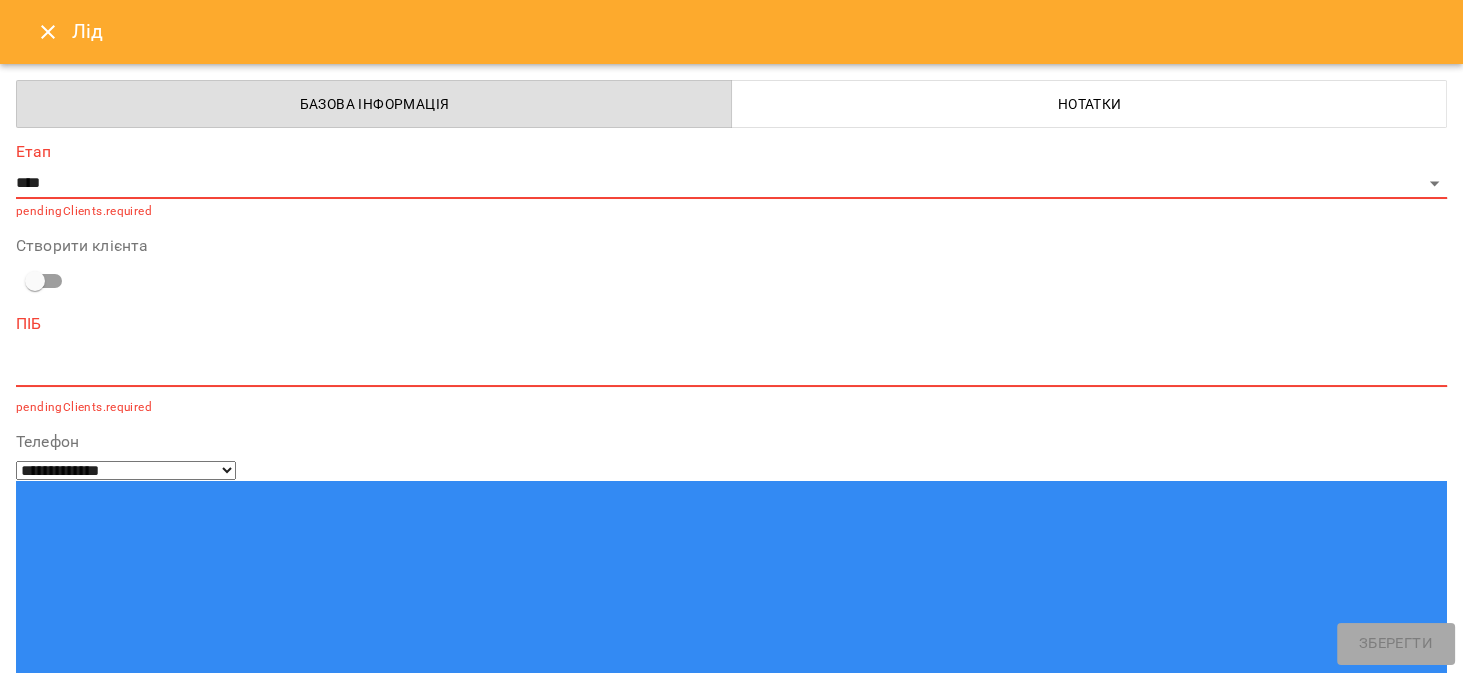 click on "**********" at bounding box center (731, 949) 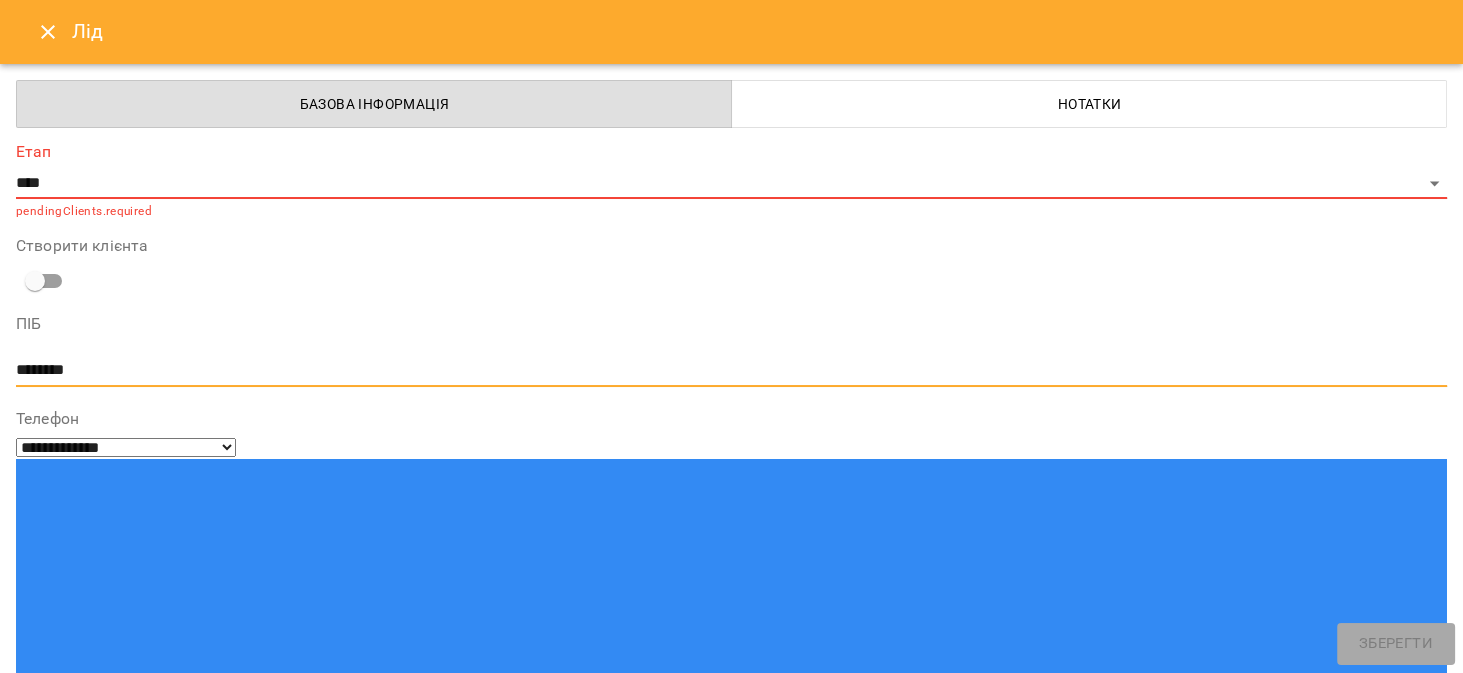 type on "********" 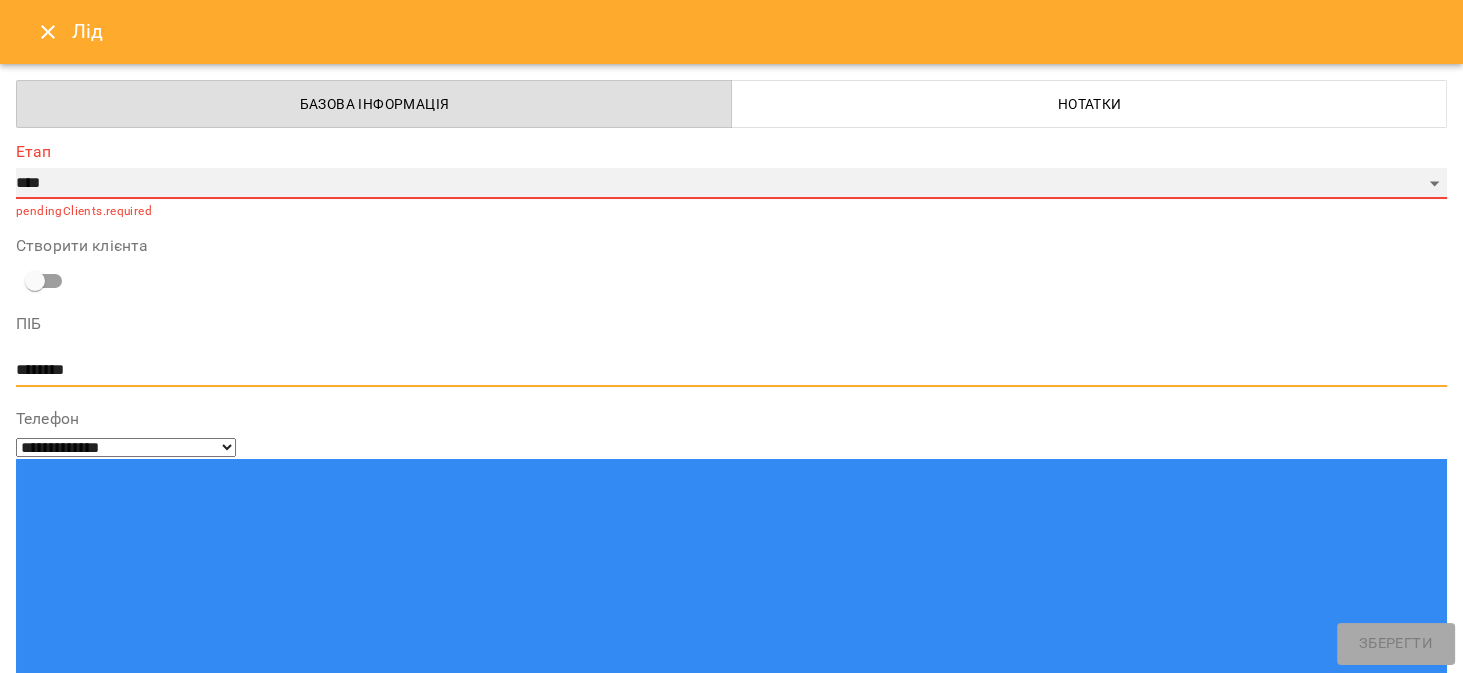 click on "**********" at bounding box center (731, 184) 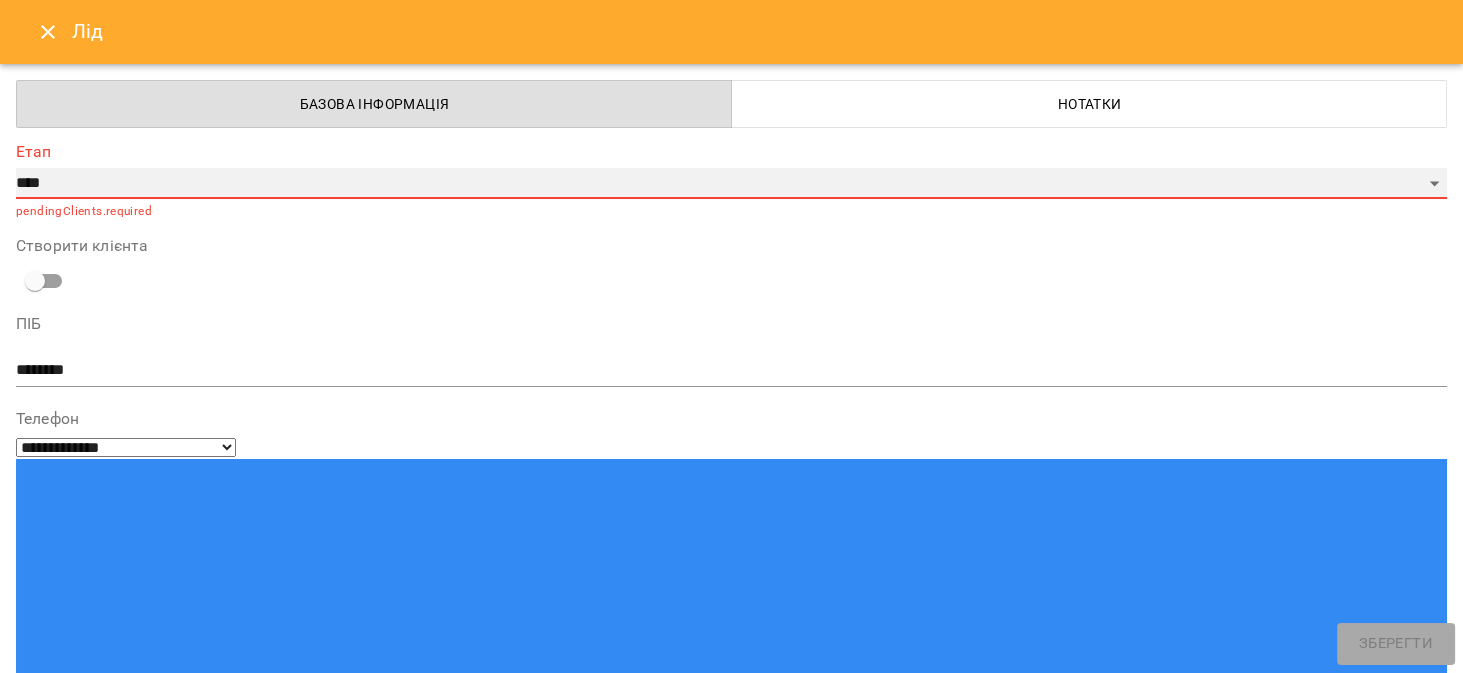 select on "*" 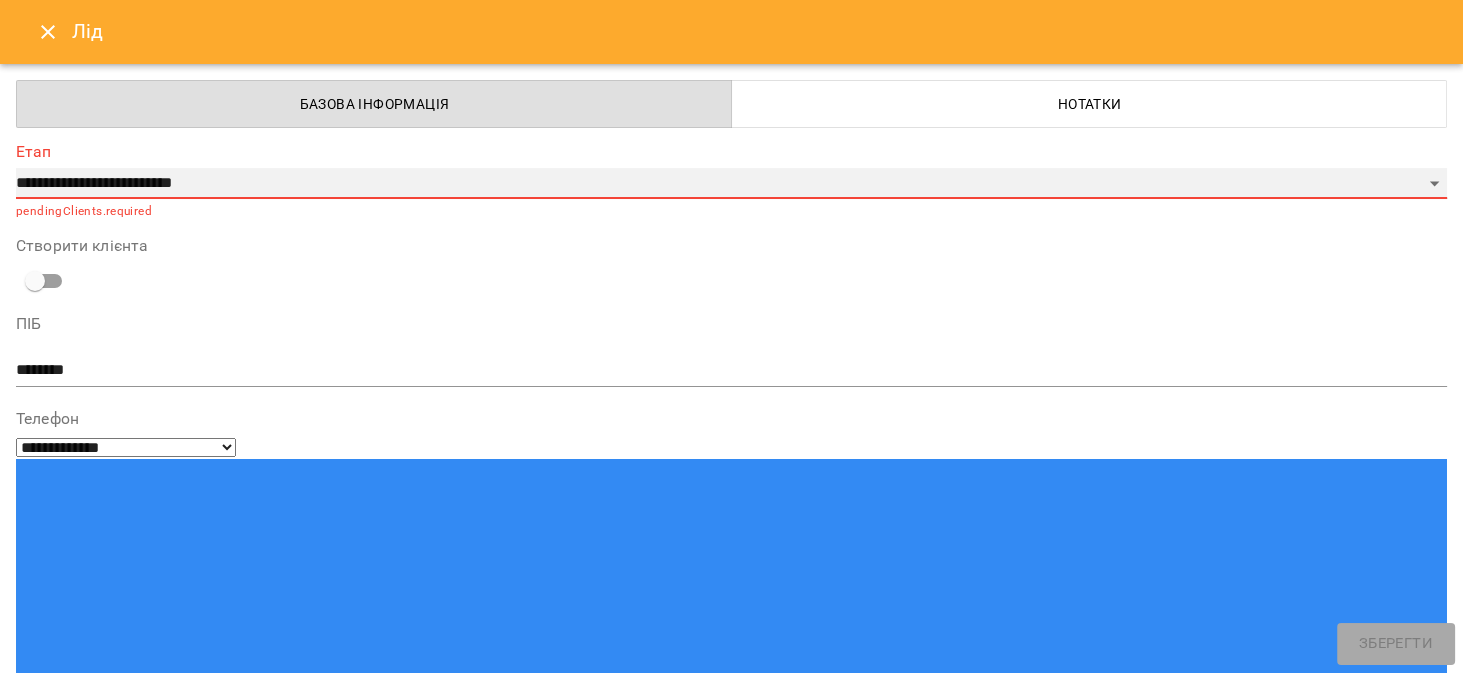 click on "**********" at bounding box center (731, 184) 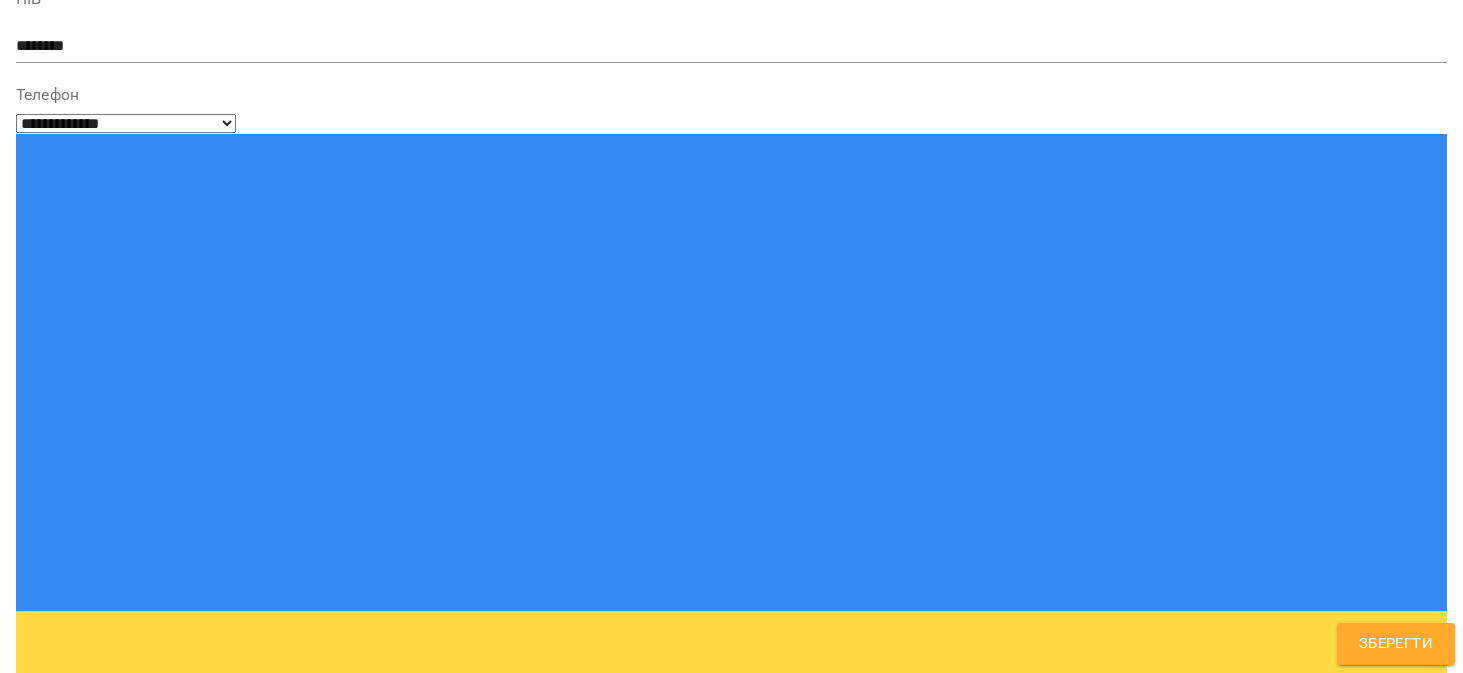 scroll, scrollTop: 352, scrollLeft: 0, axis: vertical 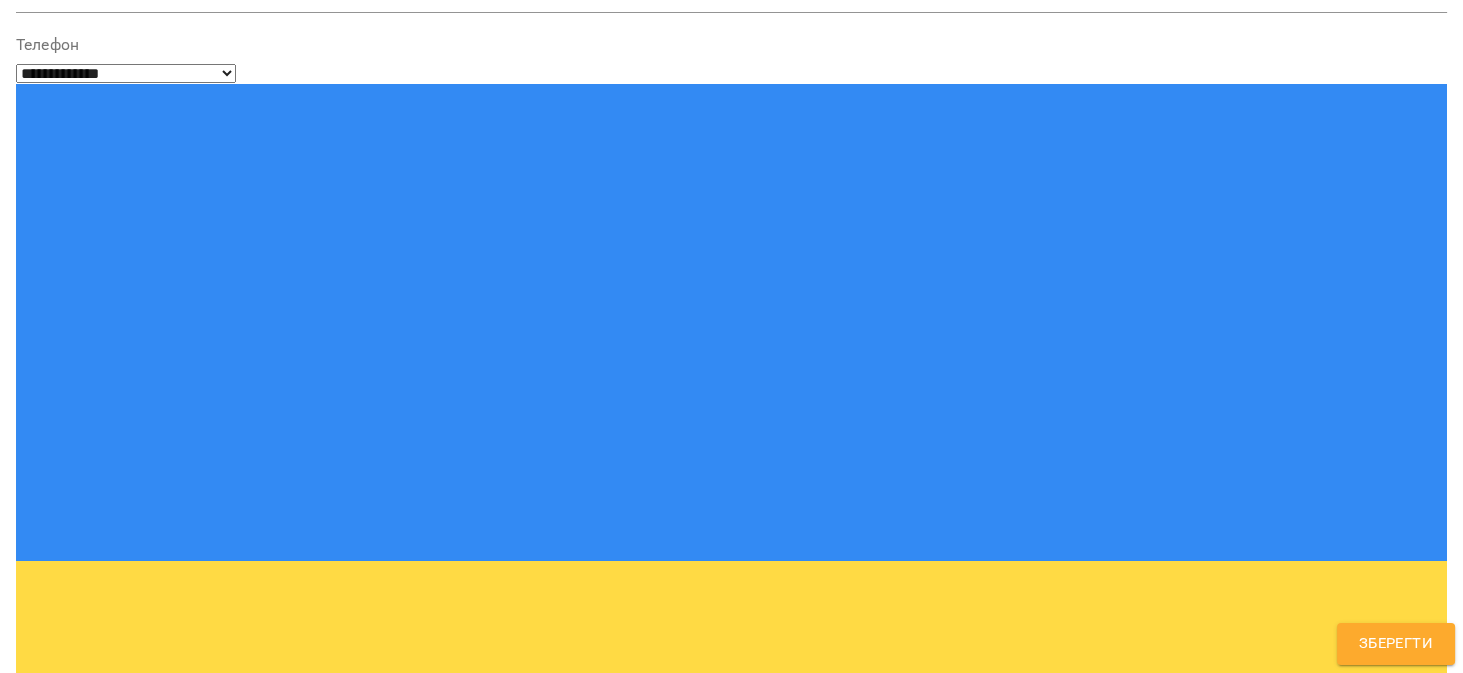 click on "Зберегти" at bounding box center (1396, 644) 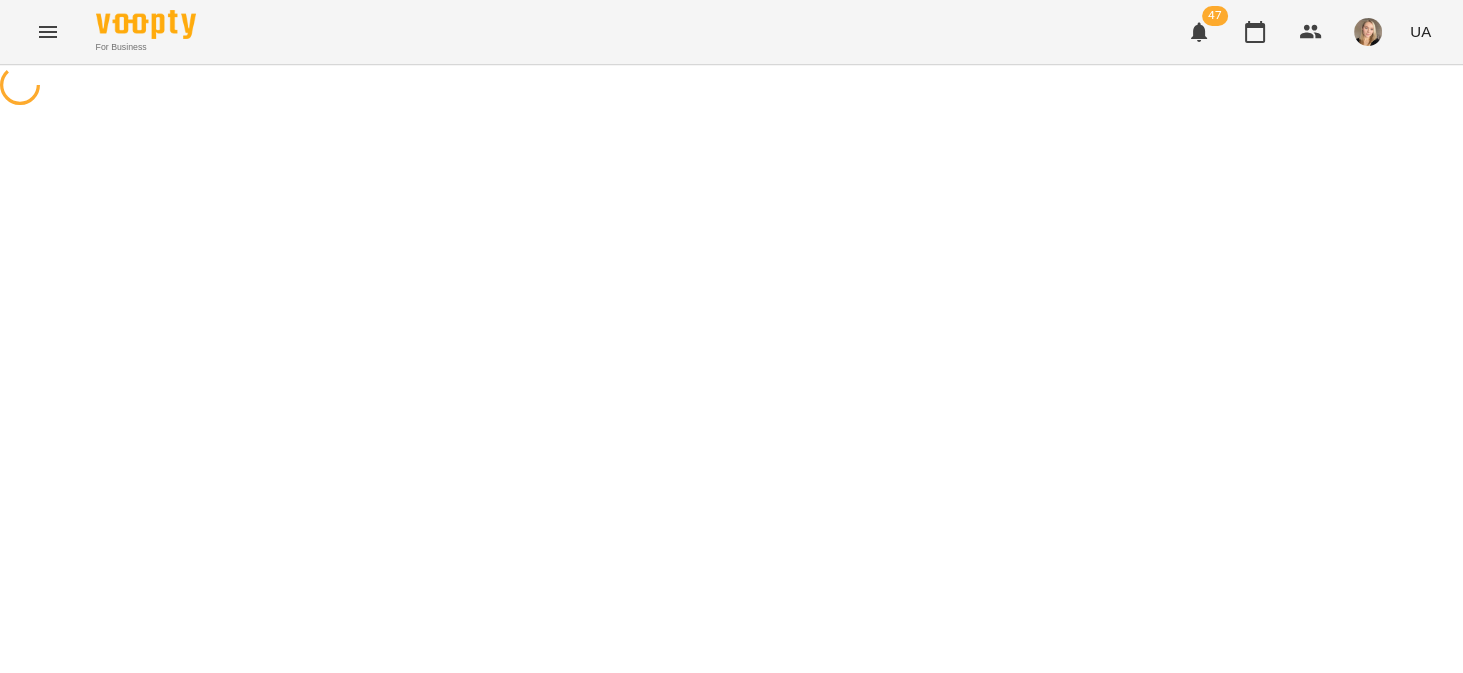 scroll, scrollTop: 0, scrollLeft: 0, axis: both 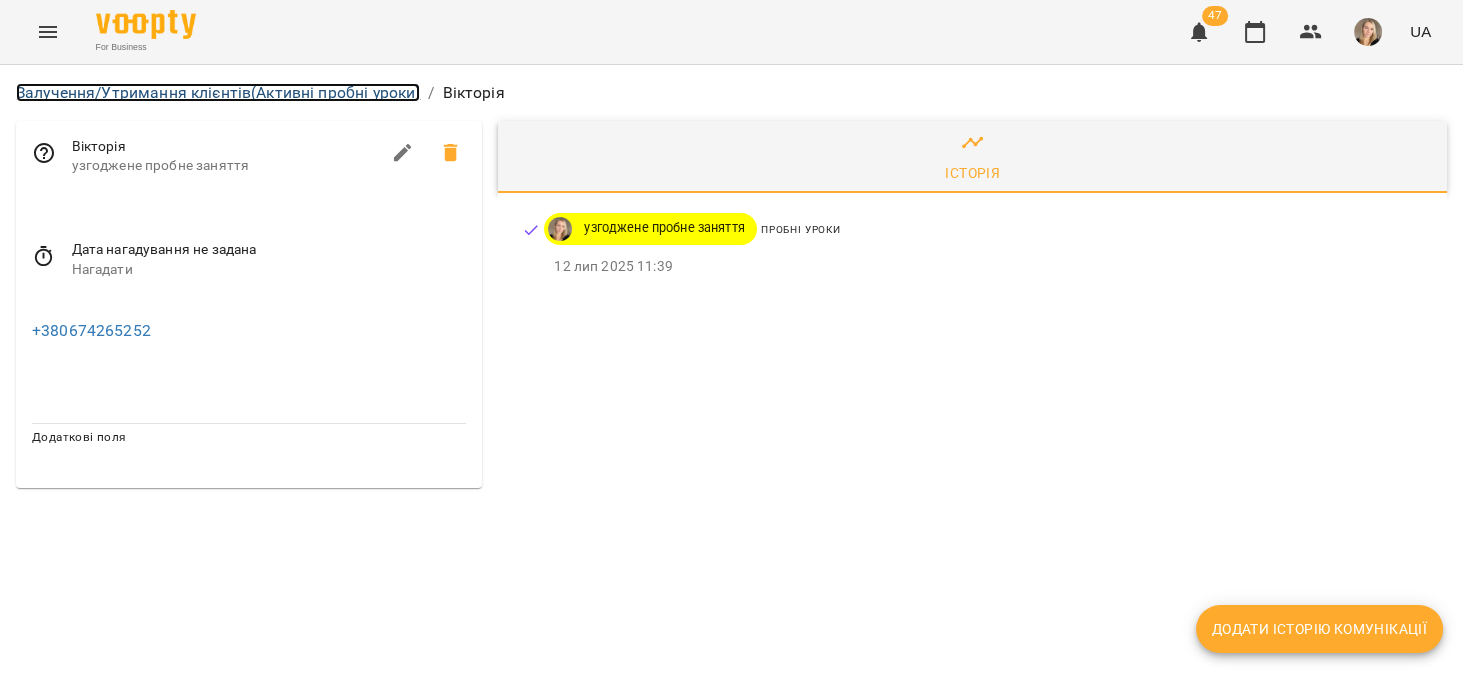click on "Залучення/Утримання клієнтів (Активні пробні уроки)" at bounding box center [218, 92] 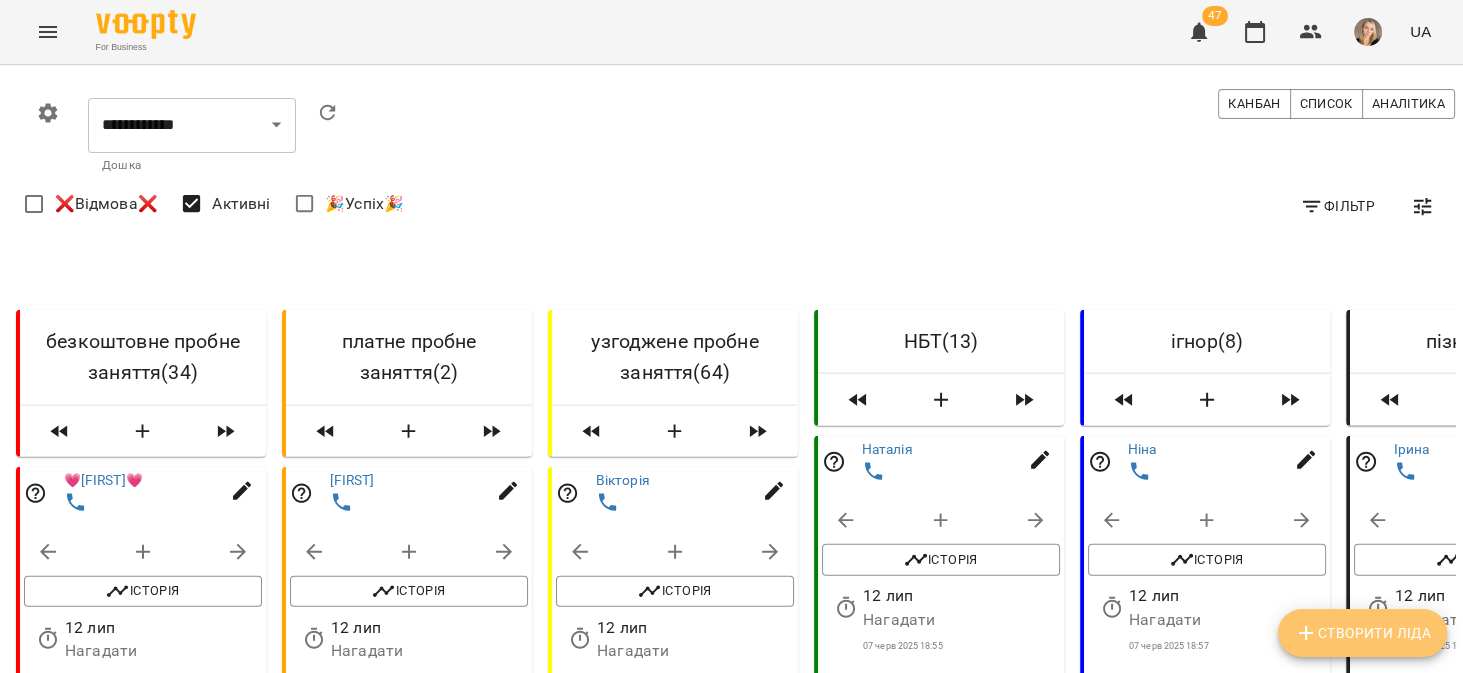 click on "Створити Ліда" at bounding box center [1362, 633] 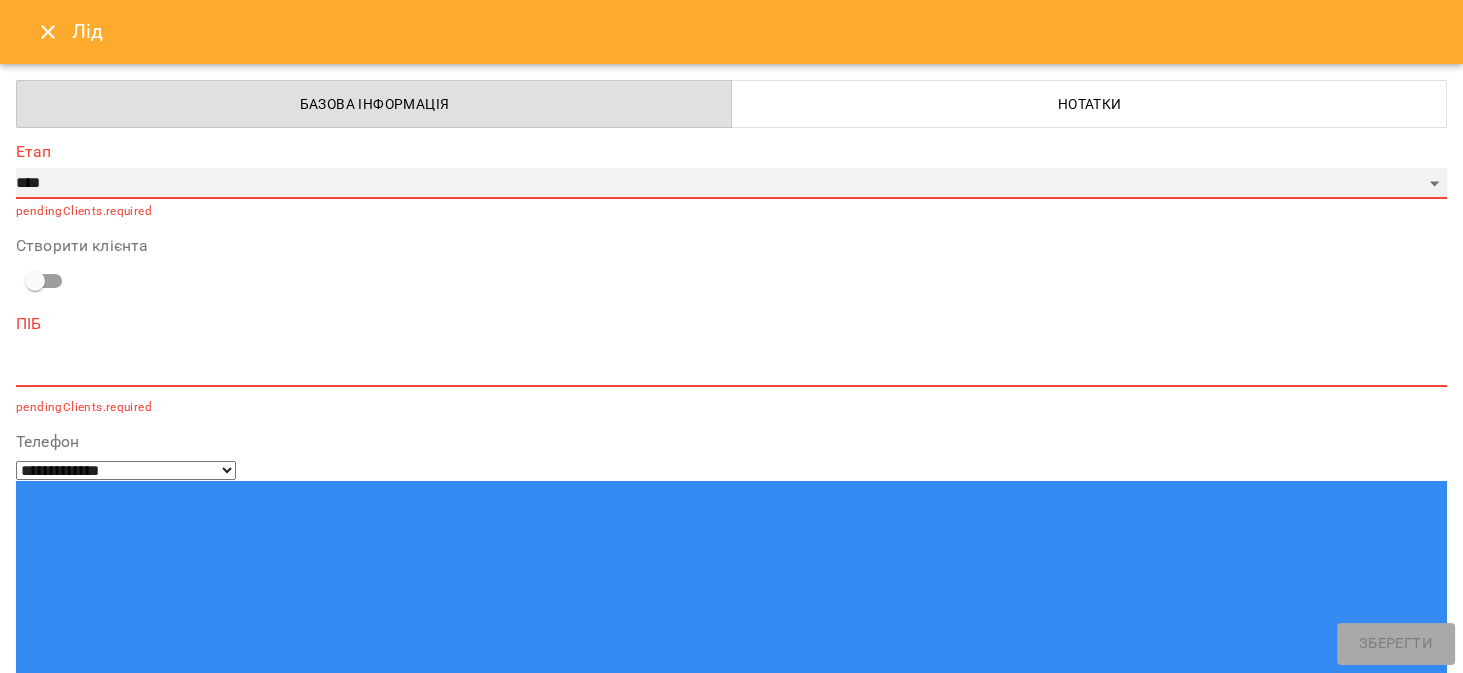 click on "**********" at bounding box center [731, 184] 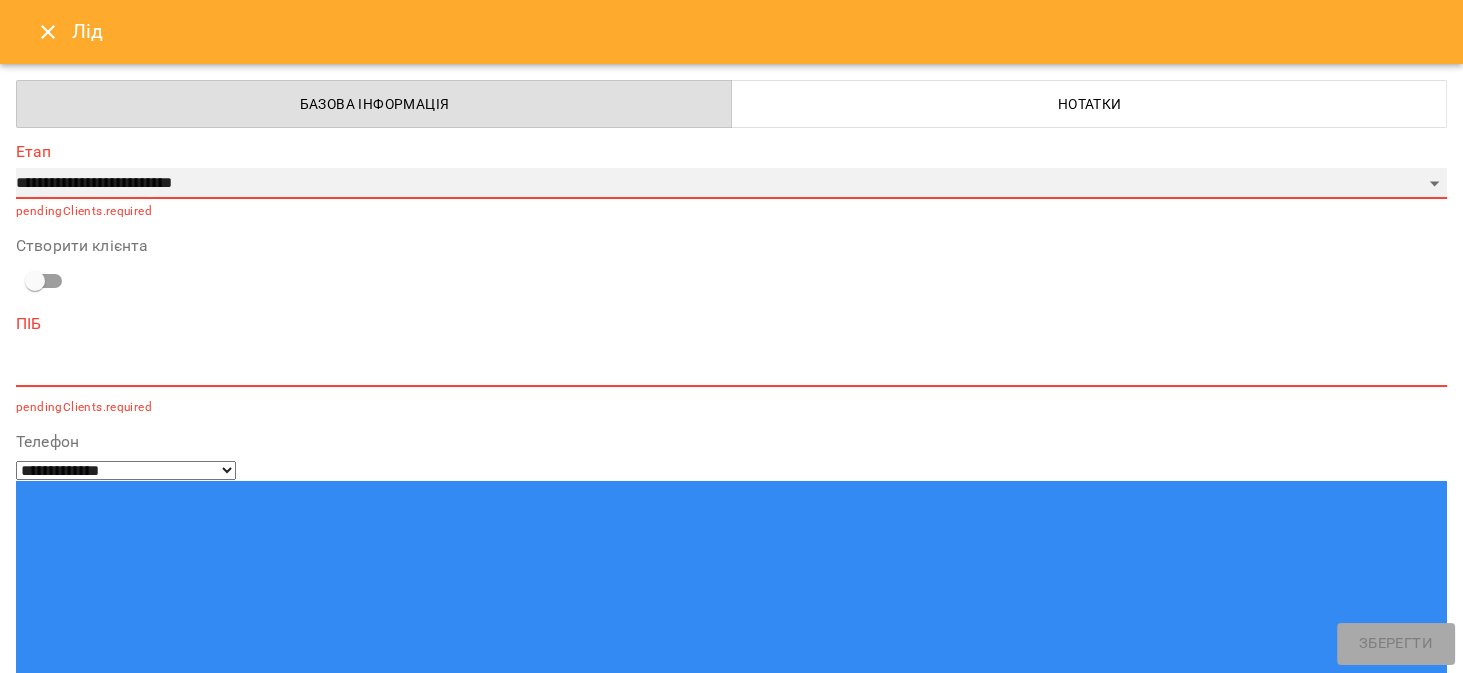 click on "**********" at bounding box center [731, 184] 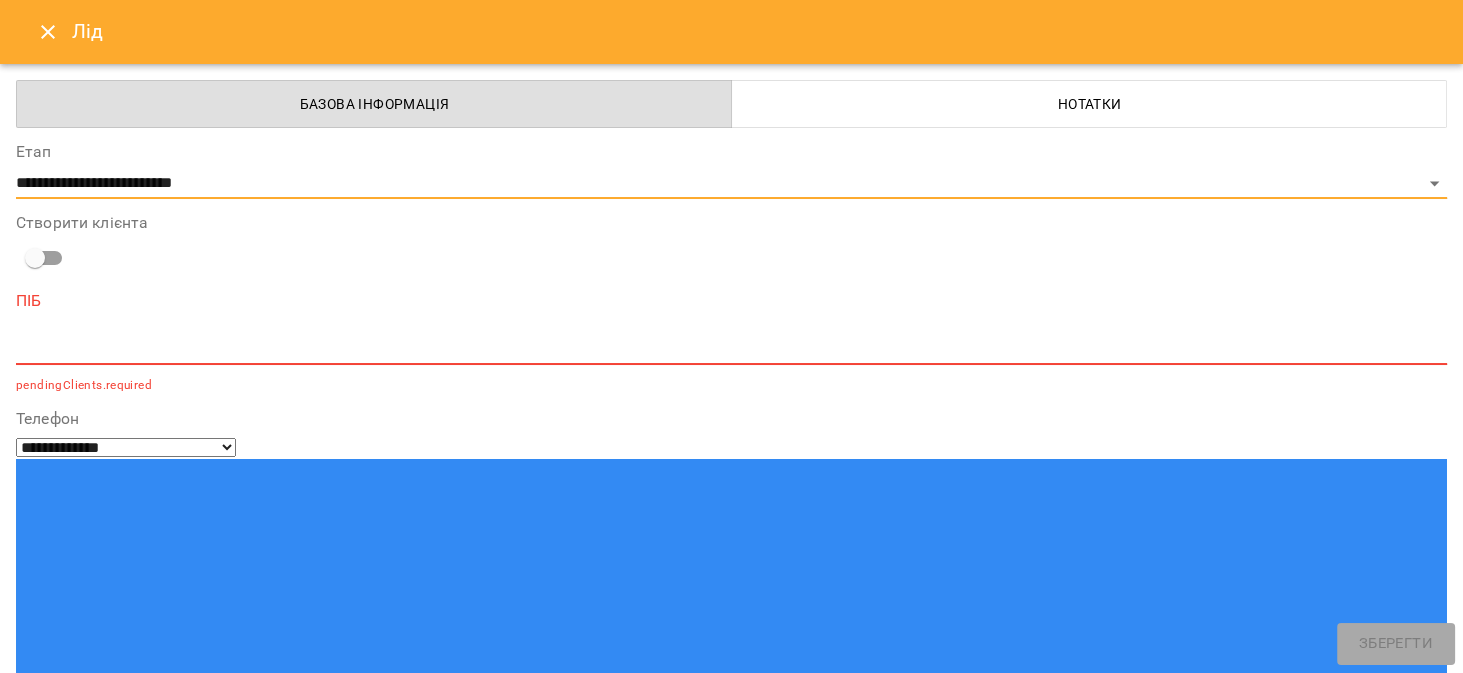 click at bounding box center (731, 348) 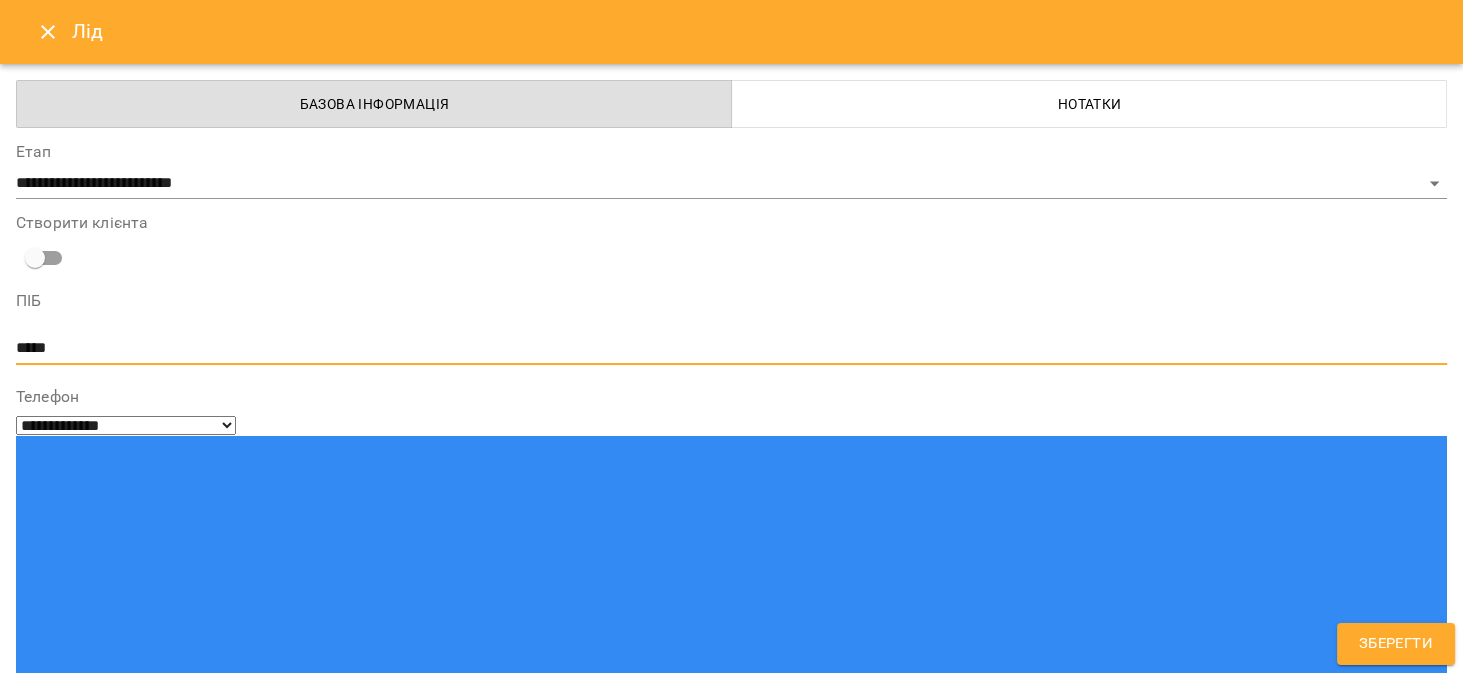 type on "*****" 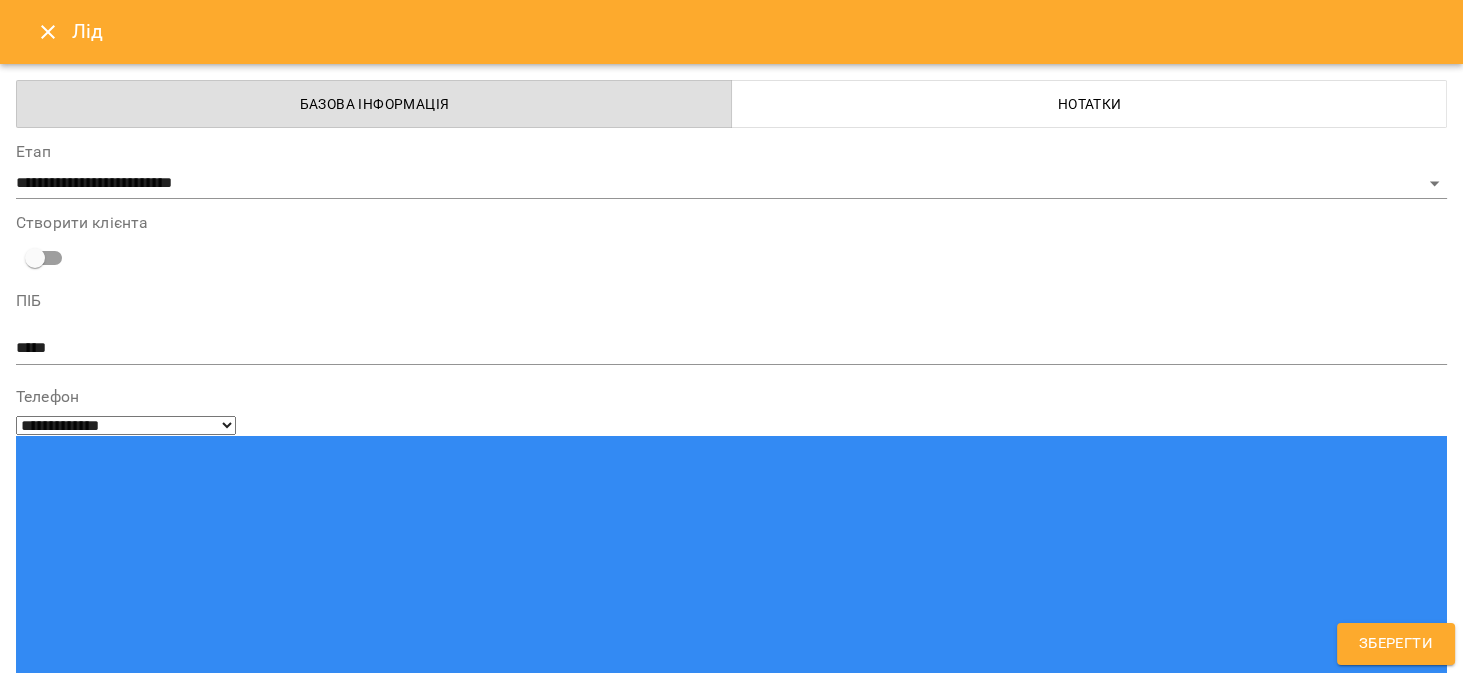 paste on "**********" 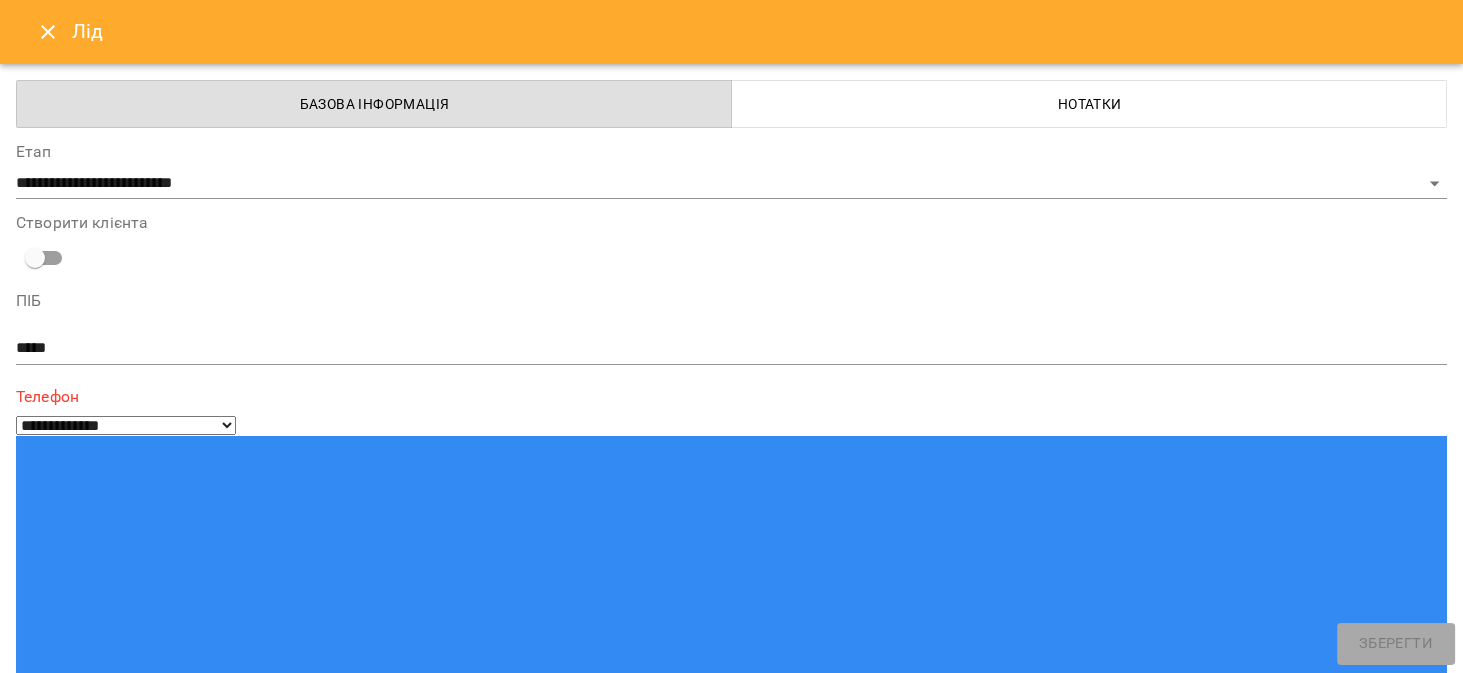 click on "**********" at bounding box center [99, 1405] 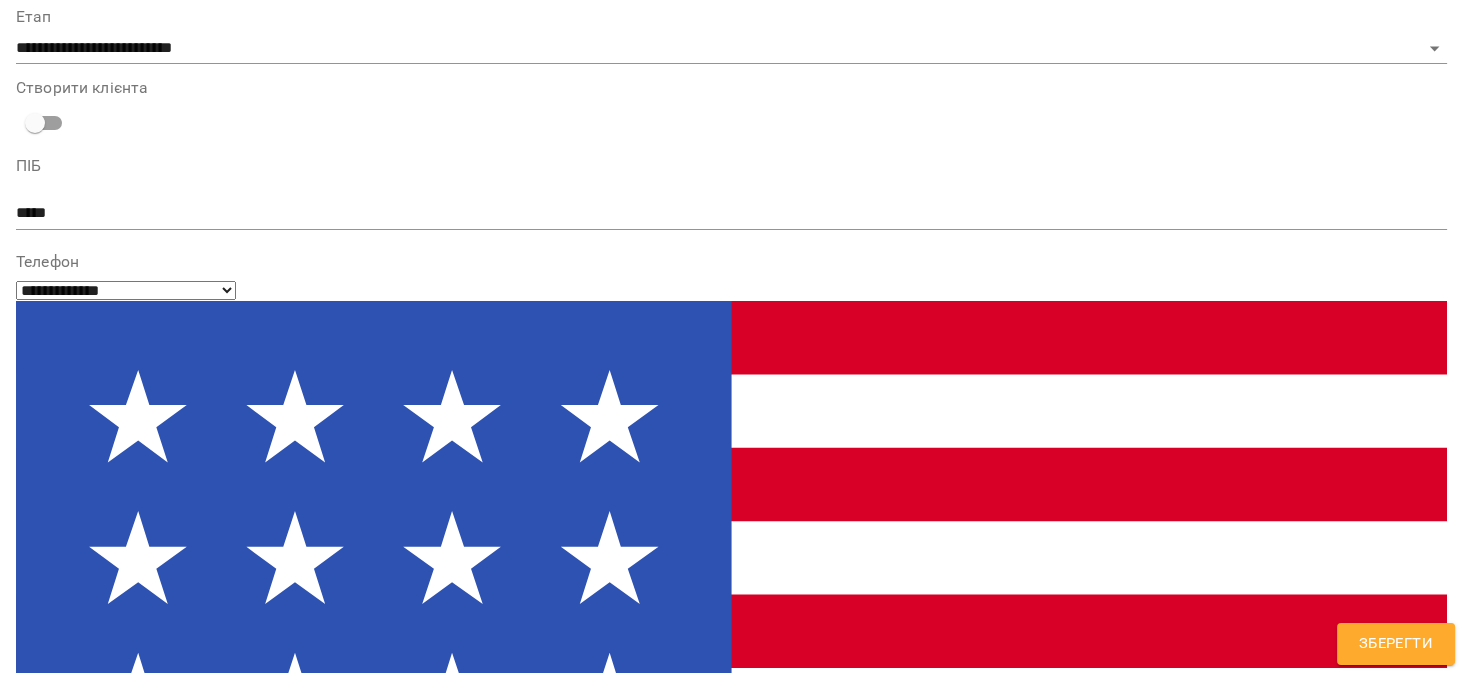 scroll, scrollTop: 352, scrollLeft: 0, axis: vertical 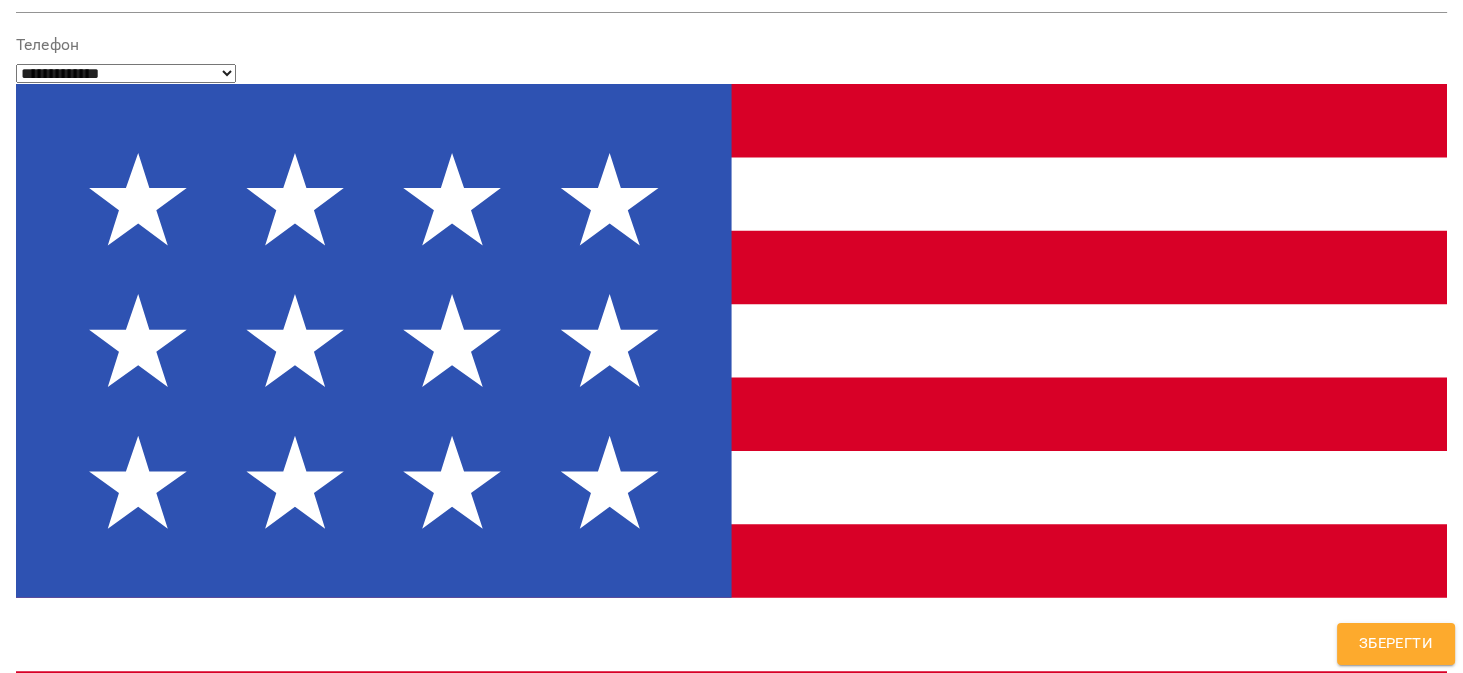 type on "**********" 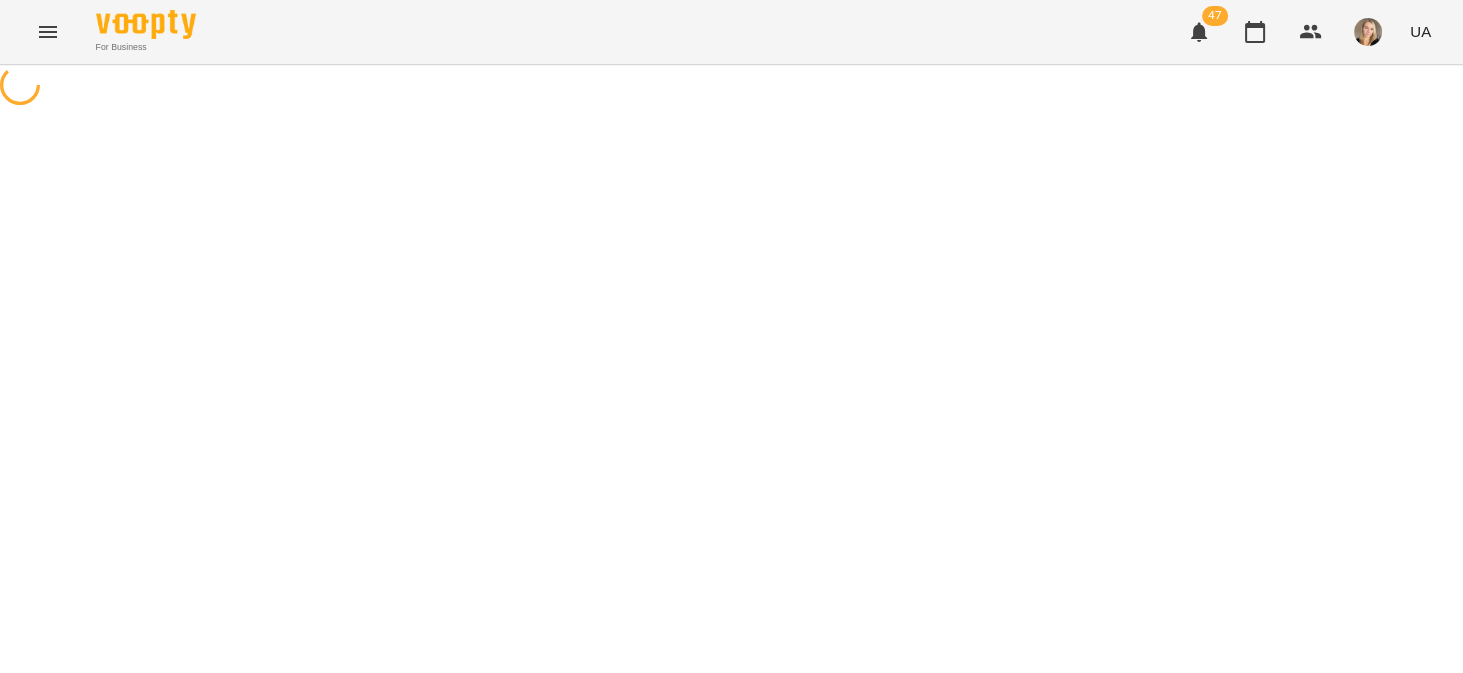 scroll, scrollTop: 0, scrollLeft: 0, axis: both 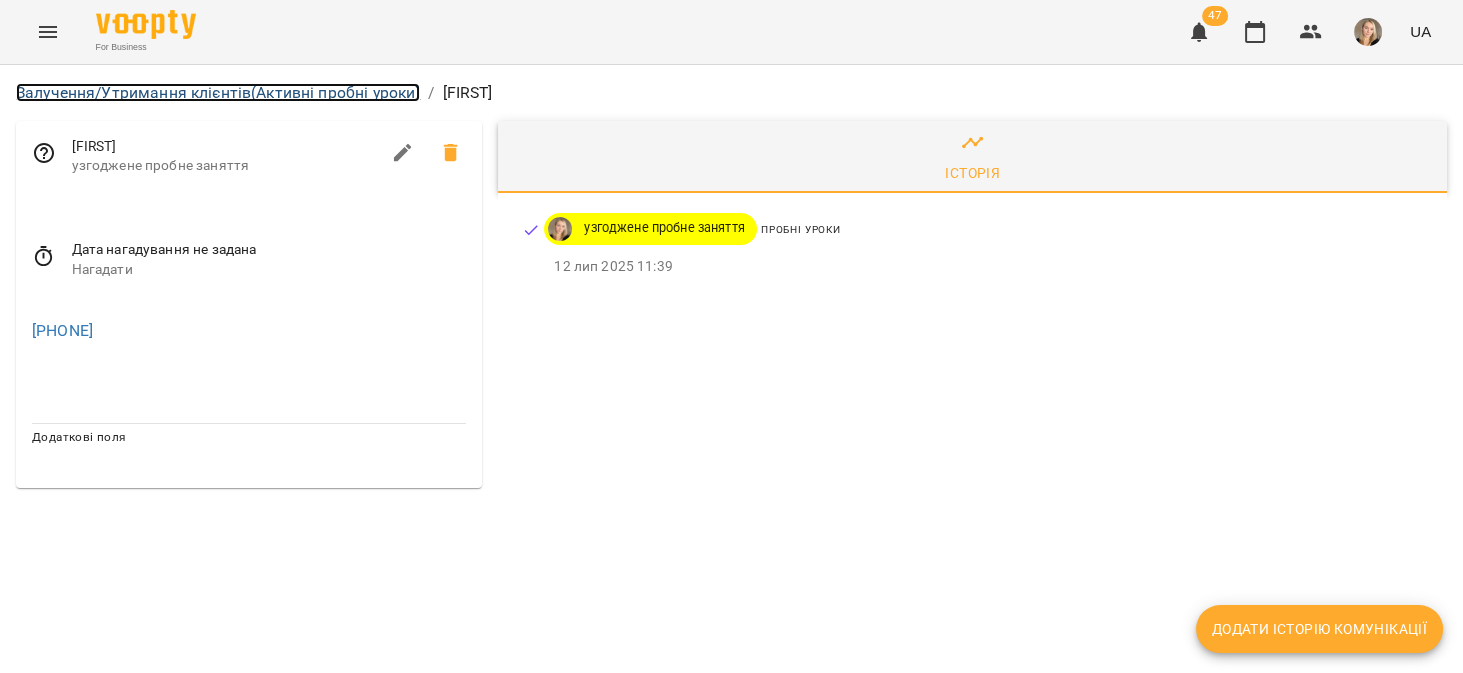 click on "Залучення/Утримання клієнтів (Активні пробні уроки)" at bounding box center [218, 92] 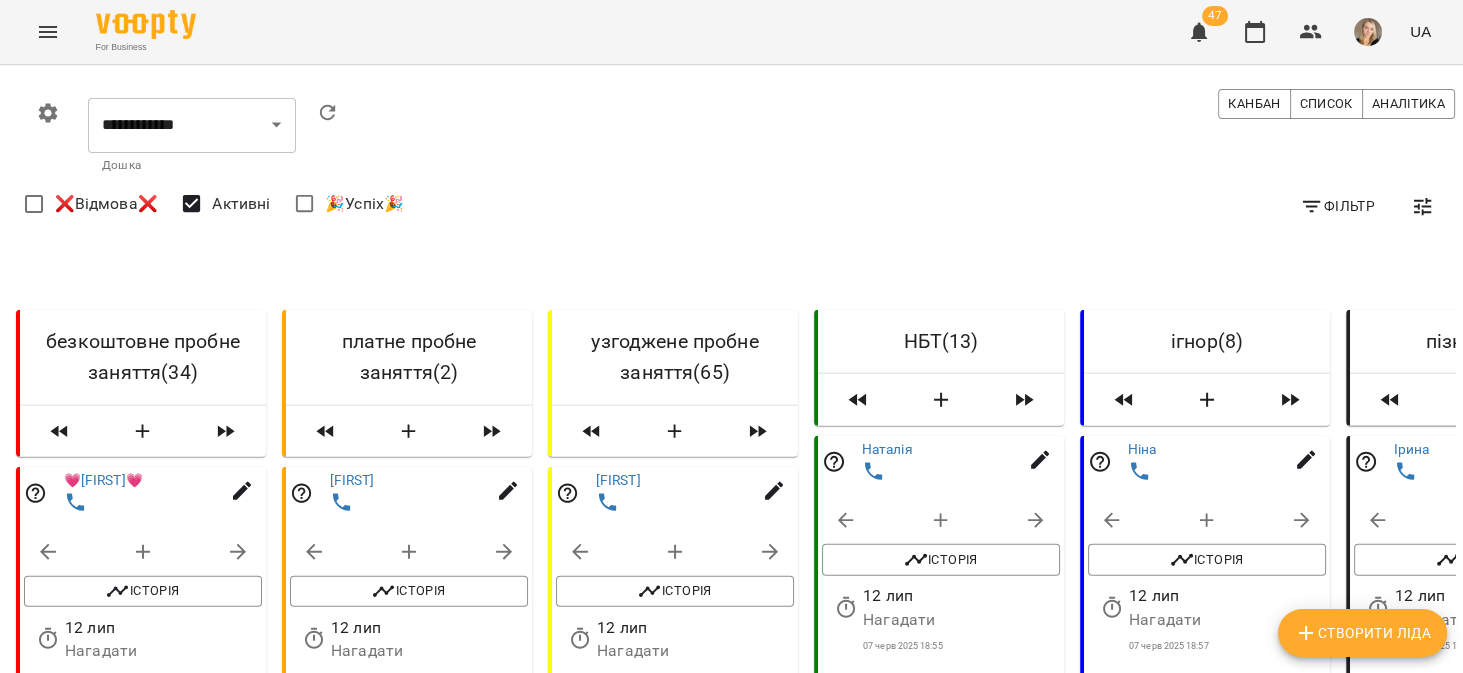 click on "Створити Ліда" at bounding box center [1362, 633] 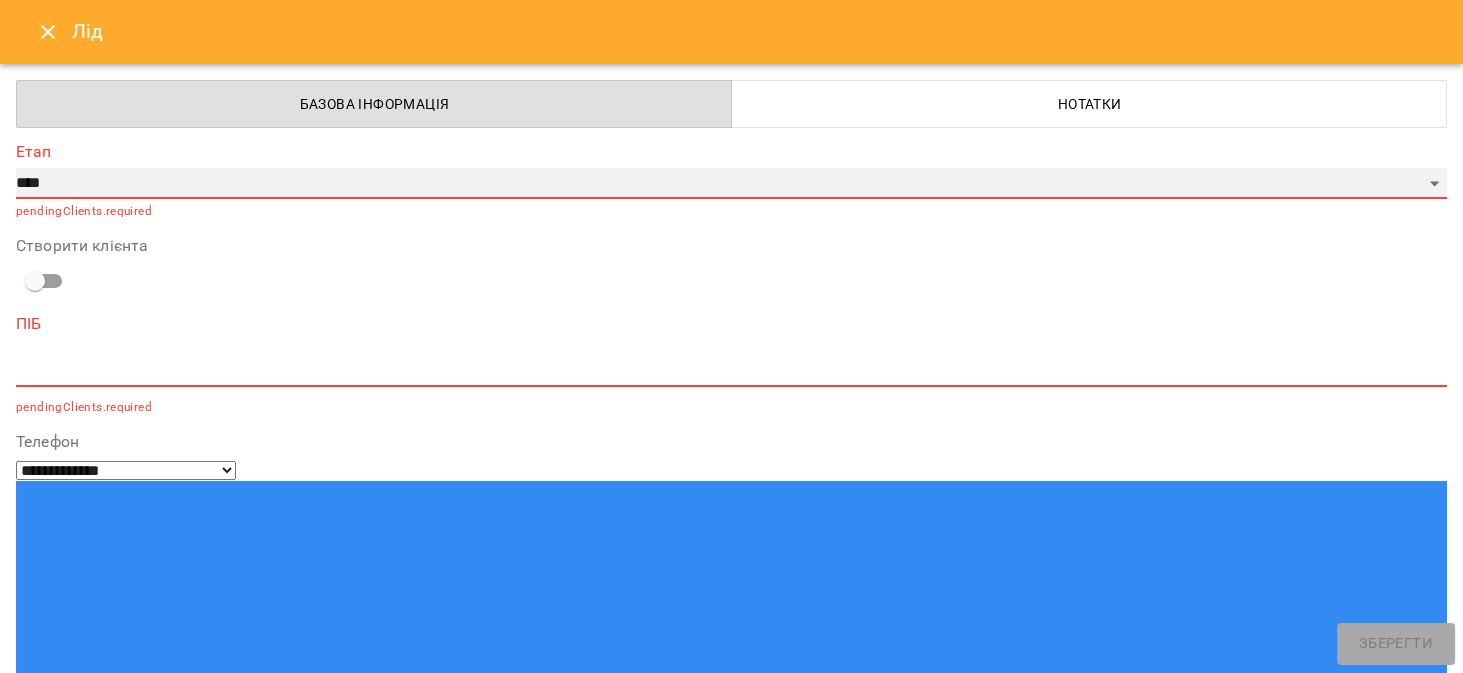 click on "**********" at bounding box center [731, 184] 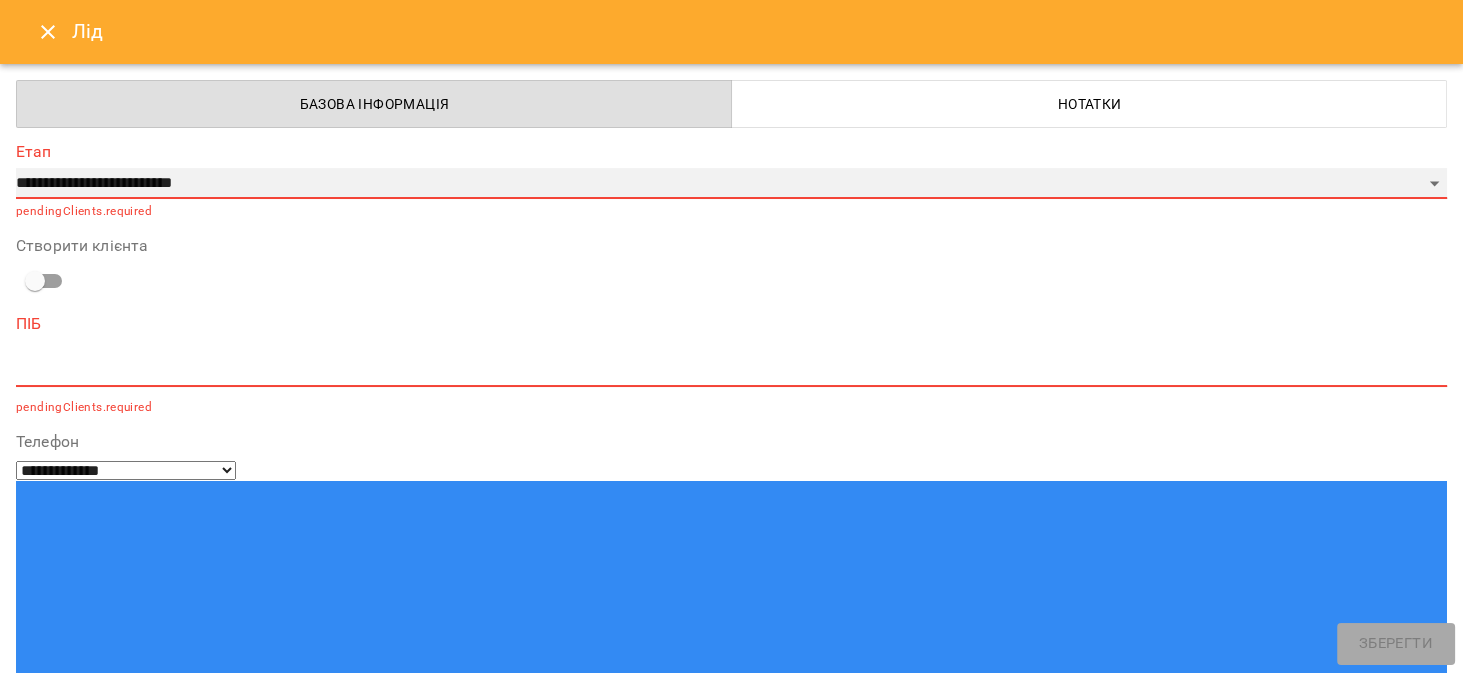 click on "**********" at bounding box center [731, 184] 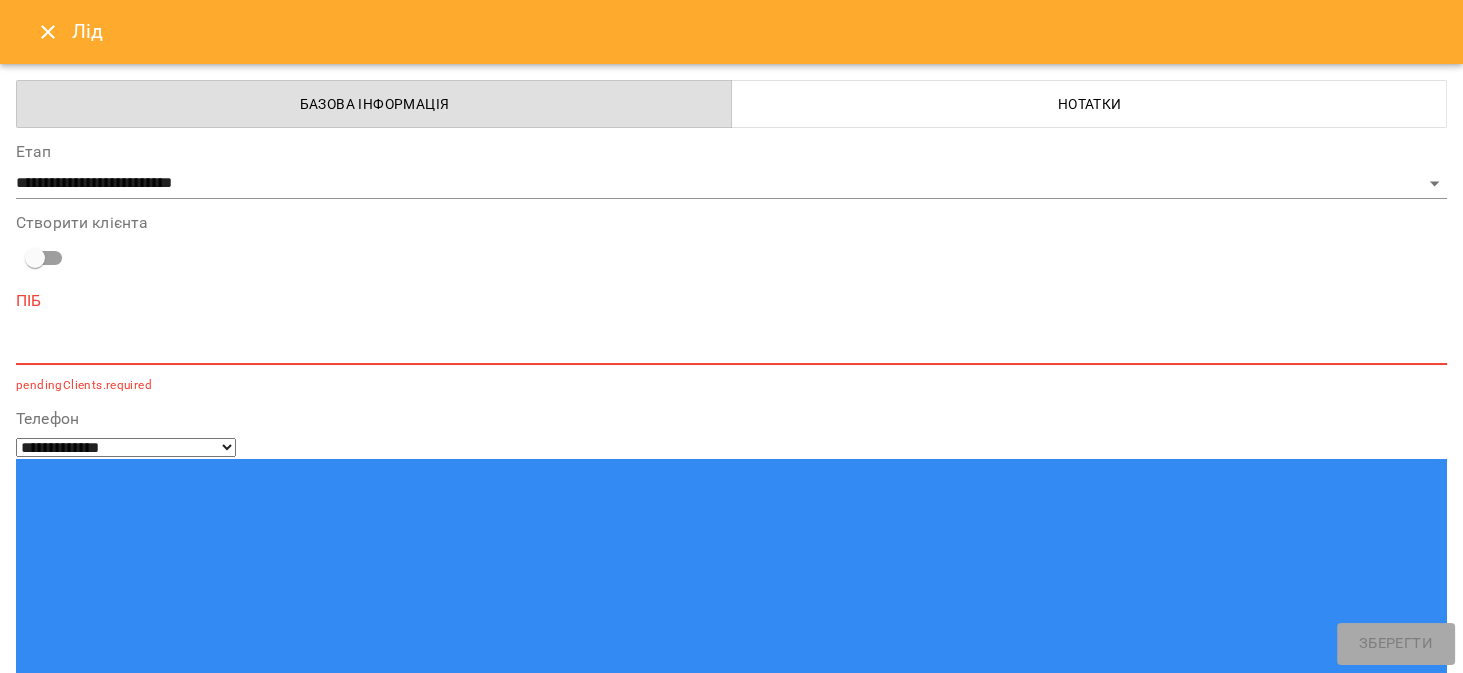 click at bounding box center [731, 348] 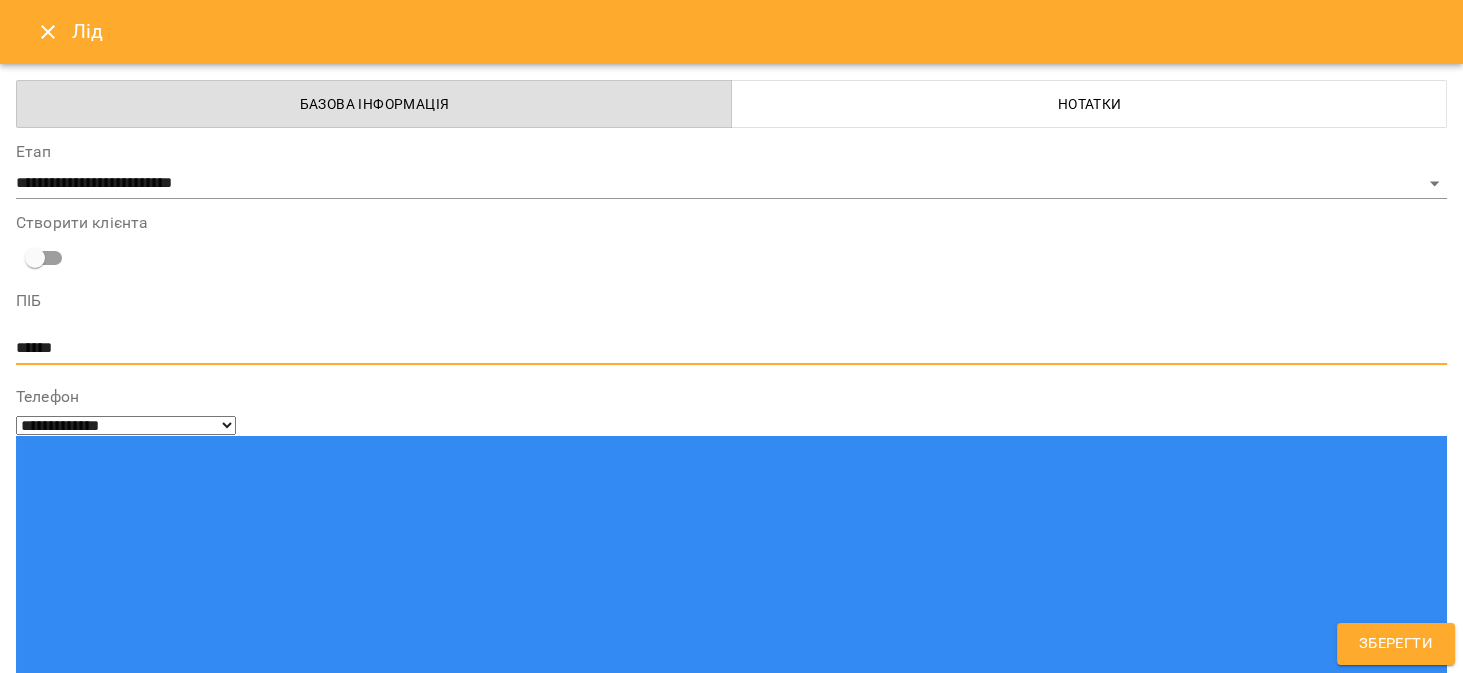 type on "******" 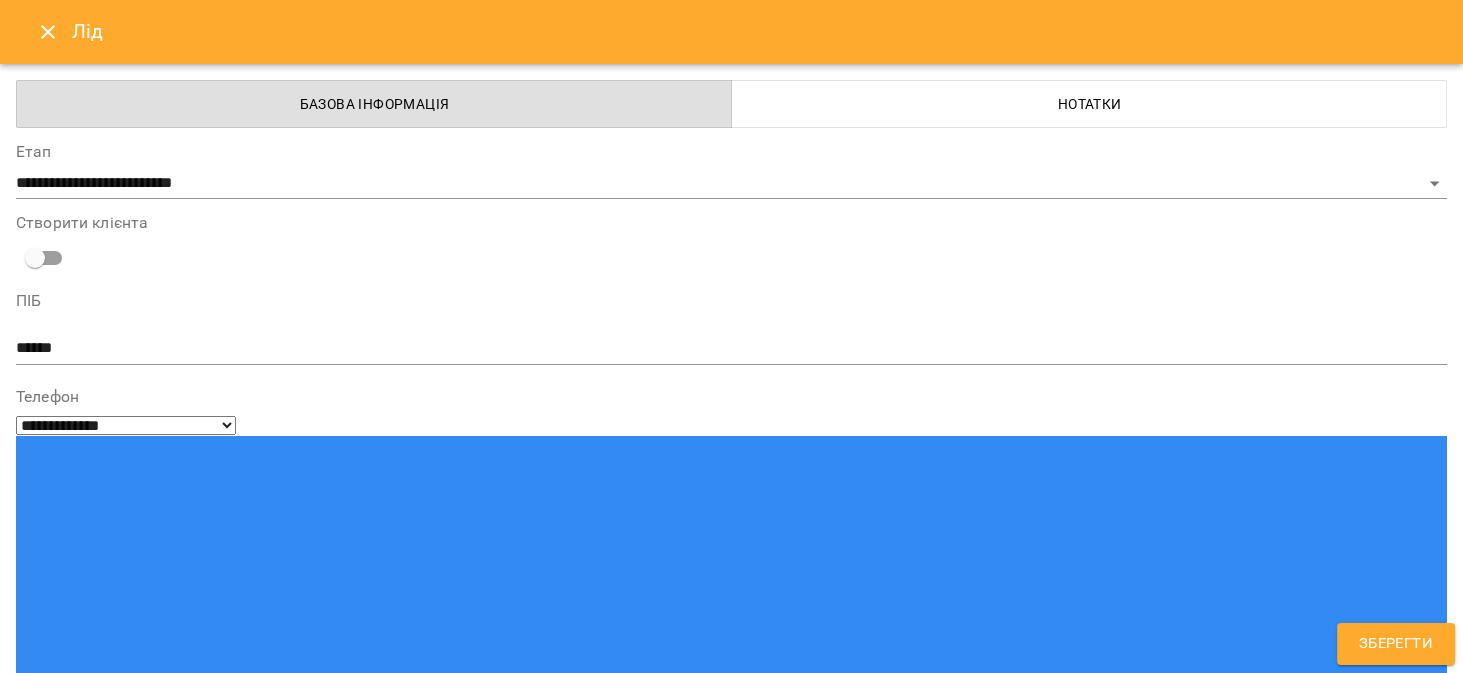 paste on "**********" 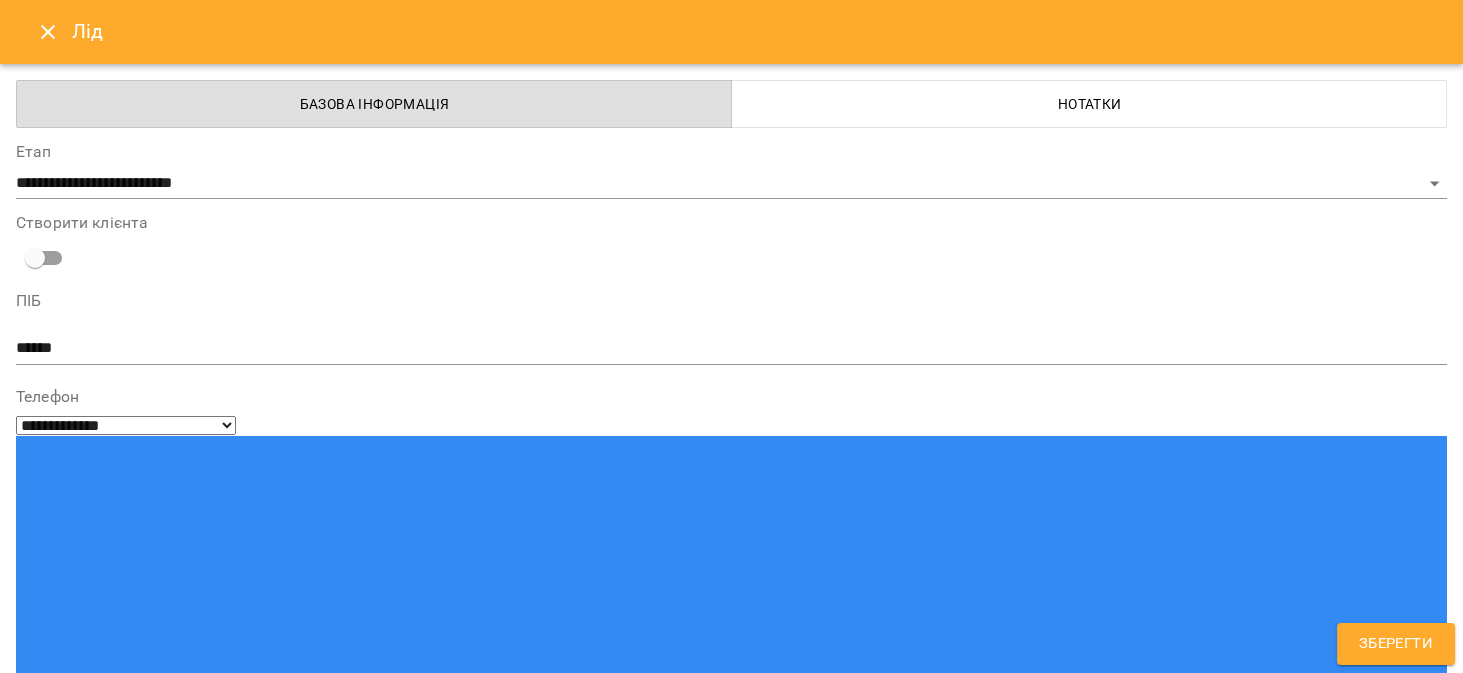 type on "**********" 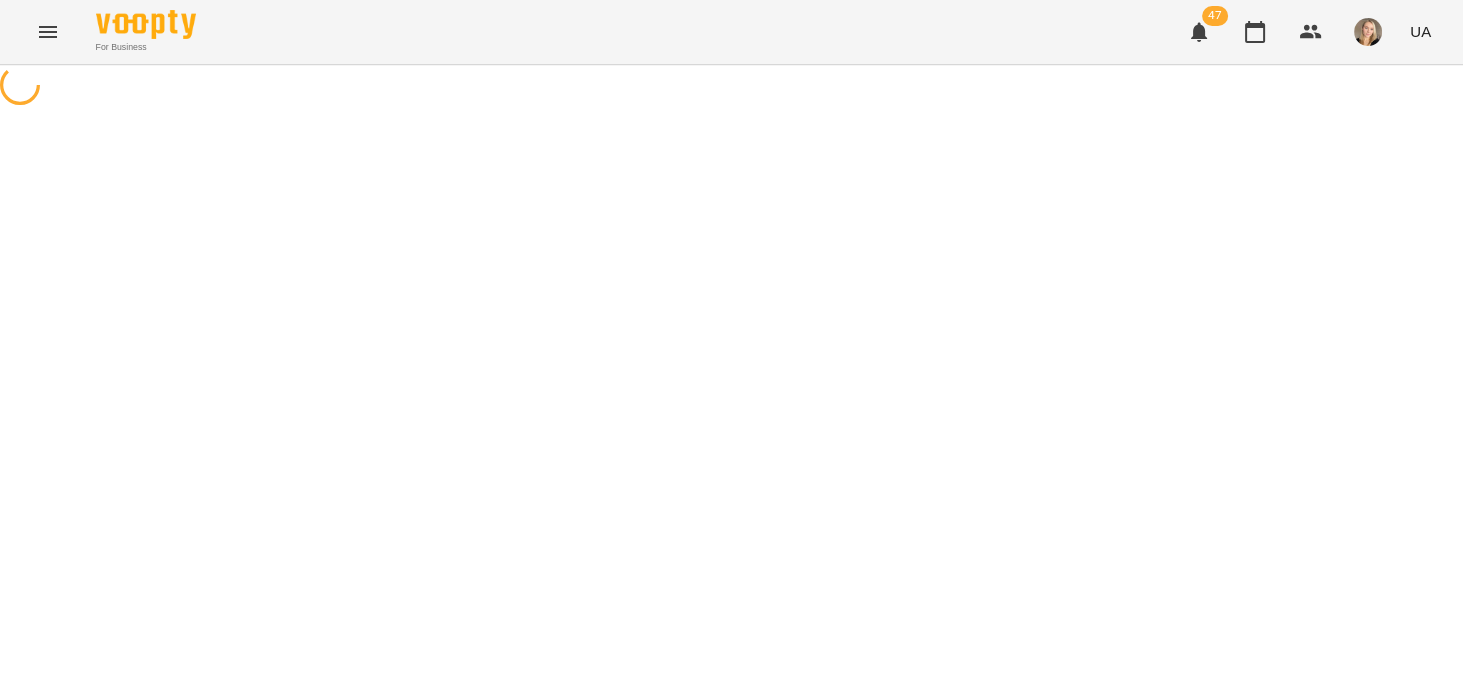 scroll, scrollTop: 0, scrollLeft: 0, axis: both 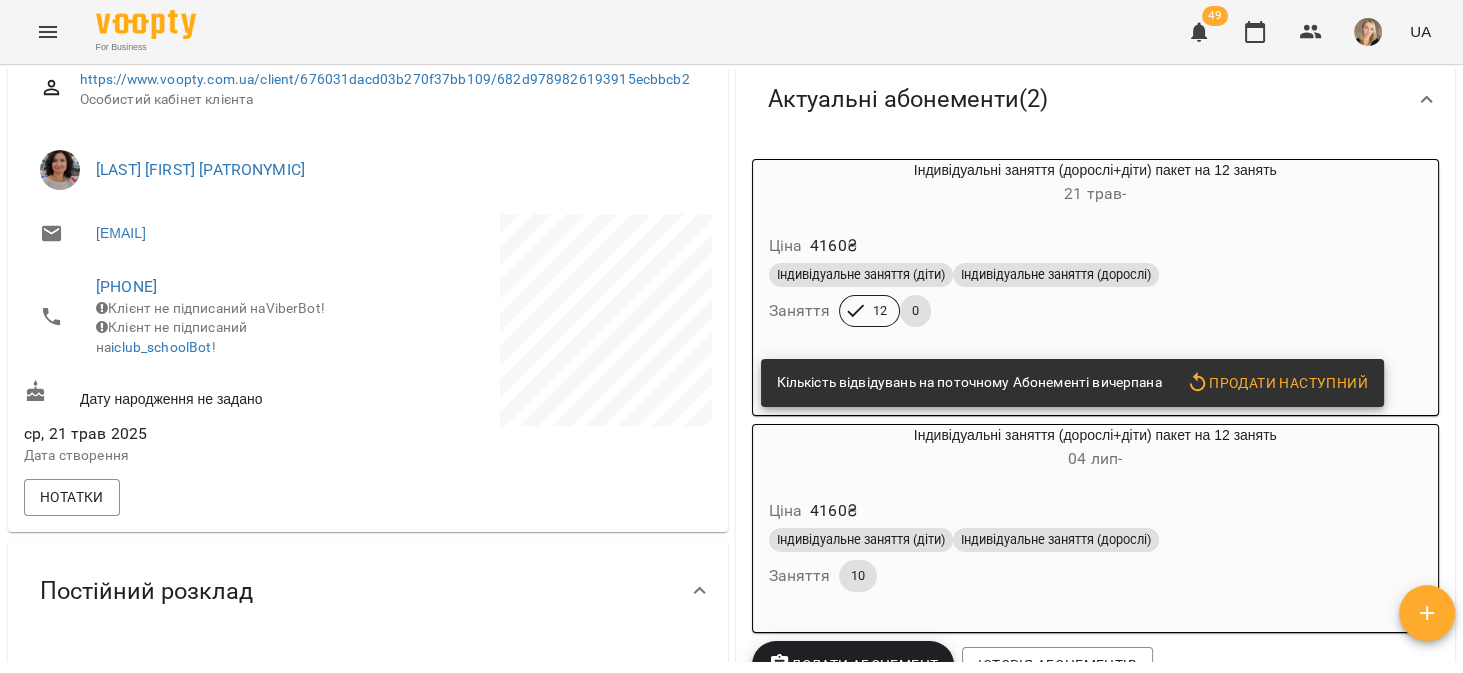 click on "Індивідуальні заняття (дорослі+діти) пакет на 12 занять 21 трав  -   Ціна 4160 ₴ Індивідуальне заняття (діти) Індивідуальне заняття (дорослі) Заняття 12 0 Кількість відвідувань на поточному Абонементі вичерпана Продати наступний" at bounding box center [1096, 287] 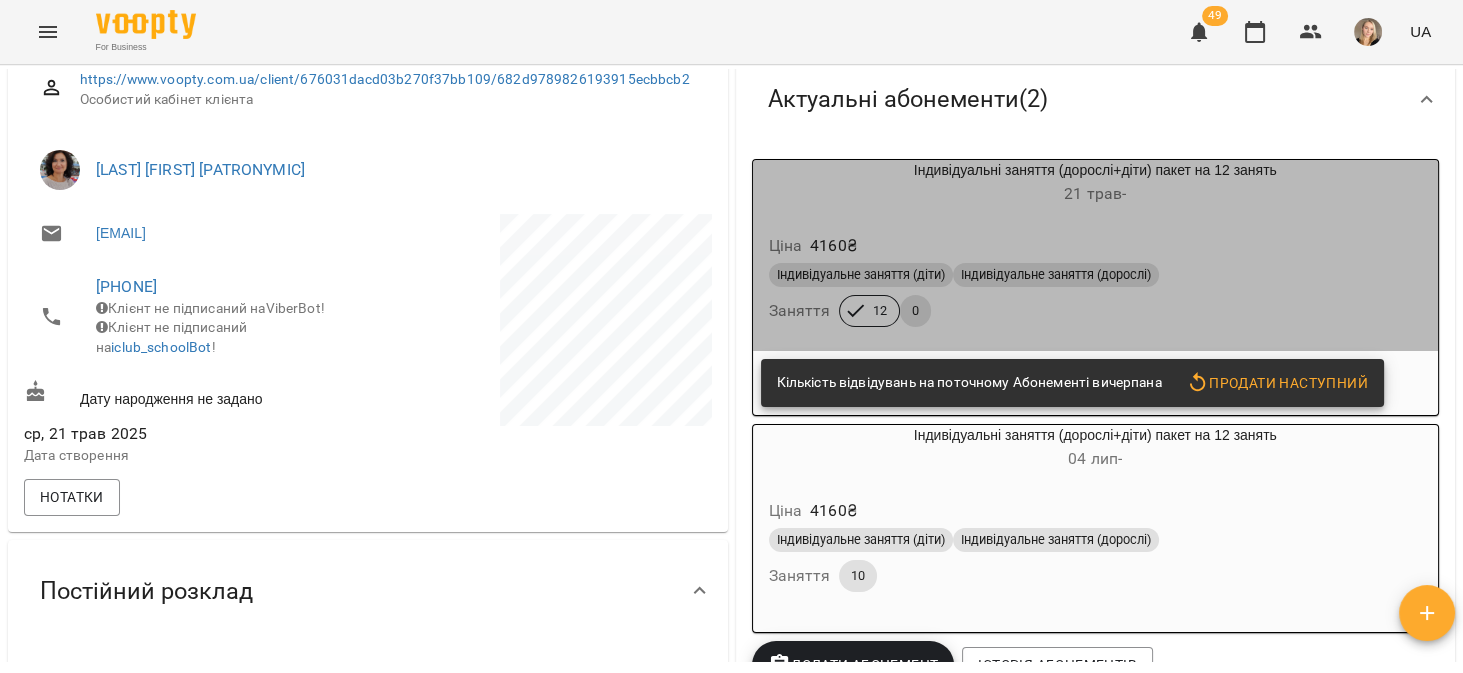 click on "21 трав  -" at bounding box center [1096, 194] 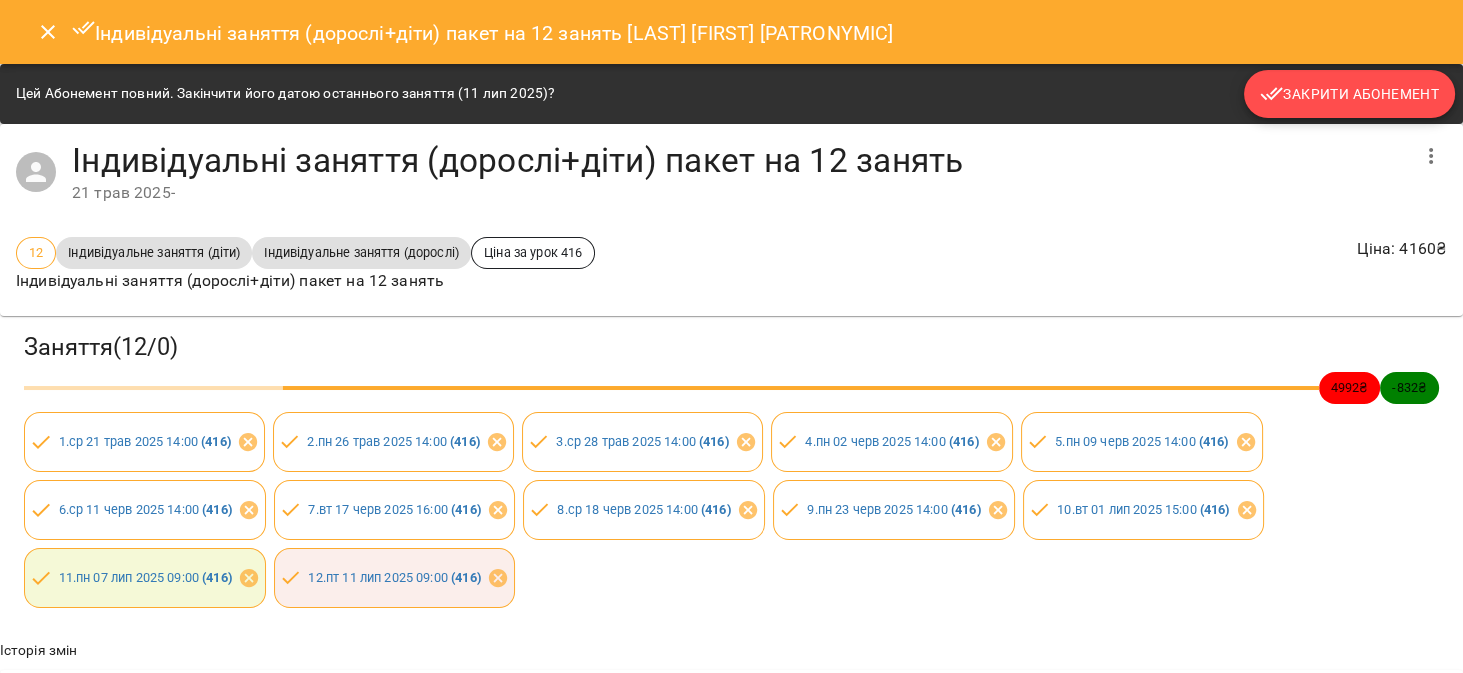 click on "Закрити Абонемент" at bounding box center [1349, 94] 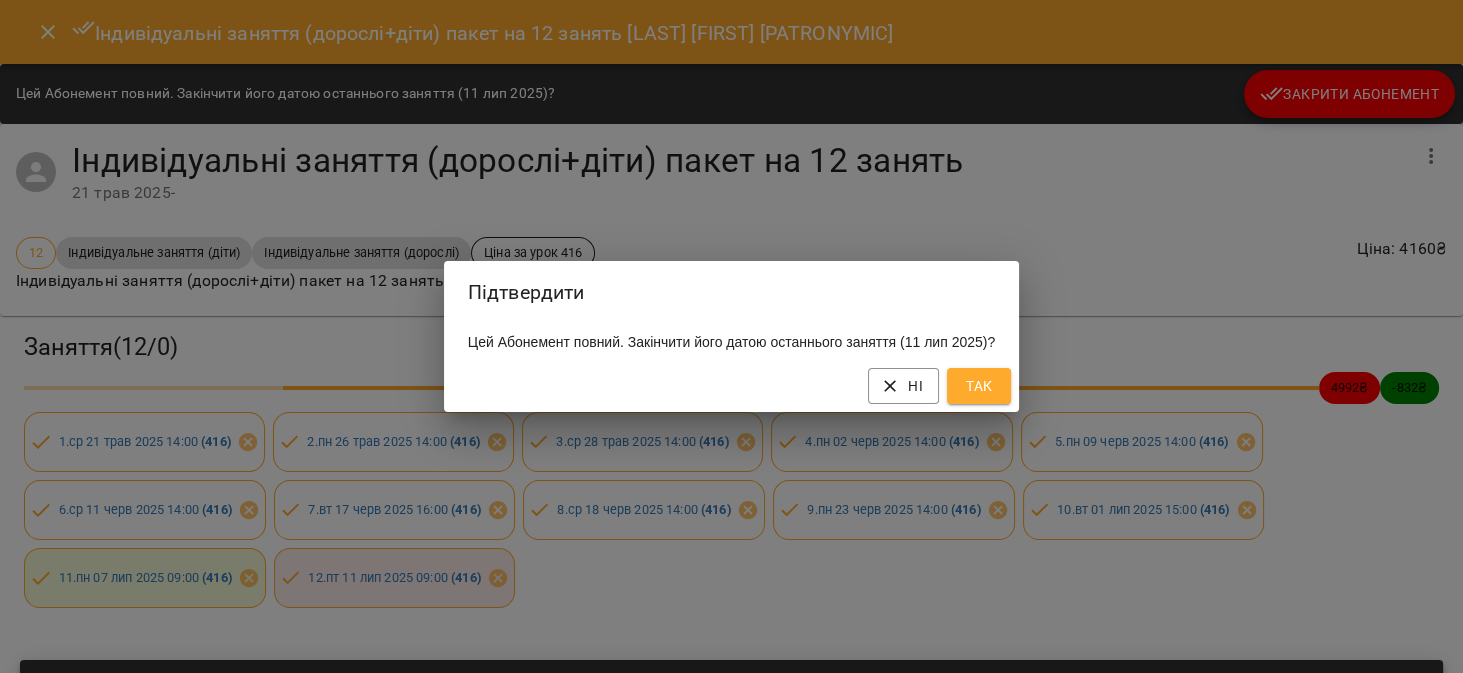 click on "Так" at bounding box center [979, 386] 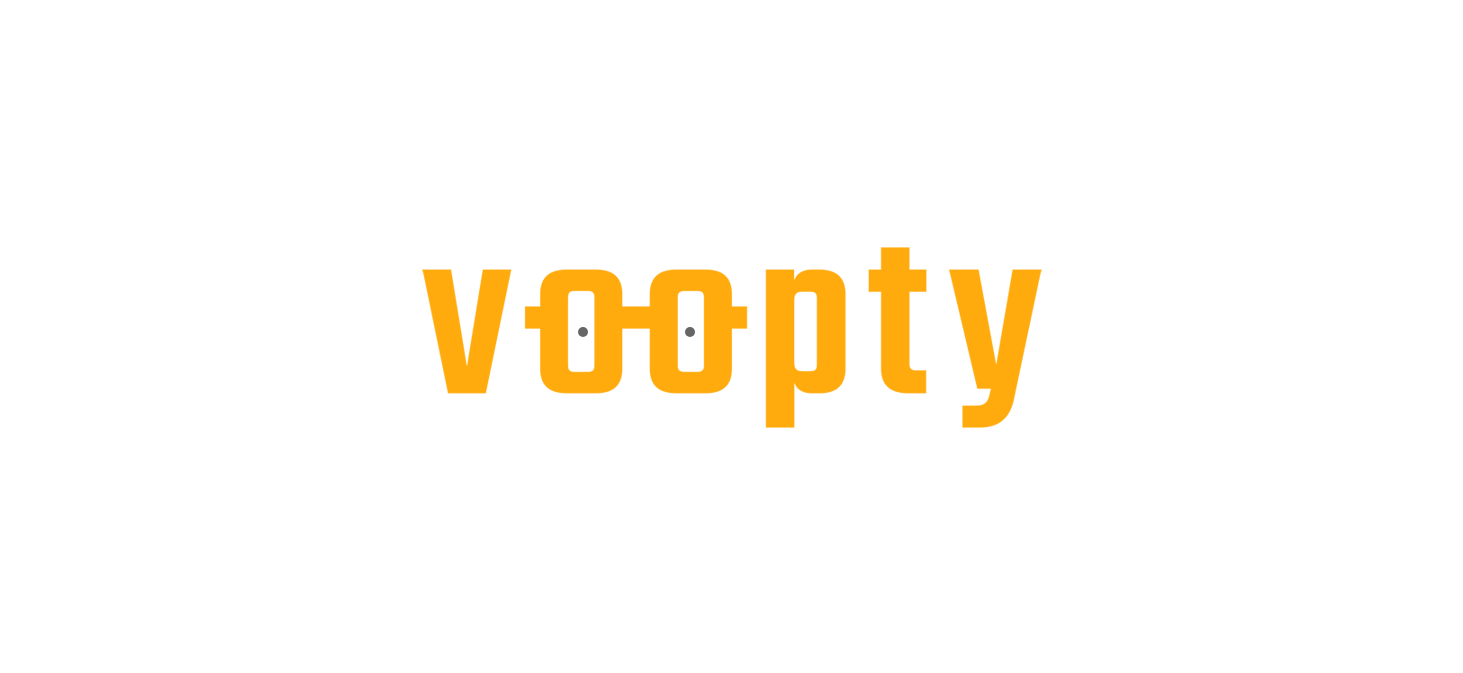 scroll, scrollTop: 0, scrollLeft: 0, axis: both 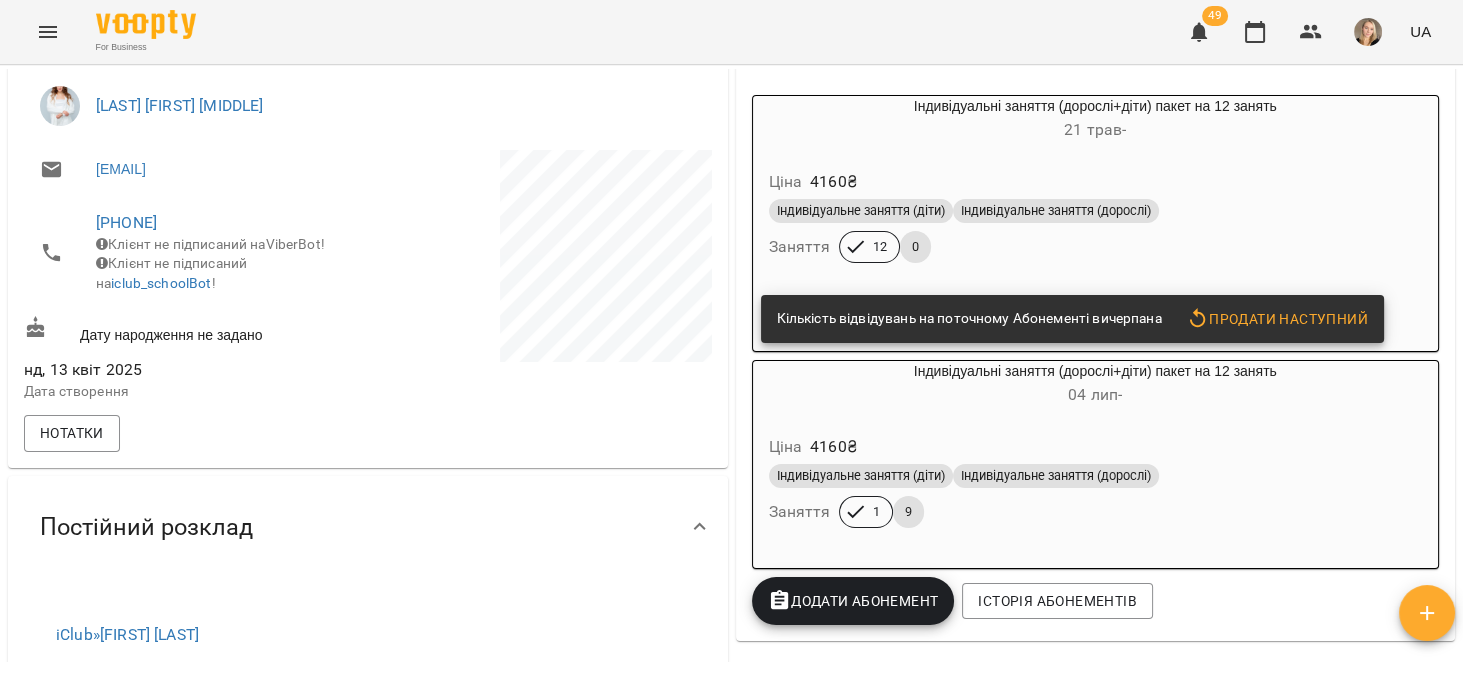 click on "Ціна 4160 ₴" at bounding box center (1096, 182) 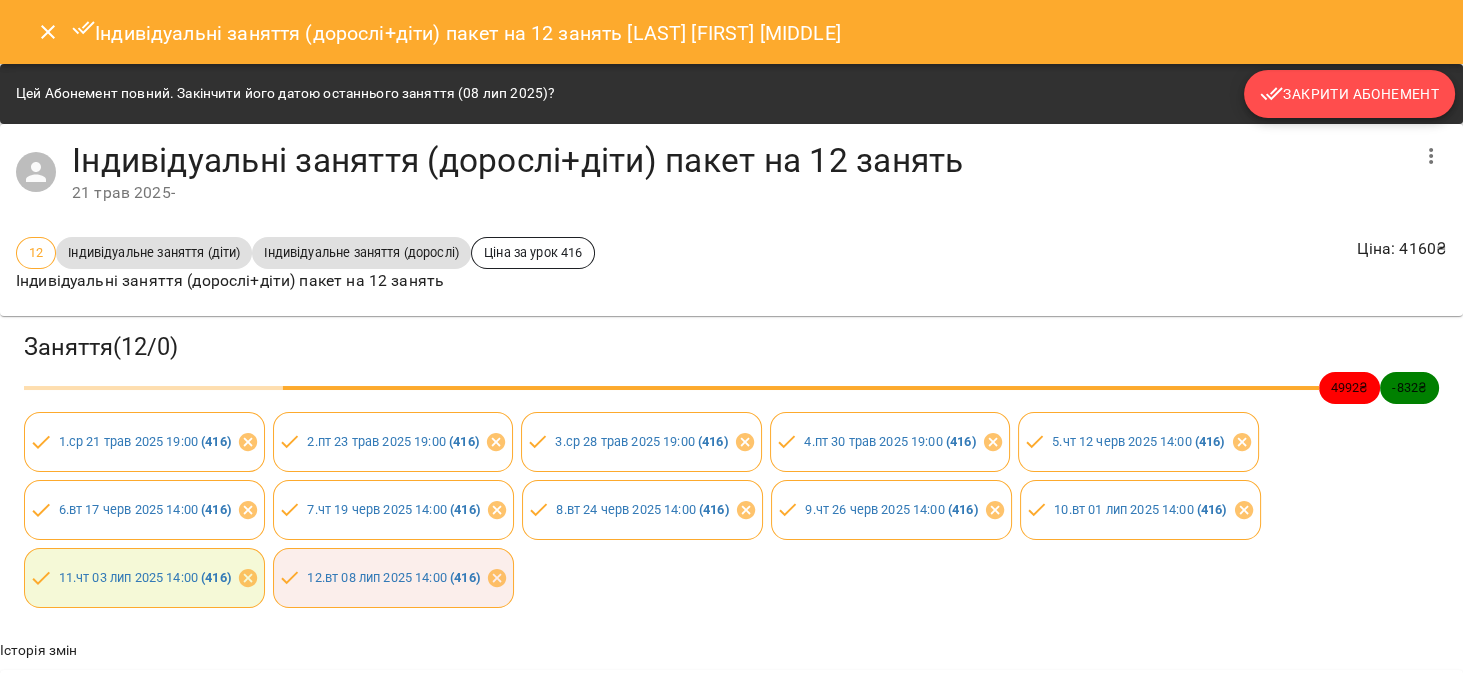 click on "Закрити Абонемент" at bounding box center (1349, 94) 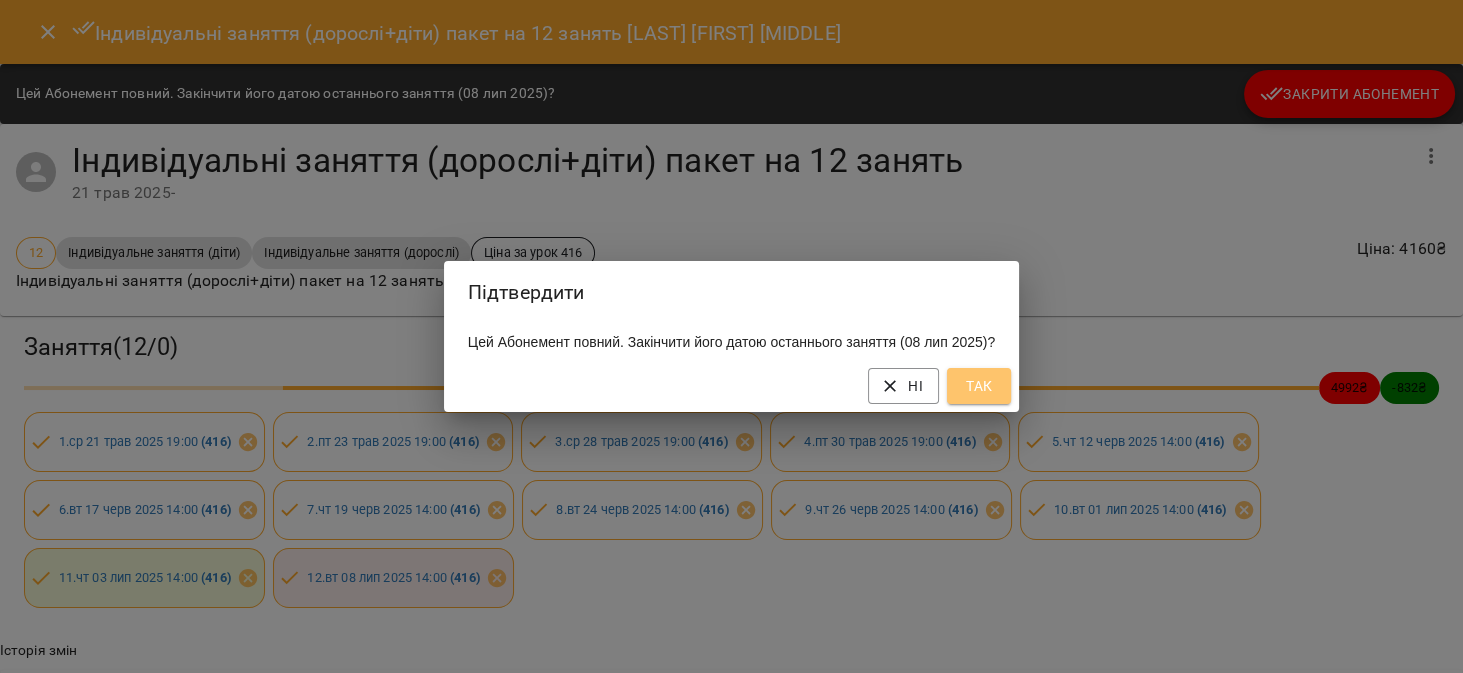 click on "Так" at bounding box center [979, 386] 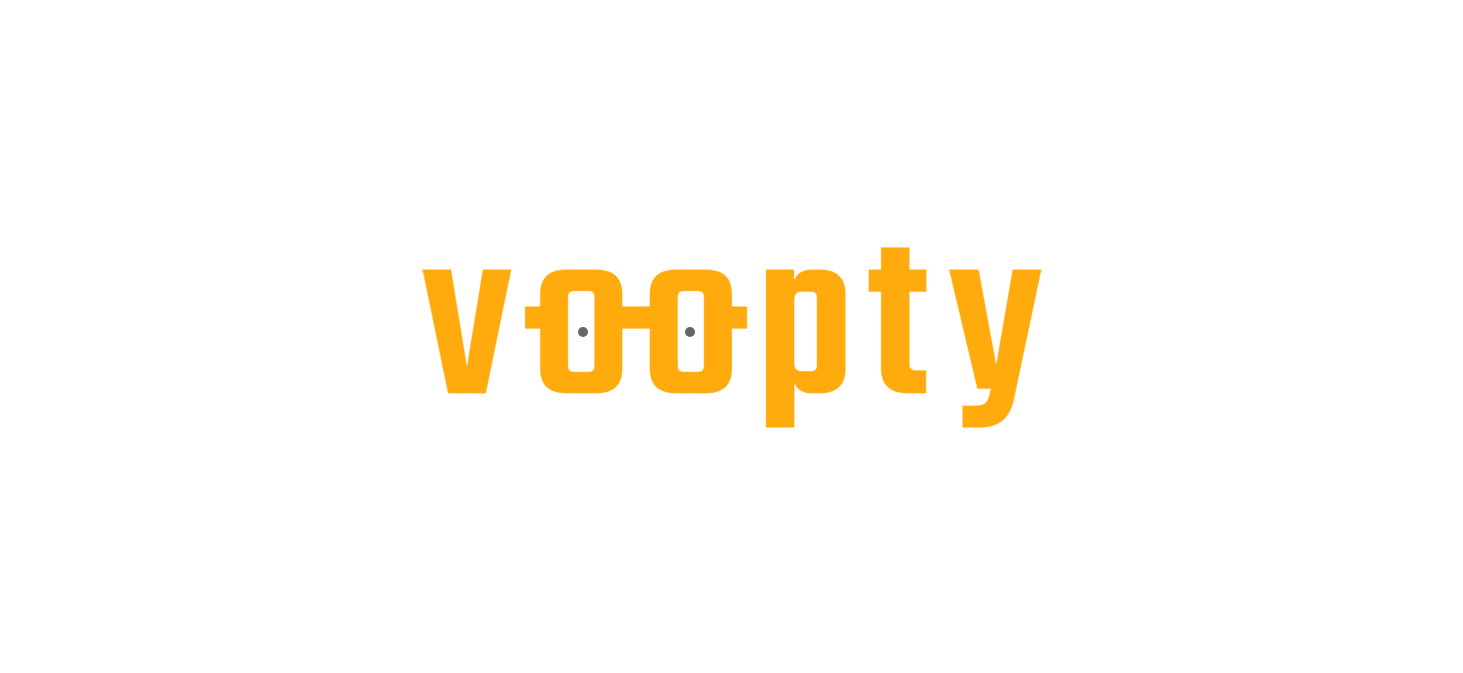 scroll, scrollTop: 0, scrollLeft: 0, axis: both 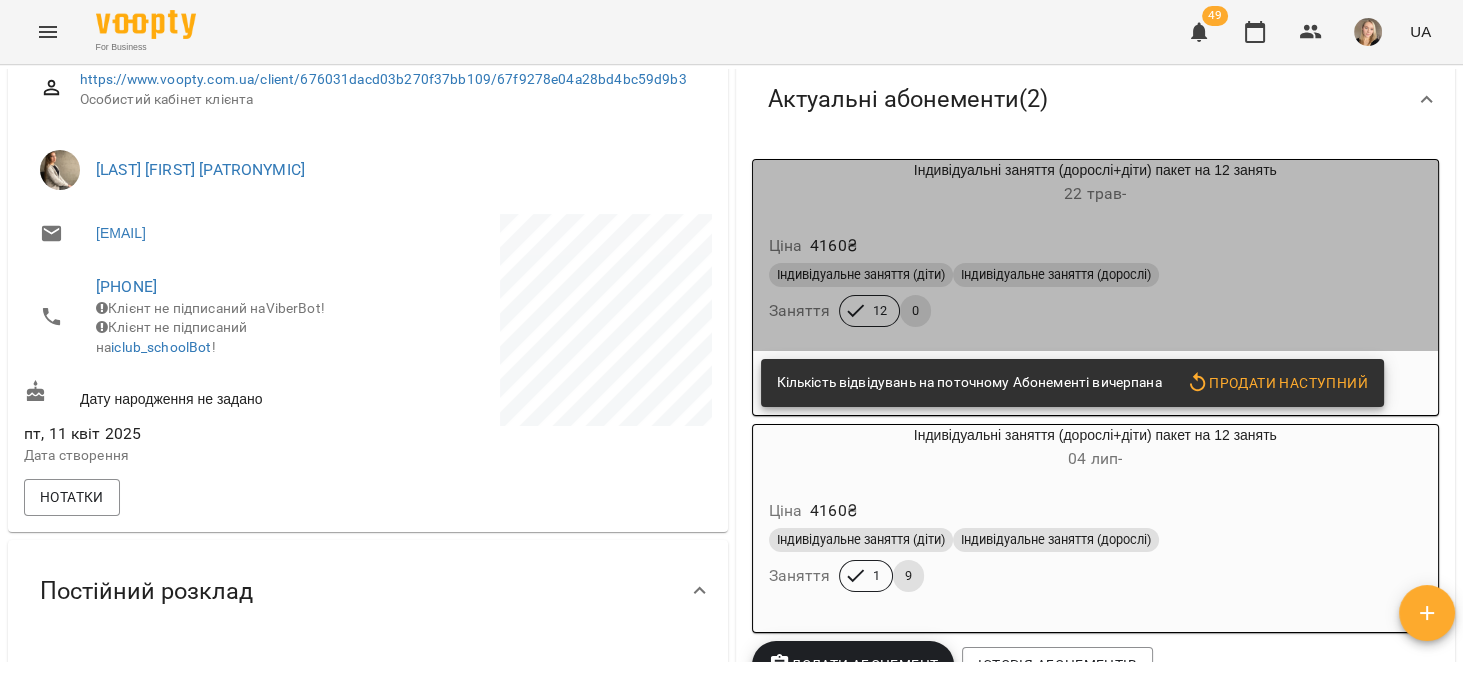 click on "Ціна 4160 ₴ Індивідуальне заняття (діти) Індивідуальне заняття (дорослі) Заняття 12 0" at bounding box center [1096, 284] 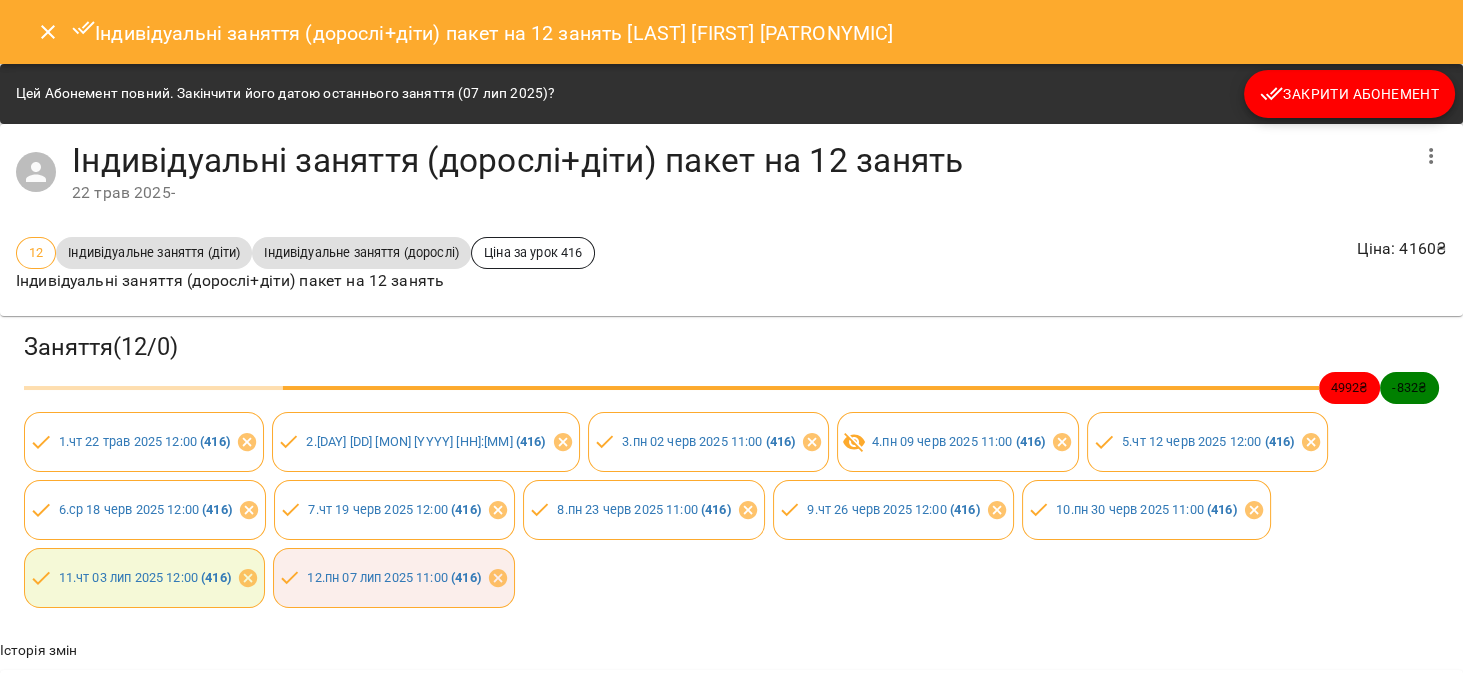click on "Закрити Абонемент" at bounding box center [1349, 94] 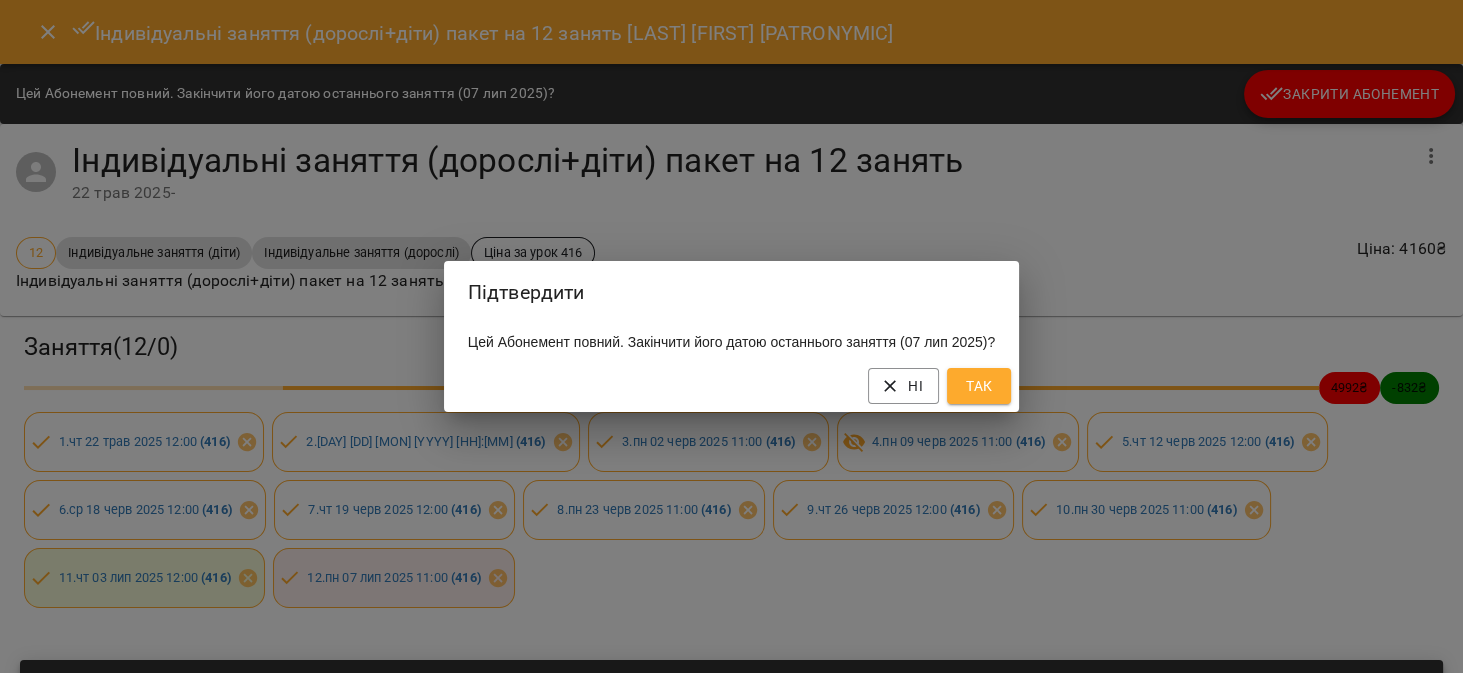 click on "Так" at bounding box center (979, 386) 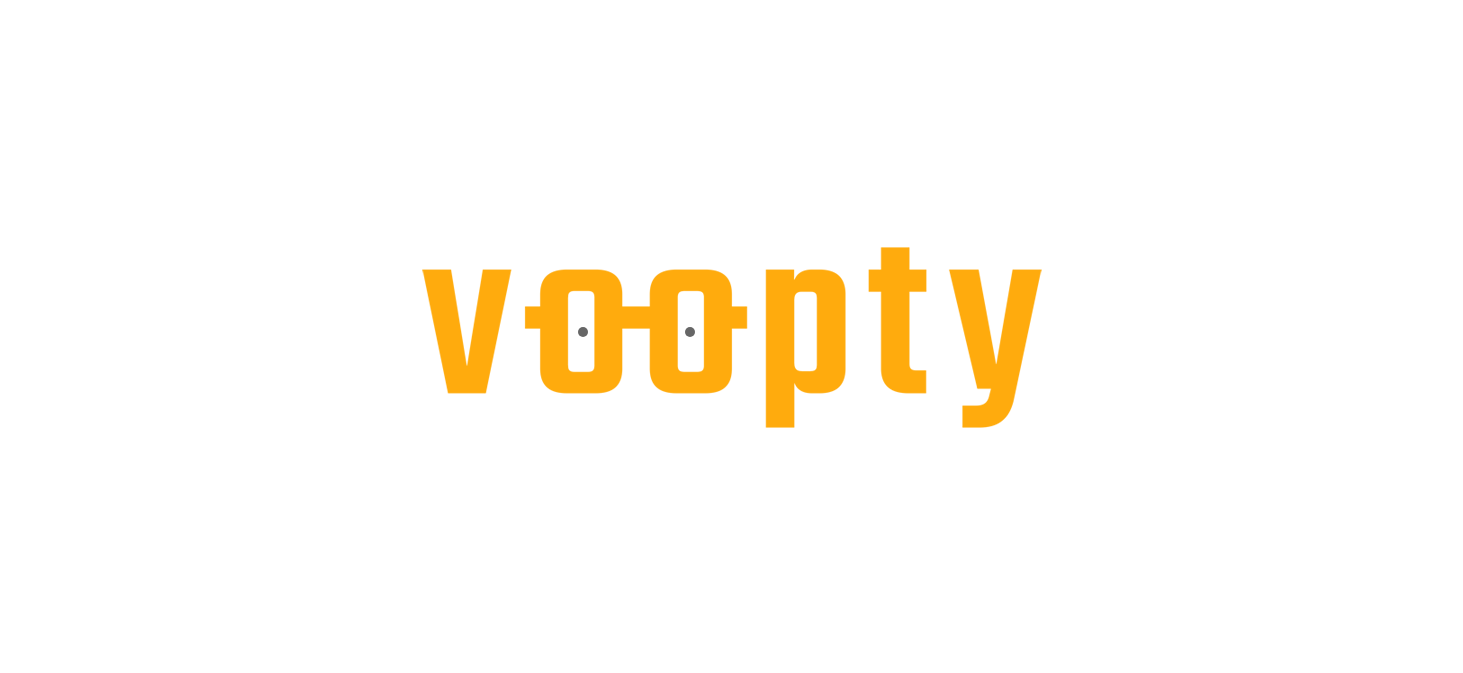 scroll, scrollTop: 0, scrollLeft: 0, axis: both 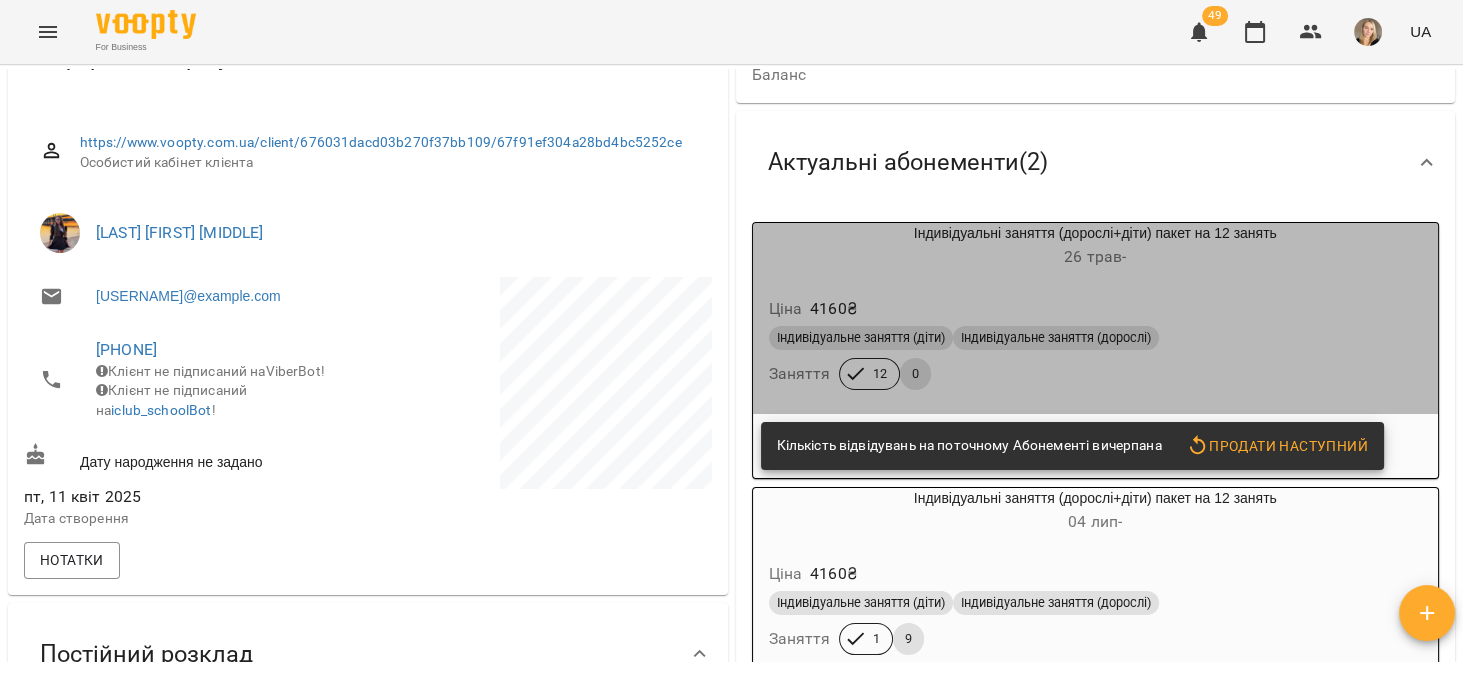 click on "Ціна 4160 ₴" at bounding box center (1096, 309) 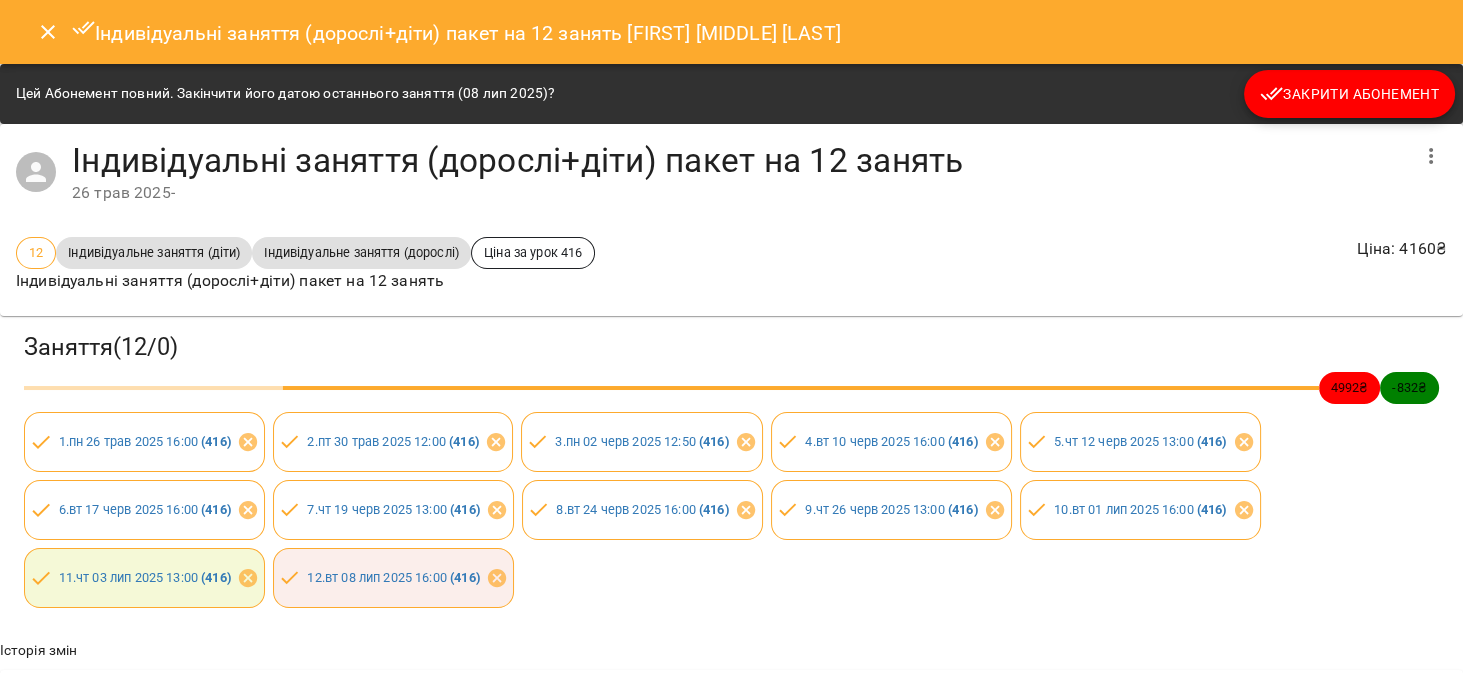 click on "Закрити Абонемент" at bounding box center (1349, 94) 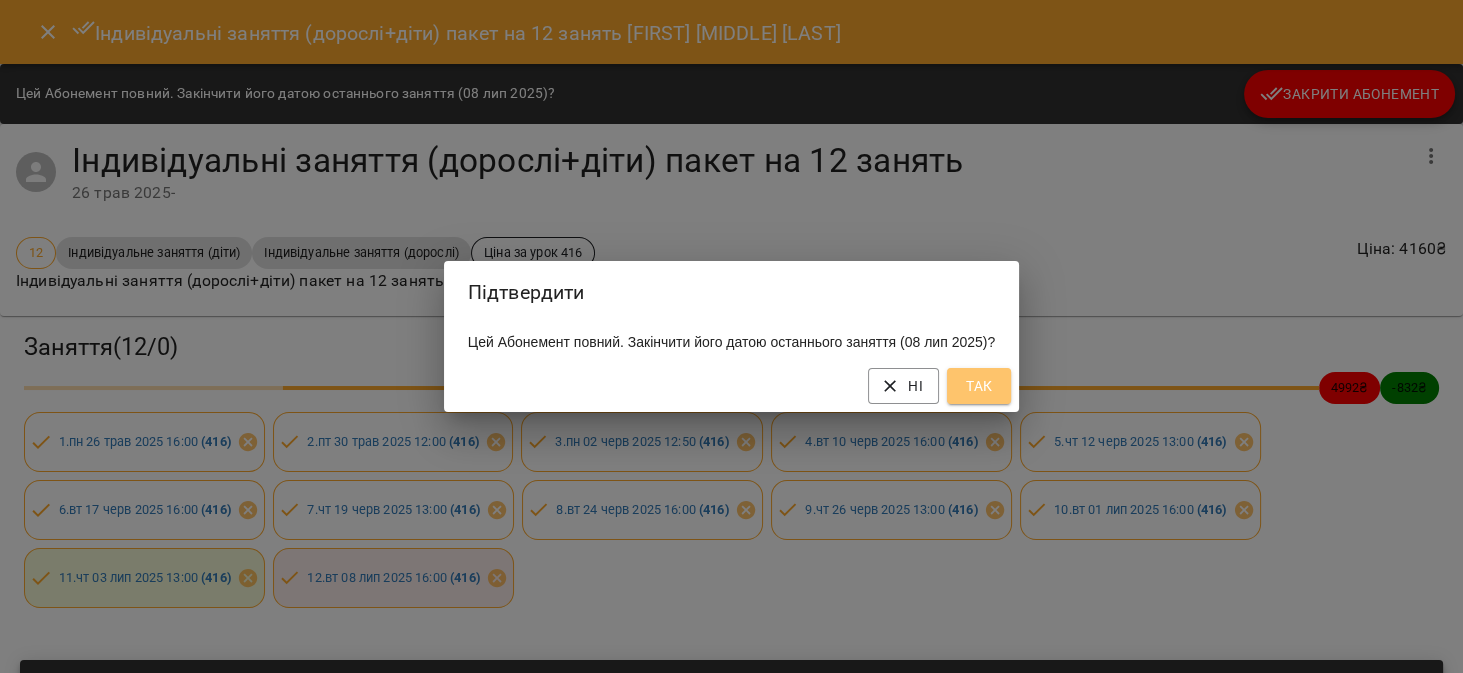 click on "Так" at bounding box center (979, 386) 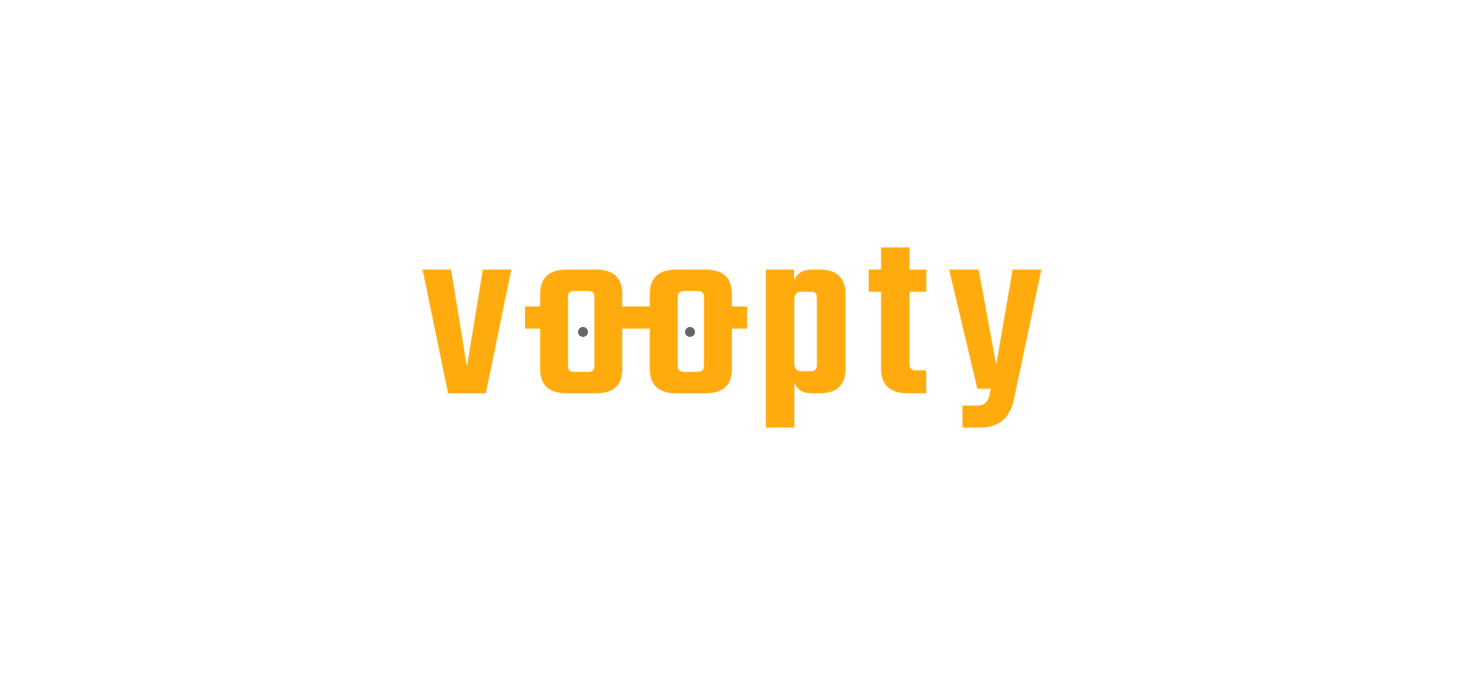 scroll, scrollTop: 0, scrollLeft: 0, axis: both 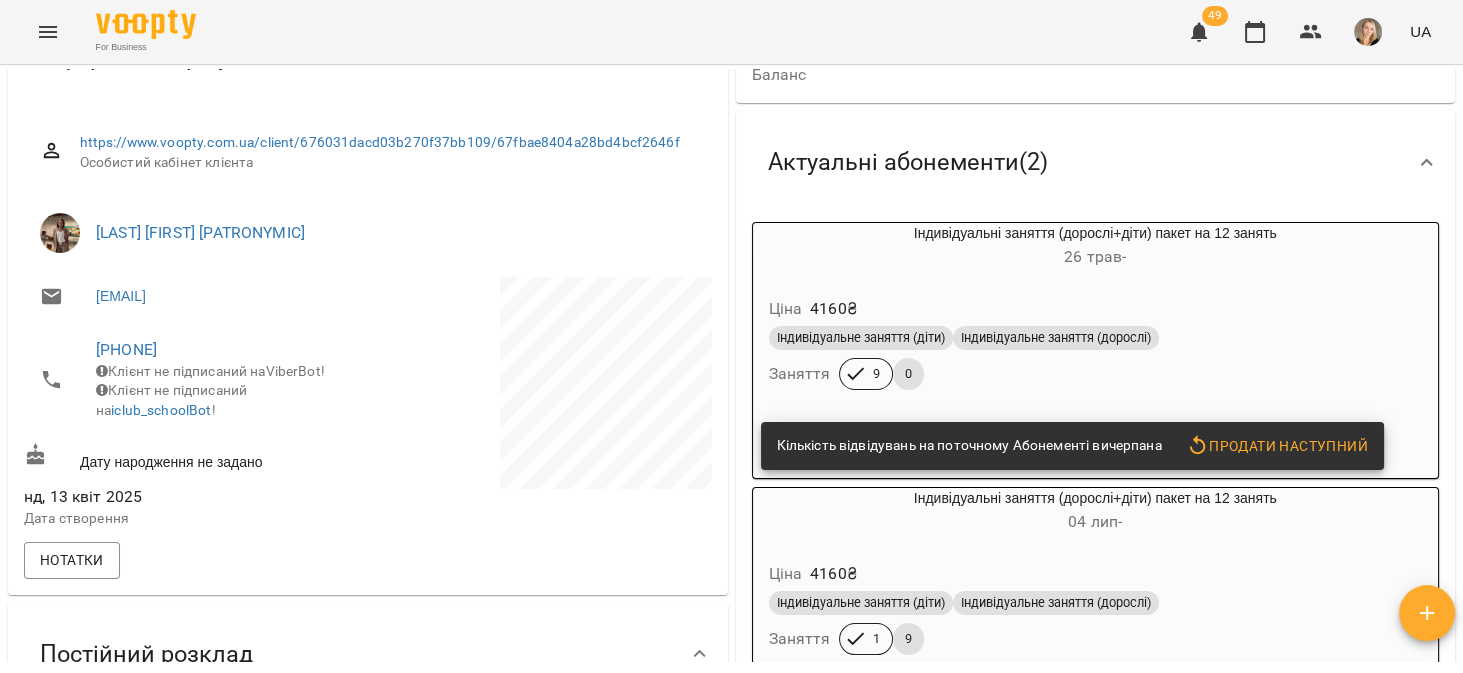 click on "Ціна 4160 ₴" at bounding box center [1096, 309] 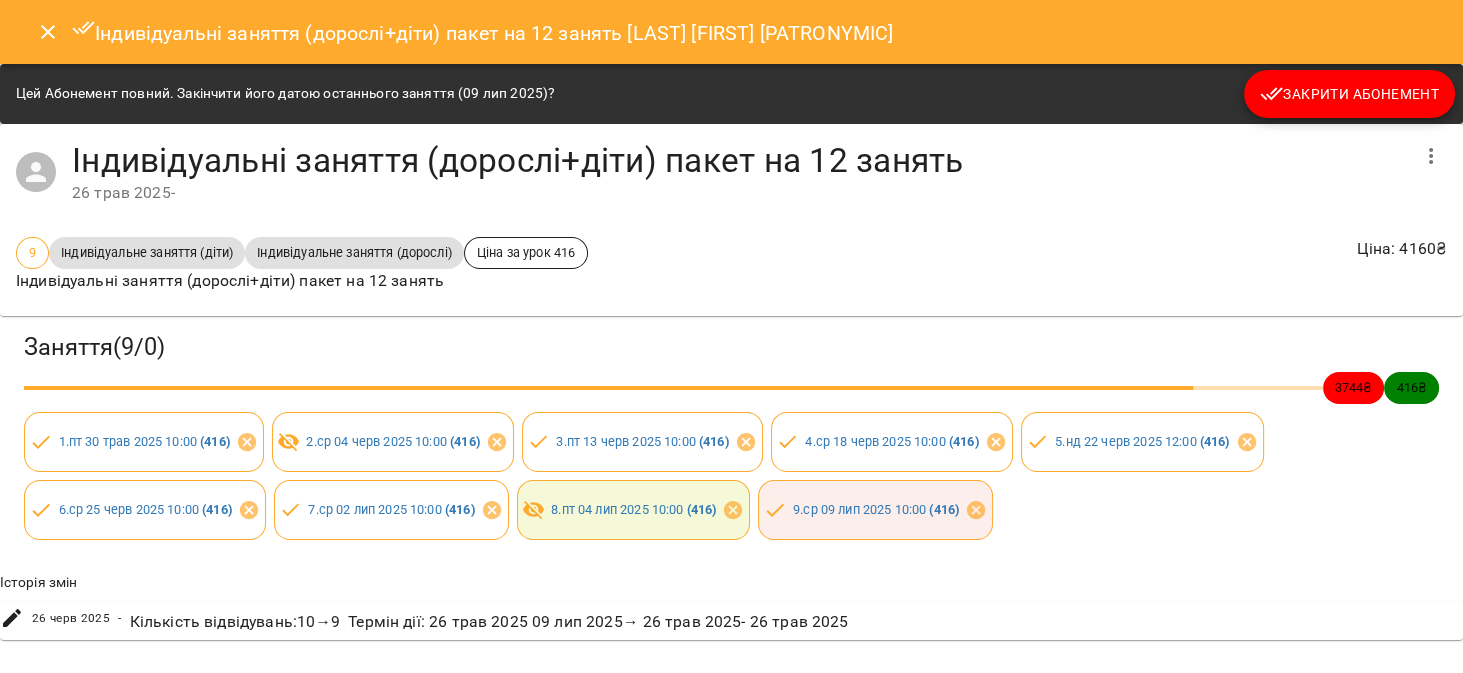 click on "Закрити Абонемент" at bounding box center (1349, 94) 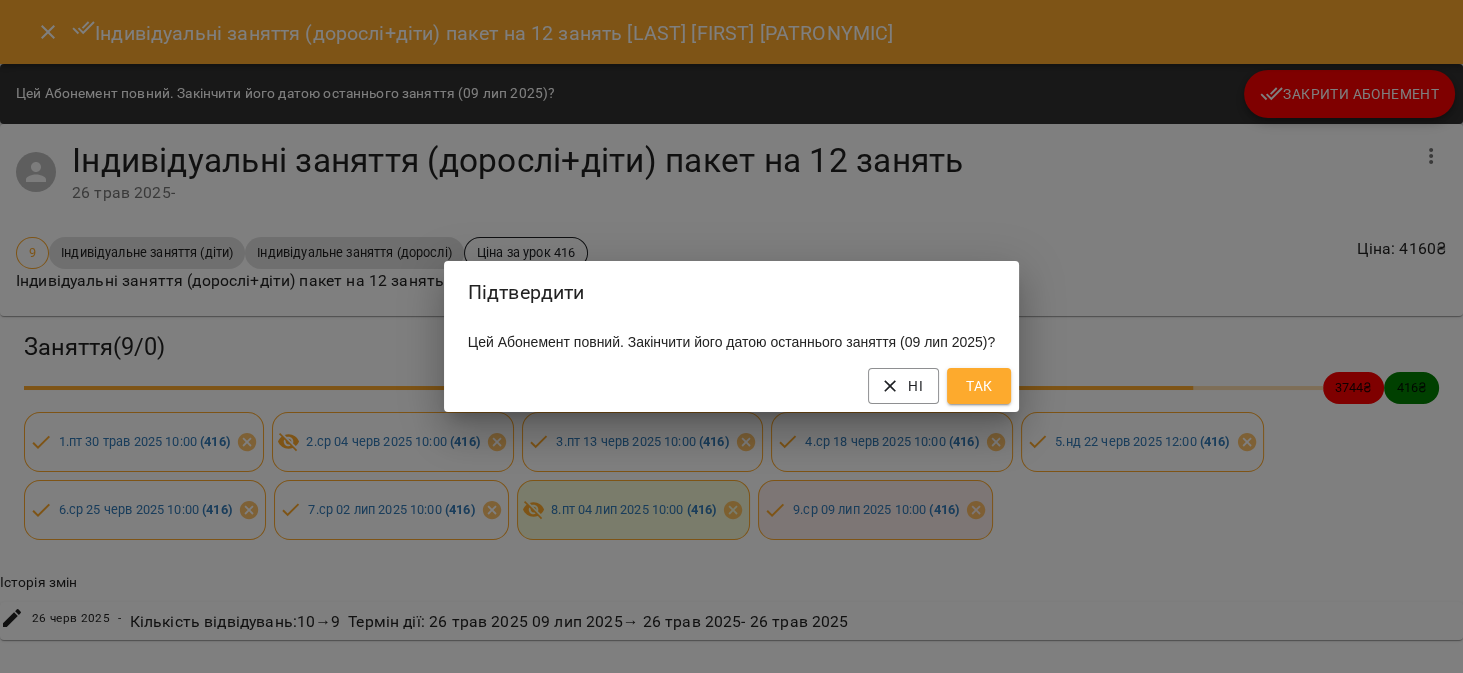 click on "Так" at bounding box center [979, 386] 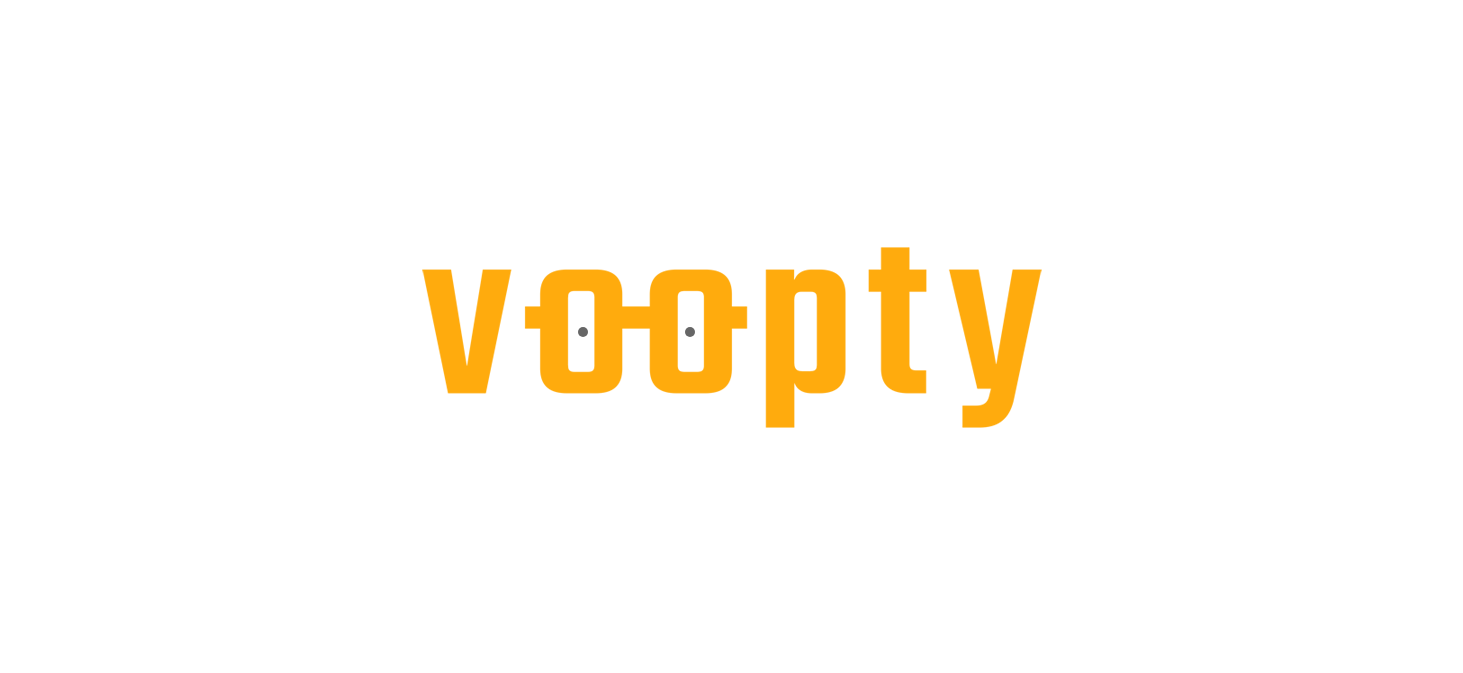 scroll, scrollTop: 0, scrollLeft: 0, axis: both 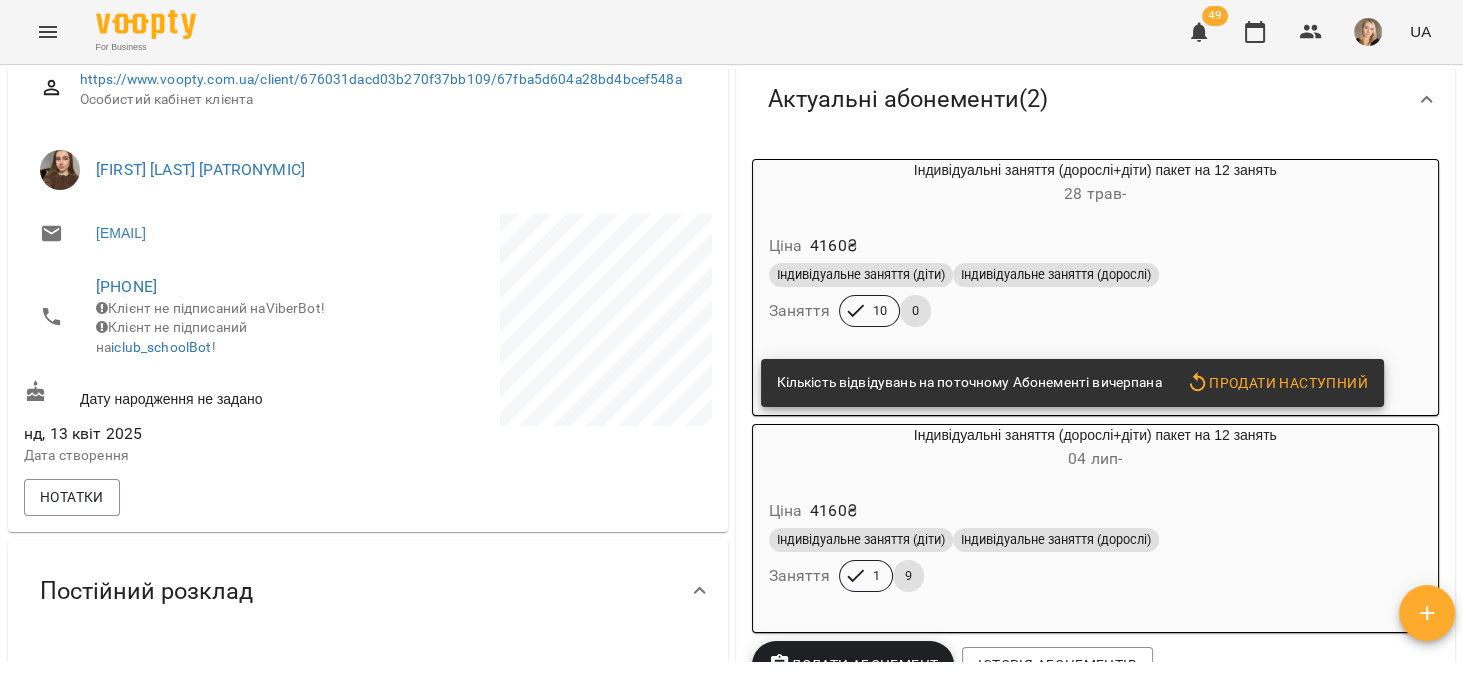 click on "Ціна 4160 ₴" at bounding box center [1096, 246] 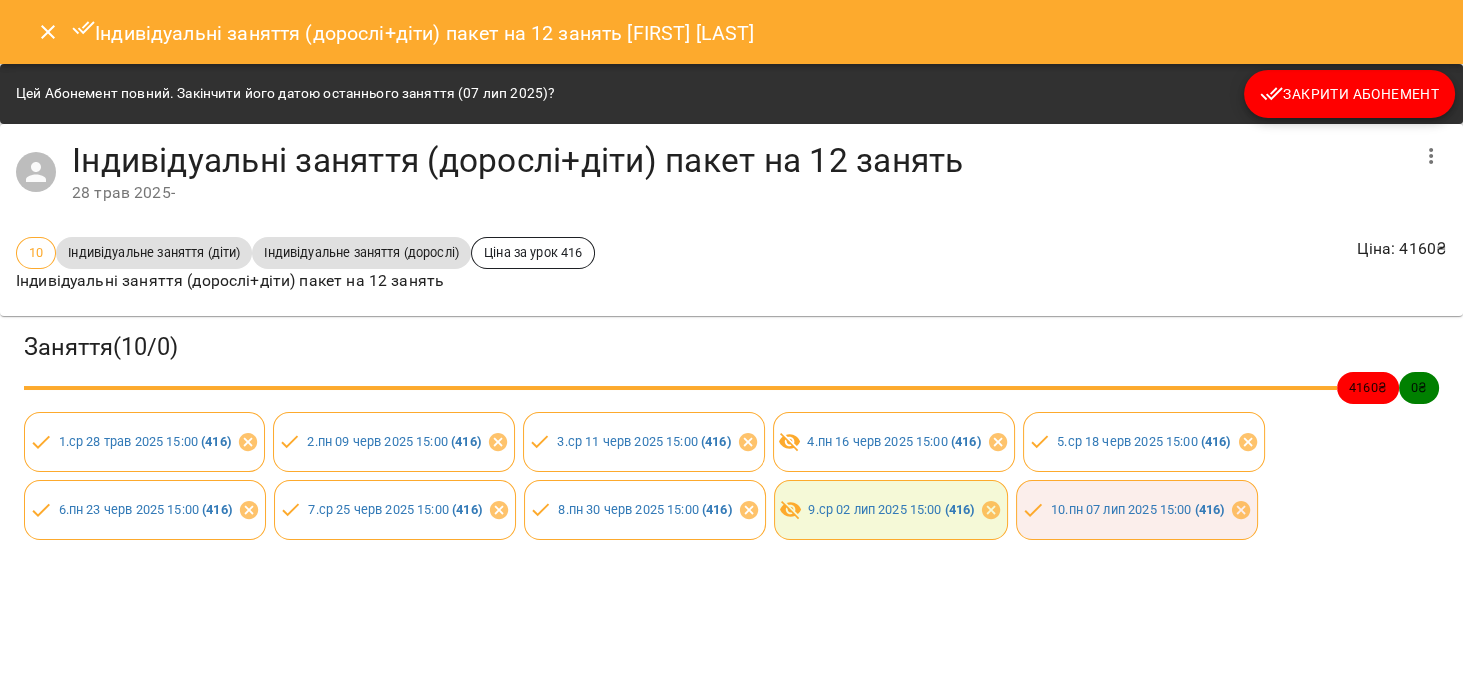 click on "Закрити Абонемент" at bounding box center [1349, 94] 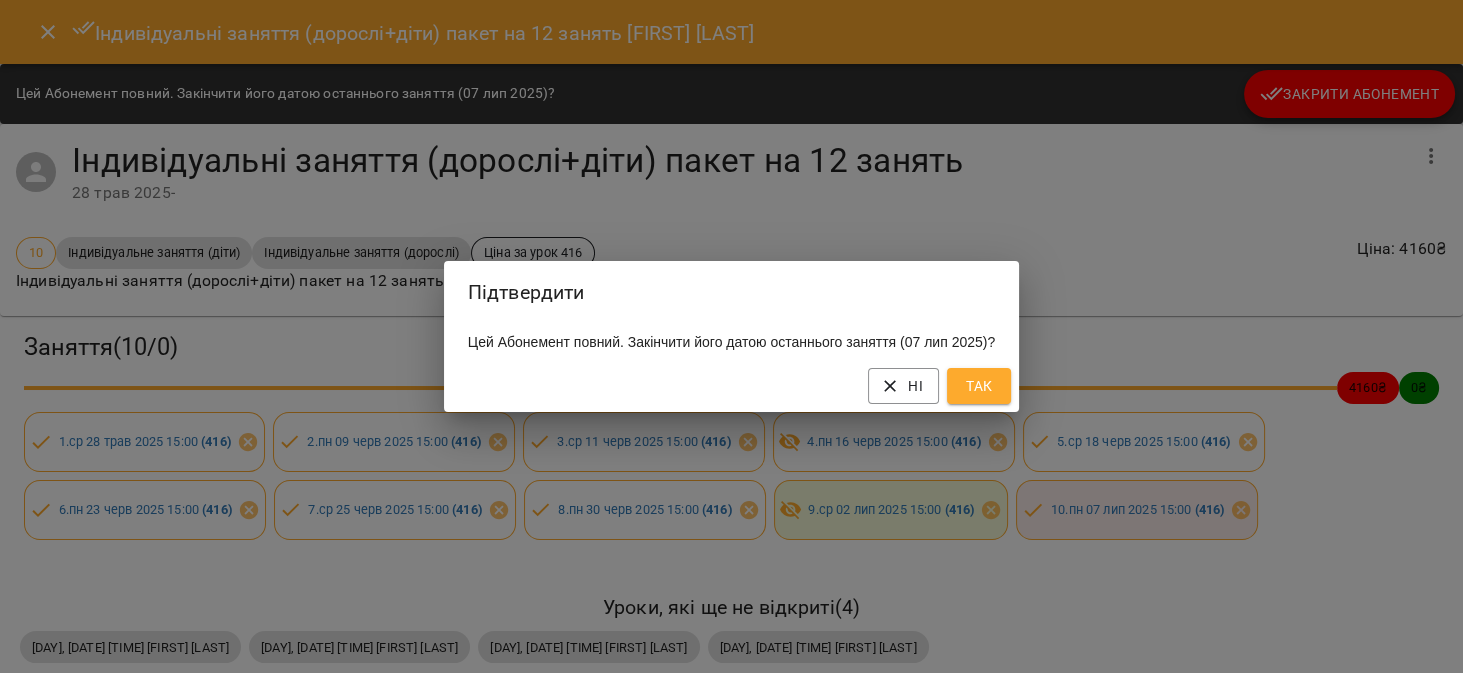 click on "Так" at bounding box center (979, 386) 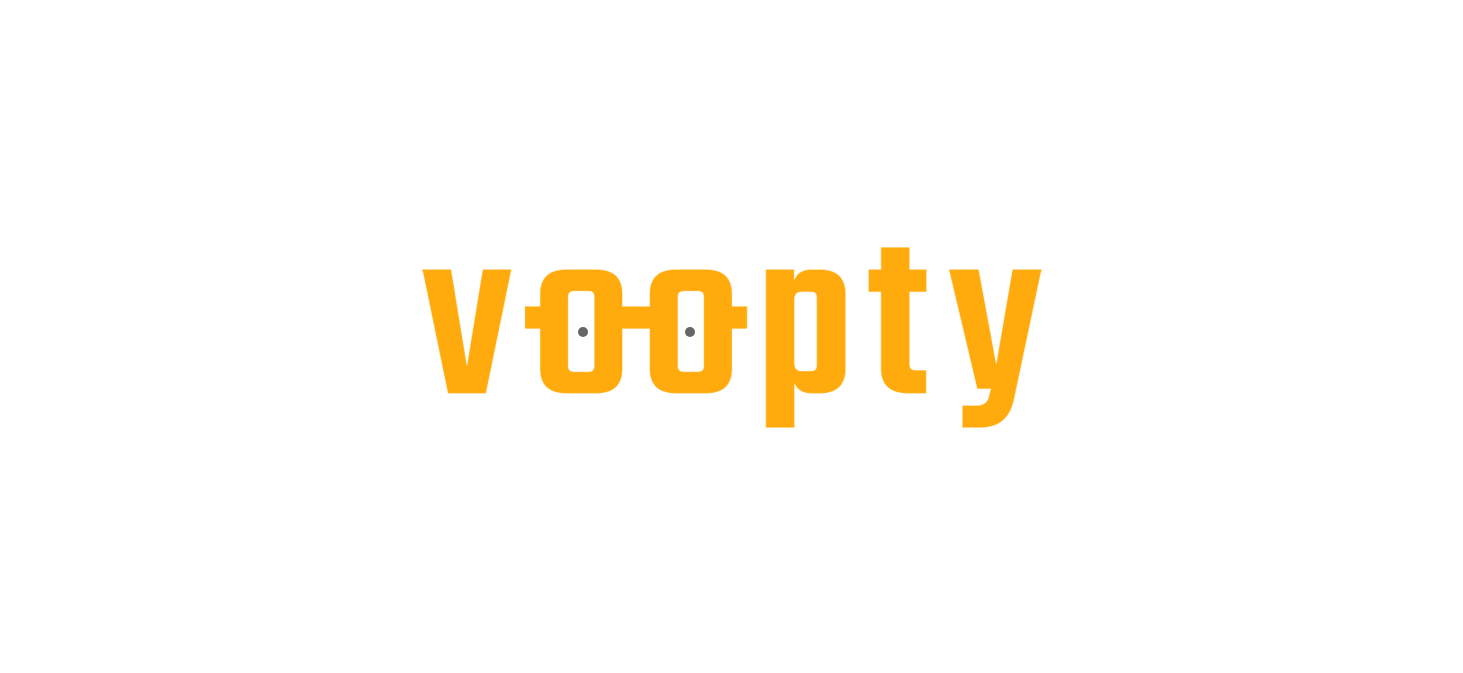 scroll, scrollTop: 0, scrollLeft: 0, axis: both 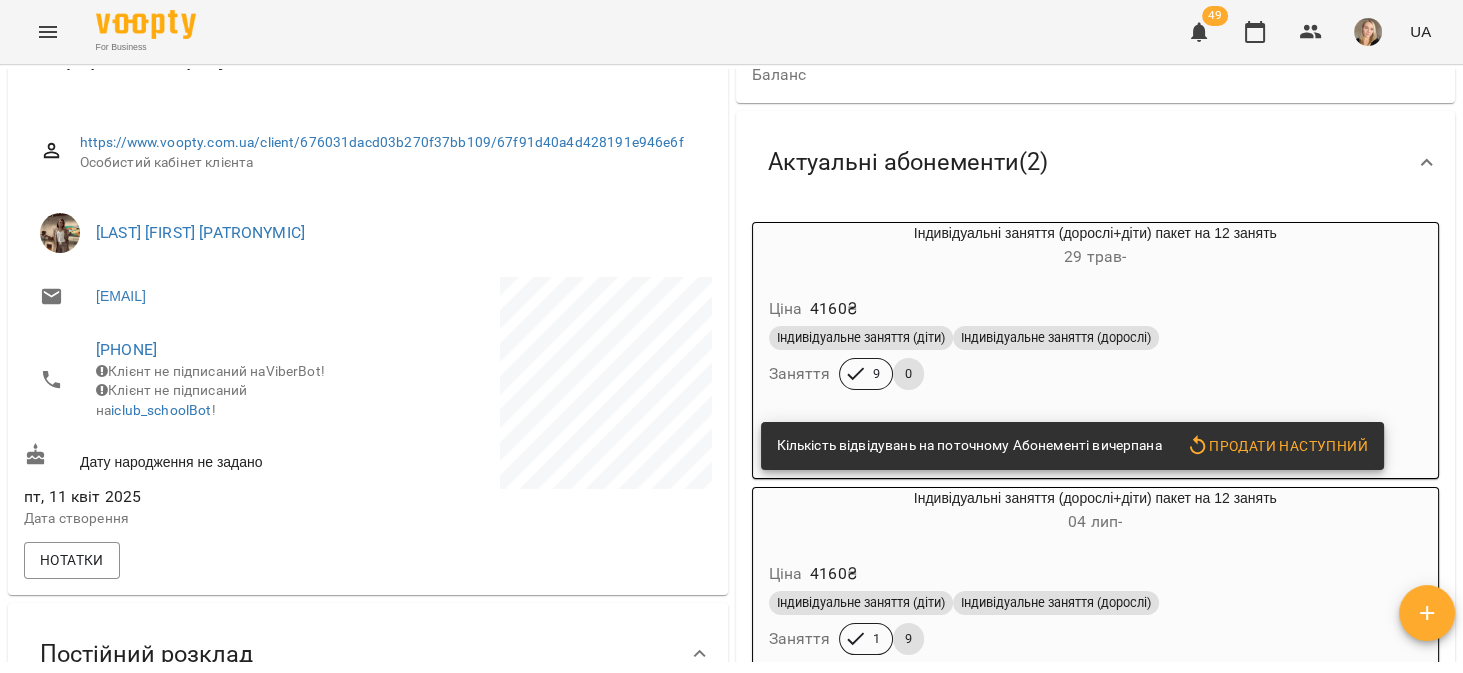 click on "Індивідуальне заняття (діти) Індивідуальне заняття (дорослі)" at bounding box center (1096, 338) 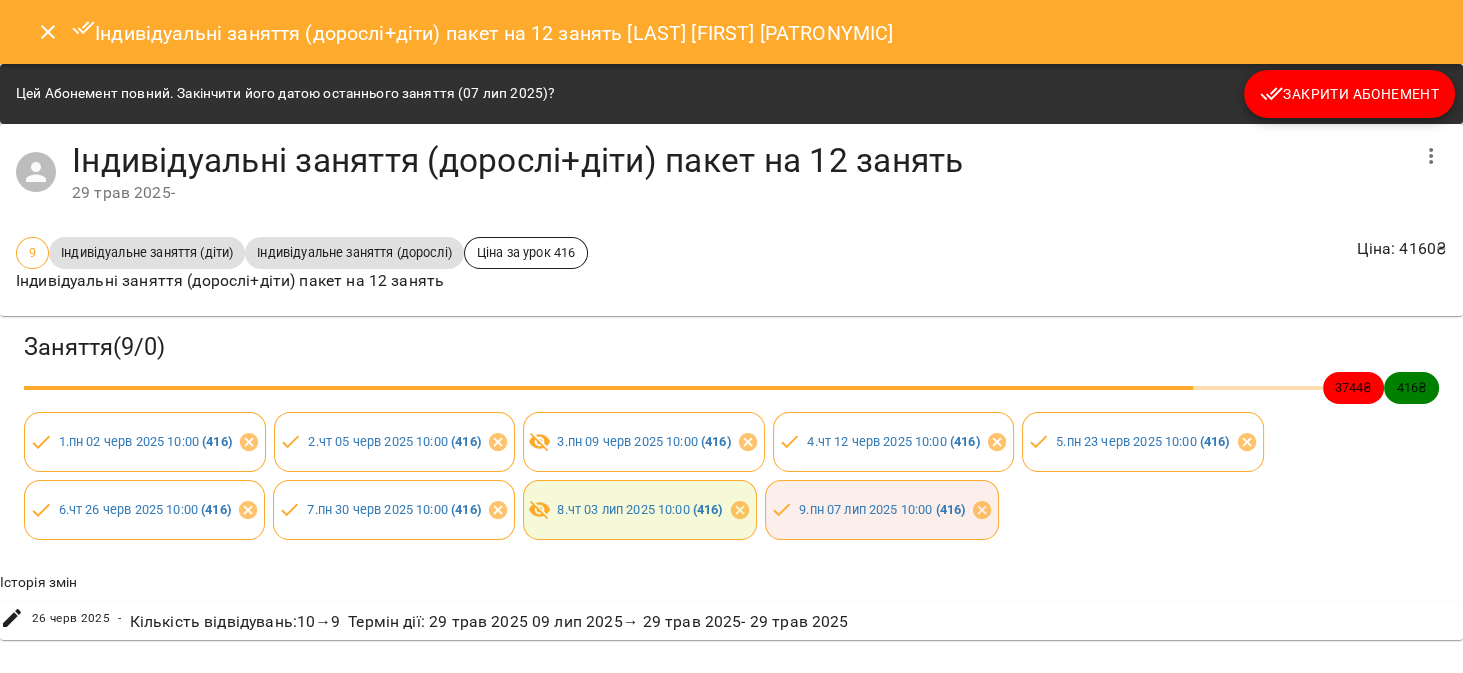 click on "Закрити Абонемент" at bounding box center [1349, 94] 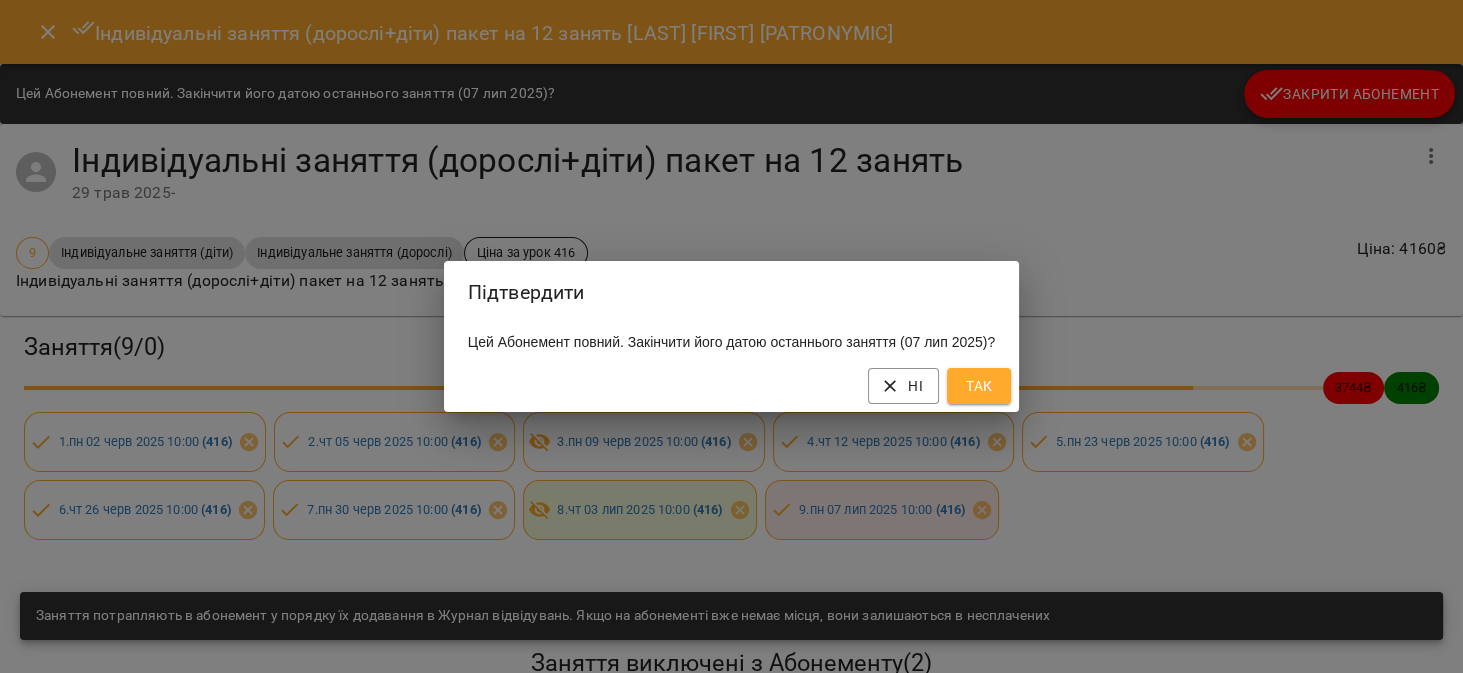 click on "Так" at bounding box center (979, 386) 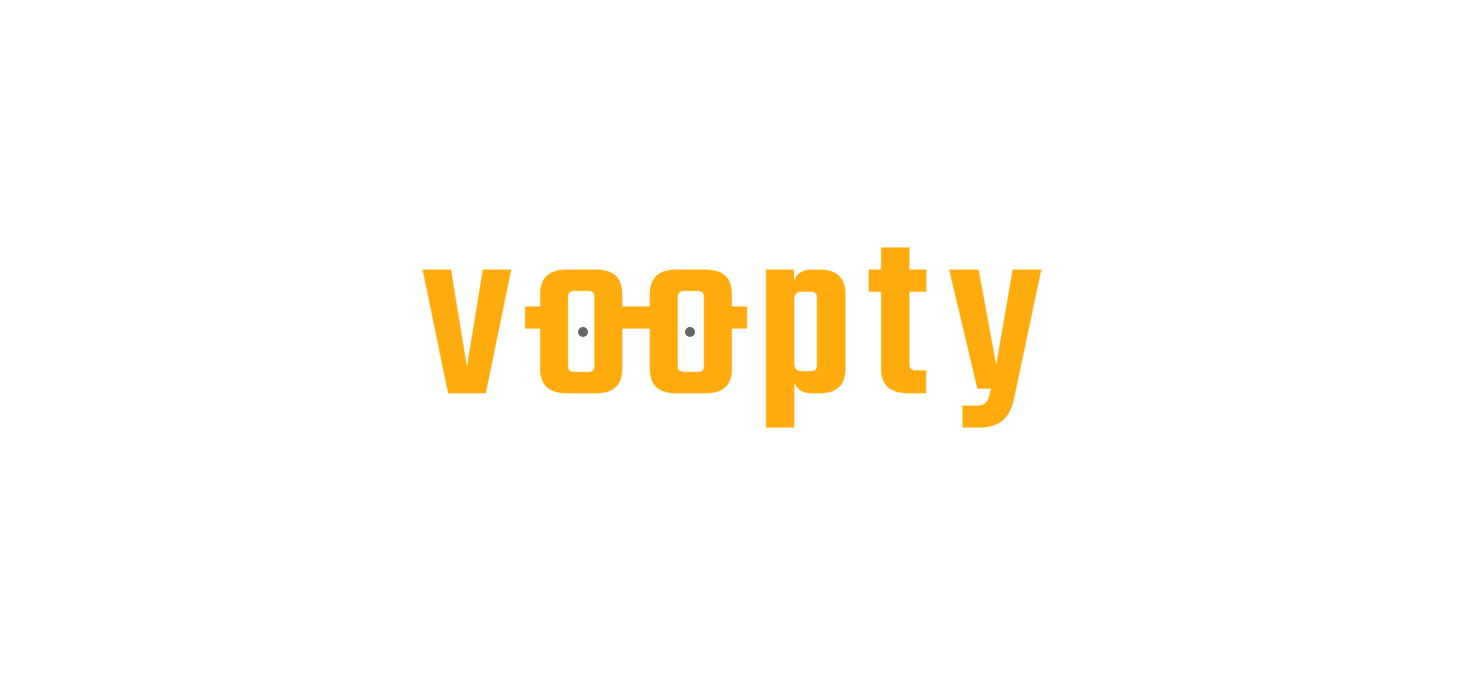 scroll, scrollTop: 0, scrollLeft: 0, axis: both 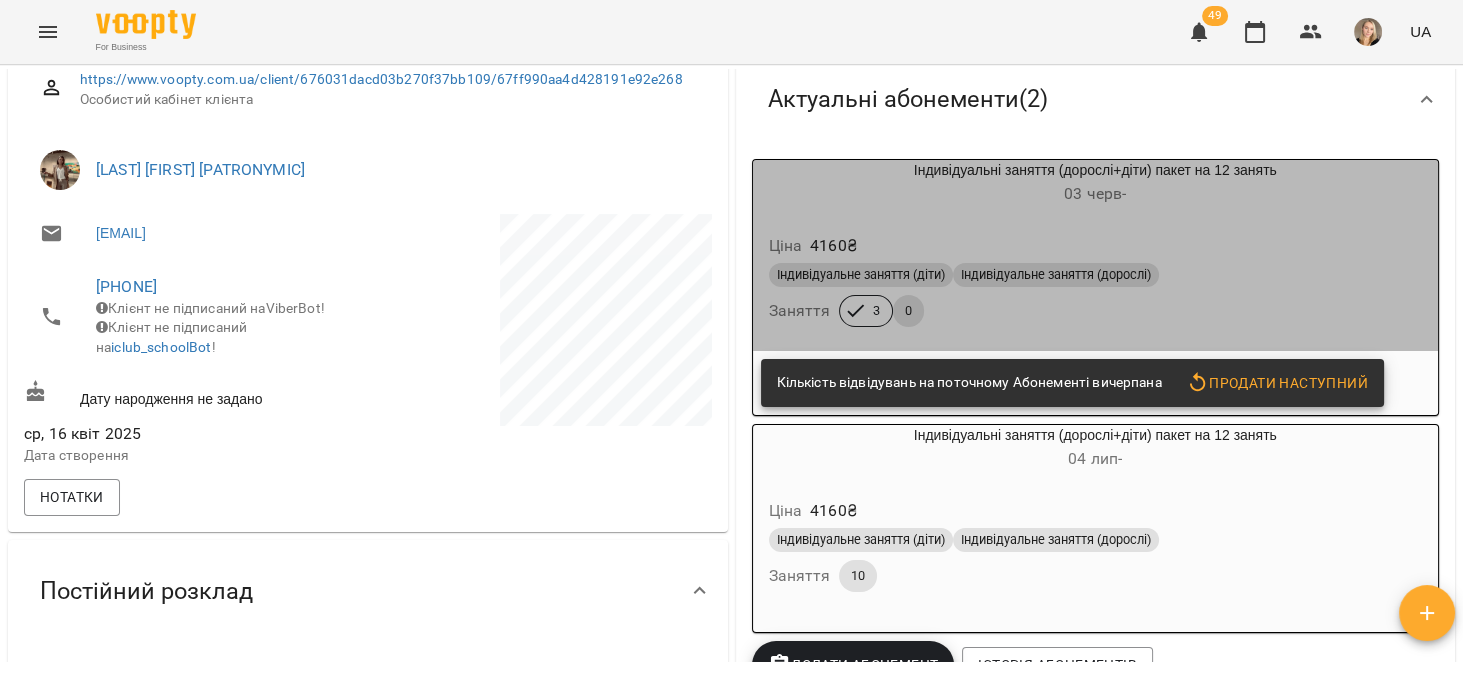 click on "03 черв  -" at bounding box center (1096, 194) 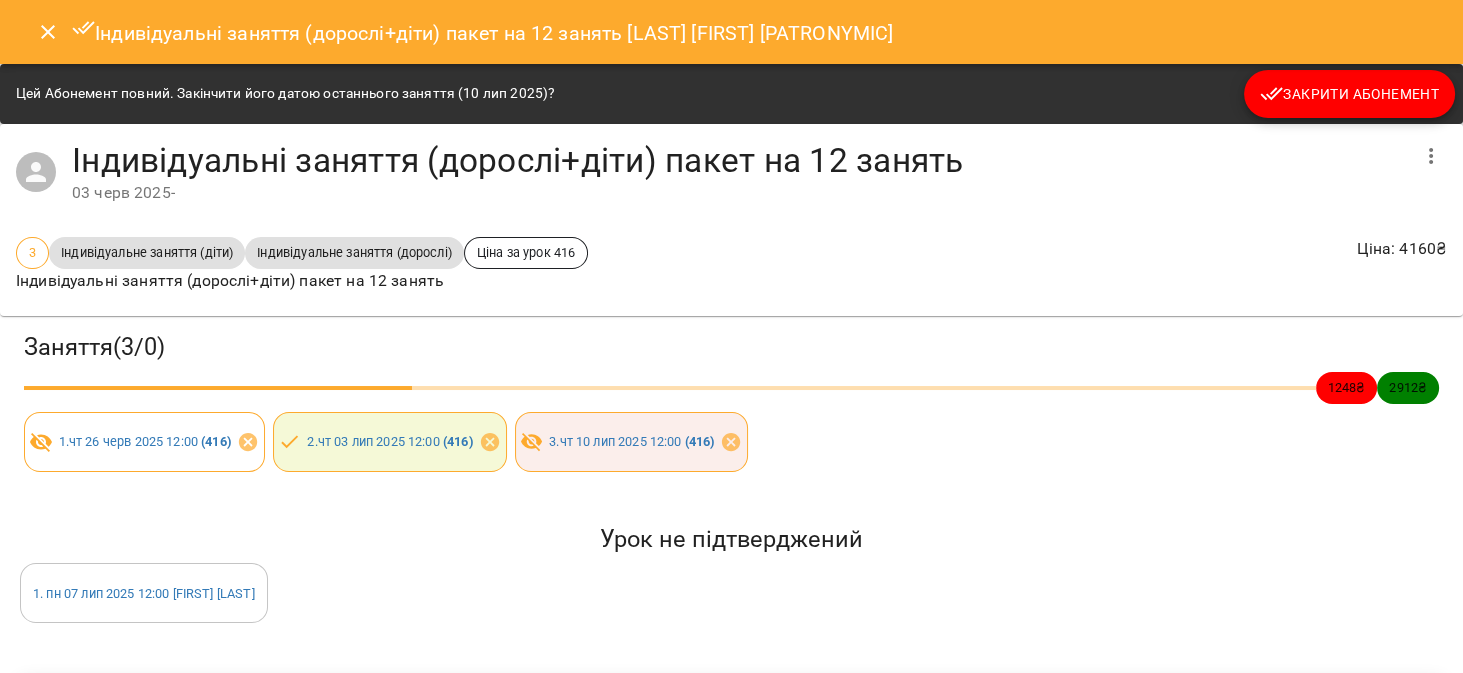 click on "Закрити Абонемент" at bounding box center [1349, 94] 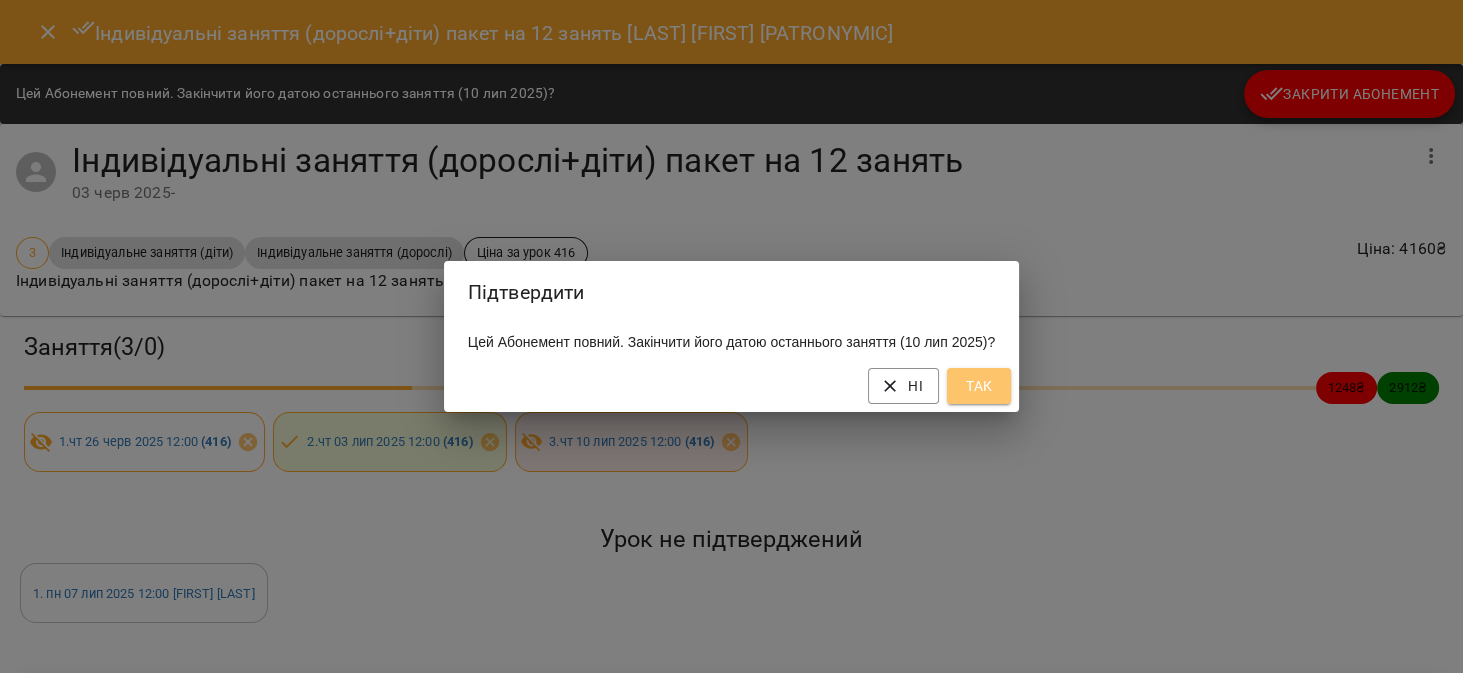 click on "Так" at bounding box center [979, 386] 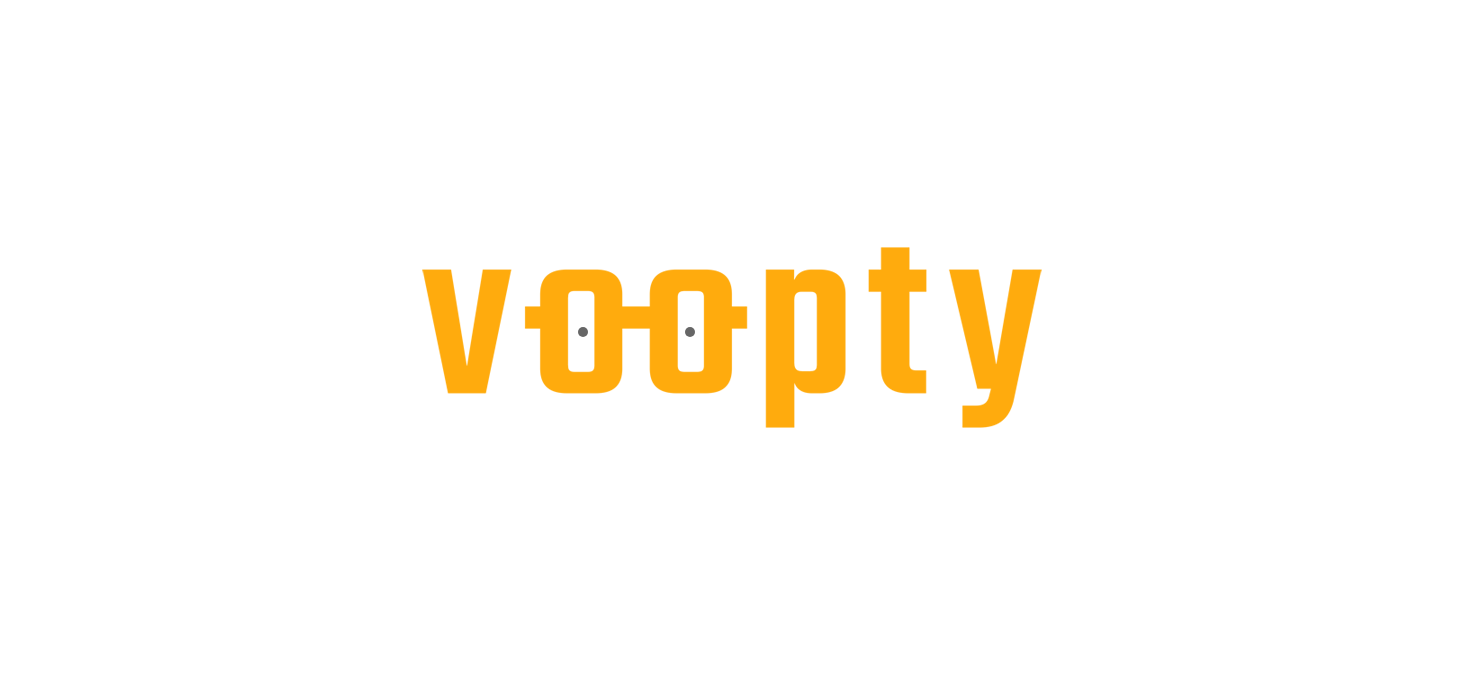 scroll, scrollTop: 0, scrollLeft: 0, axis: both 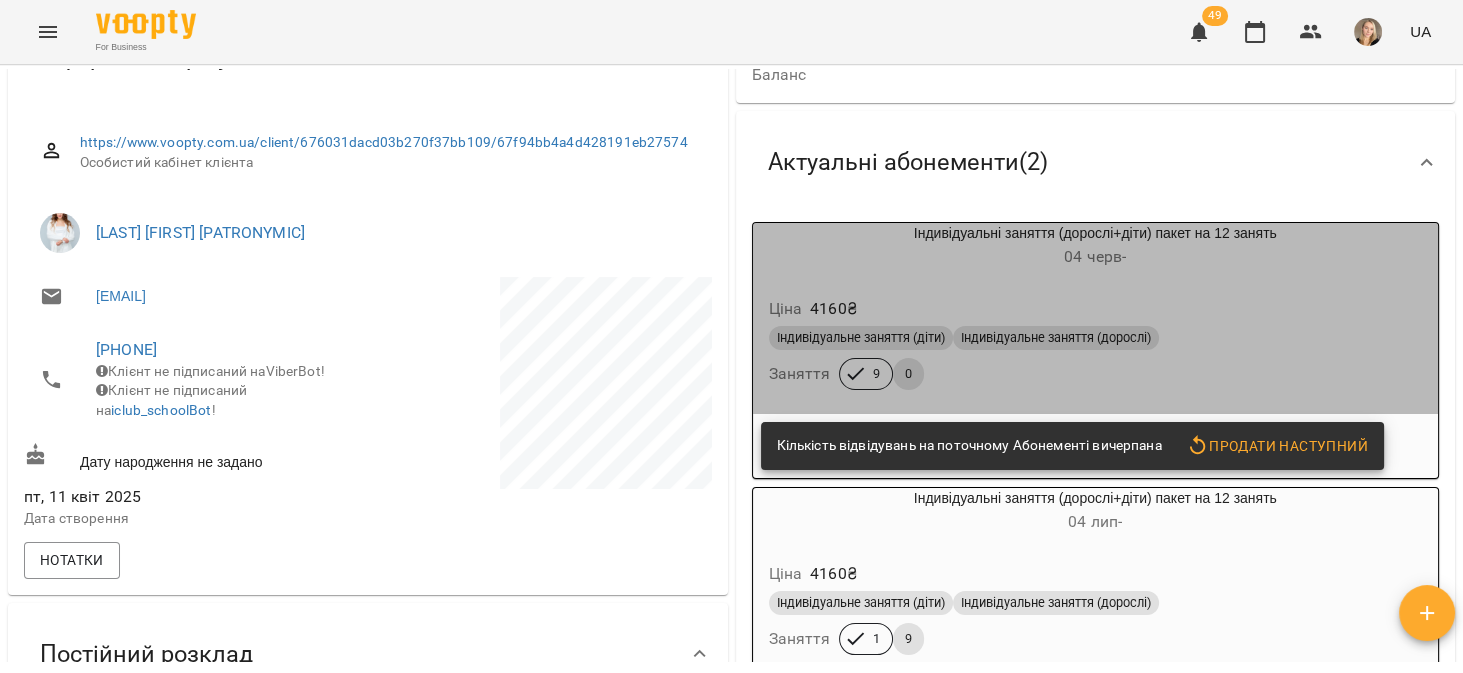 click on "Ціна 4160 ₴ Індивідуальне заняття (діти) Індивідуальне заняття (дорослі) Заняття 9 0" at bounding box center [1096, 347] 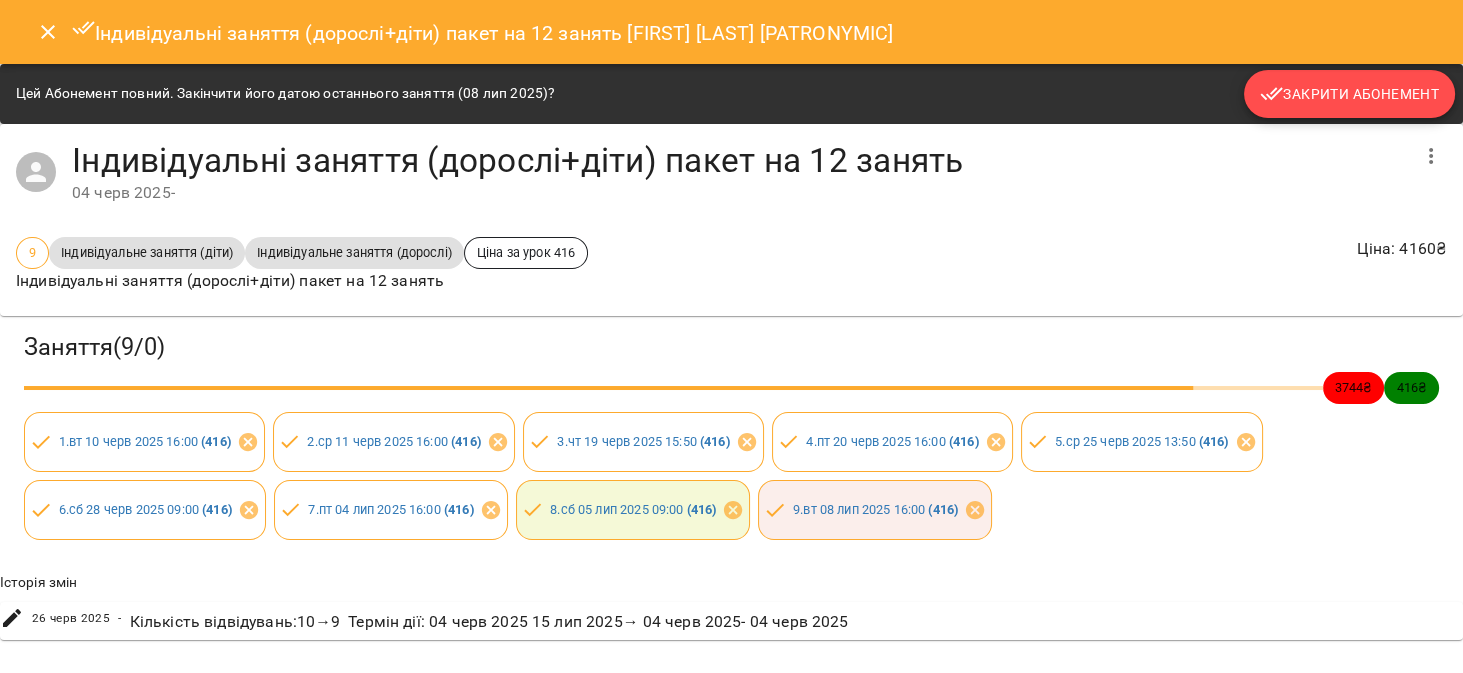 click on "Закрити Абонемент" at bounding box center [1349, 94] 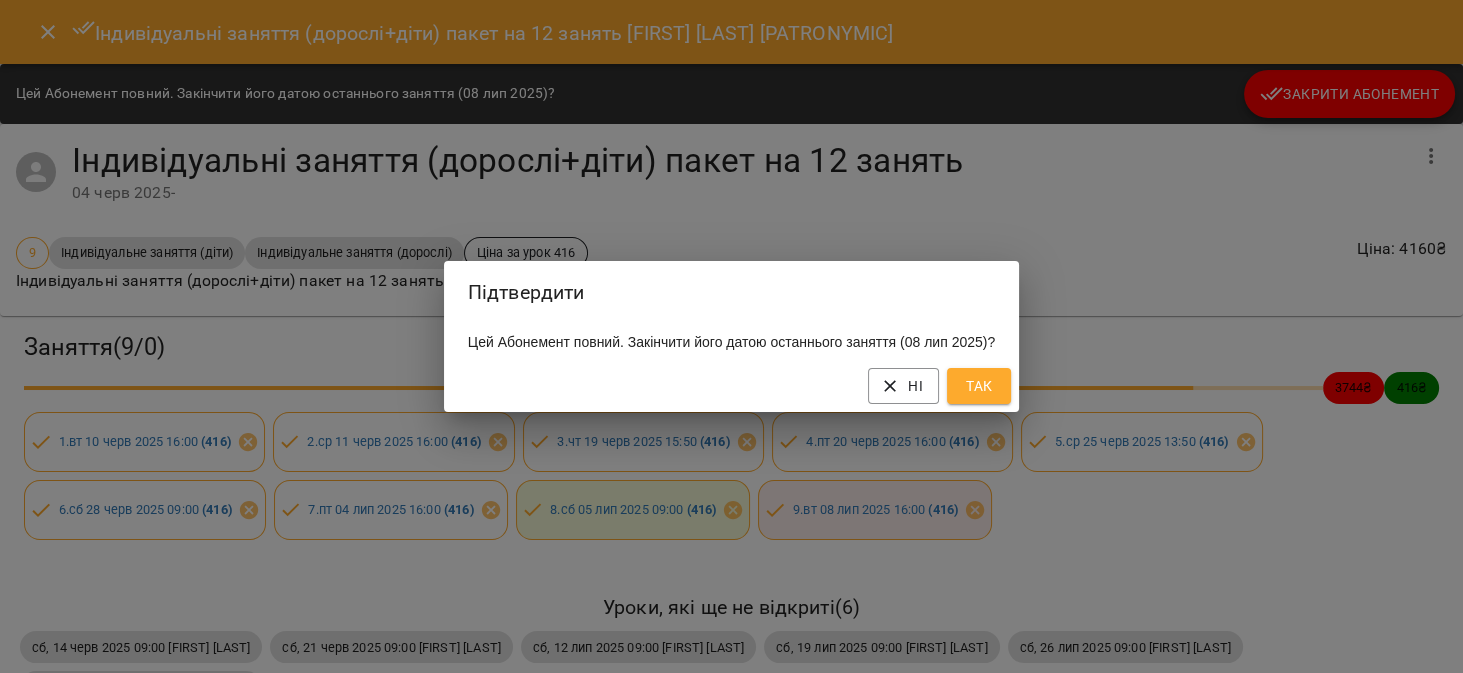 click on "Так" at bounding box center (979, 386) 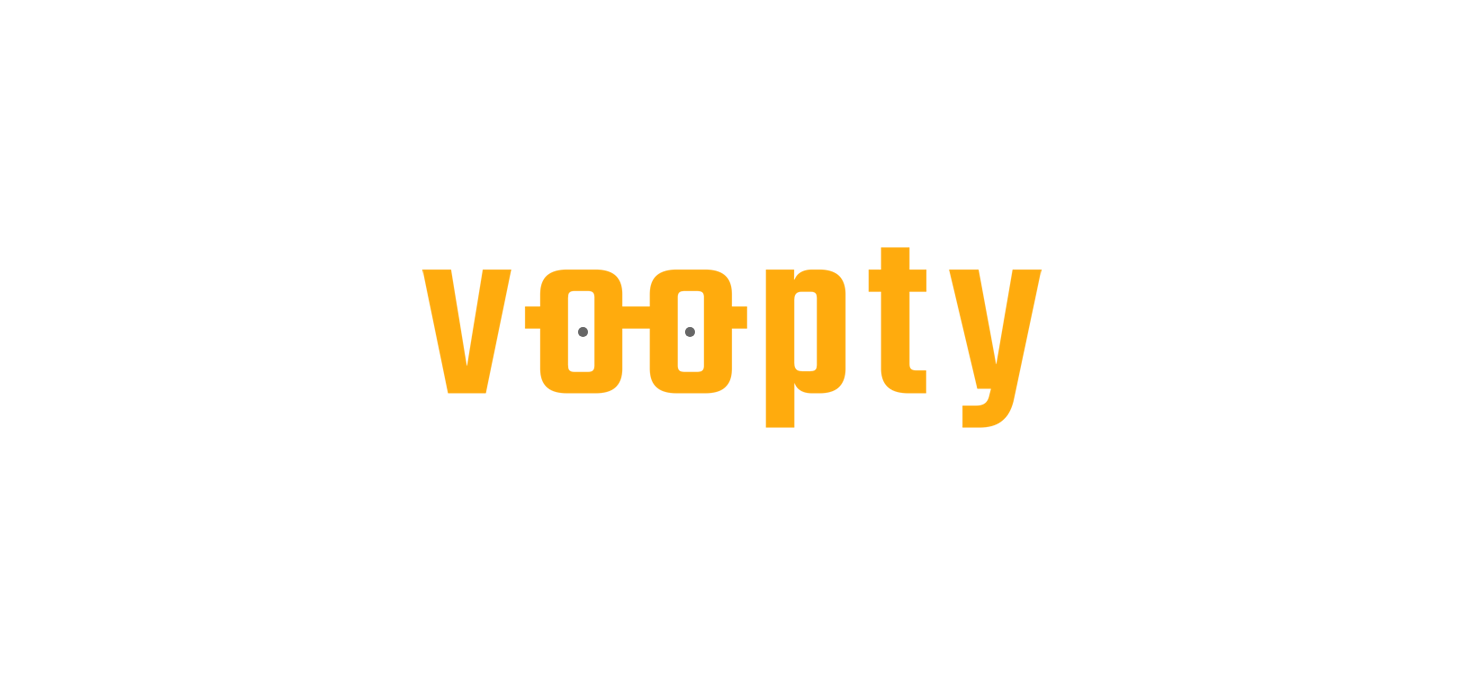 scroll, scrollTop: 0, scrollLeft: 0, axis: both 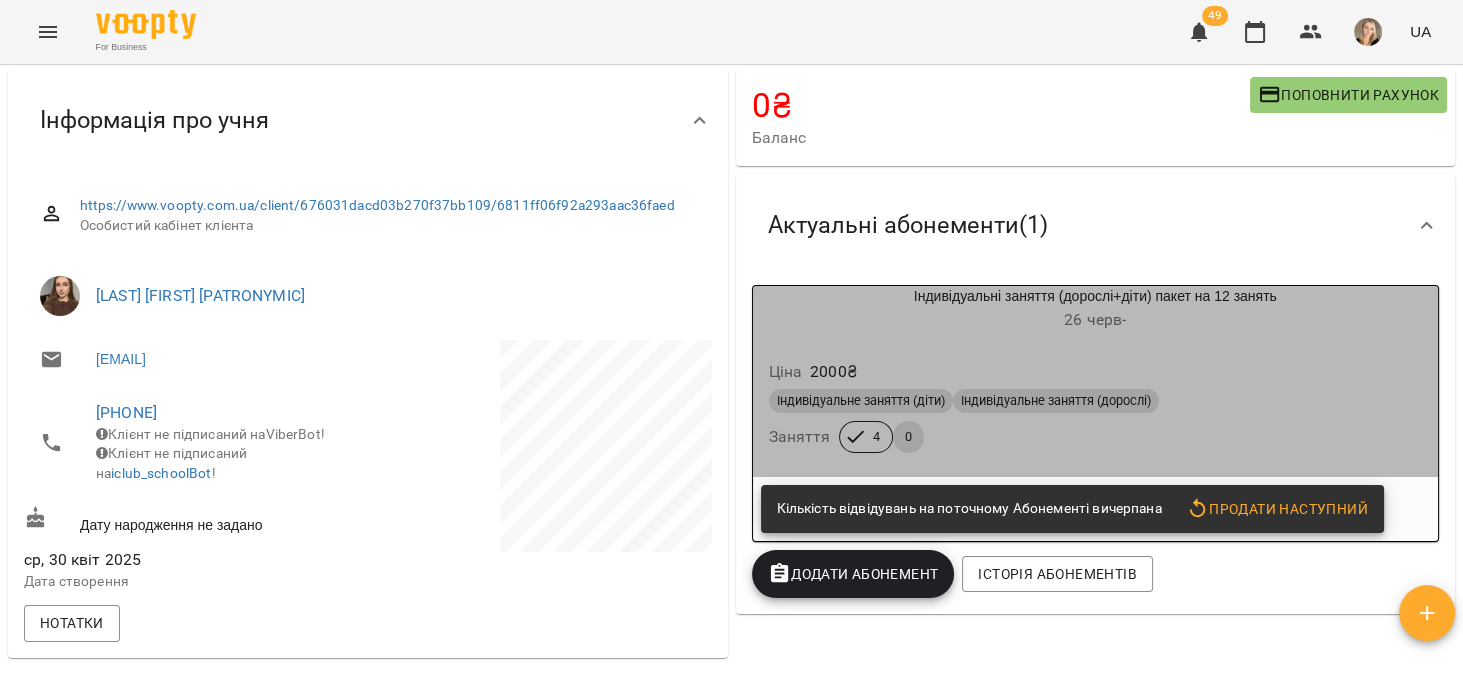 click on "Ціна 2000 ₴ Індивідуальне заняття (діти) Індивідуальне заняття (дорослі) Заняття 4 0" at bounding box center [1096, 410] 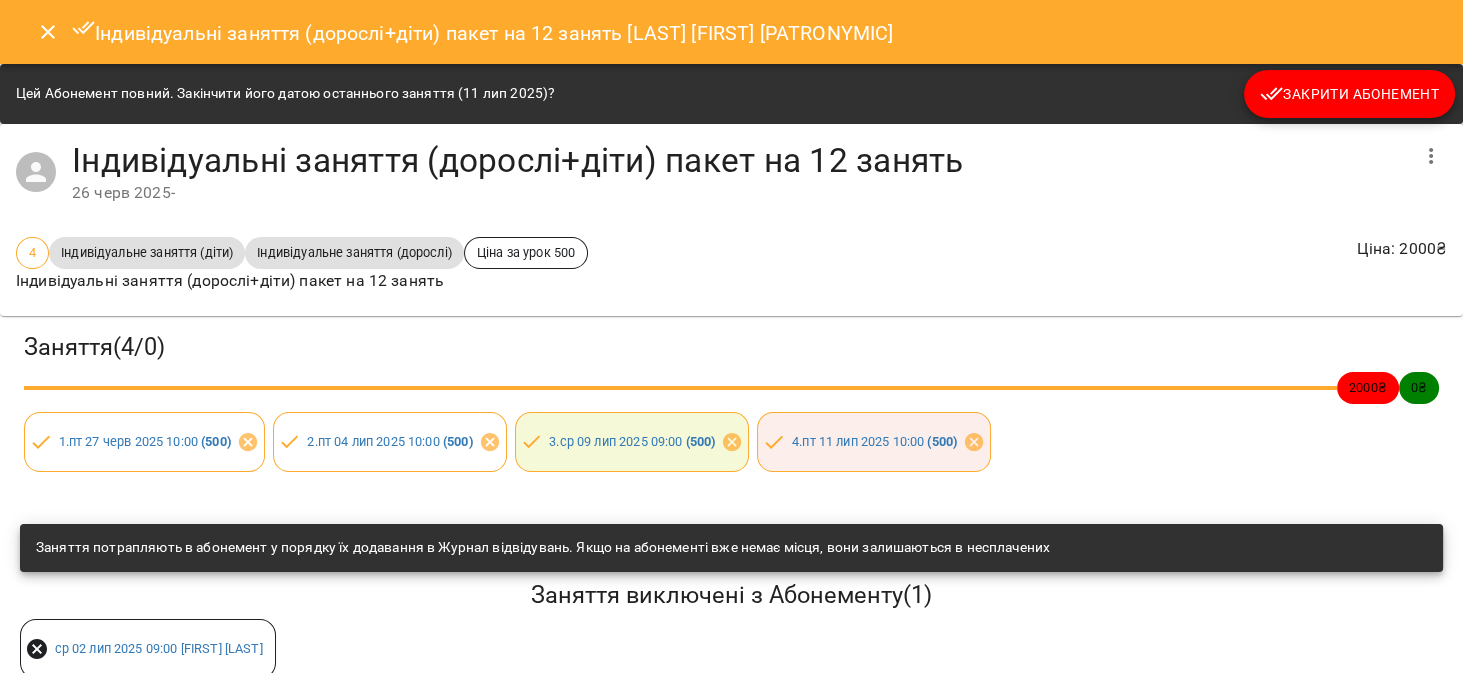 click 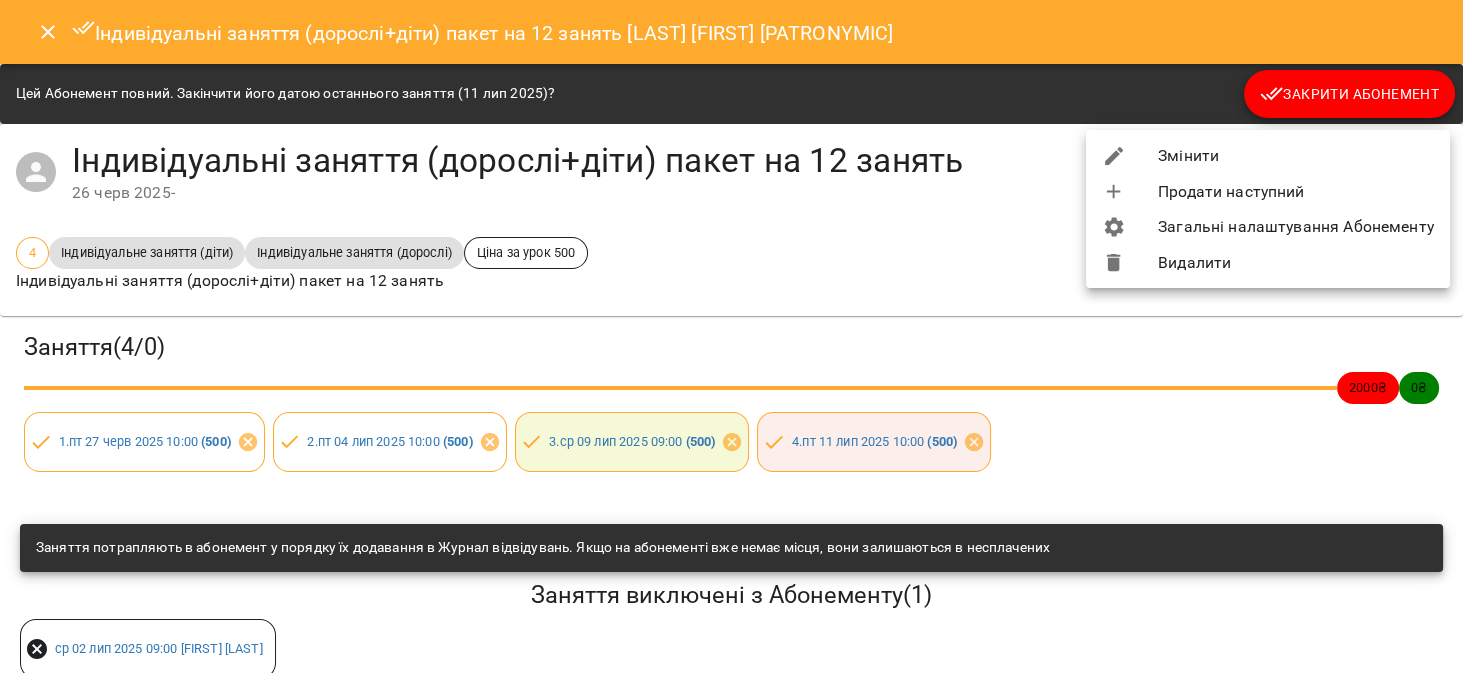 click on "Змінити" at bounding box center (1268, 156) 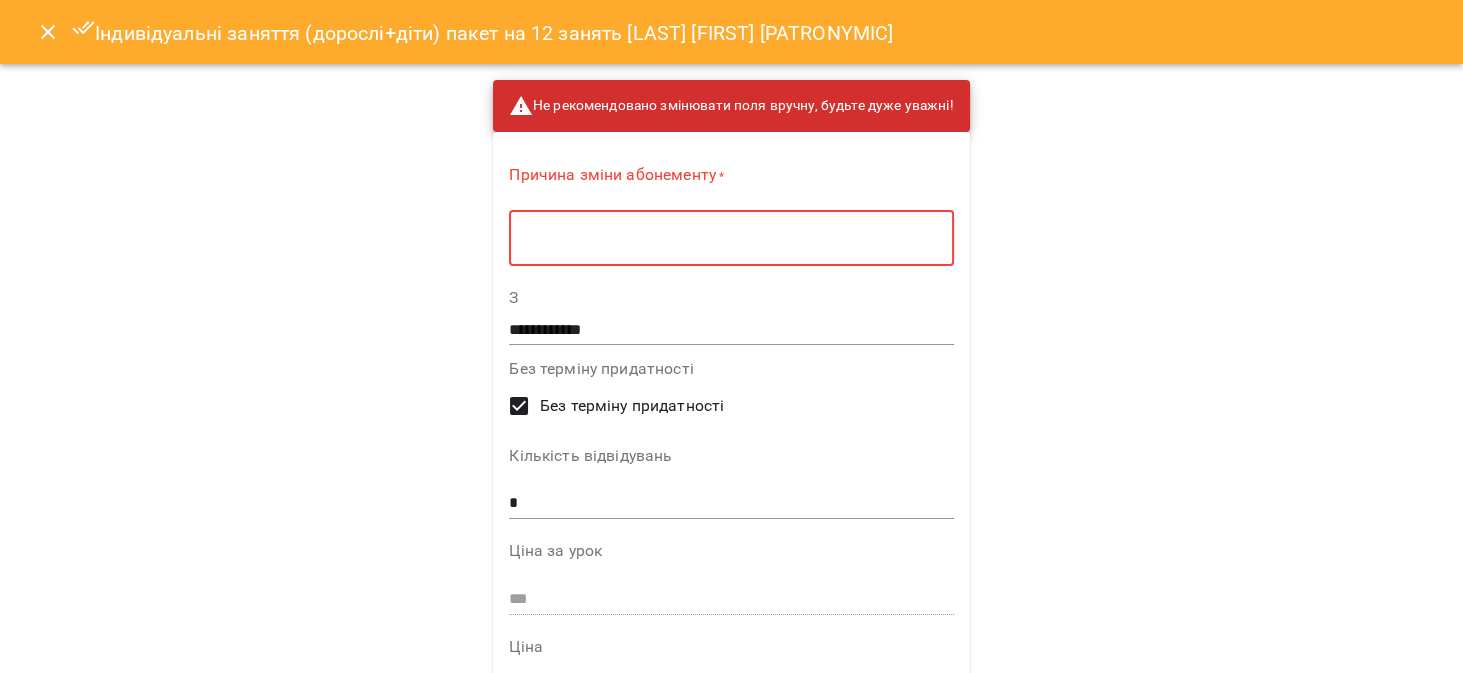 click at bounding box center (731, 238) 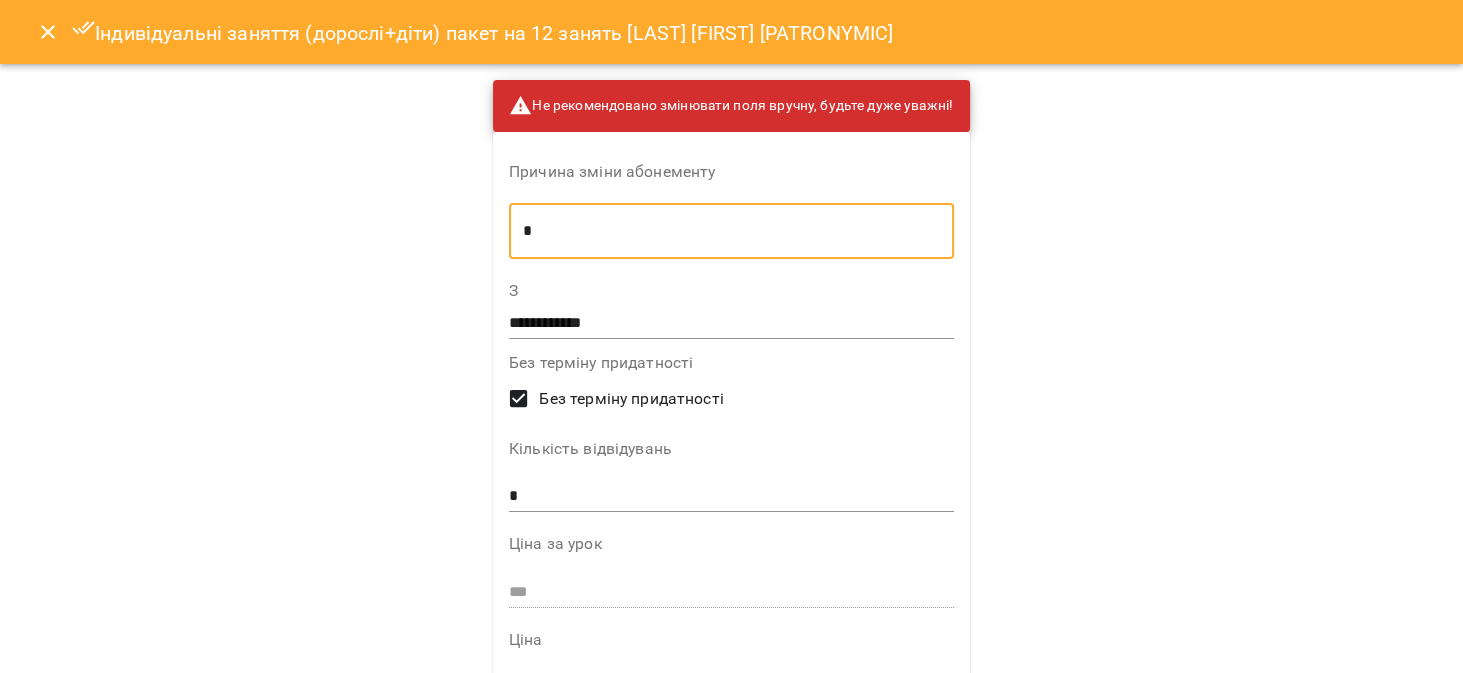 type on "*" 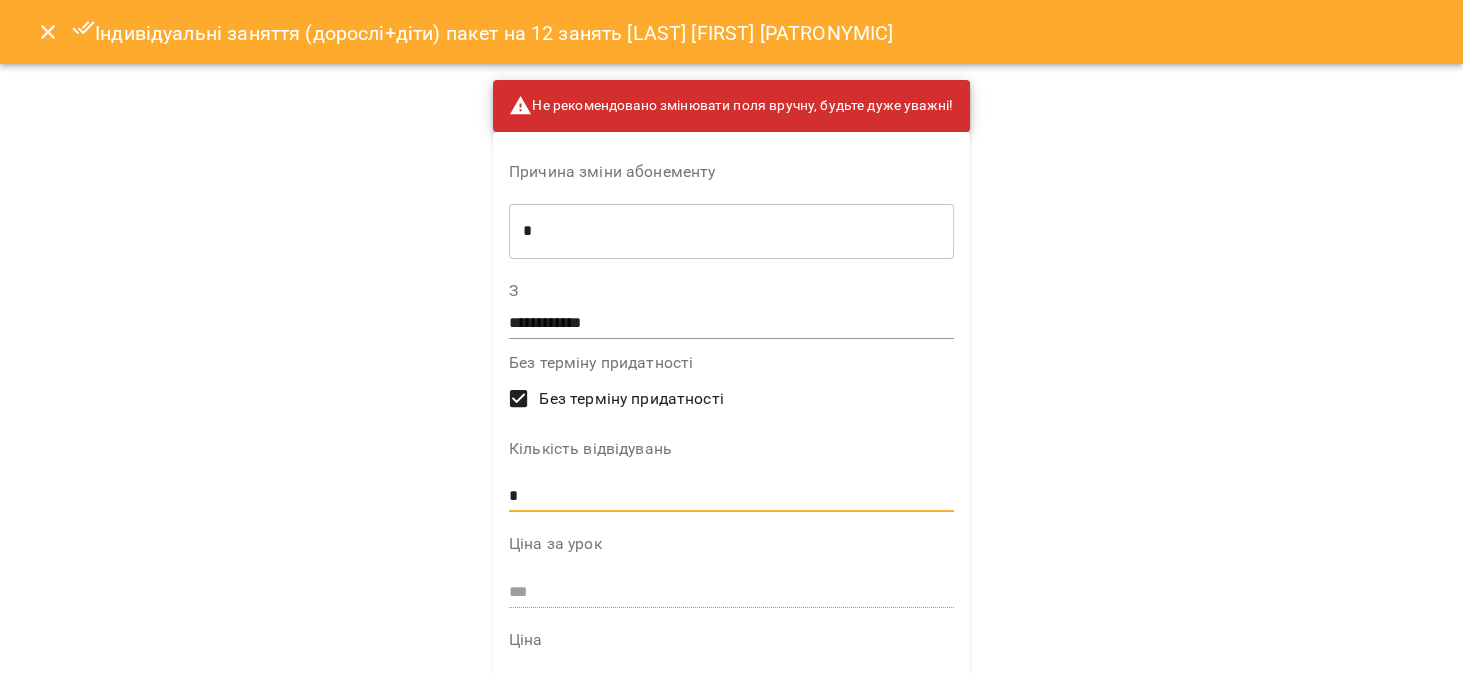 drag, startPoint x: 531, startPoint y: 481, endPoint x: 474, endPoint y: 501, distance: 60.40695 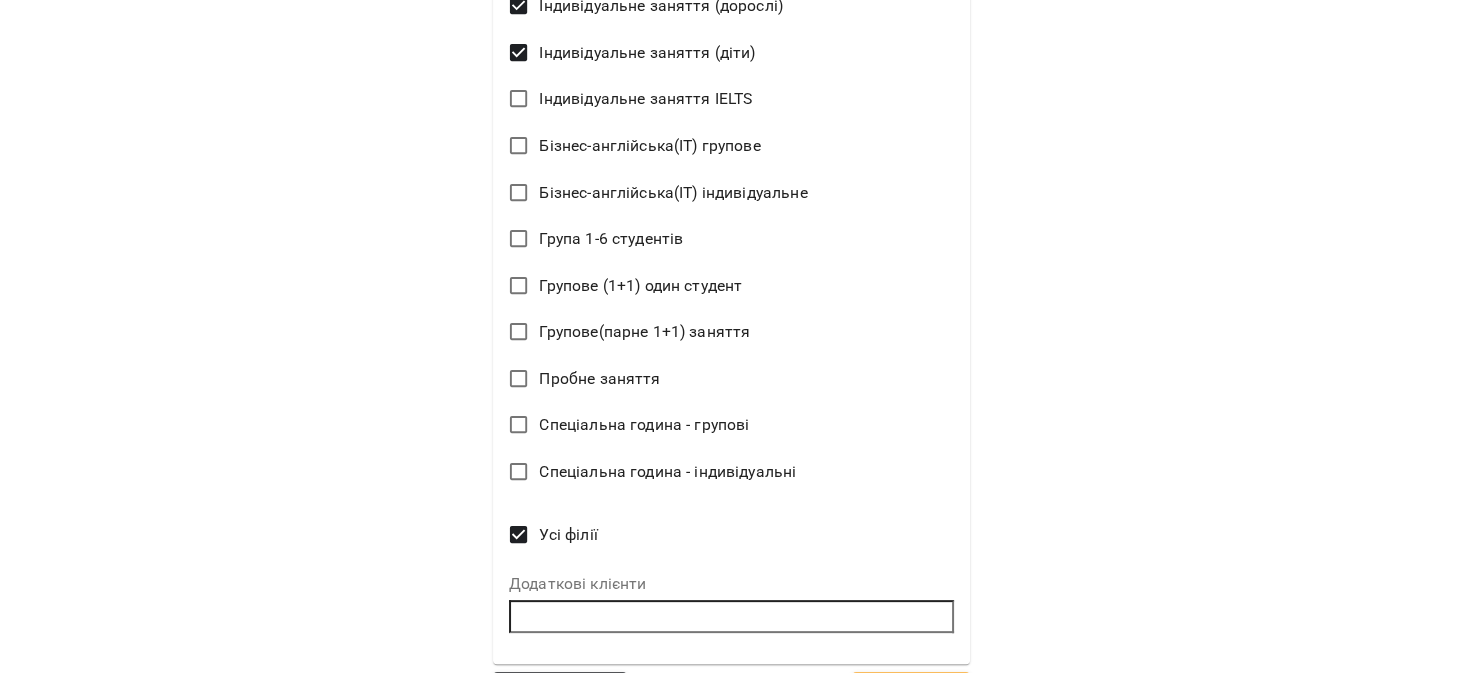 scroll, scrollTop: 867, scrollLeft: 0, axis: vertical 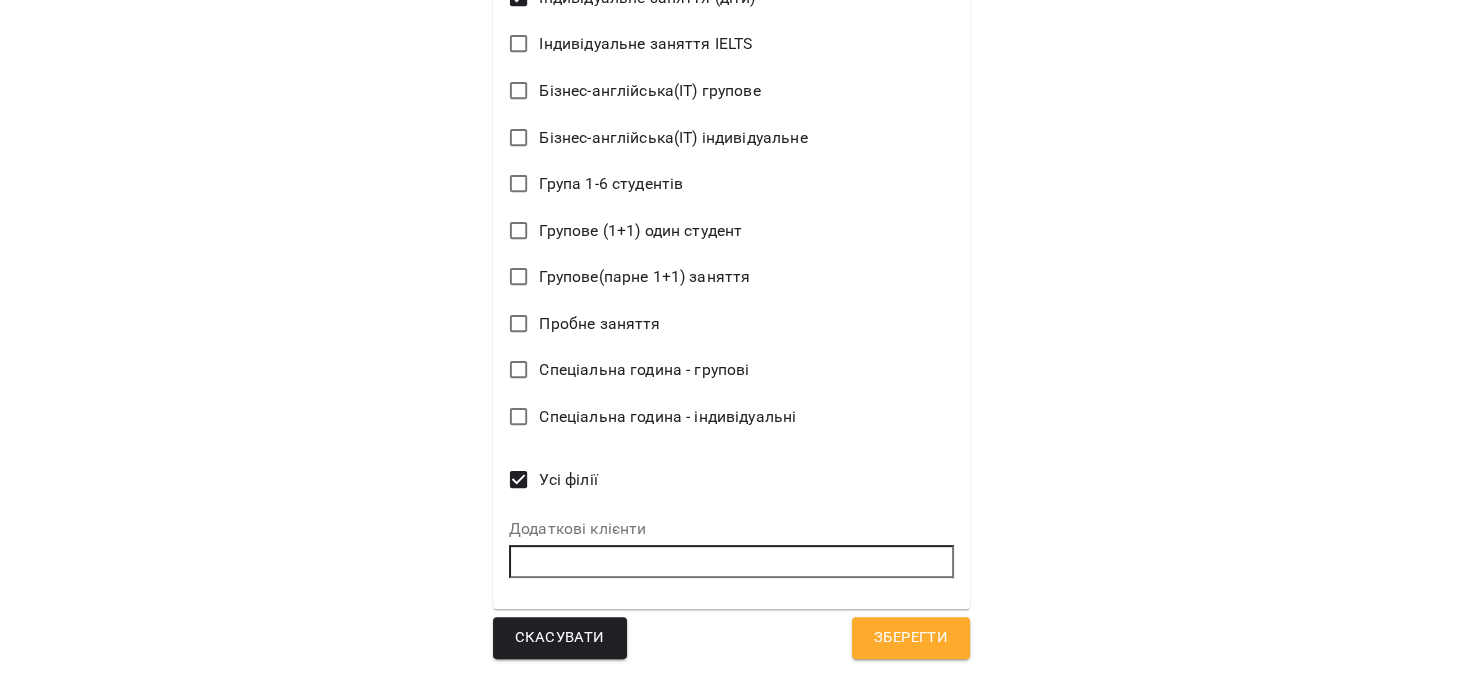 type on "*" 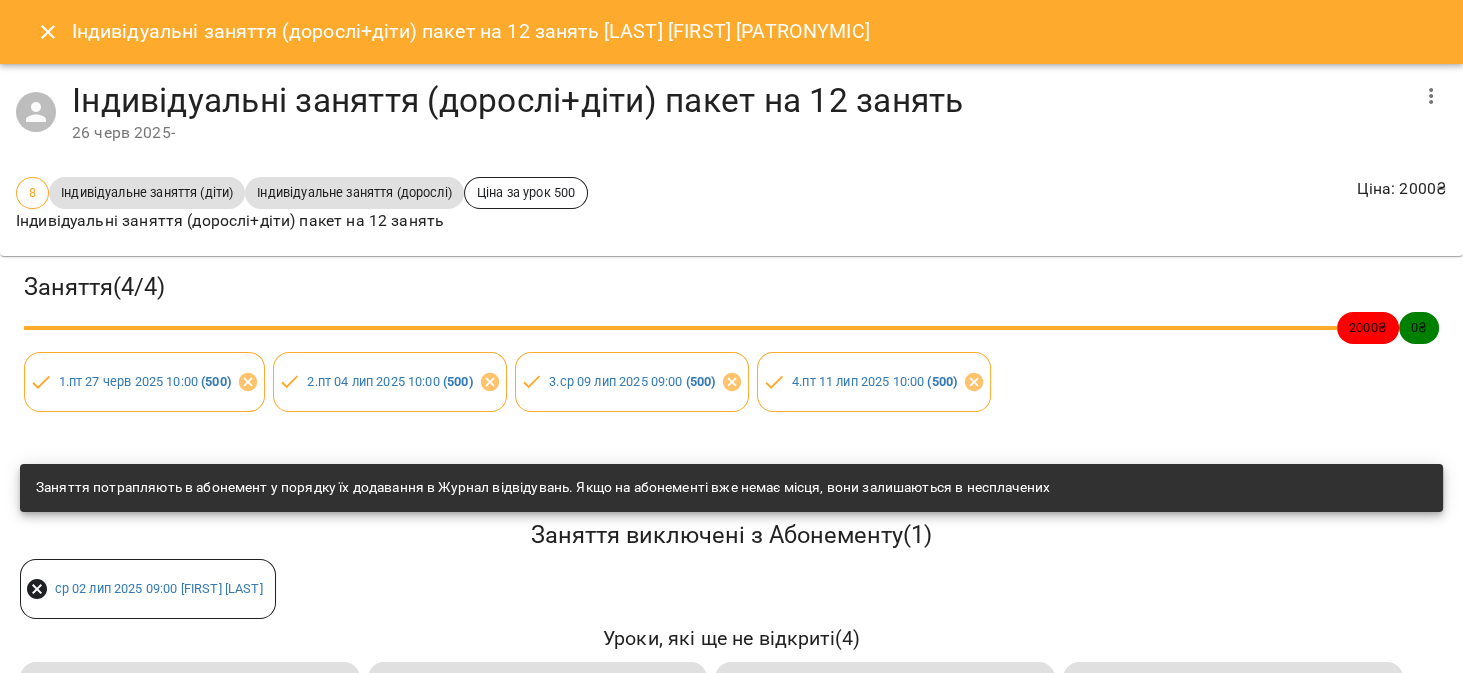 click at bounding box center [48, 32] 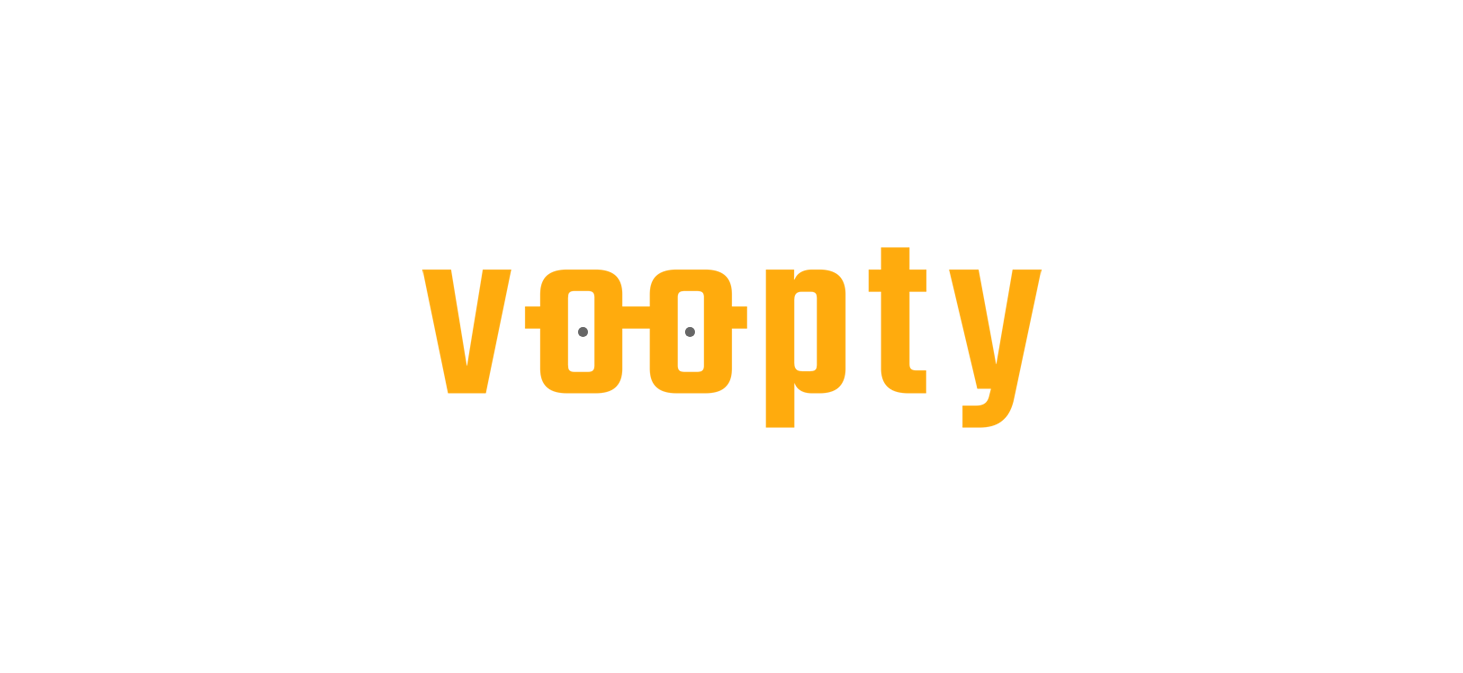 scroll, scrollTop: 0, scrollLeft: 0, axis: both 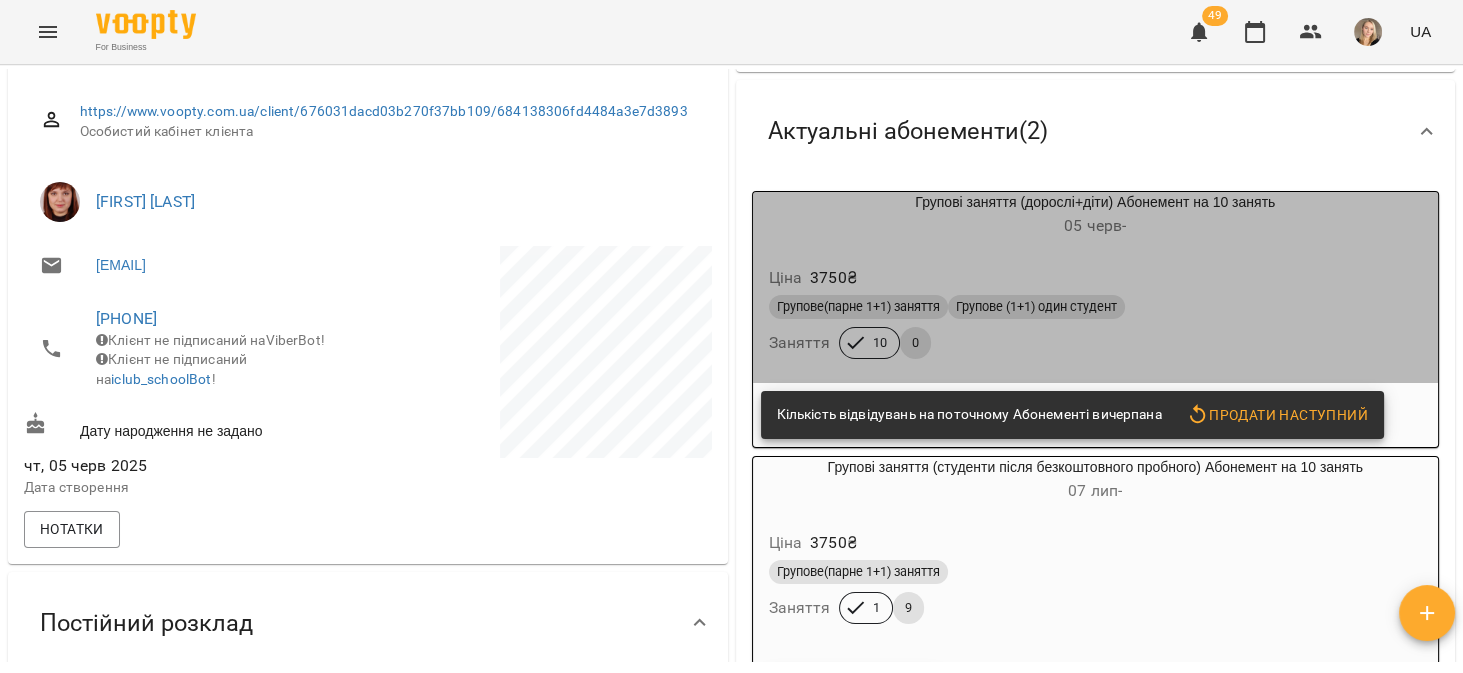 click on "05 черв  -" at bounding box center [1096, 226] 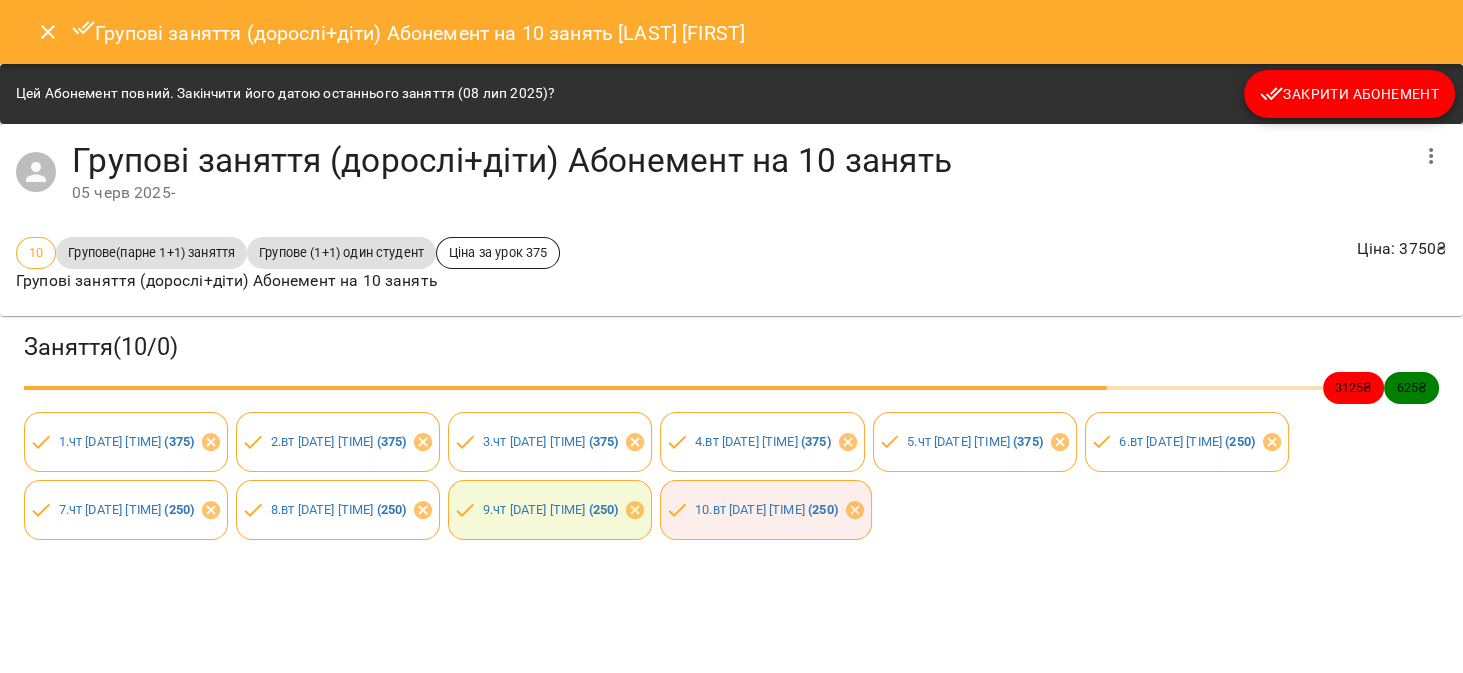 click on "Закрити Абонемент" at bounding box center (1349, 94) 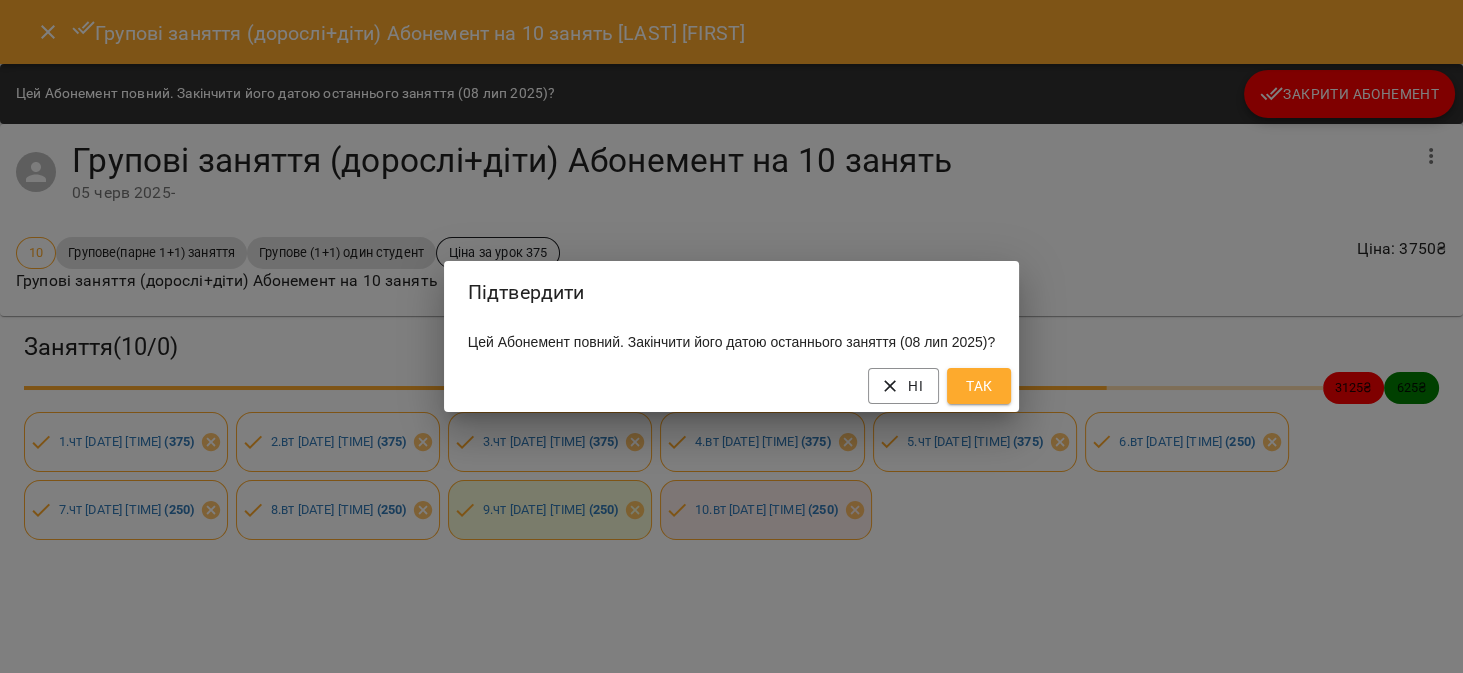 click on "Так" at bounding box center (979, 386) 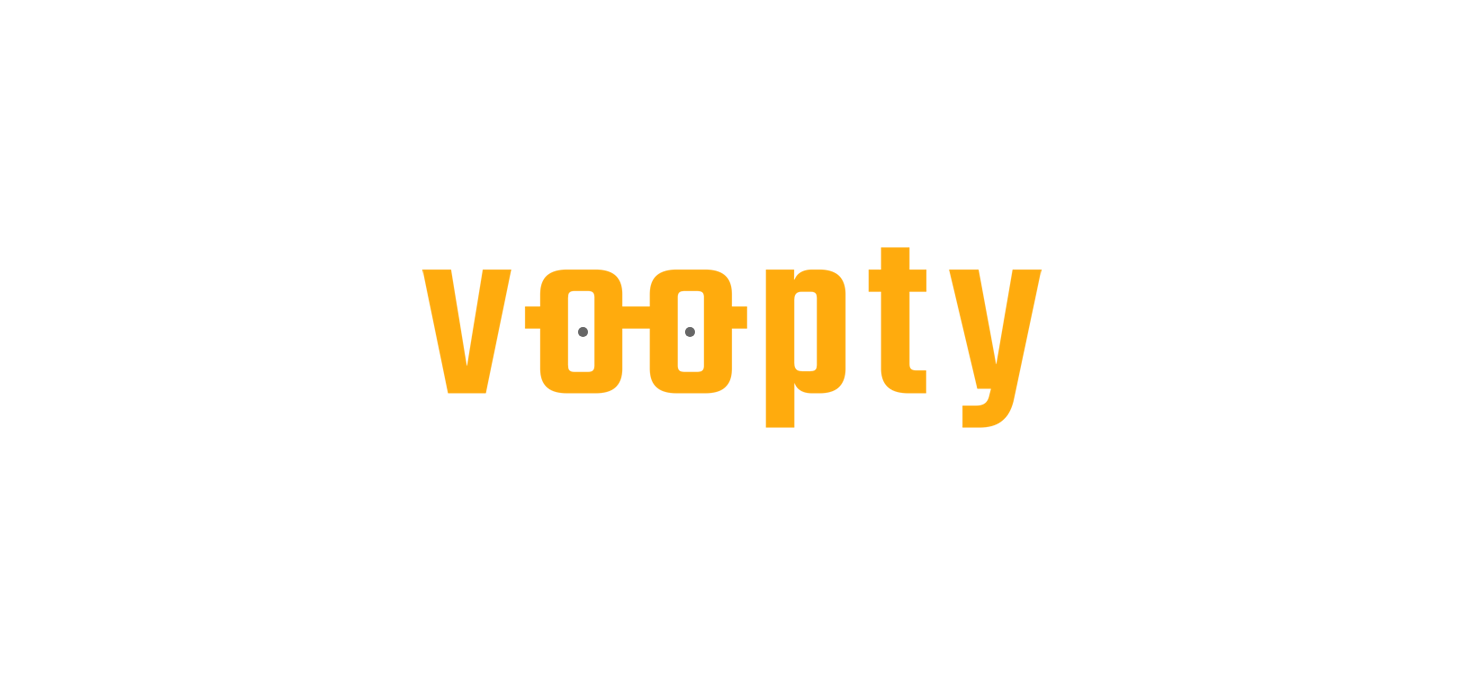 scroll, scrollTop: 0, scrollLeft: 0, axis: both 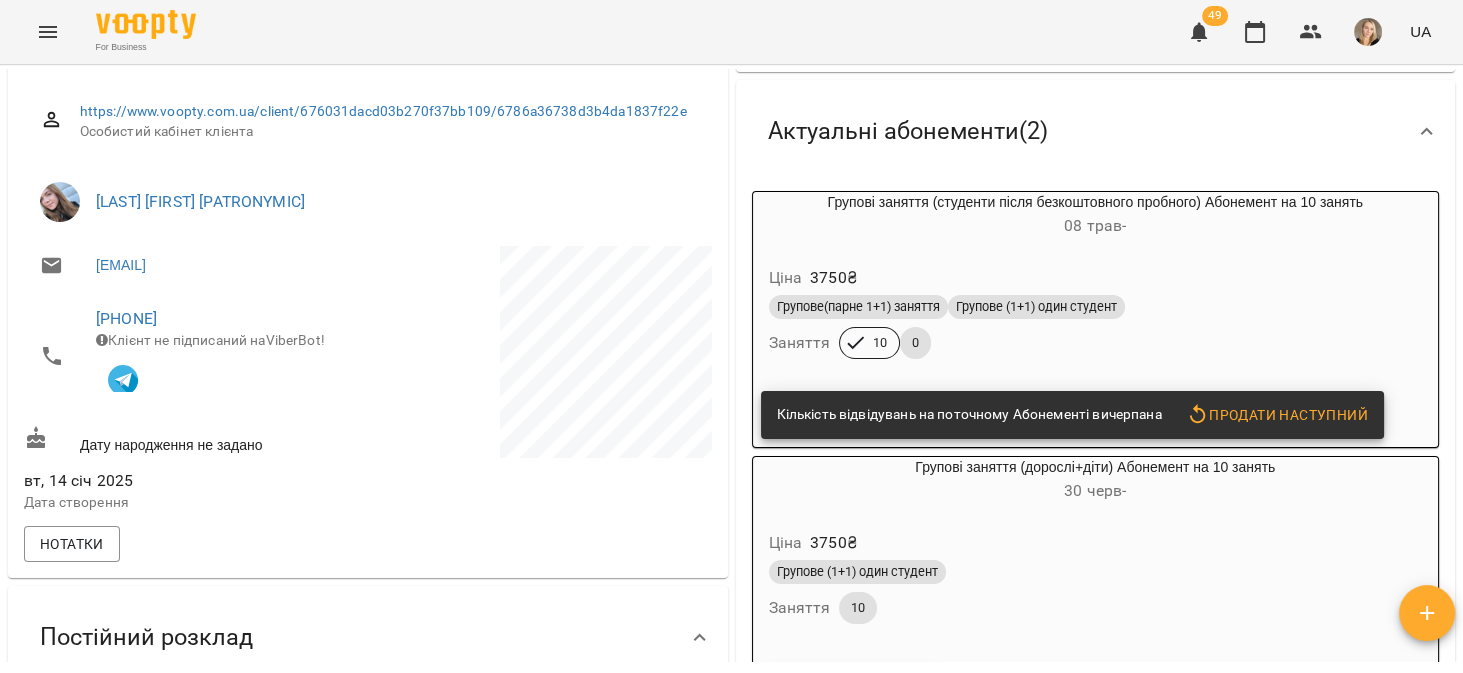 click on "Ціна 3750 ₴ Групове(парне 1+1) заняття Групове (1+1) один студент Заняття 10 0" at bounding box center (1096, 316) 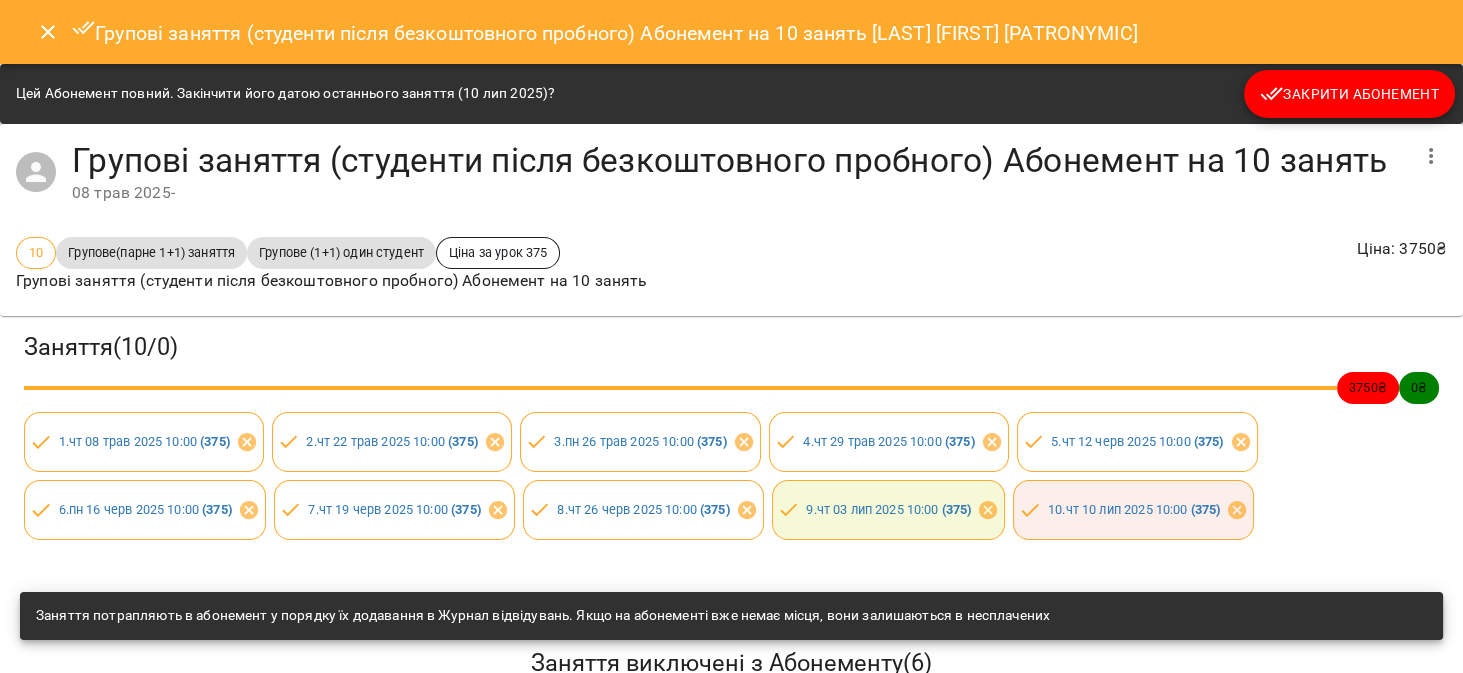 click on "Закрити Абонемент" at bounding box center (1349, 94) 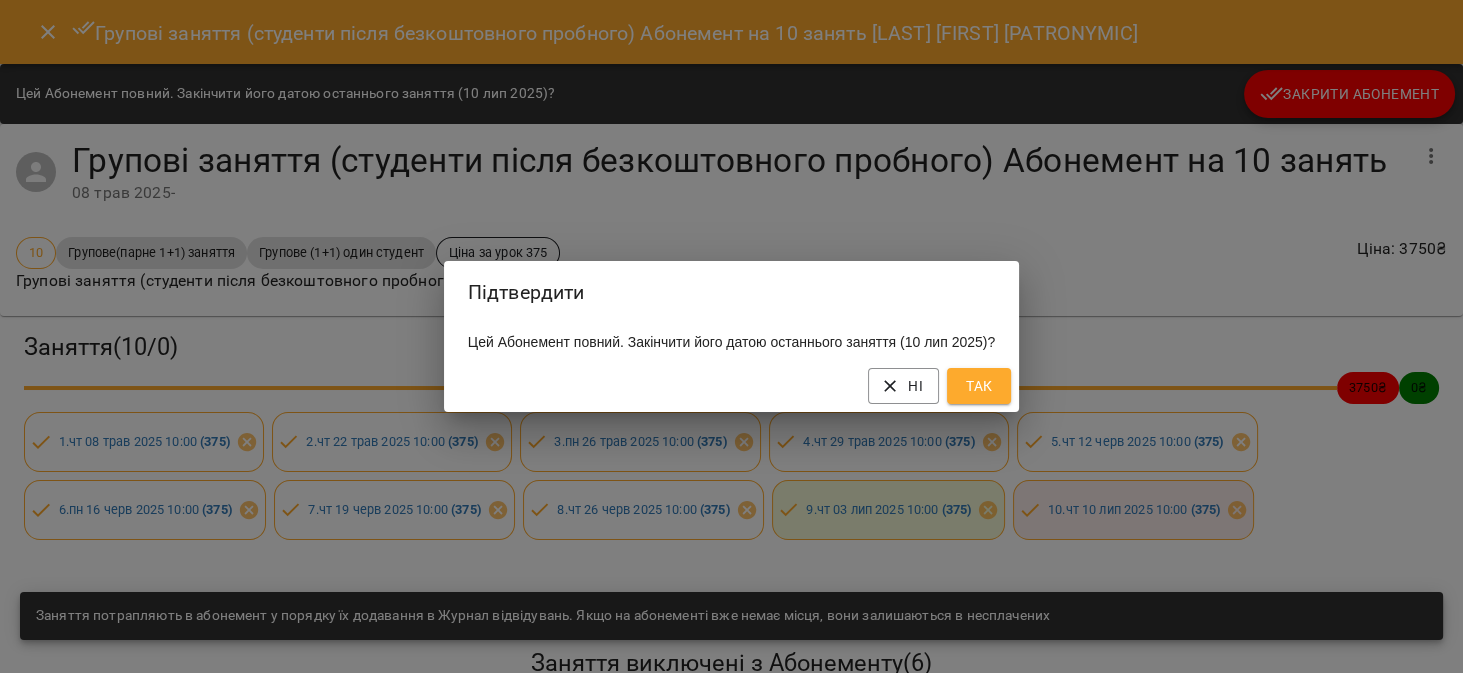 click on "Так" at bounding box center (979, 386) 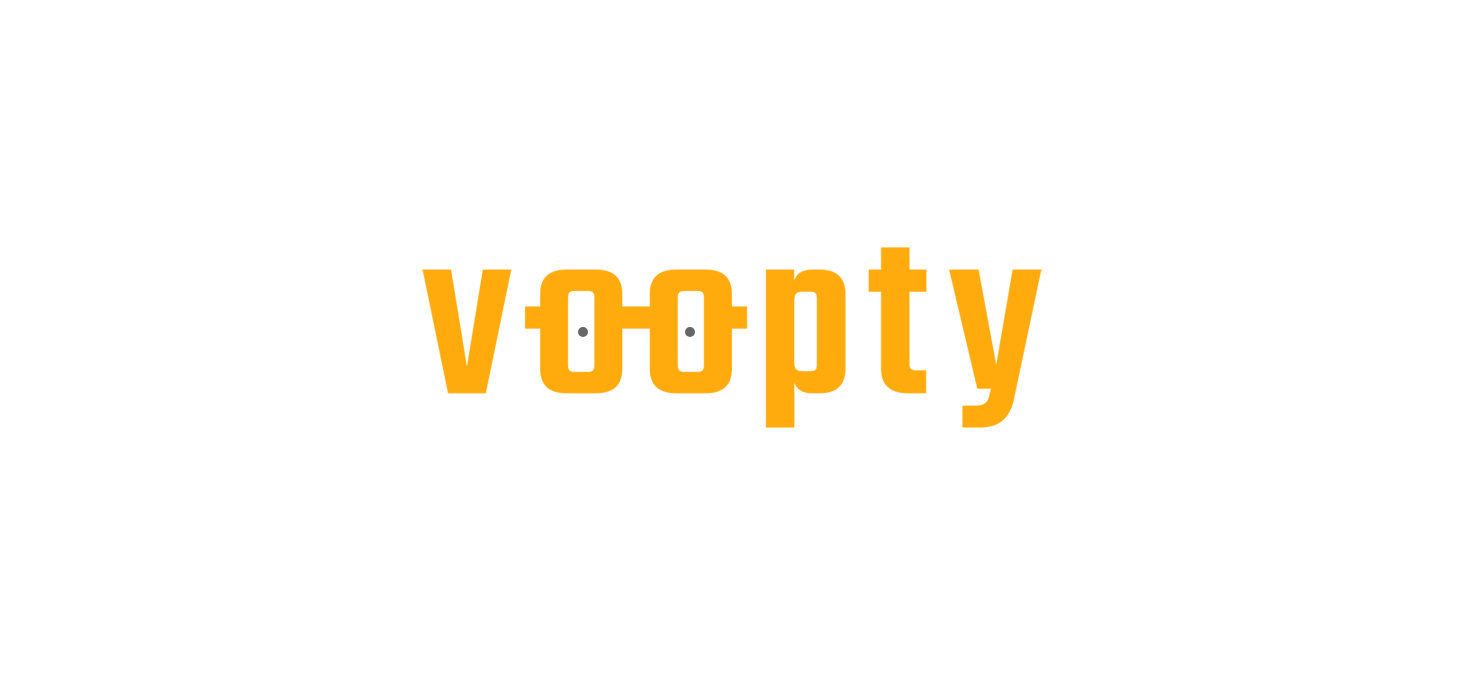 scroll, scrollTop: 0, scrollLeft: 0, axis: both 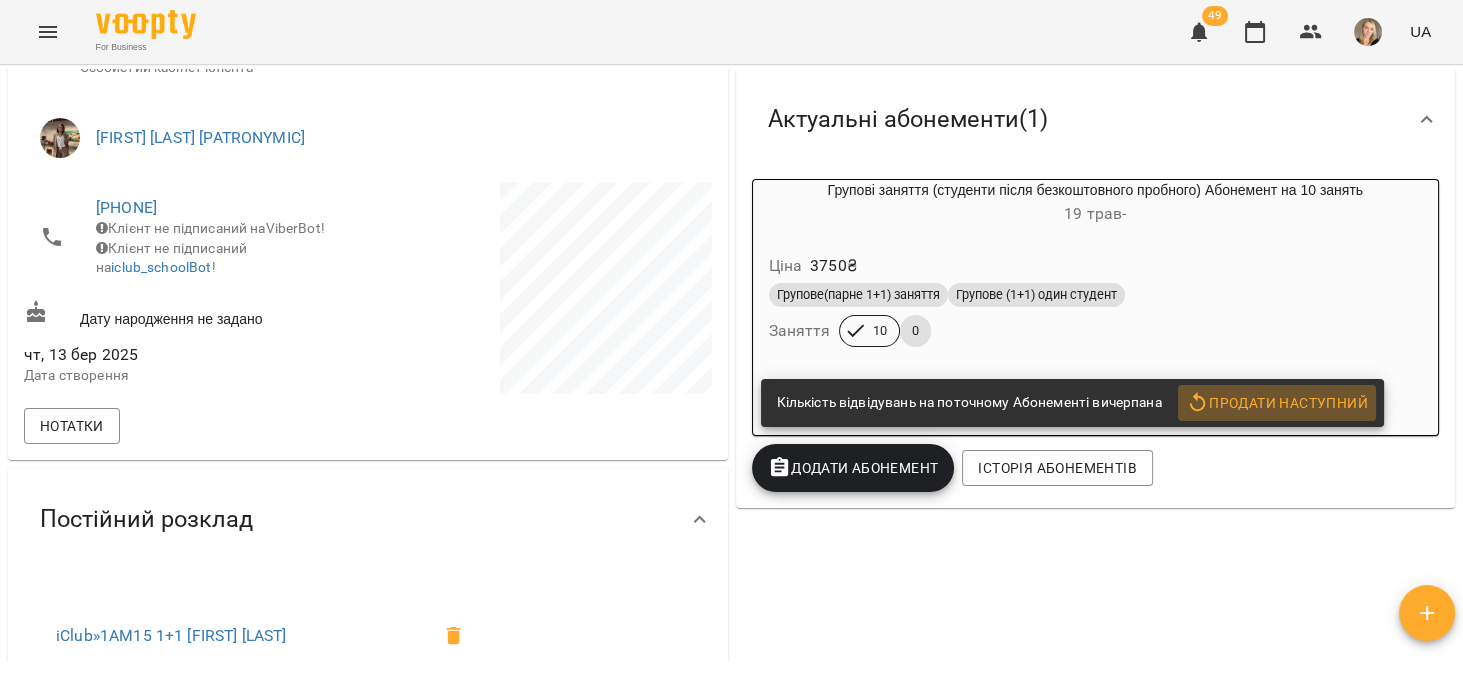 click on "Продати наступний" at bounding box center (1277, 403) 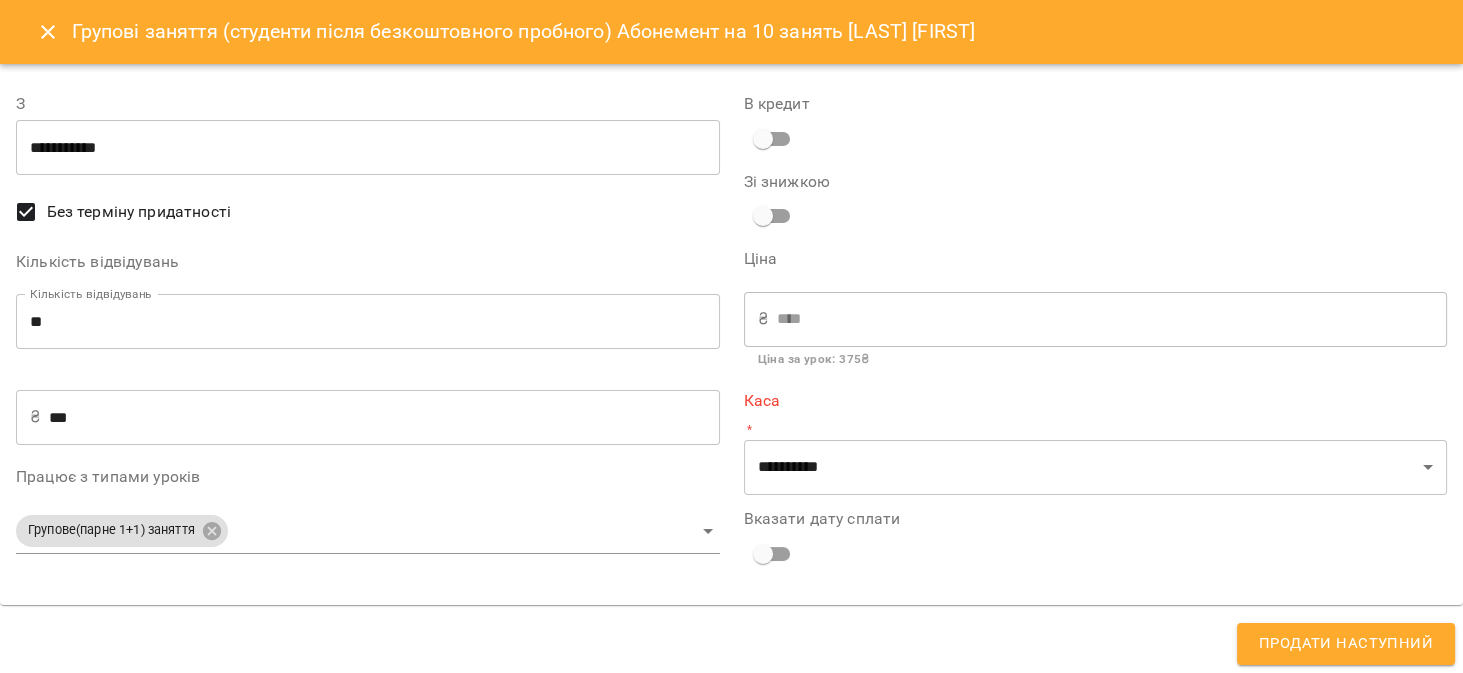 click on "For Business 49 UA Мої клієнти / [LAST] [FIRST] [LAST] [FIRST] 1АМ15 1+1 [FIRST] [LAST] -350 ₴ Баланс Поповнити рахунок Докладніше -350   ₴ Разові Відвідування -350 ₴   Групове (1+1) один студент 0 ₴   Групове(парне 1+1) заняття Актуальні абонементи ( 1 ) Групові заняття (студенти після безкоштовного пробного) Абонемент на 10 занять 19 трав  -   Ціна 3750 ₴ Групове(парне 1+1) заняття Групове (1+1) один студент Заняття 10 0 Кількість відвідувань на поточному Абонементі вичерпана Продати наступний Додати Абонемент Історія абонементів Інформація про учня ! iClub" at bounding box center [731, 369] 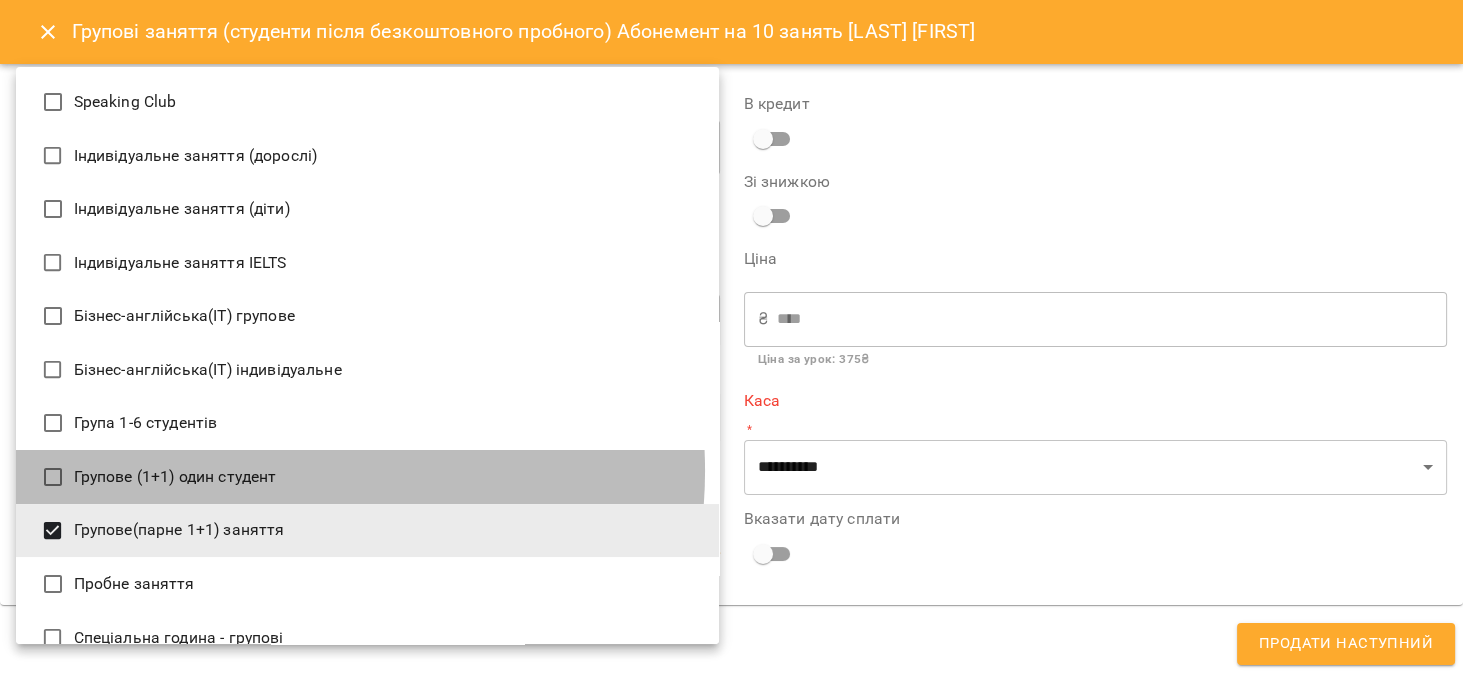 click on "Групове (1+1) один студент" at bounding box center (367, 477) 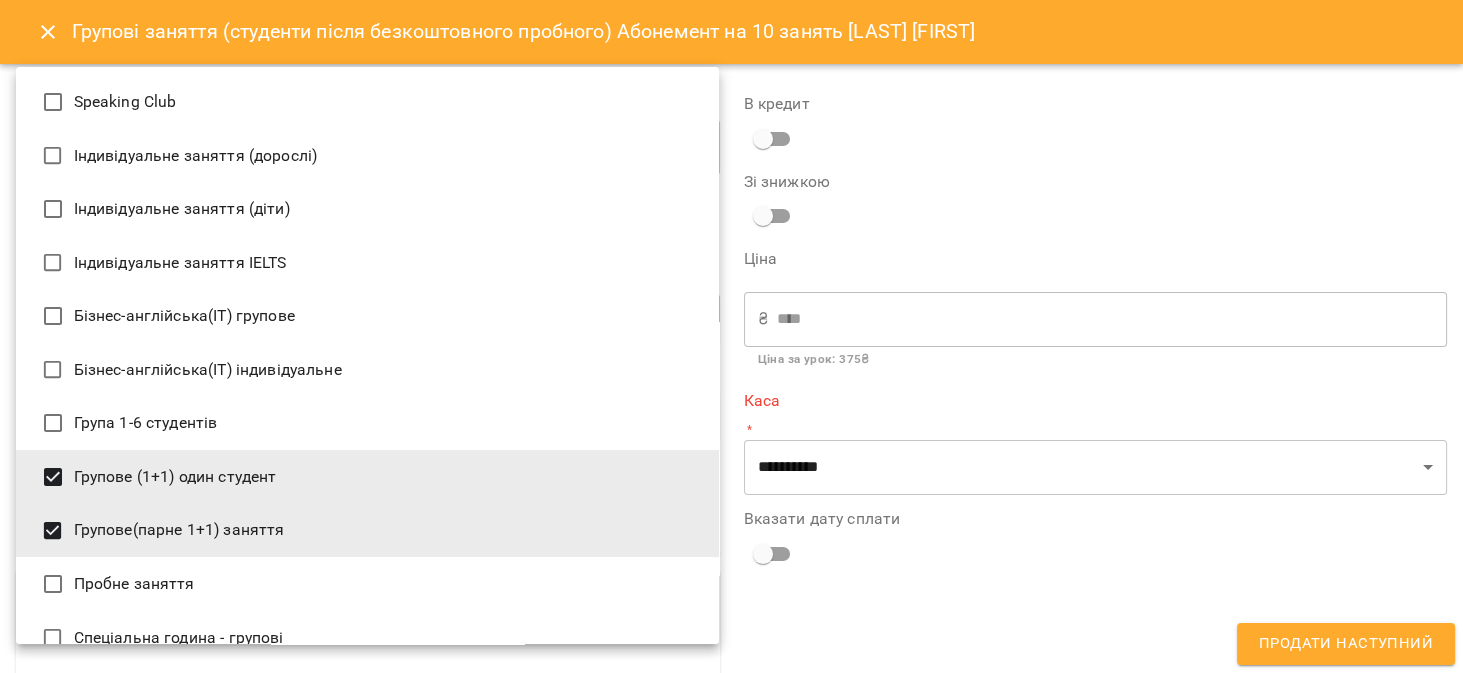 click at bounding box center [731, 336] 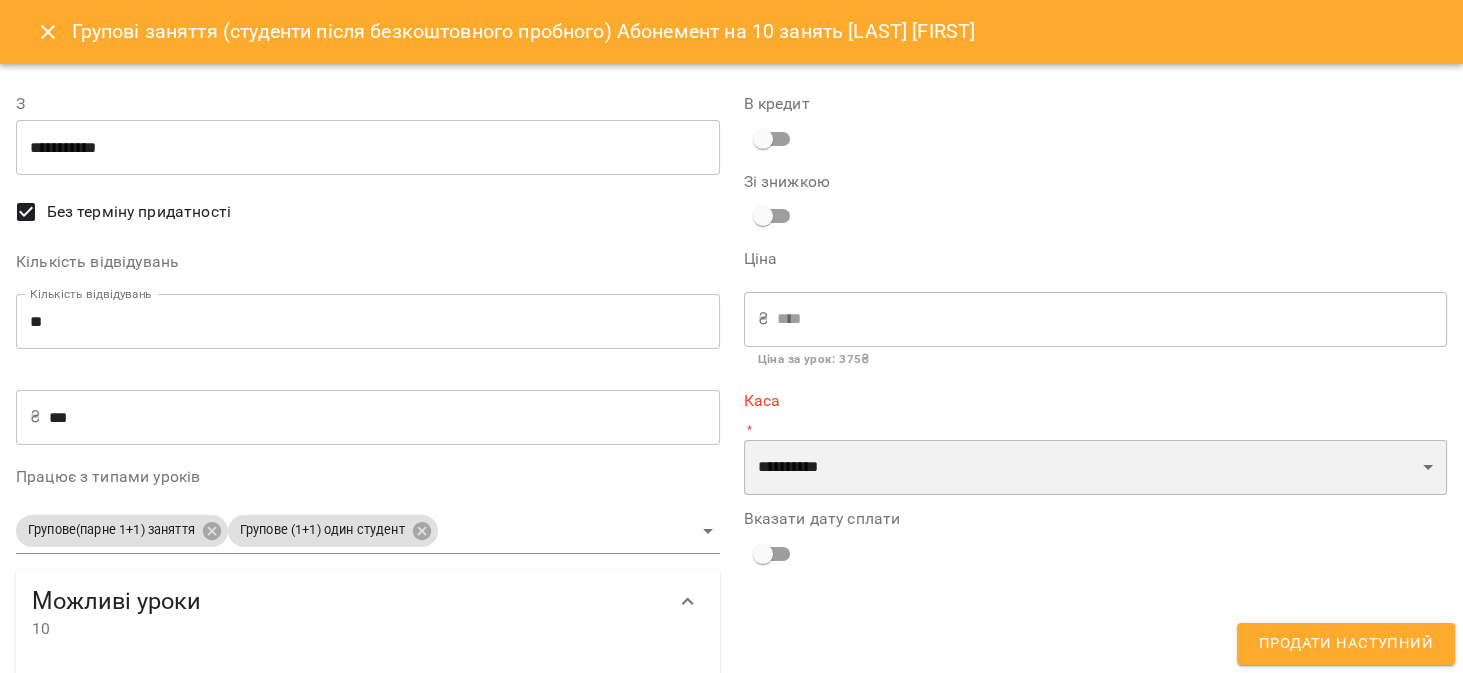 click on "**********" at bounding box center (1096, 468) 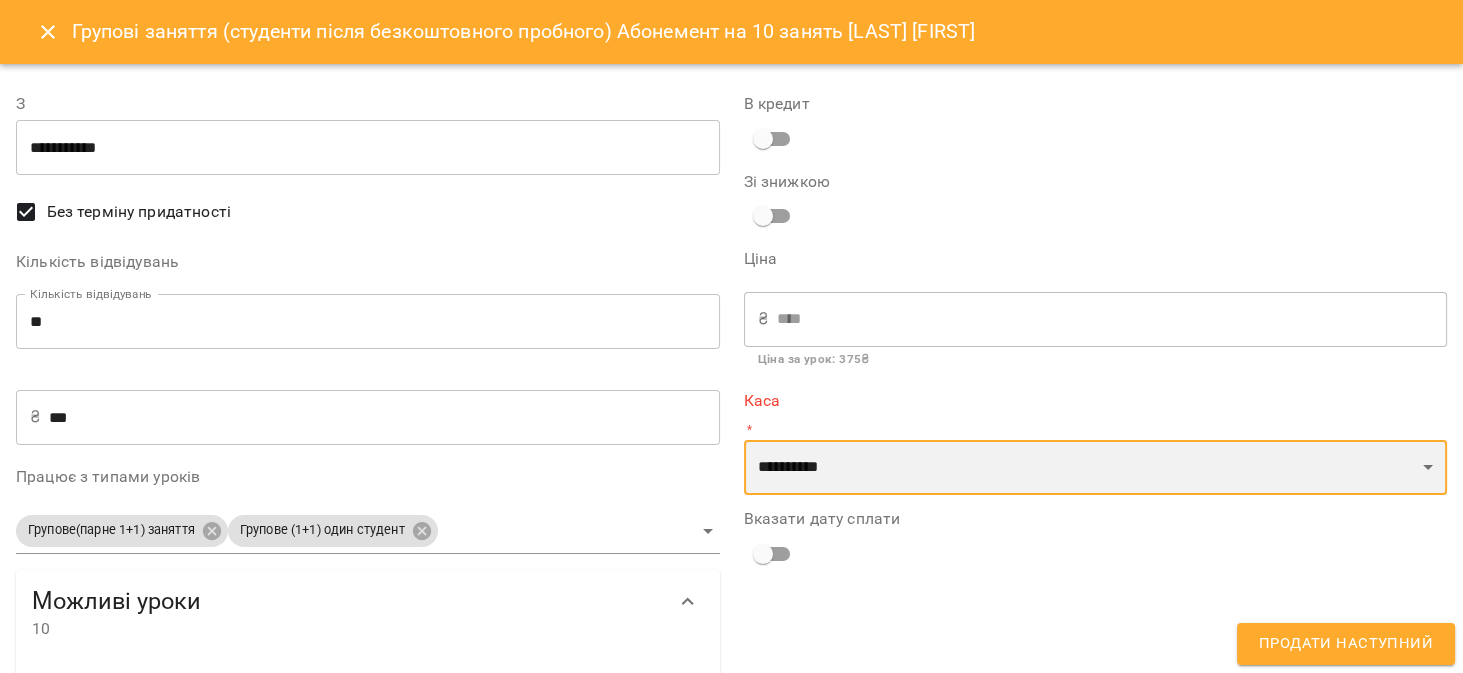 select on "****" 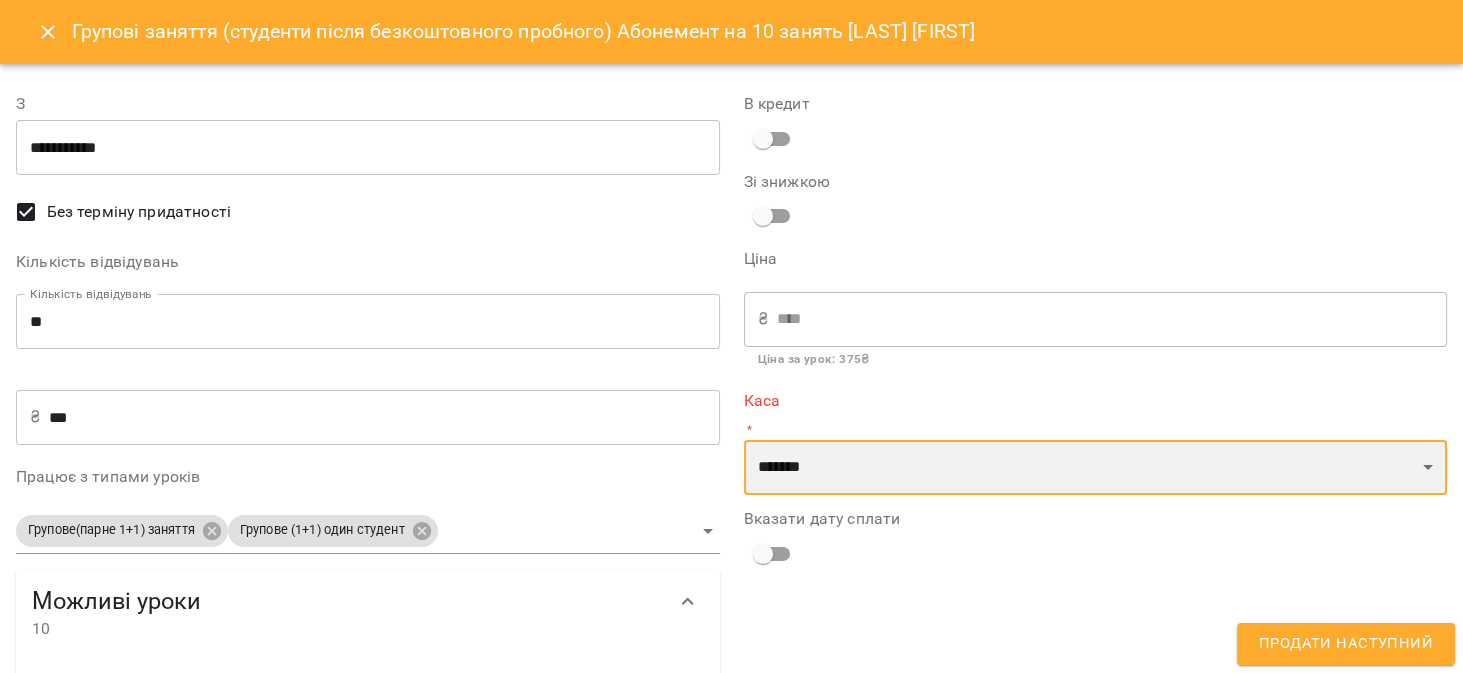 click on "**********" at bounding box center (1096, 468) 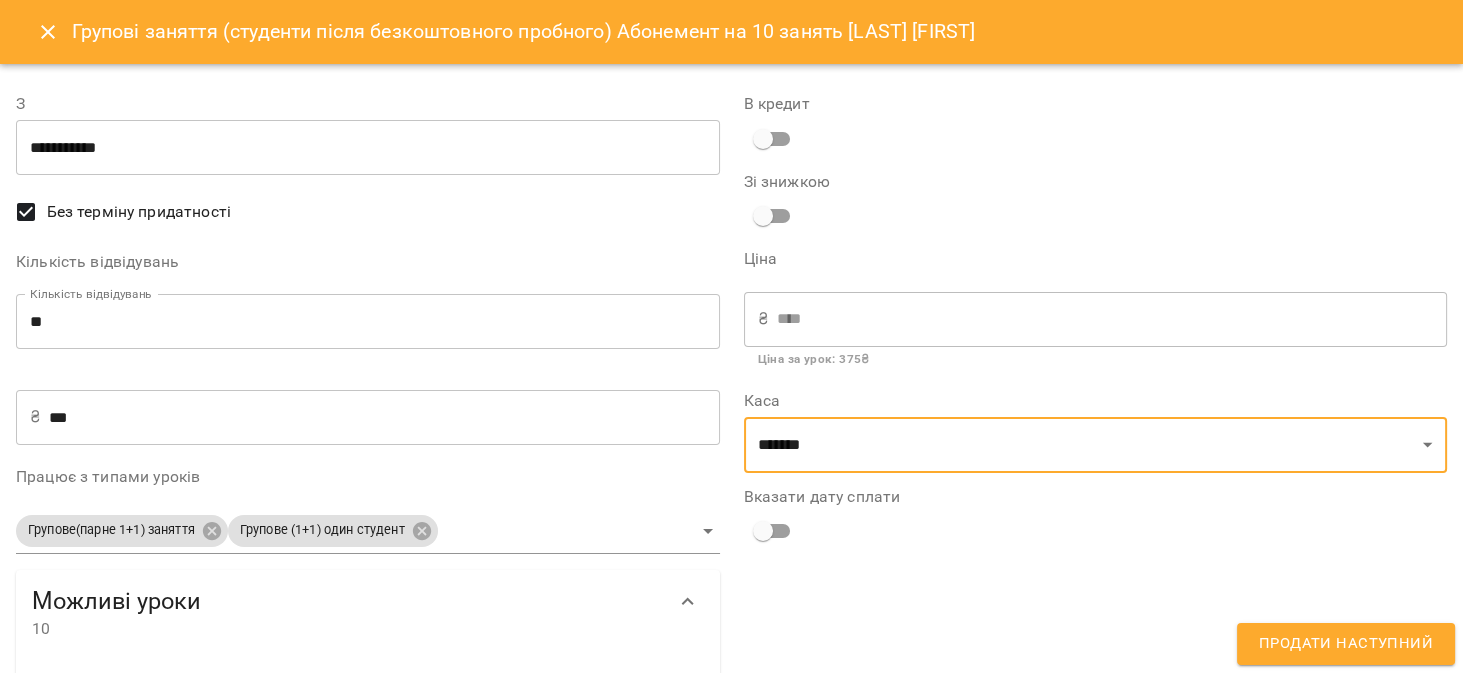 click on "Продати наступний" at bounding box center (1346, 644) 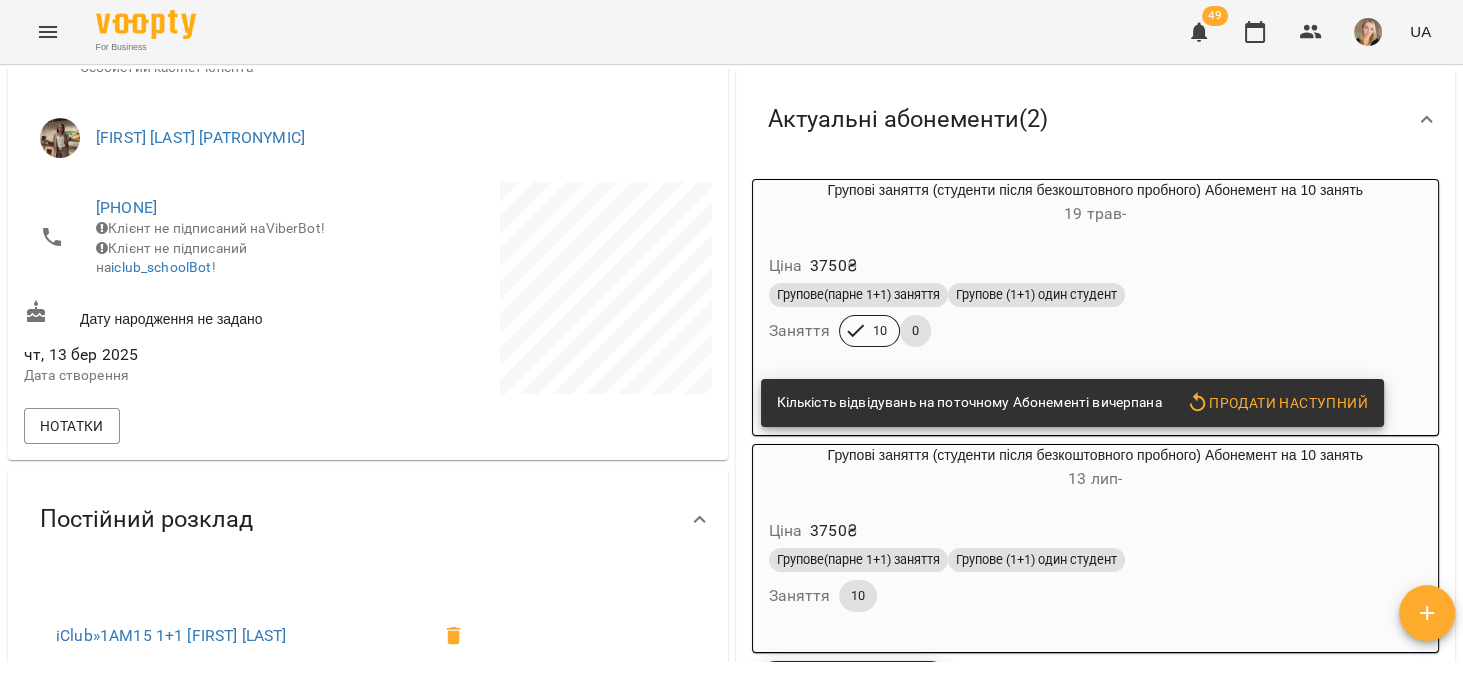 click on "Групові заняття (студенти після безкоштовного пробного) Абонемент на 10 занять 19 трав  -" at bounding box center (1096, 204) 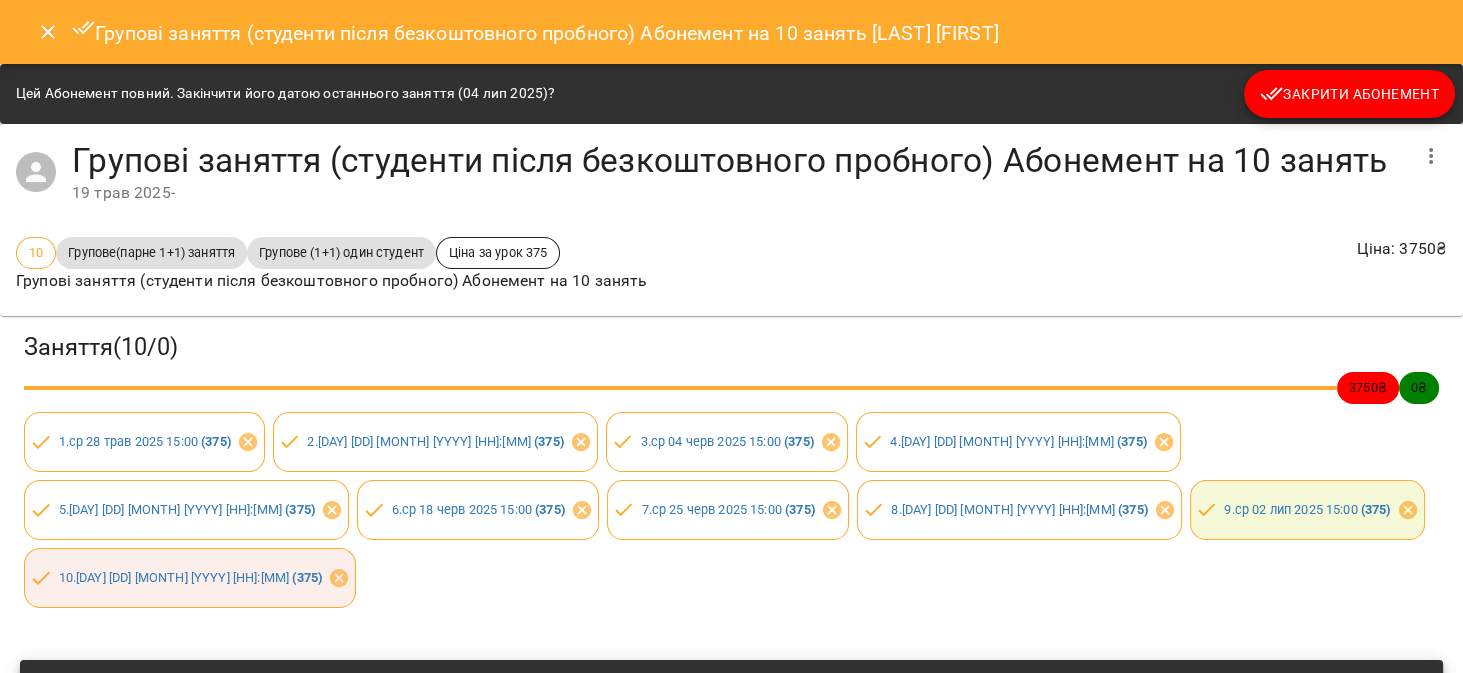 click on "Закрити Абонемент" at bounding box center (1349, 94) 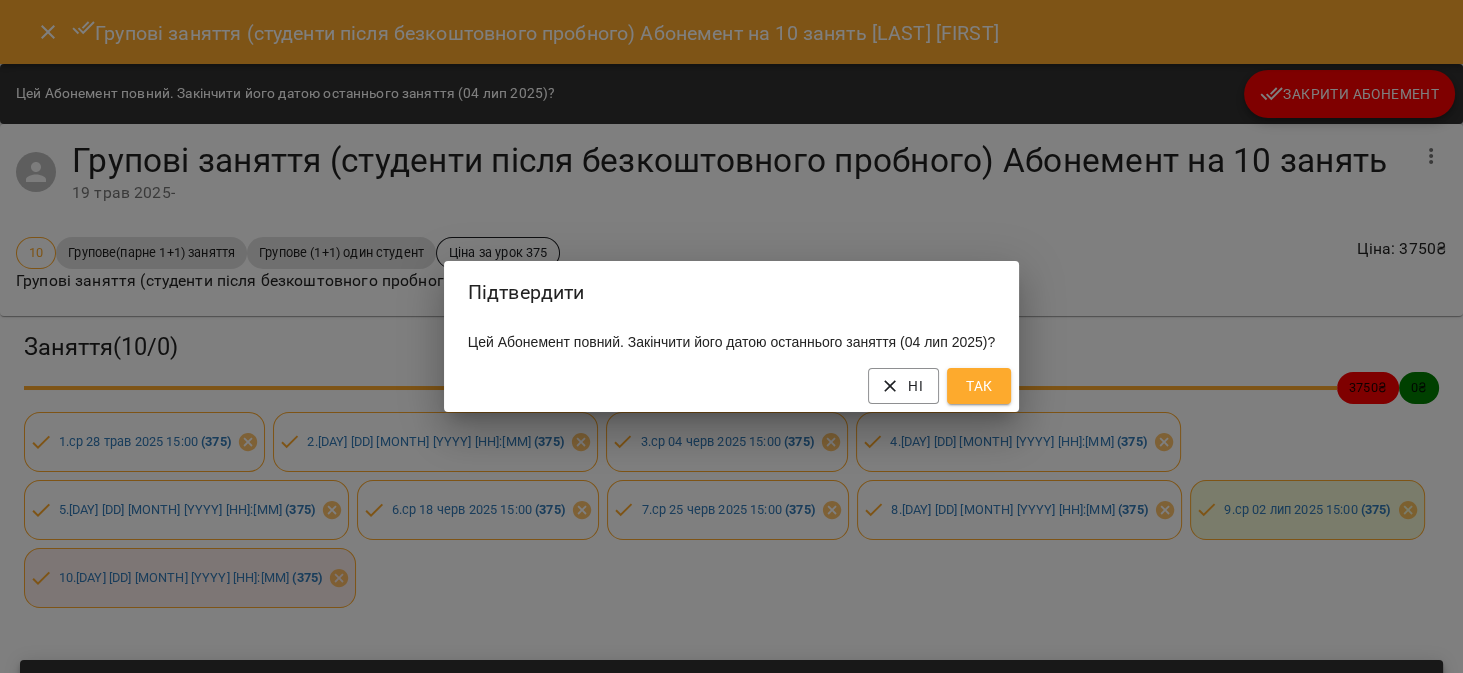 click on "Так" at bounding box center [979, 386] 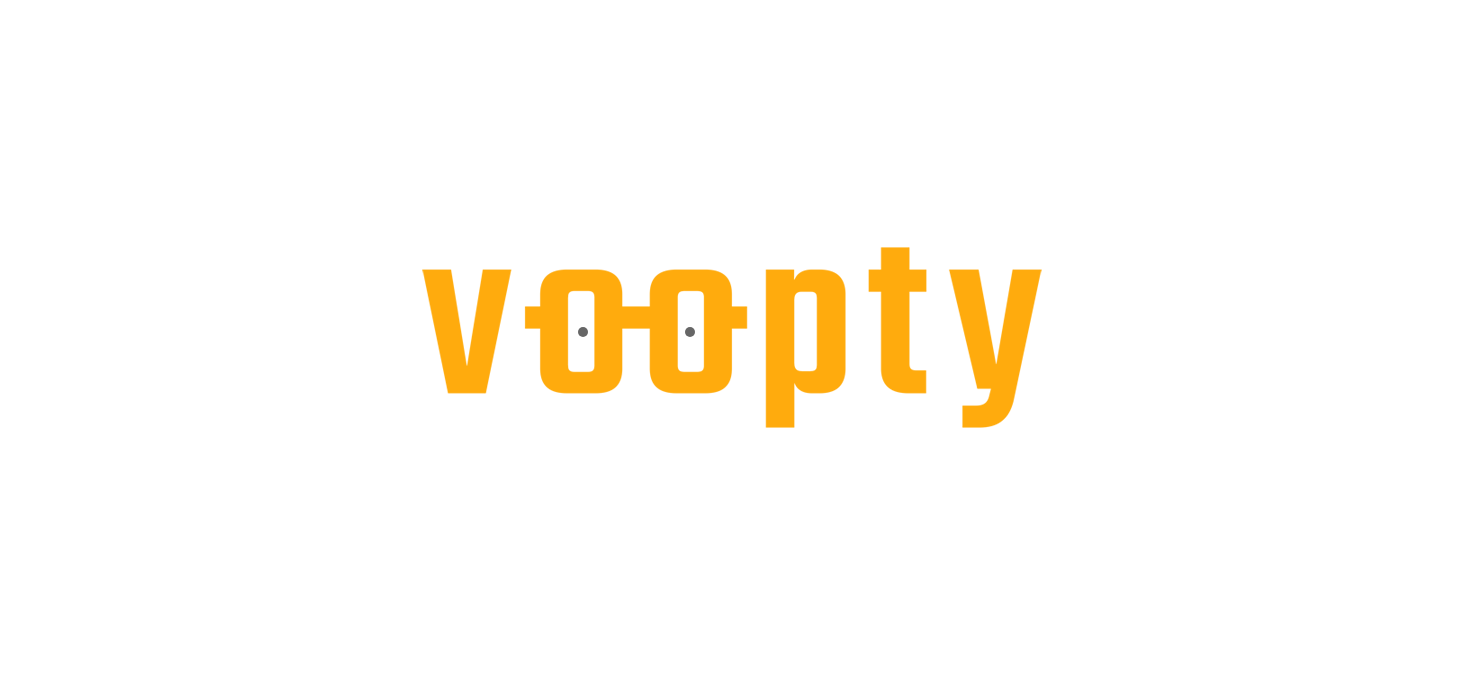 scroll, scrollTop: 0, scrollLeft: 0, axis: both 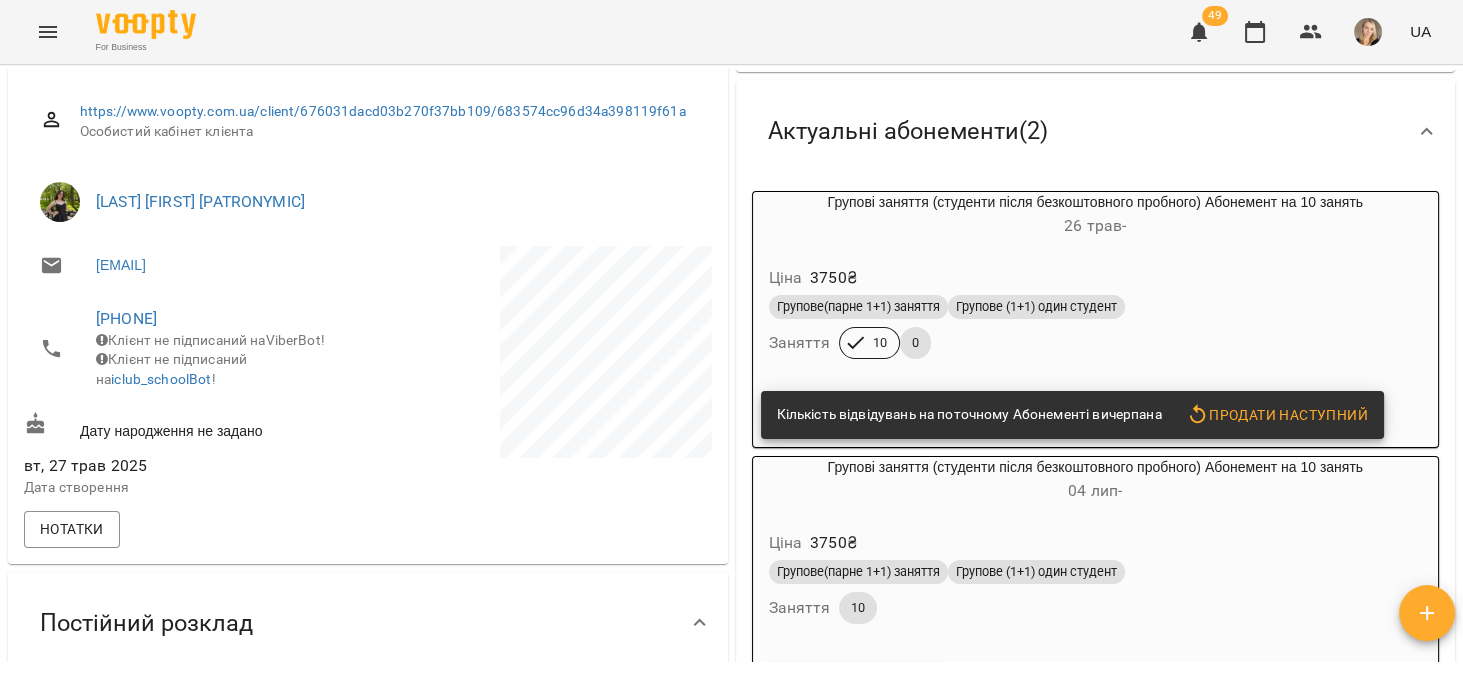 click on "Групове(парне 1+1) заняття Групове (1+1) один студент" at bounding box center (1096, 307) 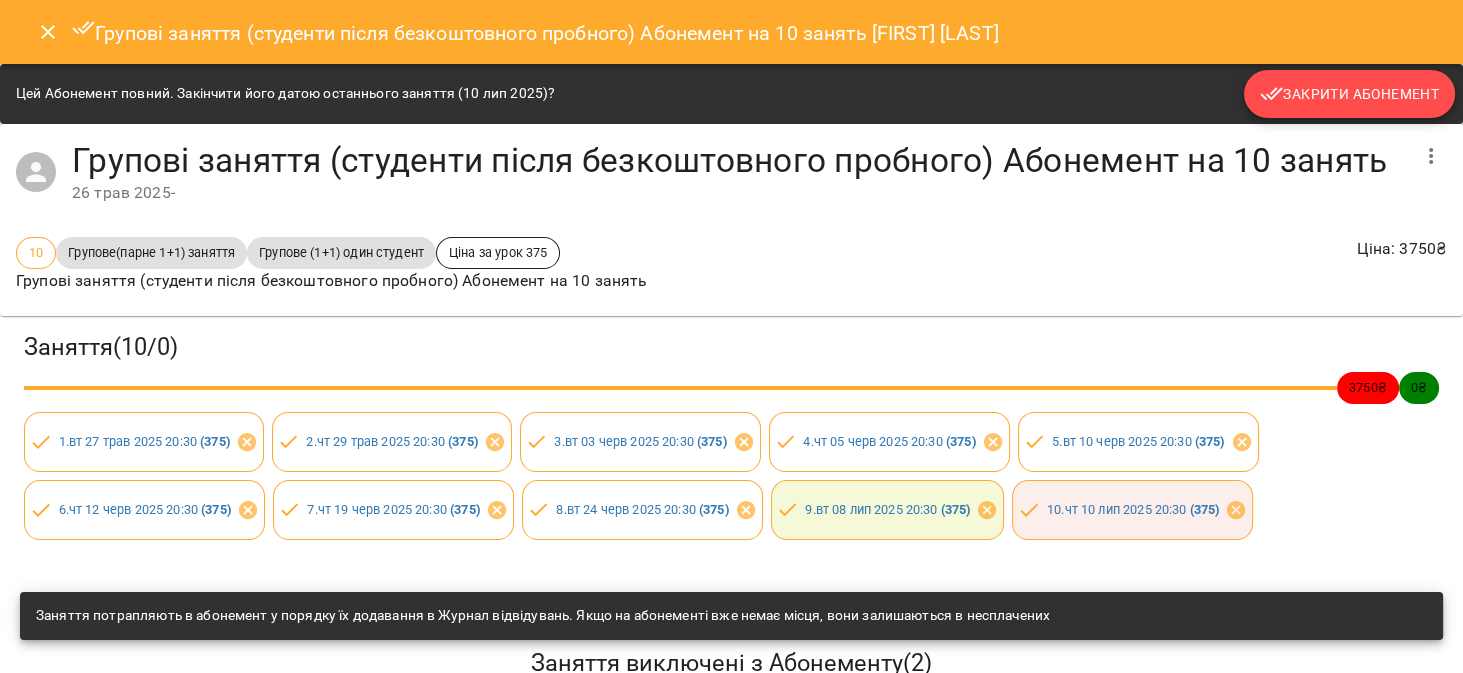 click on "Закрити Абонемент" at bounding box center [1349, 94] 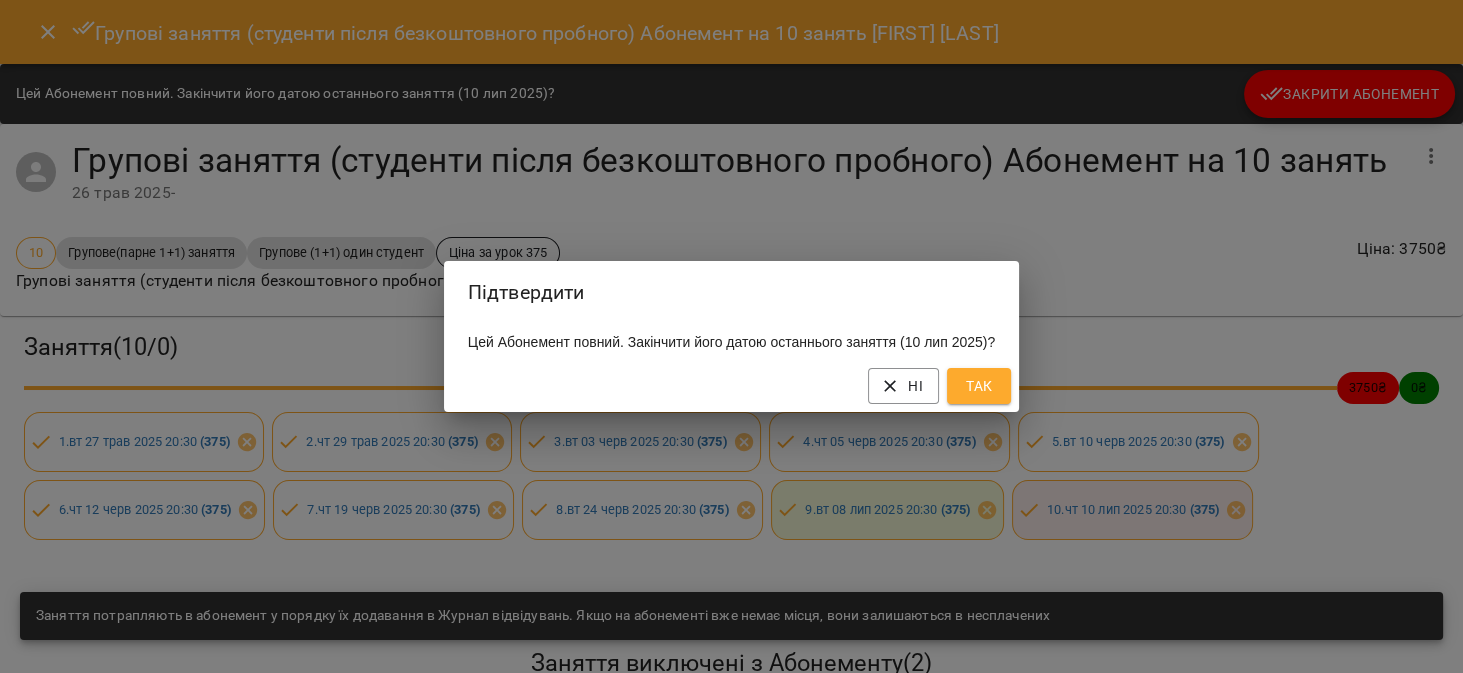click on "Так" at bounding box center (979, 386) 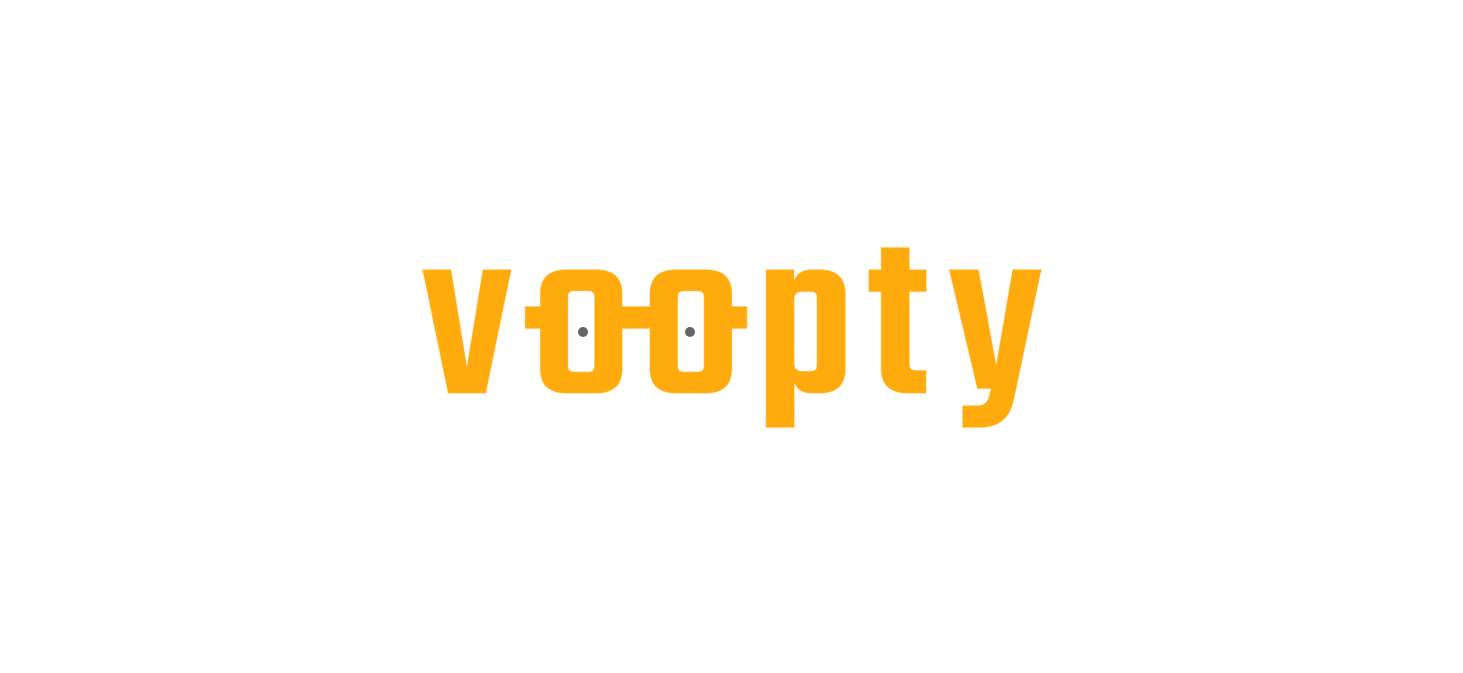 scroll, scrollTop: 0, scrollLeft: 0, axis: both 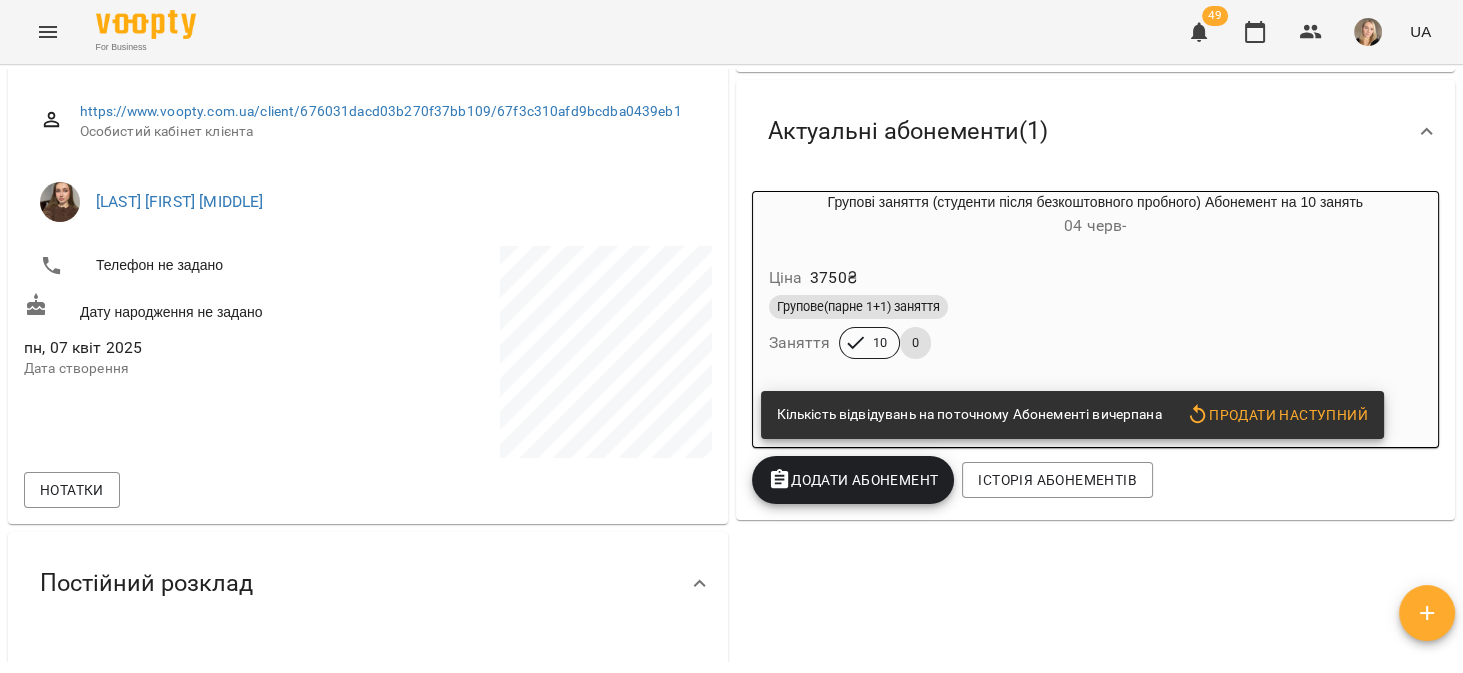 click on "Продати наступний" at bounding box center [1277, 415] 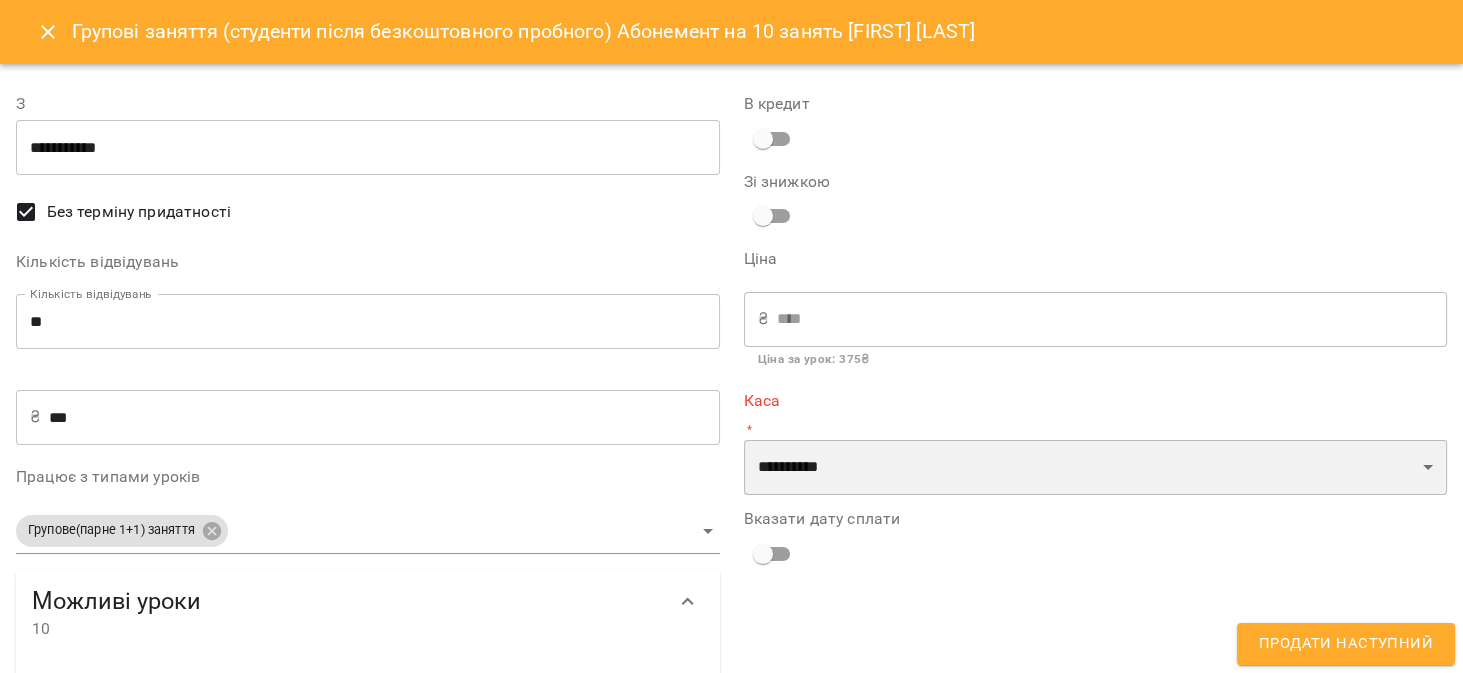 click on "**********" at bounding box center [1096, 468] 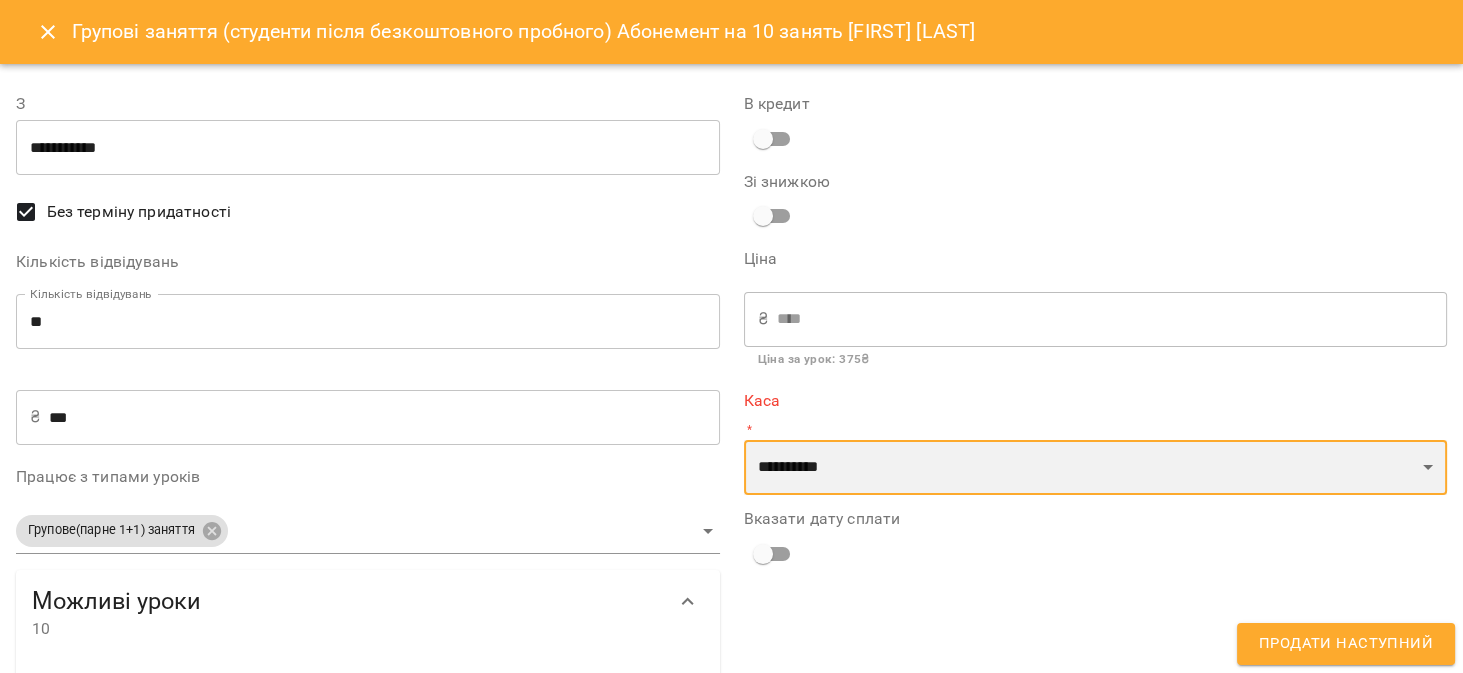 select on "****" 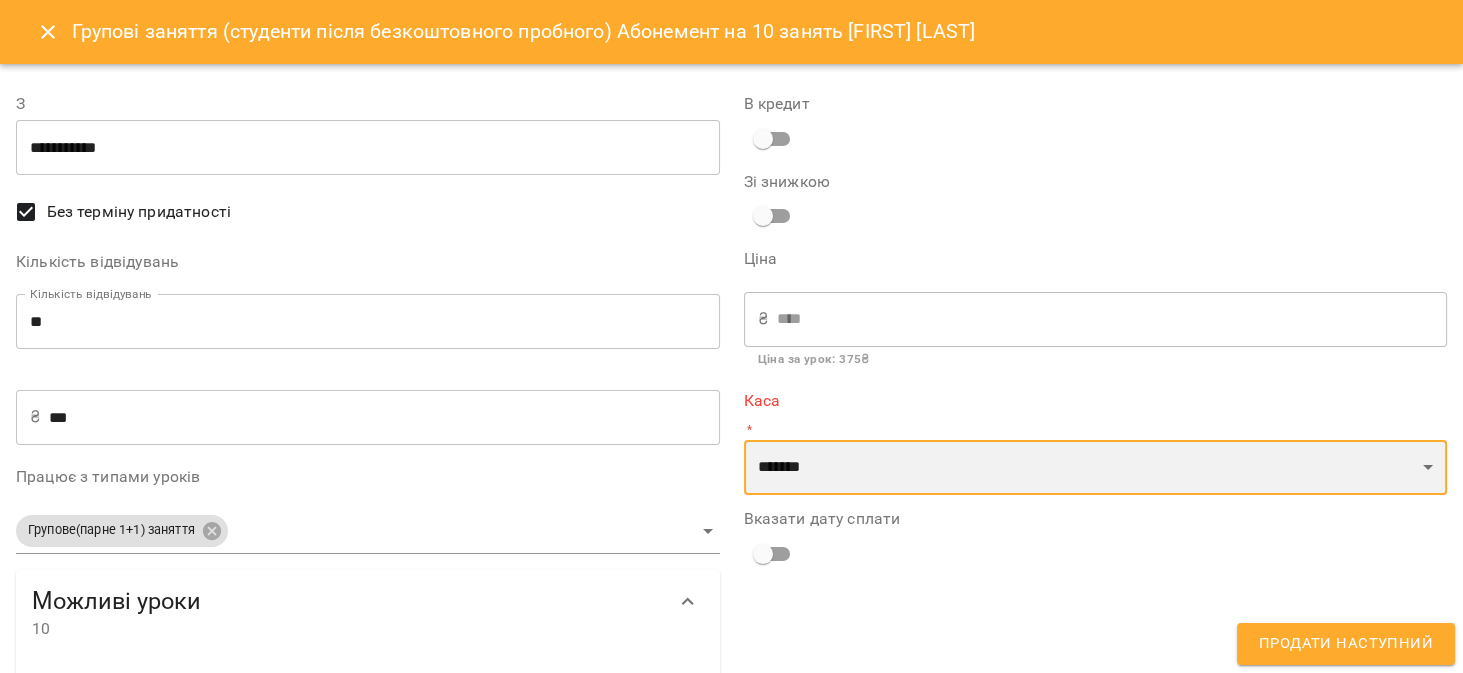 click on "**********" at bounding box center (1096, 468) 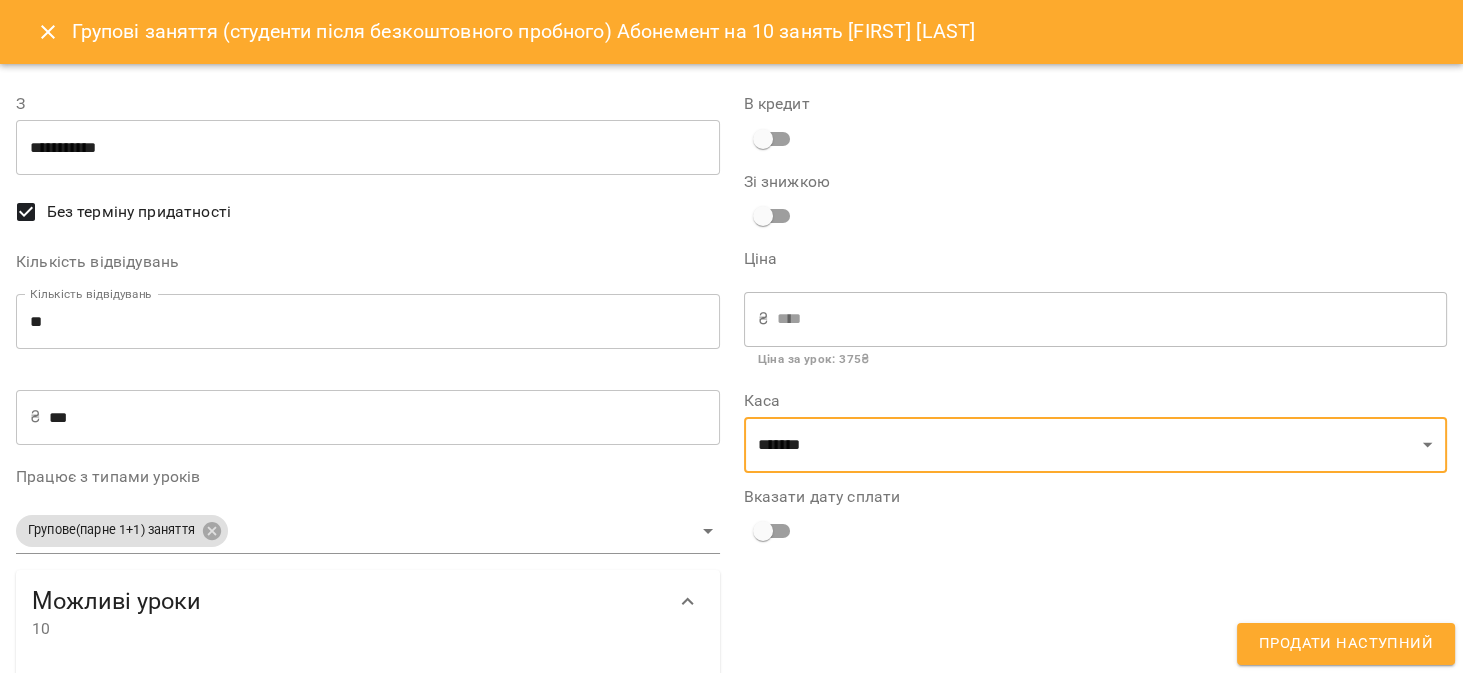 click on "Продати наступний" at bounding box center (1346, 644) 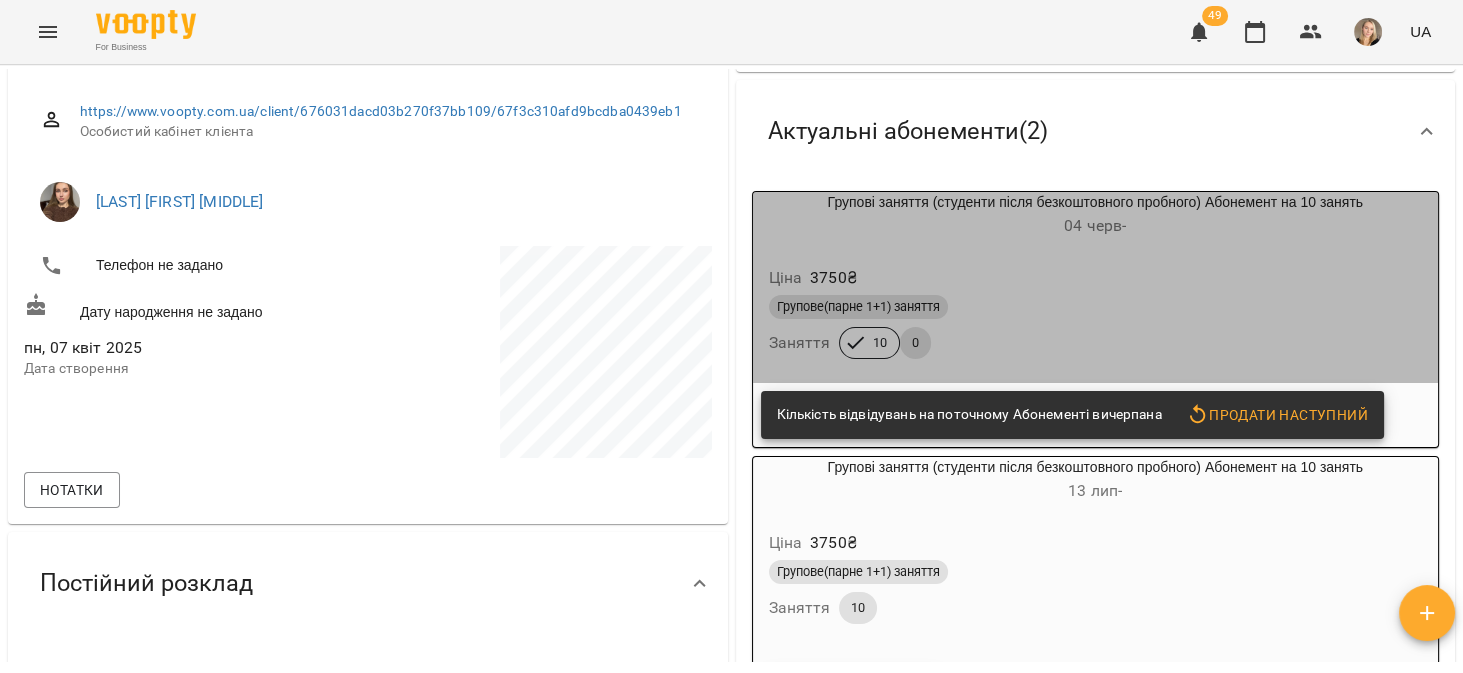 click on "Групове(парне 1+1) заняття" at bounding box center [1096, 307] 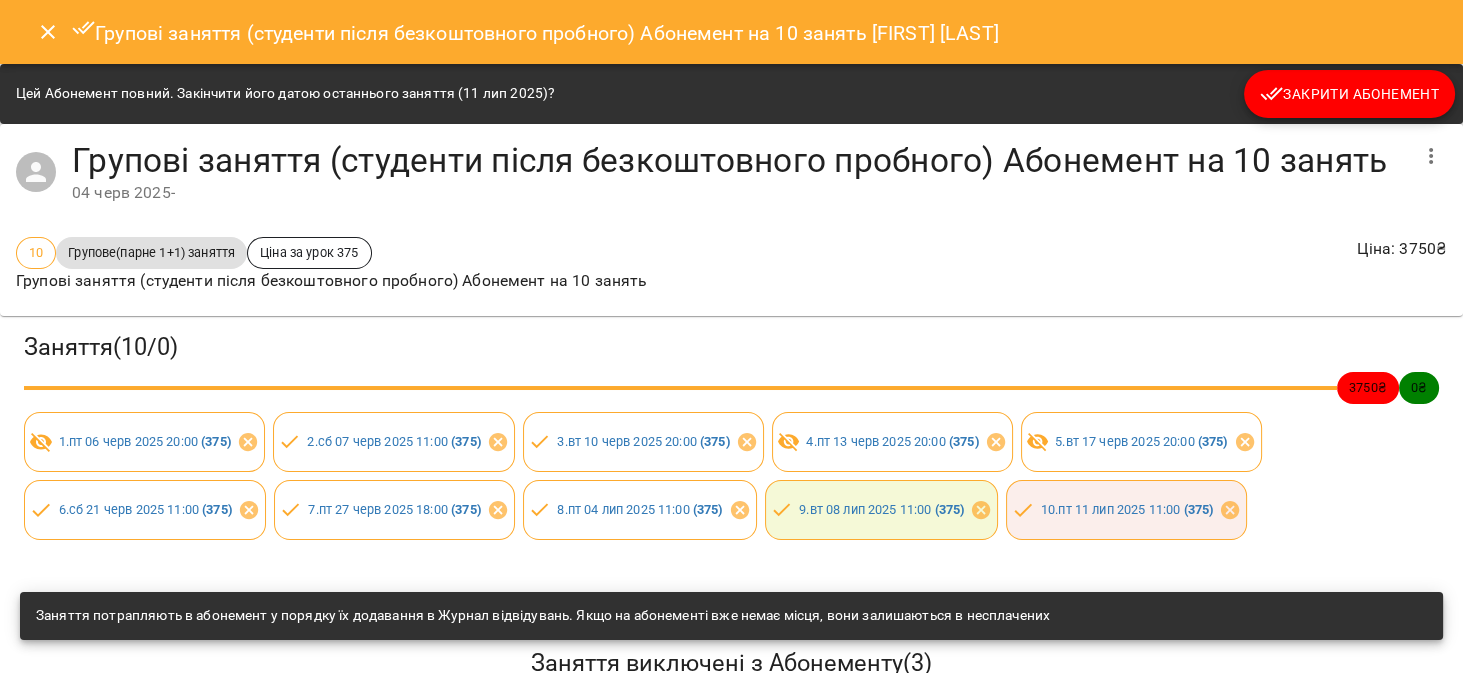 click on "Закрити Абонемент" at bounding box center (1349, 94) 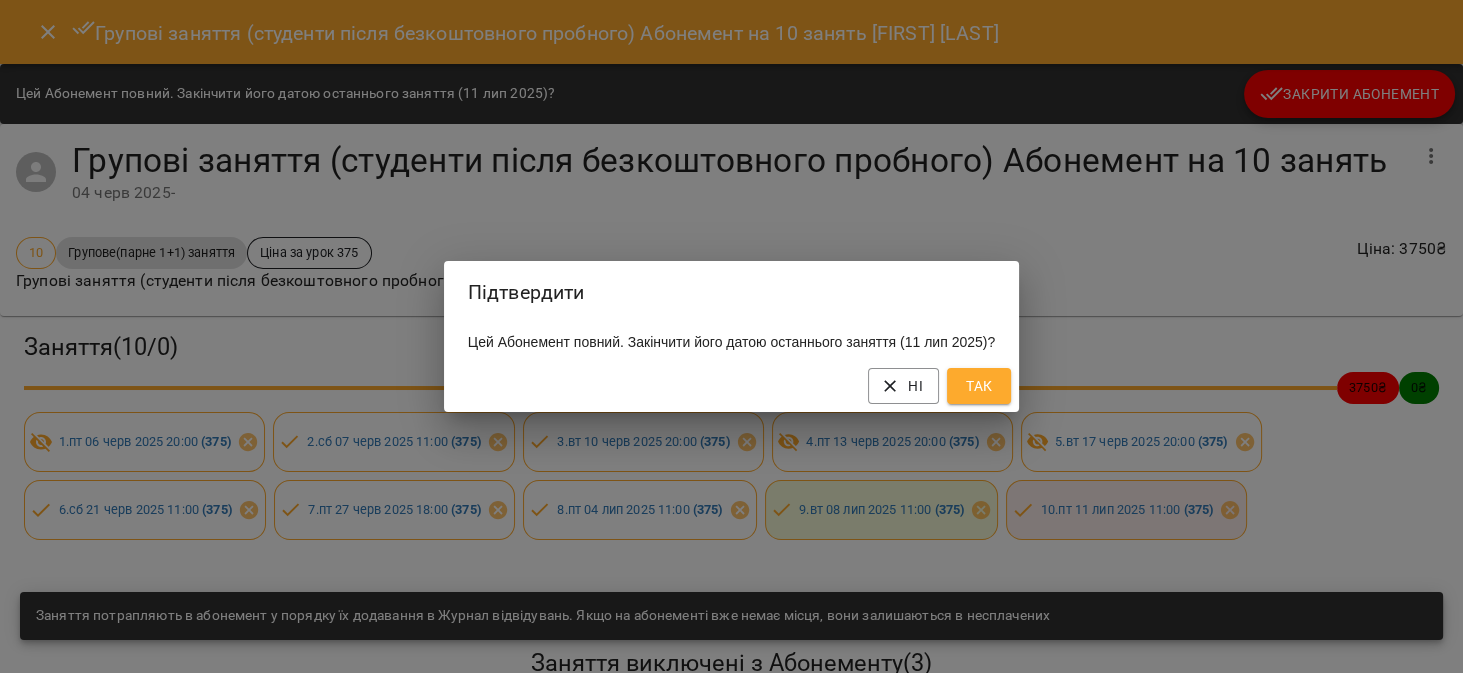 click on "Так" at bounding box center [979, 386] 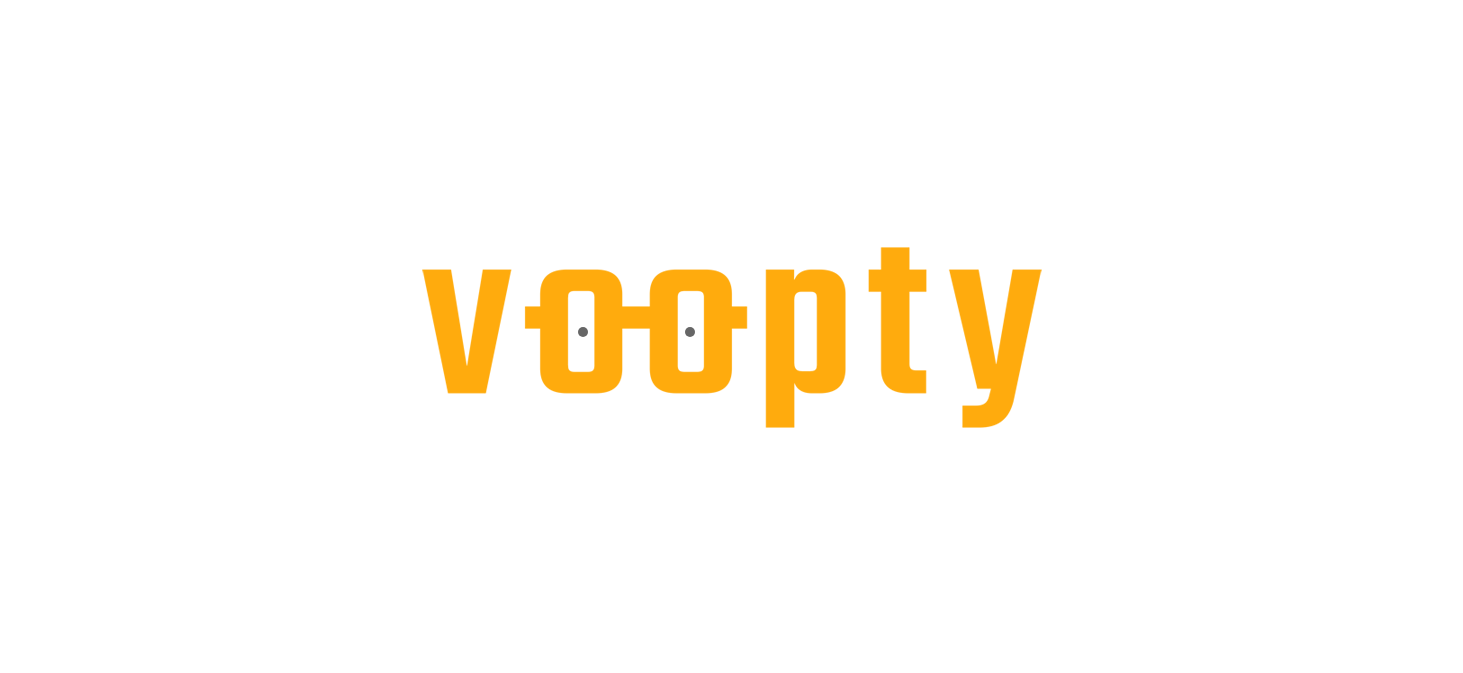 scroll, scrollTop: 0, scrollLeft: 0, axis: both 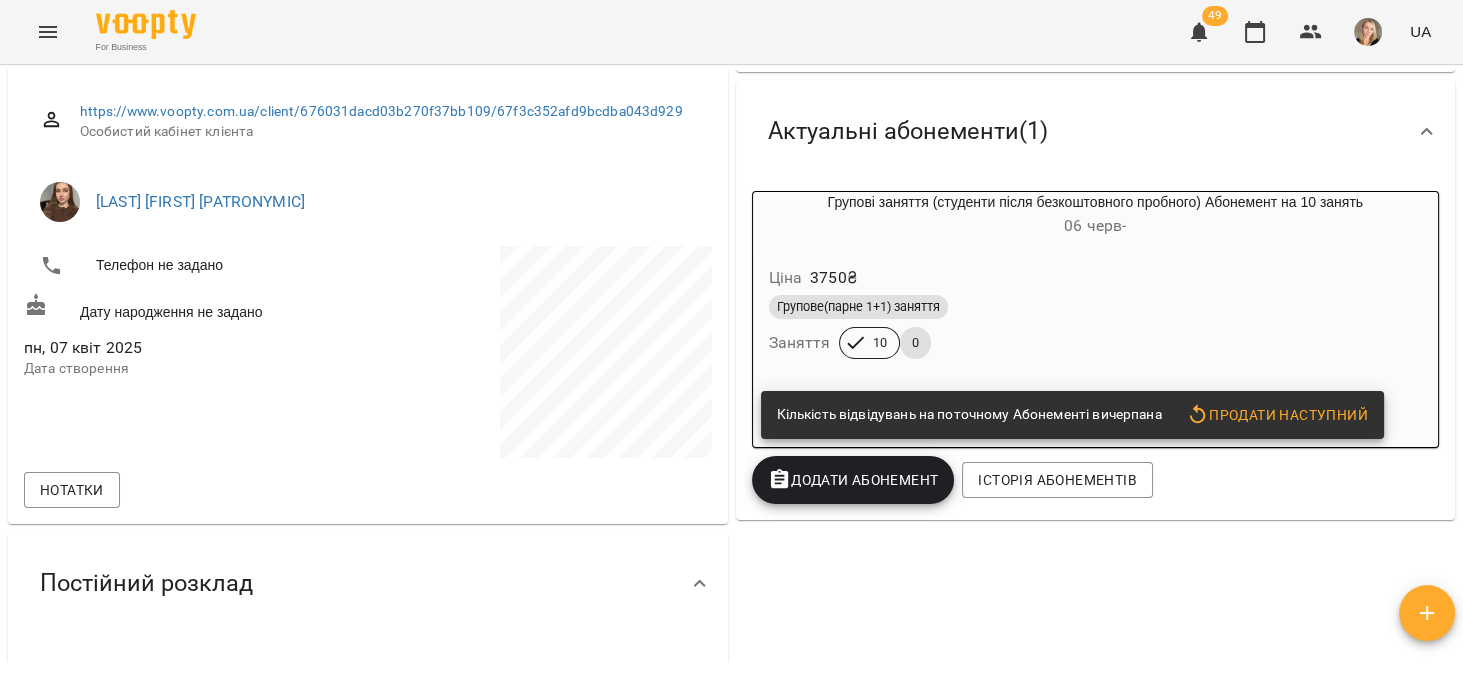 click on "Продати наступний" at bounding box center [1277, 415] 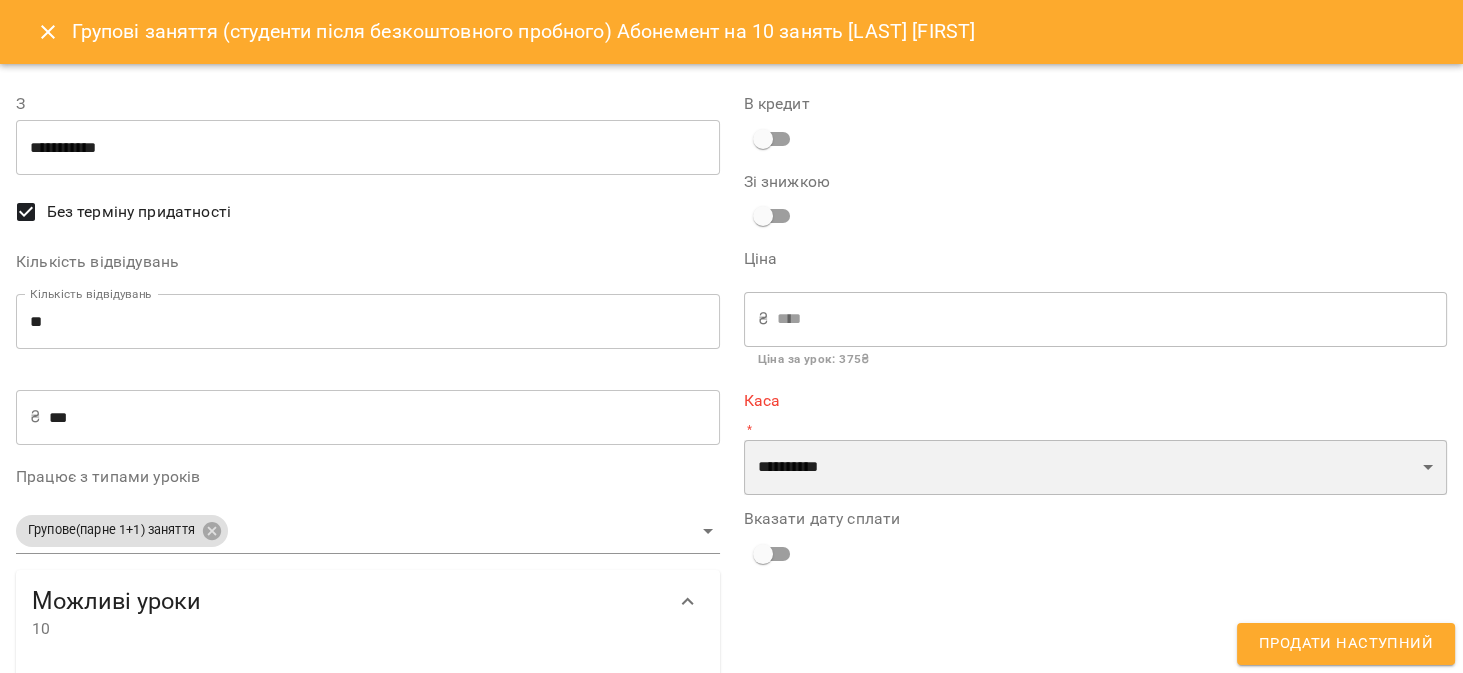 click on "**********" at bounding box center (1096, 468) 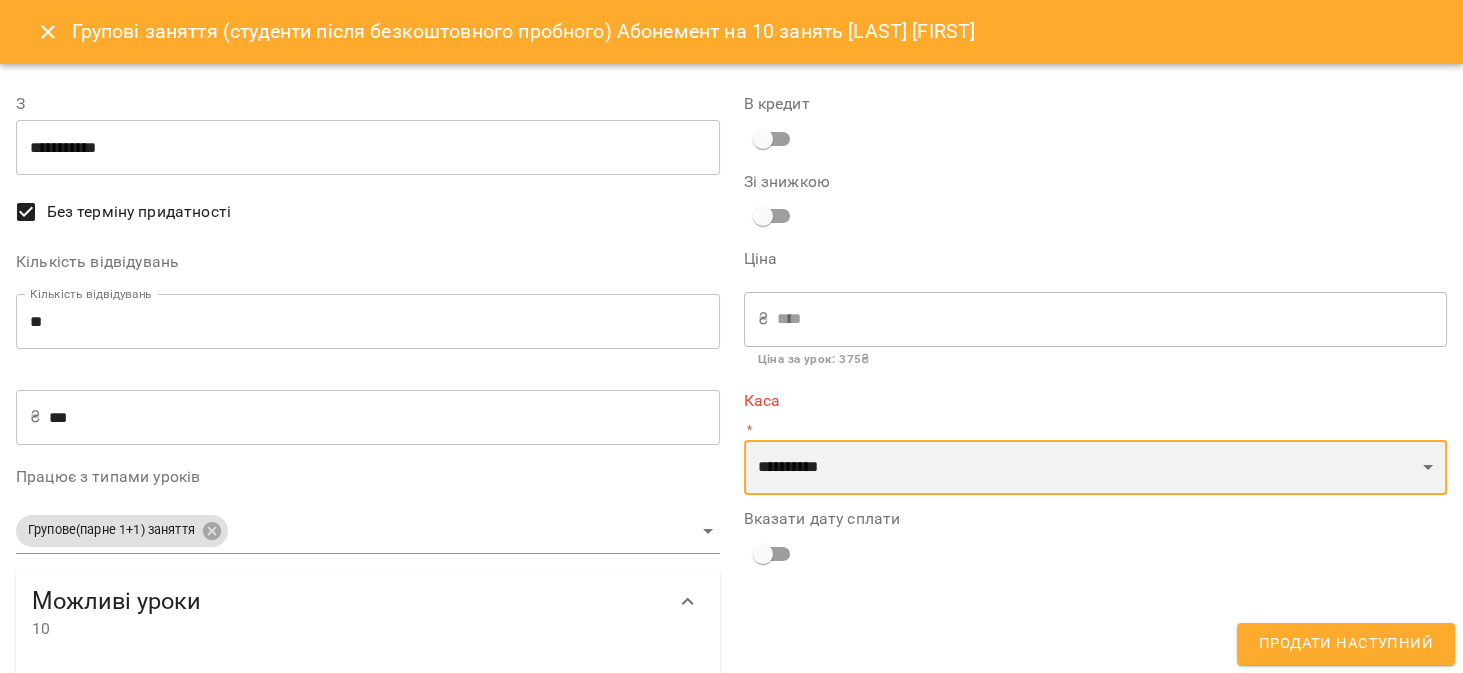 select on "****" 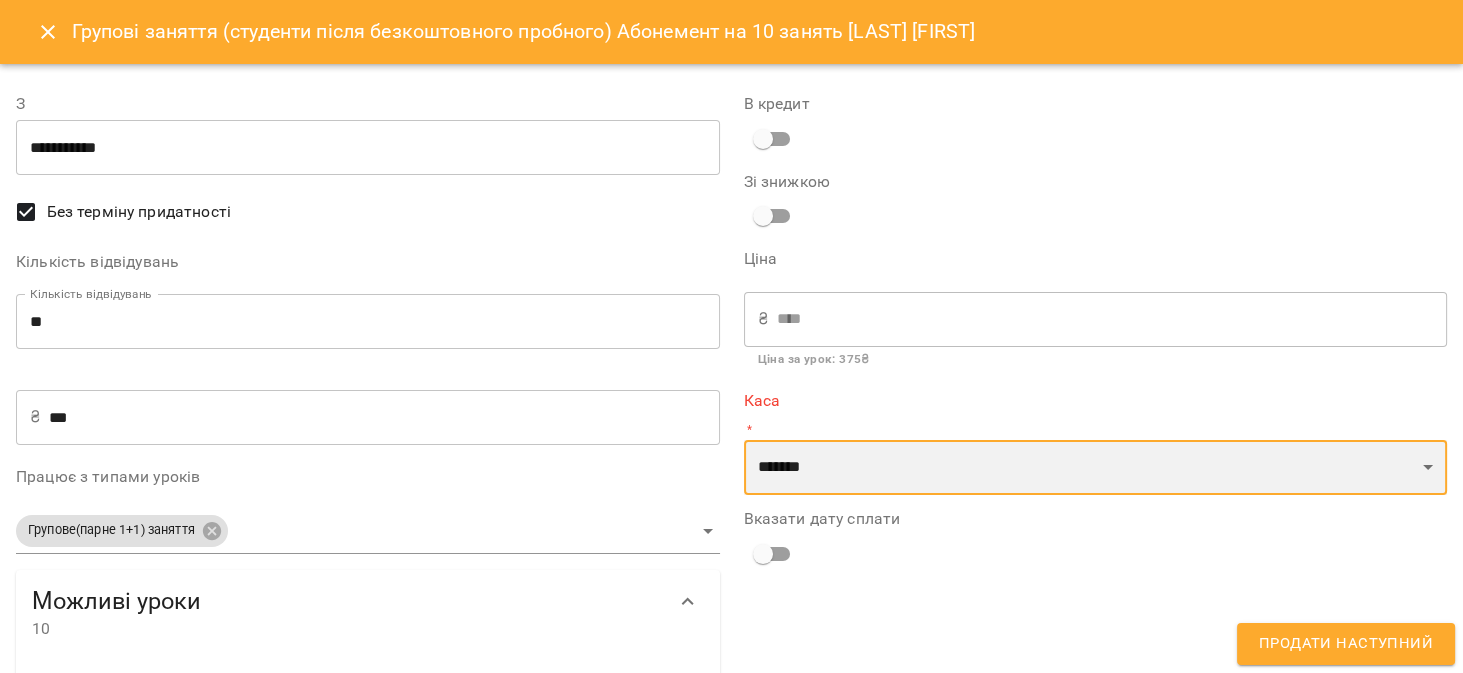 click on "**********" at bounding box center [1096, 468] 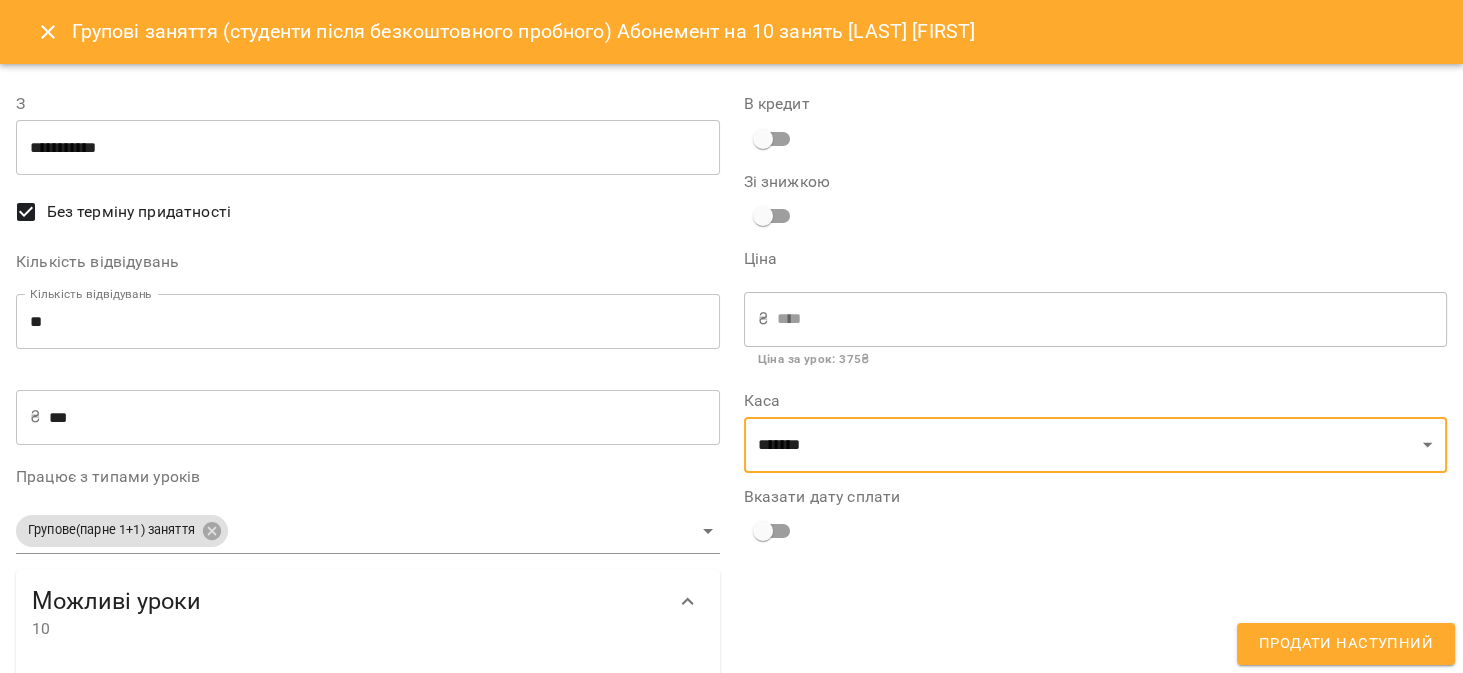 click on "Продати наступний" at bounding box center (1346, 644) 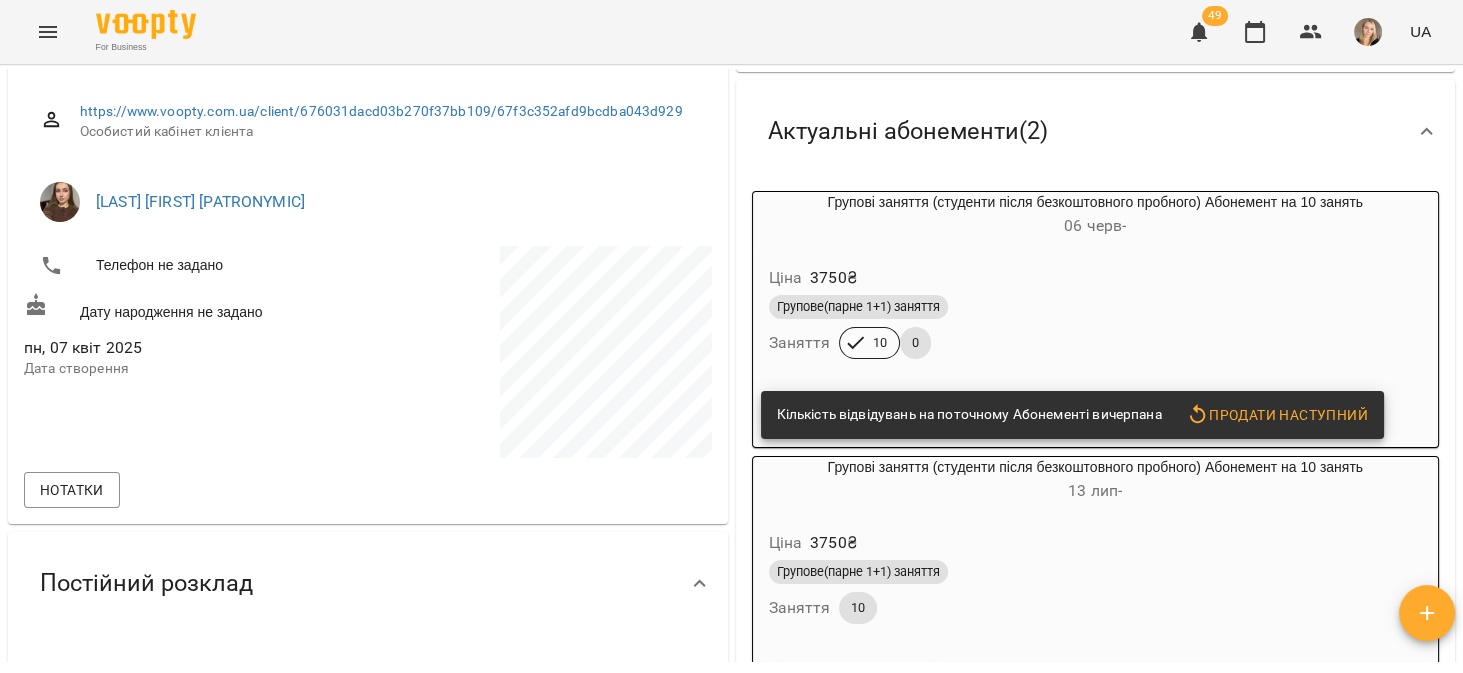 click on "Ціна 3750 ₴ Групове(парне 1+1) заняття Заняття 10 0" at bounding box center (1096, 316) 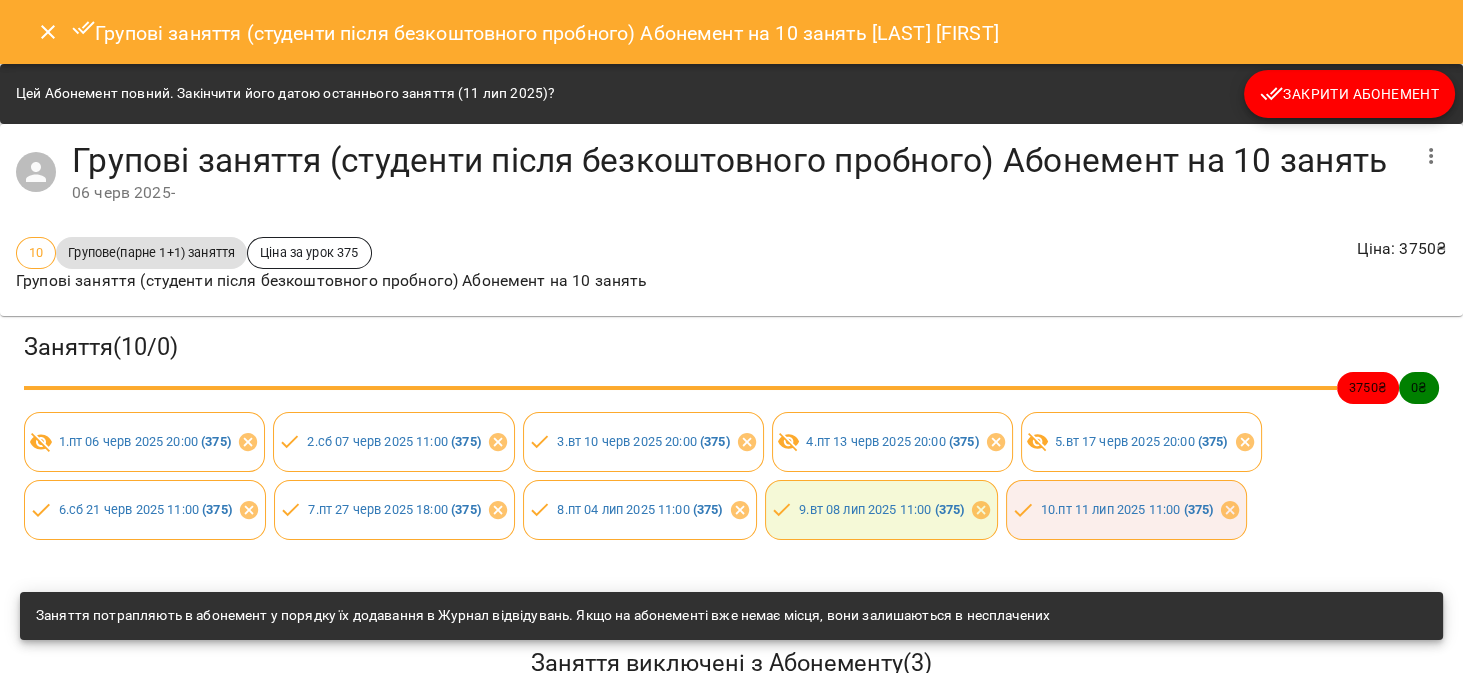 click on "Закрити Абонемент" at bounding box center (1349, 94) 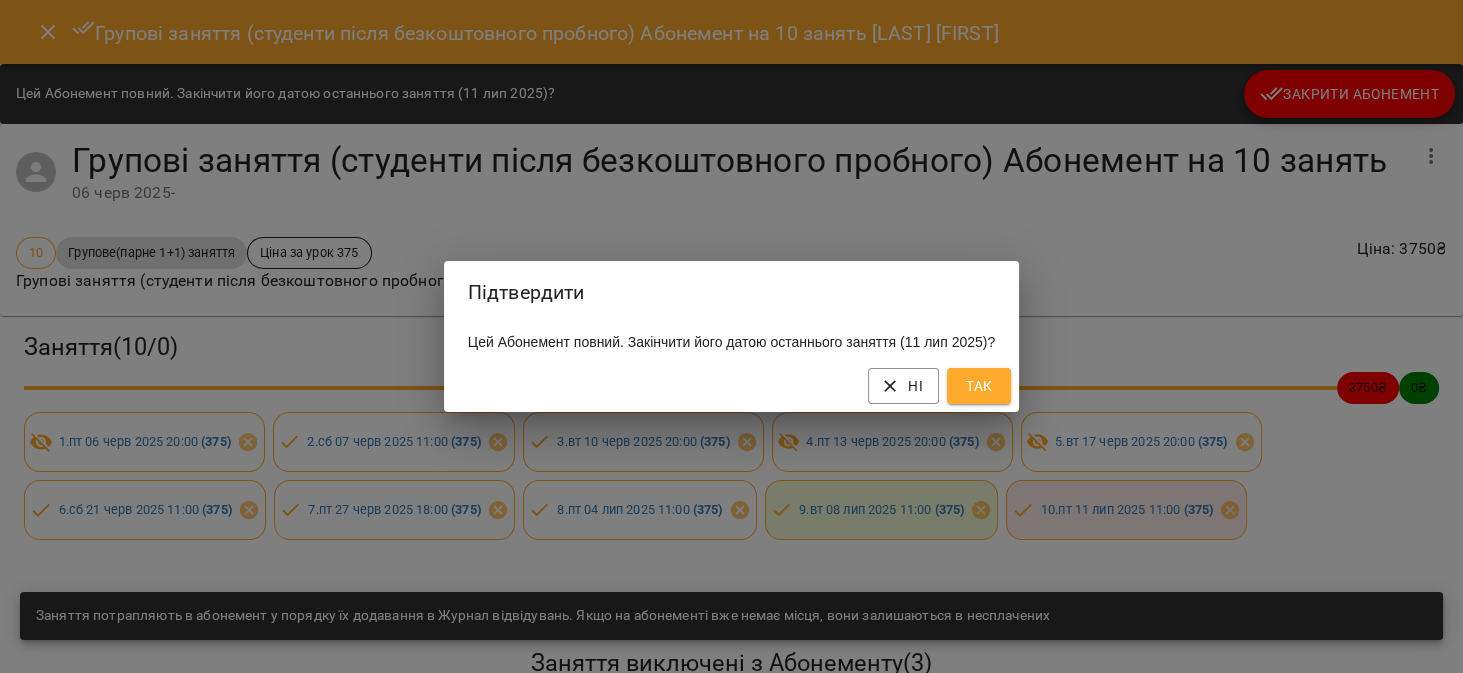click on "Так" at bounding box center (979, 386) 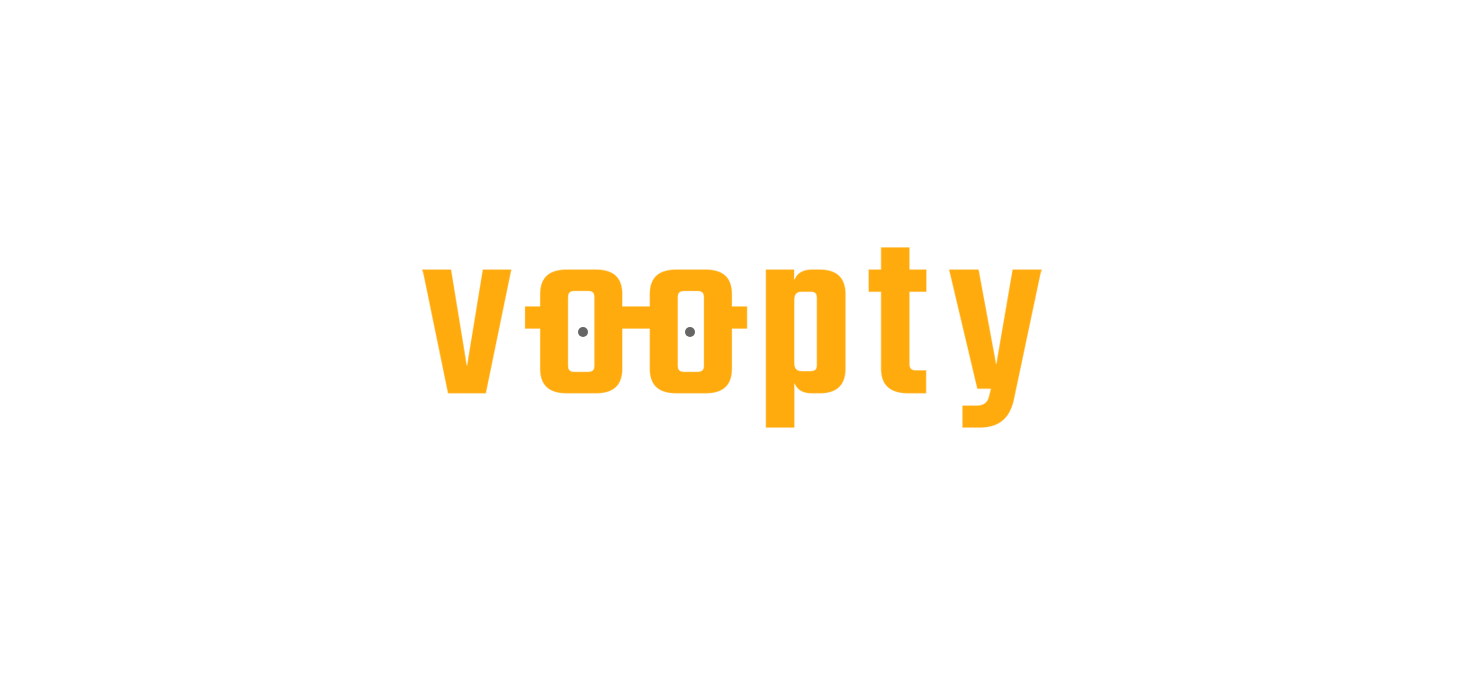 scroll, scrollTop: 0, scrollLeft: 0, axis: both 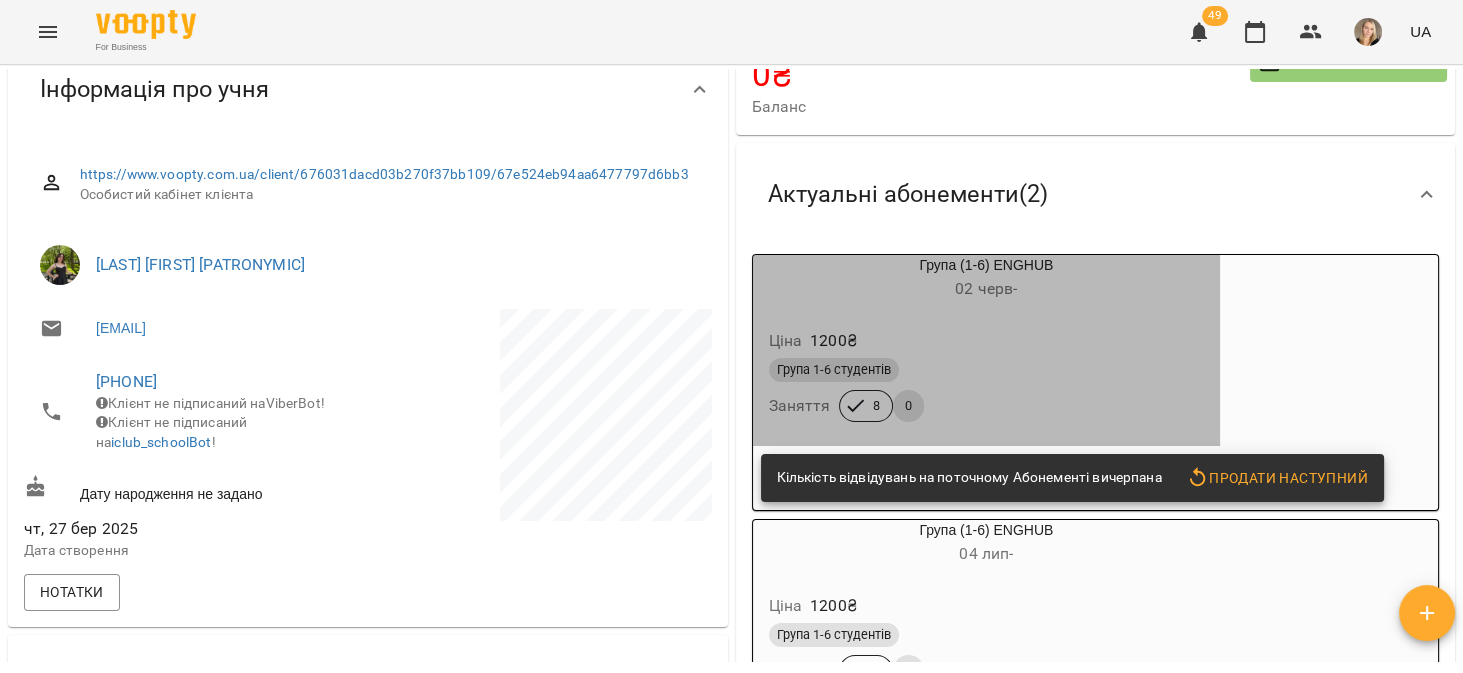 click on "Ціна 1200 ₴ Група 1-6 студентів Заняття 8 0" at bounding box center (987, 379) 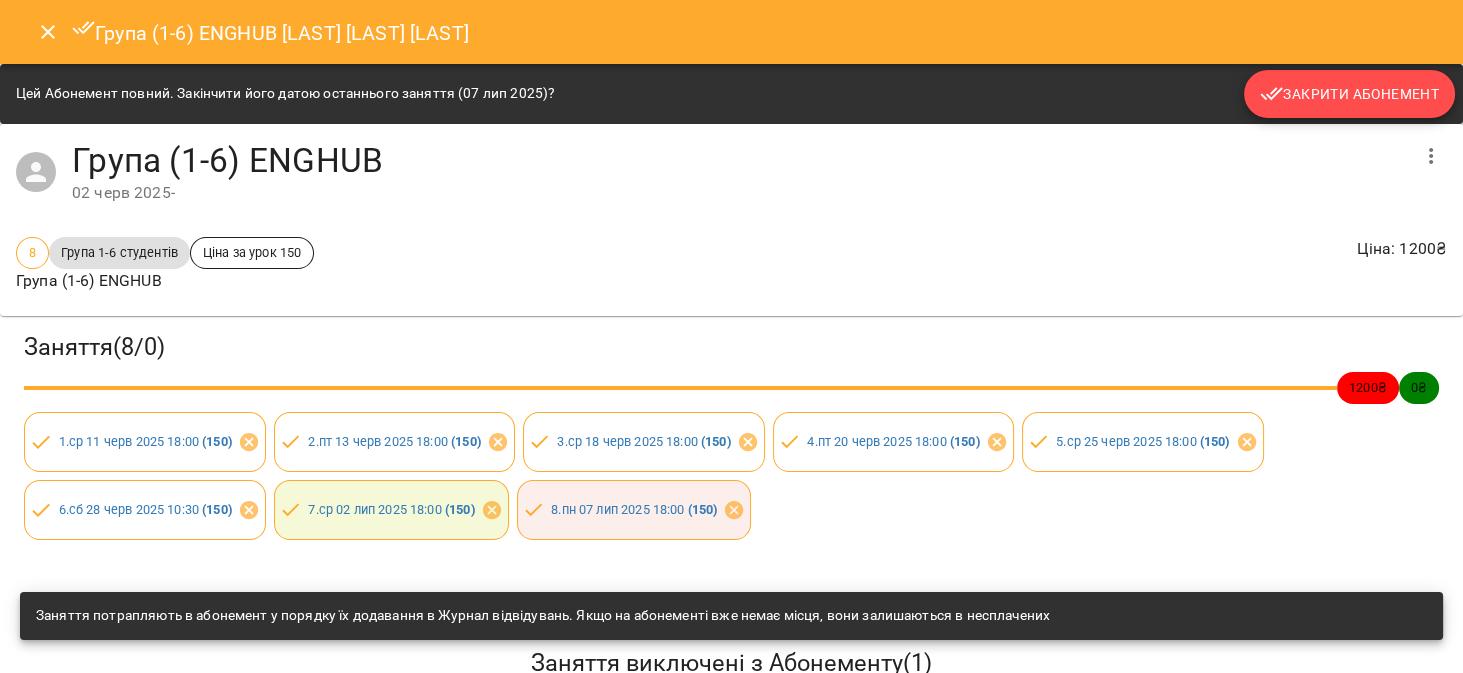 click on "Закрити Абонемент" at bounding box center (1349, 94) 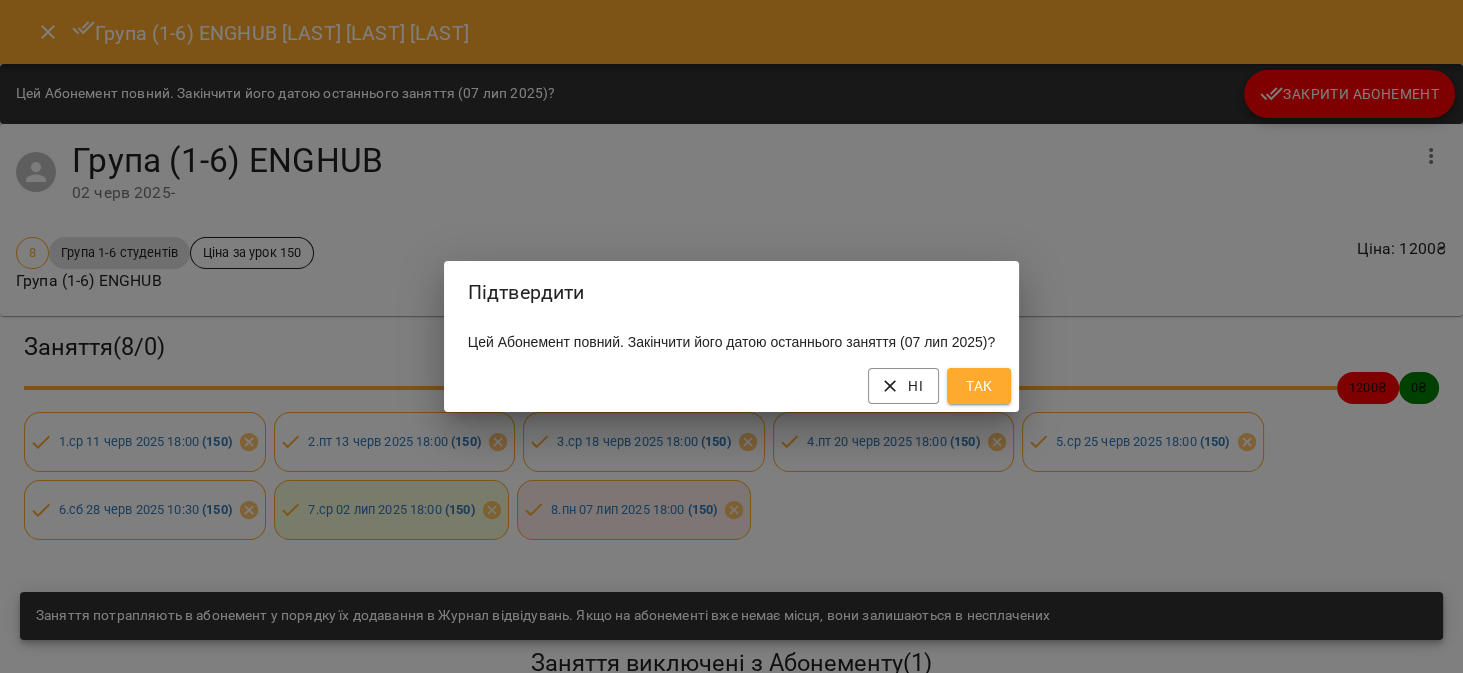 click on "Так" at bounding box center (979, 386) 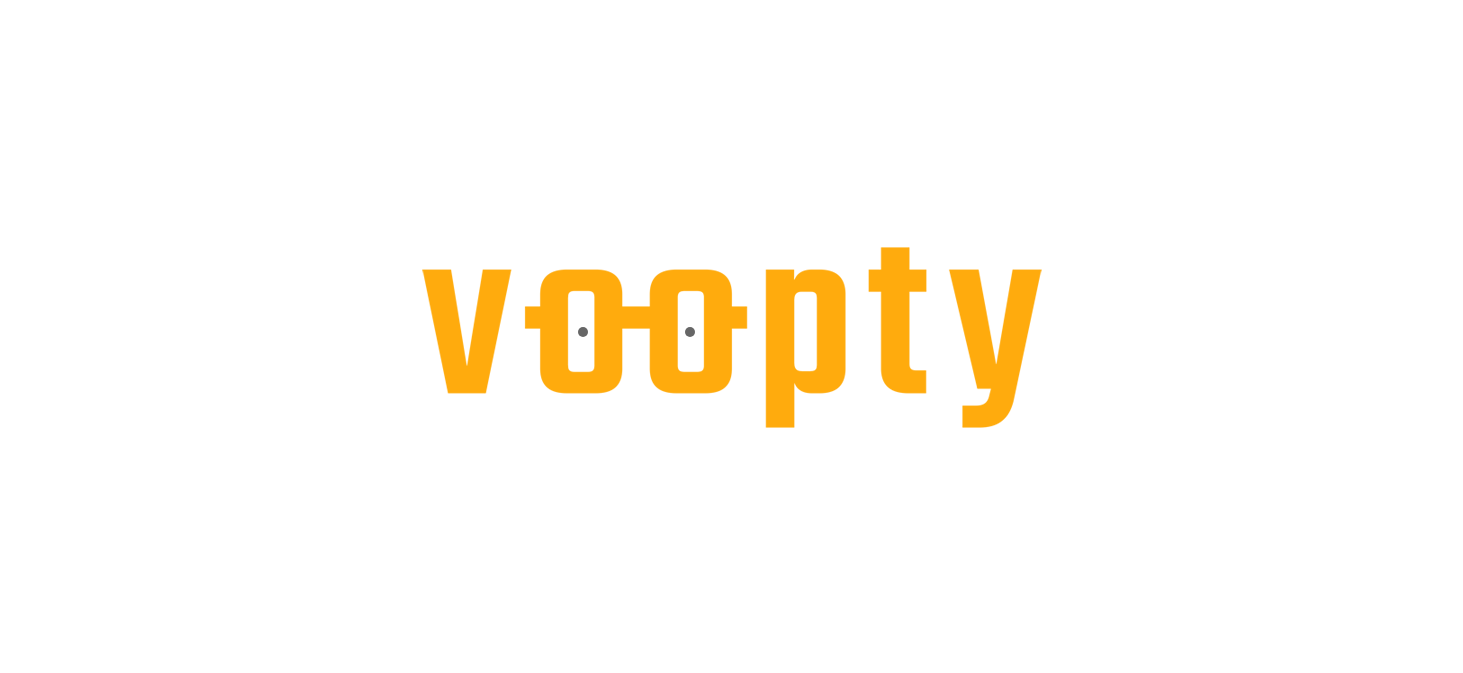 scroll, scrollTop: 0, scrollLeft: 0, axis: both 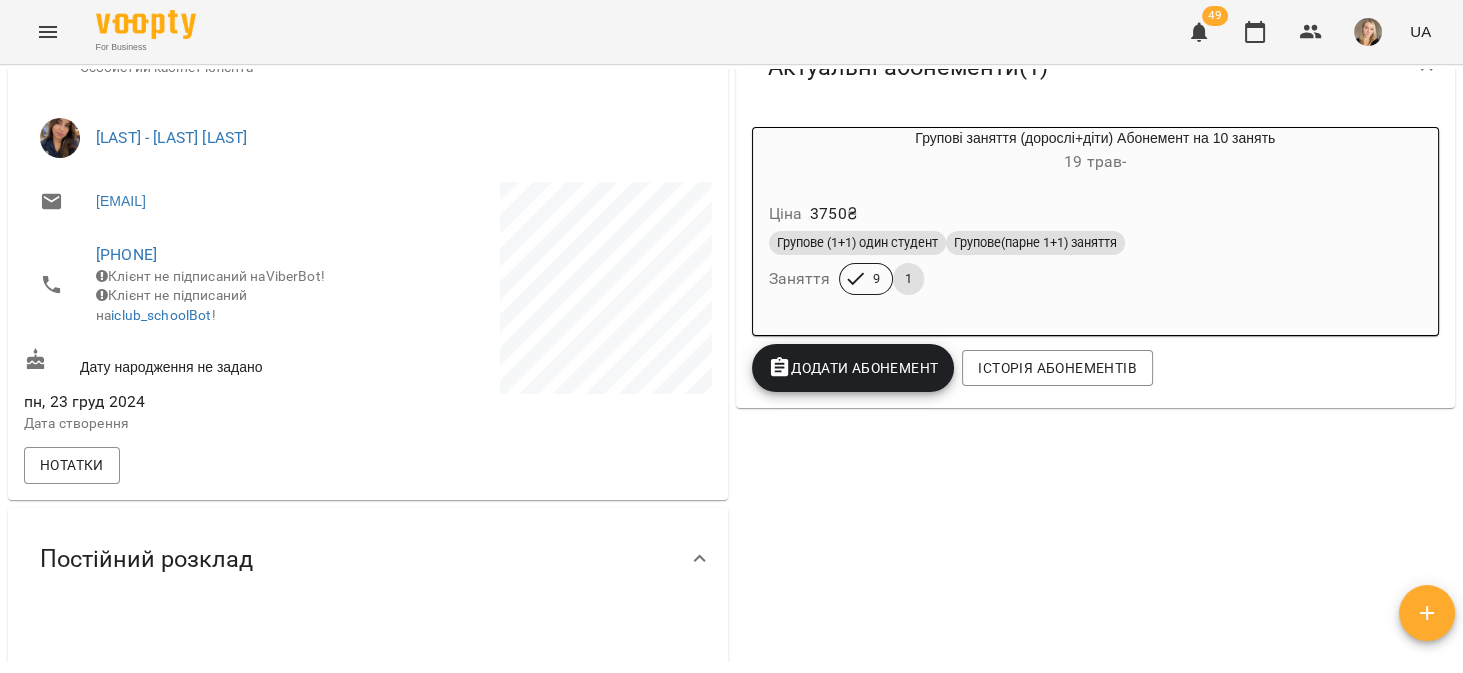 click on "Додати Абонемент" at bounding box center [853, 368] 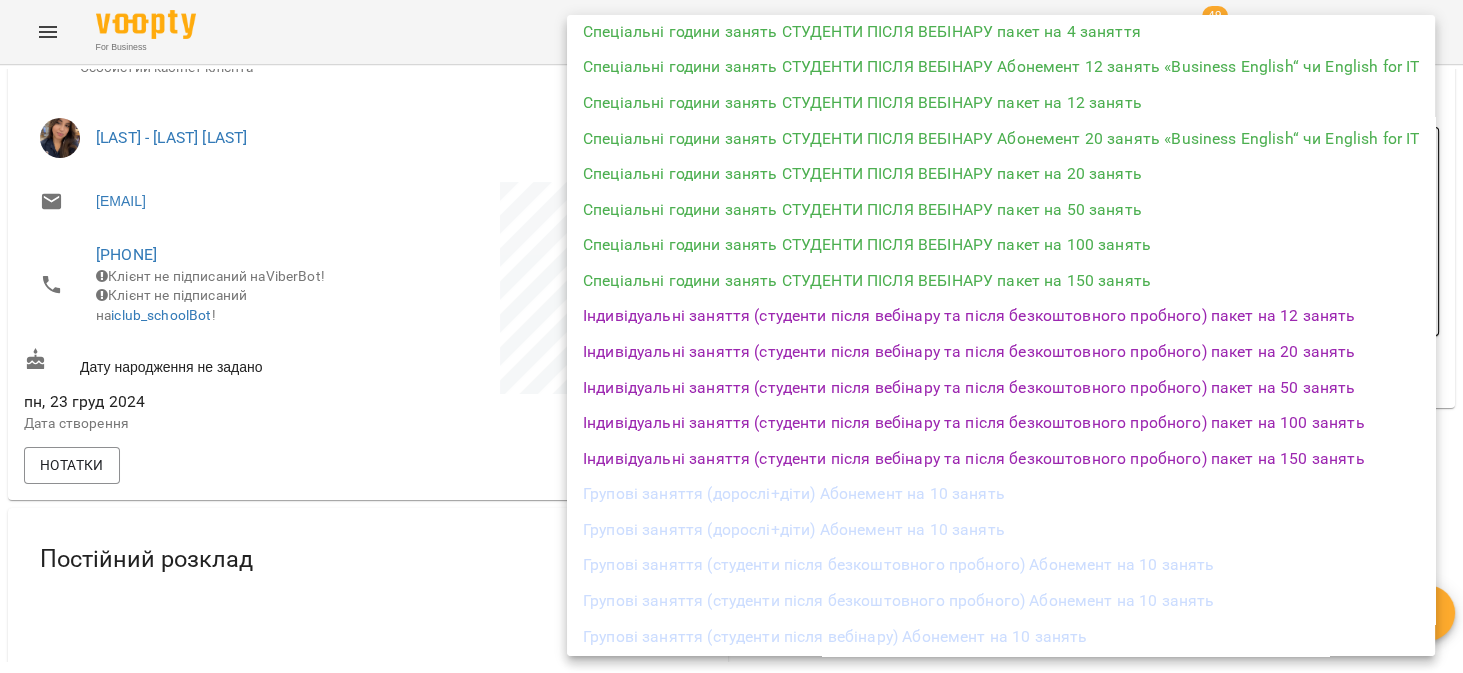 scroll, scrollTop: 634, scrollLeft: 0, axis: vertical 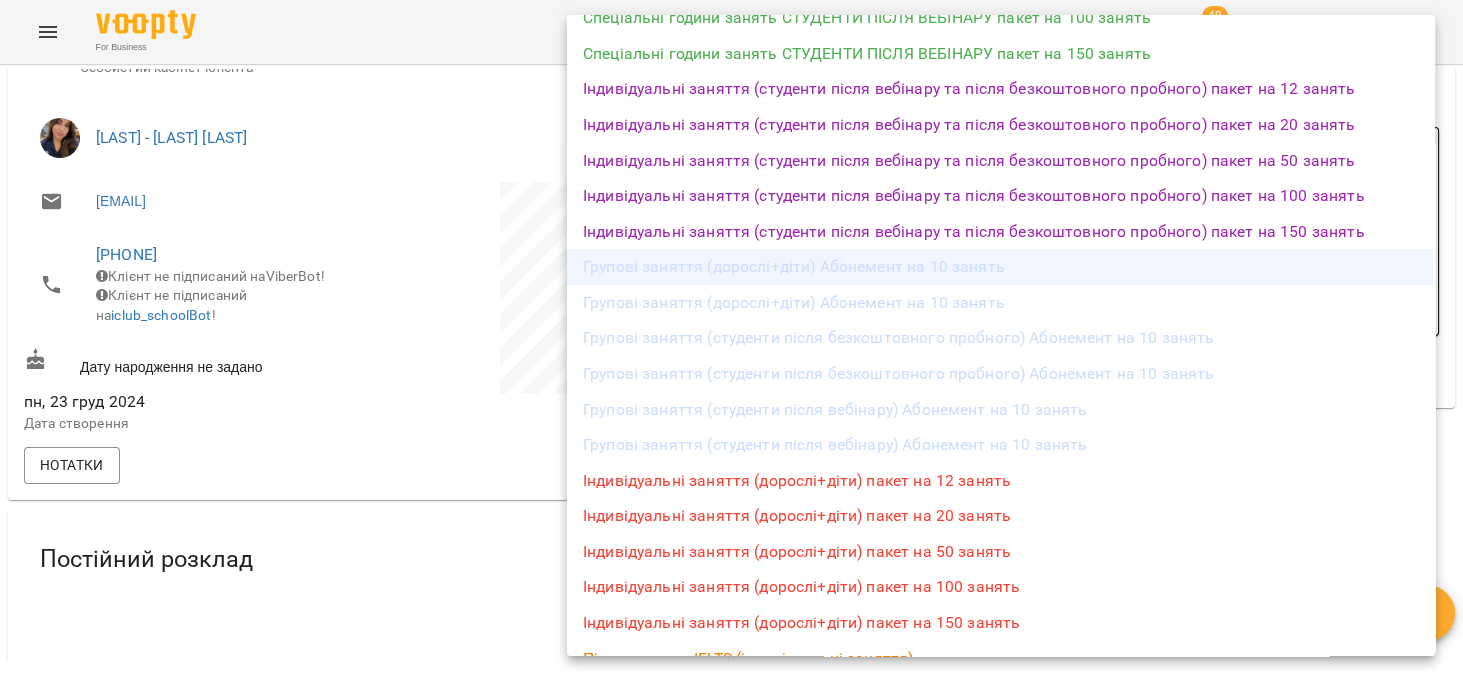 click on "Групові заняття (дорослі+діти) Абонемент на 10 занять" at bounding box center (1001, 267) 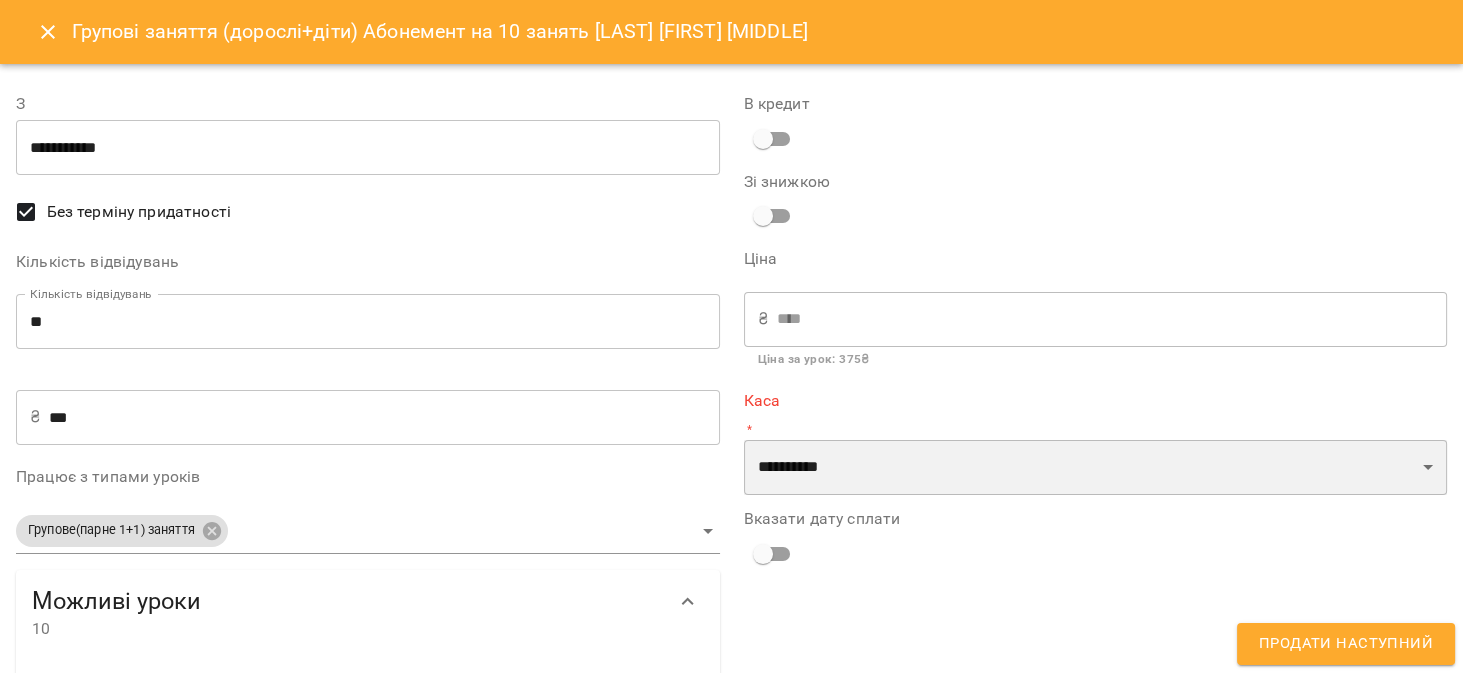 click on "**********" at bounding box center (1096, 468) 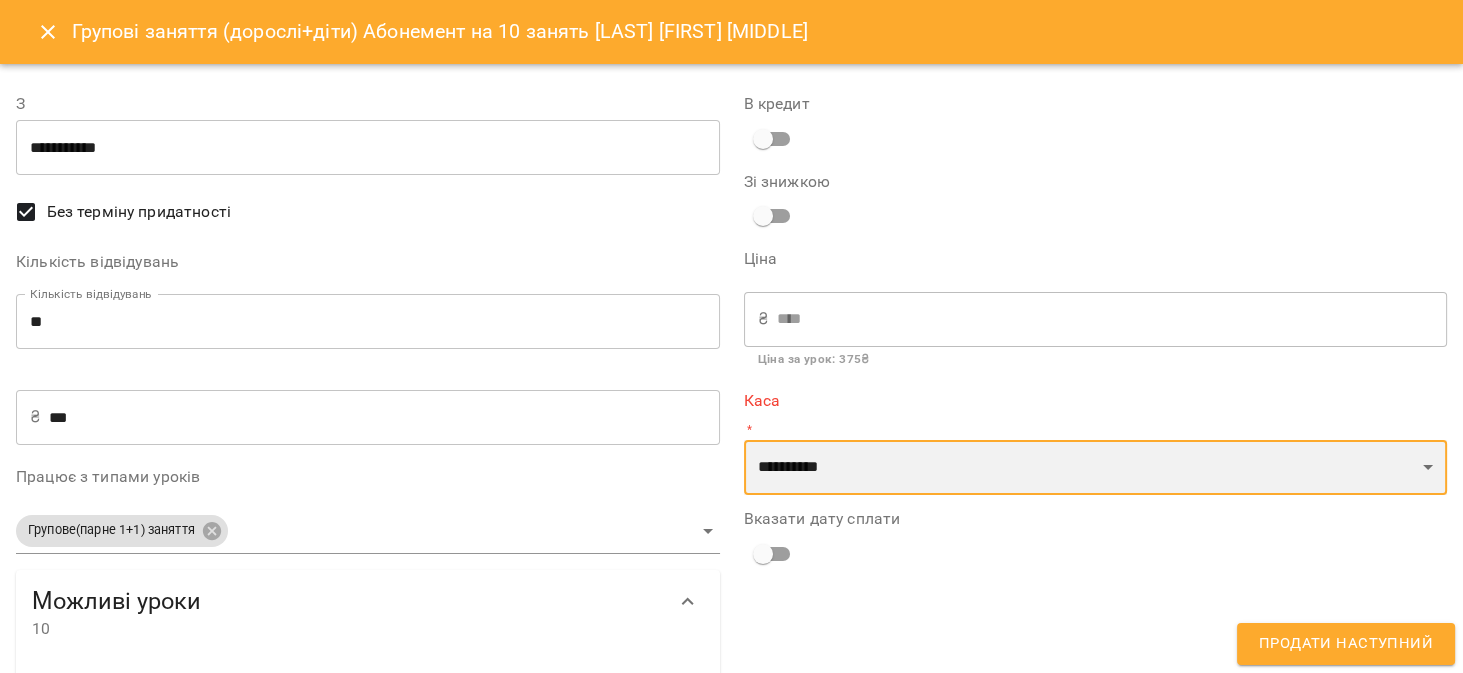 select on "****" 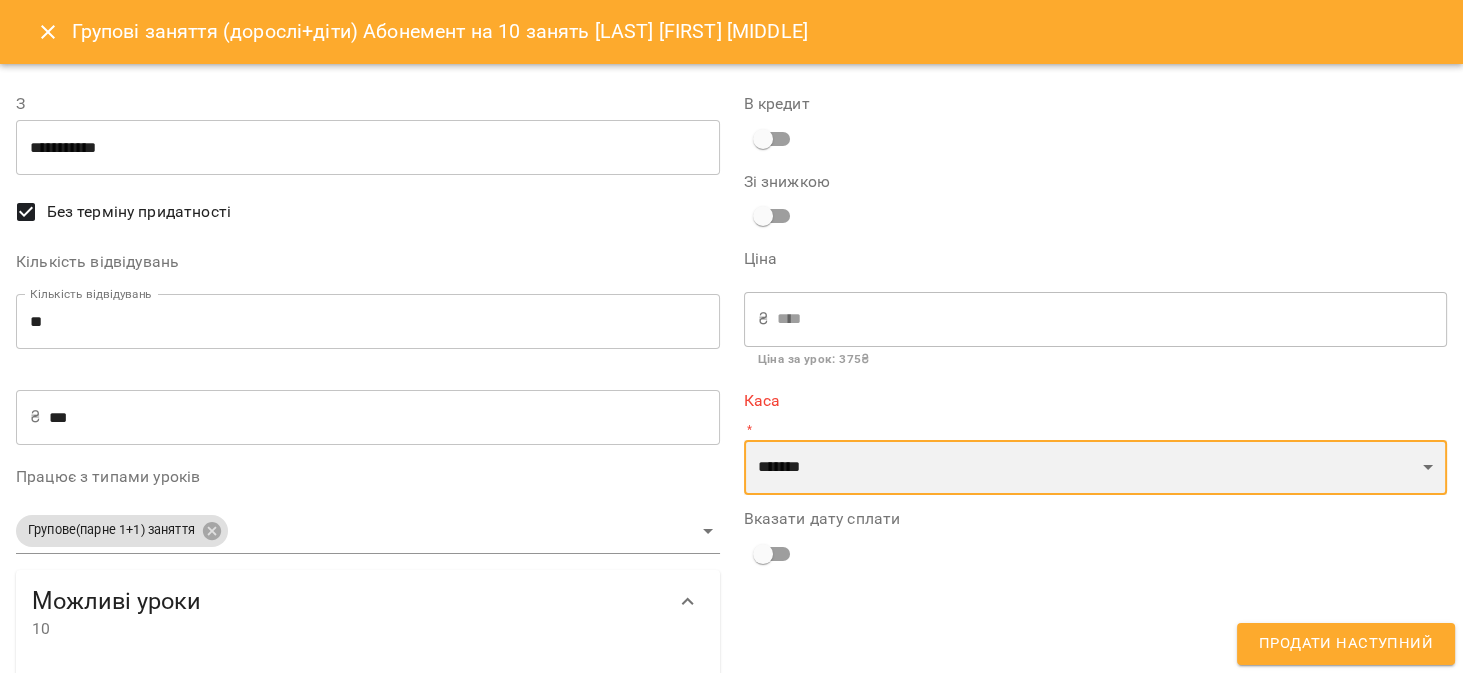 click on "**********" at bounding box center [1096, 468] 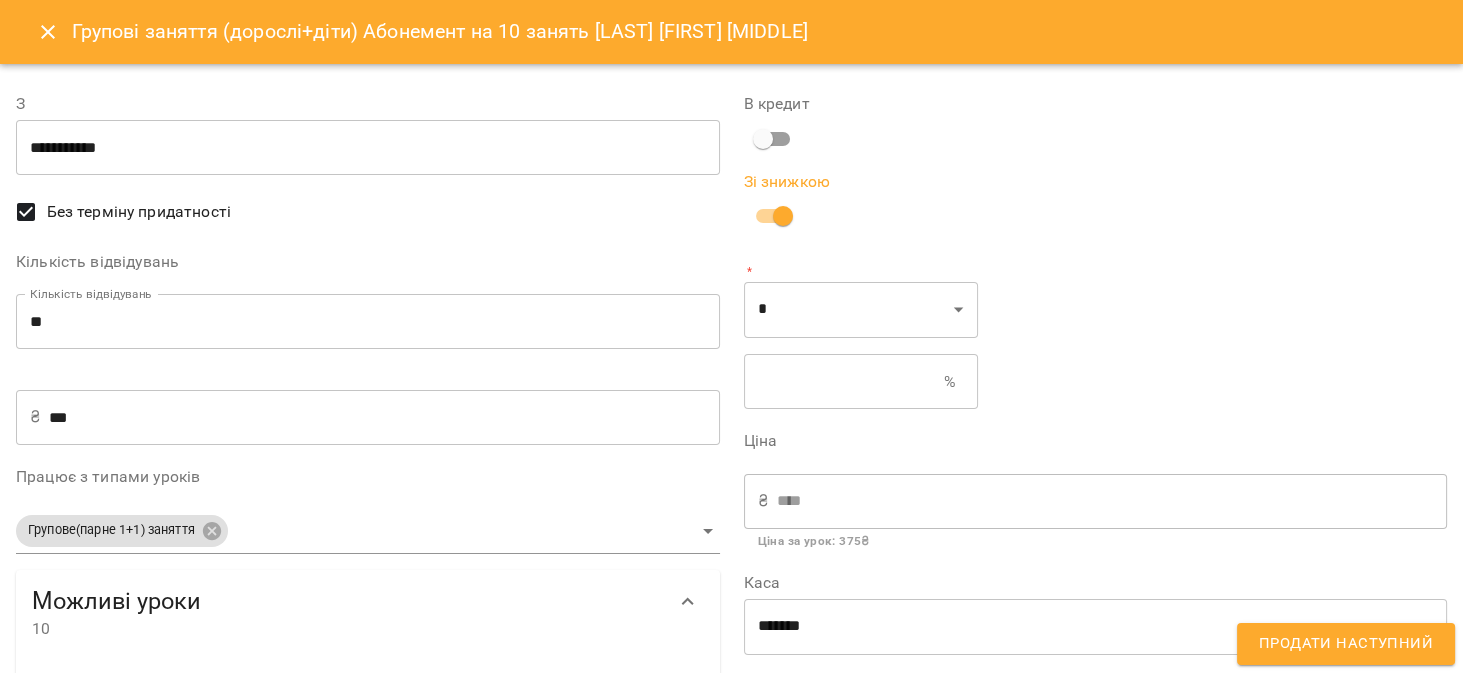 click at bounding box center [844, 382] 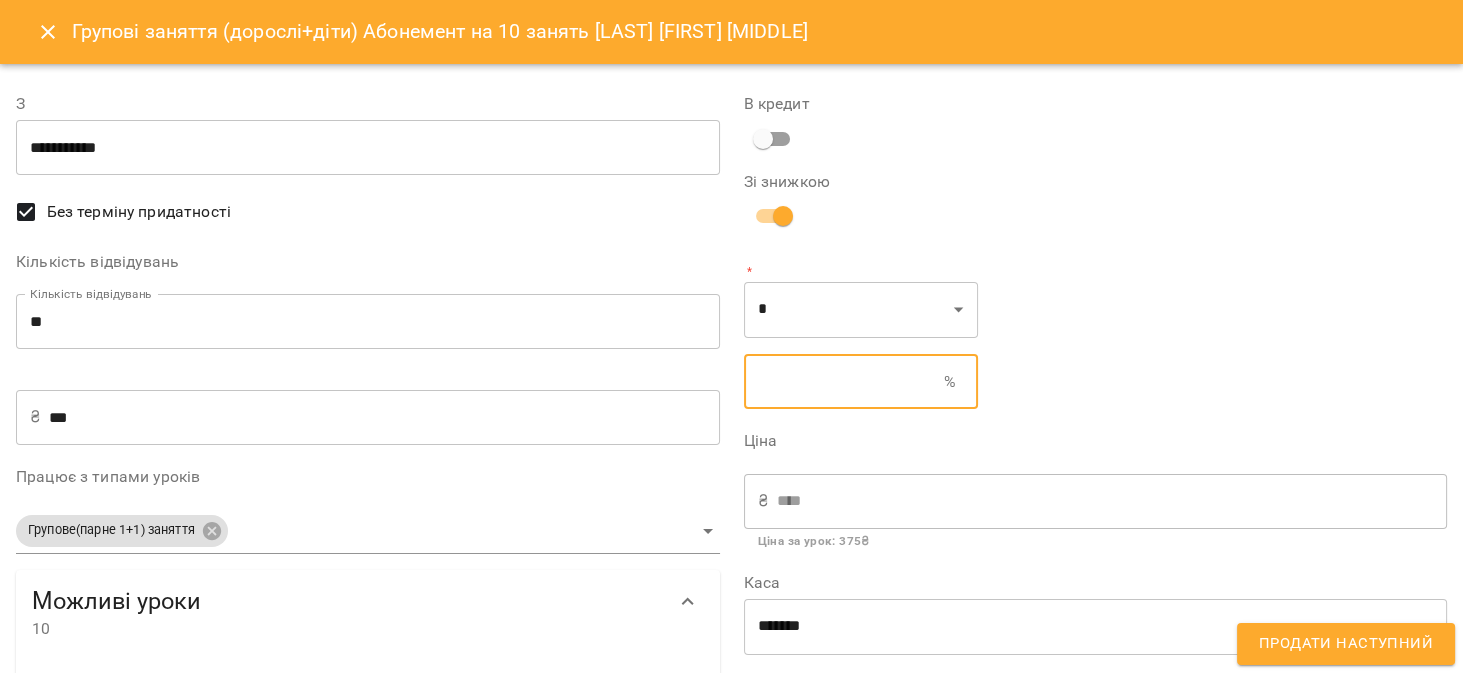 type on "**" 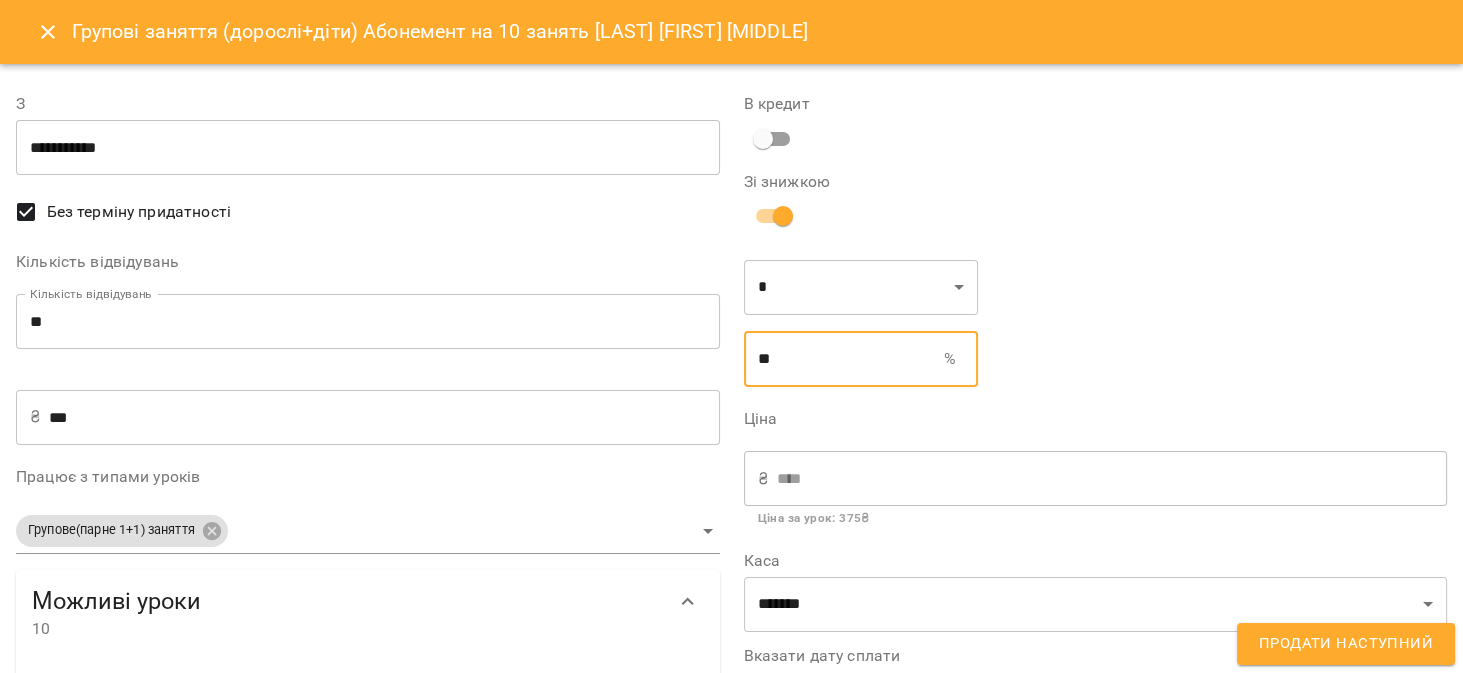 type on "****" 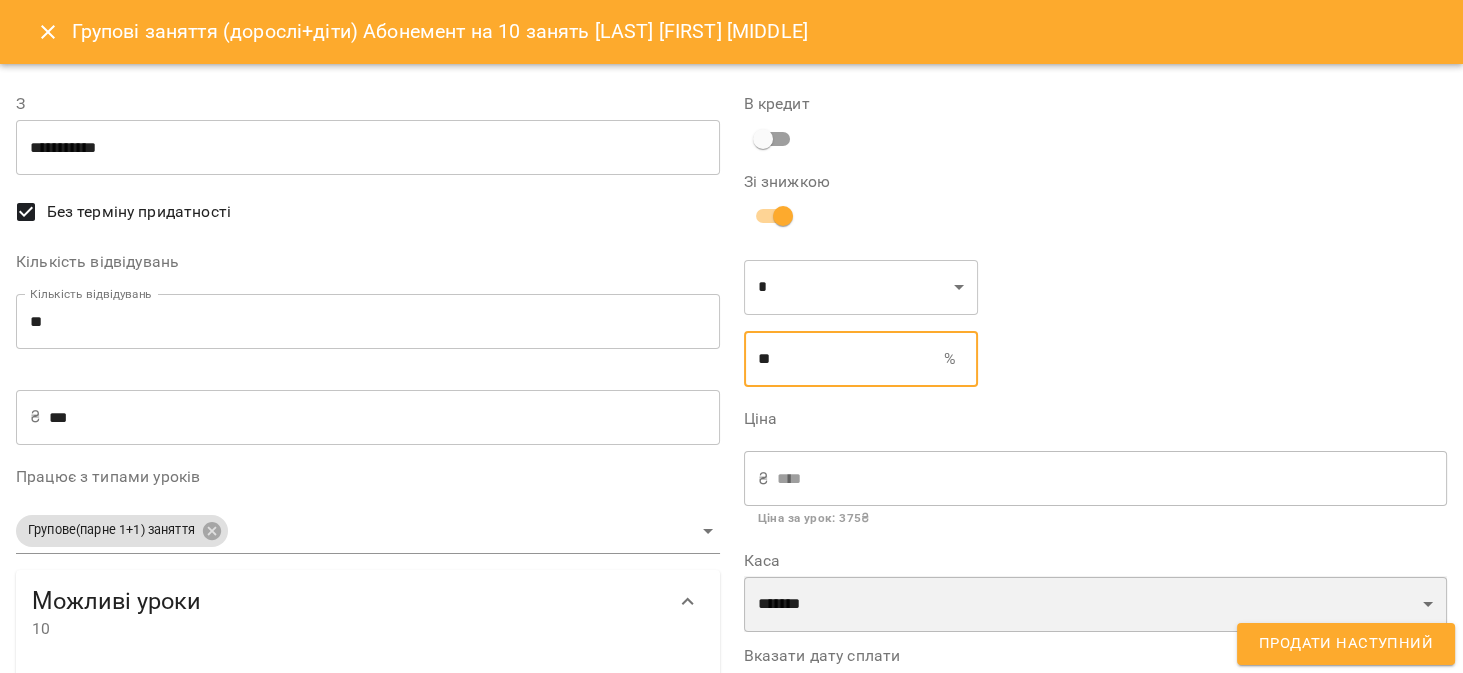 click on "**********" at bounding box center [1096, 604] 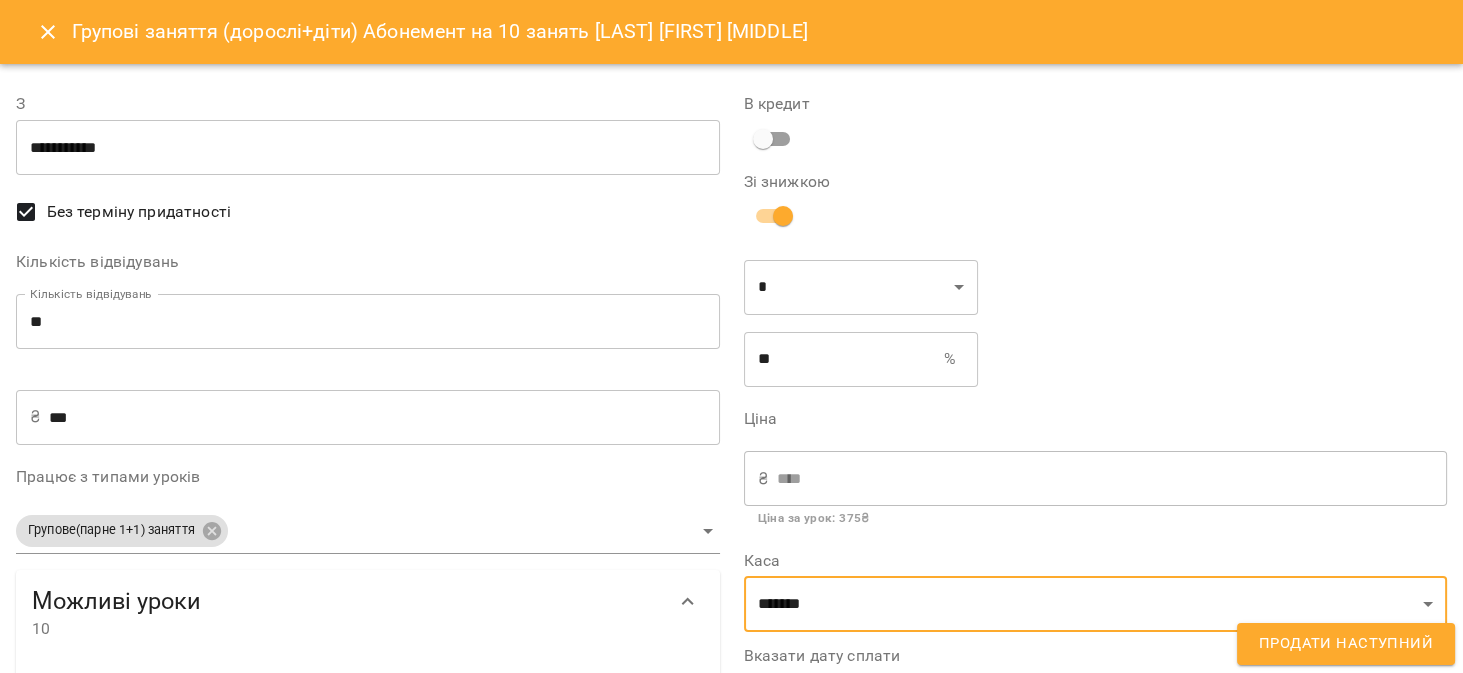 click on "Продати наступний" at bounding box center (1346, 644) 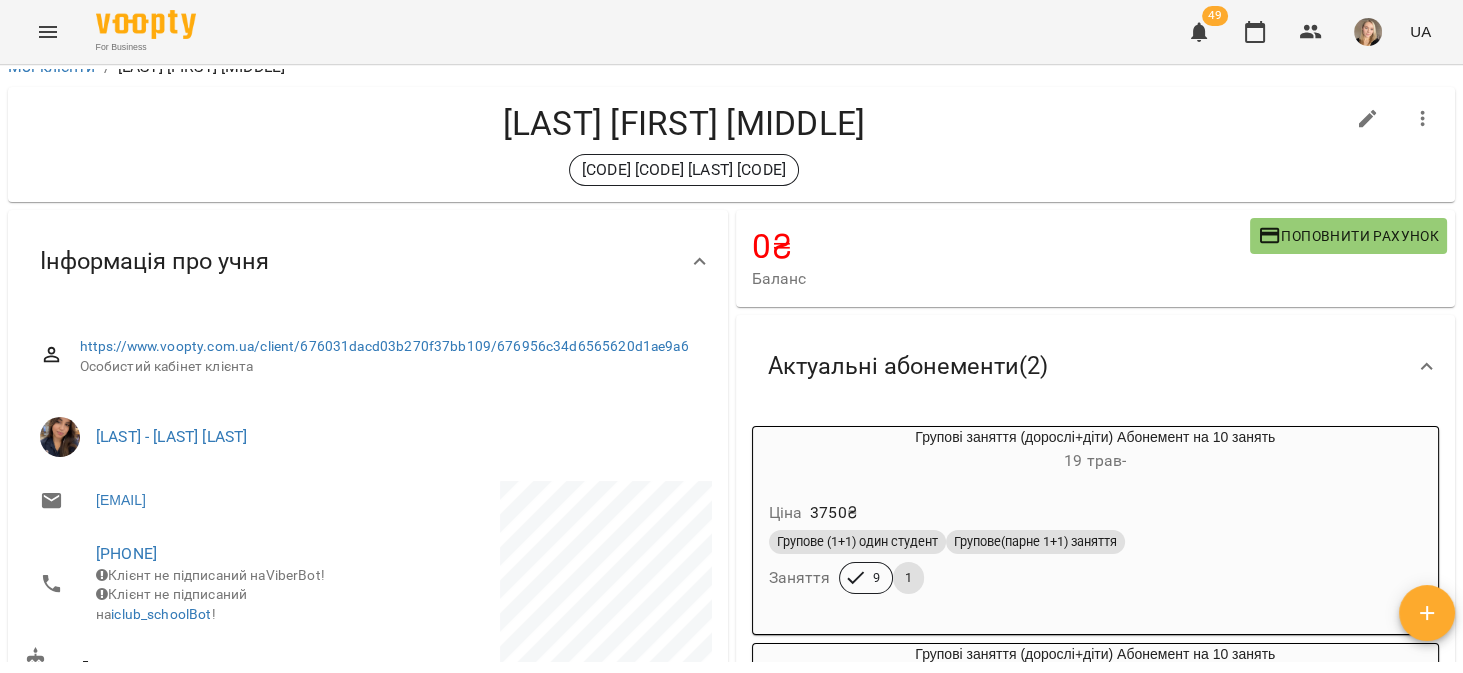 scroll, scrollTop: 0, scrollLeft: 0, axis: both 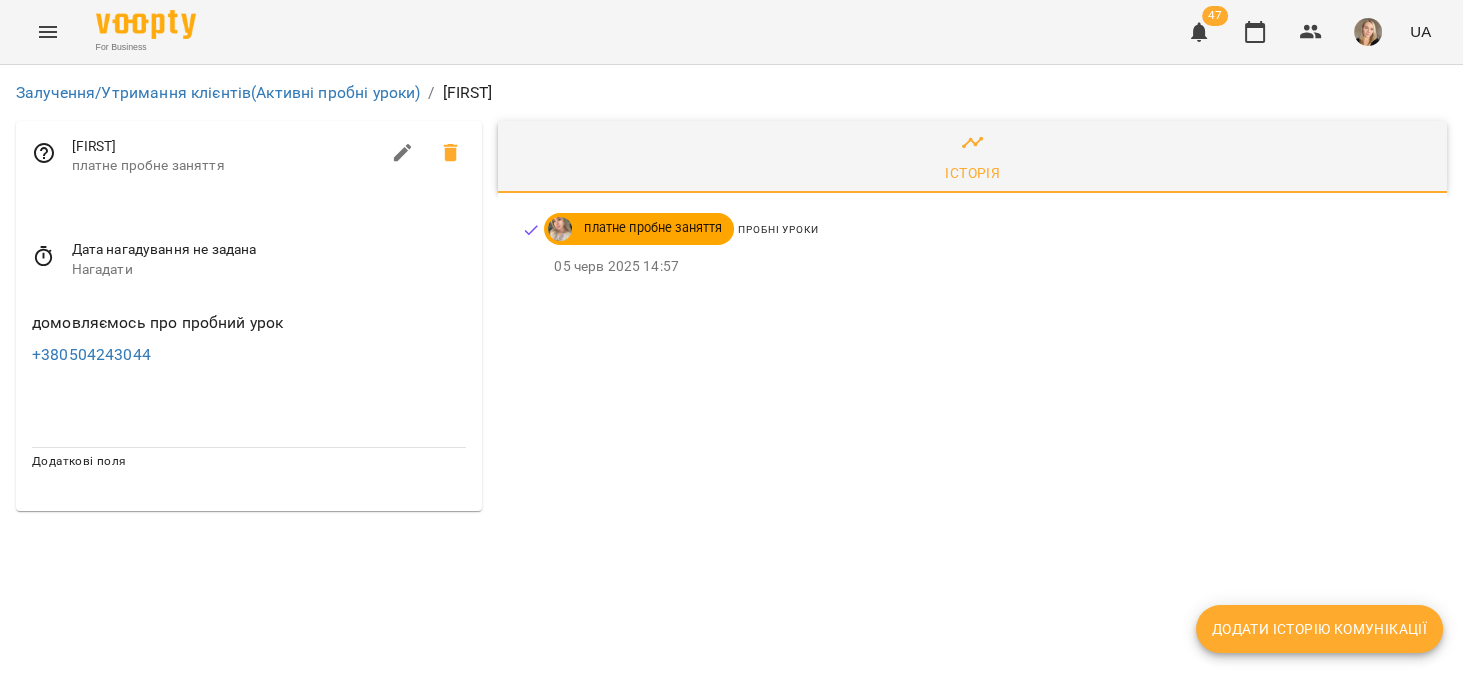 click on "Залучення/Утримання клієнтів (Активні пробні уроки) / Галина" at bounding box center [731, 93] 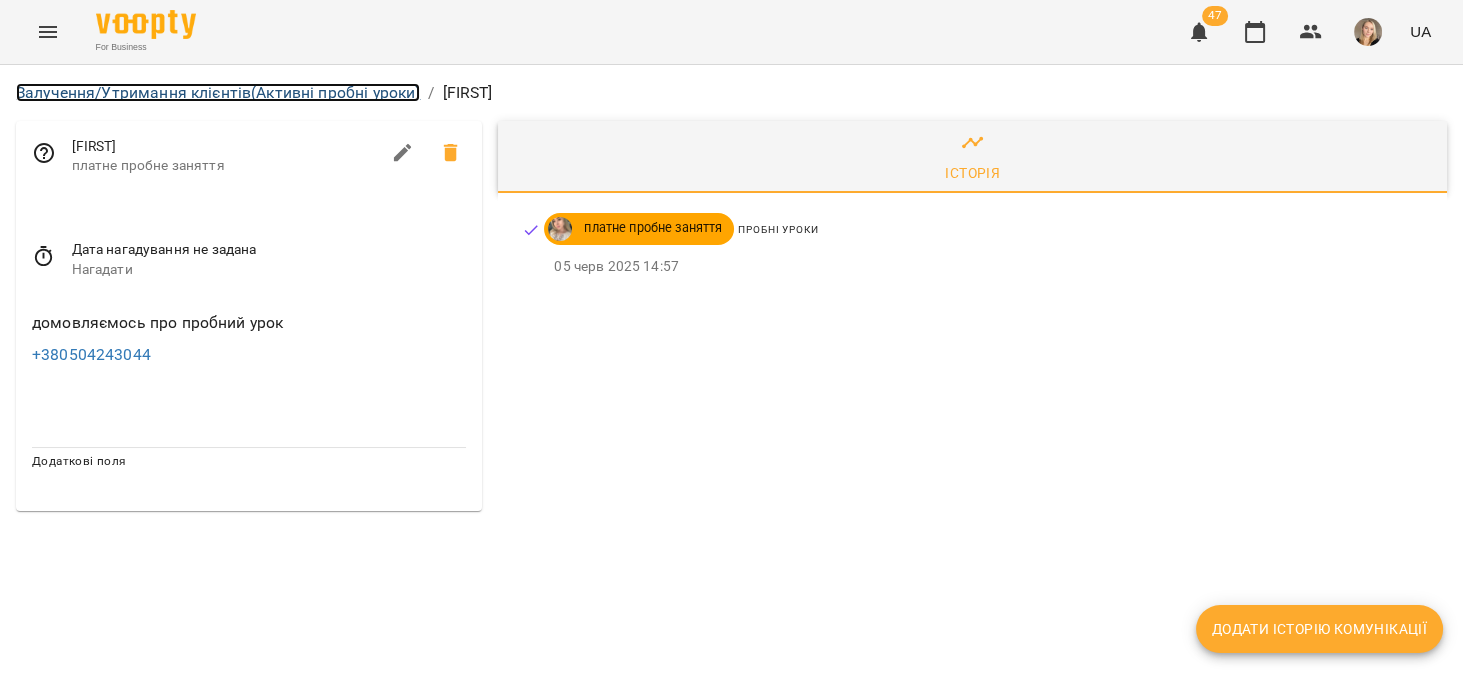 click on "Залучення/Утримання клієнтів (Активні пробні уроки)" at bounding box center (218, 92) 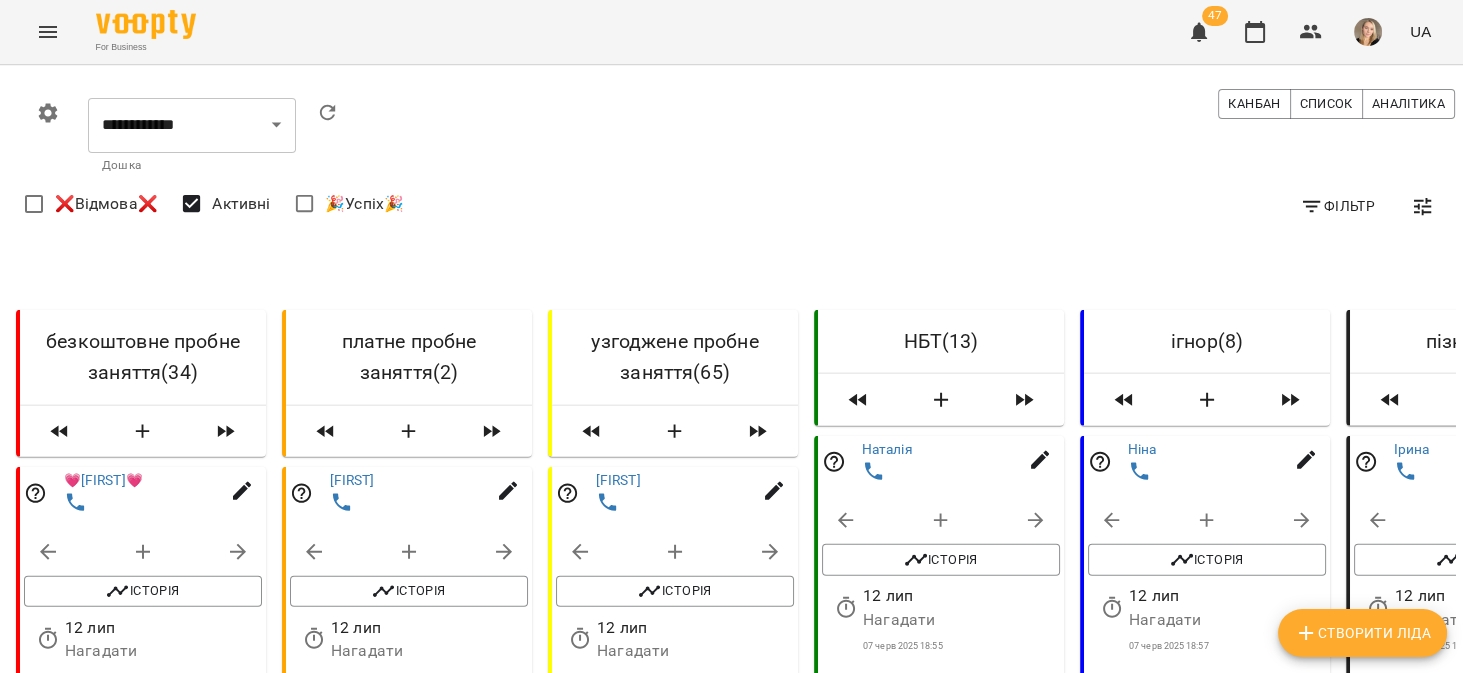click on "Створити Ліда" at bounding box center (1362, 633) 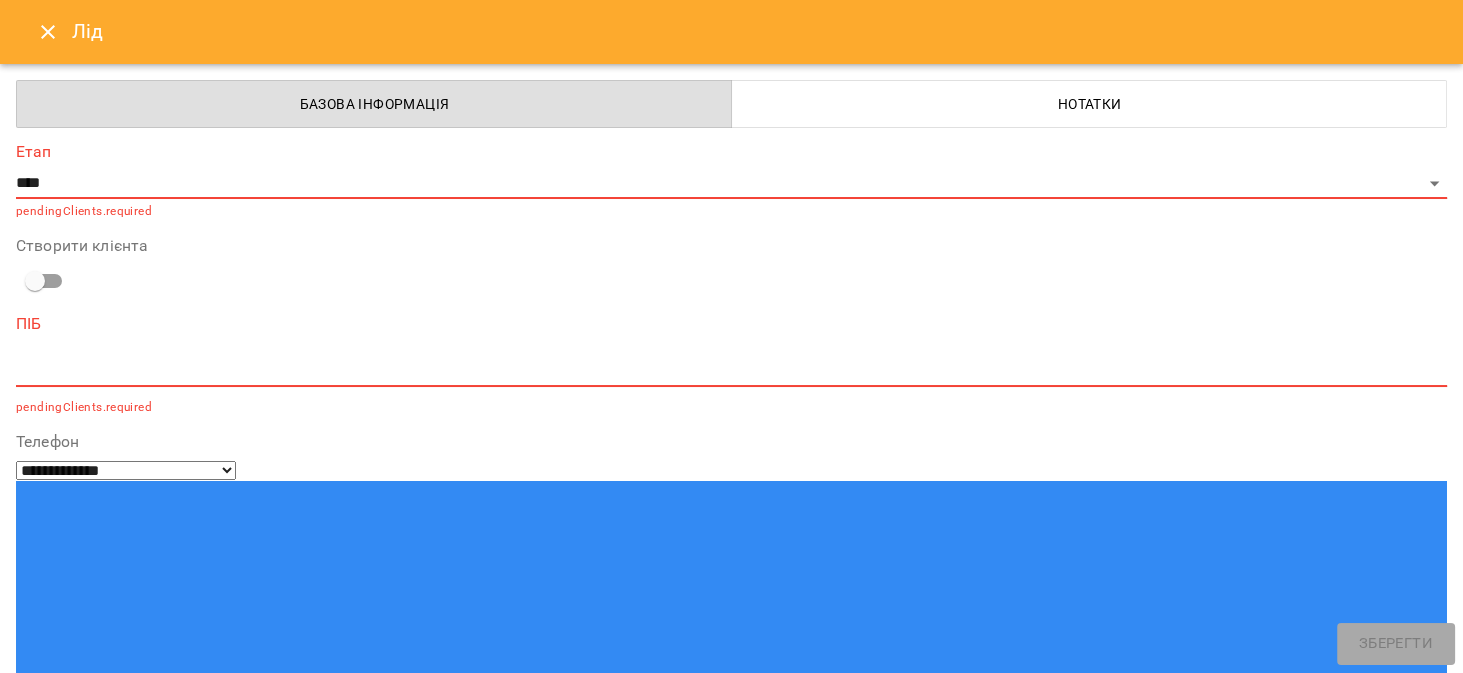 click on "**********" at bounding box center [731, 1035] 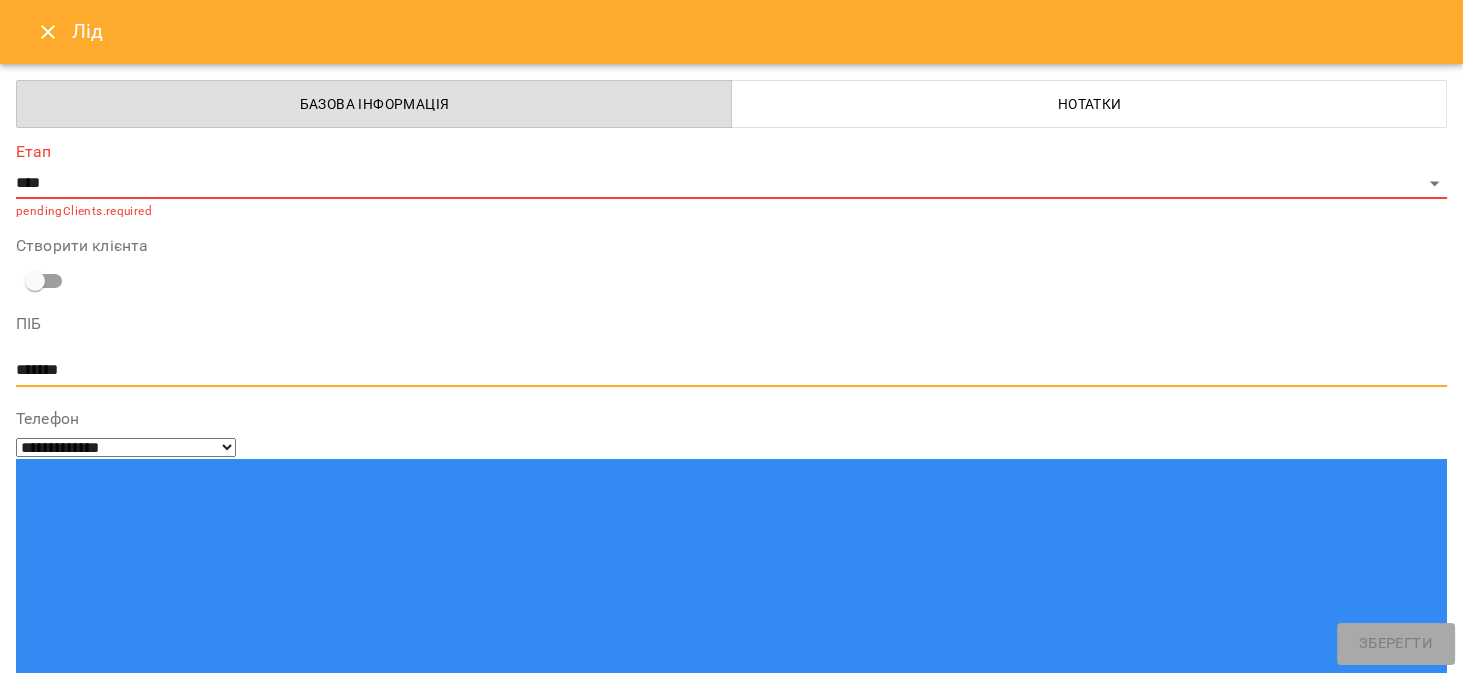 type on "*******" 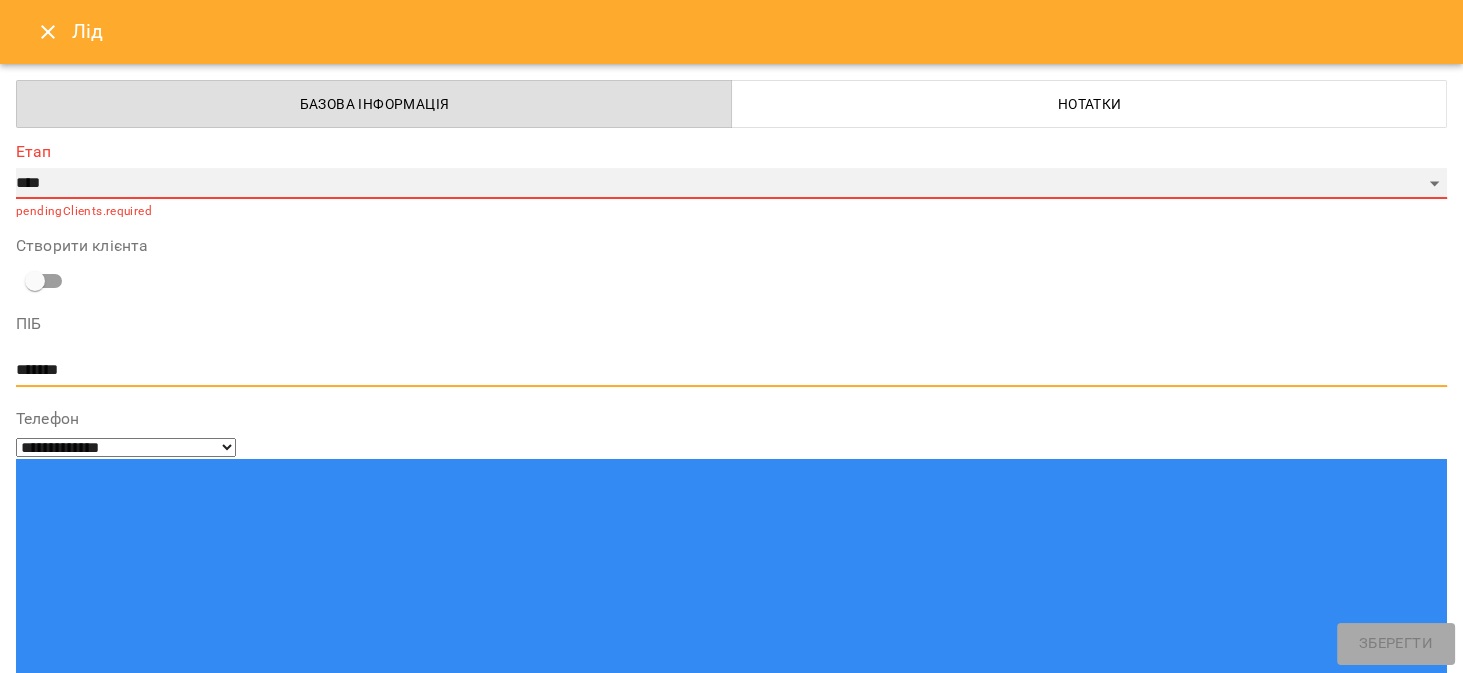 click on "**********" at bounding box center (731, 184) 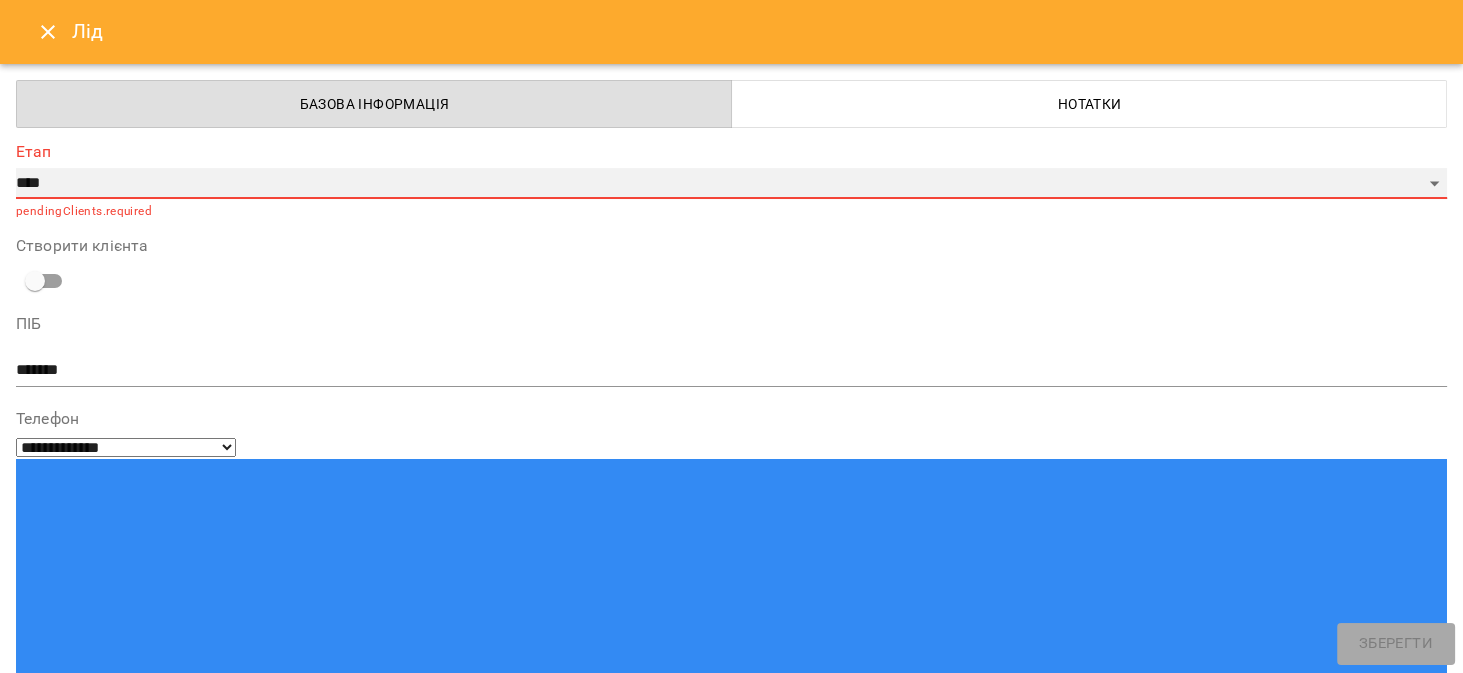 select on "*" 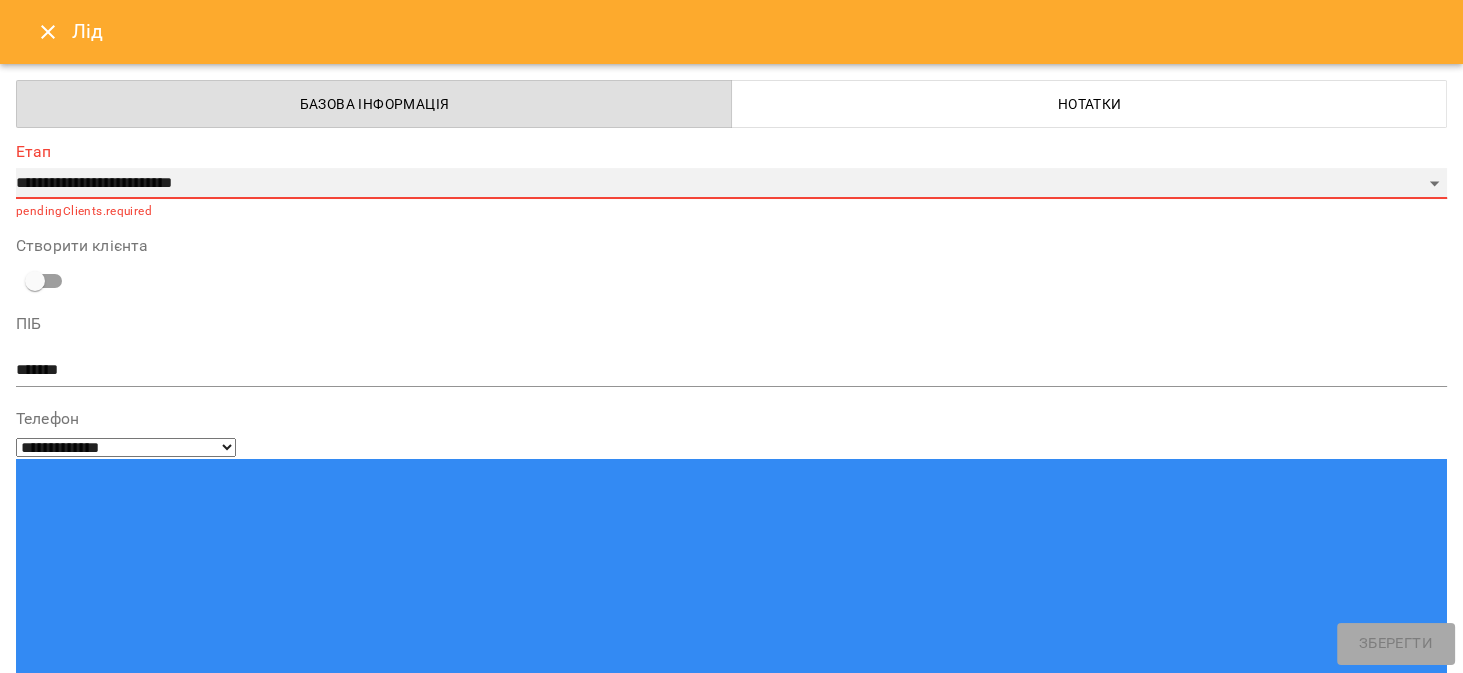 click on "**********" at bounding box center [731, 184] 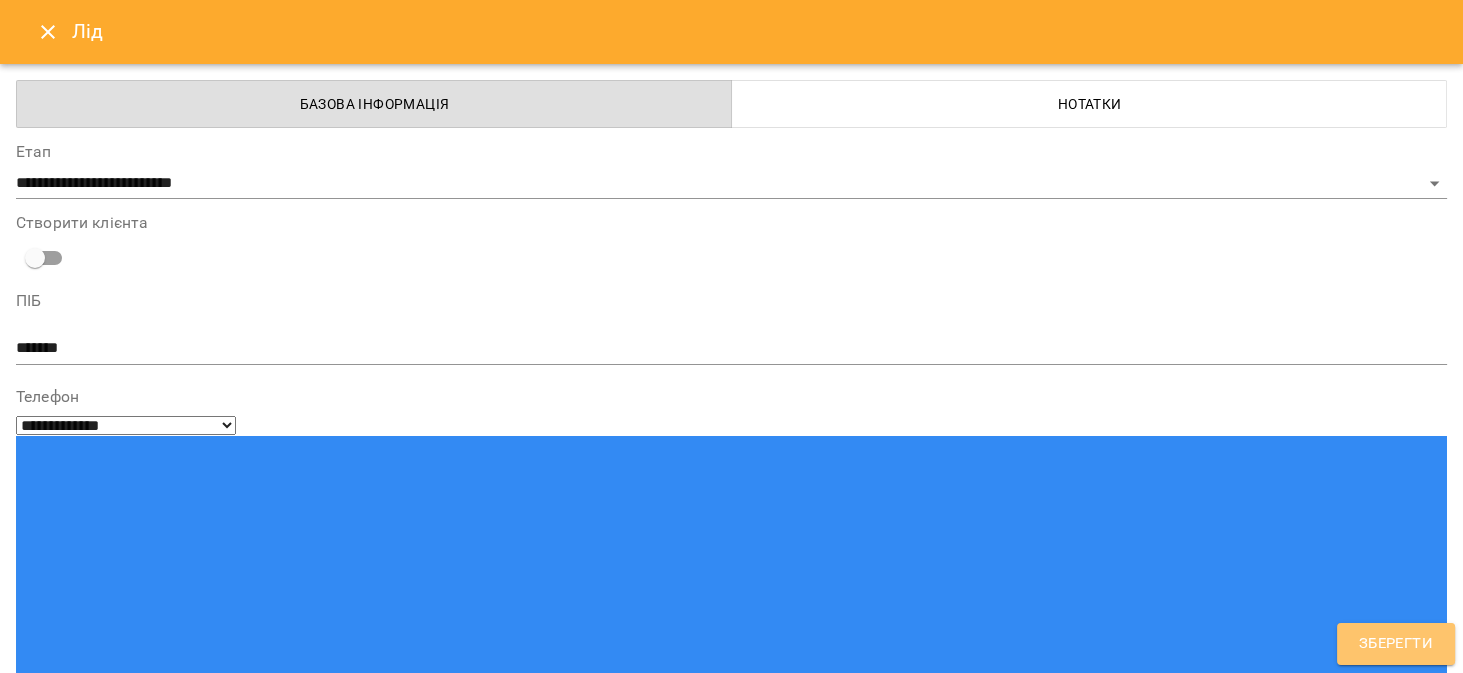 click on "Зберегти" at bounding box center (1396, 644) 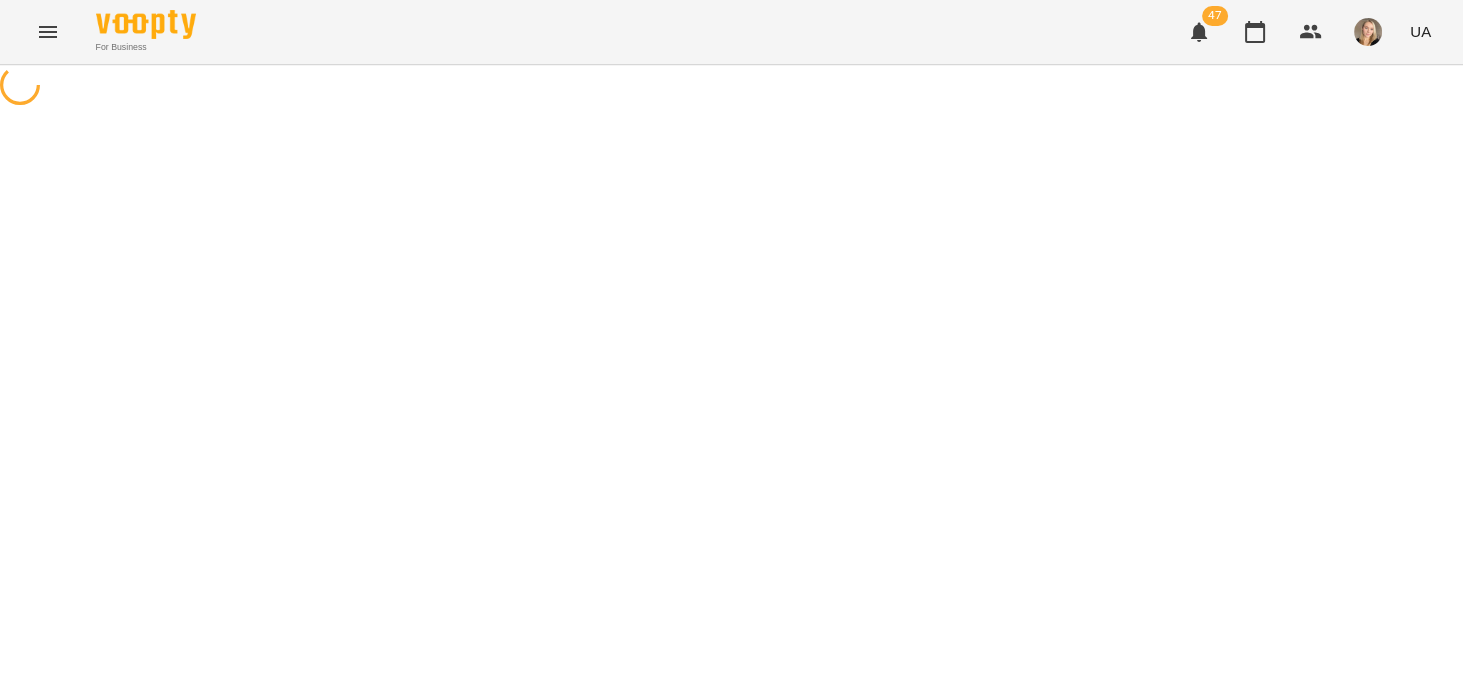 scroll, scrollTop: 0, scrollLeft: 0, axis: both 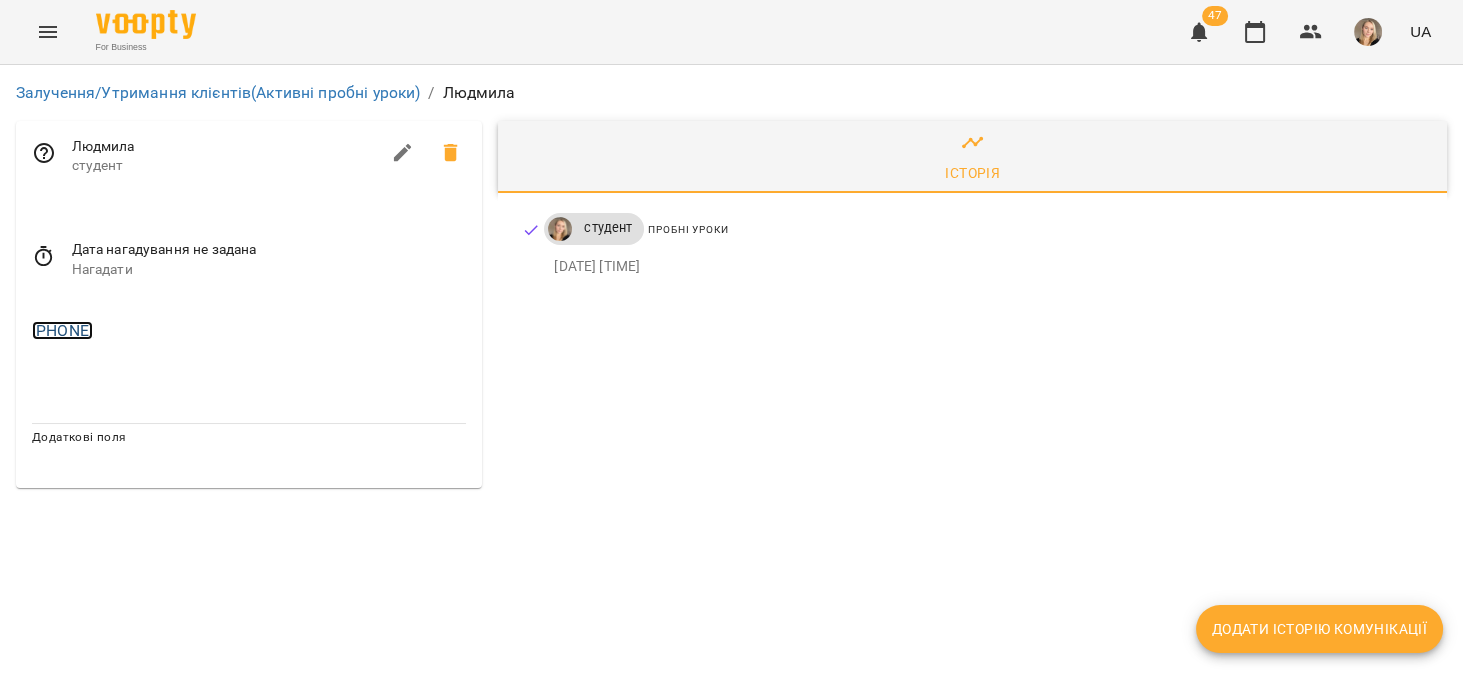 click on "[PHONE]" at bounding box center (62, 330) 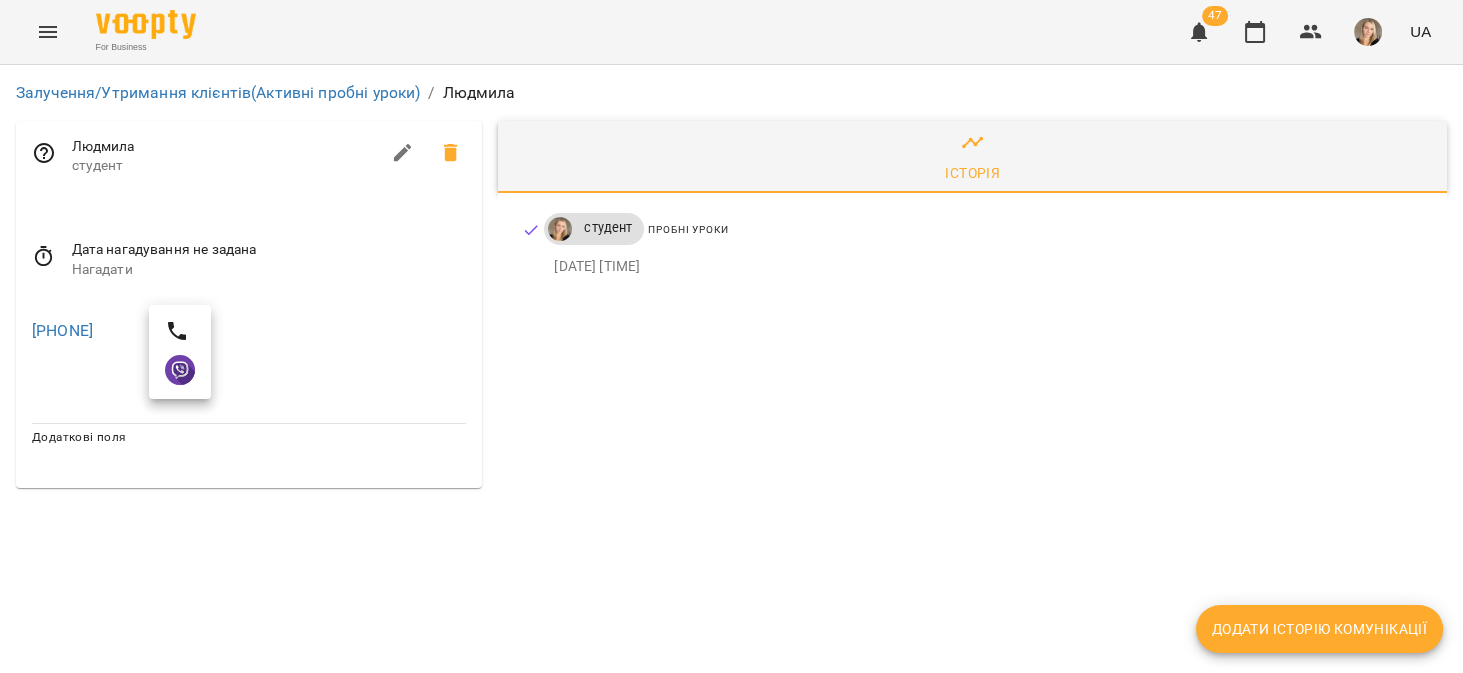 click at bounding box center [731, 336] 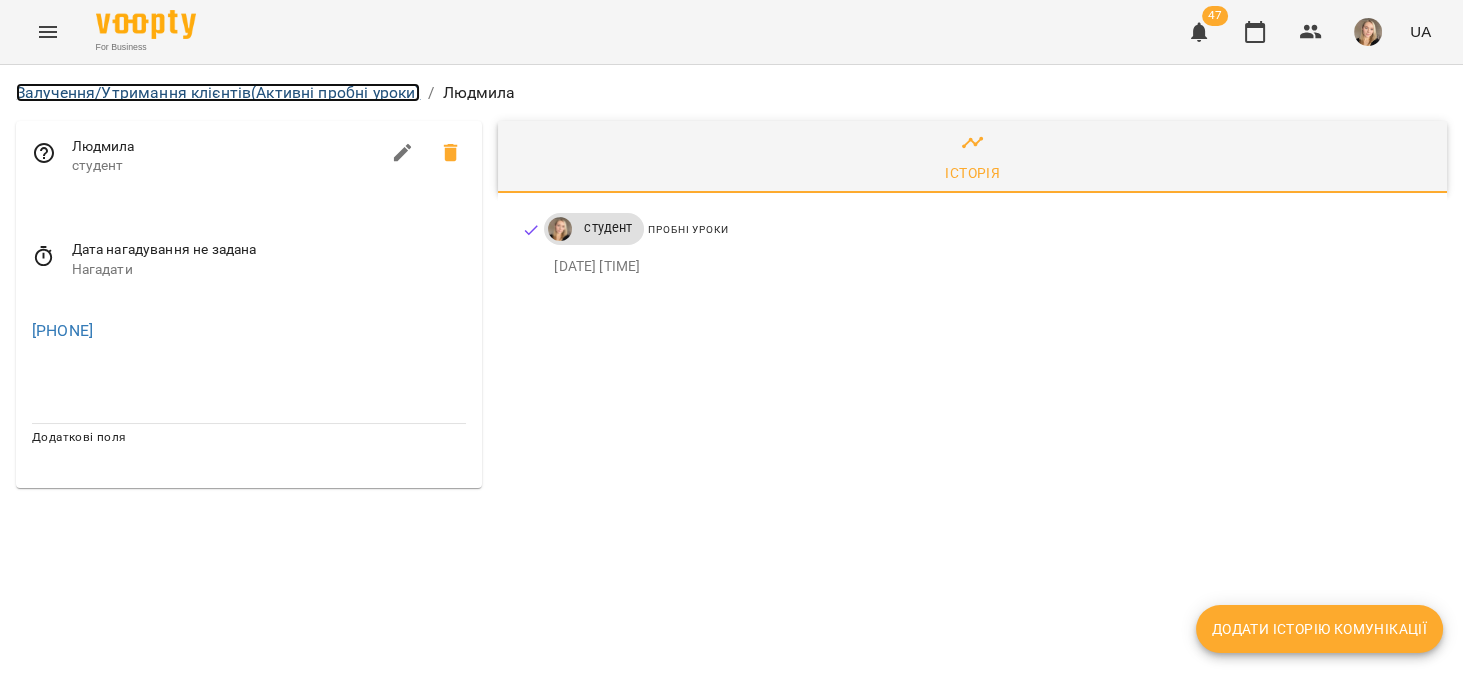 click on "Залучення/Утримання клієнтів (Активні пробні уроки)" at bounding box center (218, 92) 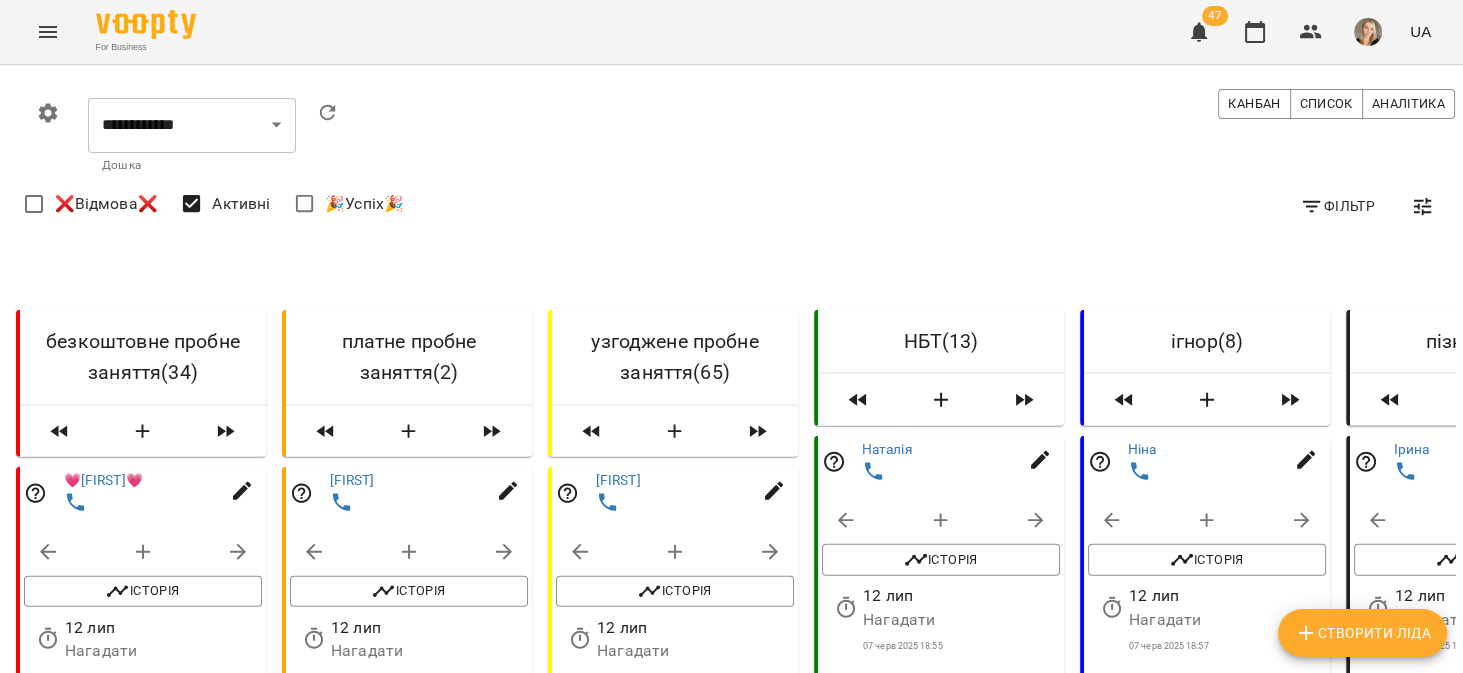 click on "Створити Ліда" at bounding box center [1362, 633] 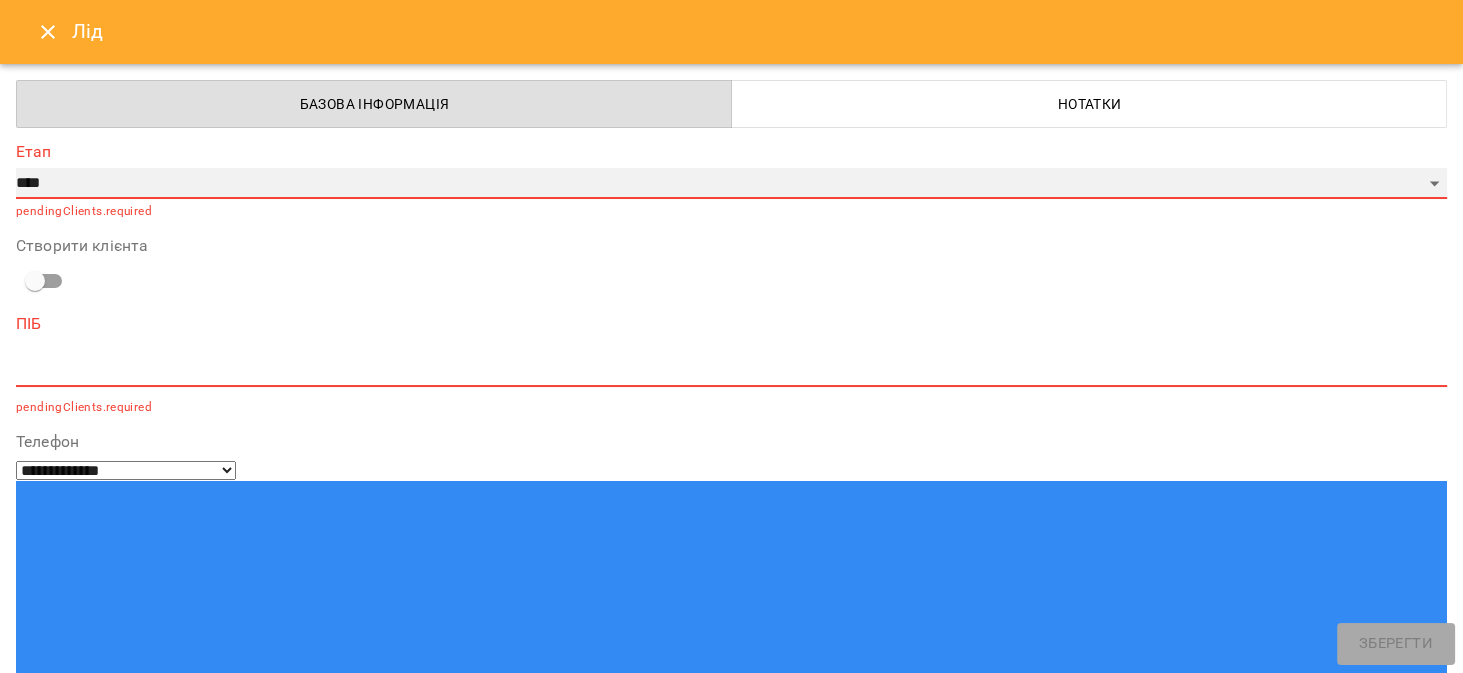 click on "**********" at bounding box center [731, 184] 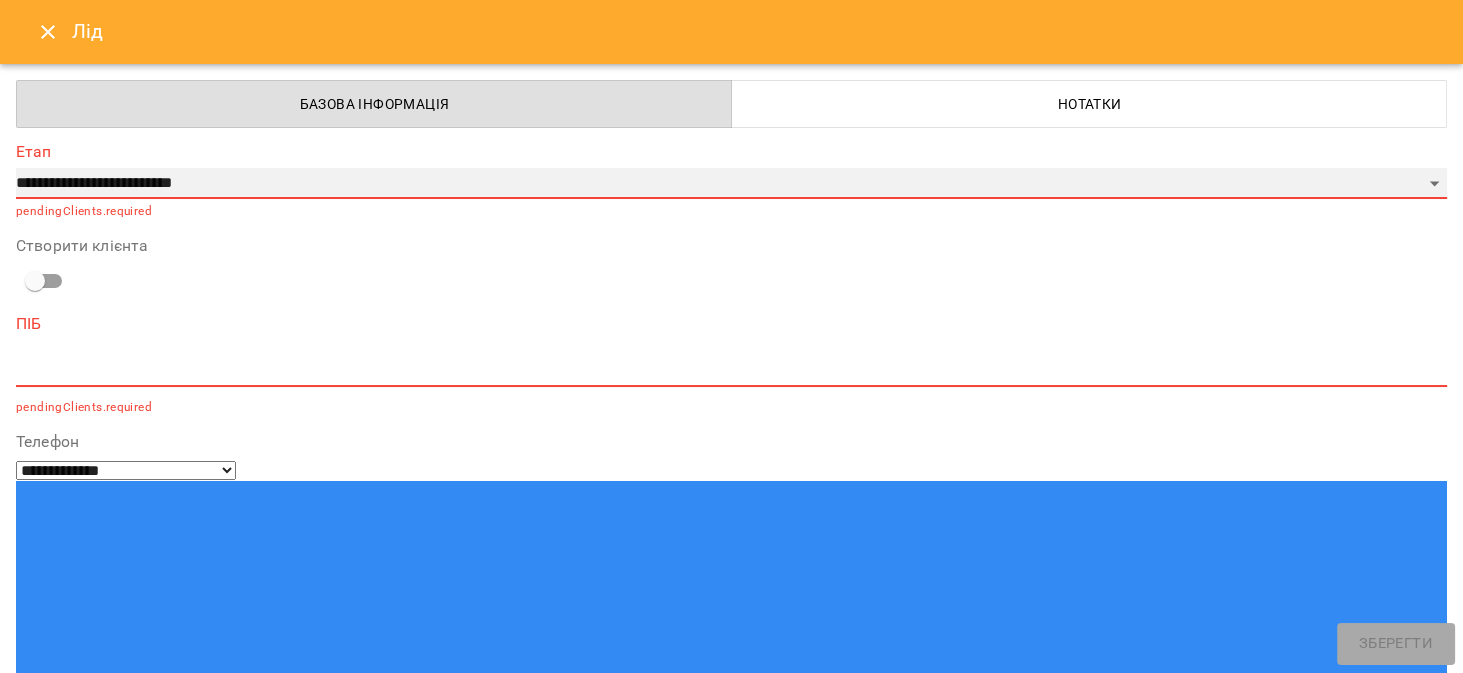 click on "**********" at bounding box center [731, 184] 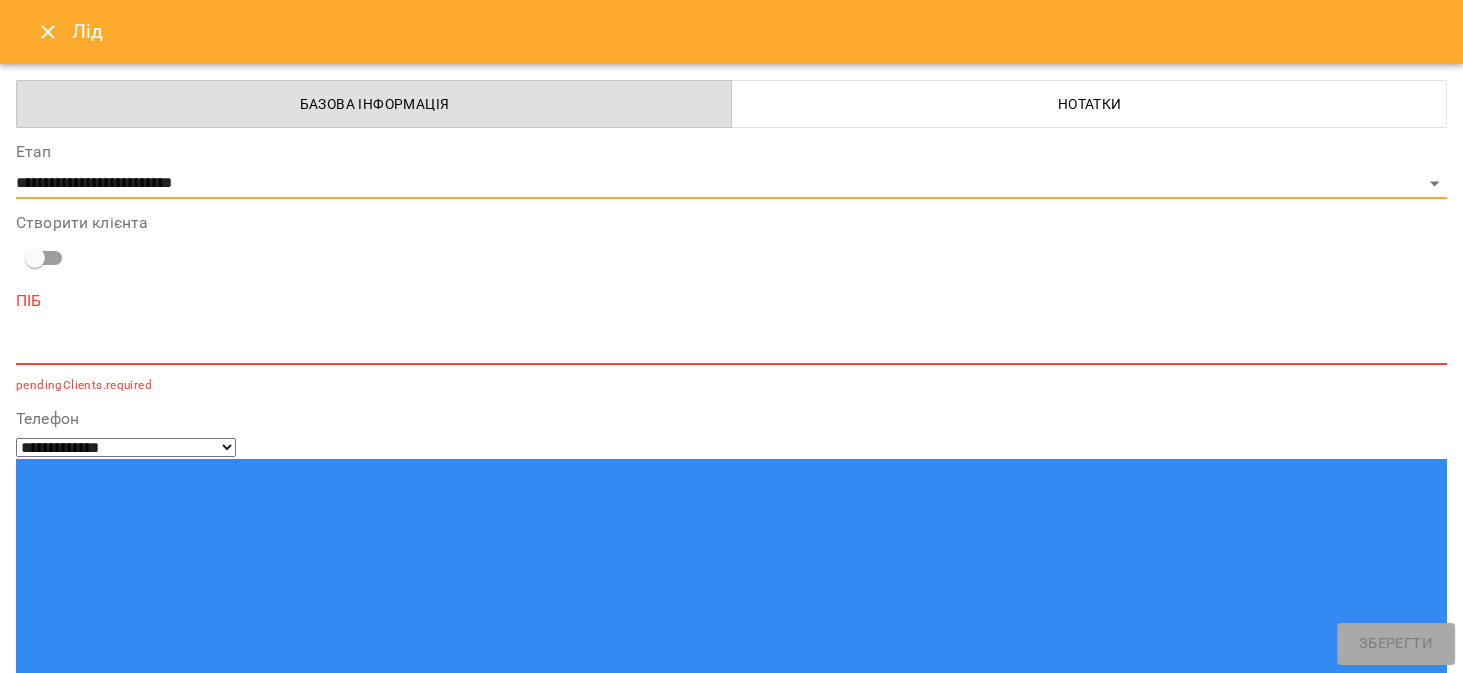 click at bounding box center [731, 348] 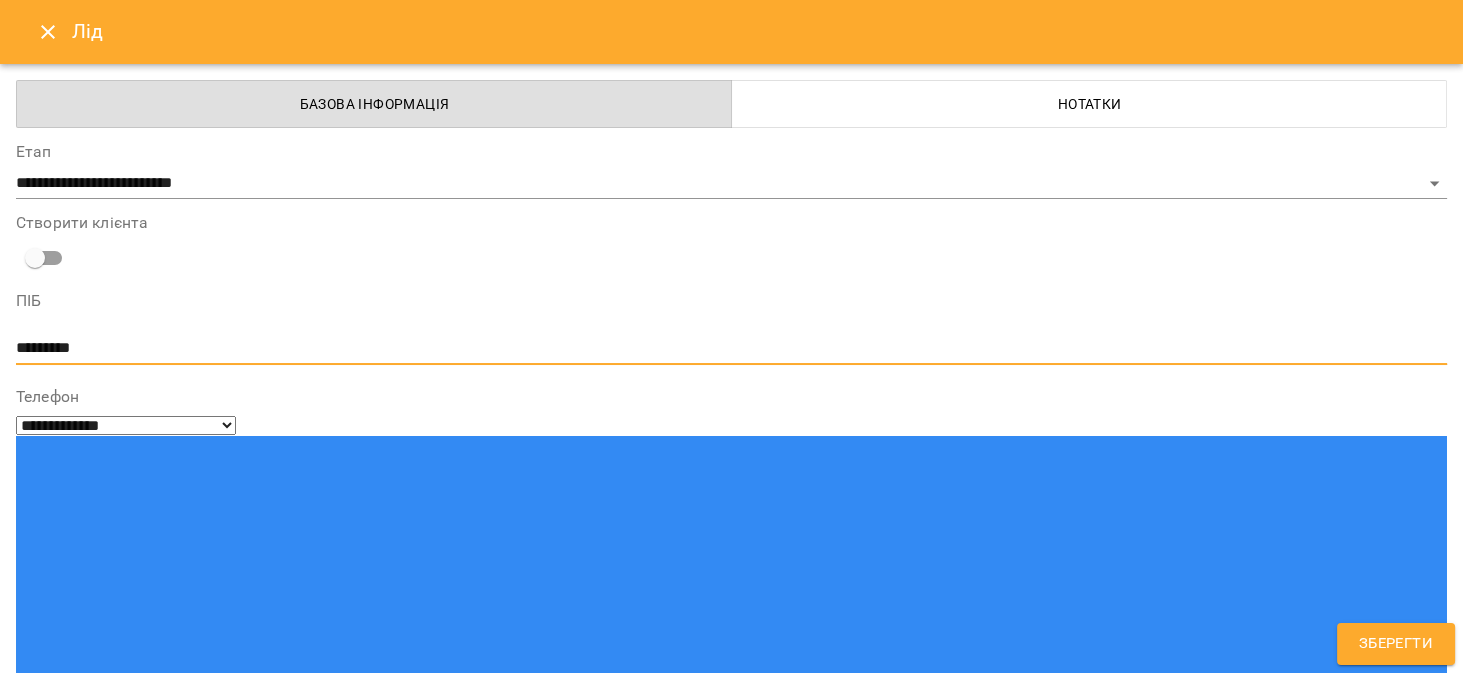 type on "*********" 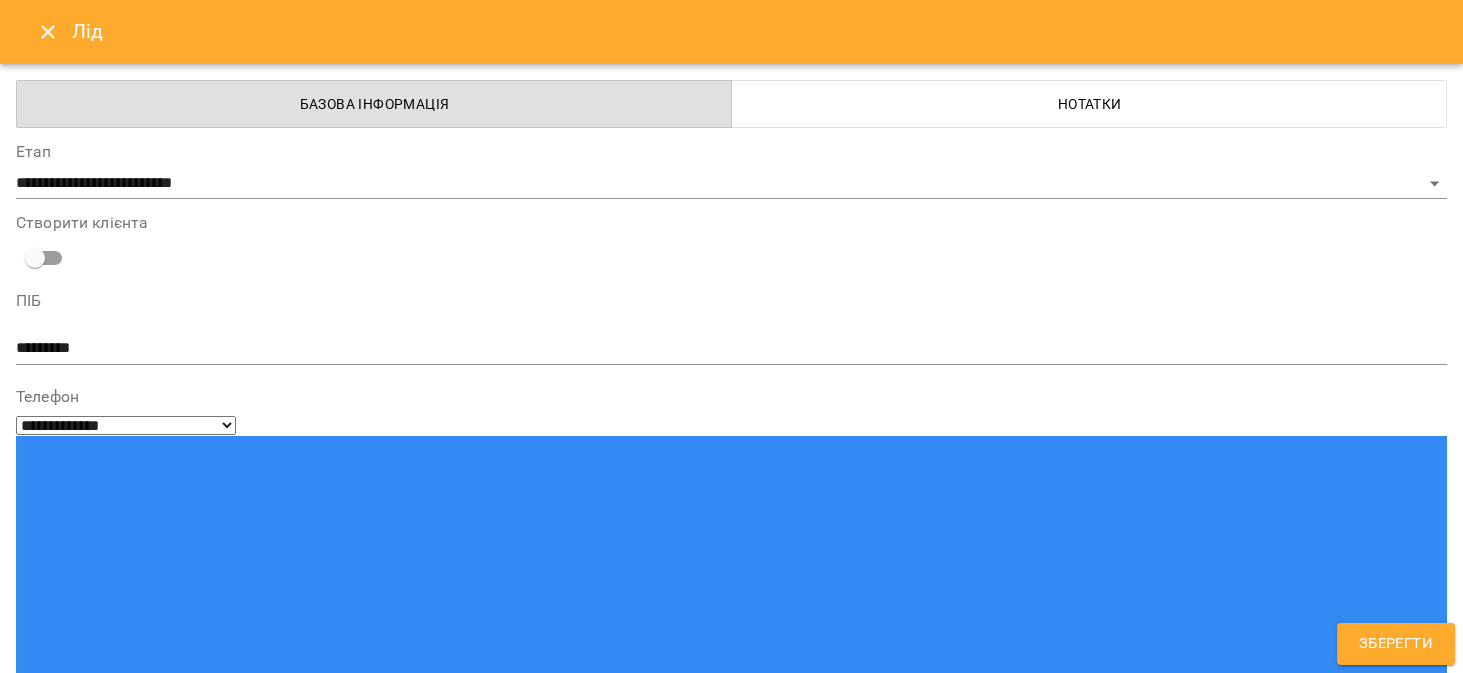 paste on "**********" 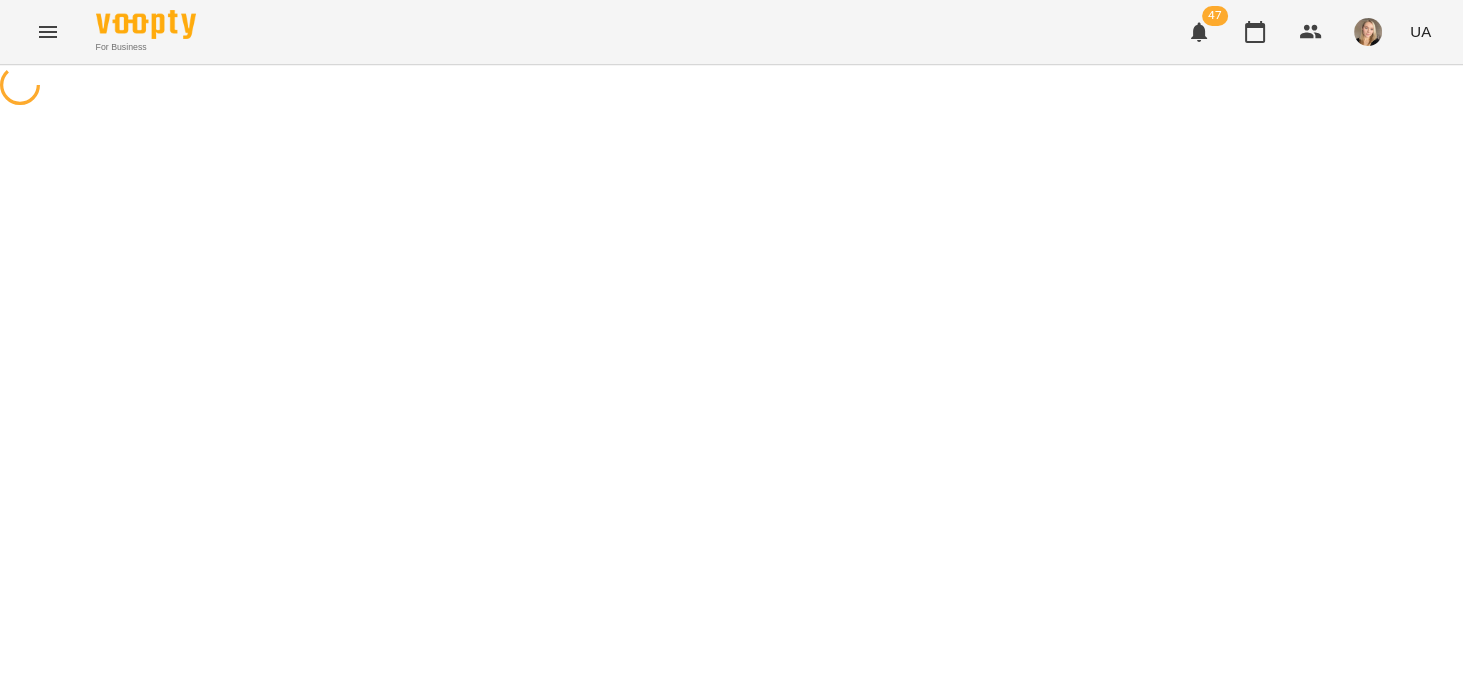 scroll, scrollTop: 0, scrollLeft: 0, axis: both 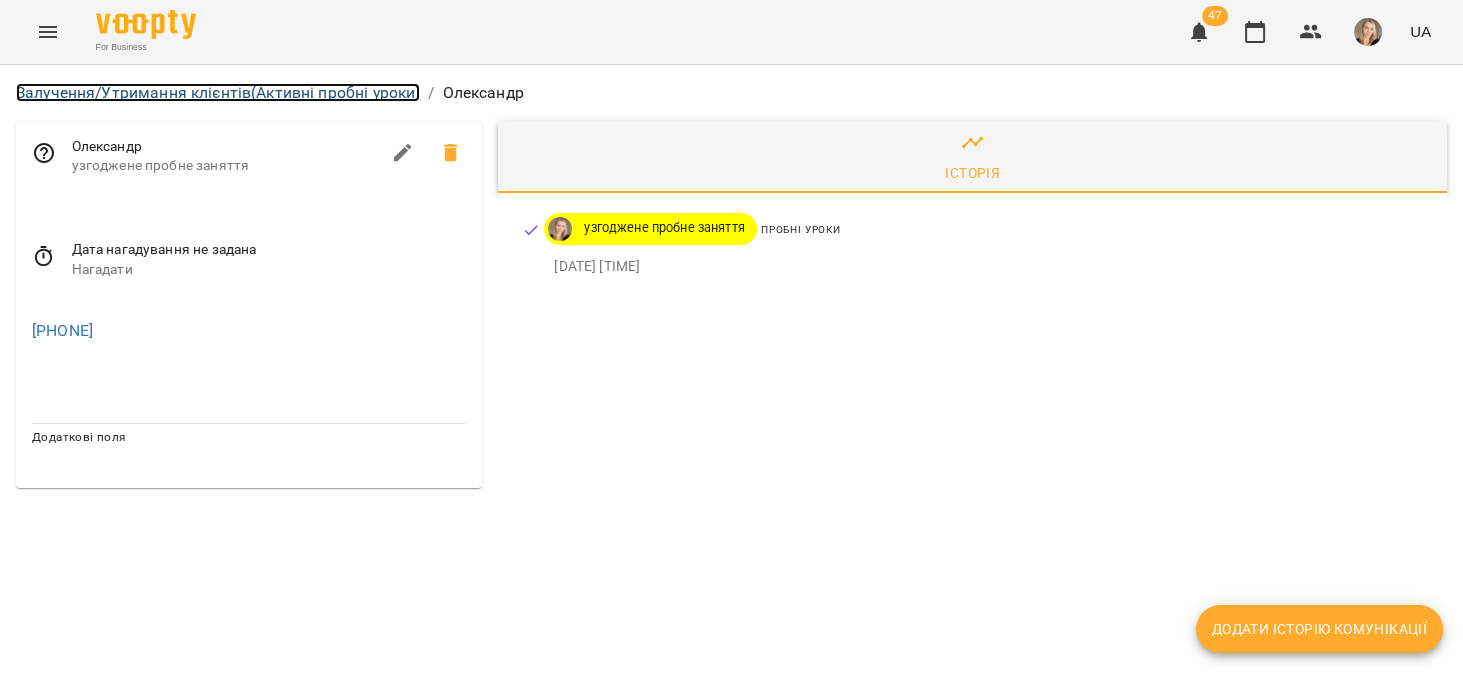 click on "Залучення/Утримання клієнтів (Активні пробні уроки)" at bounding box center (218, 92) 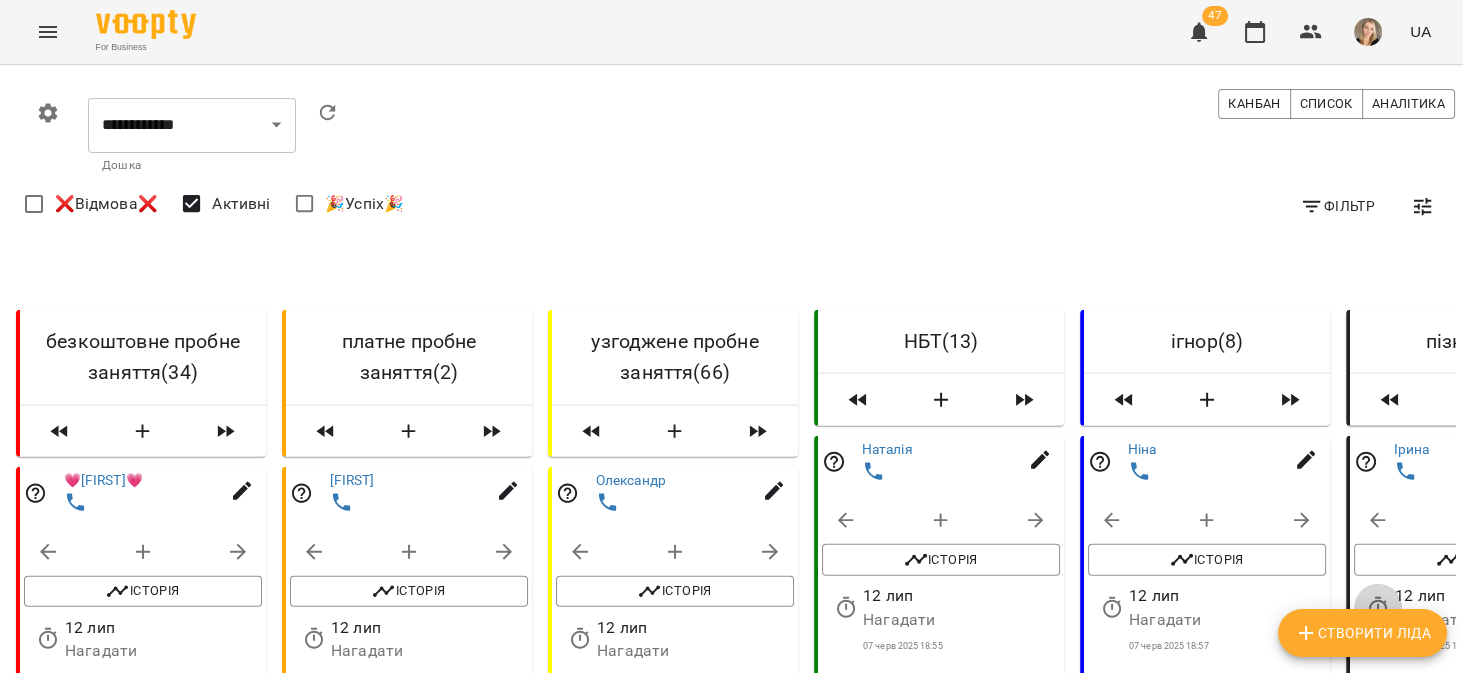 click at bounding box center [1378, 608] 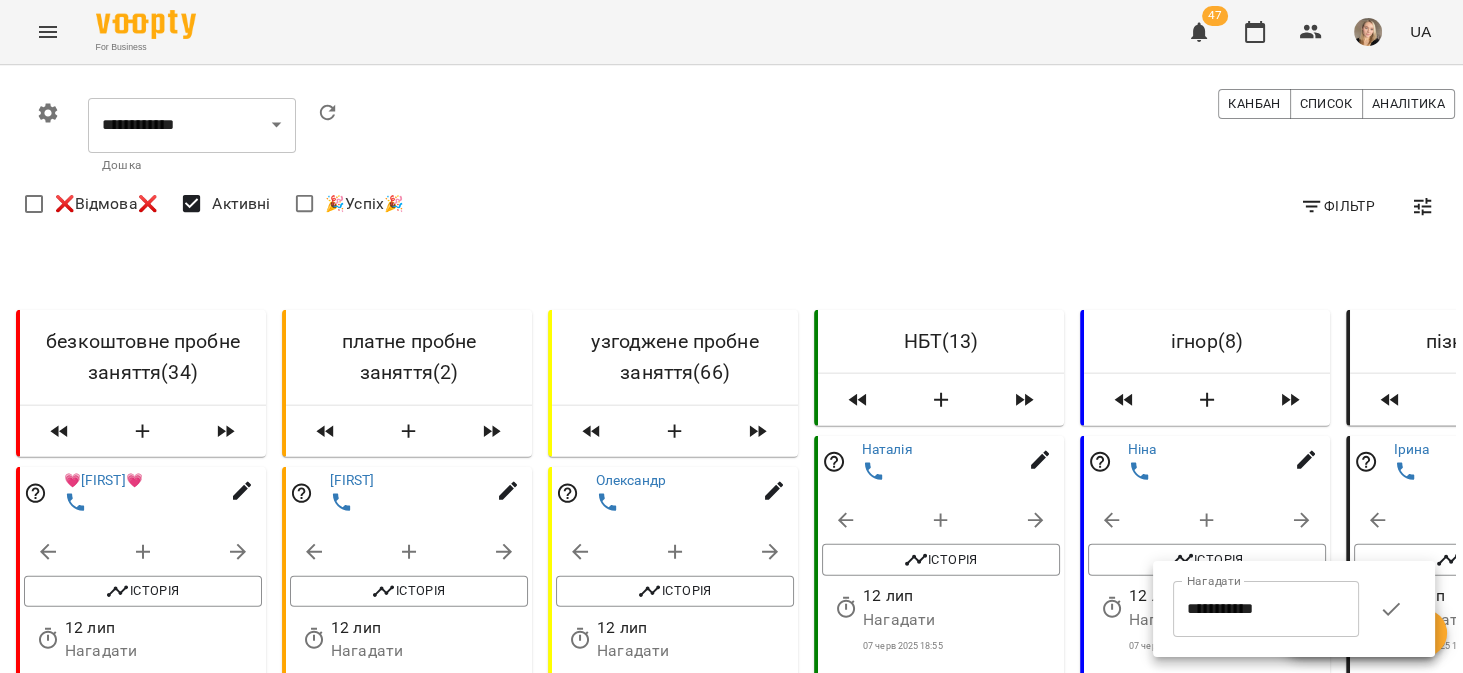 click at bounding box center [731, 336] 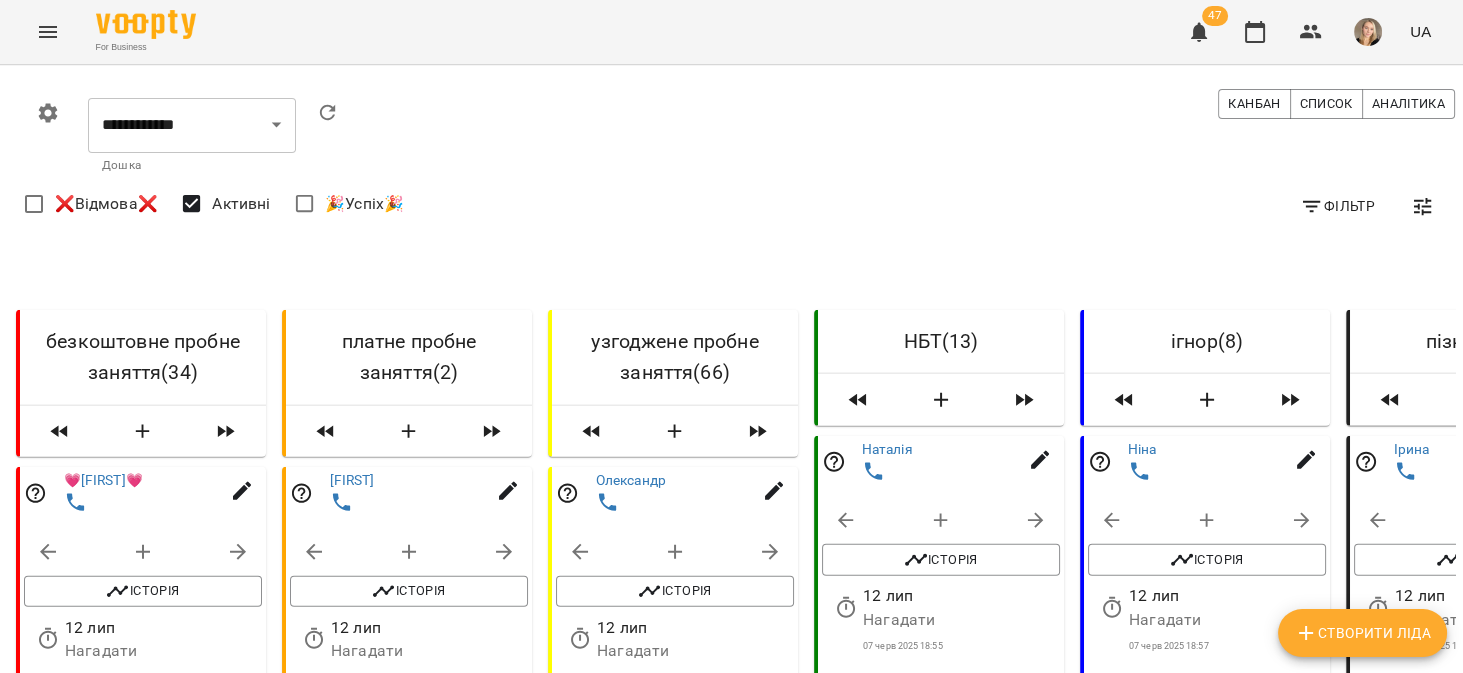 click on "Створити Ліда" at bounding box center (1362, 633) 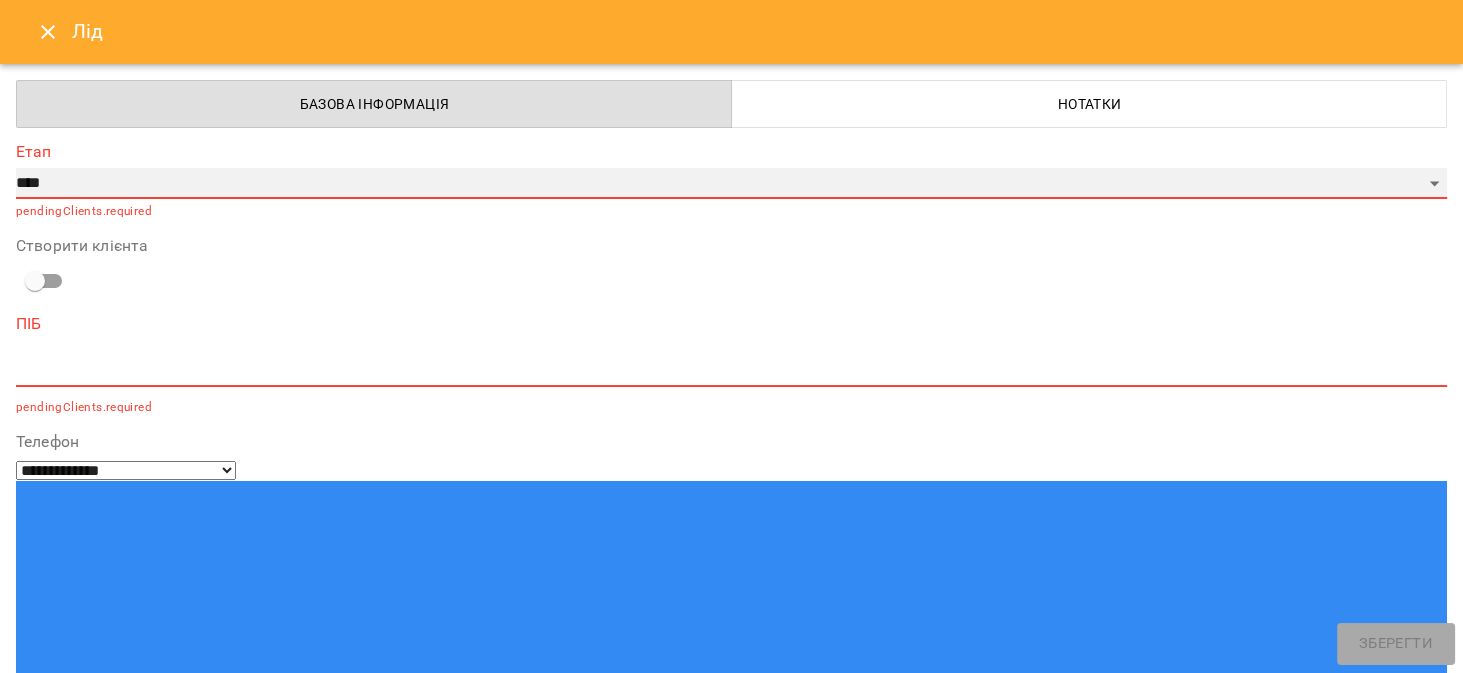 click on "**********" at bounding box center (731, 184) 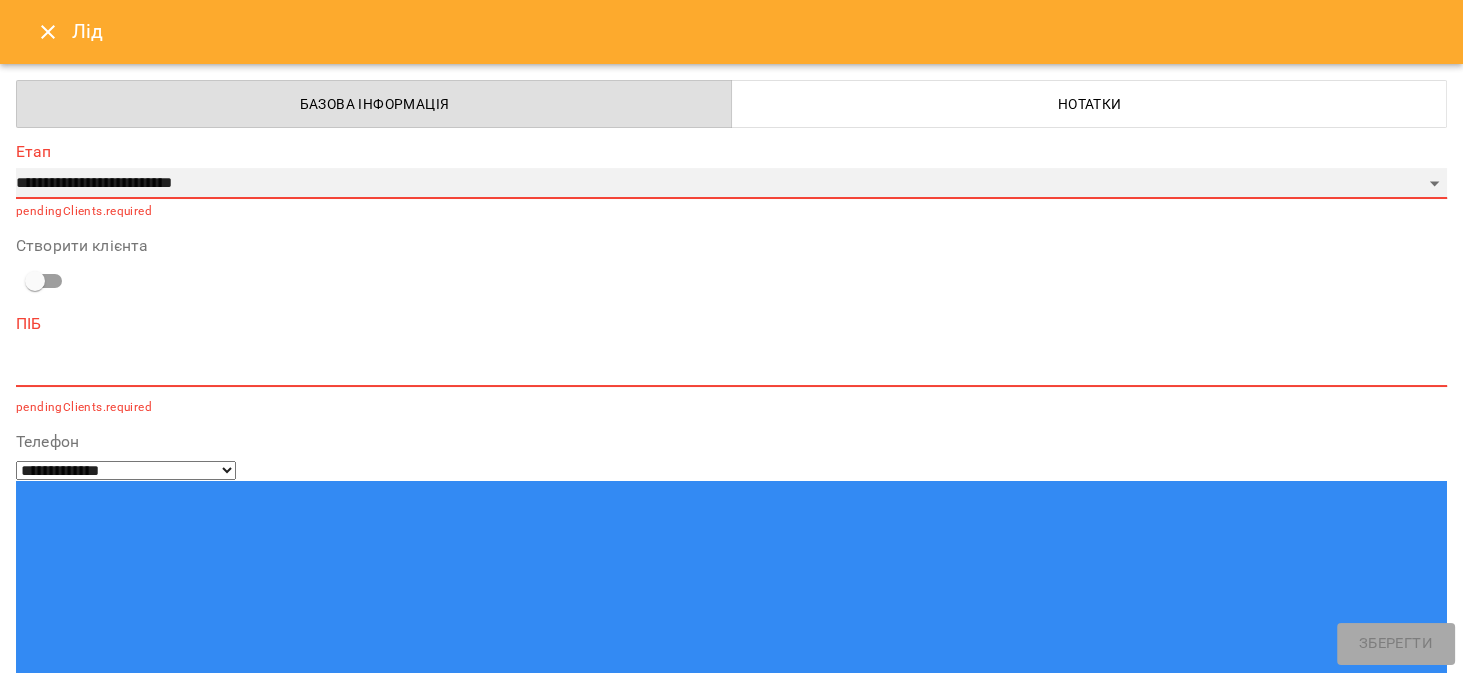 click on "**********" at bounding box center [731, 184] 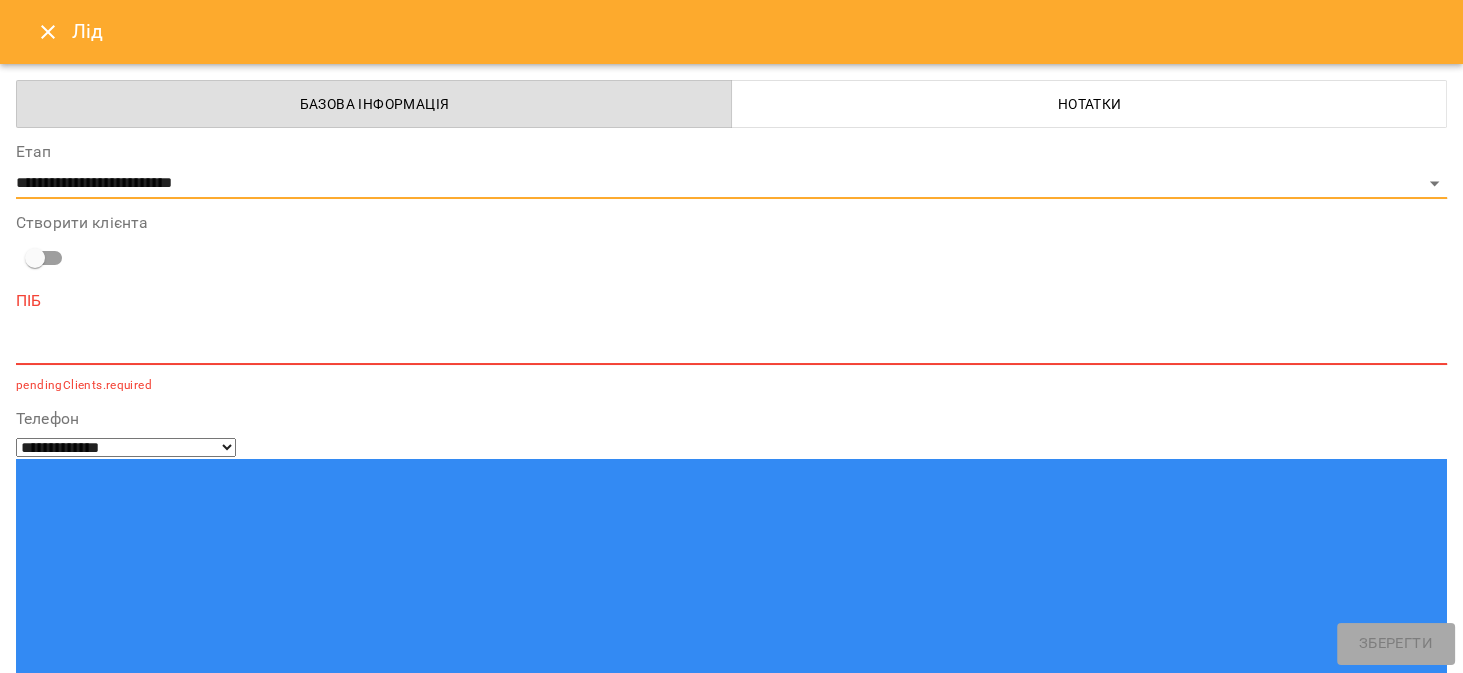 click on "*" at bounding box center [731, 349] 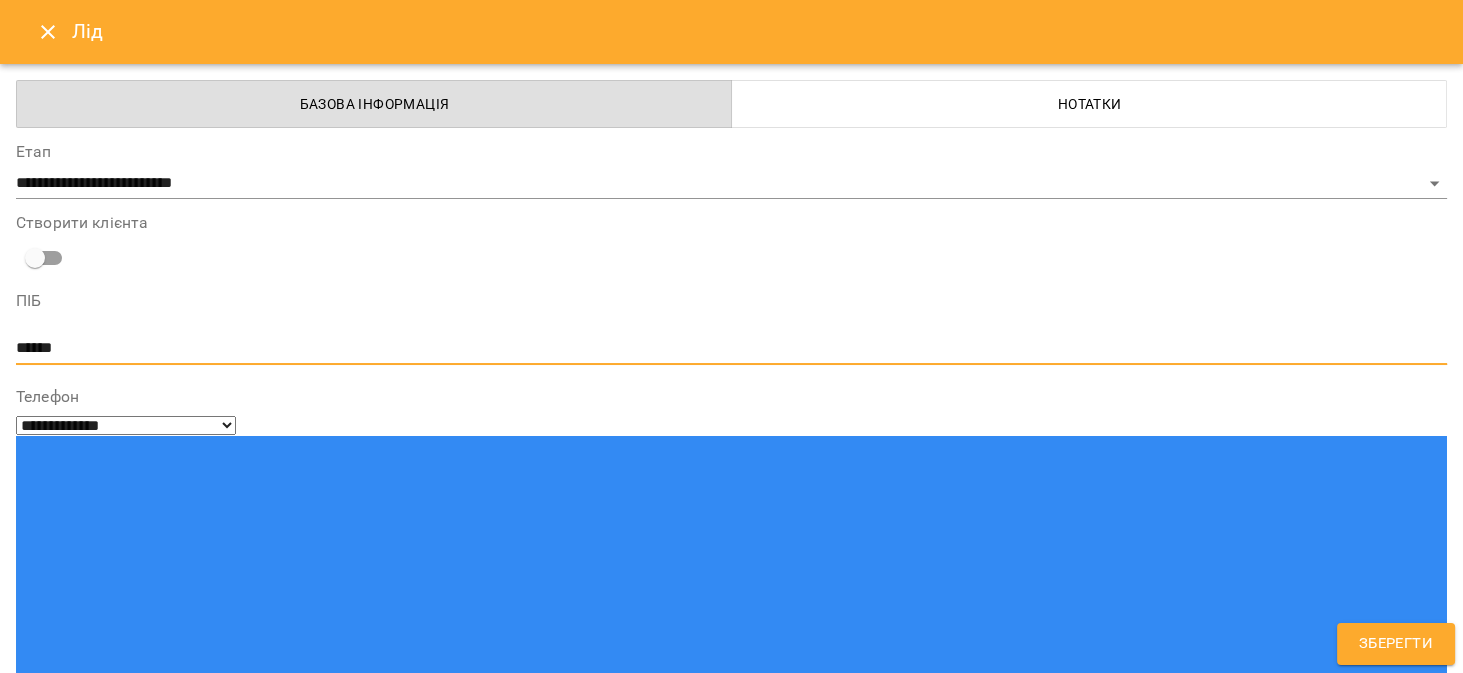 type on "******" 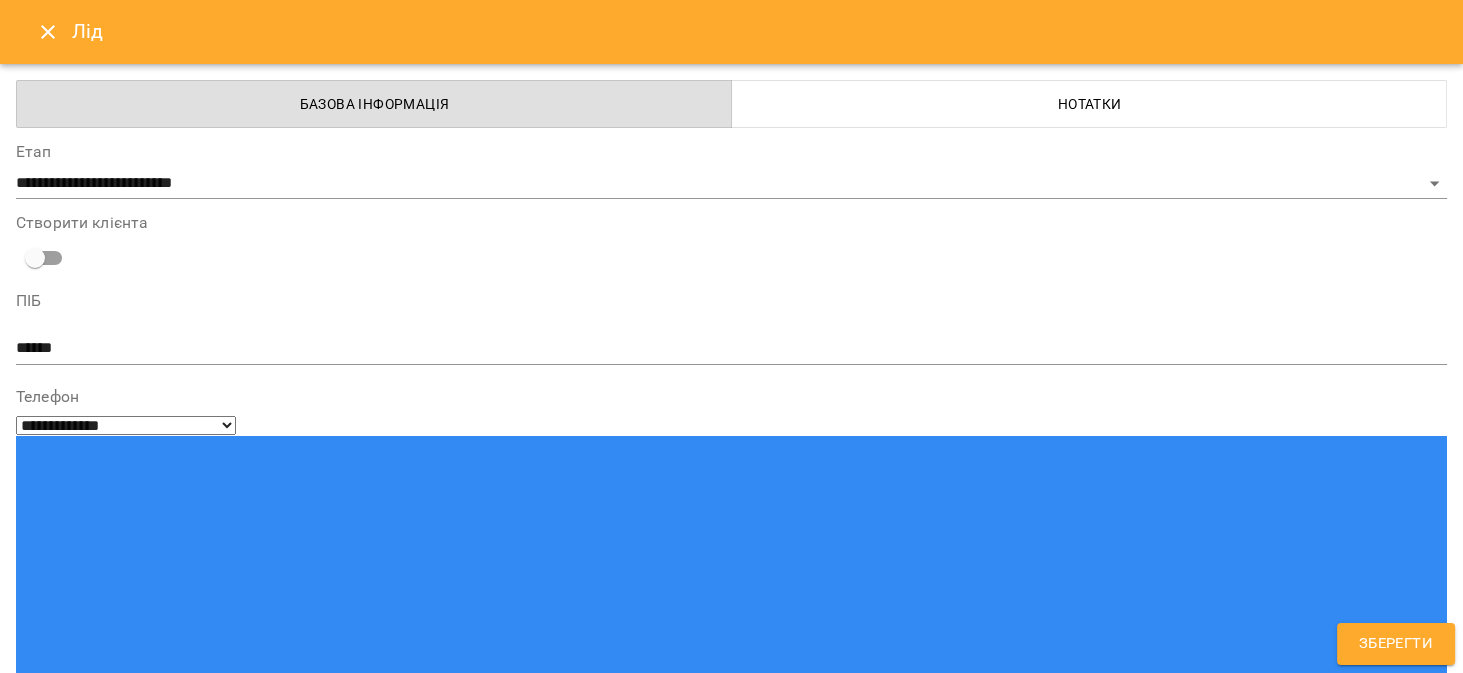paste on "**********" 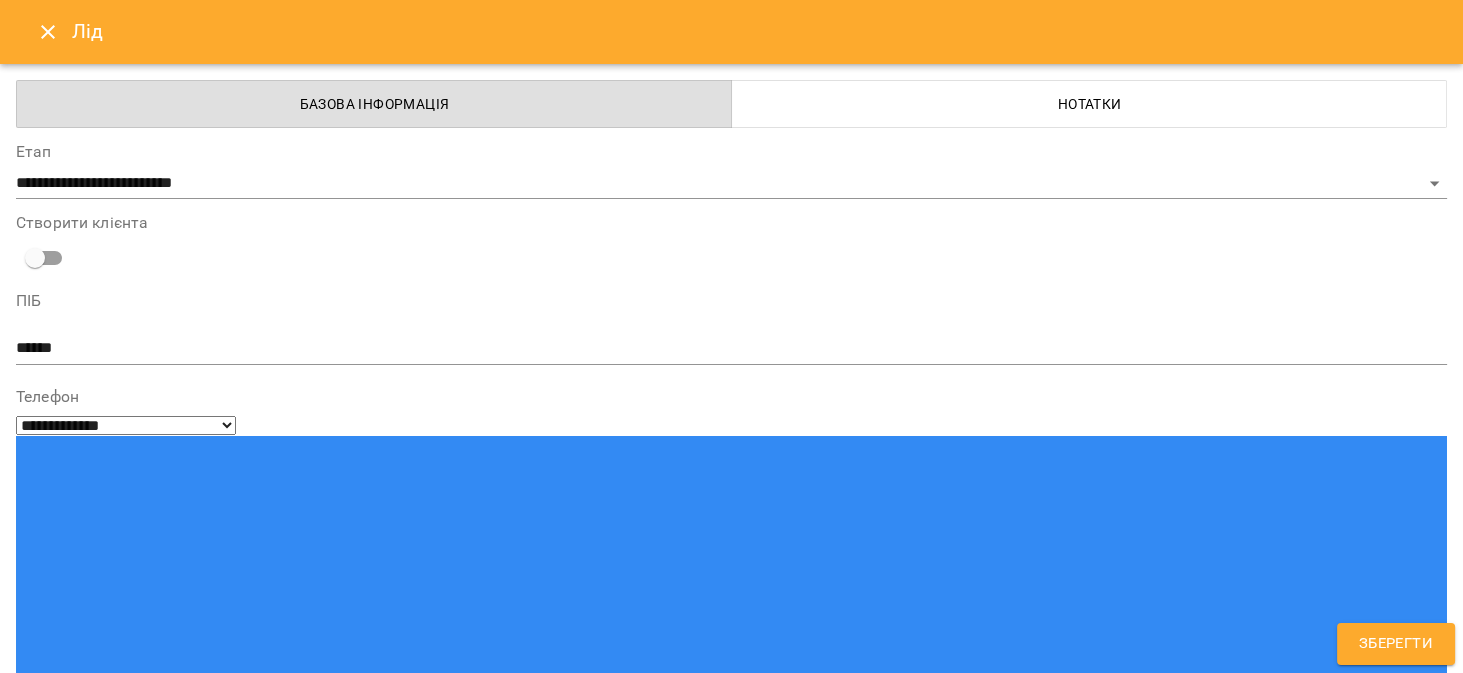 type on "**********" 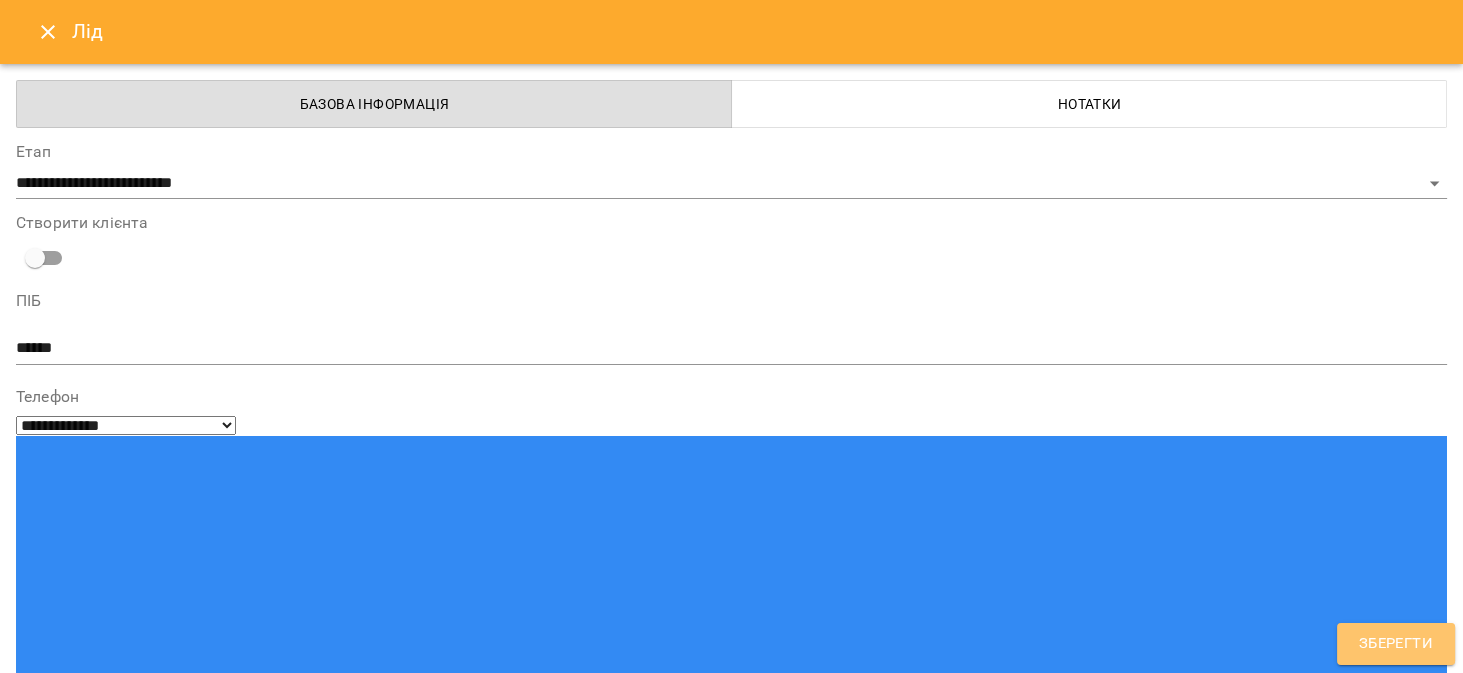 click on "Зберегти" at bounding box center (1396, 644) 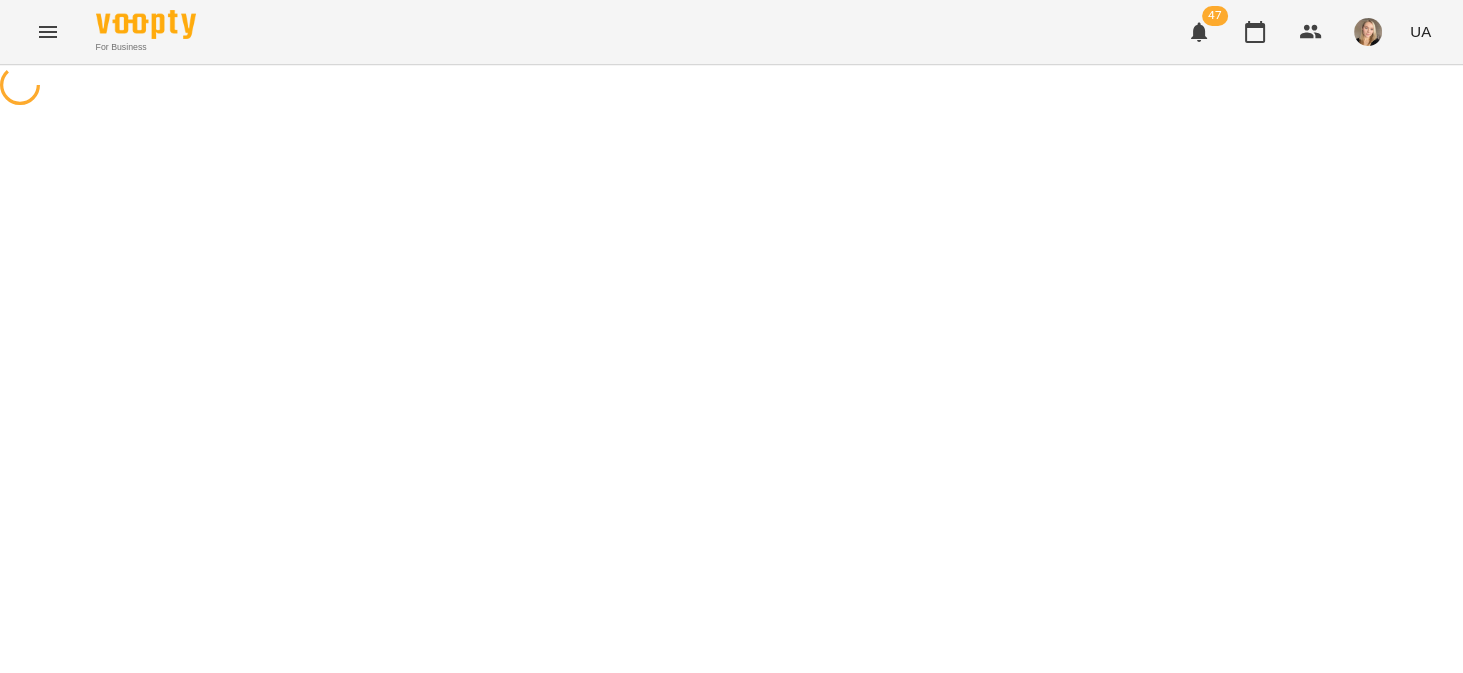 scroll, scrollTop: 0, scrollLeft: 0, axis: both 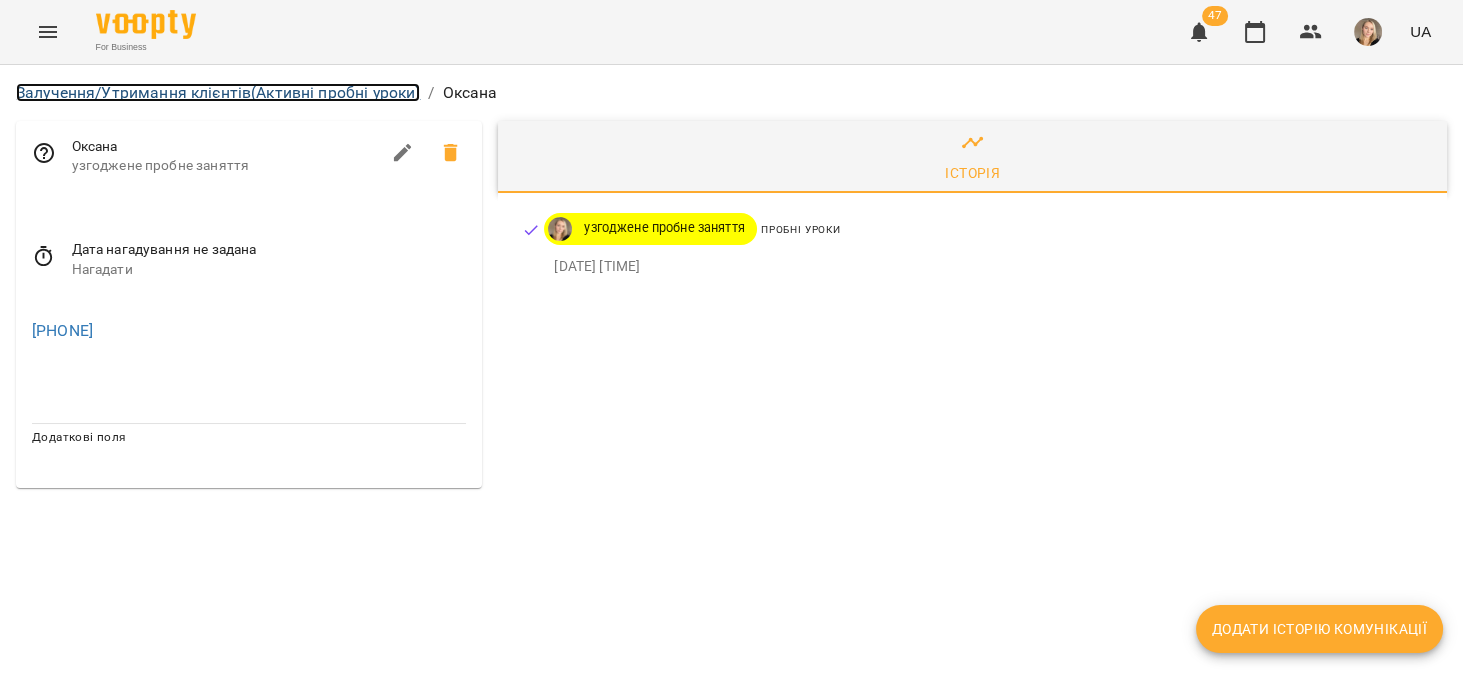 click on "Залучення/Утримання клієнтів (Активні пробні уроки)" at bounding box center (218, 92) 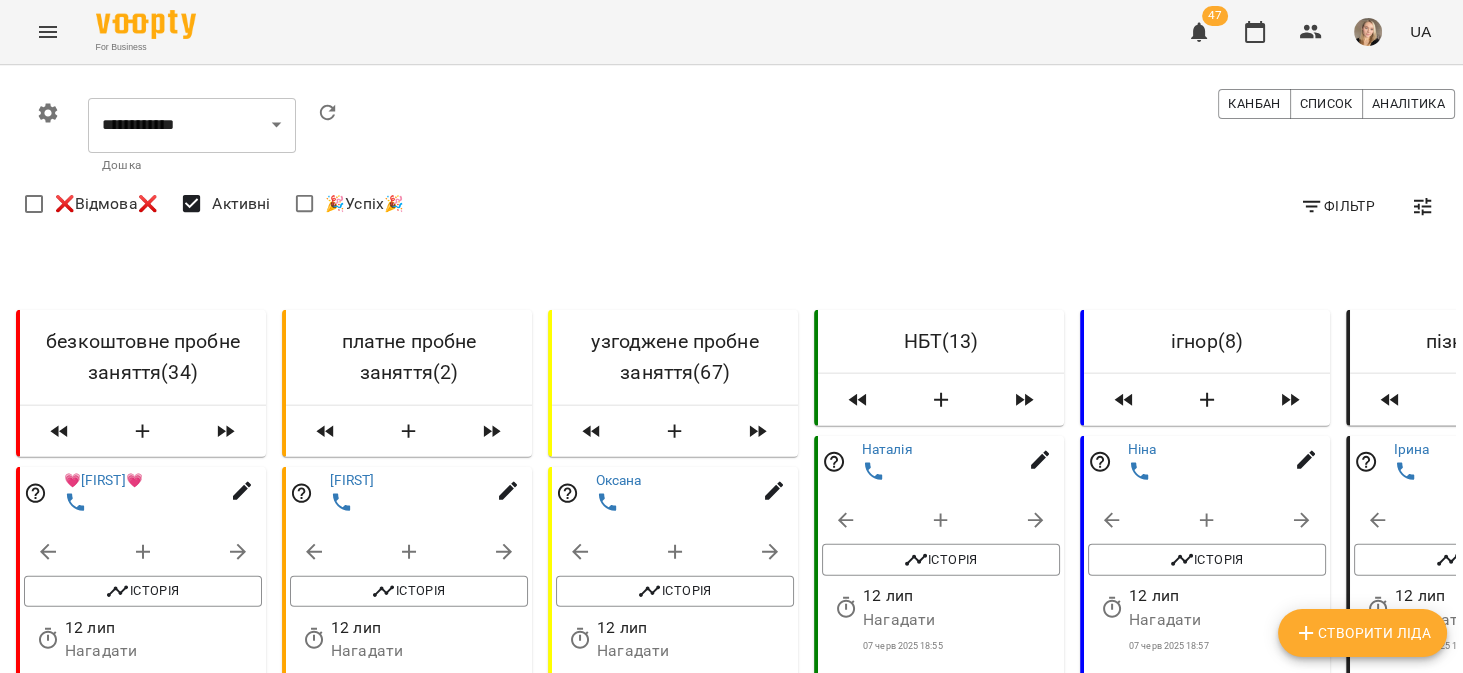 click on "Створити Ліда" at bounding box center (1362, 633) 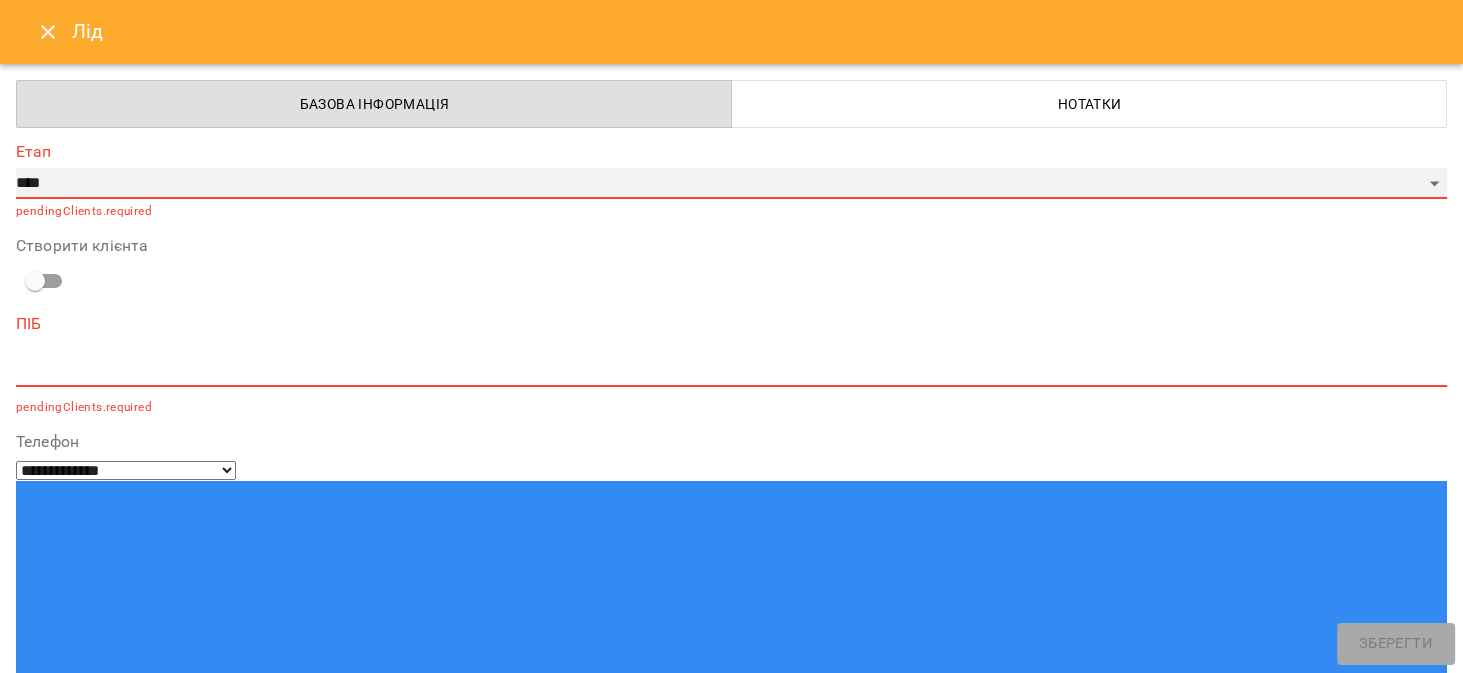 click on "**********" at bounding box center [731, 184] 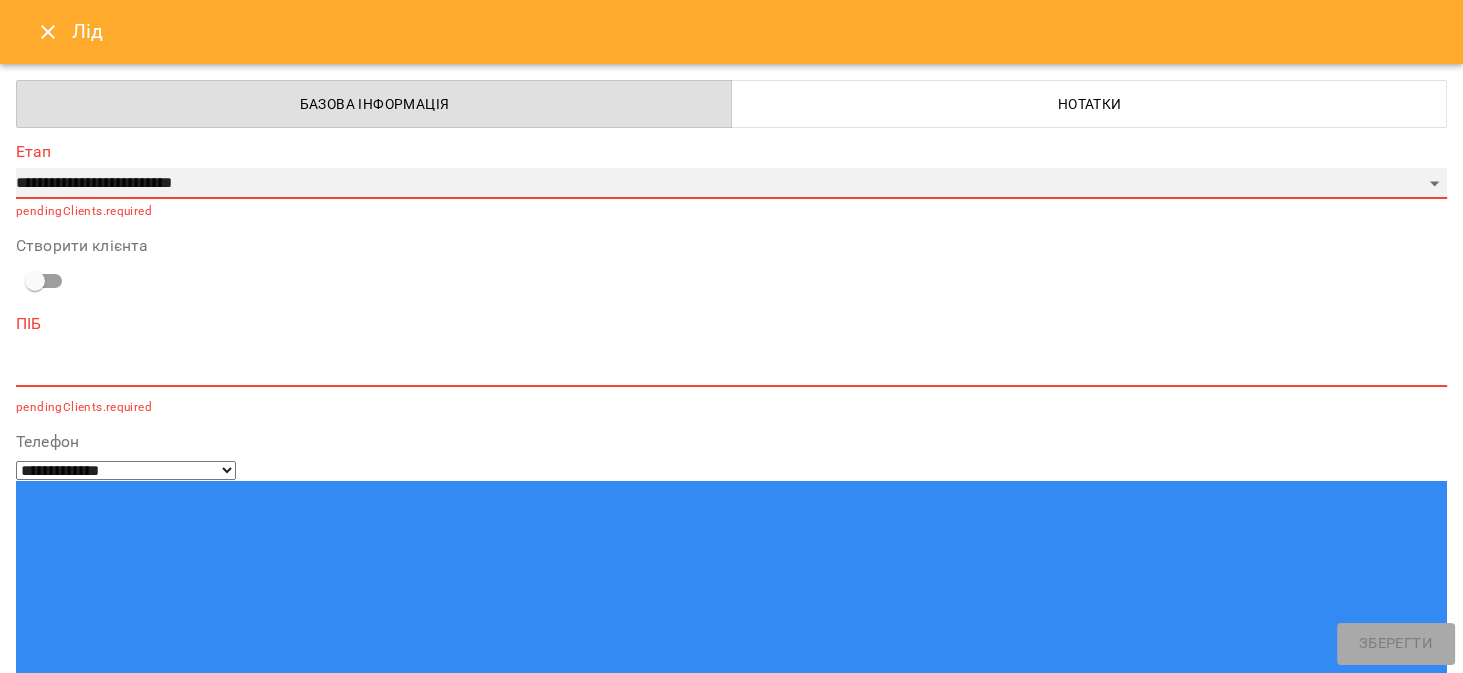 click on "**********" at bounding box center [731, 184] 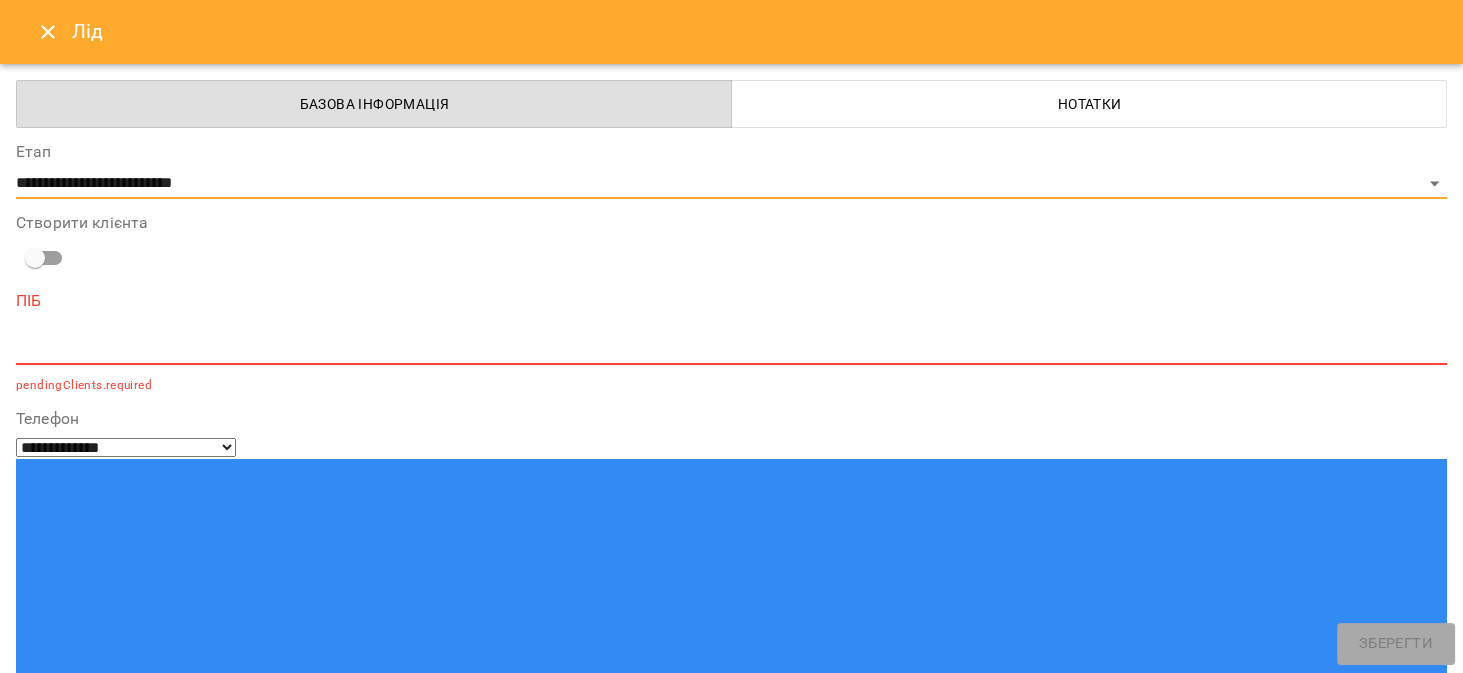 click at bounding box center (731, 348) 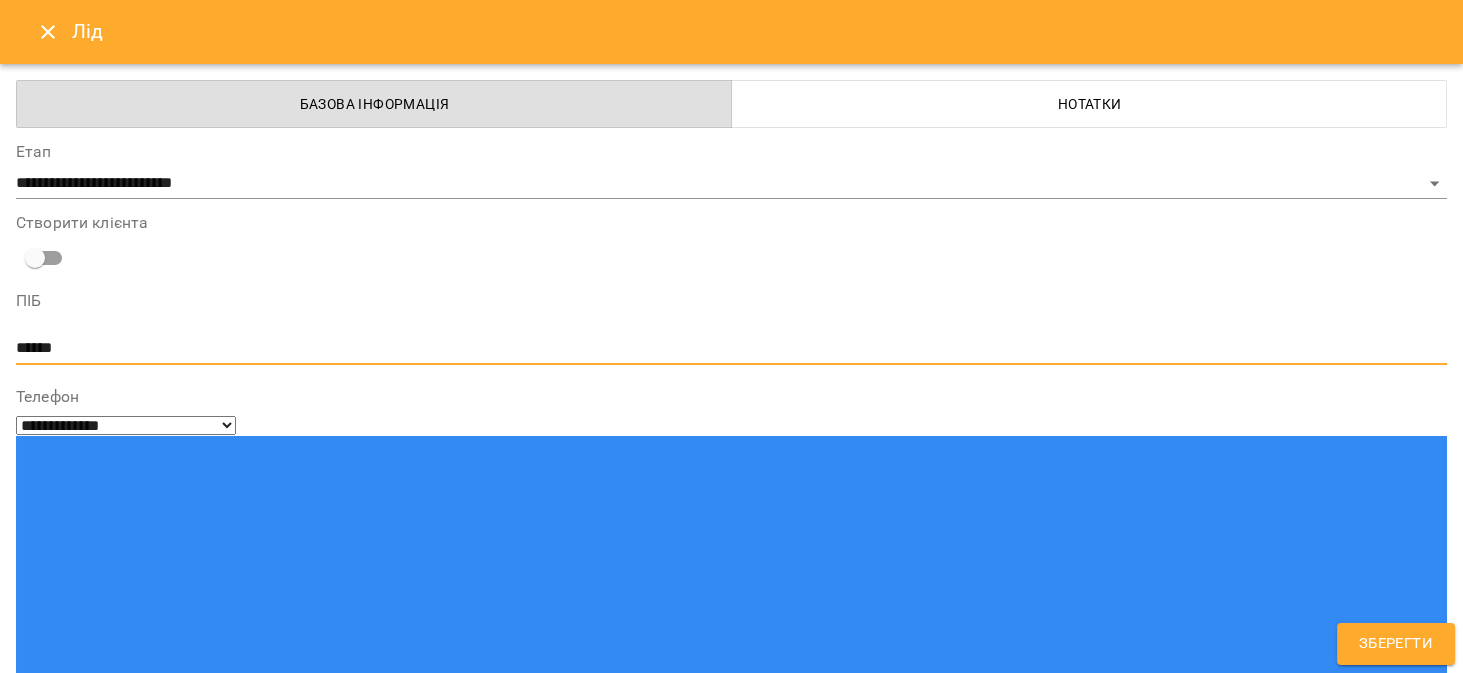 type on "******" 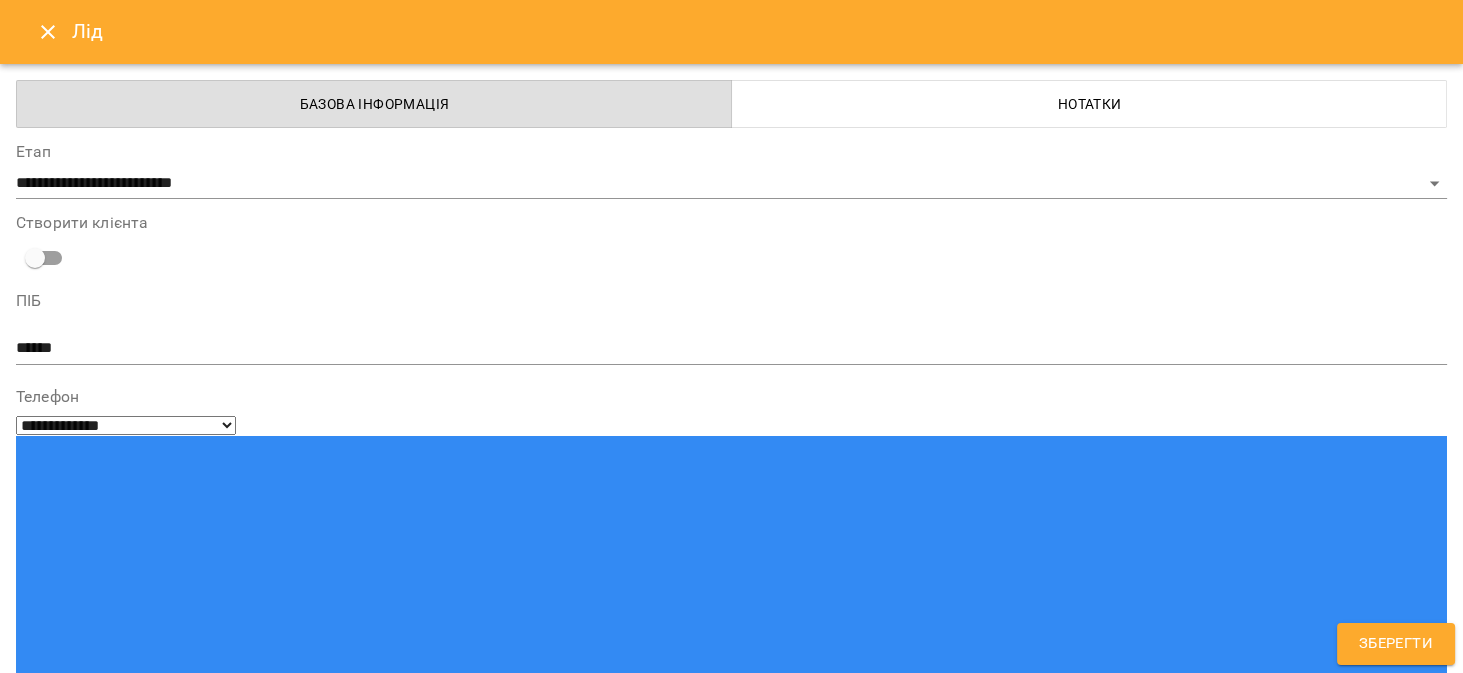 paste on "**********" 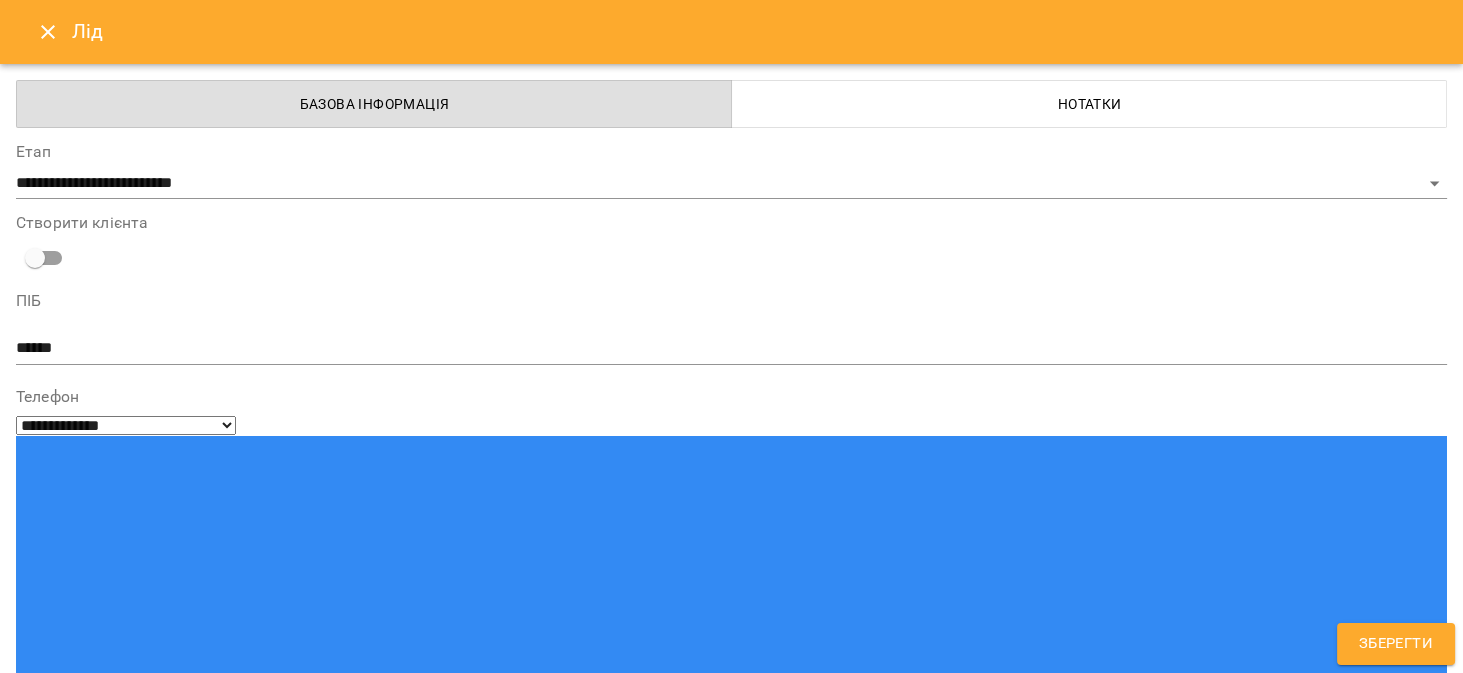 type on "**********" 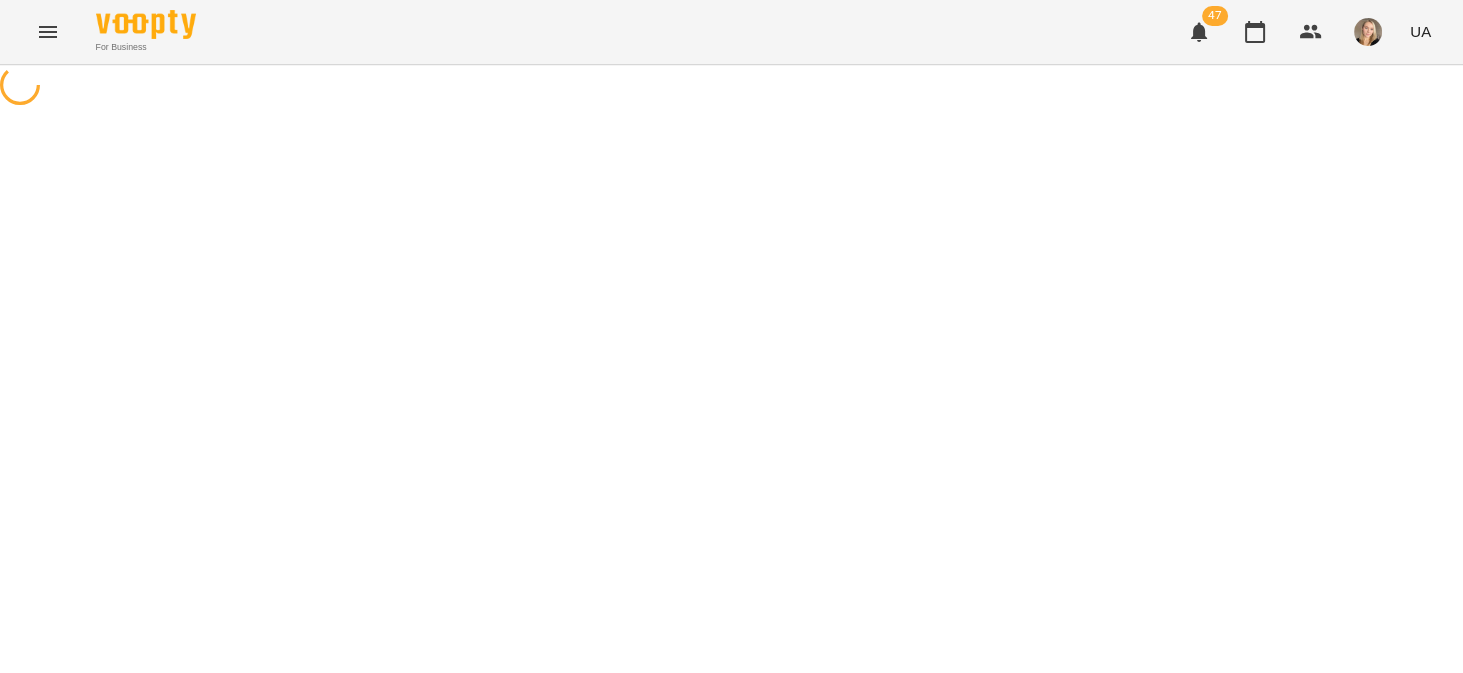 scroll, scrollTop: 0, scrollLeft: 0, axis: both 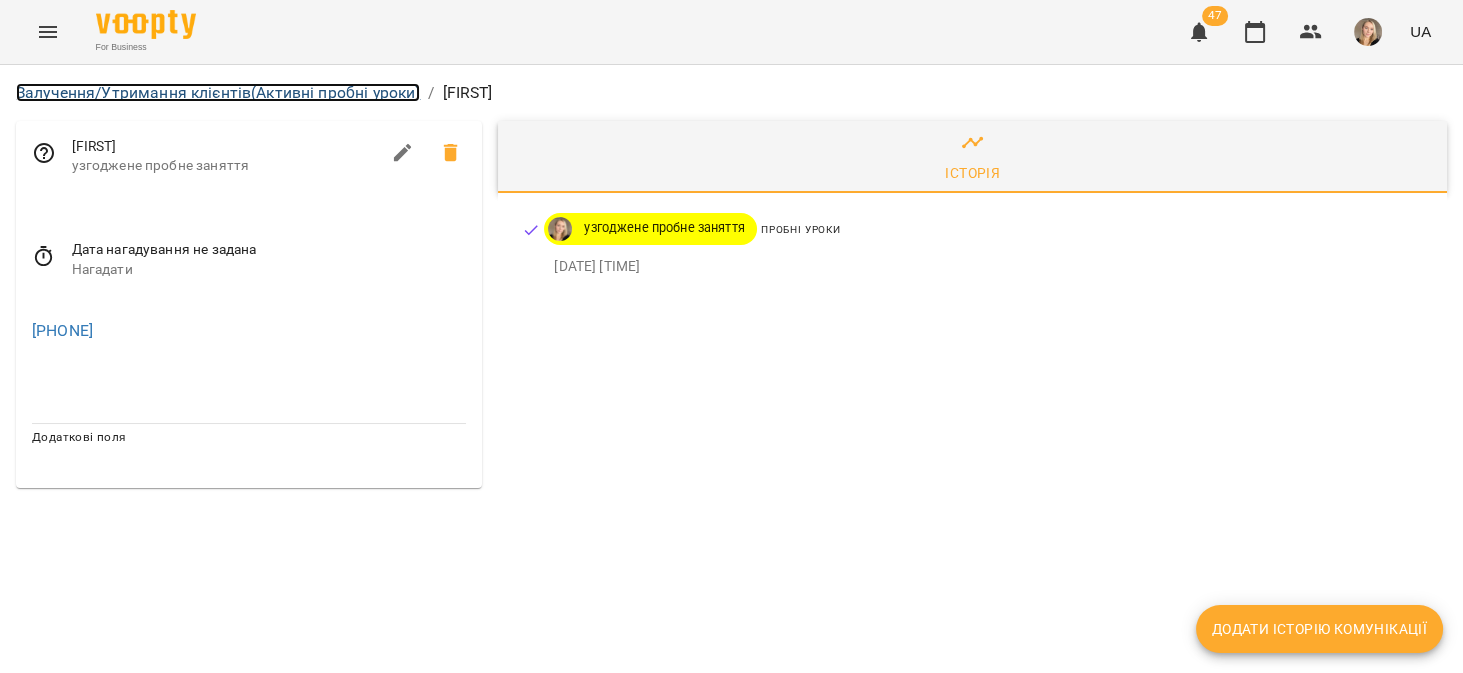 click on "Залучення/Утримання клієнтів (Активні пробні уроки)" at bounding box center (218, 92) 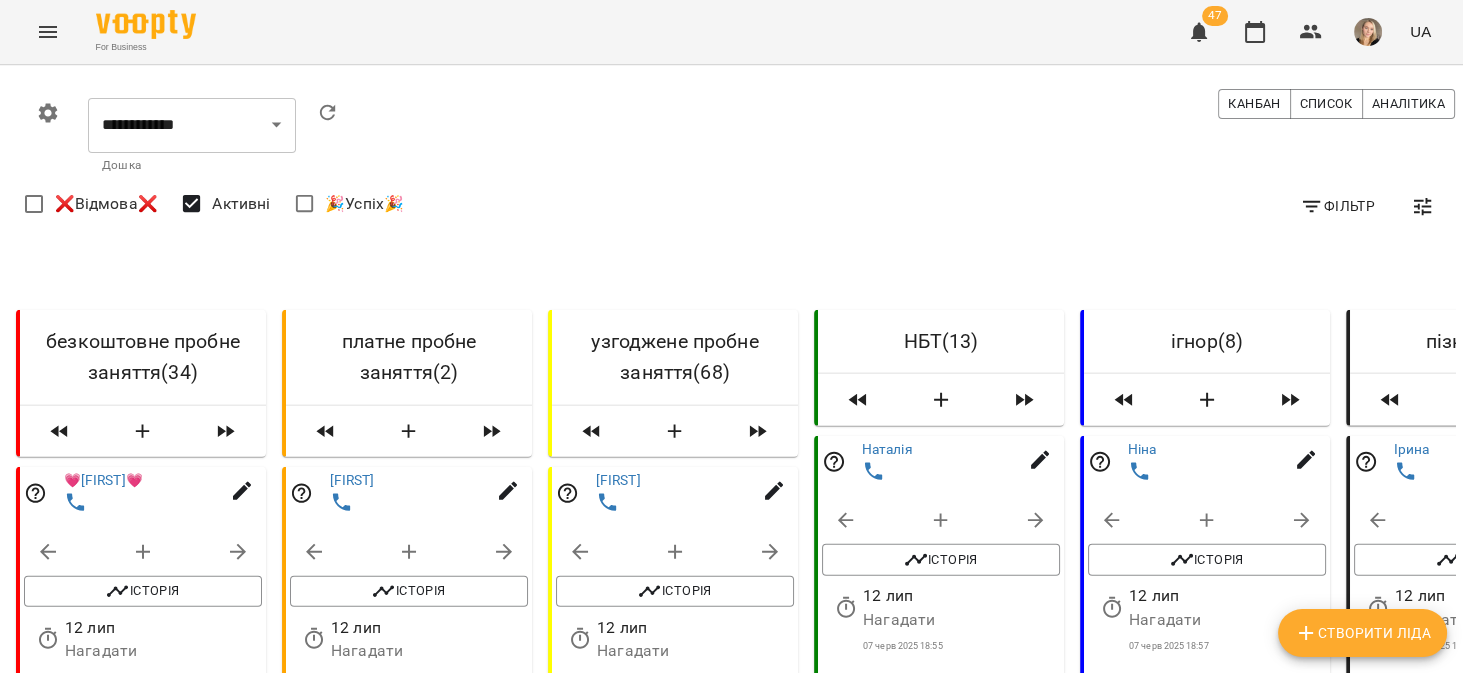 click on "Створити Ліда" at bounding box center [1362, 633] 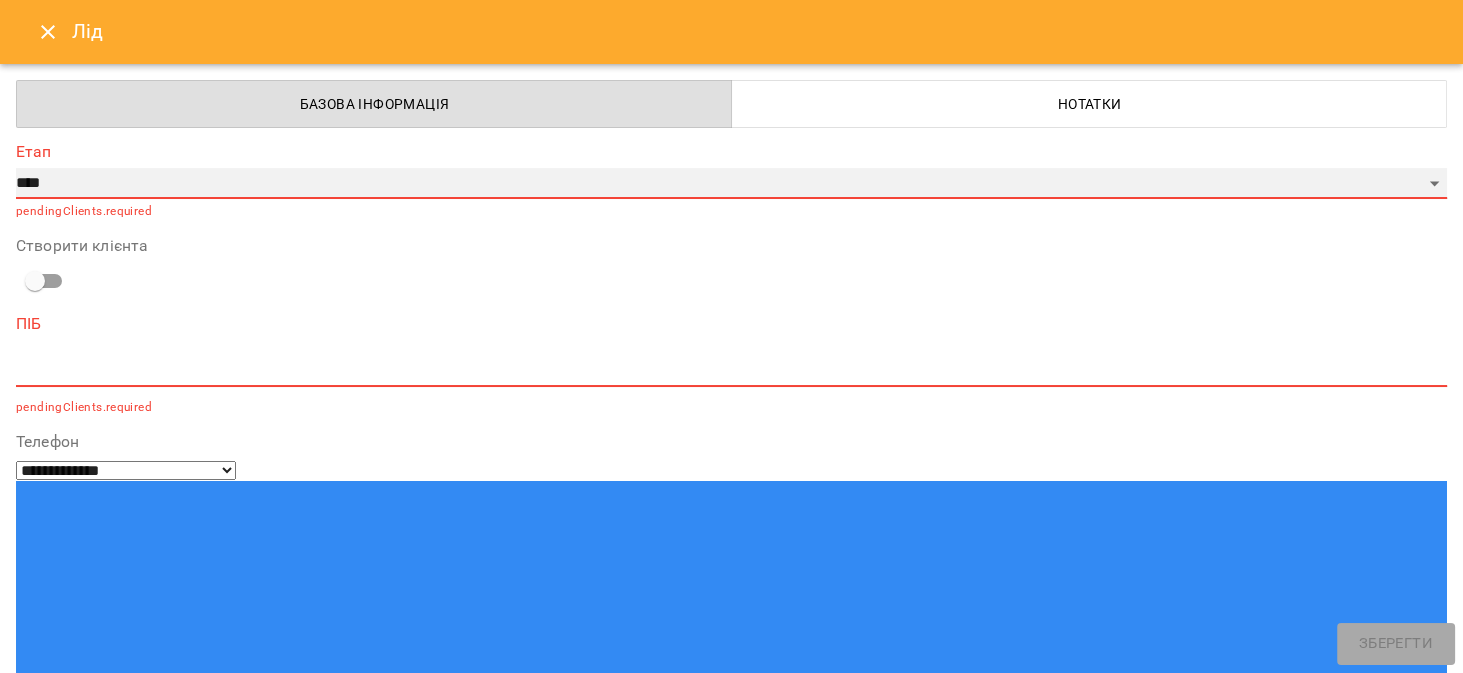 drag, startPoint x: 255, startPoint y: 183, endPoint x: 254, endPoint y: 193, distance: 10.049875 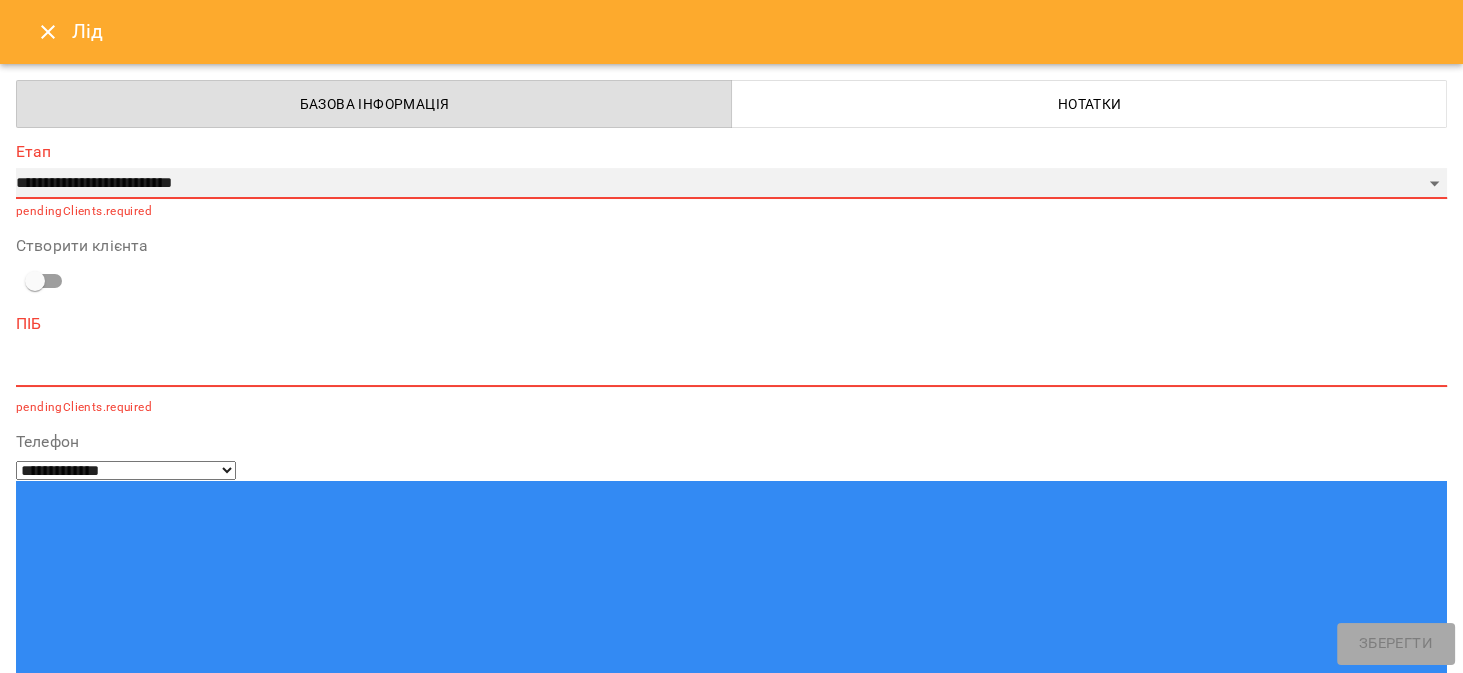 click on "**********" at bounding box center [731, 184] 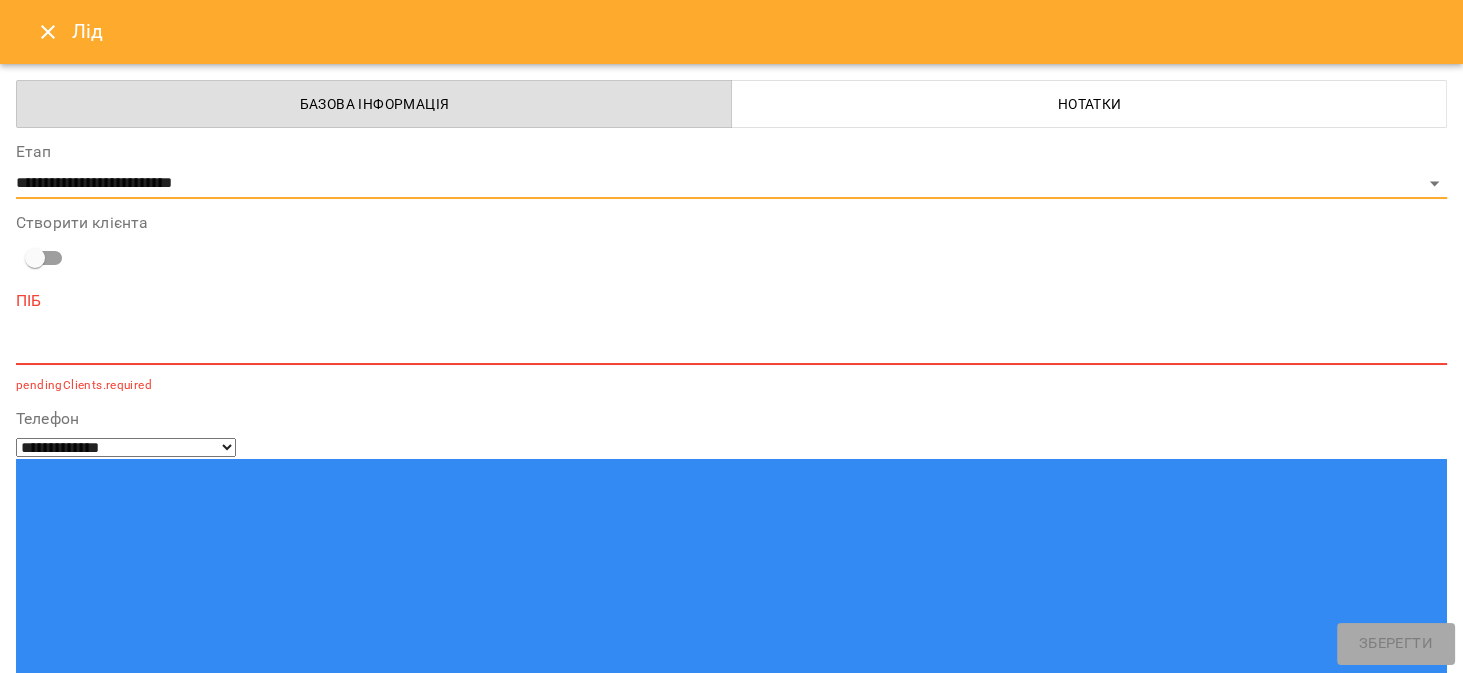 click at bounding box center [731, 348] 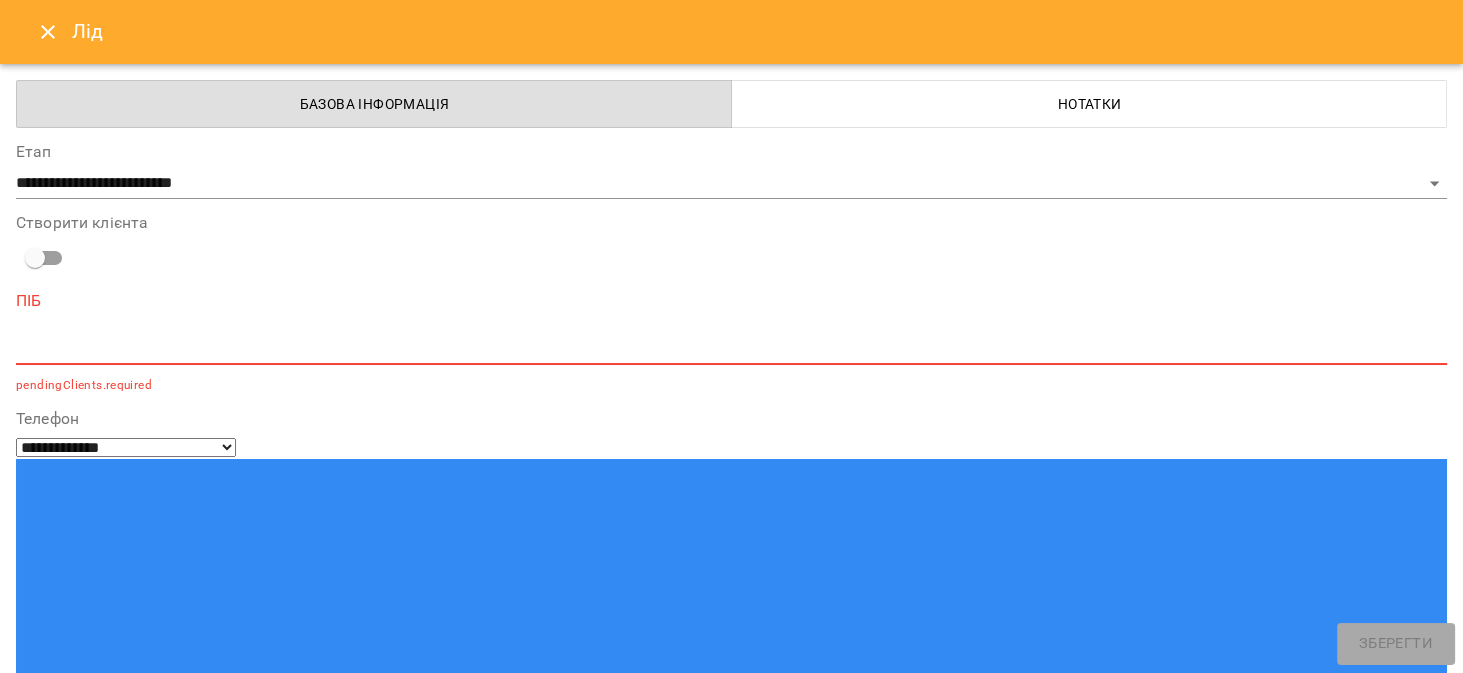 paste on "**********" 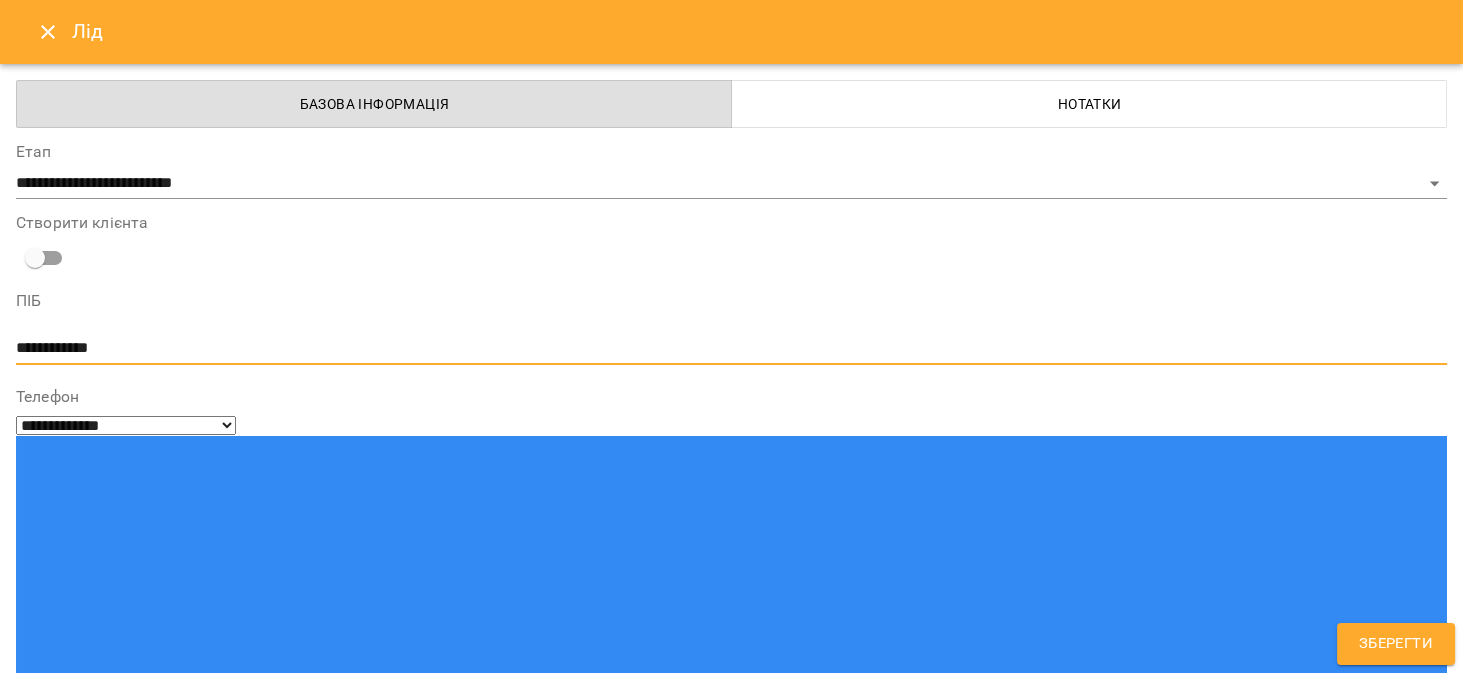 drag, startPoint x: 187, startPoint y: 353, endPoint x: 0, endPoint y: 326, distance: 188.93915 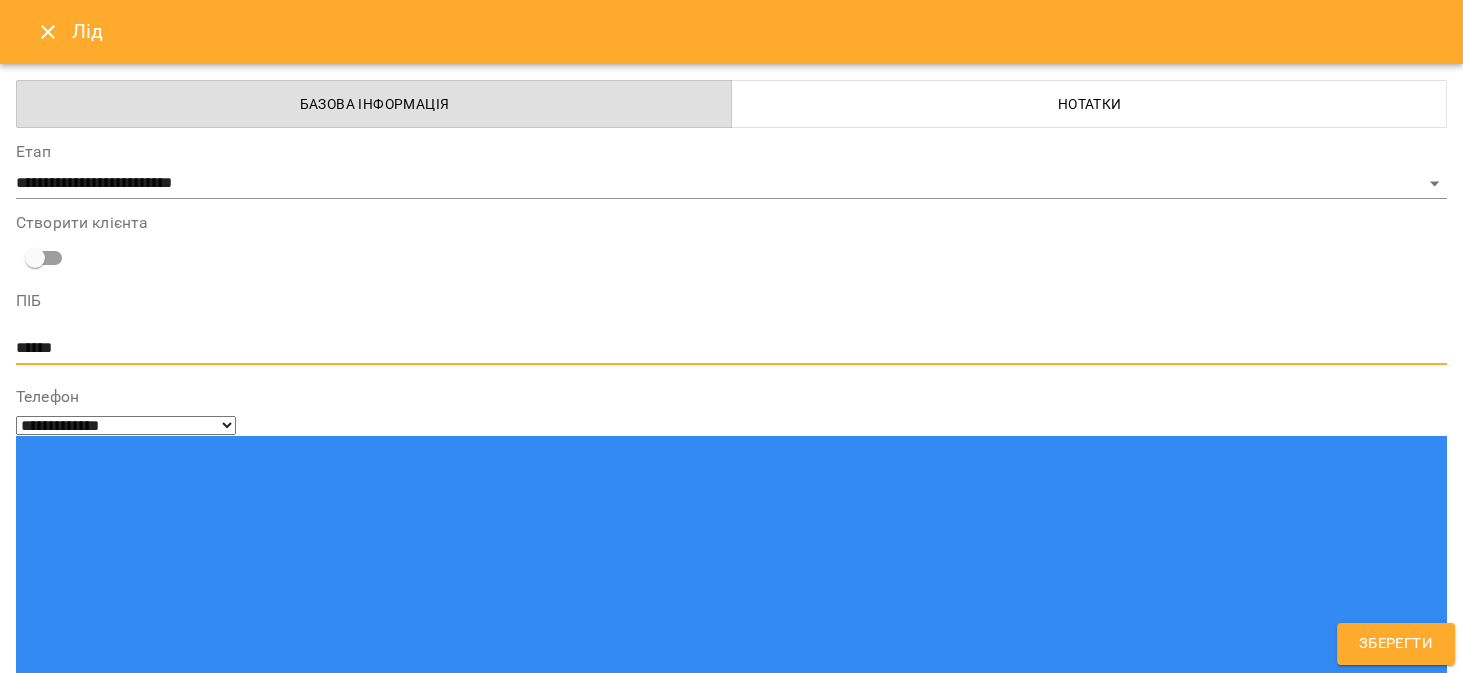 type on "******" 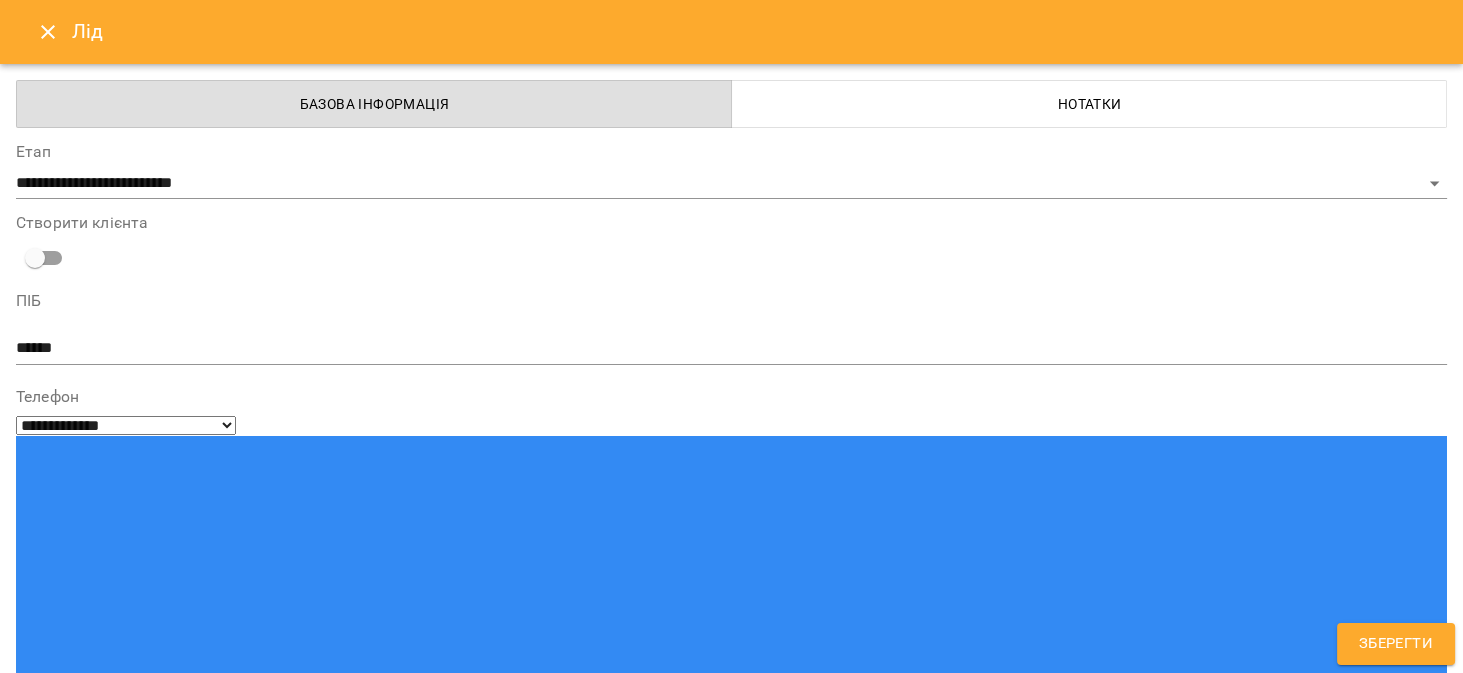 paste on "**********" 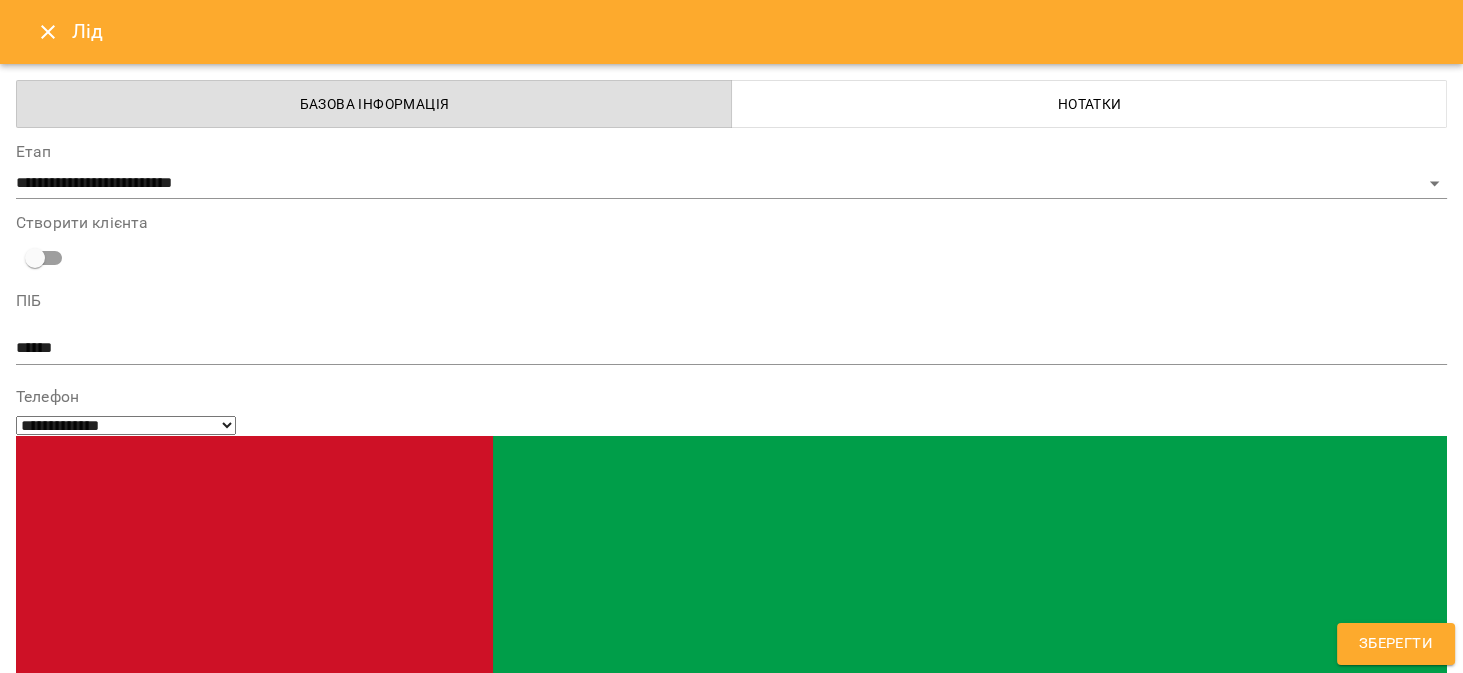 type on "**********" 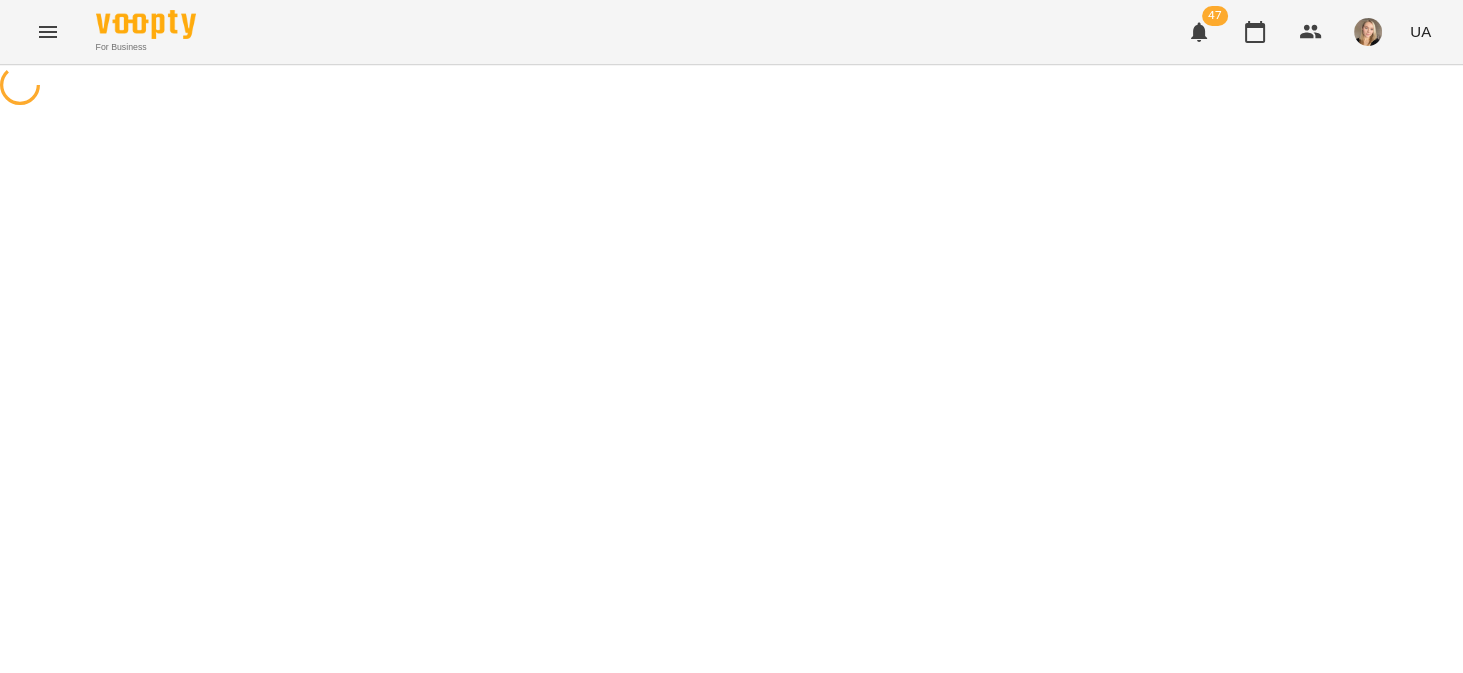 scroll, scrollTop: 0, scrollLeft: 0, axis: both 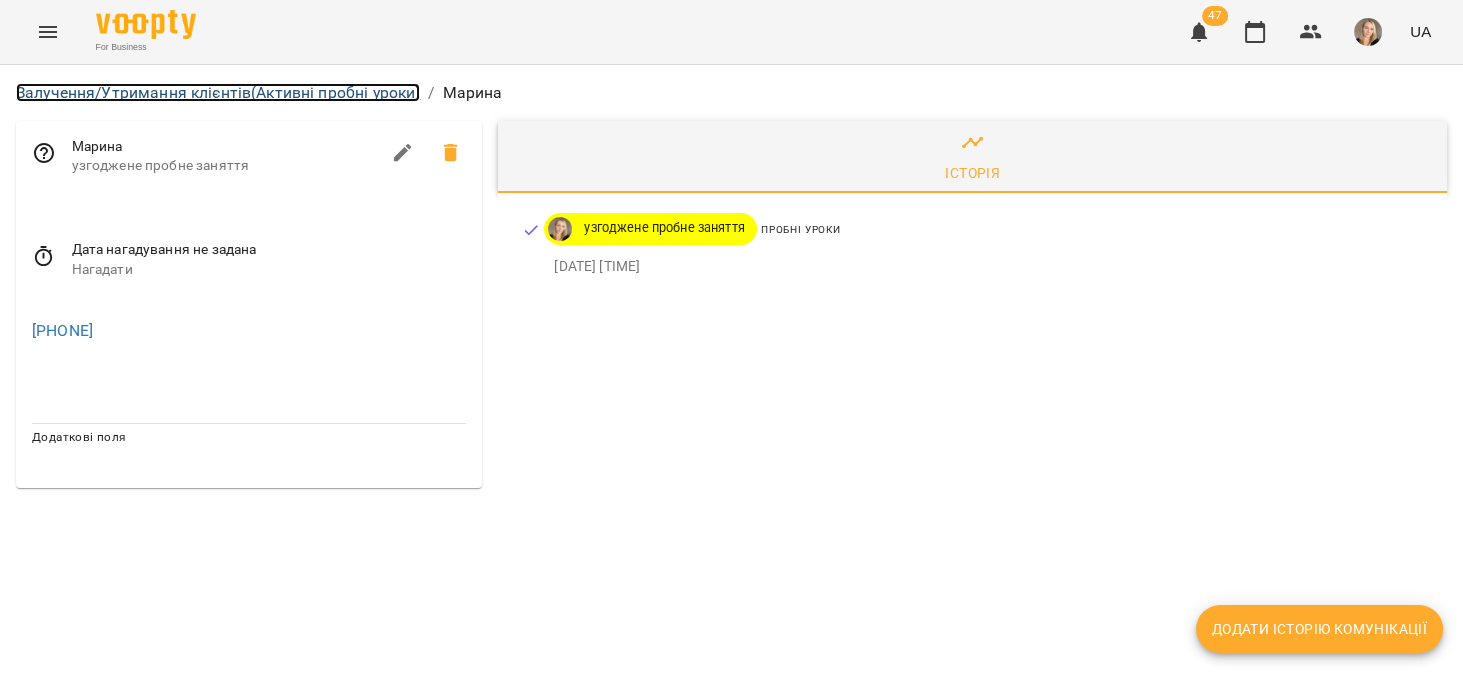 click on "Залучення/Утримання клієнтів (Активні пробні уроки)" at bounding box center [218, 92] 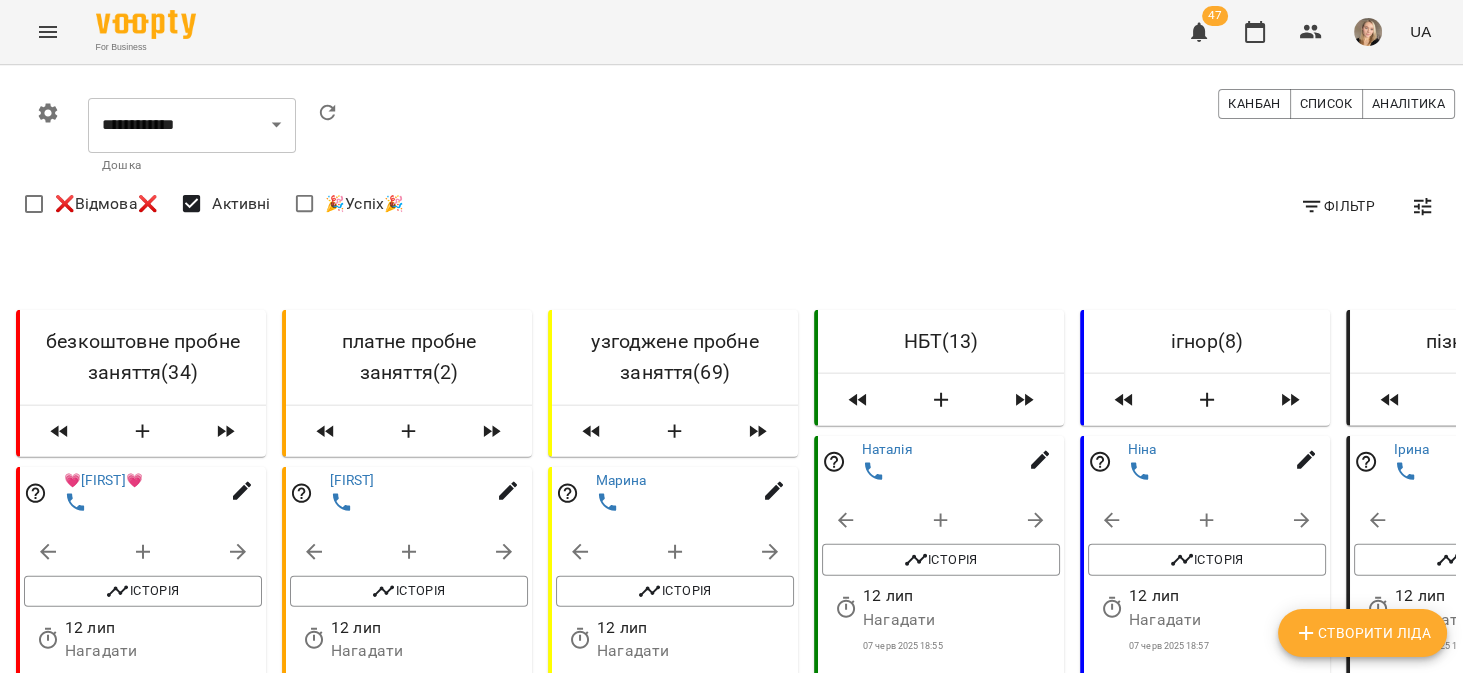 click on "Створити Ліда" at bounding box center [1362, 633] 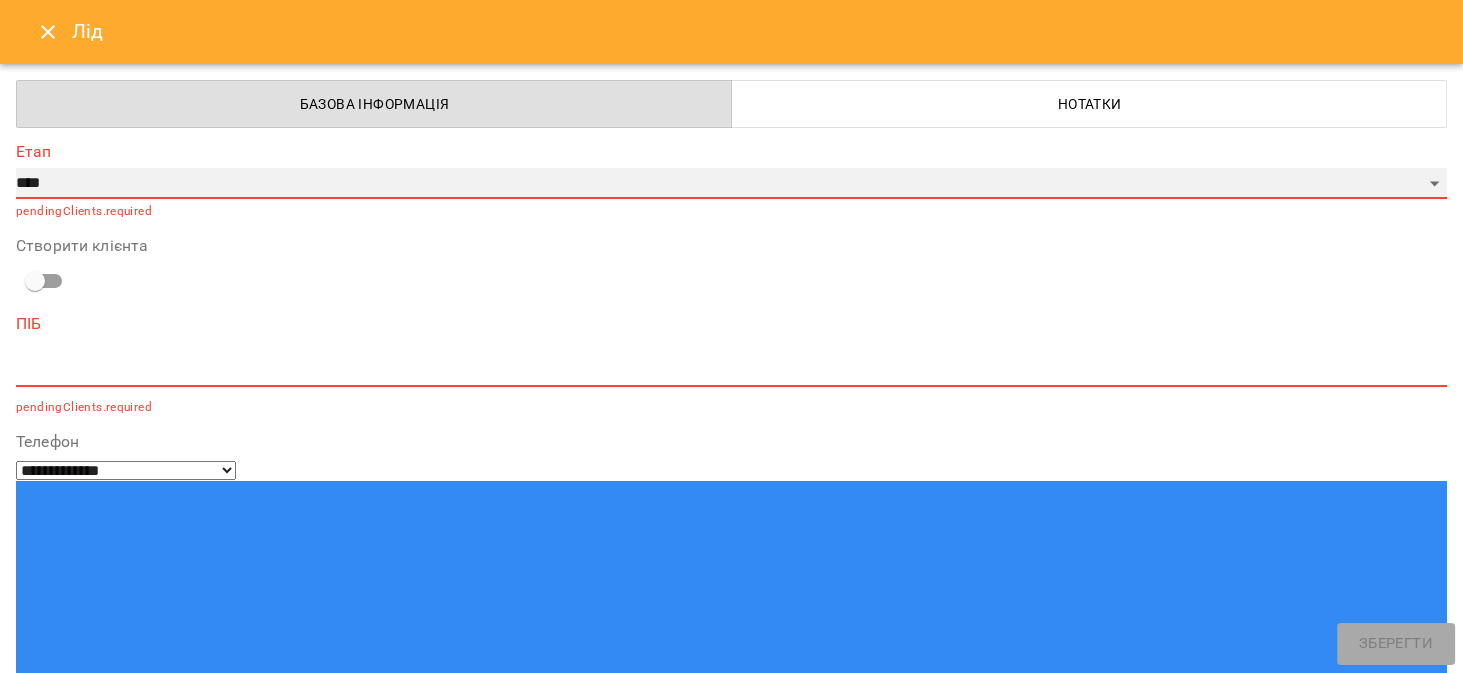 click on "**********" at bounding box center (731, 184) 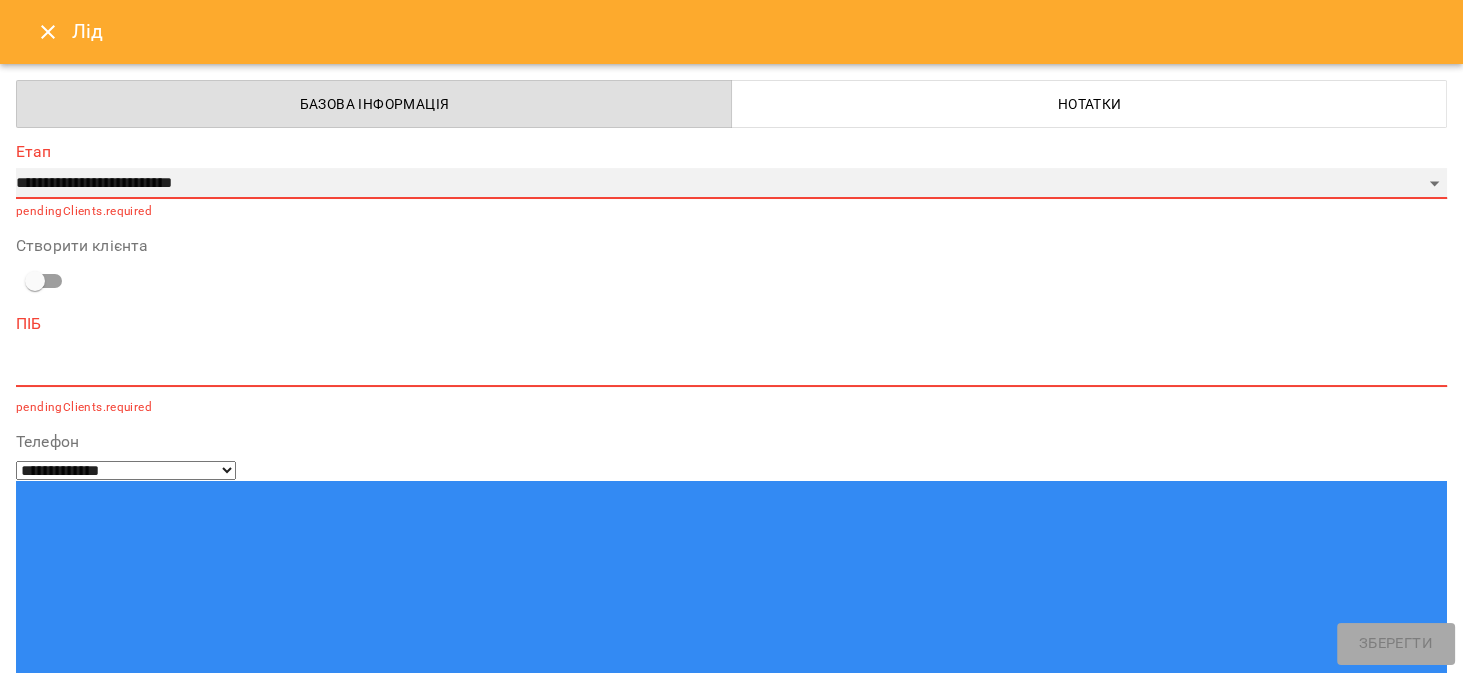 click on "**********" at bounding box center (731, 184) 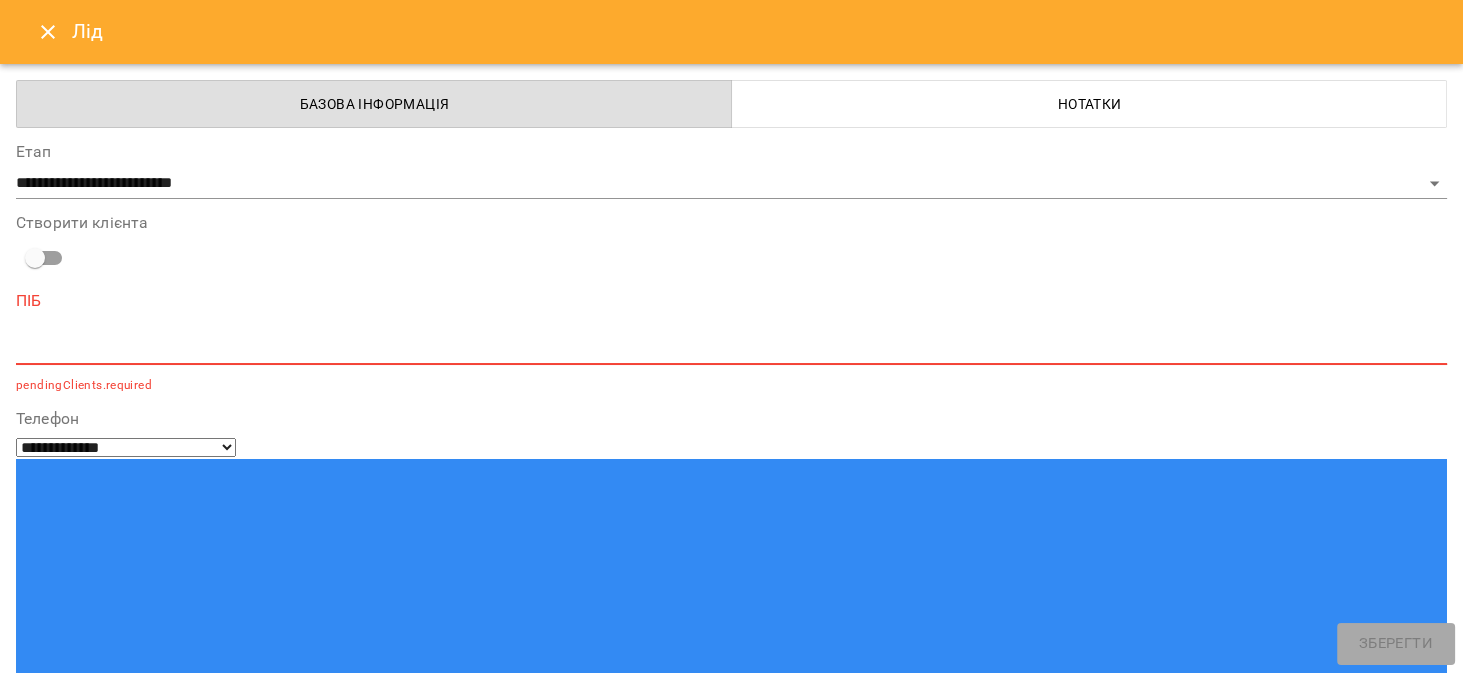 click at bounding box center (731, 348) 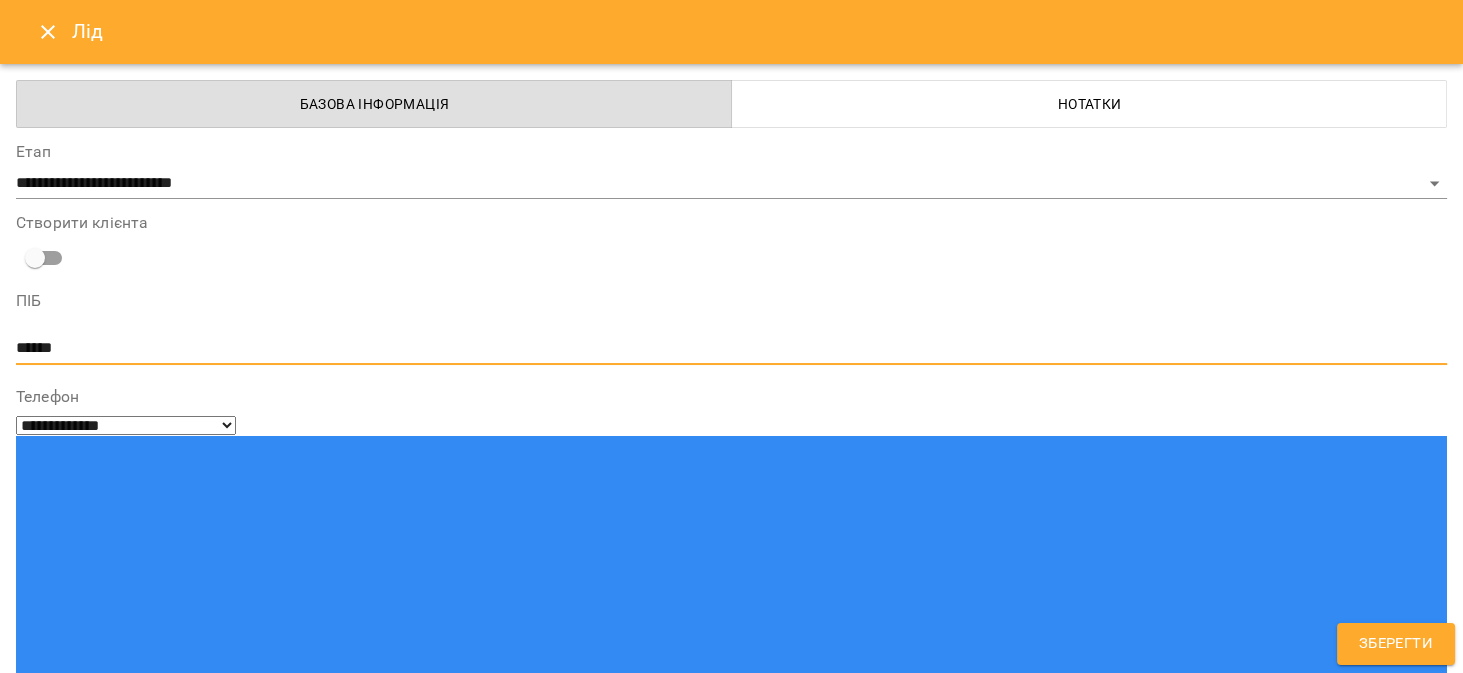 type on "******" 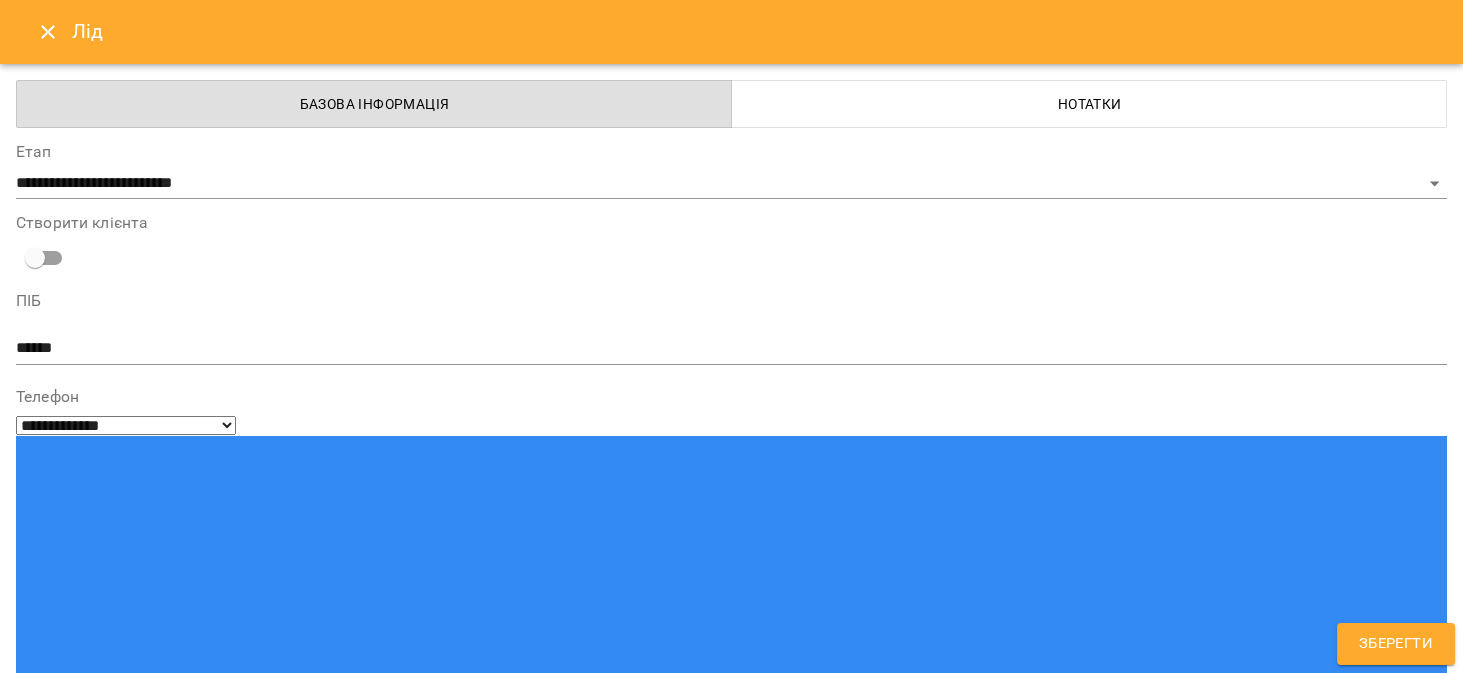 paste on "**********" 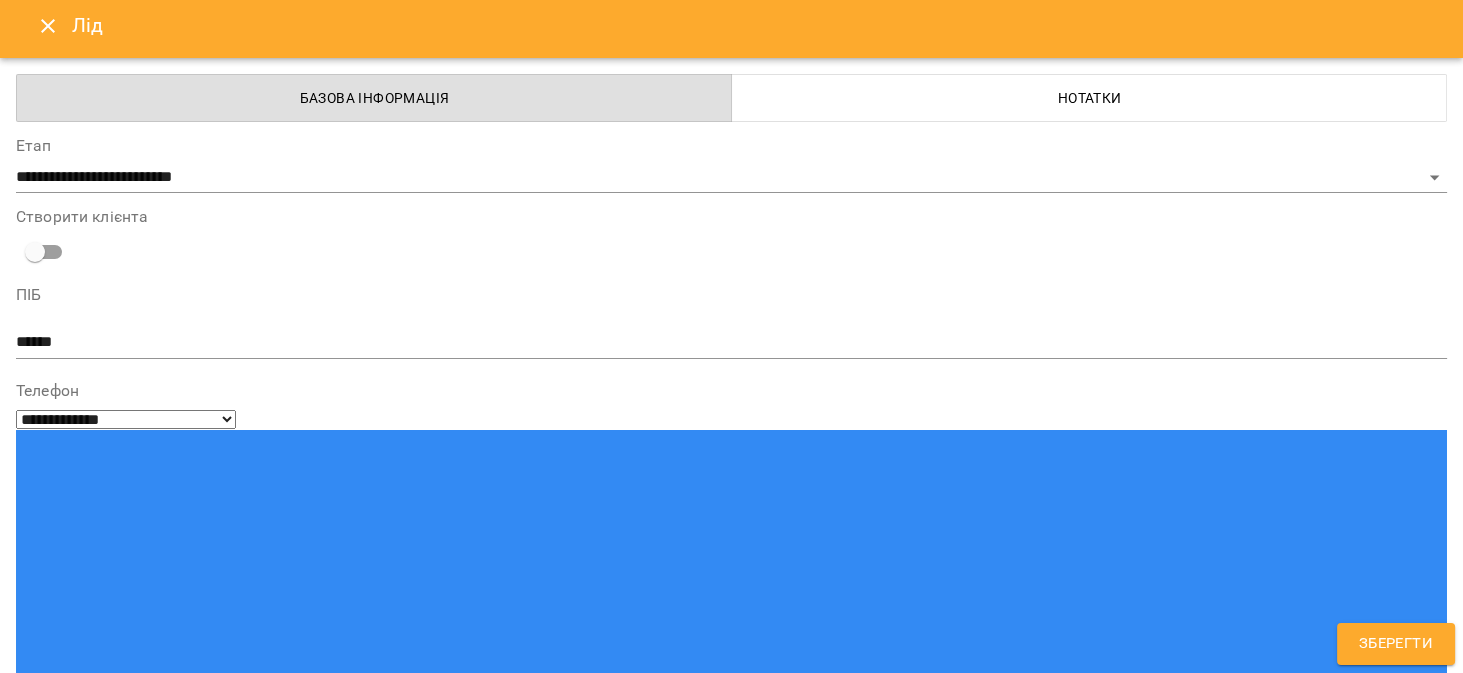 click on "**********" at bounding box center [731, 898] 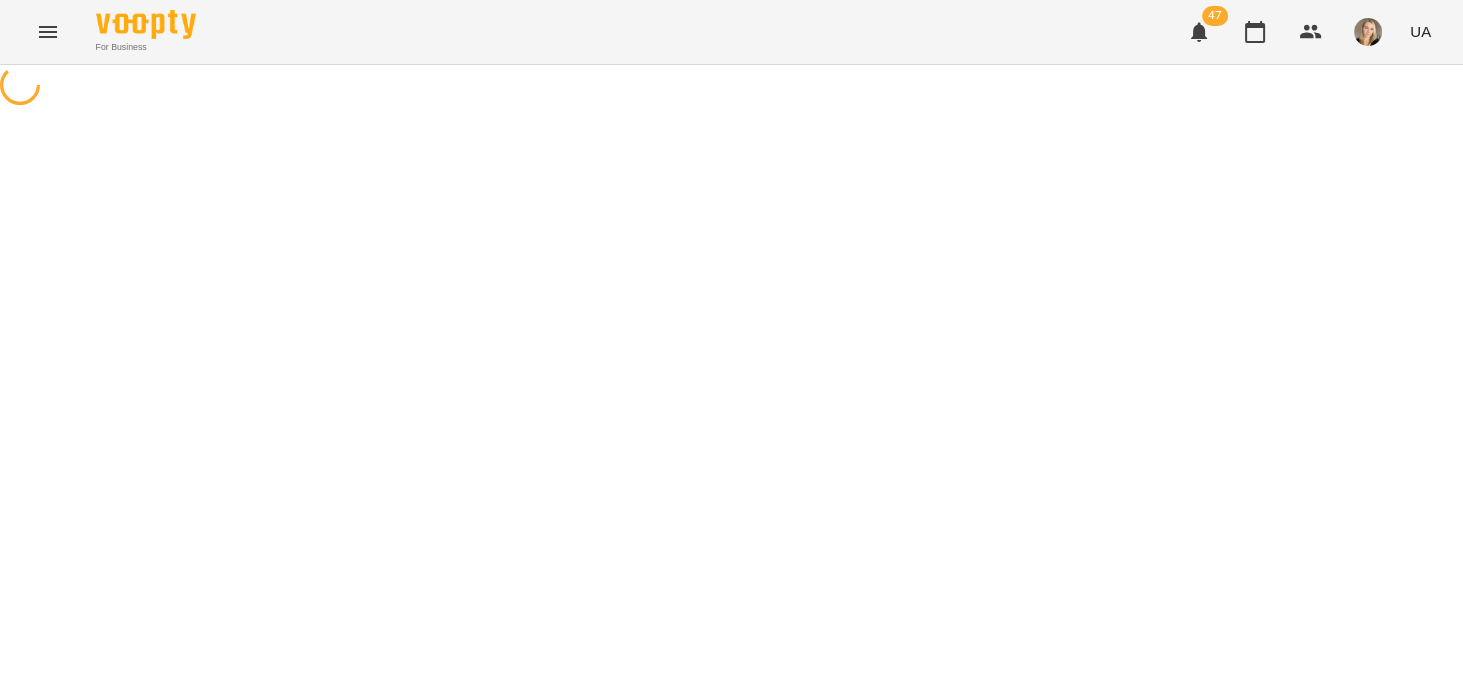 scroll, scrollTop: 0, scrollLeft: 0, axis: both 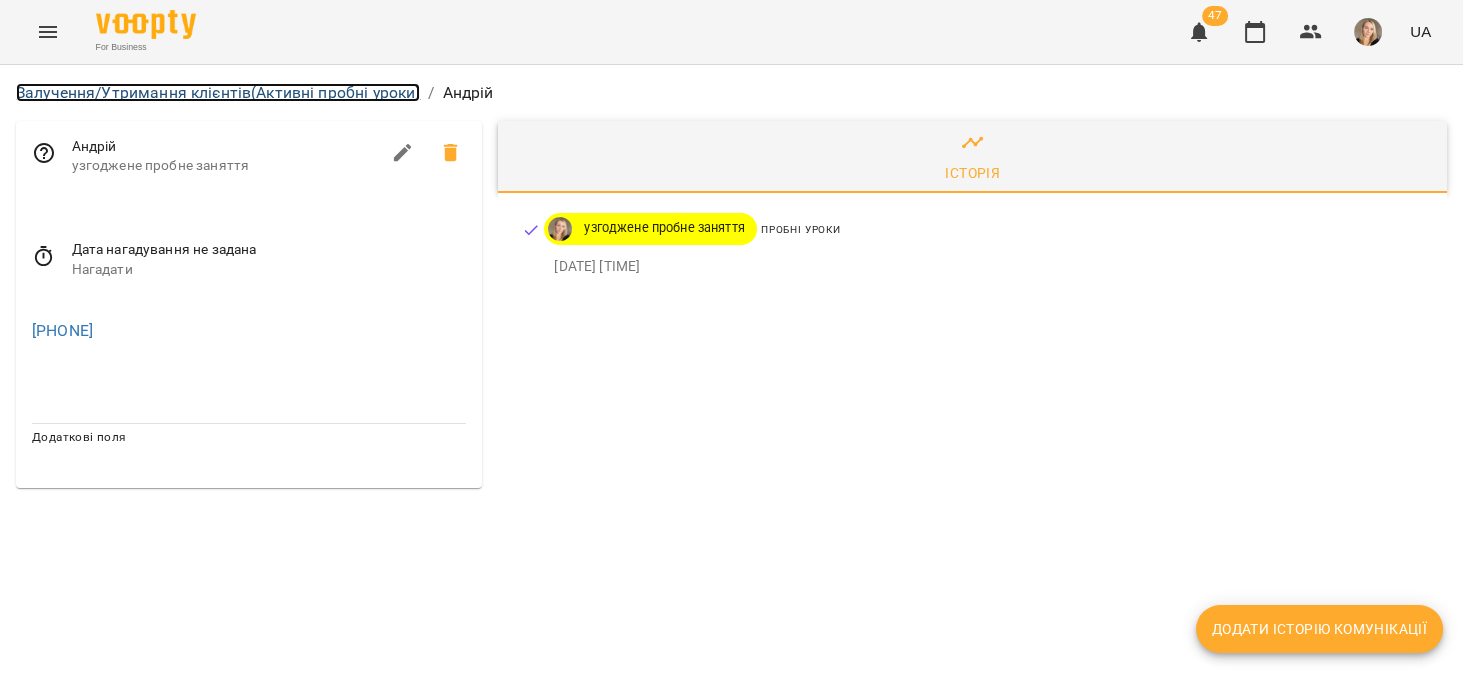 click on "Залучення/Утримання клієнтів (Активні пробні уроки)" at bounding box center [218, 92] 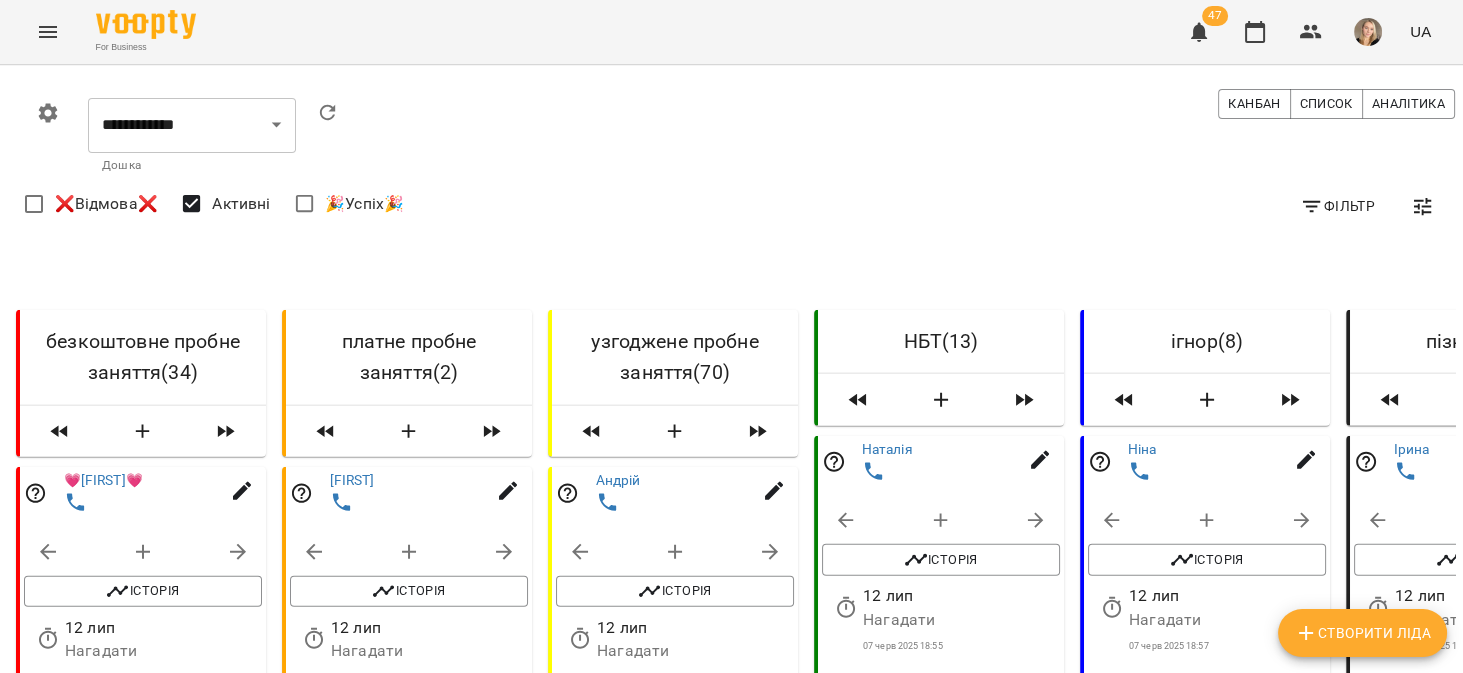 click on "Створити Ліда" at bounding box center (1362, 633) 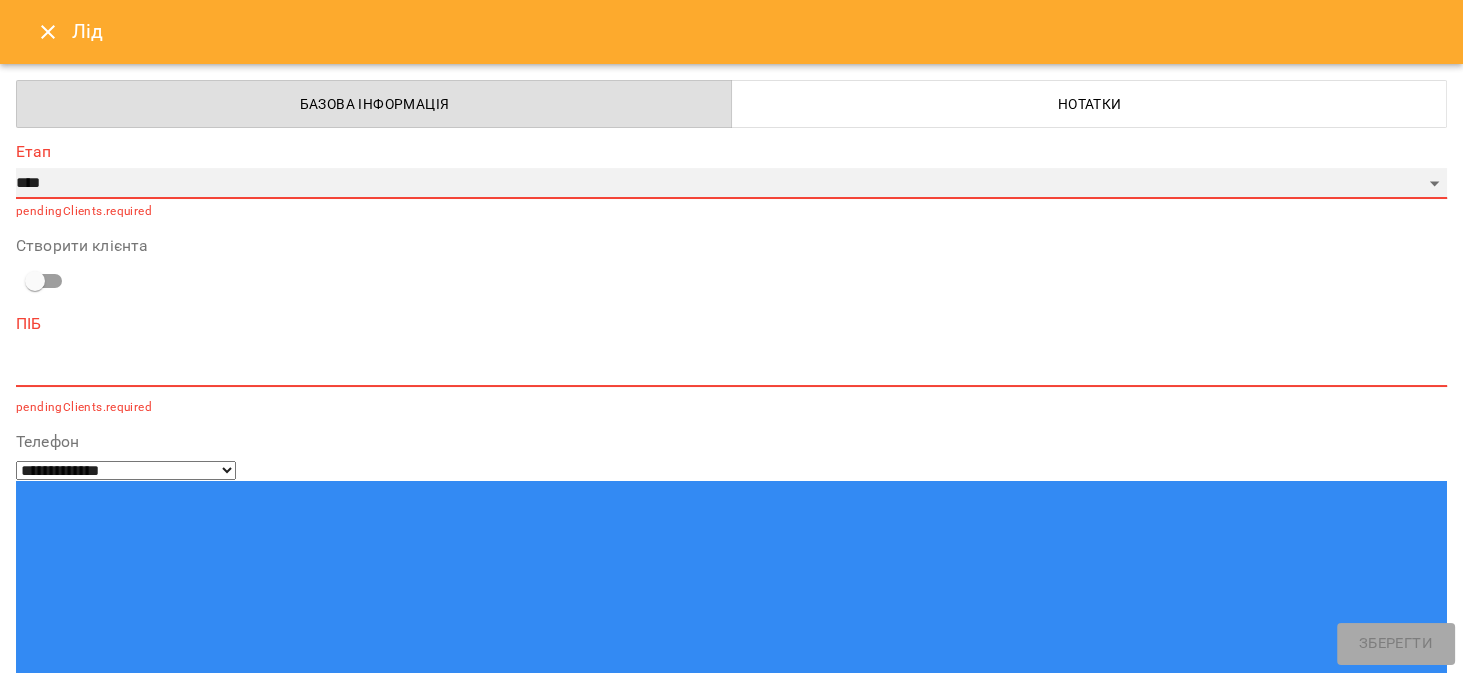 drag, startPoint x: 286, startPoint y: 184, endPoint x: 284, endPoint y: 194, distance: 10.198039 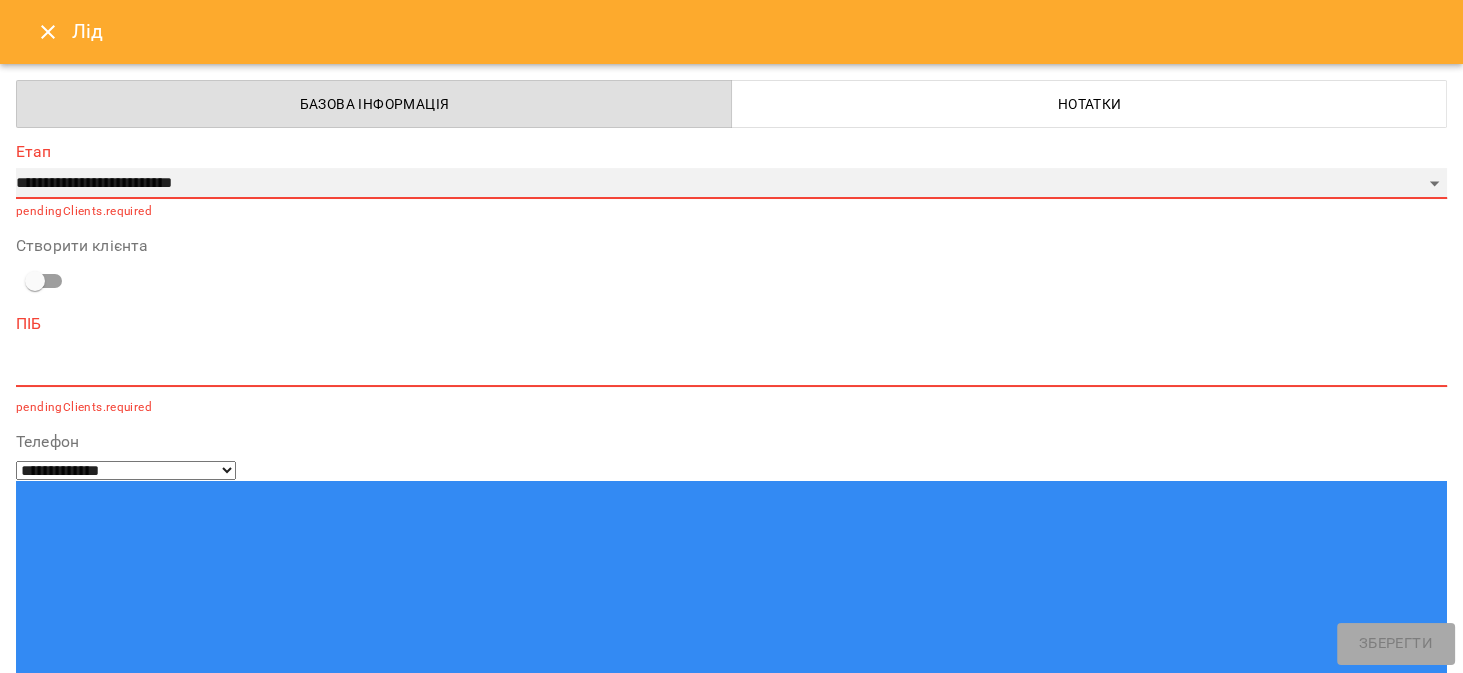 click on "**********" at bounding box center (731, 184) 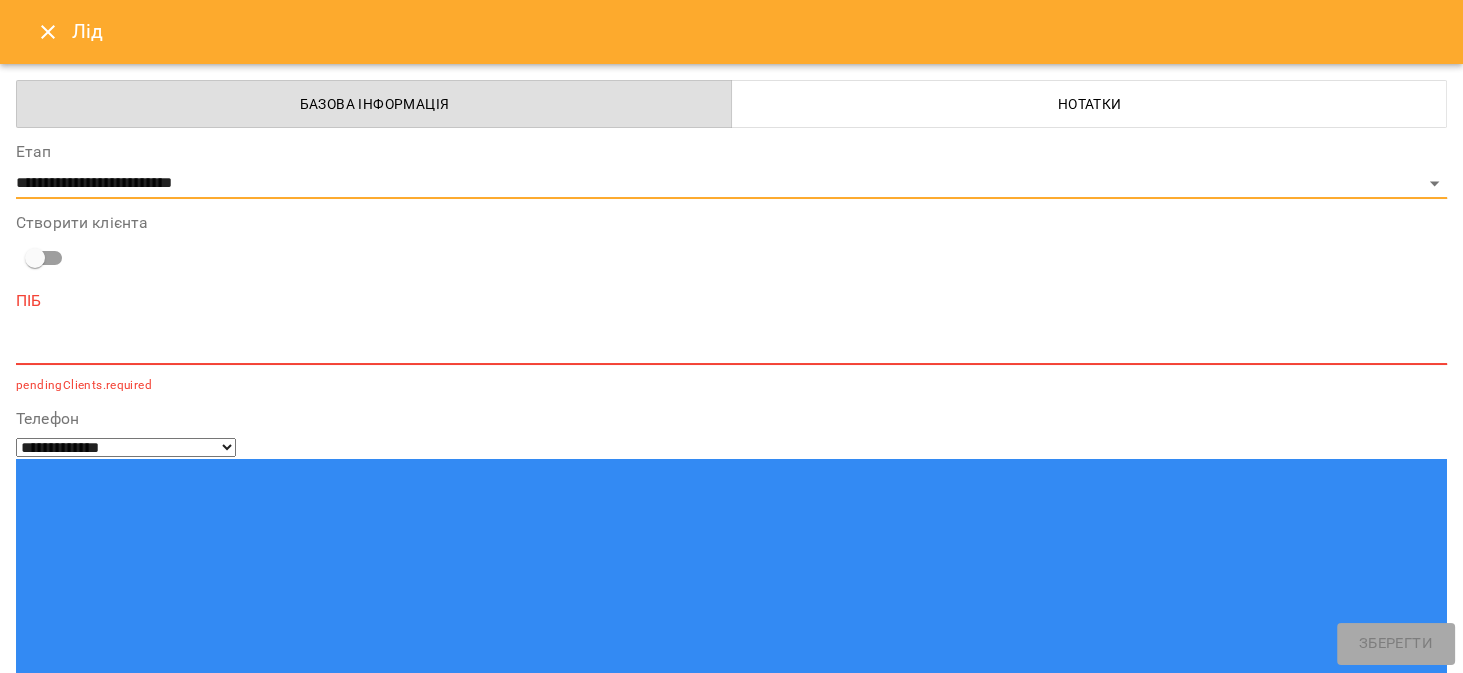 click at bounding box center (731, 348) 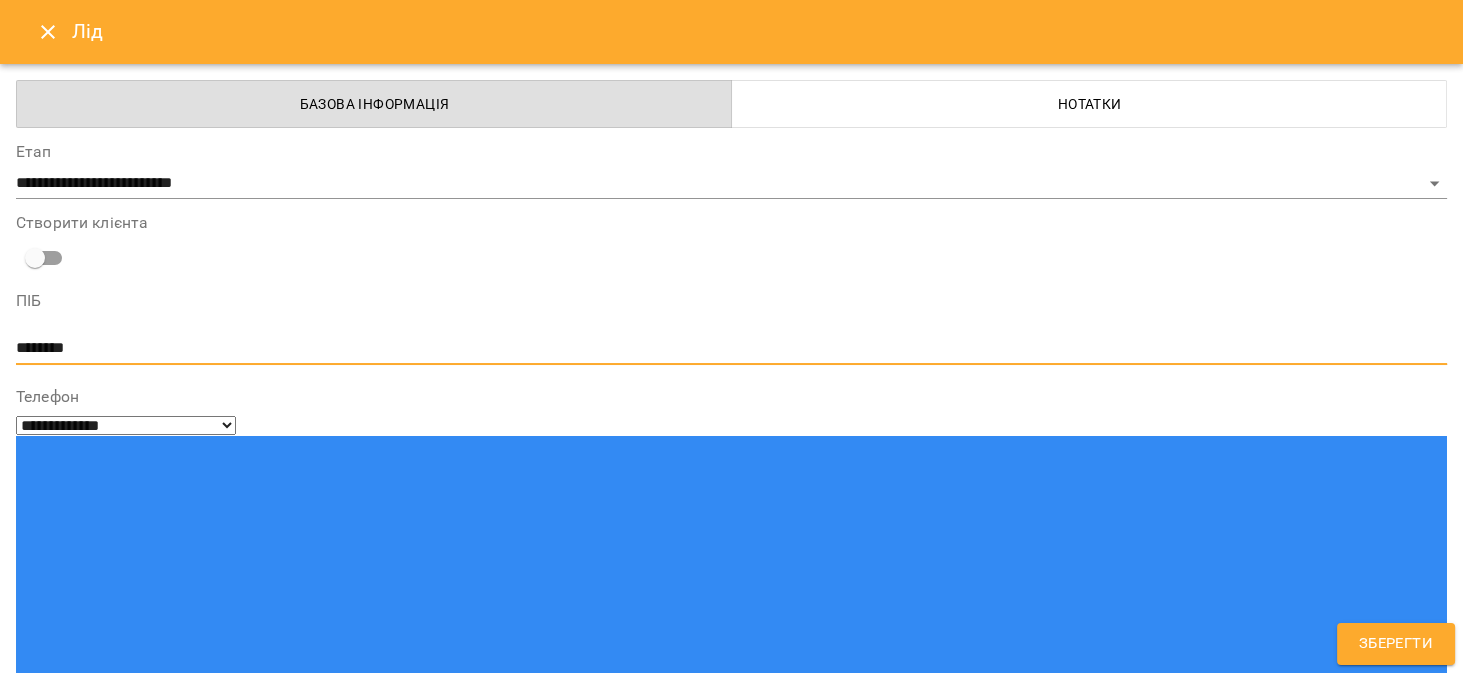 type on "********" 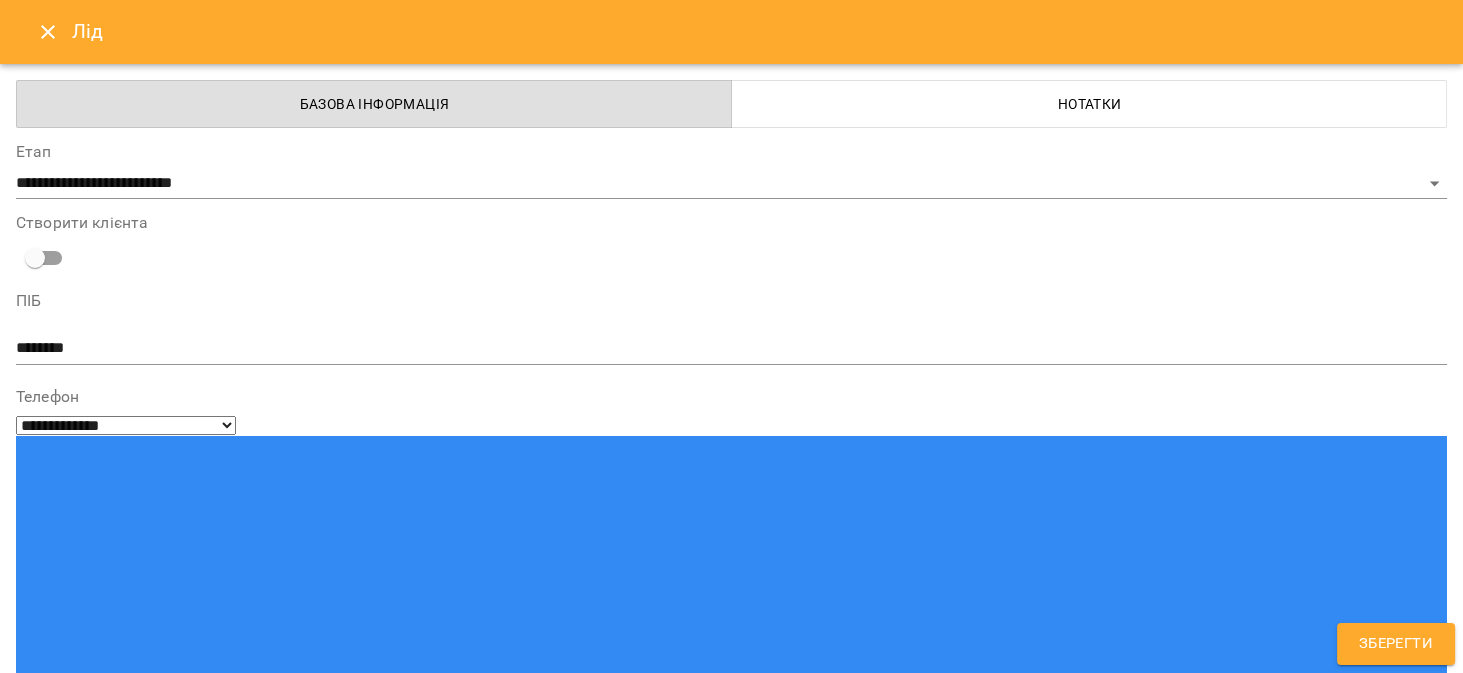 paste on "**********" 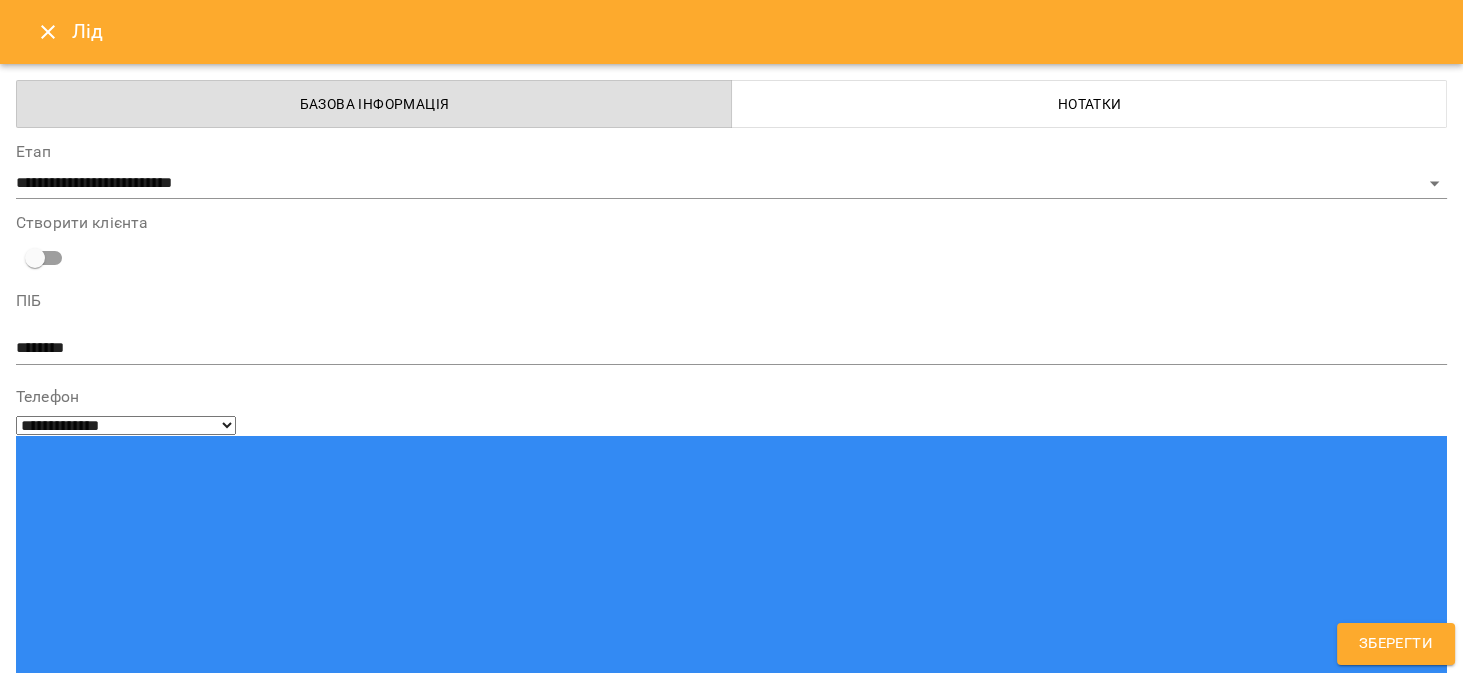type on "**********" 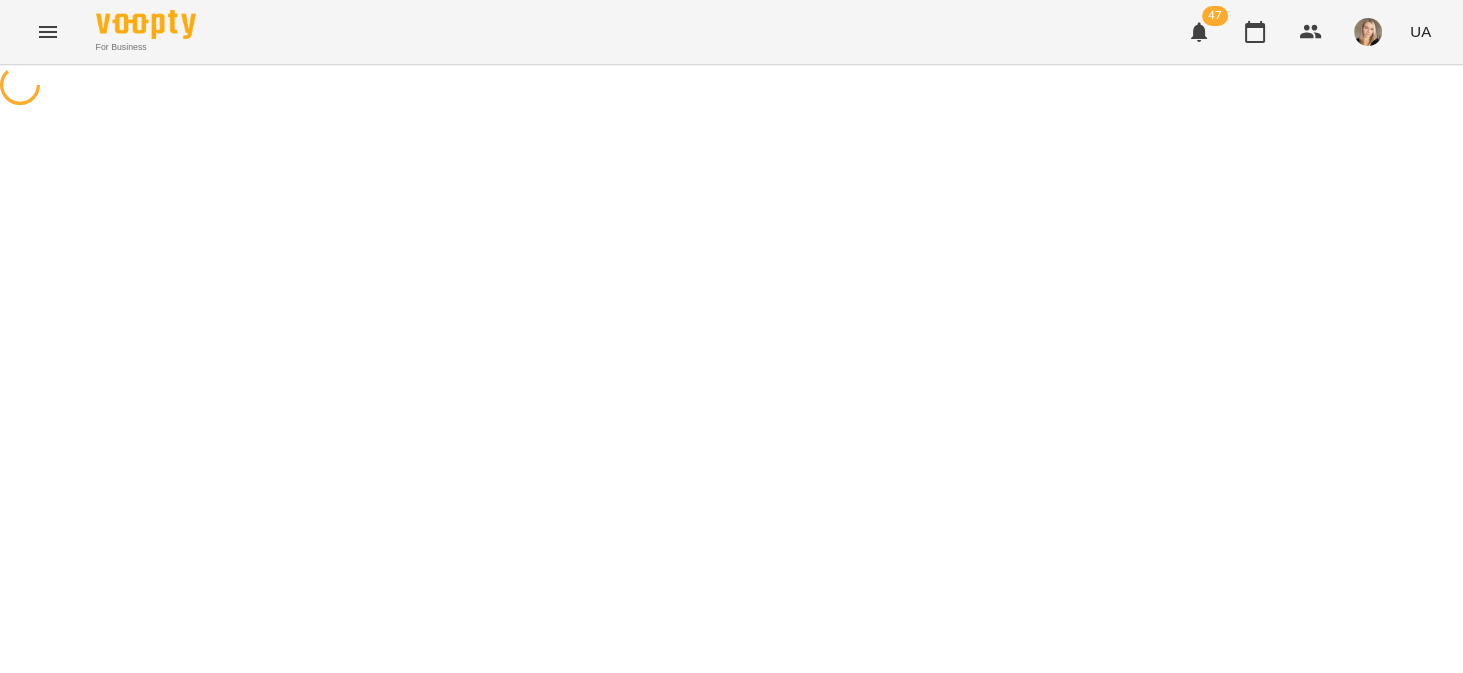 scroll, scrollTop: 0, scrollLeft: 0, axis: both 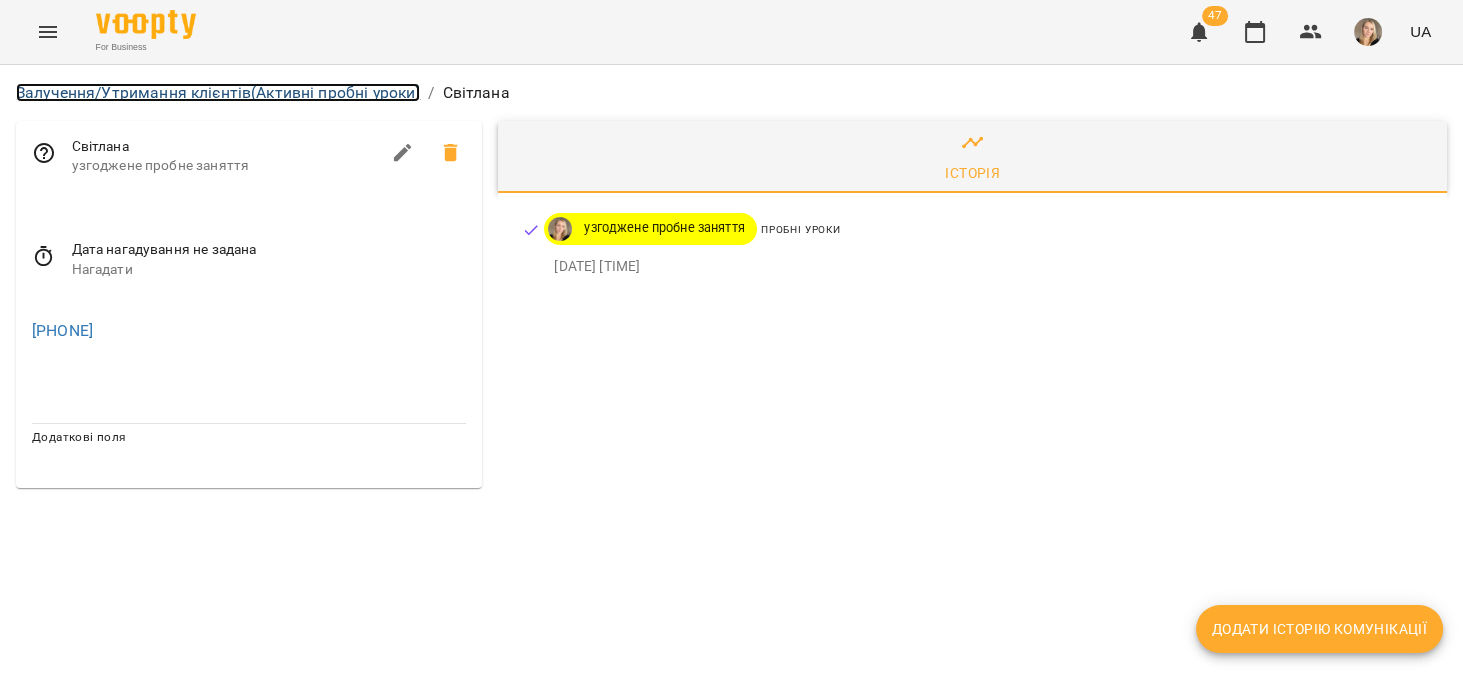 click on "Залучення/Утримання клієнтів (Активні пробні уроки)" at bounding box center (218, 92) 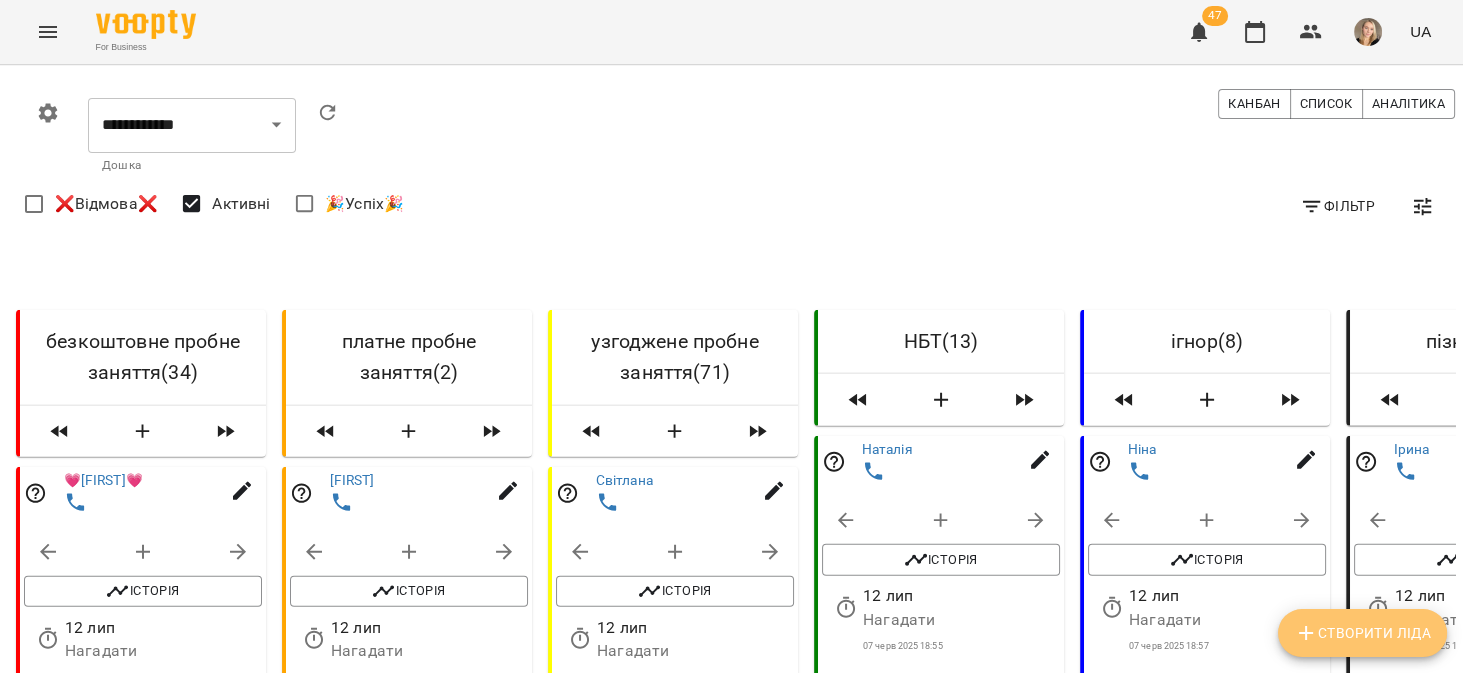 click on "Створити Ліда" at bounding box center (1362, 633) 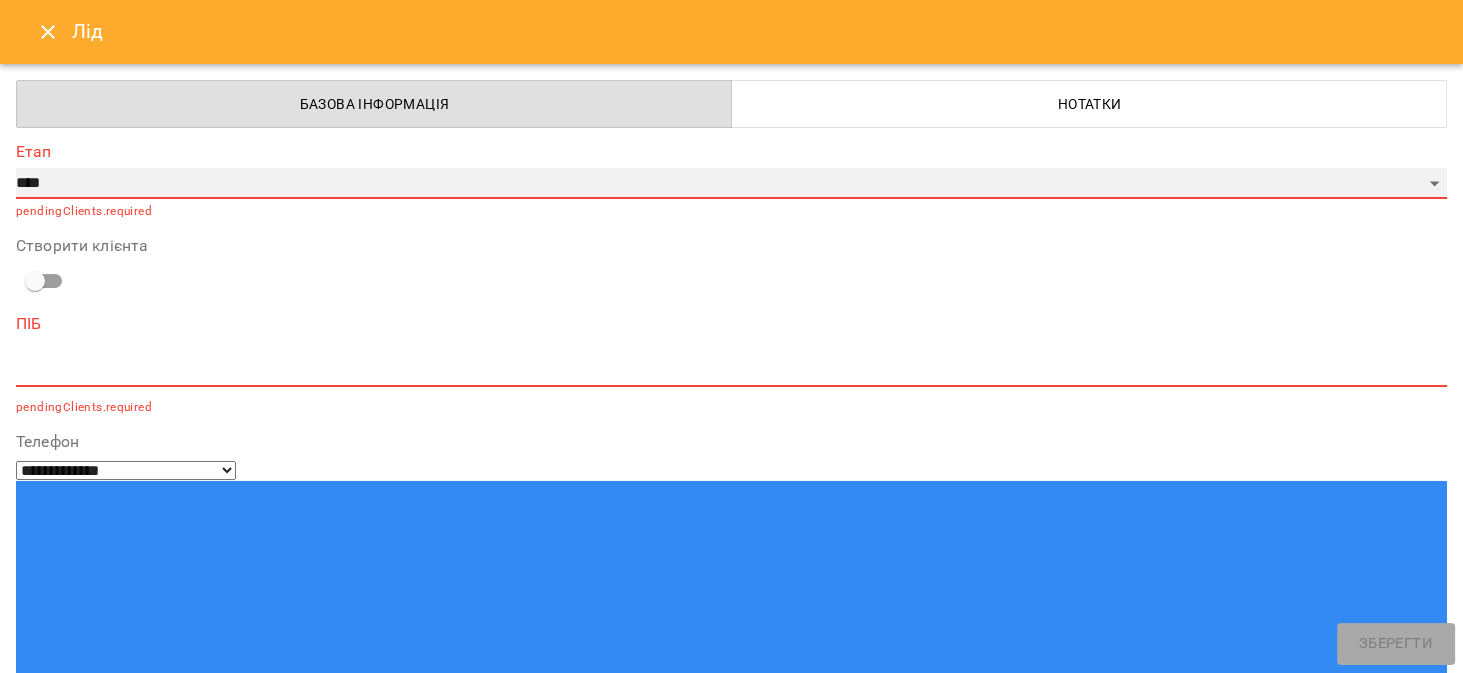 click on "**********" at bounding box center (731, 184) 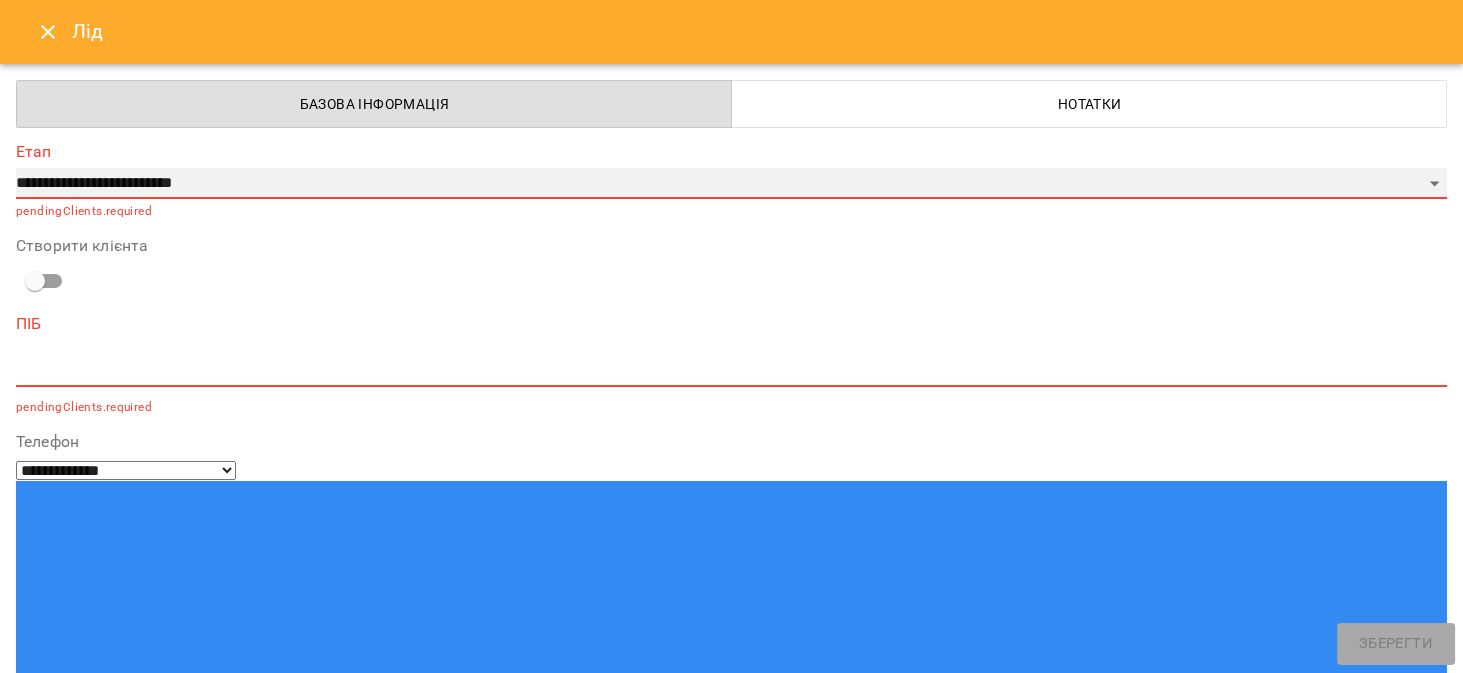 click on "**********" at bounding box center (731, 184) 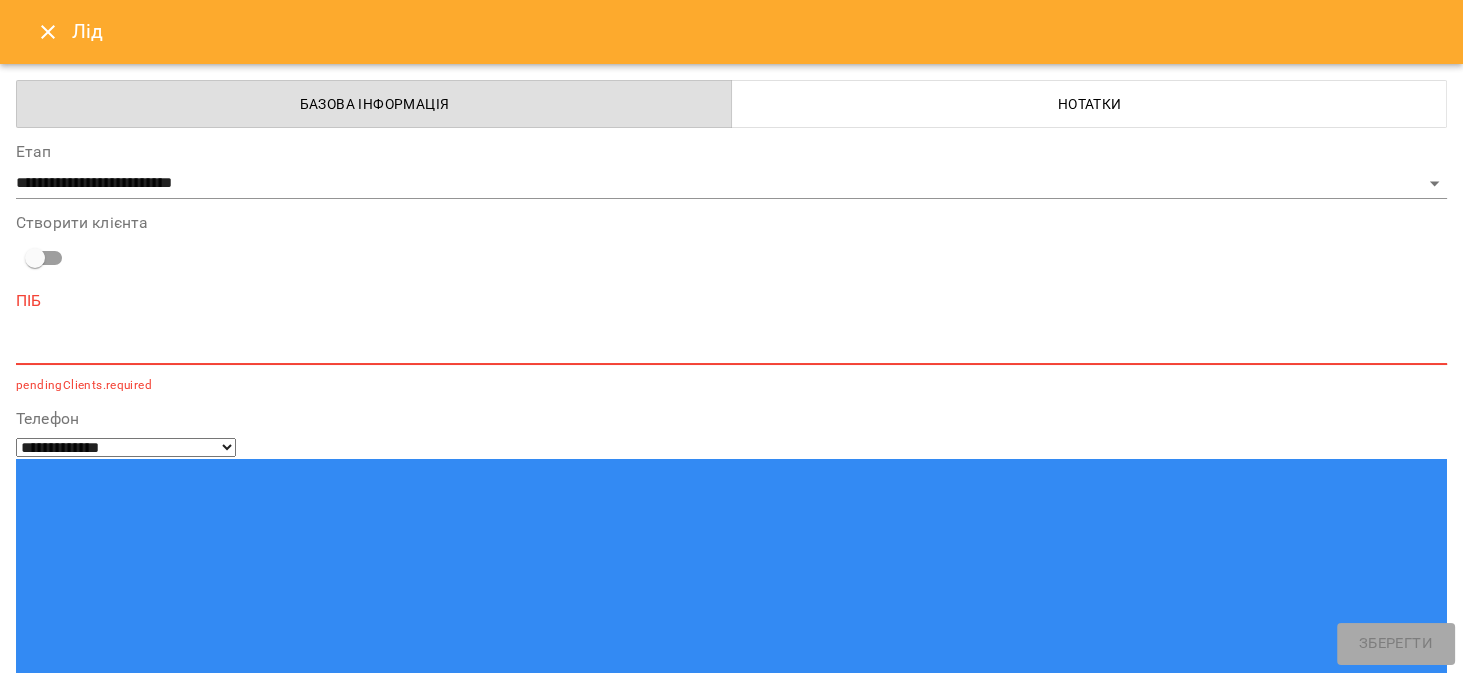 click at bounding box center (731, 348) 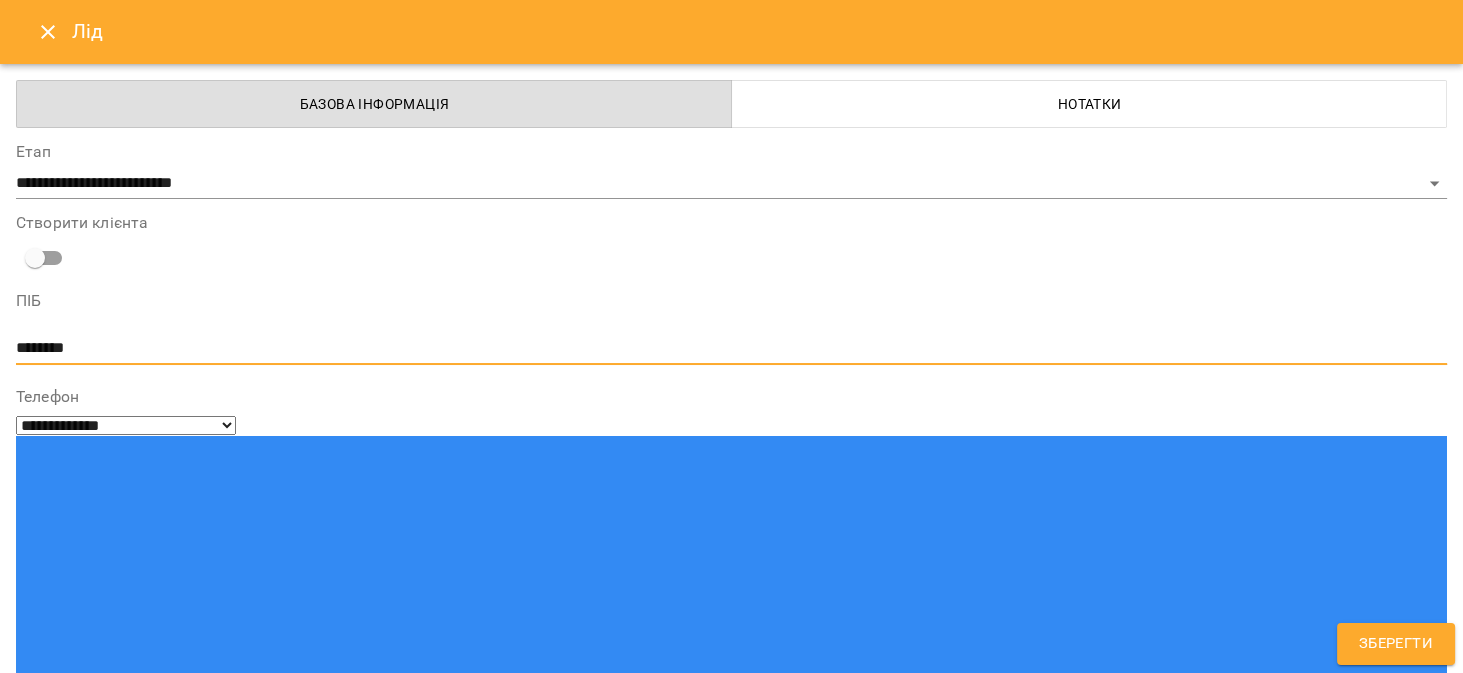 type on "********" 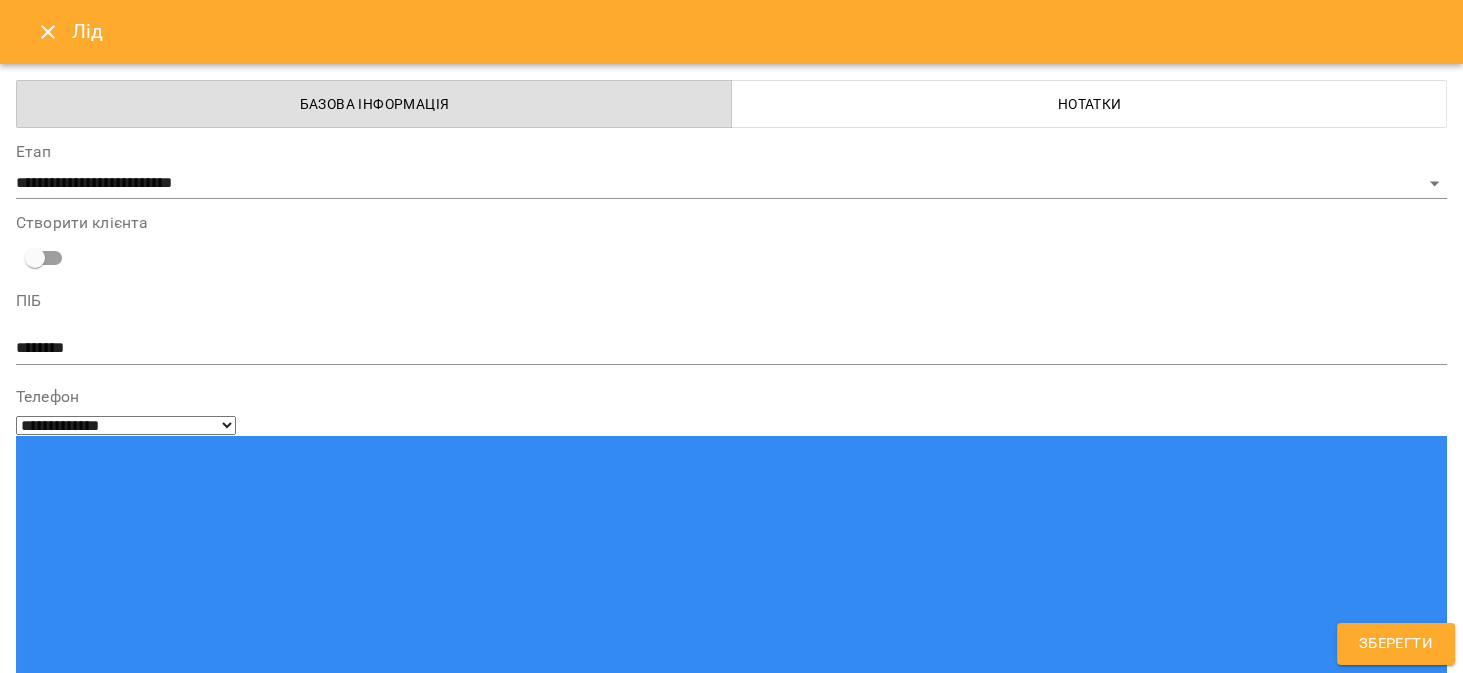 paste on "**********" 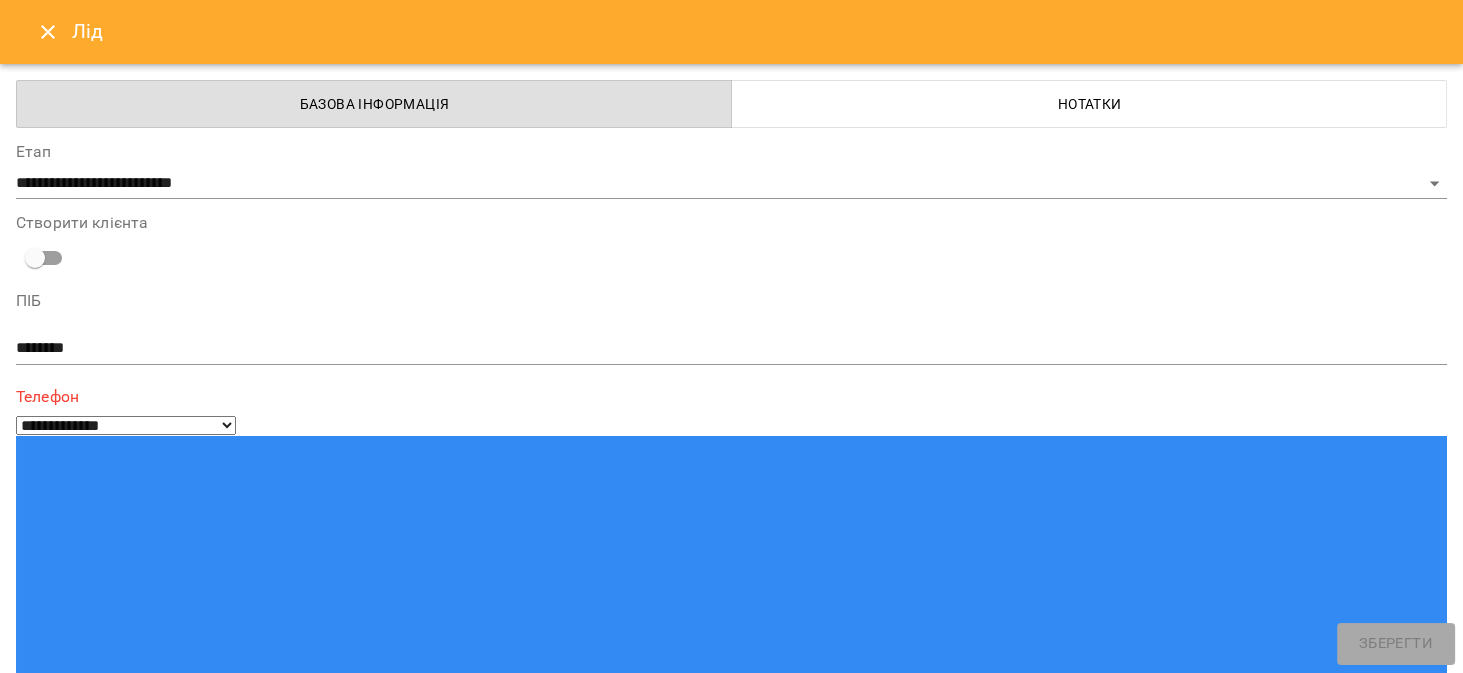 click on "**********" at bounding box center (99, 1405) 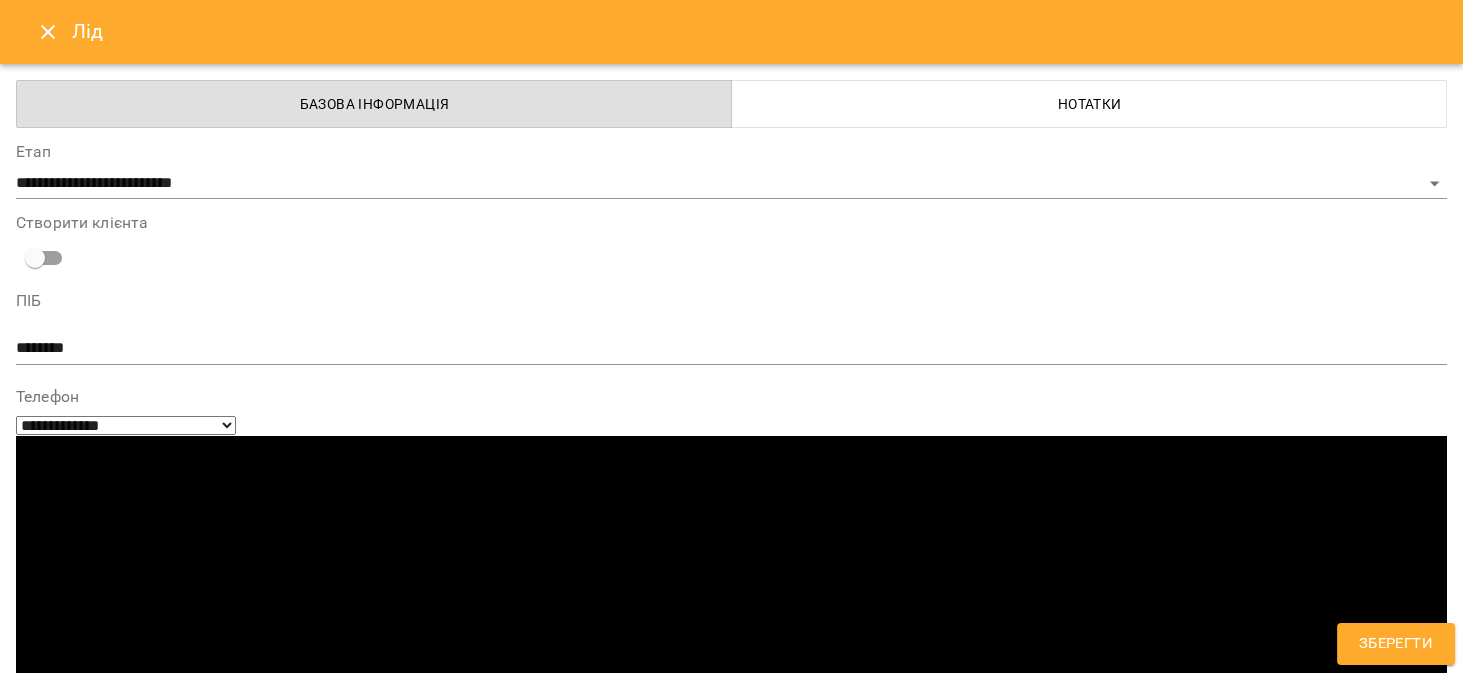 type on "**********" 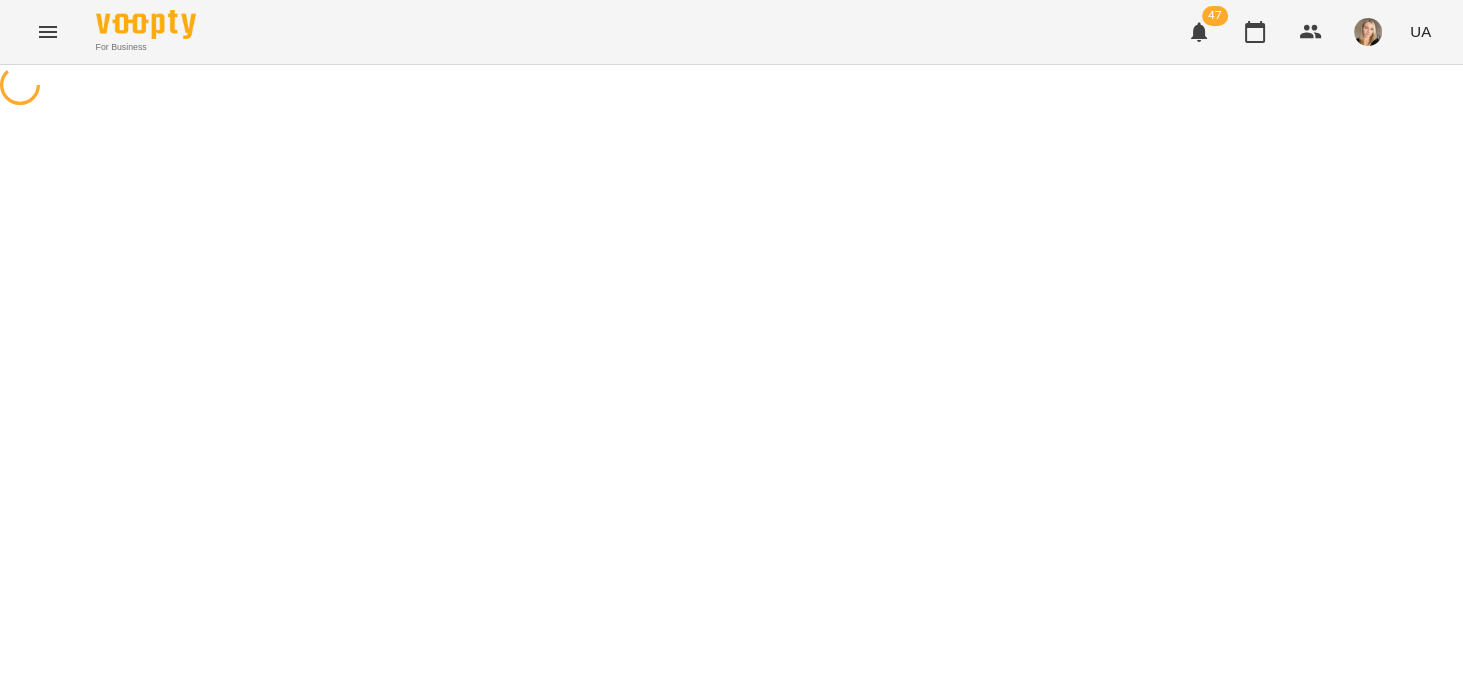 scroll, scrollTop: 0, scrollLeft: 0, axis: both 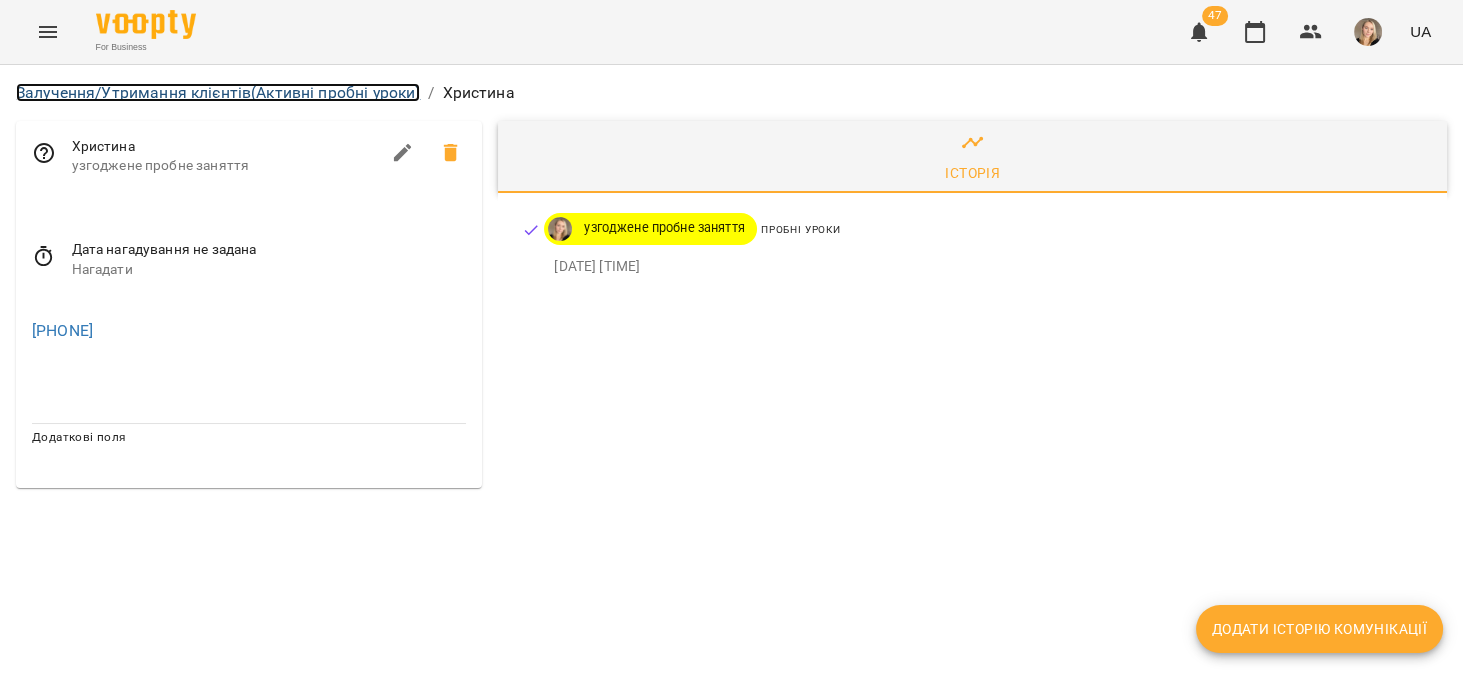 click on "Залучення/Утримання клієнтів (Активні пробні уроки)" at bounding box center (218, 92) 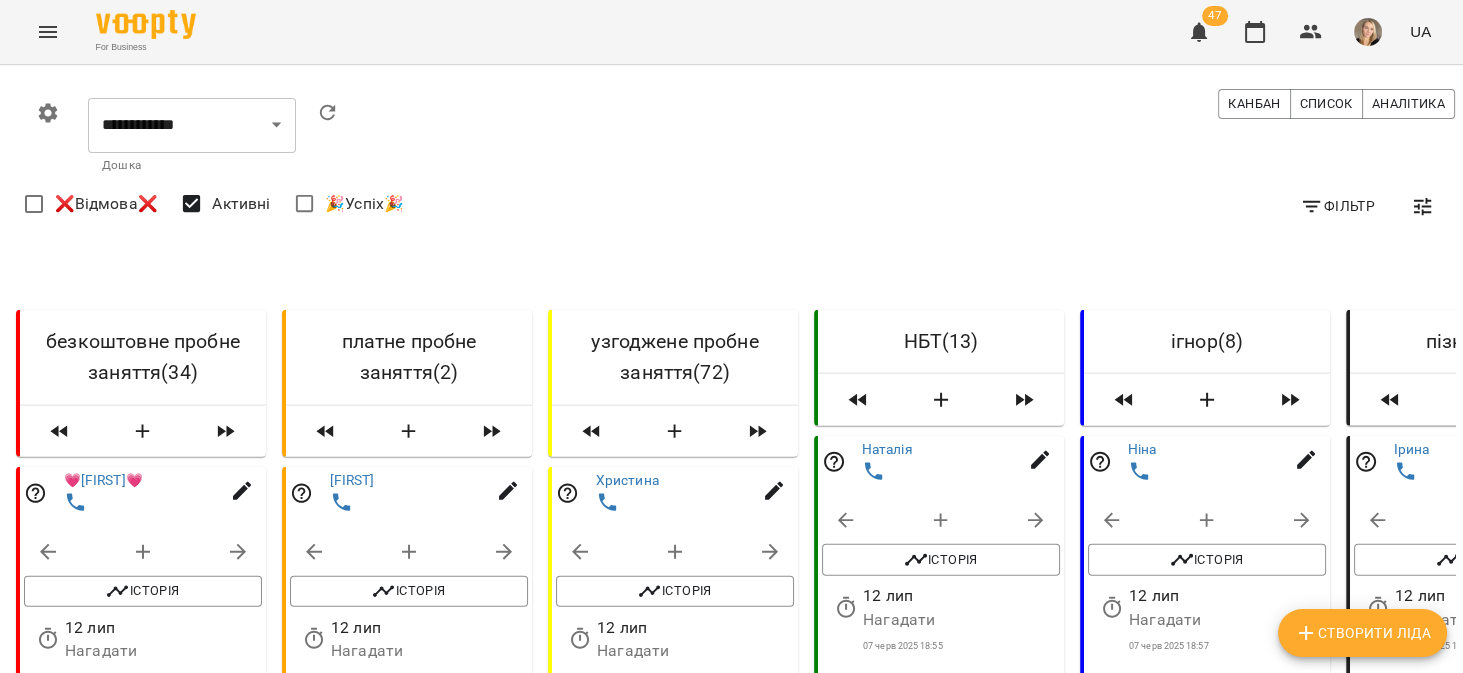 click on "Створити Ліда" at bounding box center (1362, 633) 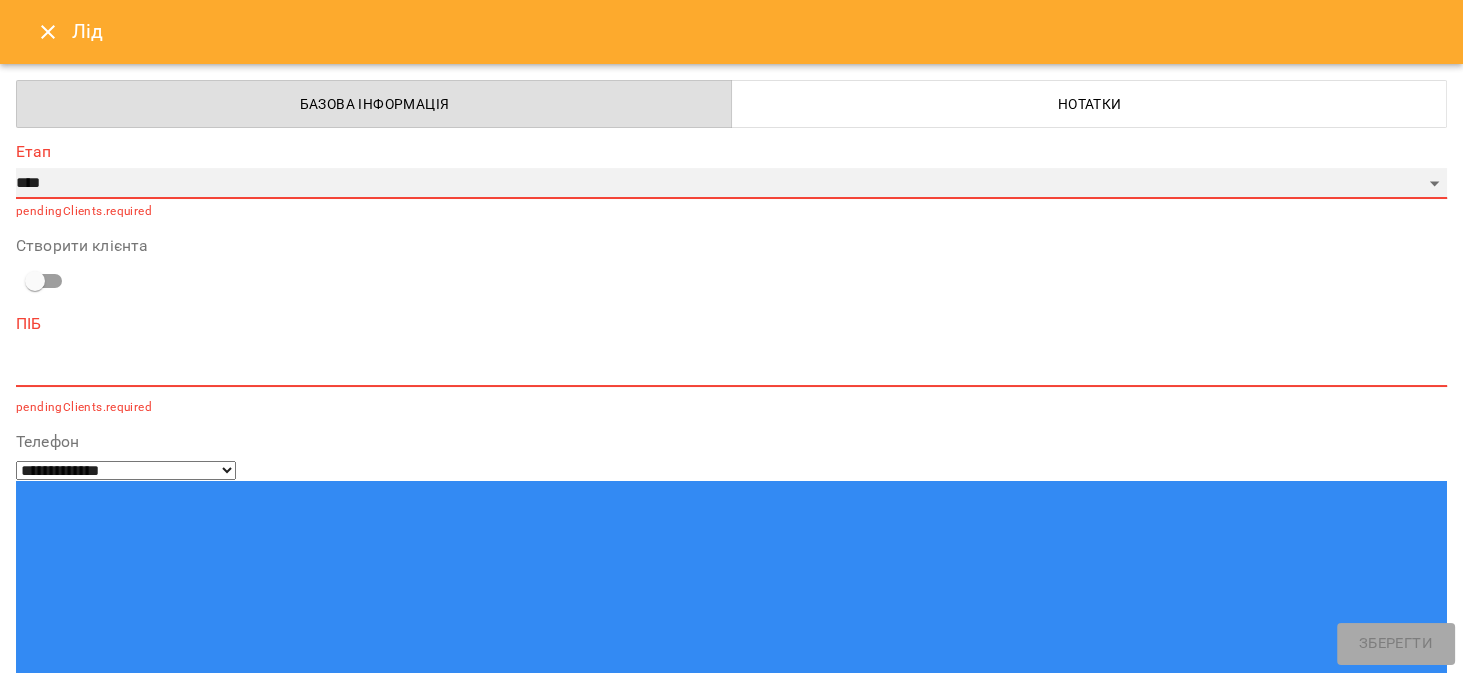 click on "**********" at bounding box center (731, 184) 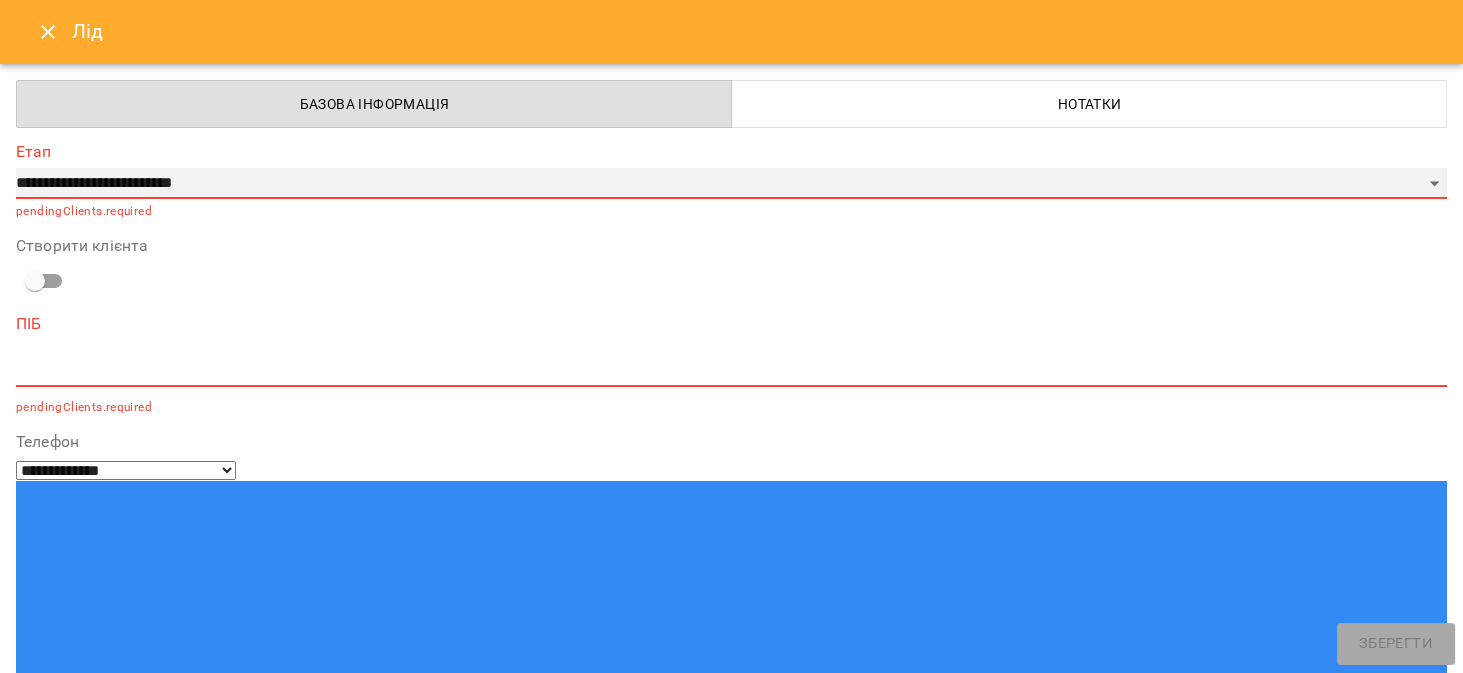 click on "**********" at bounding box center (731, 184) 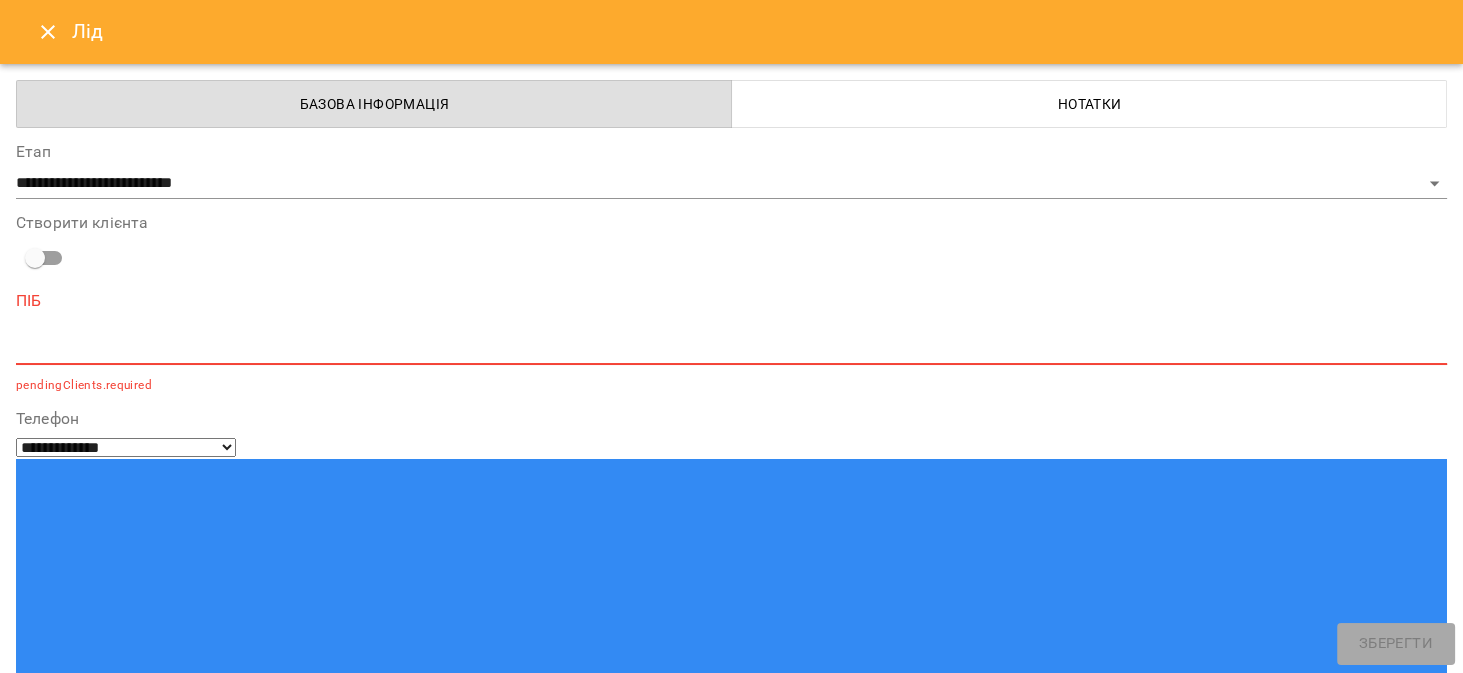 click at bounding box center [731, 348] 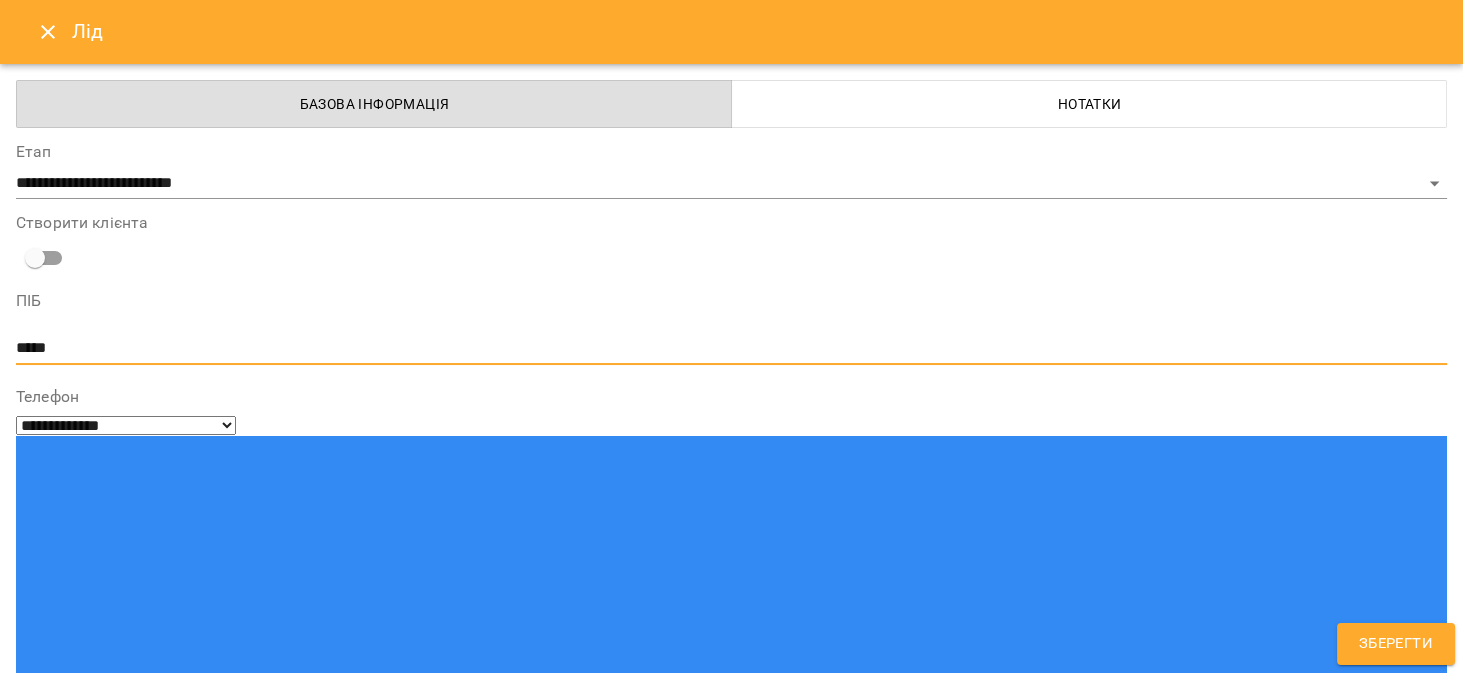 type on "*****" 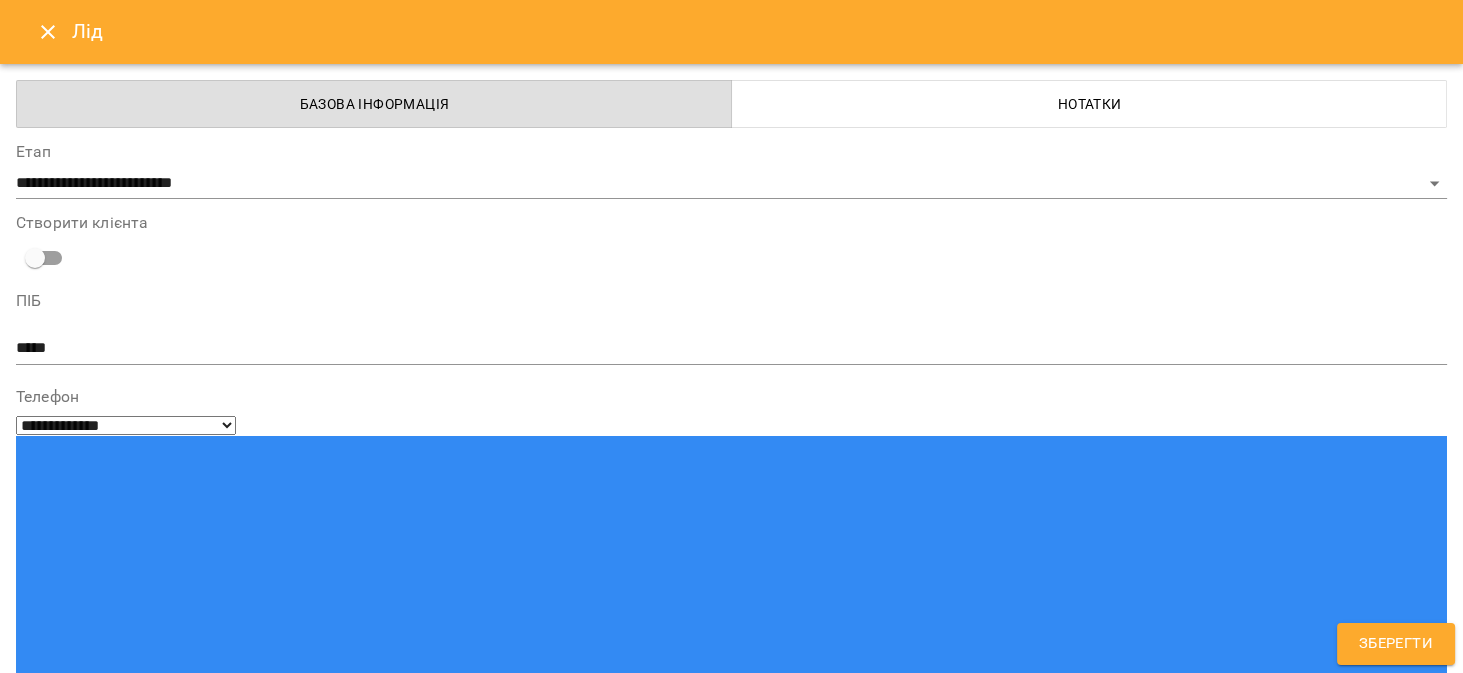 click at bounding box center (99, 1405) 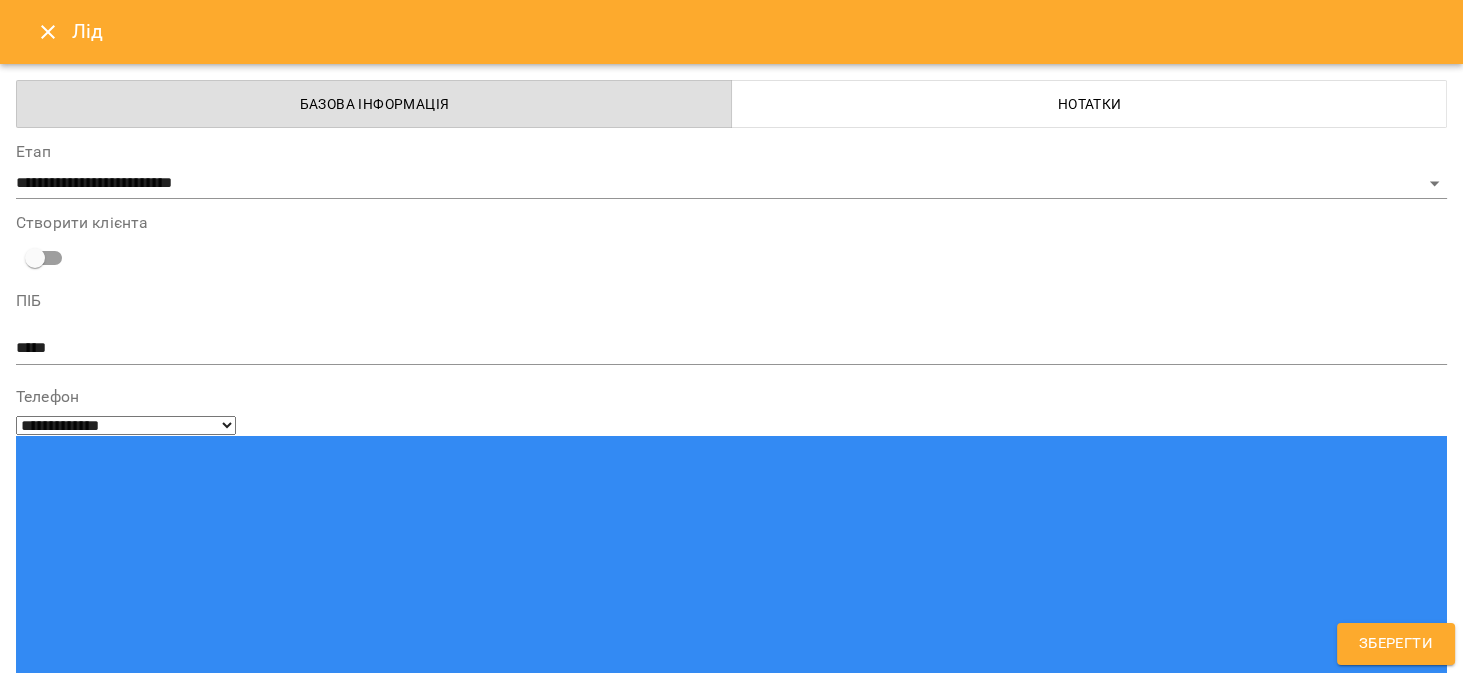 type on "**********" 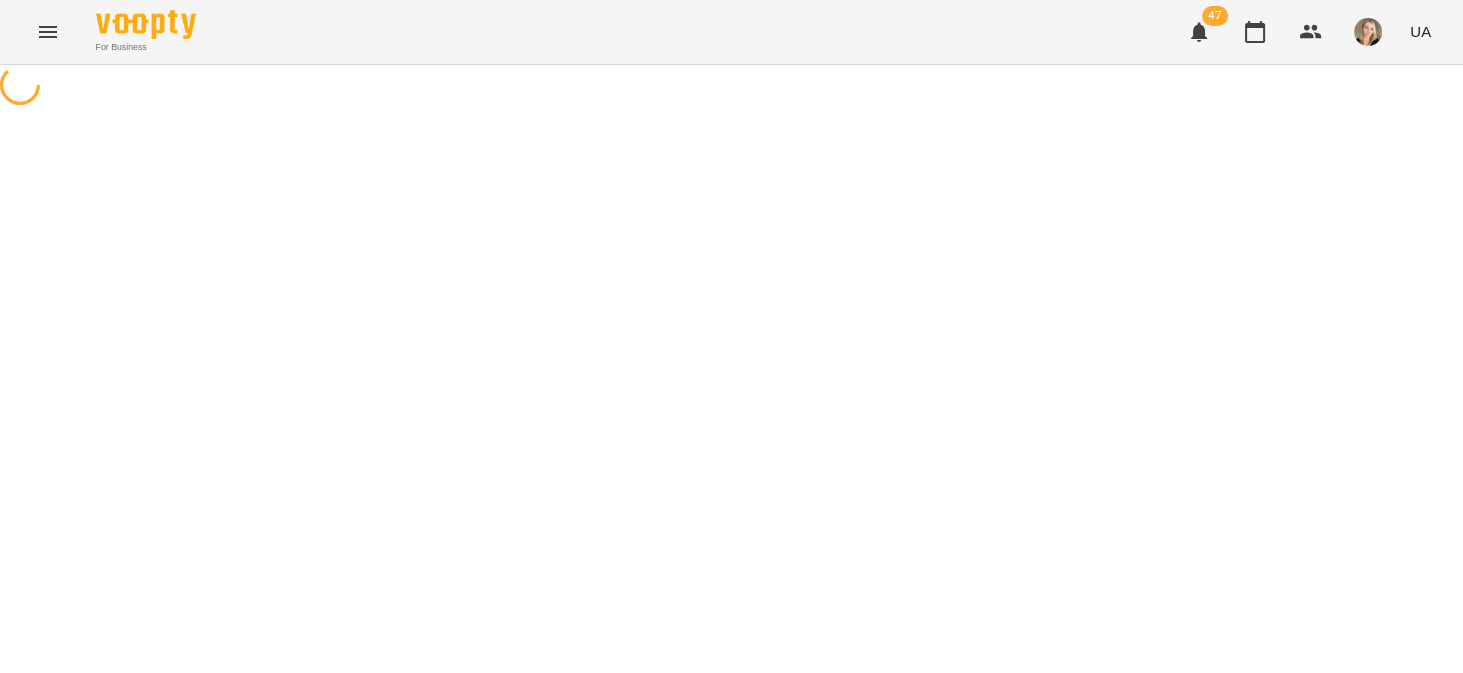 scroll, scrollTop: 0, scrollLeft: 0, axis: both 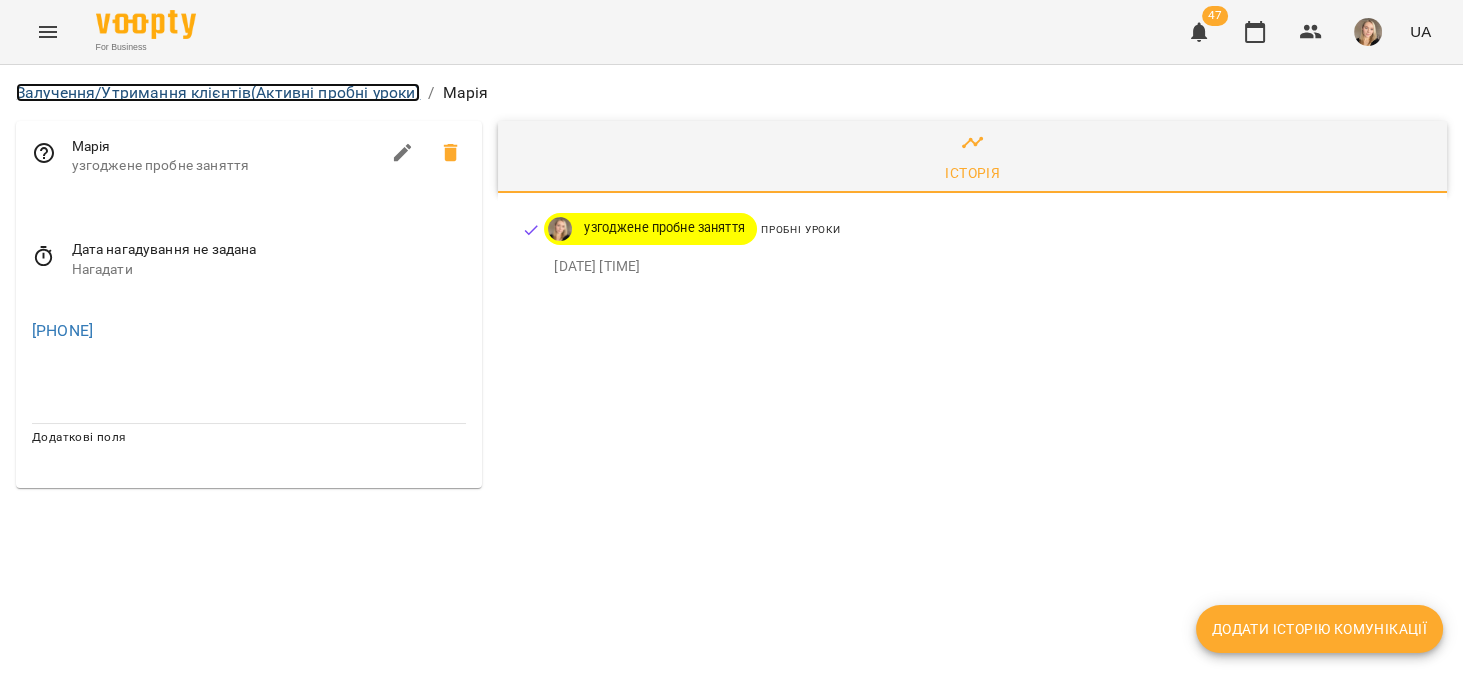 click on "Залучення/Утримання клієнтів (Активні пробні уроки)" at bounding box center (218, 92) 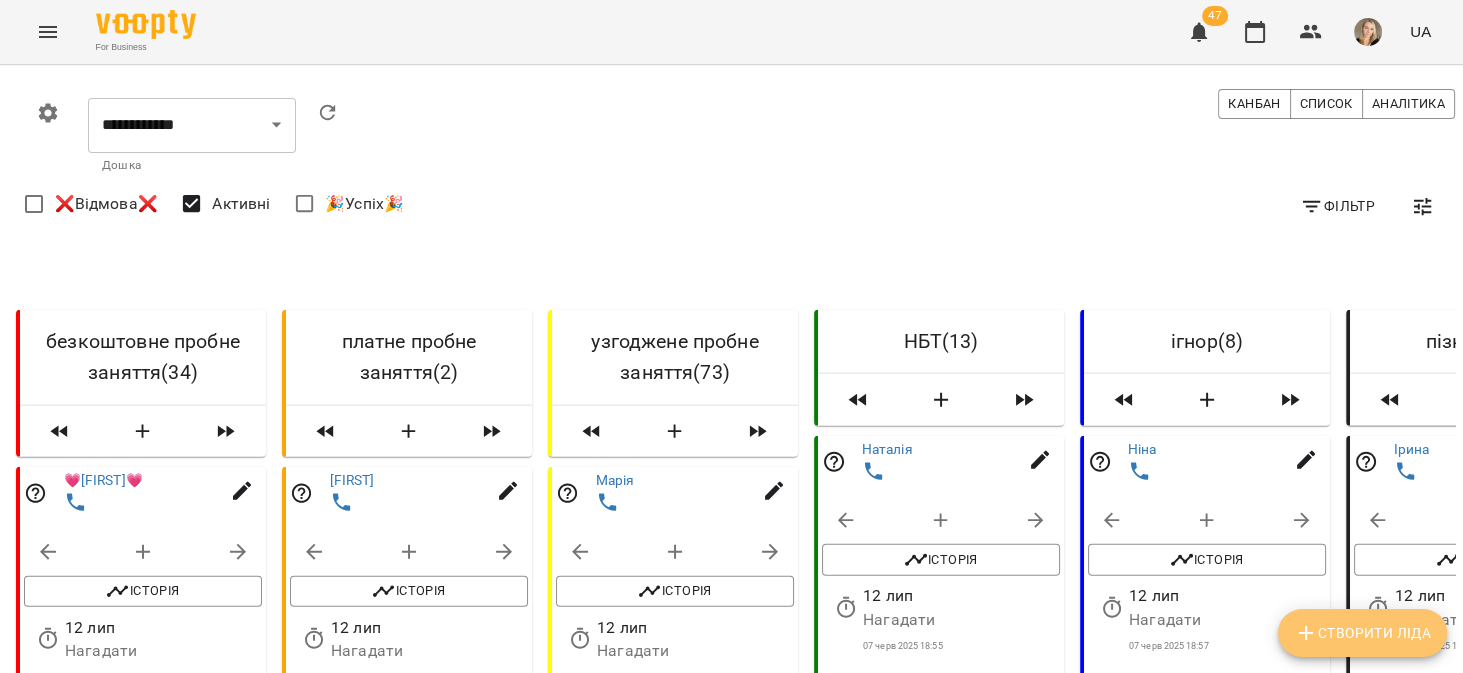 click on "Створити Ліда" at bounding box center (1362, 633) 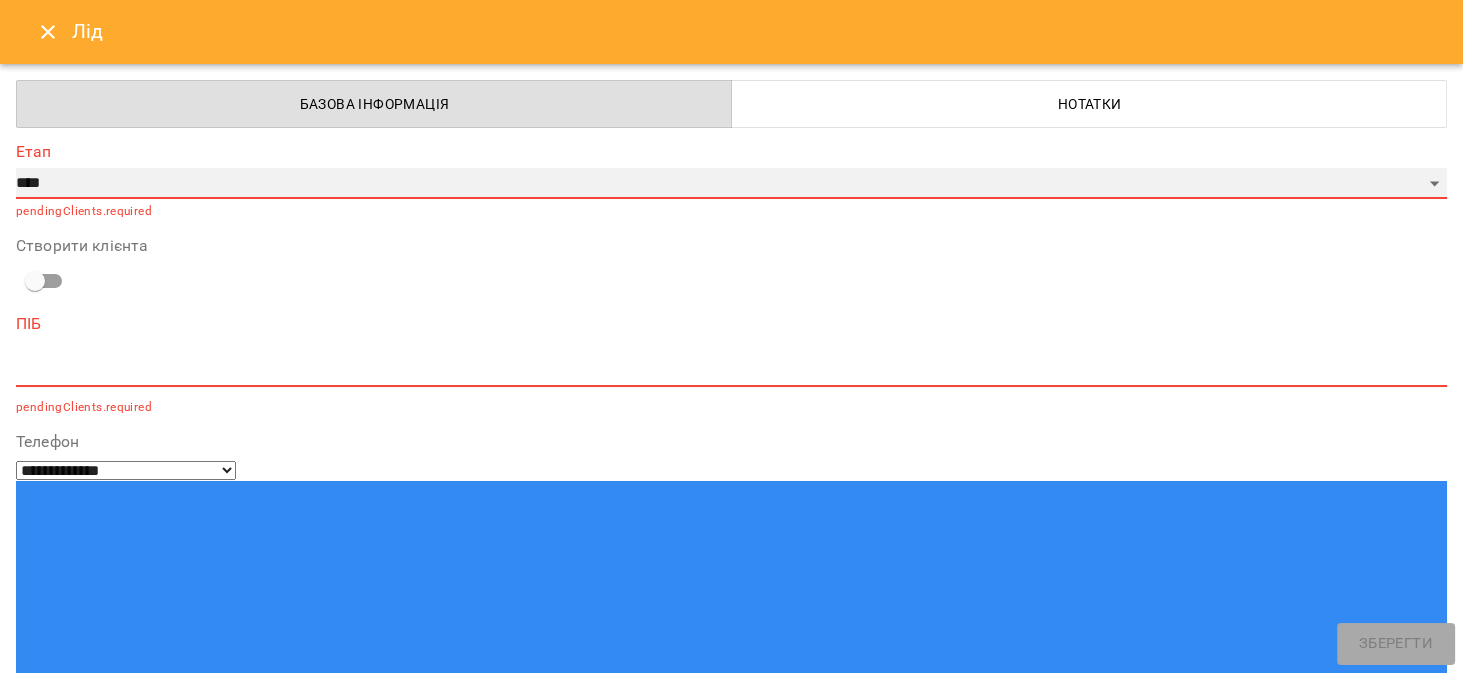 click on "**********" at bounding box center (731, 184) 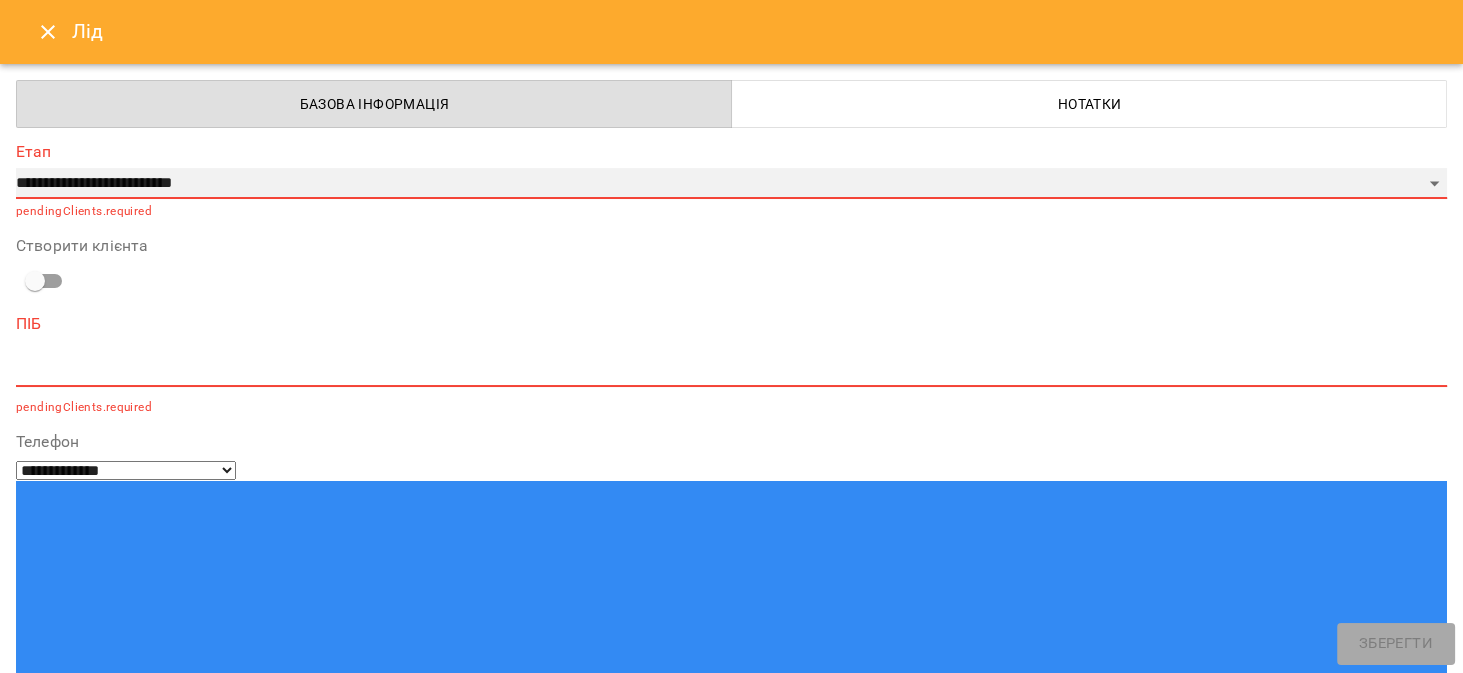 click on "**********" at bounding box center (731, 184) 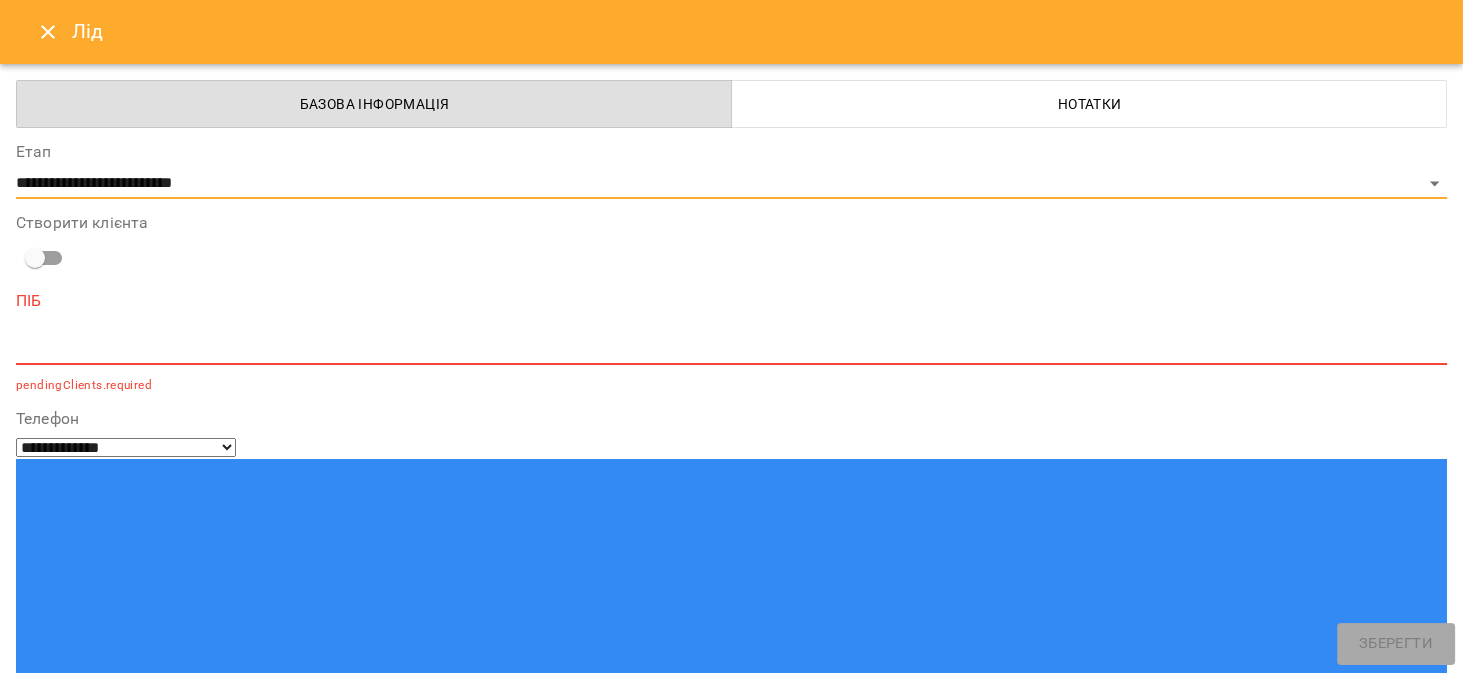 click at bounding box center [731, 348] 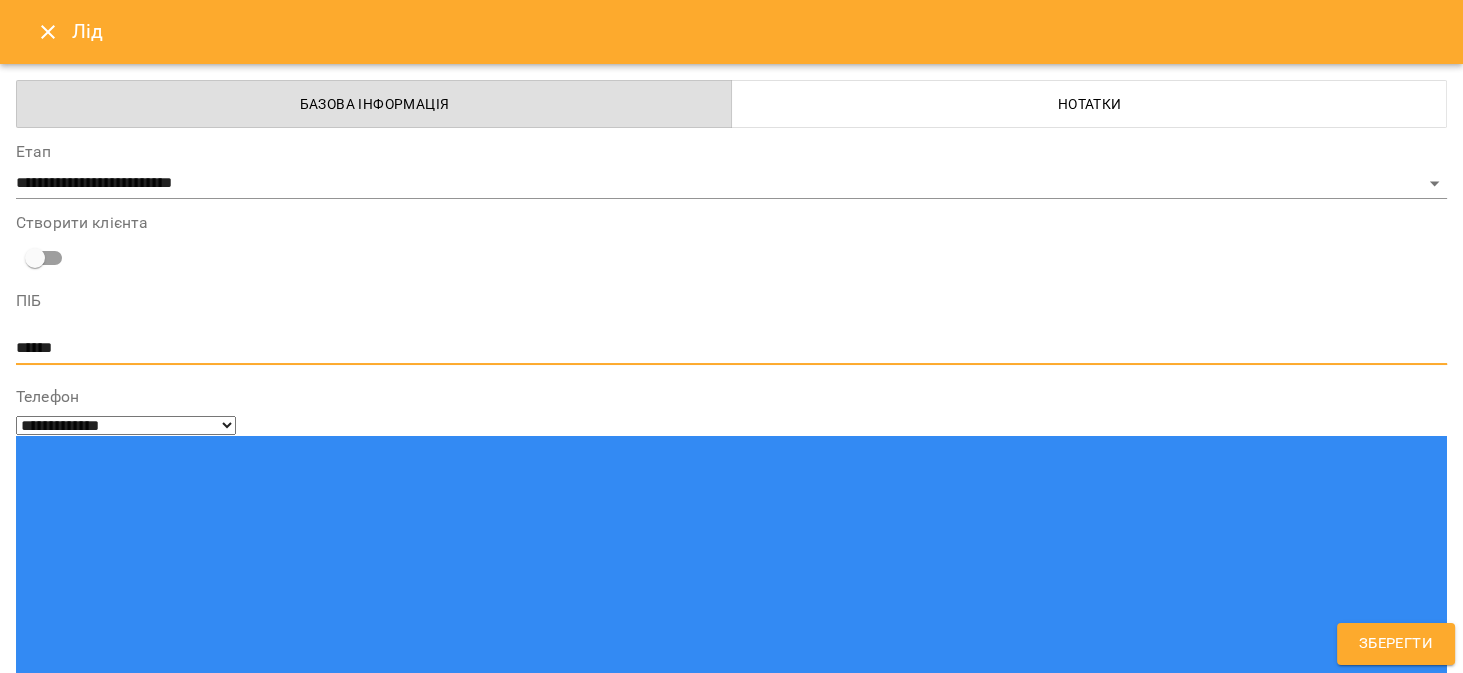 type on "******" 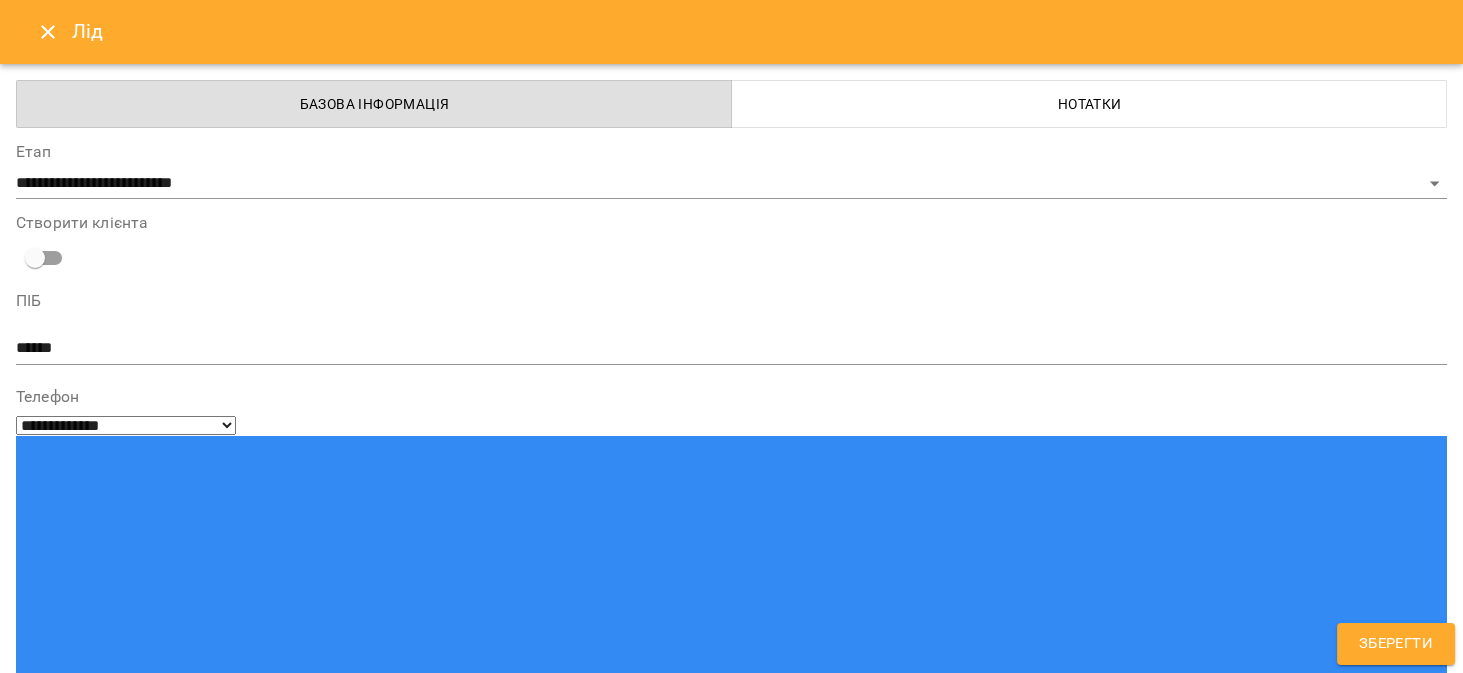 paste on "**********" 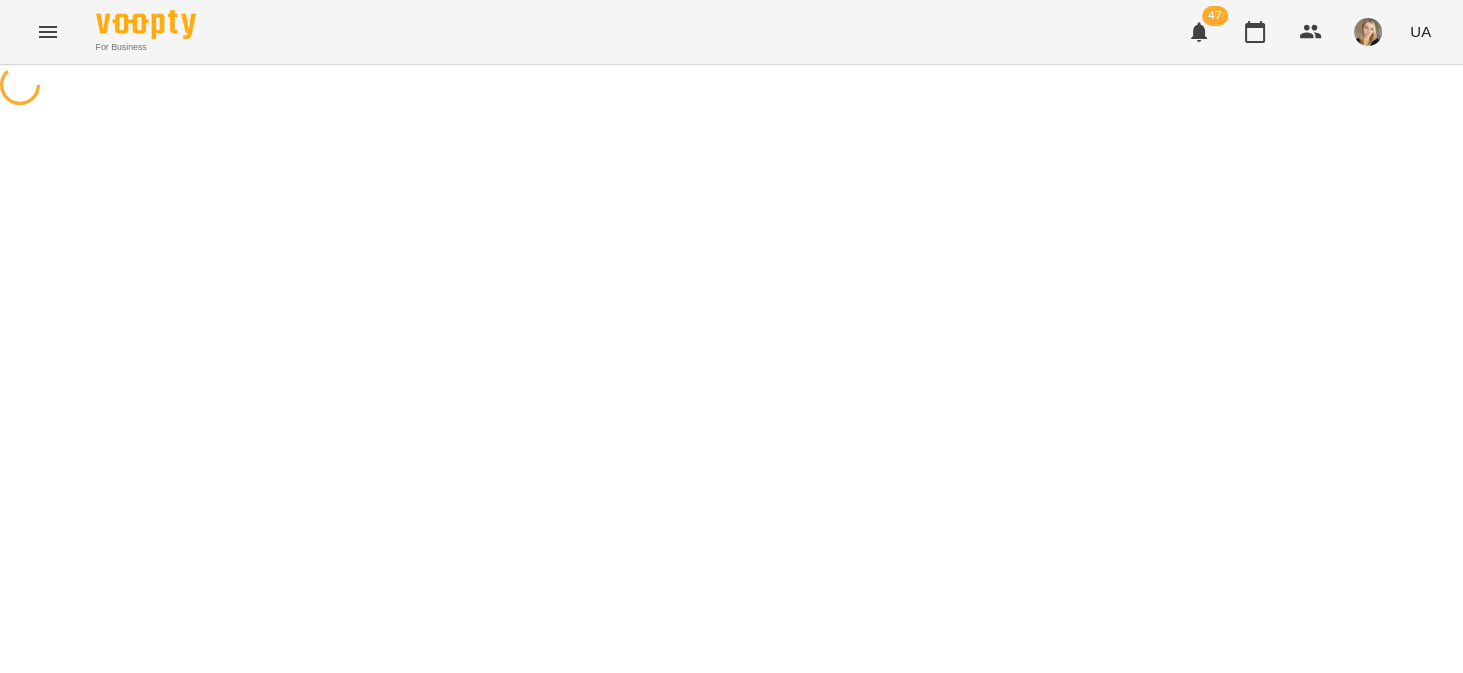 scroll, scrollTop: 0, scrollLeft: 0, axis: both 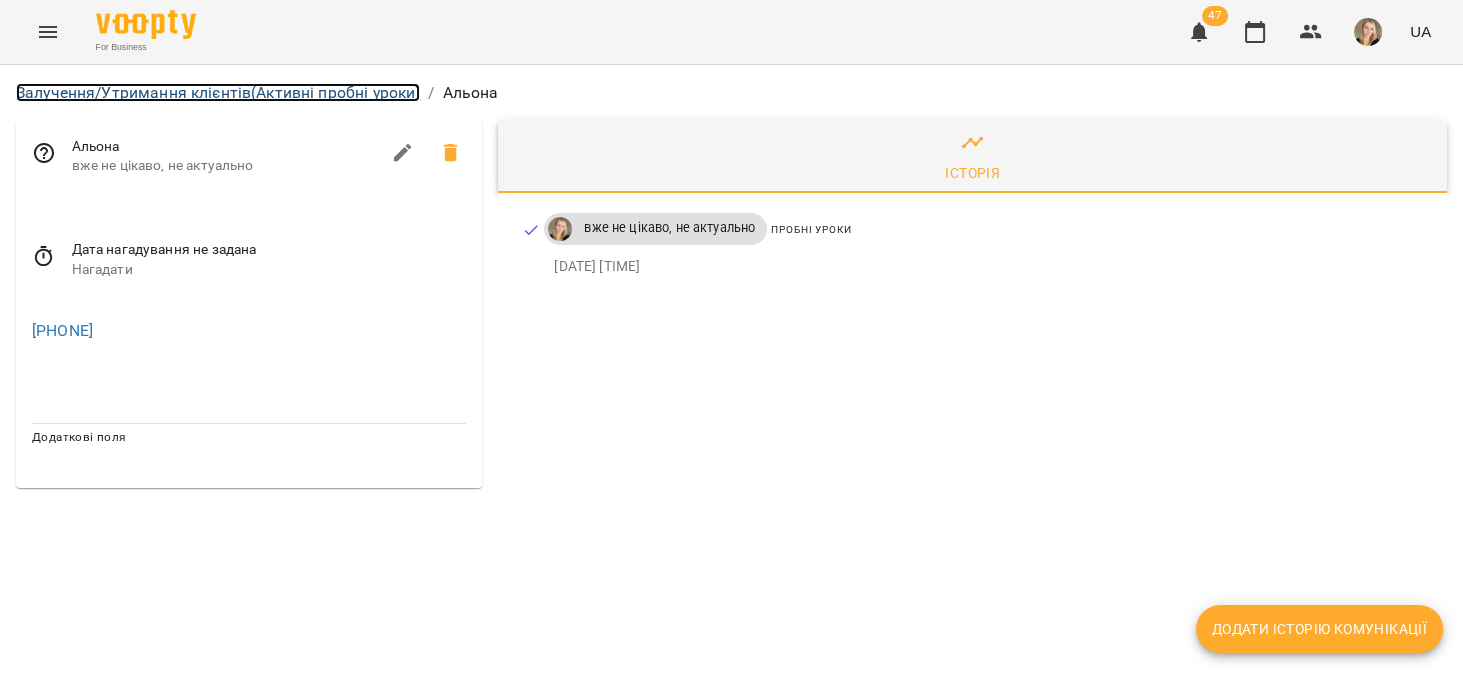 click on "Залучення/Утримання клієнтів (Активні пробні уроки)" at bounding box center [218, 92] 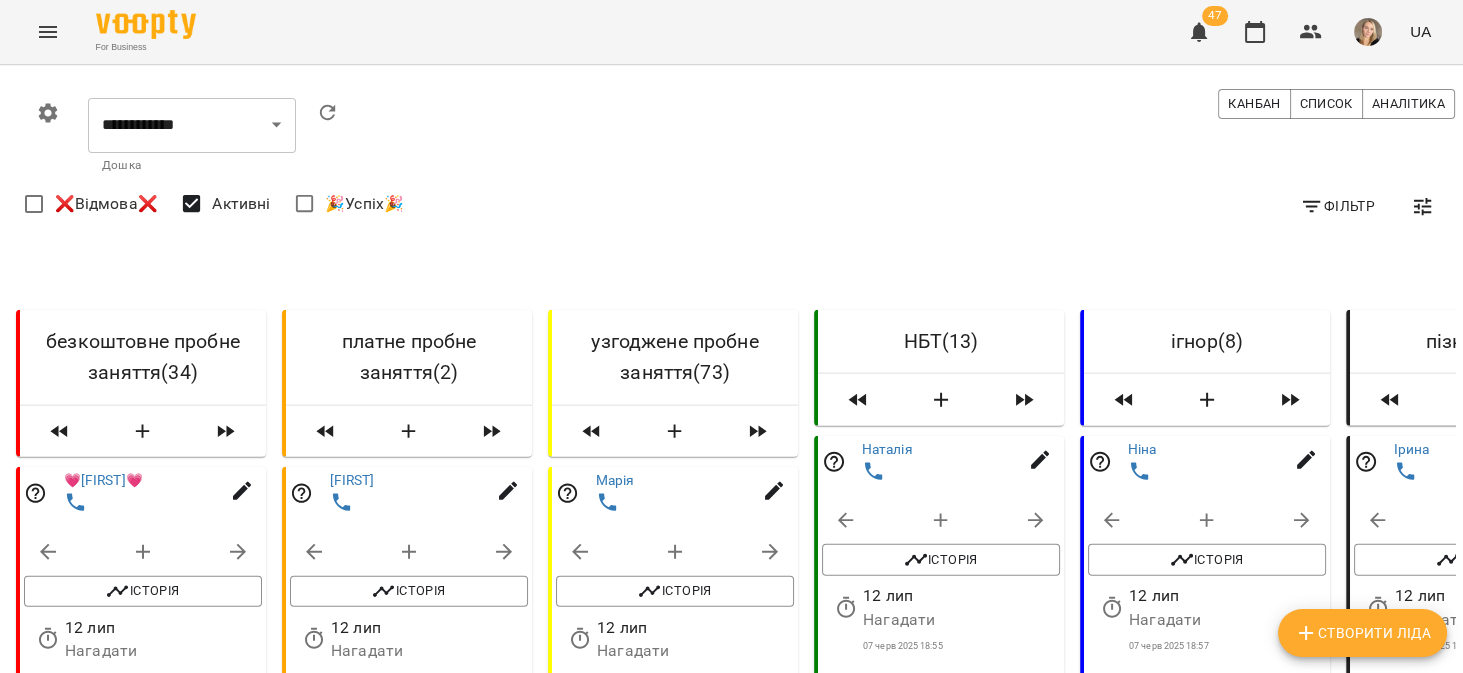 click on "Створити Ліда" at bounding box center [1362, 633] 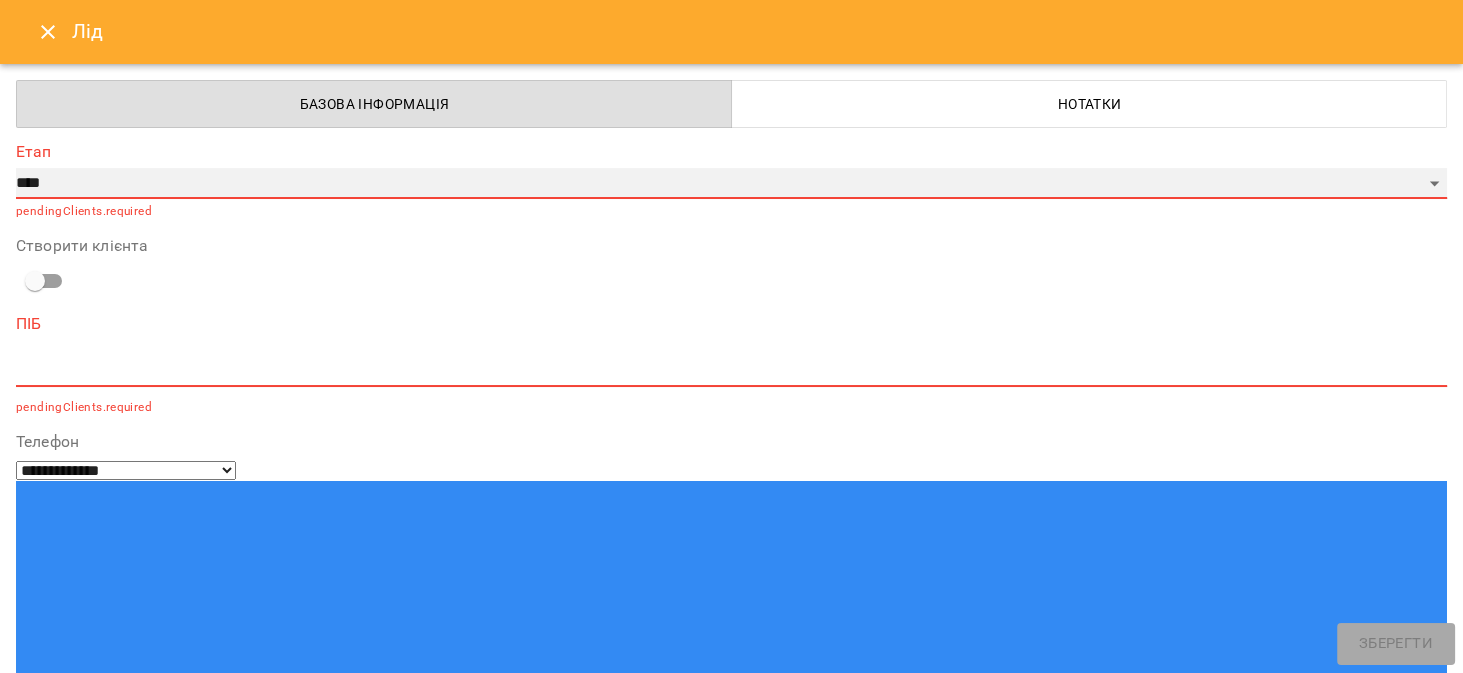 click on "**********" at bounding box center [731, 184] 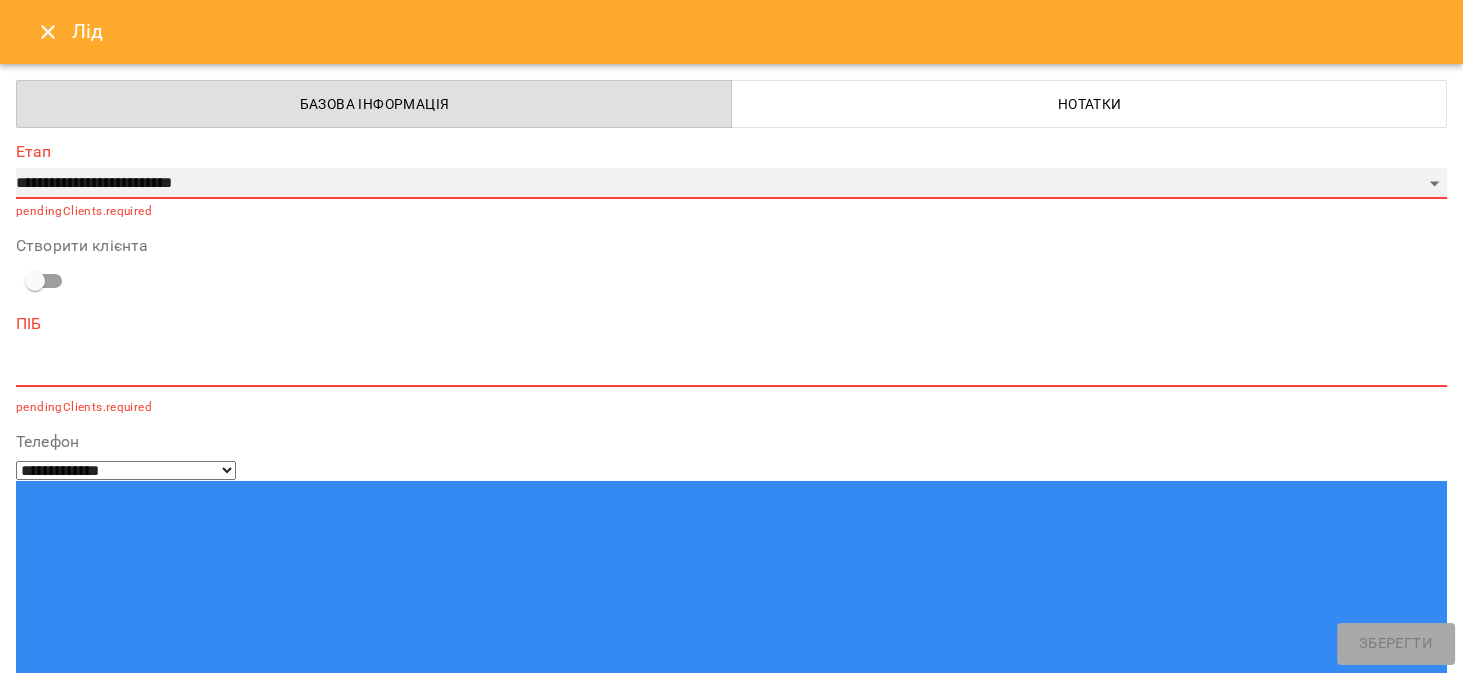 click on "**********" at bounding box center (731, 184) 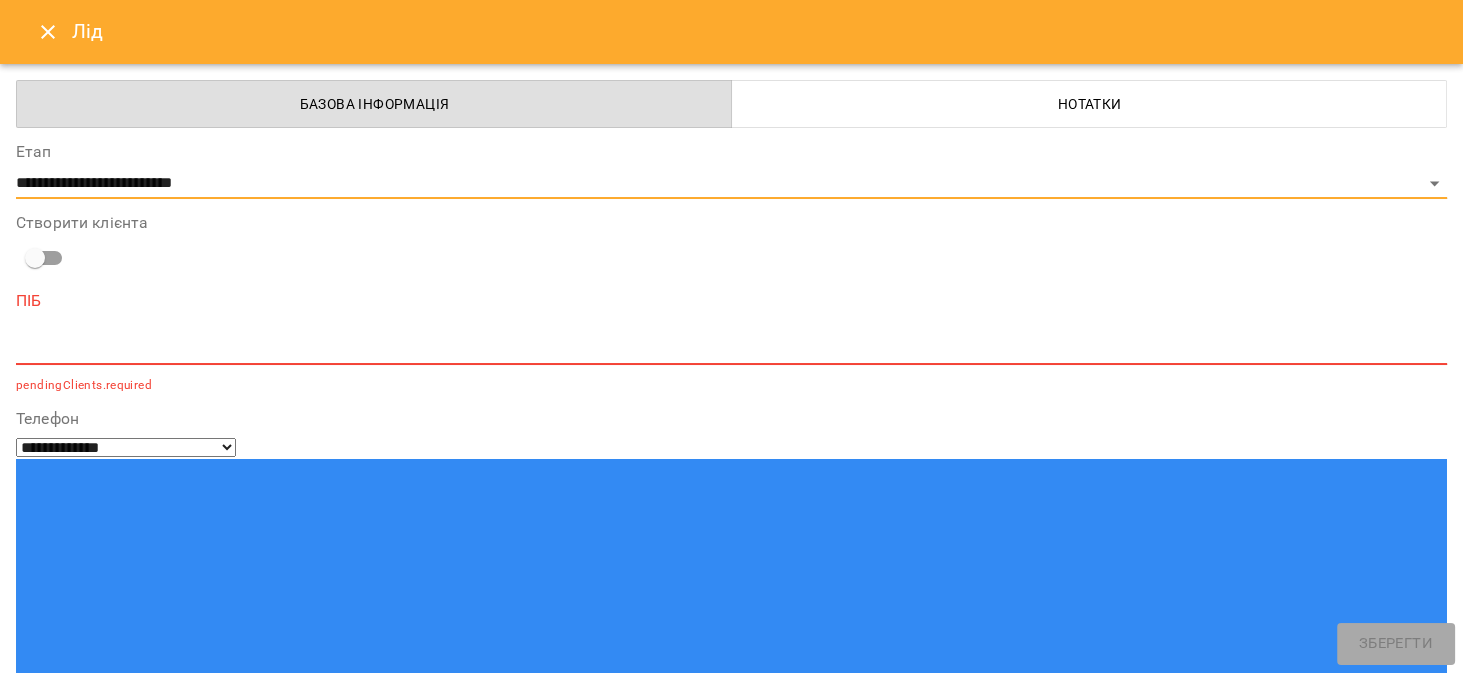 click at bounding box center [731, 348] 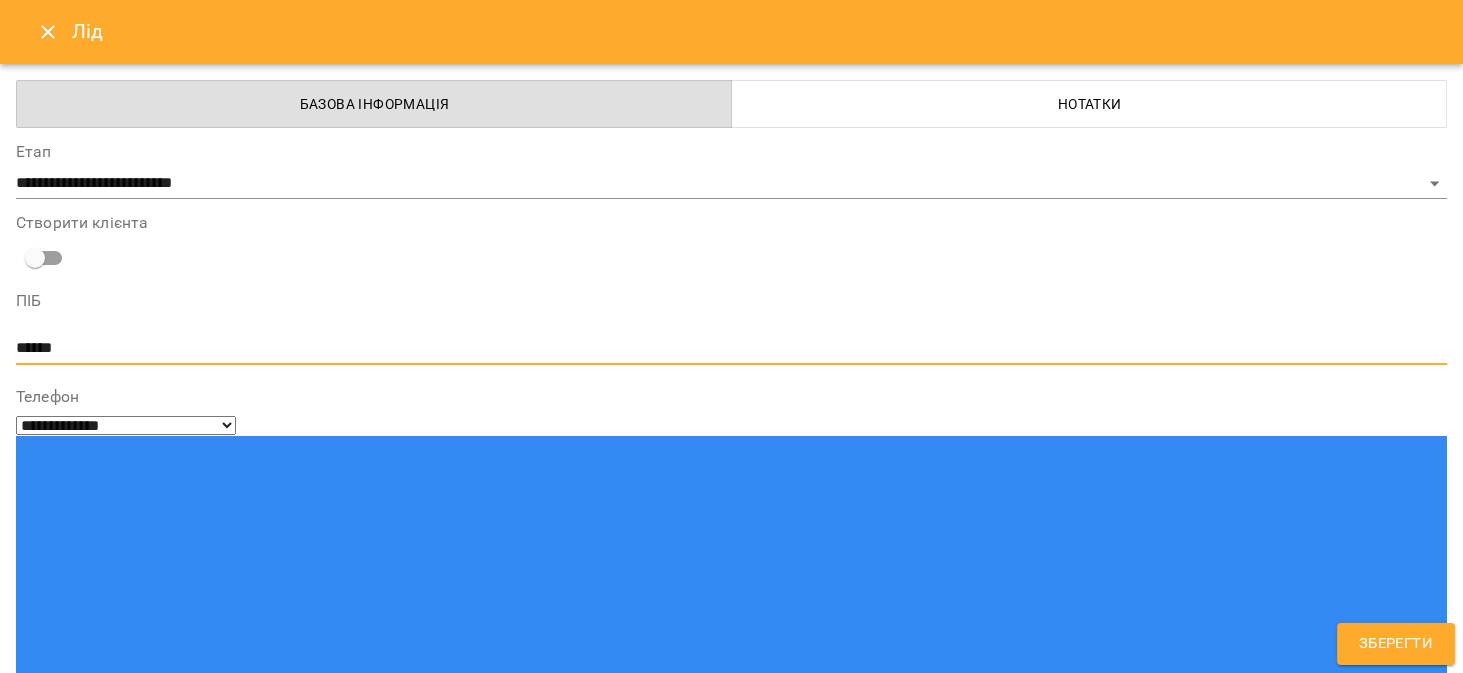 type on "******" 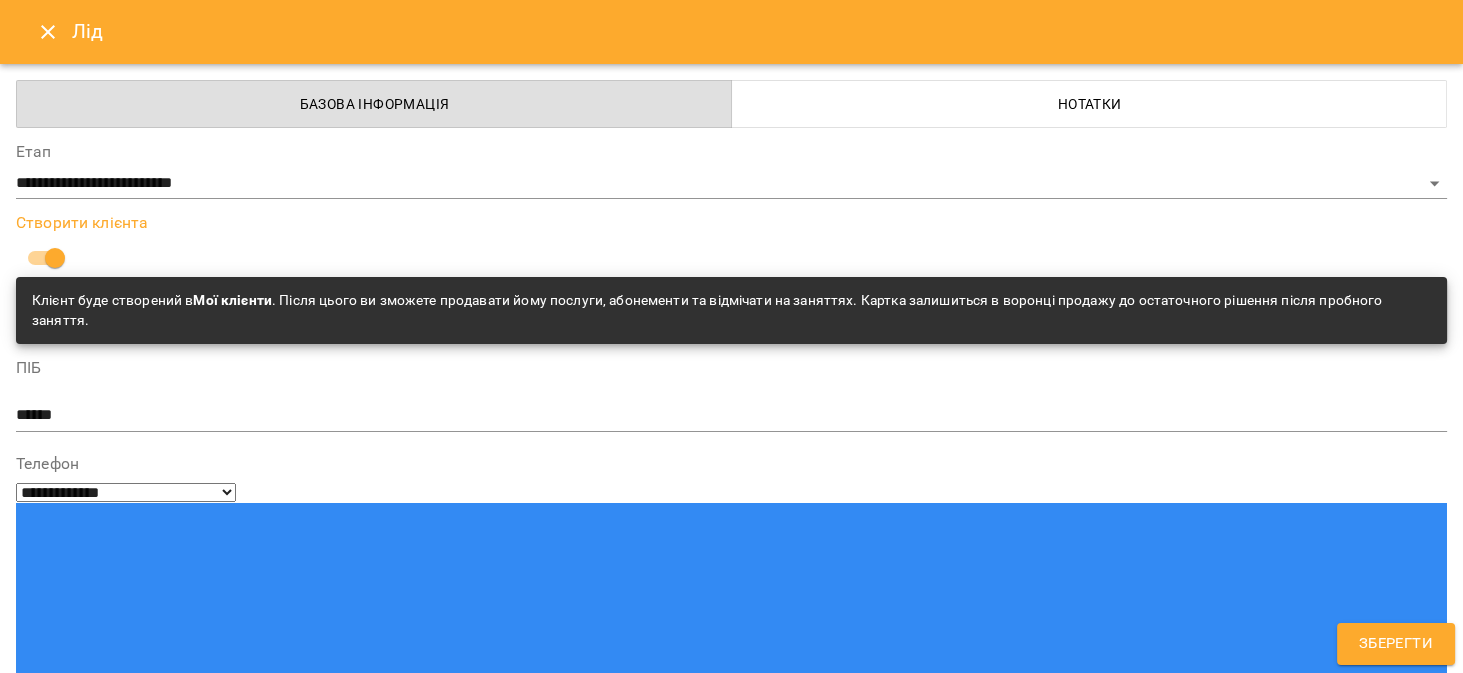 click at bounding box center [99, 1472] 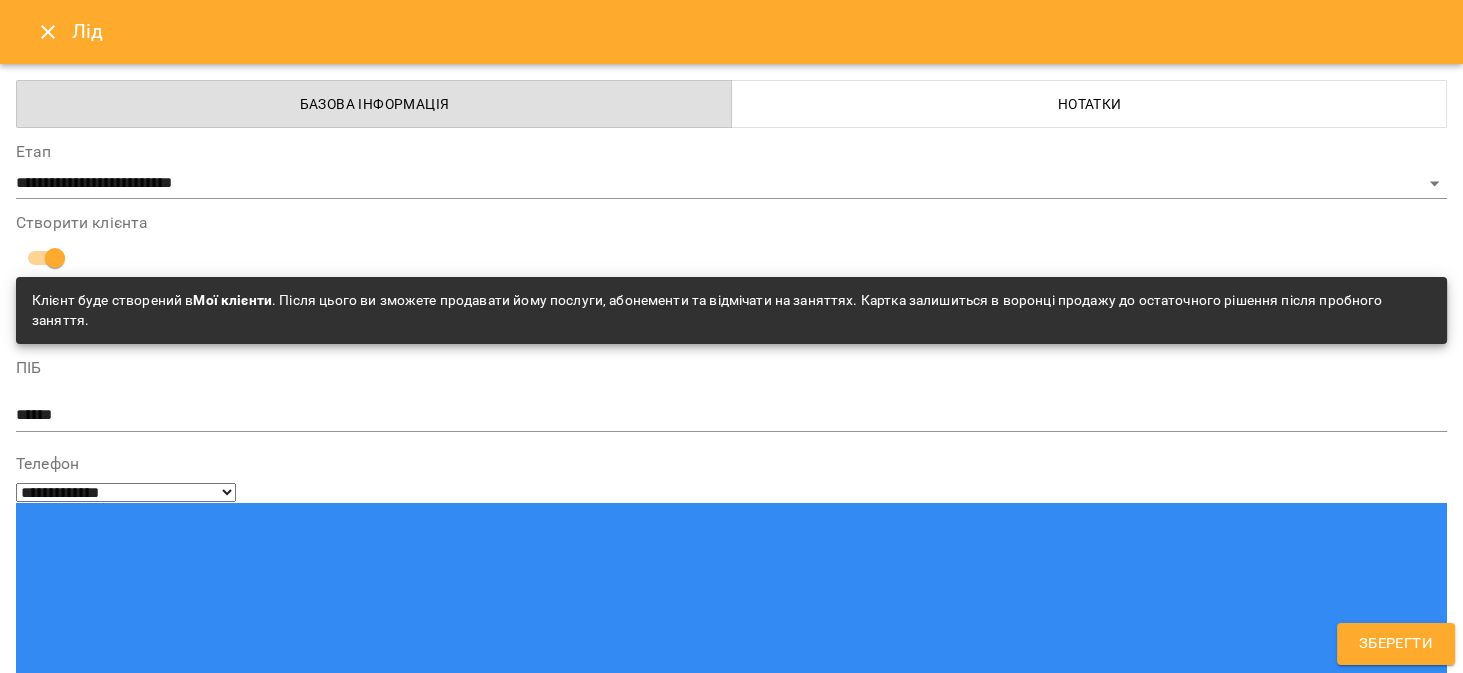 paste on "**********" 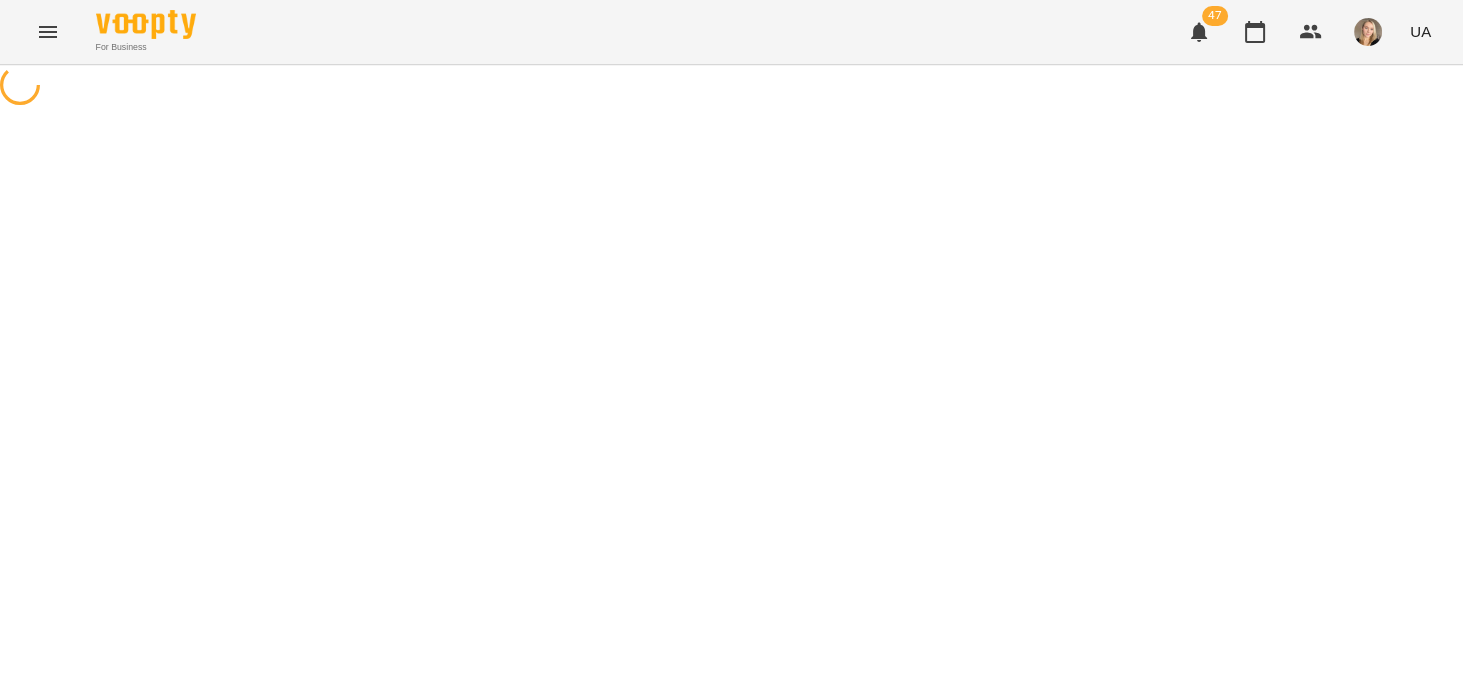 scroll, scrollTop: 0, scrollLeft: 0, axis: both 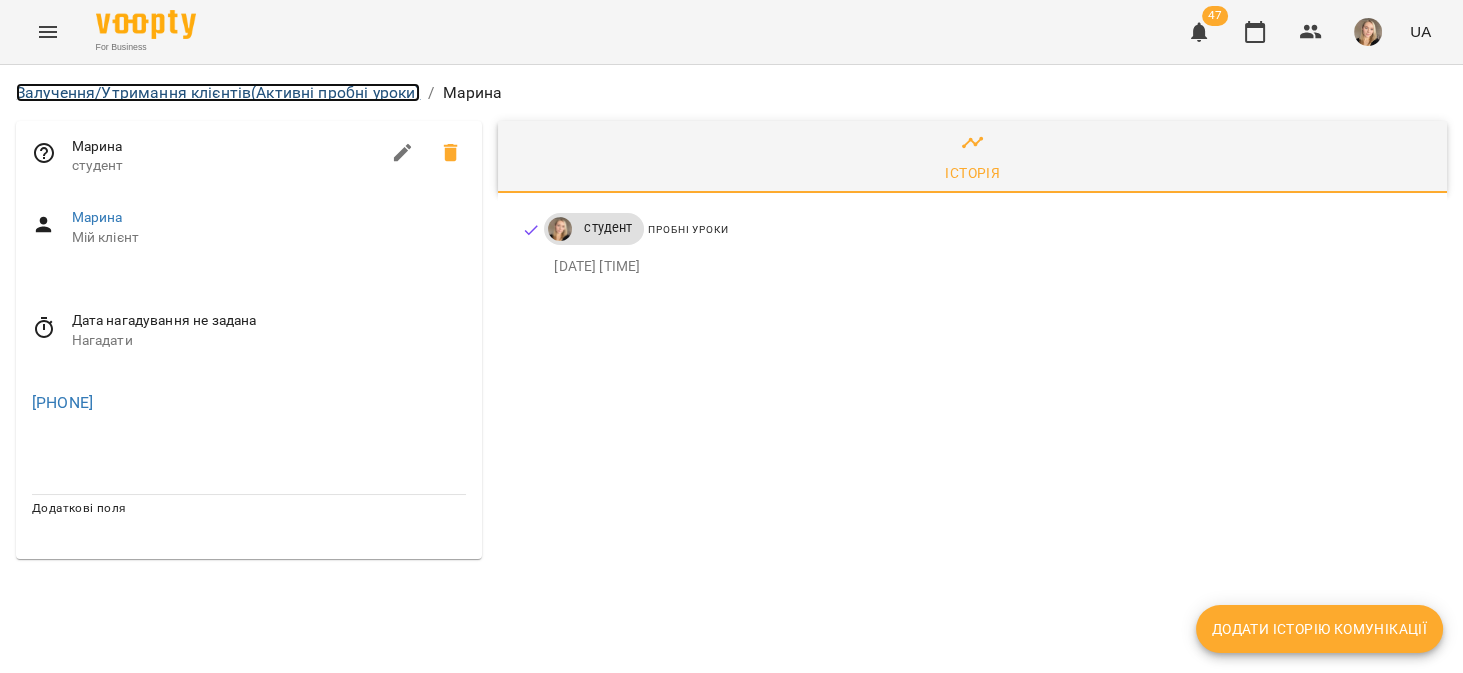 click on "Залучення/Утримання клієнтів (Активні пробні уроки)" at bounding box center [218, 92] 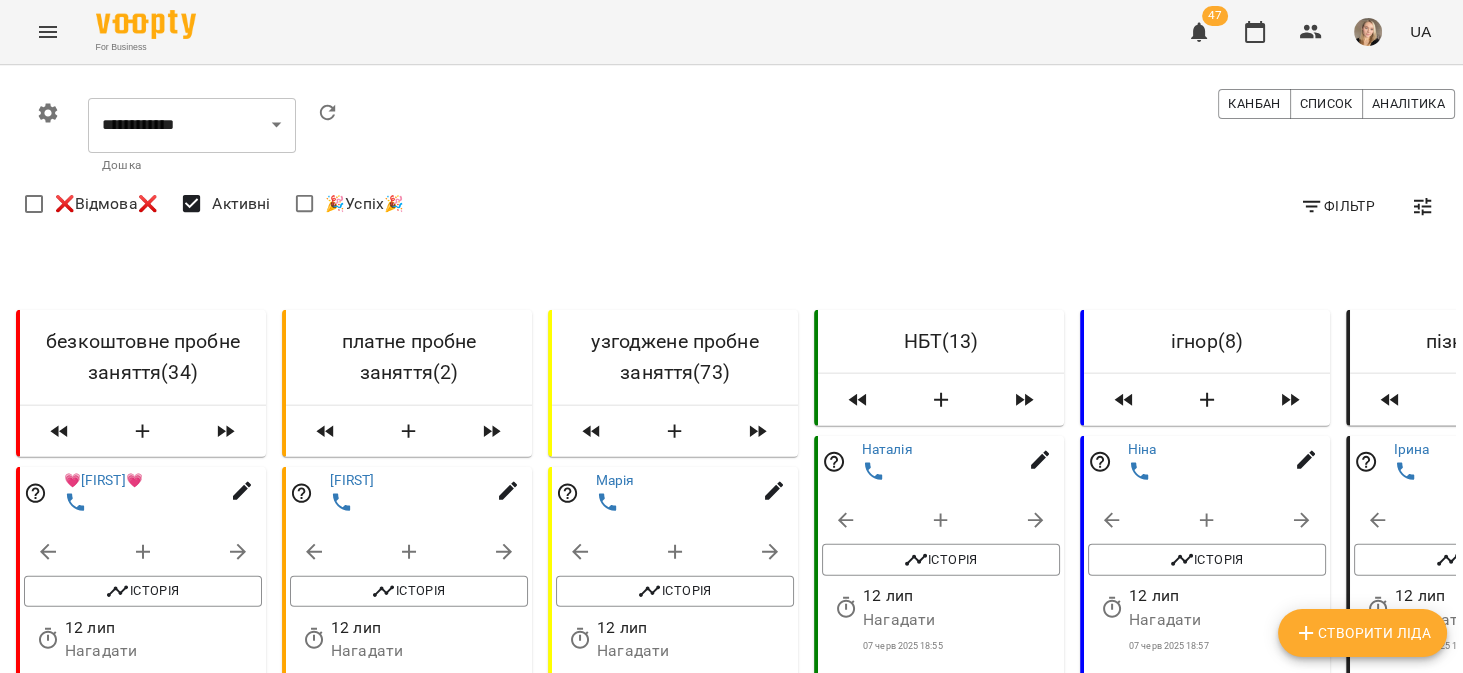 click on "Створити Ліда" at bounding box center (1362, 633) 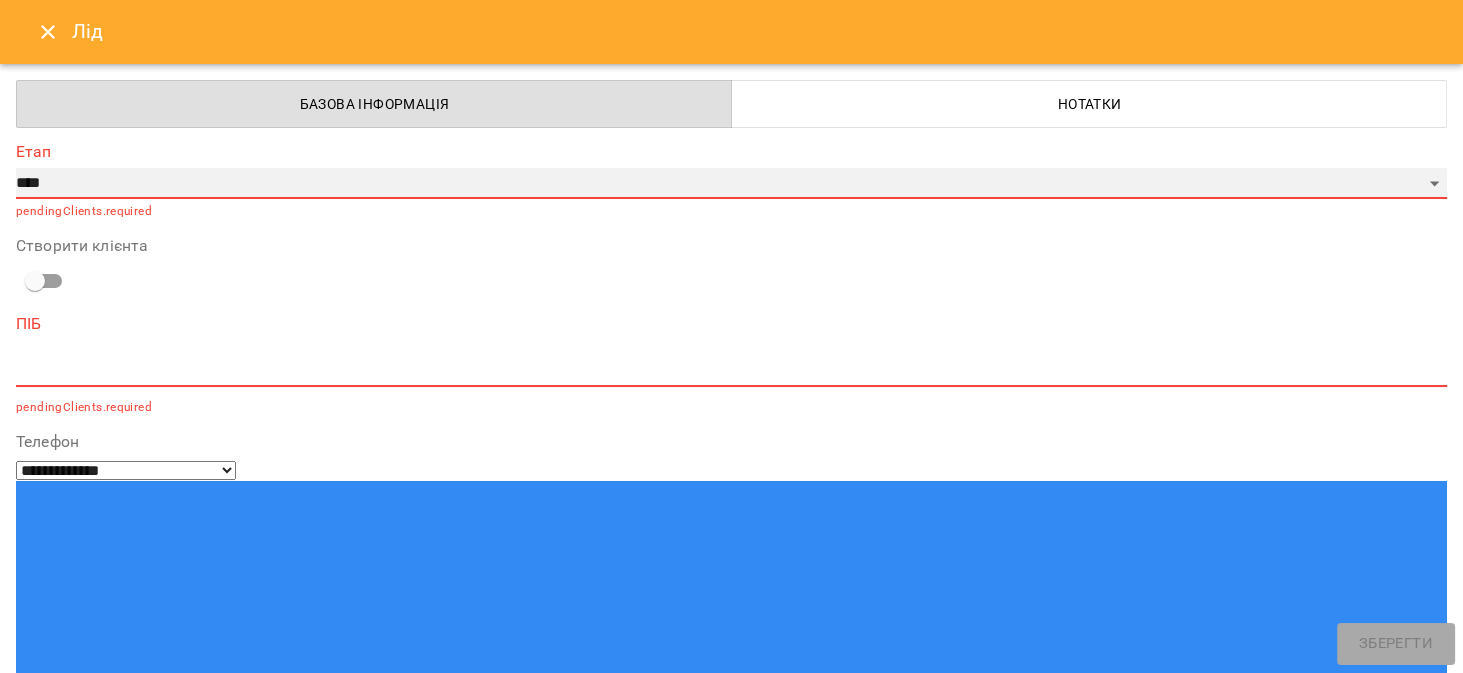 click on "**********" at bounding box center (731, 184) 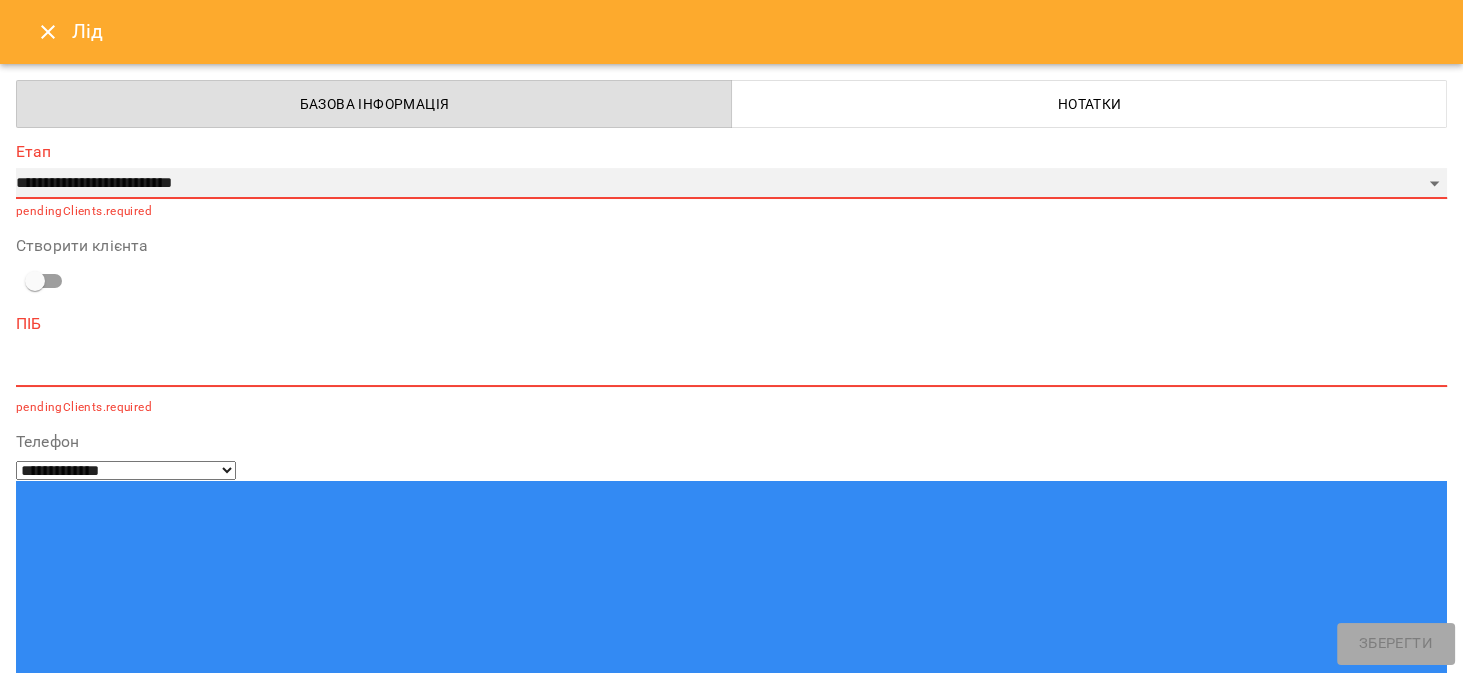click on "**********" at bounding box center [731, 184] 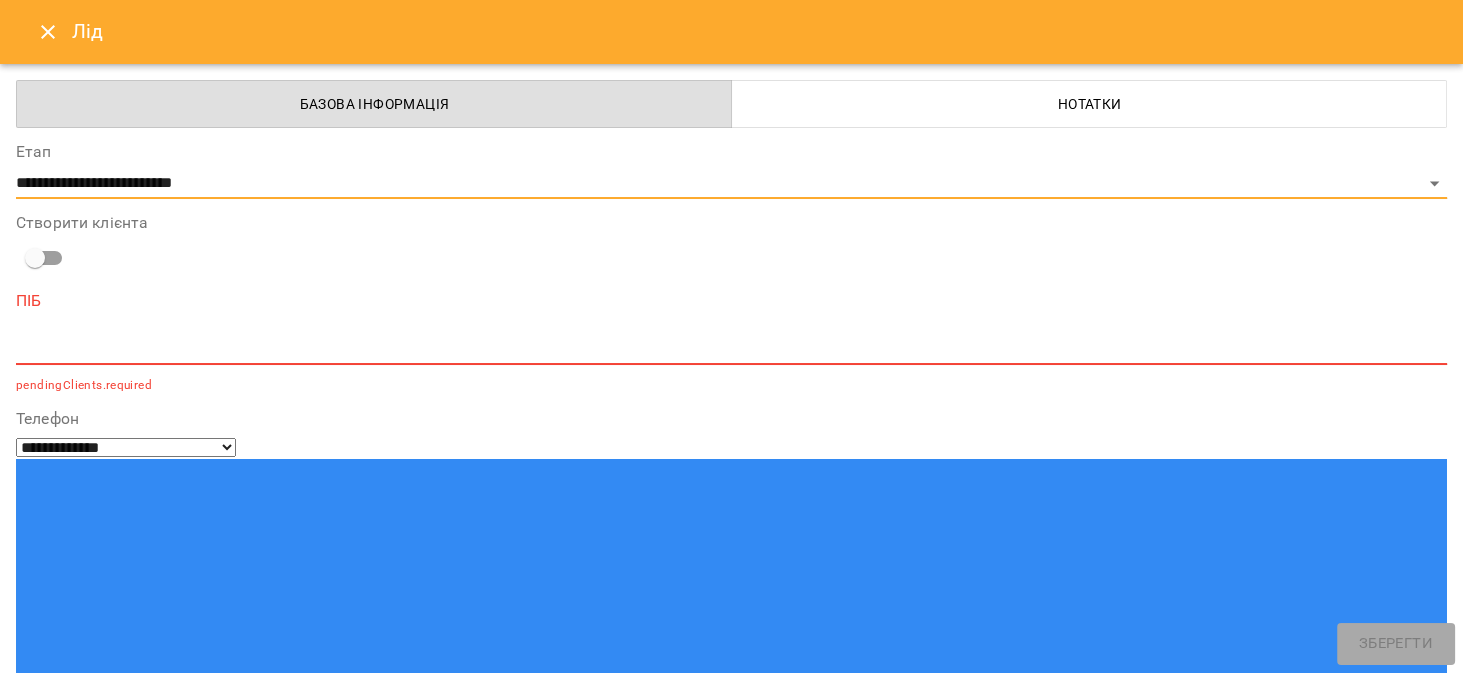 click at bounding box center (731, 348) 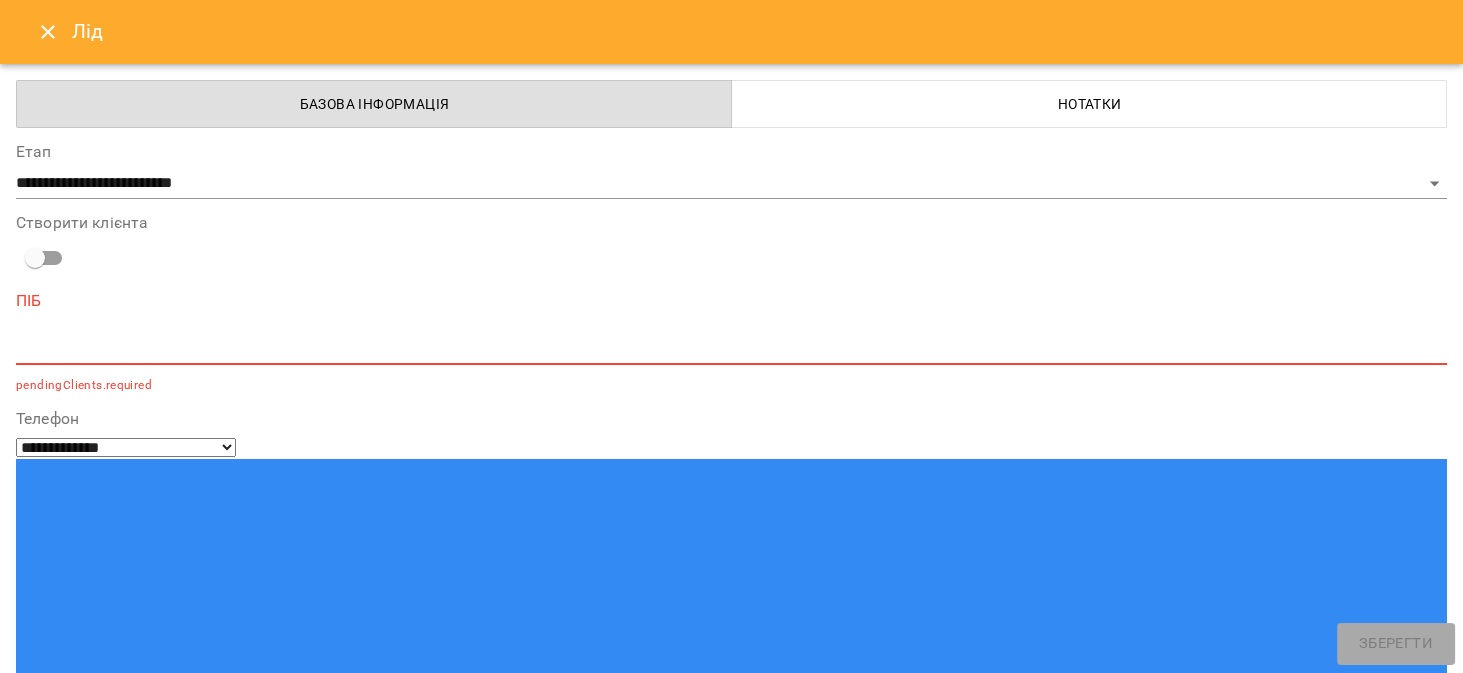 click at bounding box center [99, 1428] 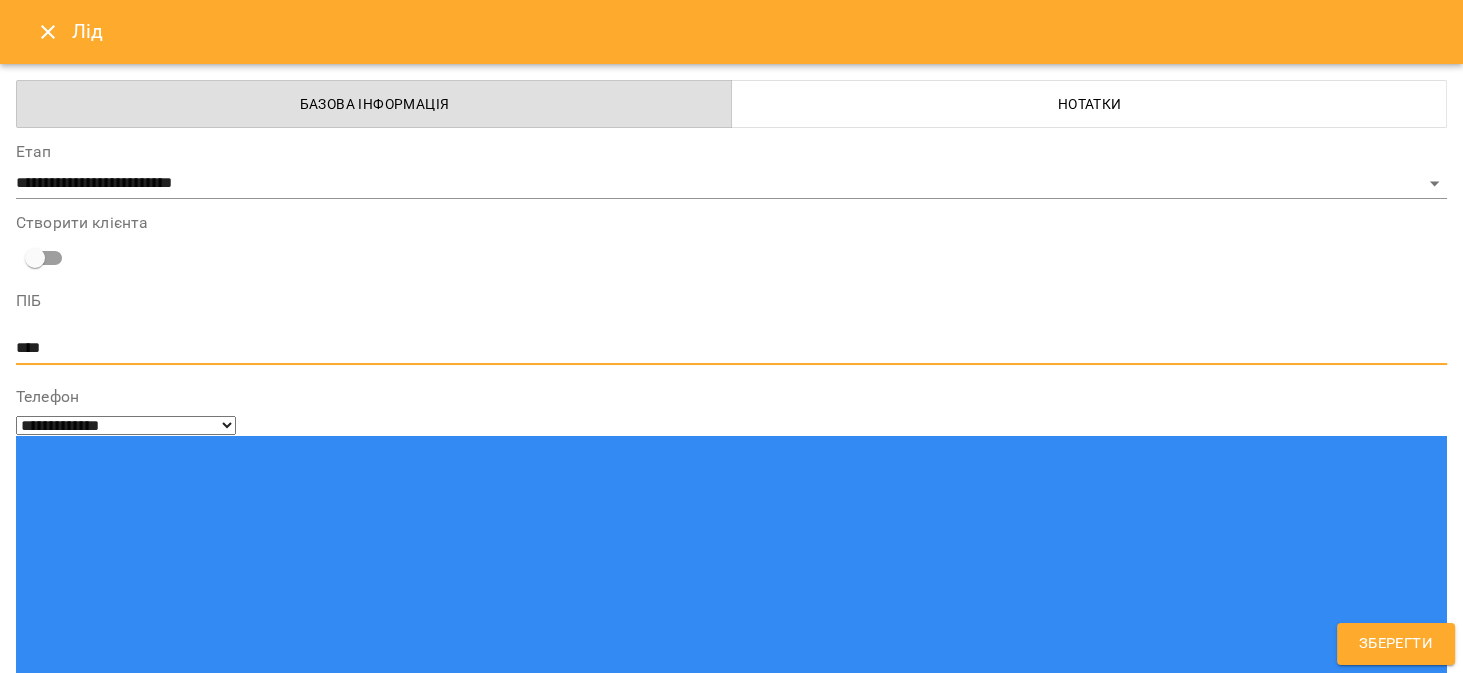 type on "****" 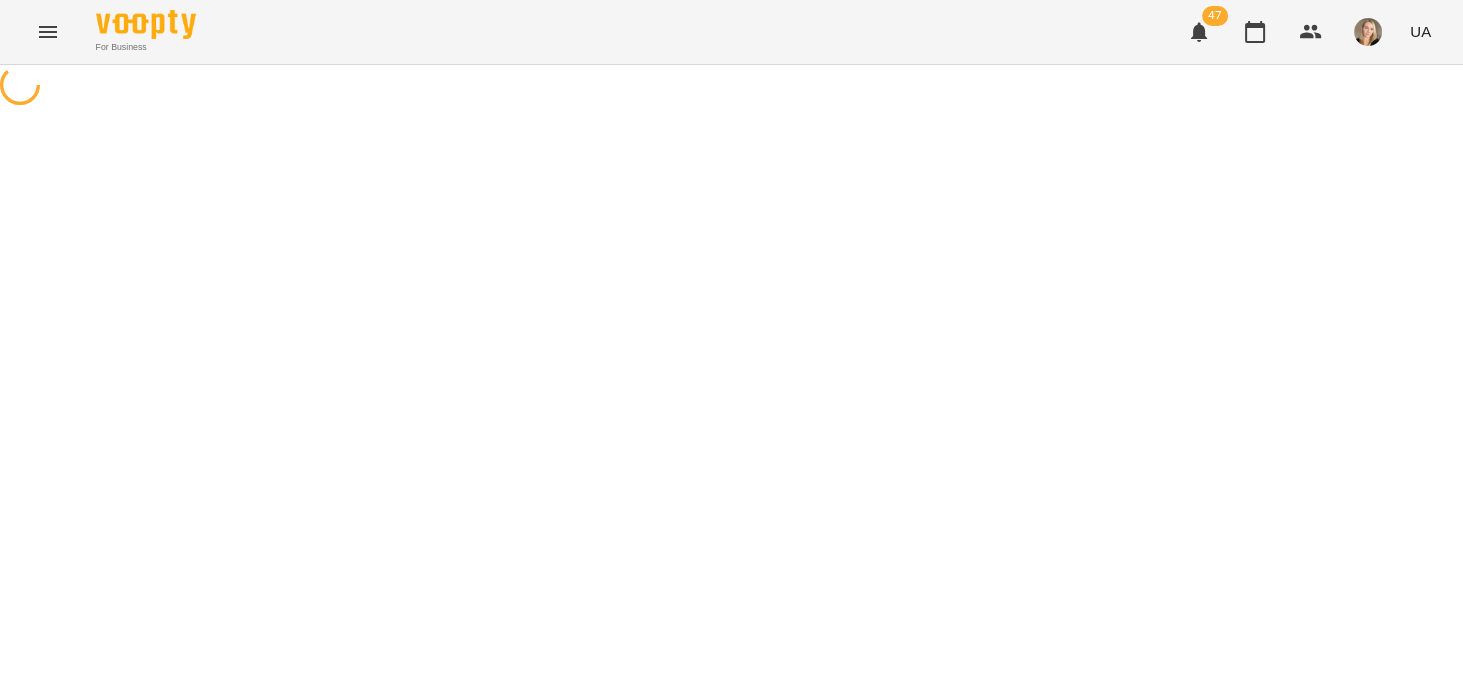 scroll, scrollTop: 0, scrollLeft: 0, axis: both 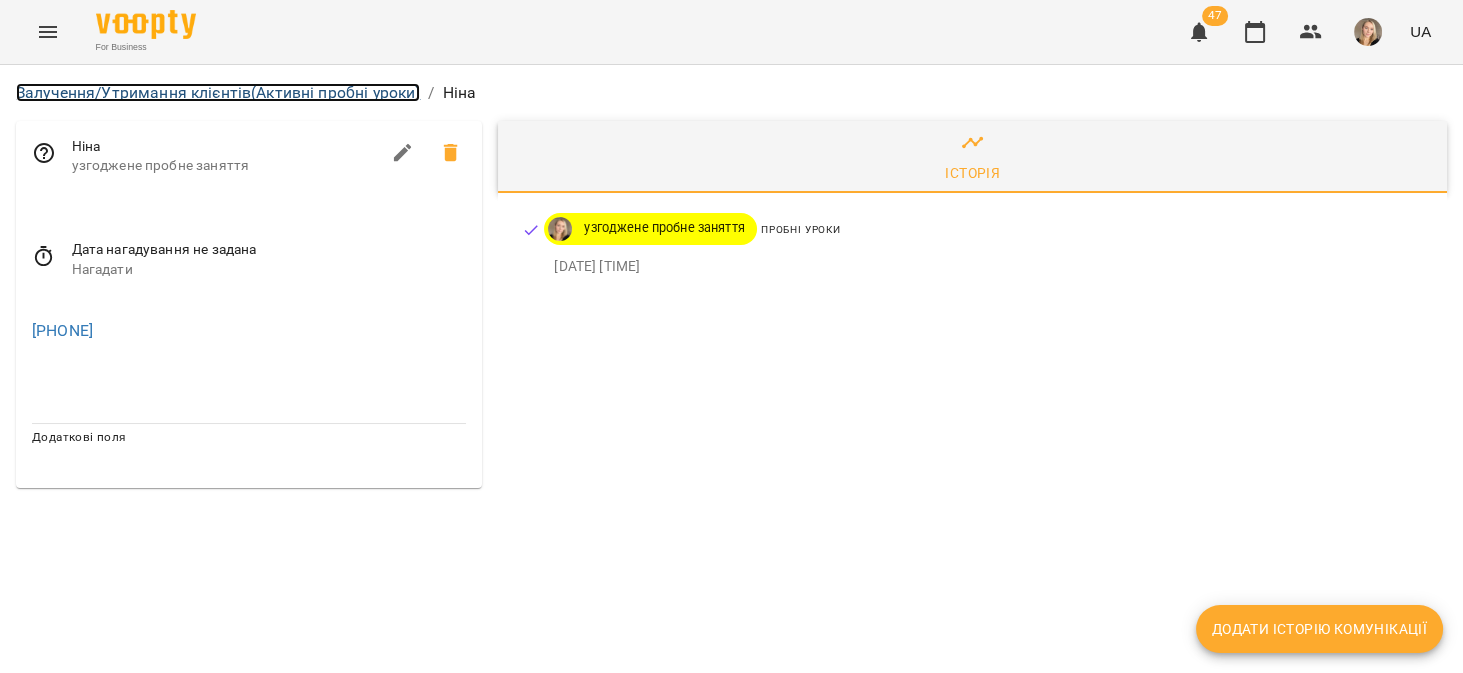 click on "Залучення/Утримання клієнтів (Активні пробні уроки)" at bounding box center (218, 92) 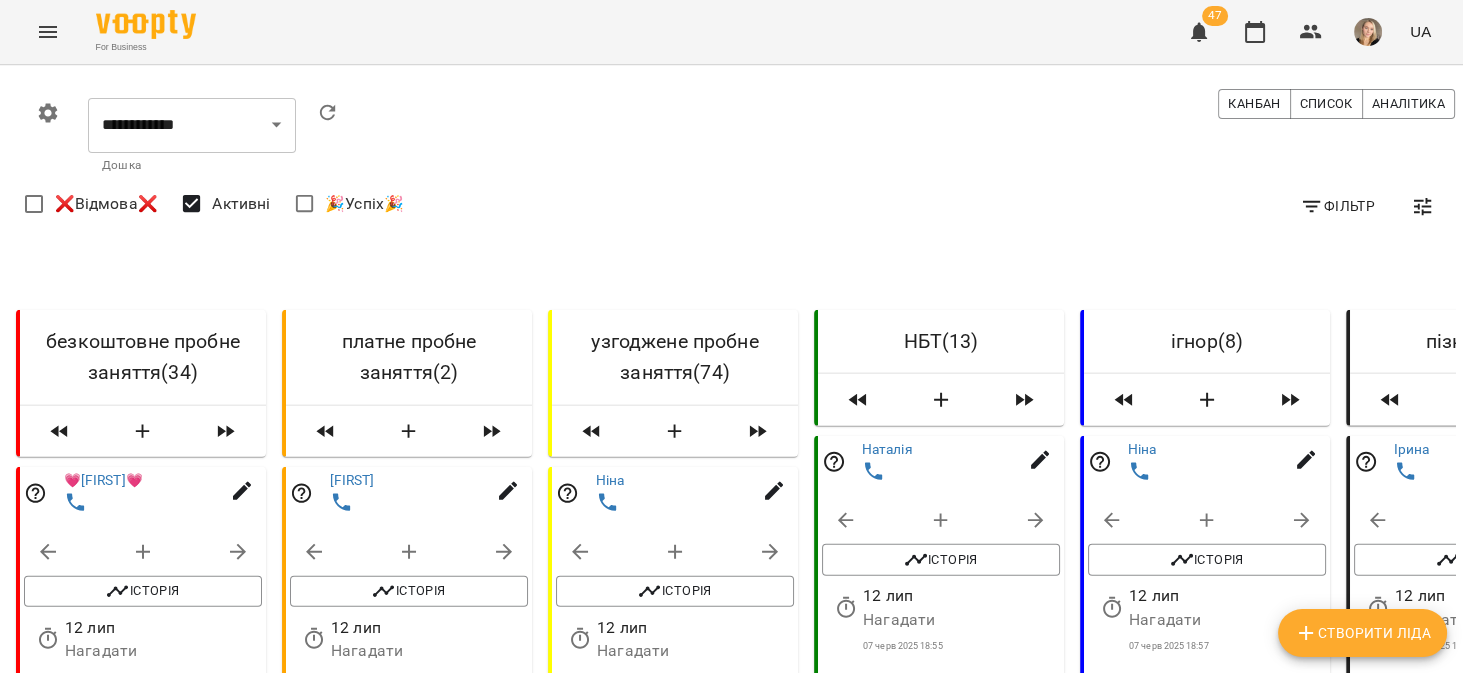 click on "Створити Ліда" at bounding box center [1362, 633] 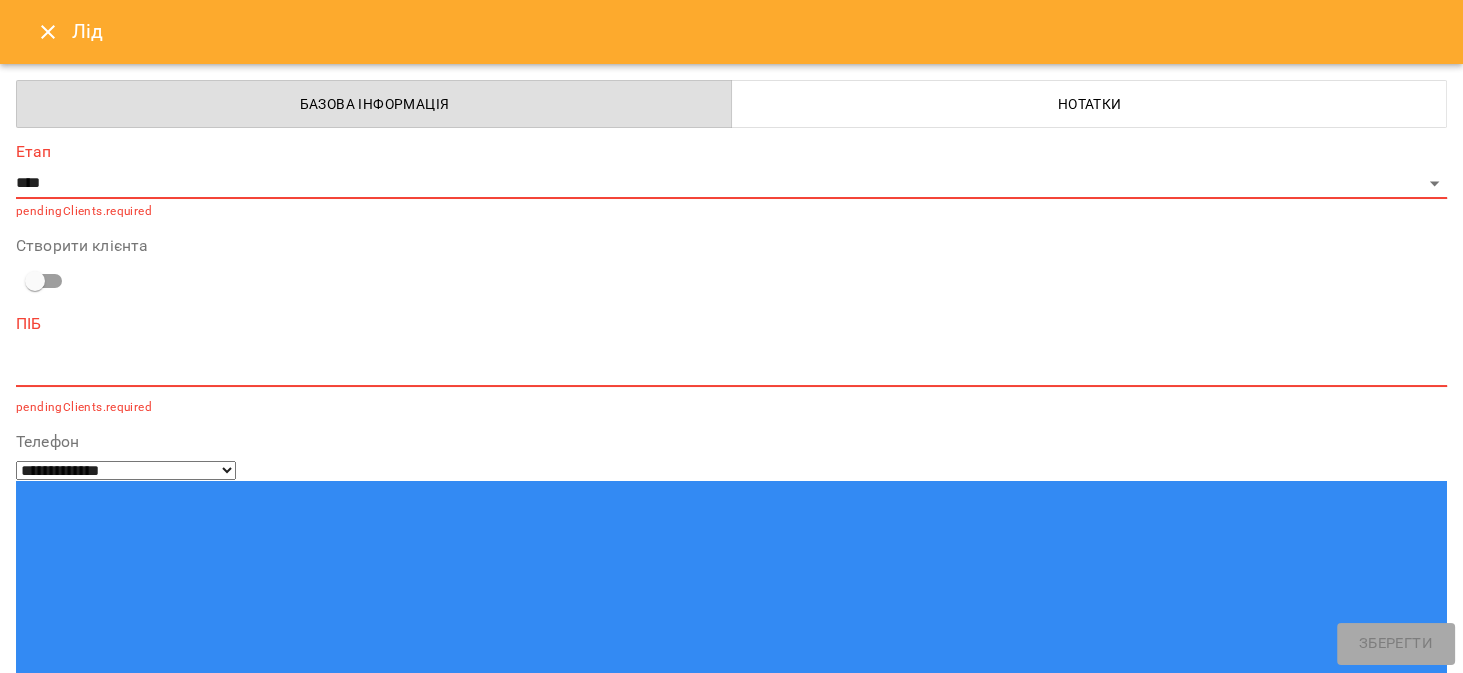 click on "**********" at bounding box center (731, 183) 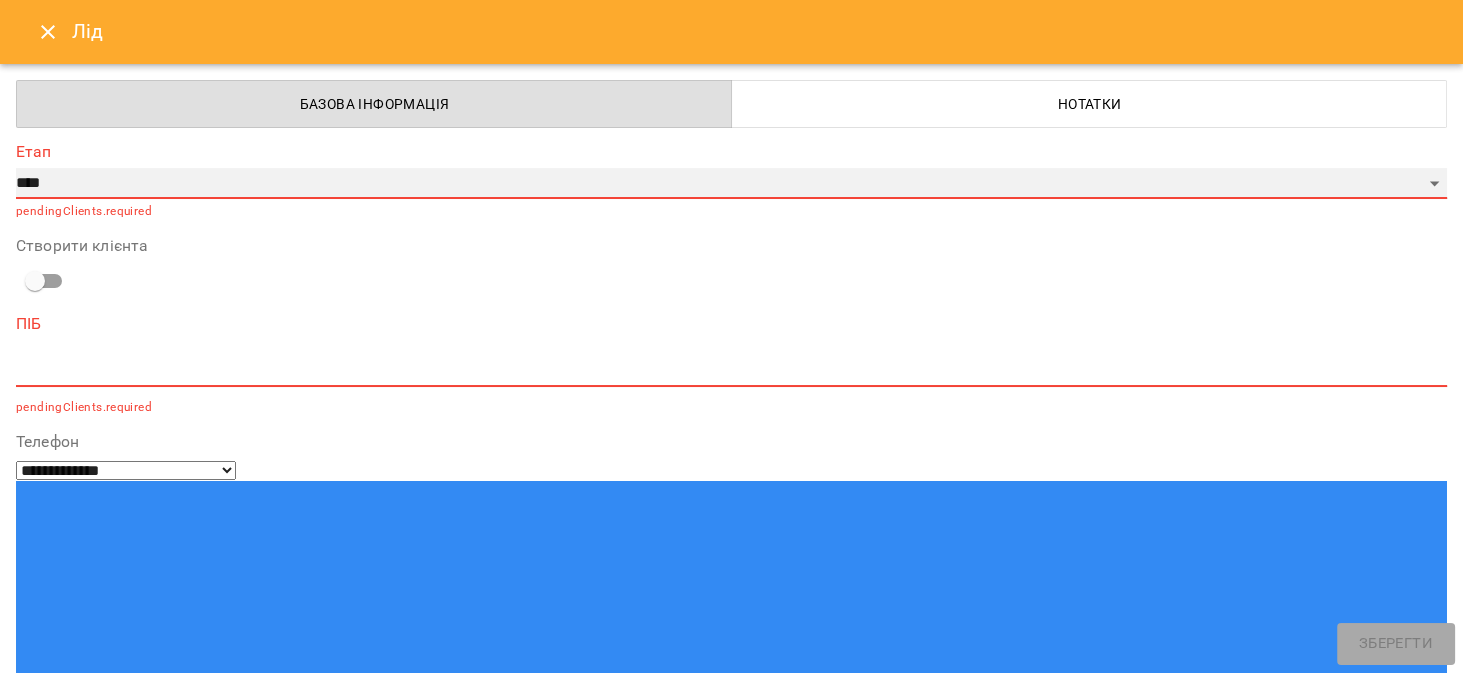 click on "**********" at bounding box center (731, 184) 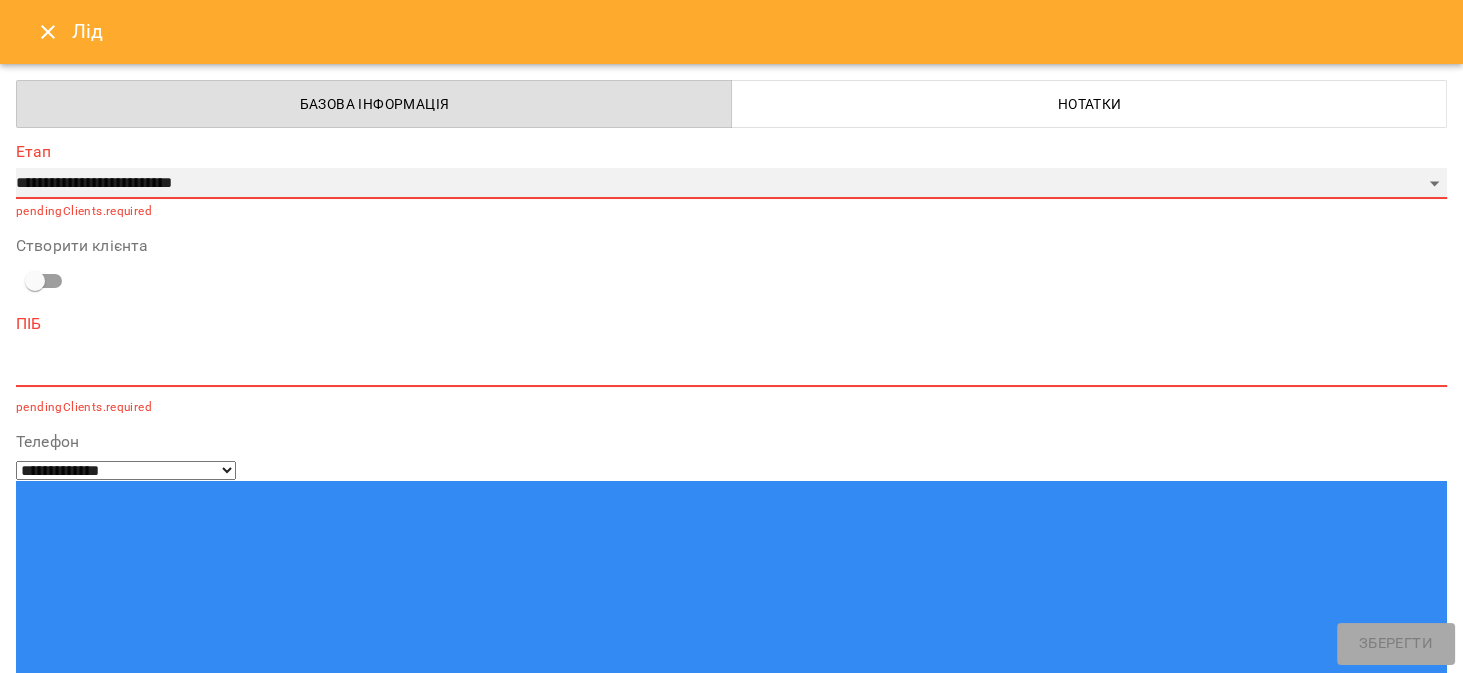 click on "**********" at bounding box center [731, 184] 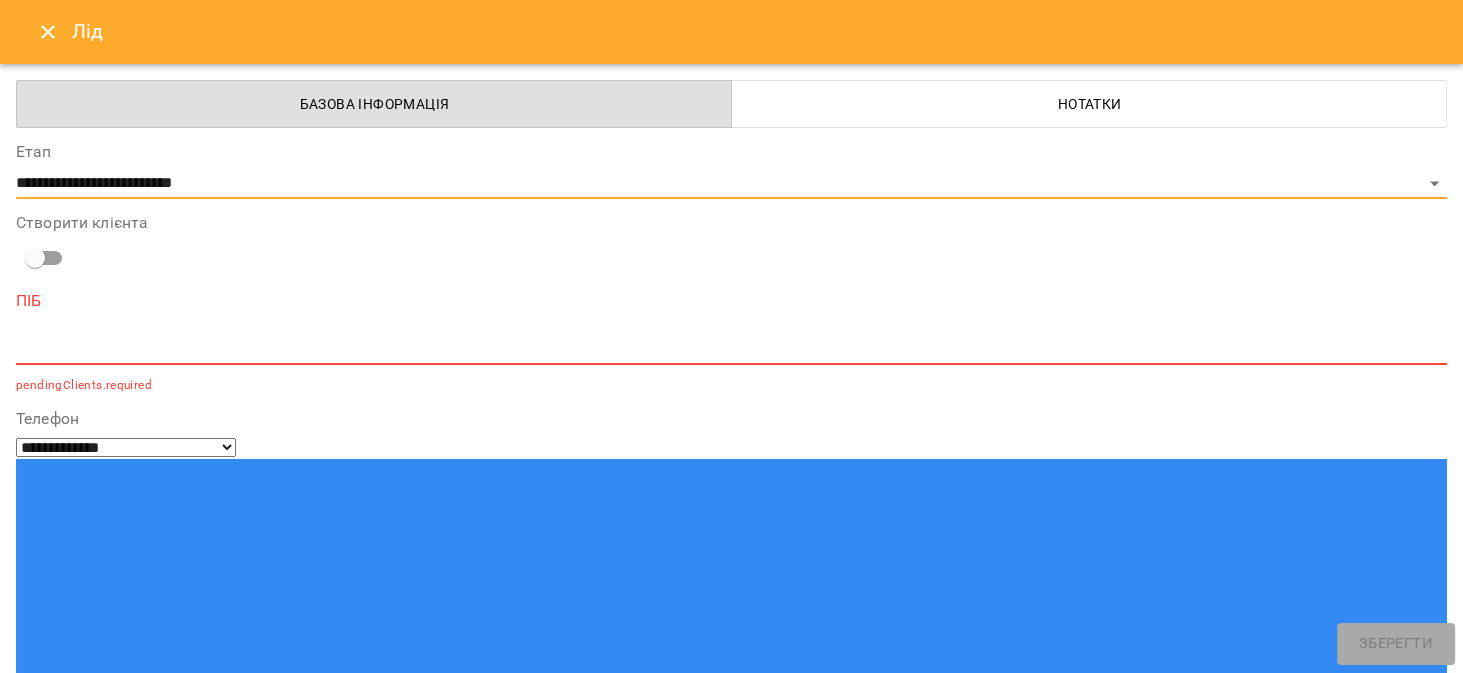 click at bounding box center (731, 348) 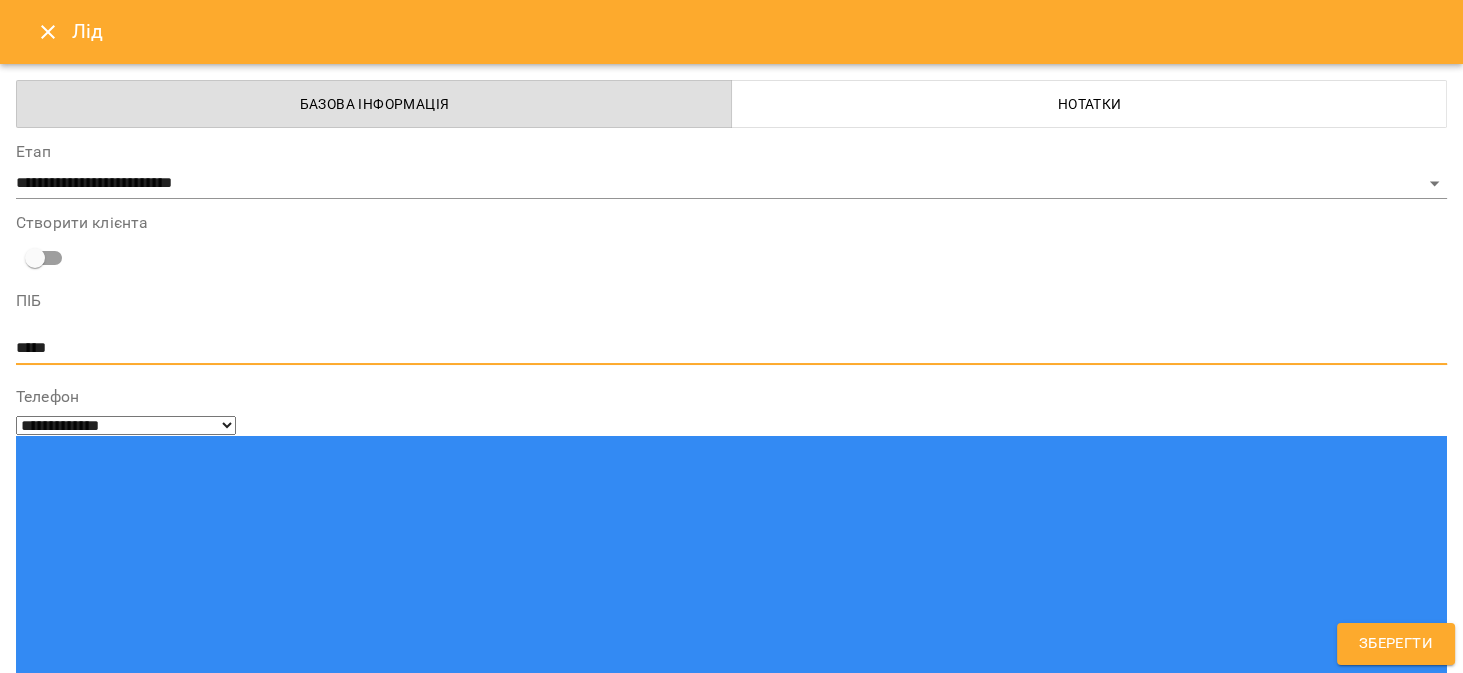 type on "*****" 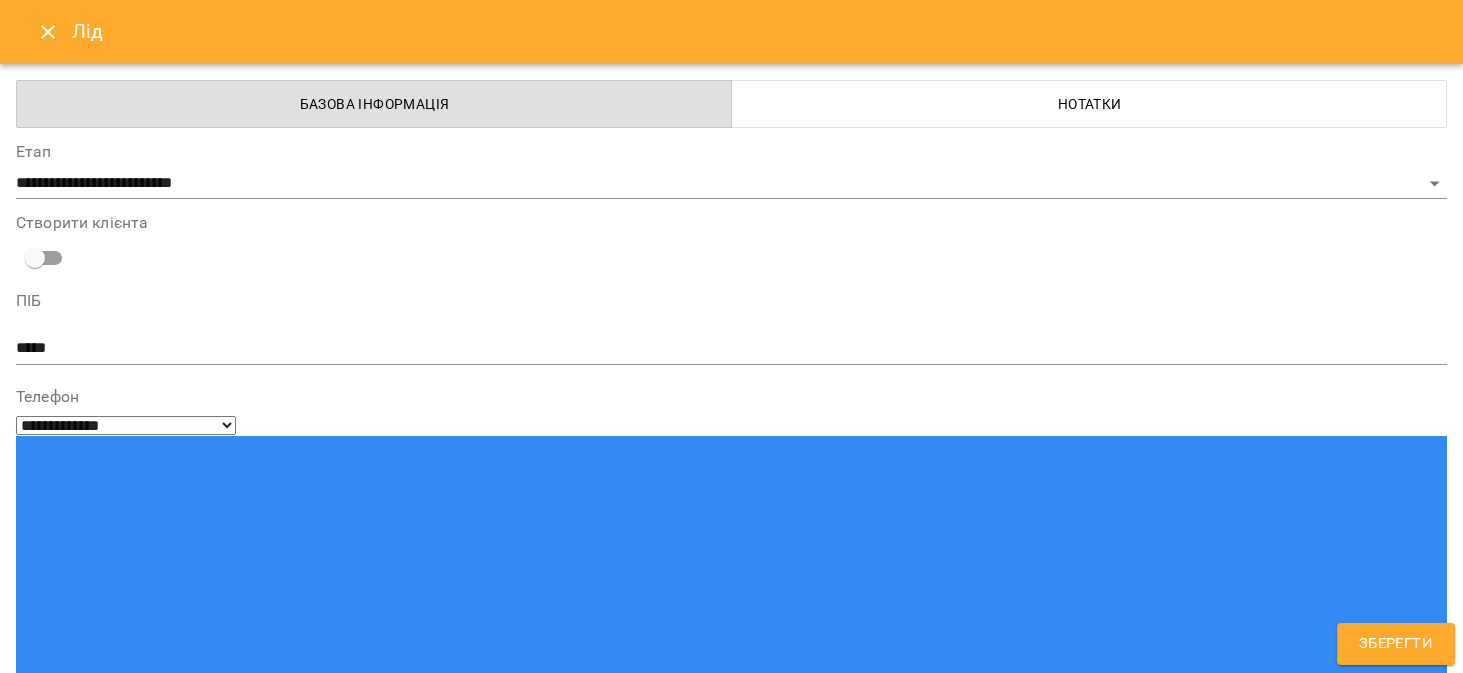 paste on "**********" 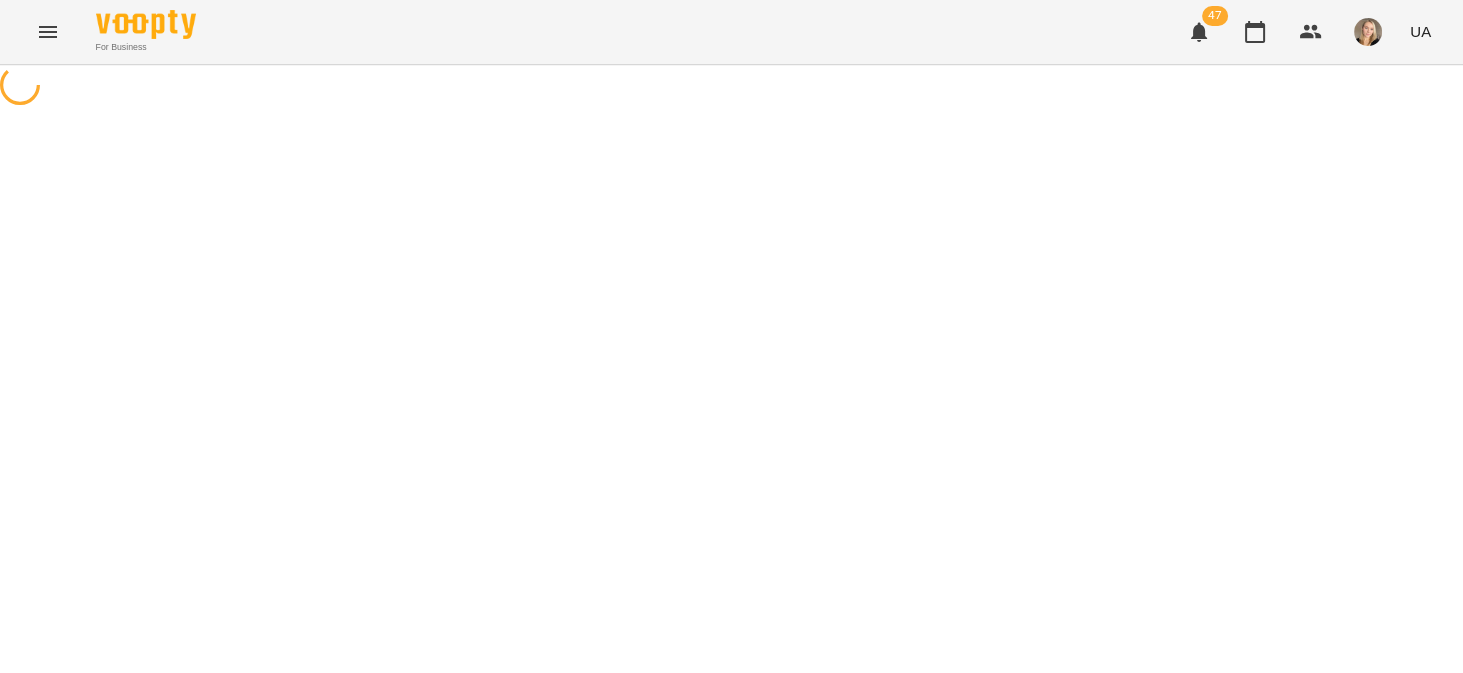 scroll, scrollTop: 0, scrollLeft: 0, axis: both 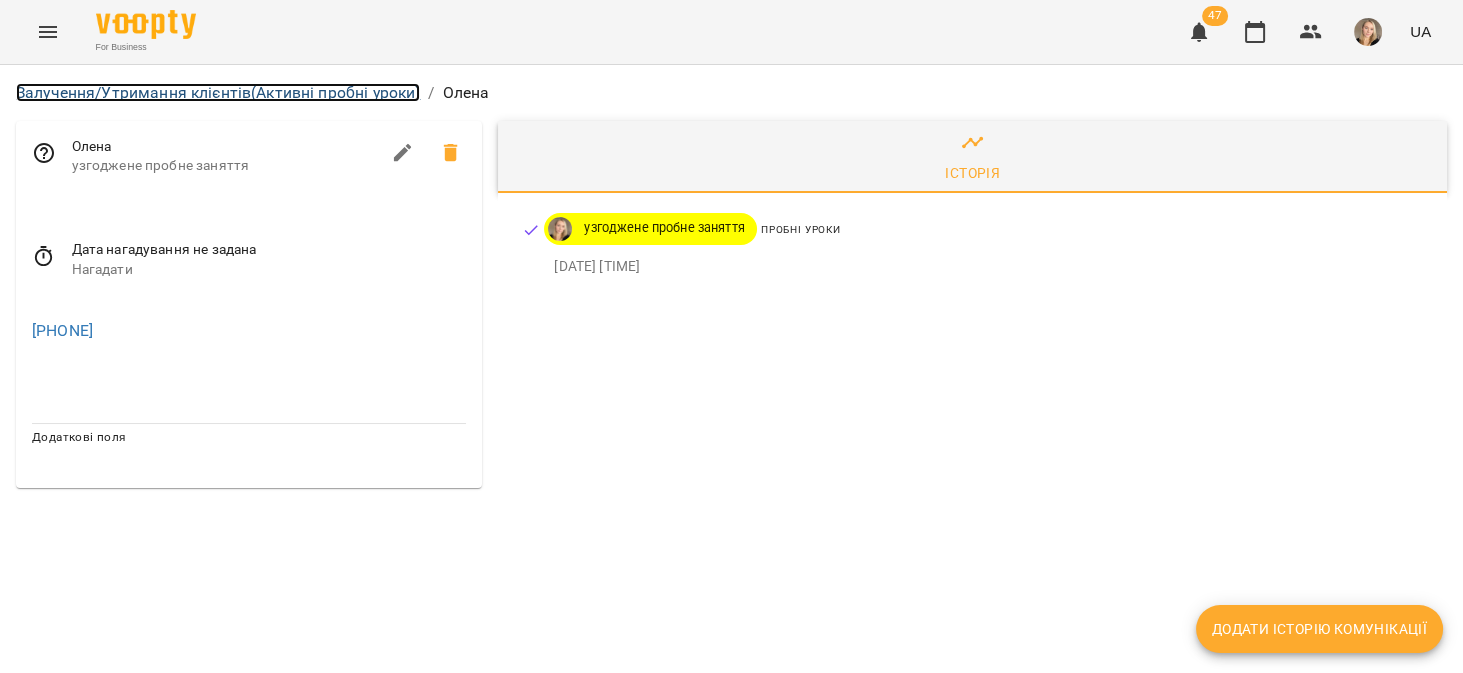 click on "Залучення/Утримання клієнтів (Активні пробні уроки)" at bounding box center [218, 92] 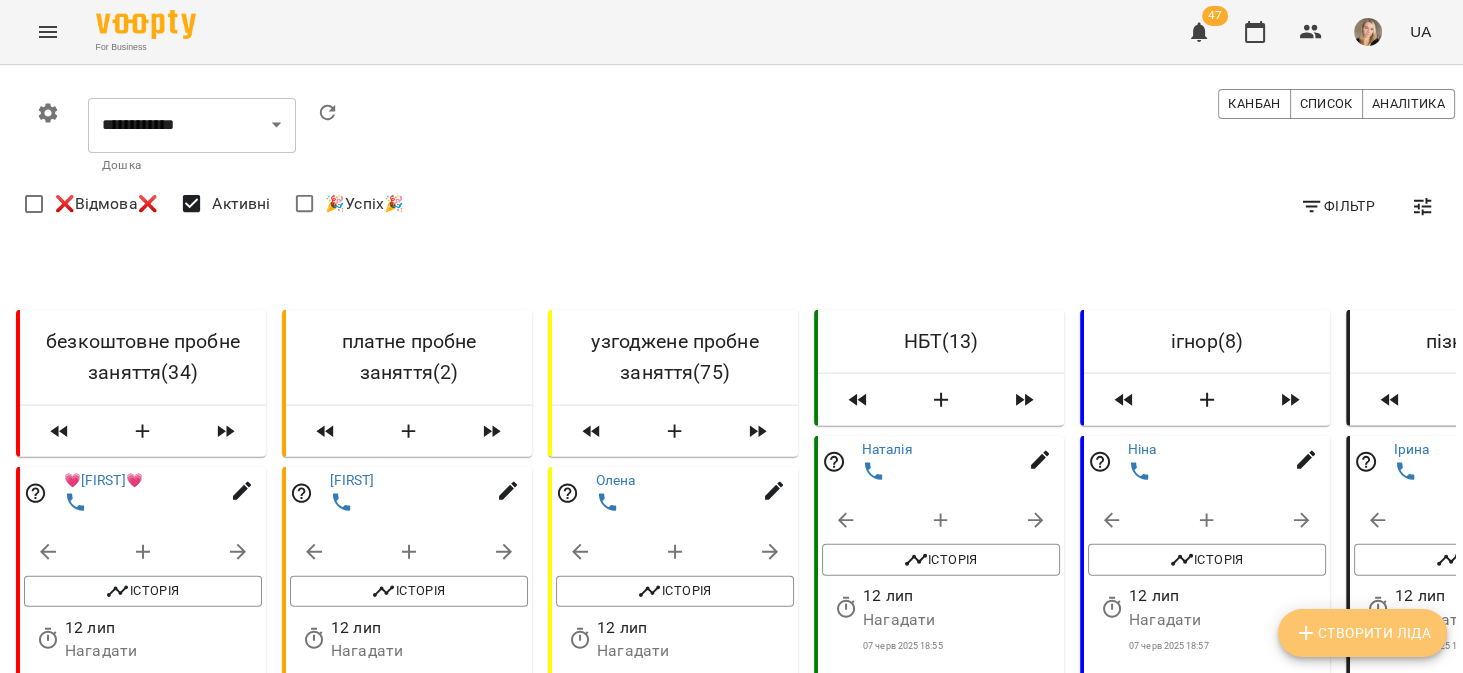 click on "Створити Ліда" at bounding box center (1362, 633) 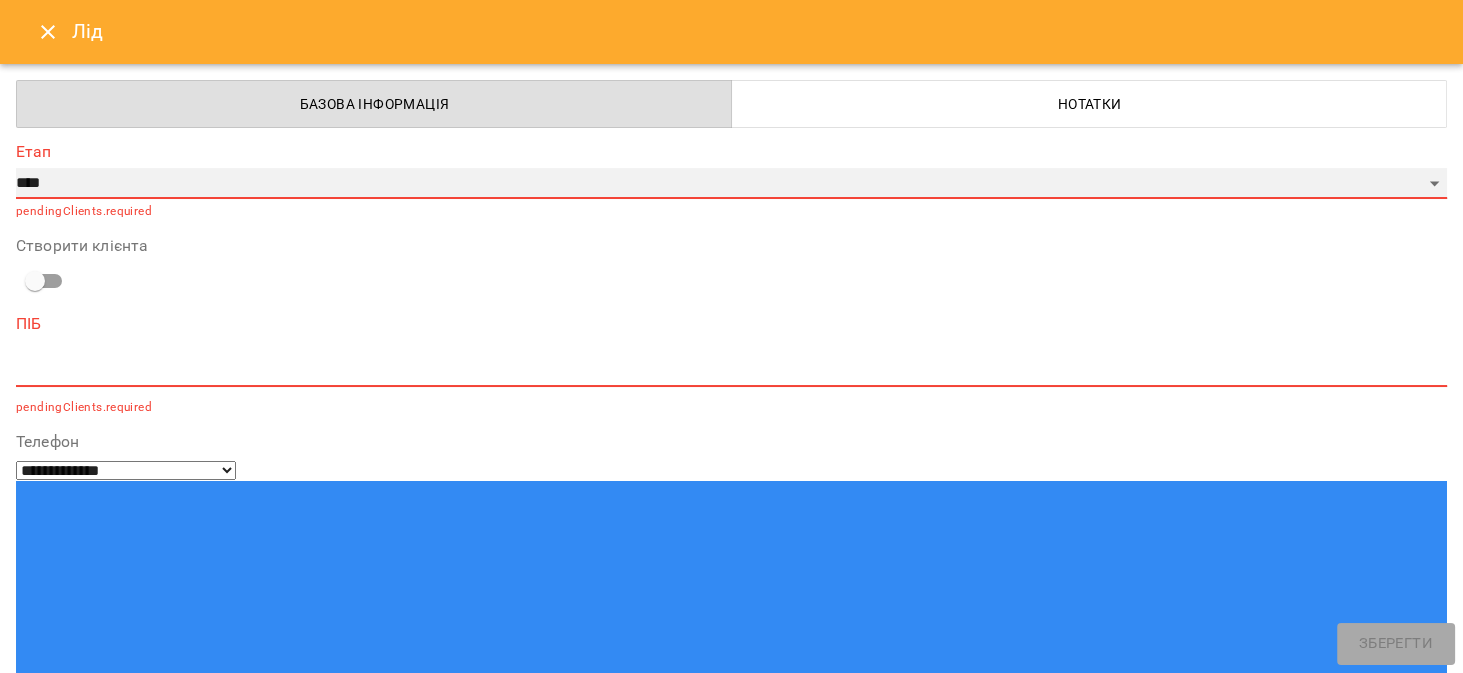 click on "**********" at bounding box center [731, 184] 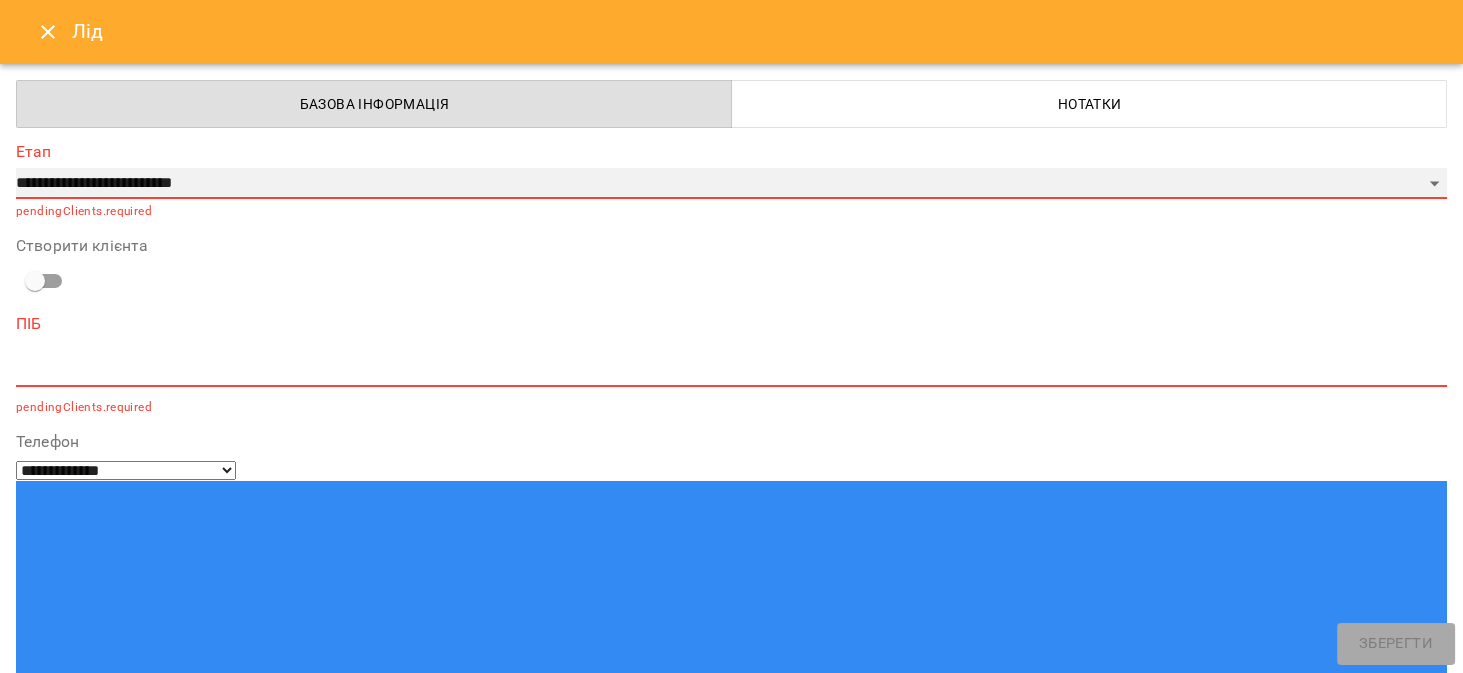 click on "**********" at bounding box center (731, 184) 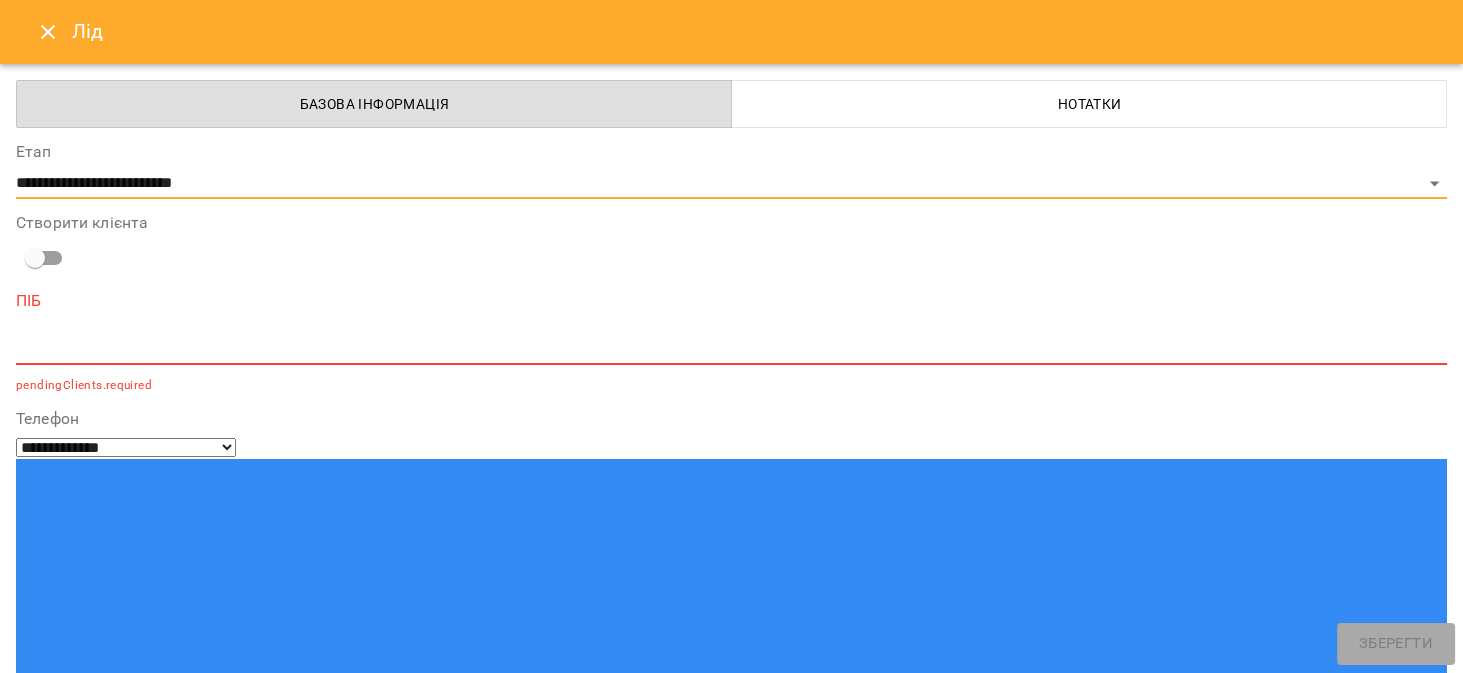 click at bounding box center (731, 348) 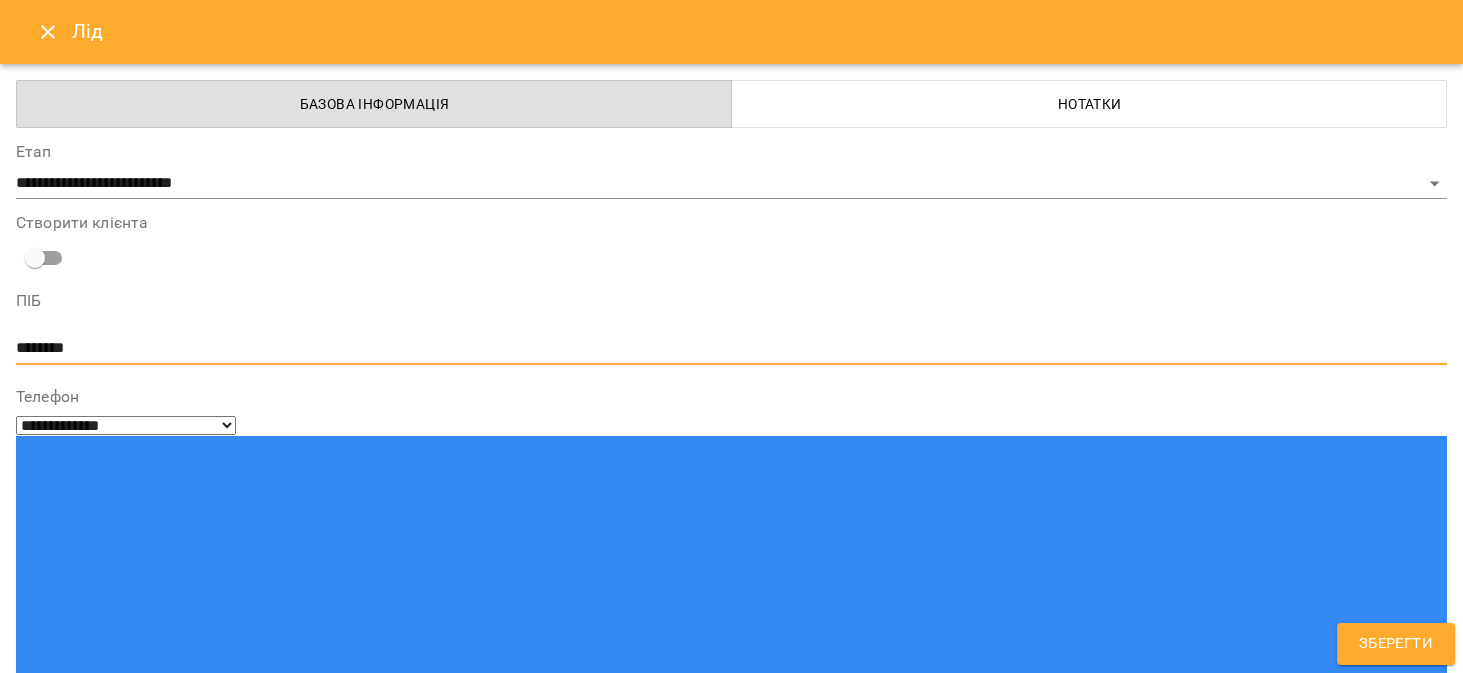 type on "********" 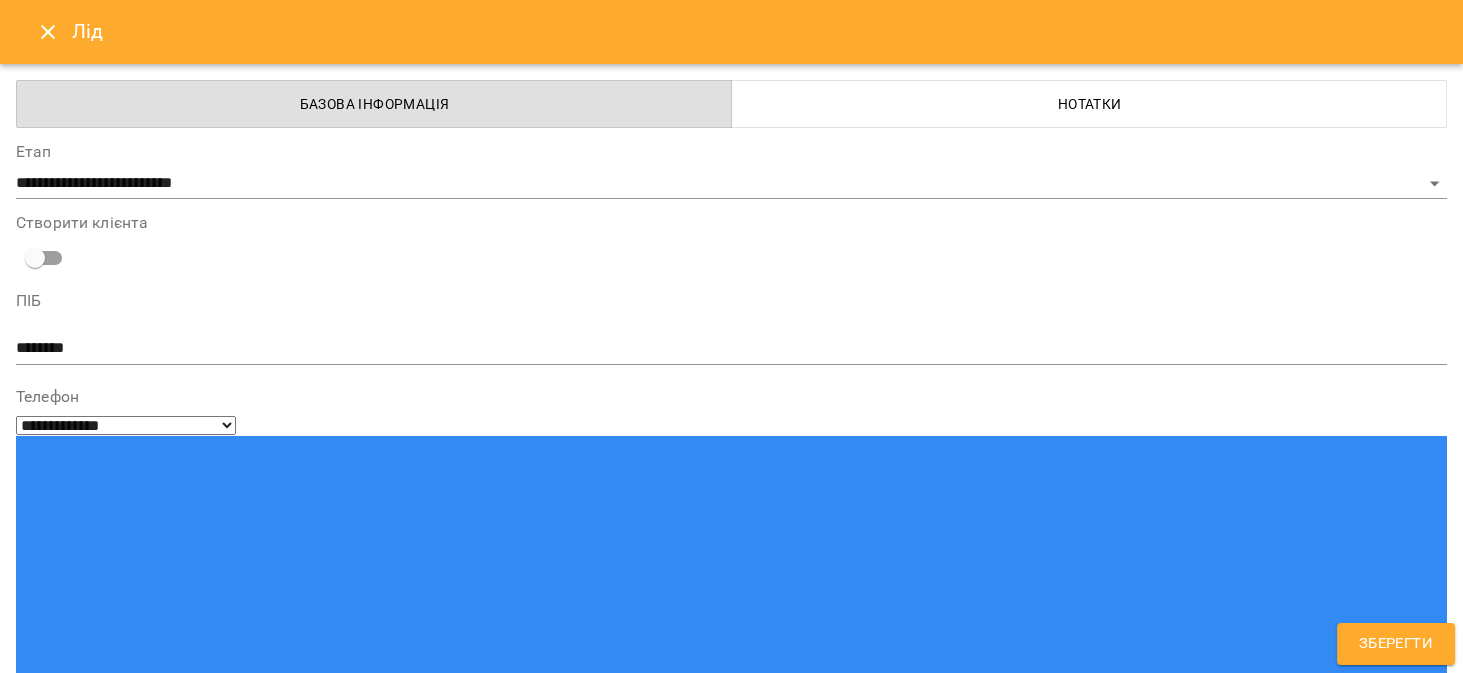 click at bounding box center (99, 1405) 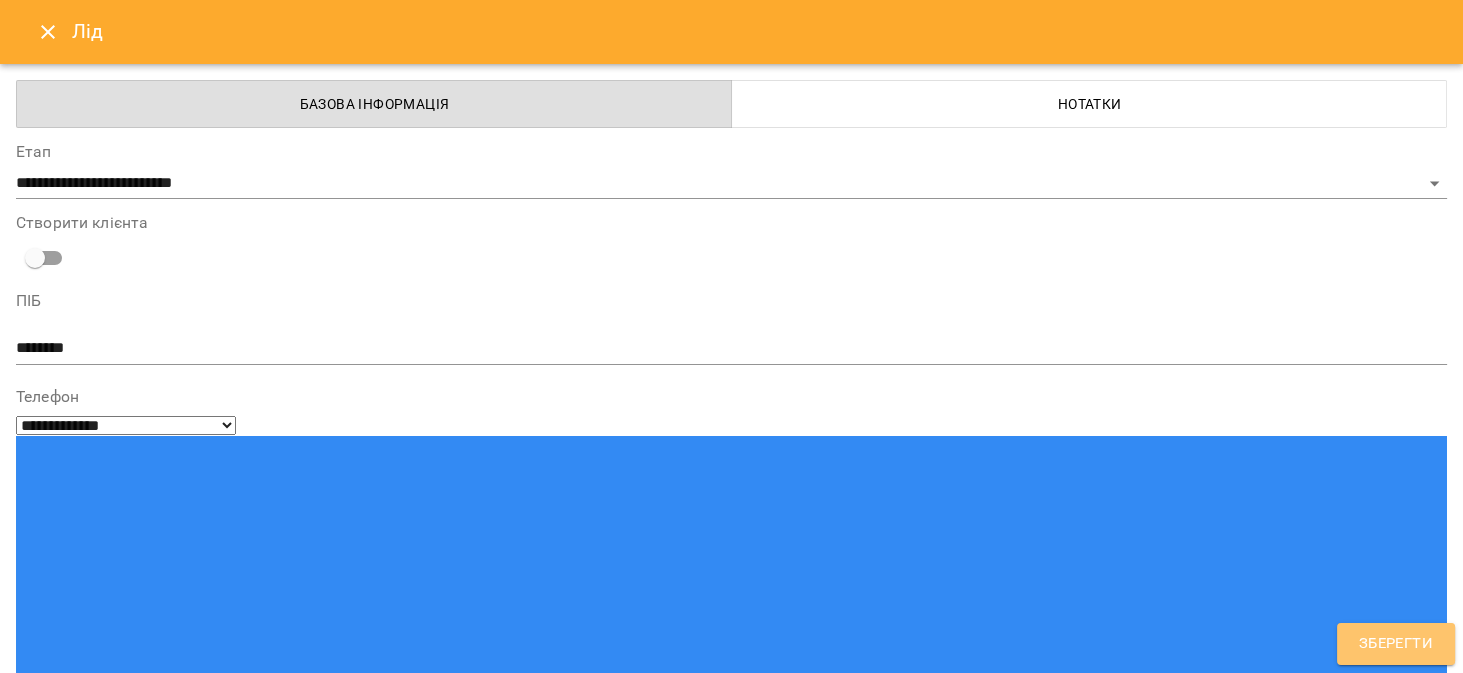 click on "Зберегти" at bounding box center [1396, 644] 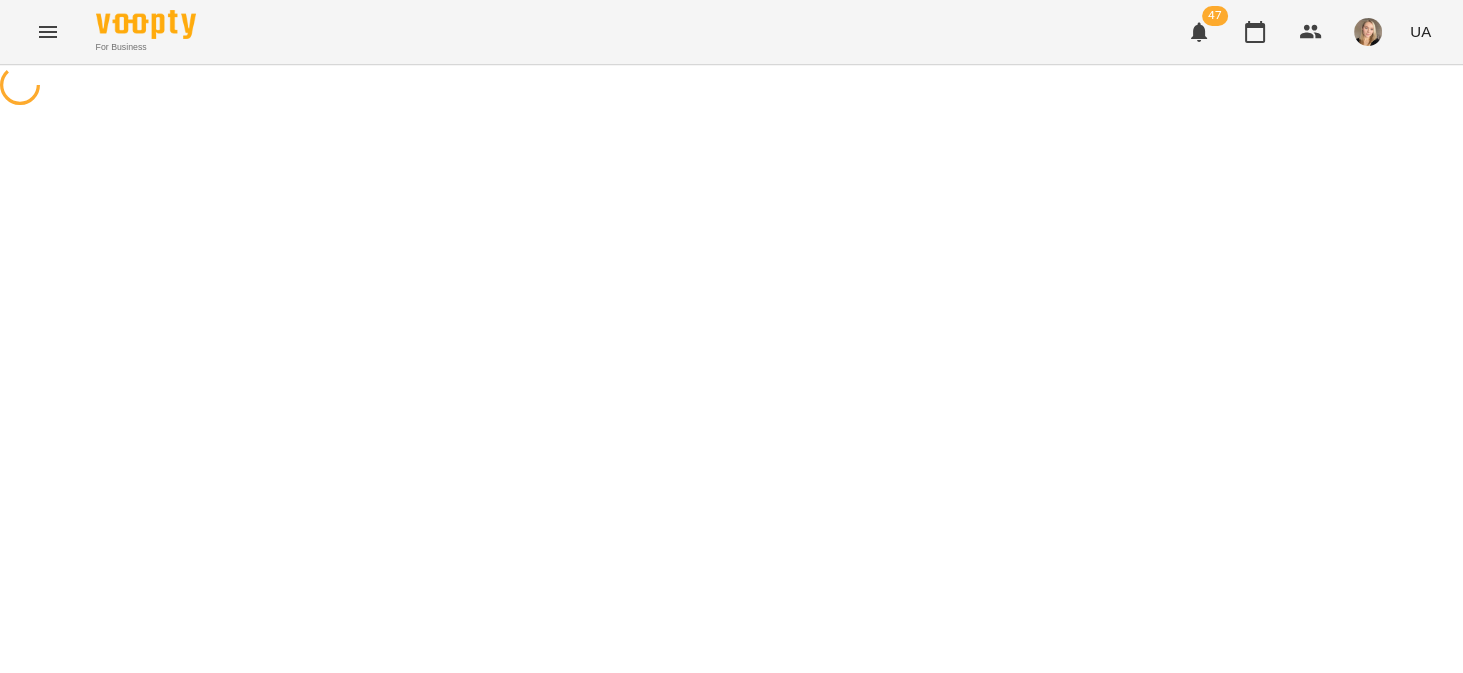 scroll, scrollTop: 0, scrollLeft: 0, axis: both 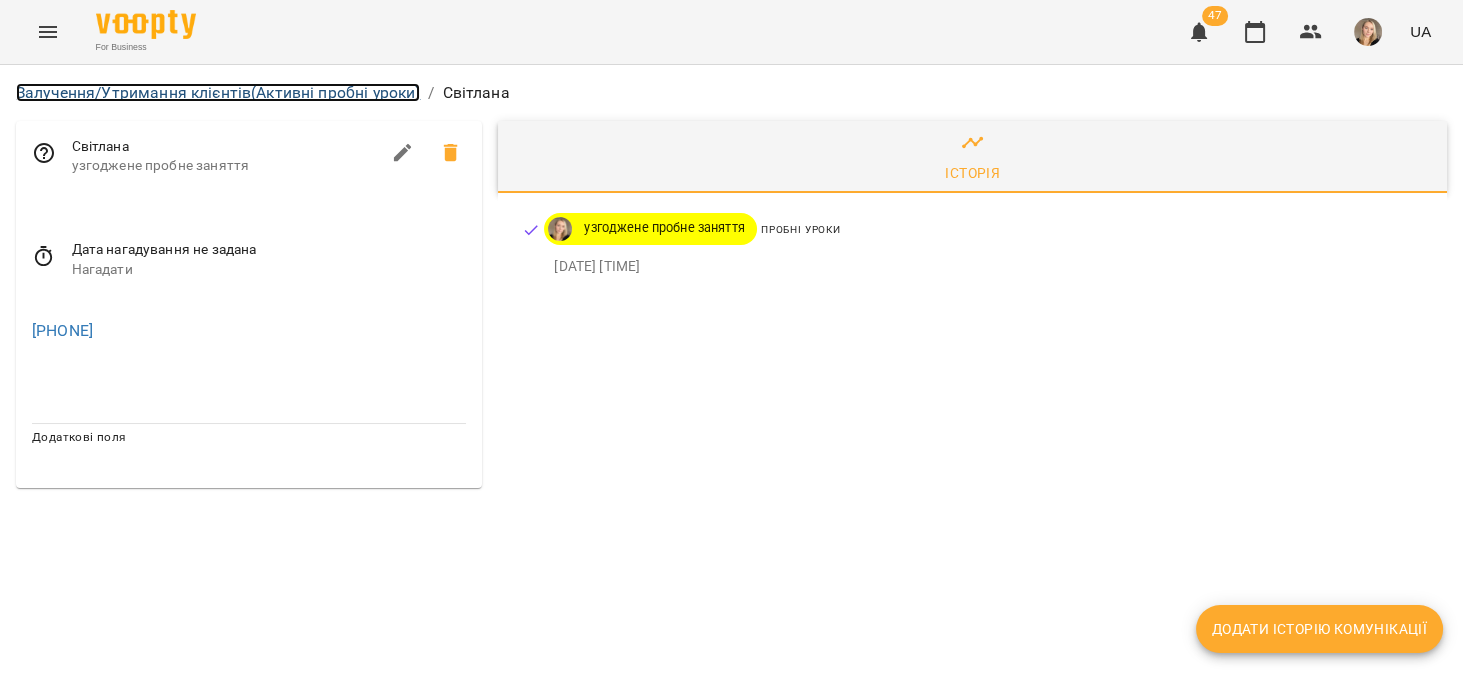 click on "Залучення/Утримання клієнтів (Активні пробні уроки)" at bounding box center [218, 92] 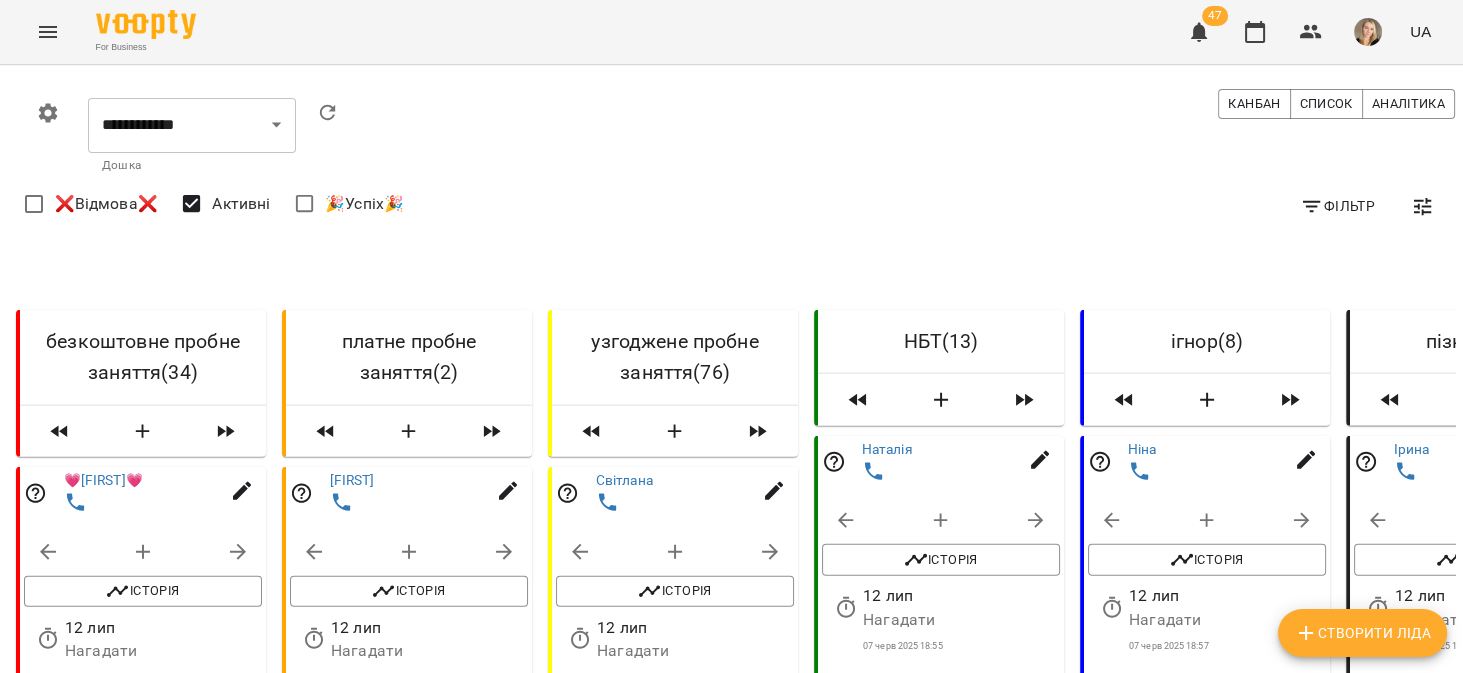 click on "Створити Ліда" at bounding box center (1362, 633) 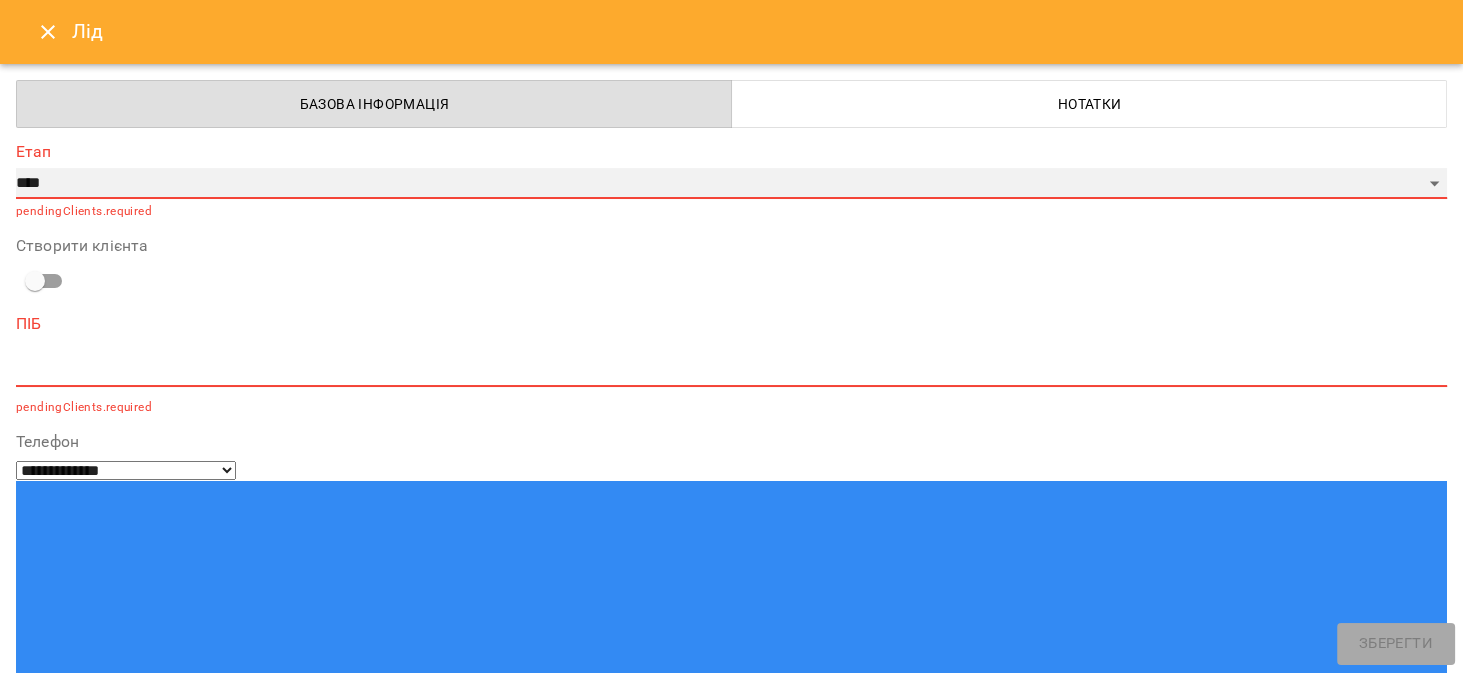 click on "**********" at bounding box center [731, 184] 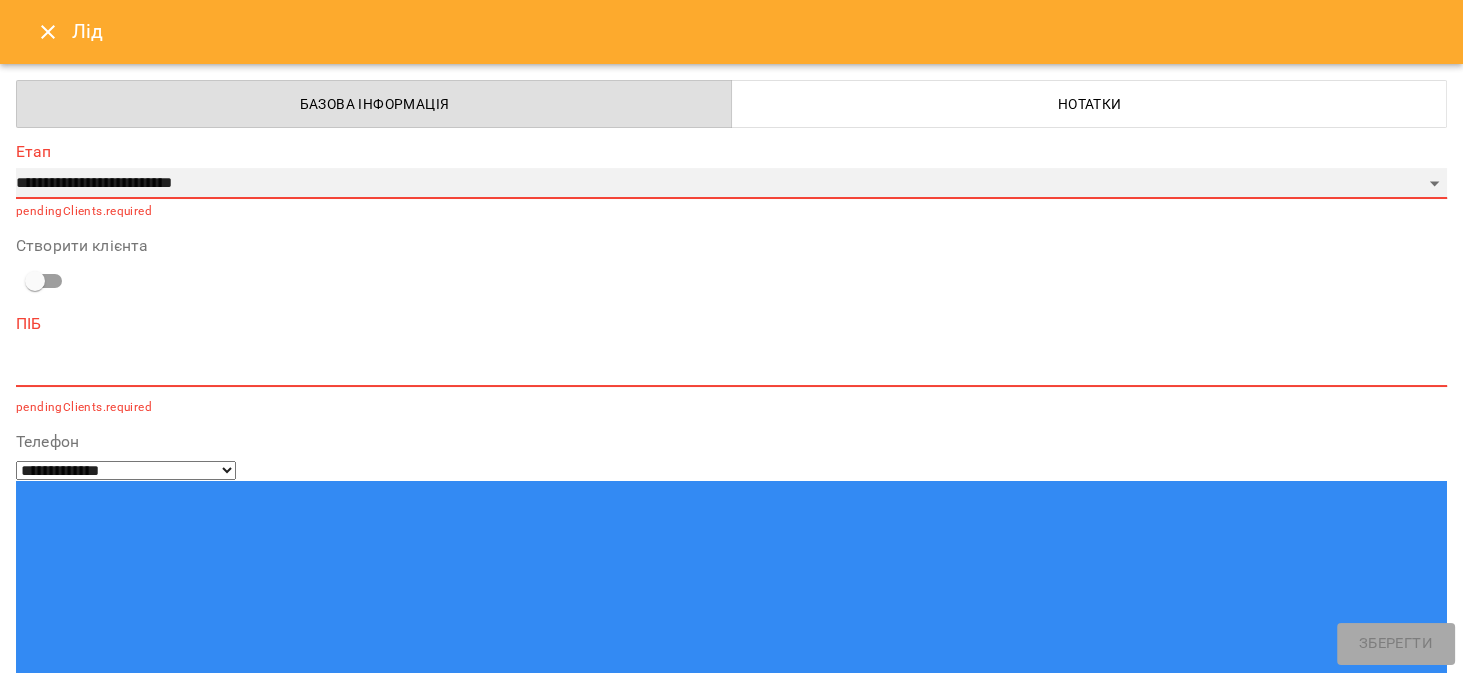 click on "**********" at bounding box center [731, 184] 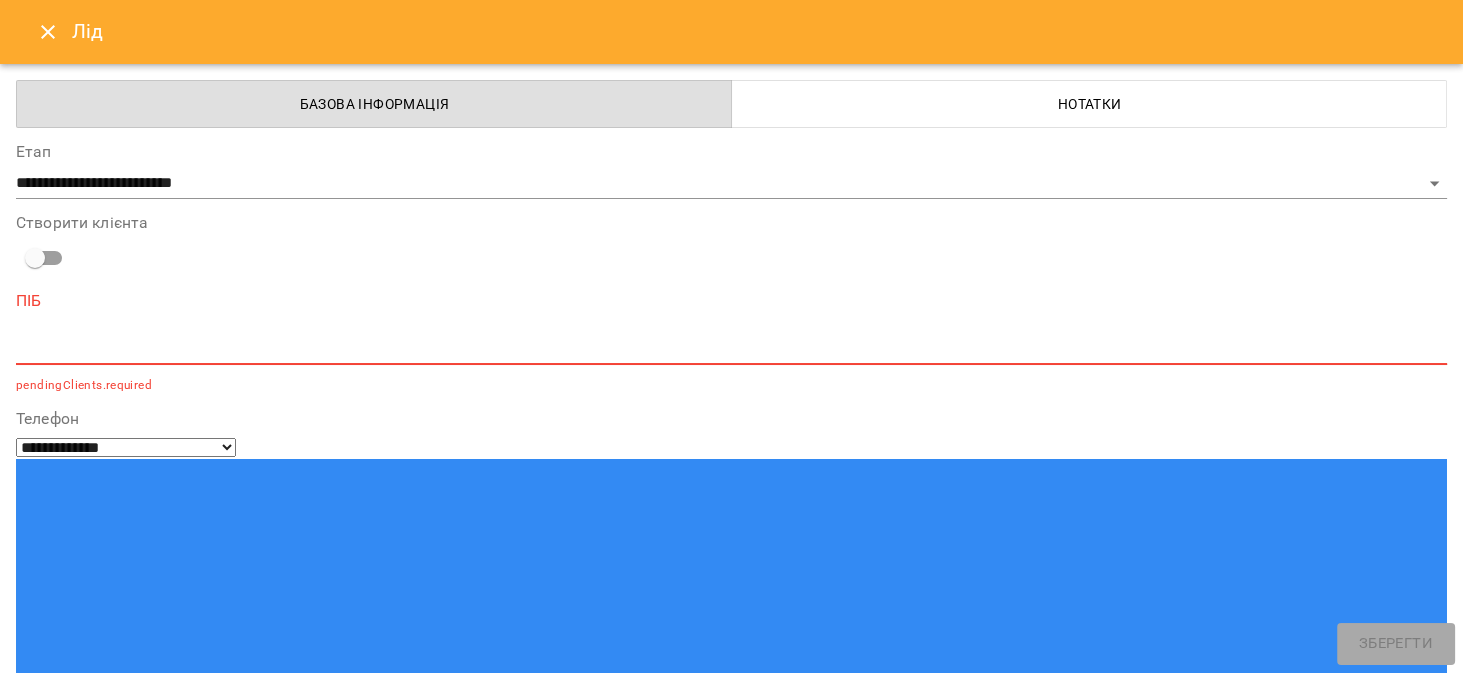 click at bounding box center (731, 348) 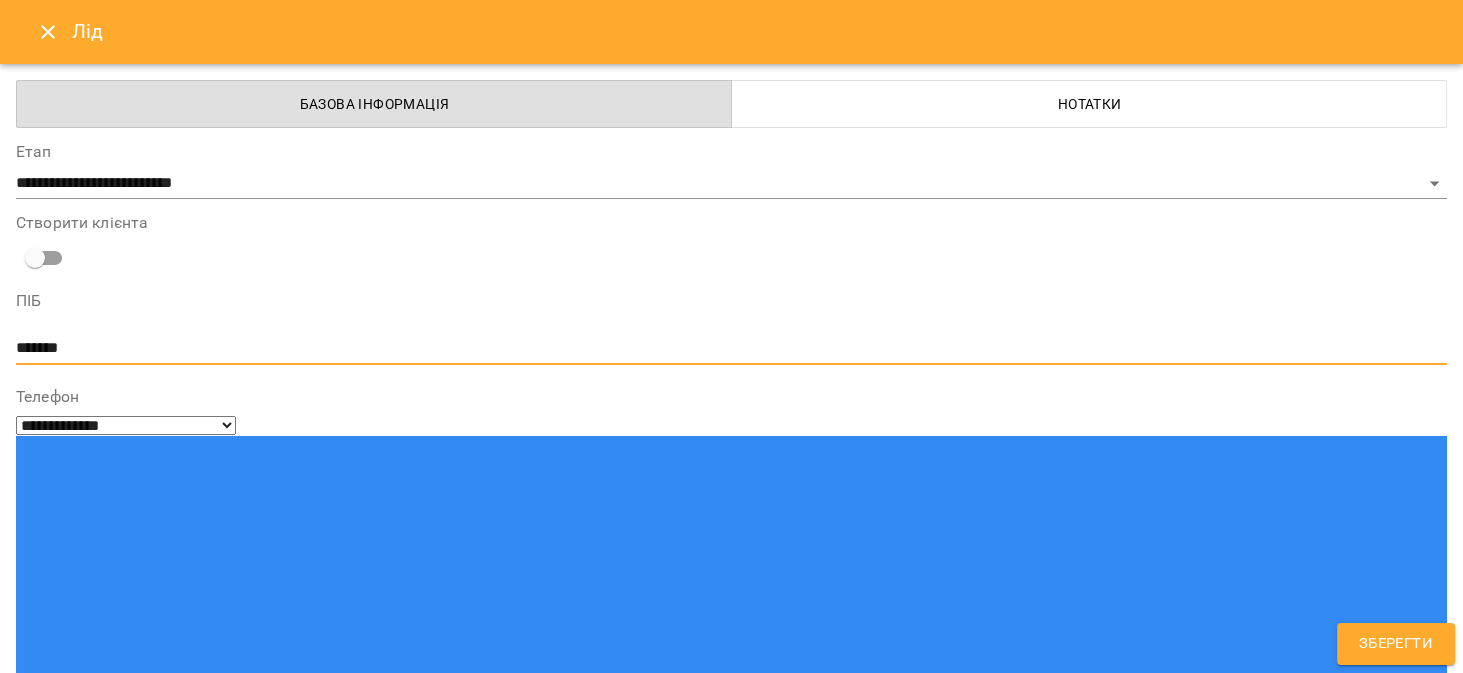 type on "*******" 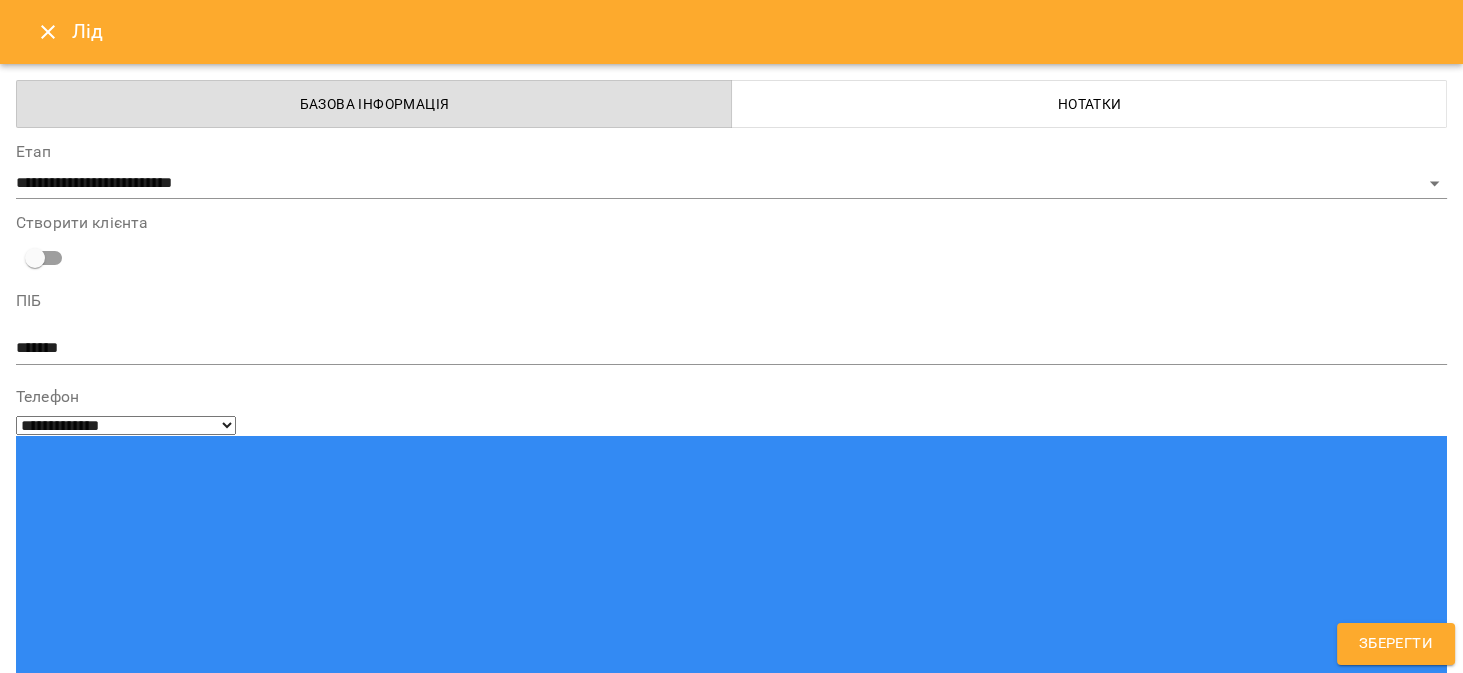 click at bounding box center [99, 1405] 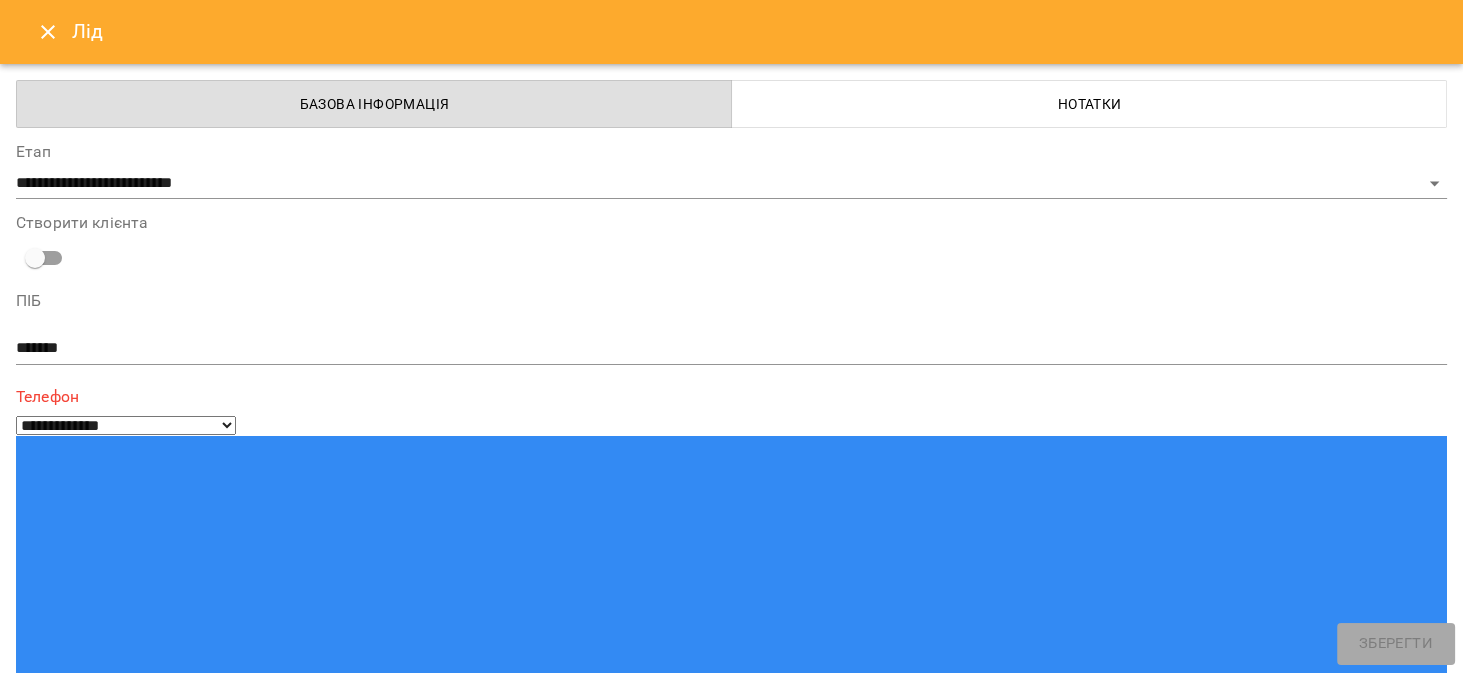 click on "**********" at bounding box center [99, 1405] 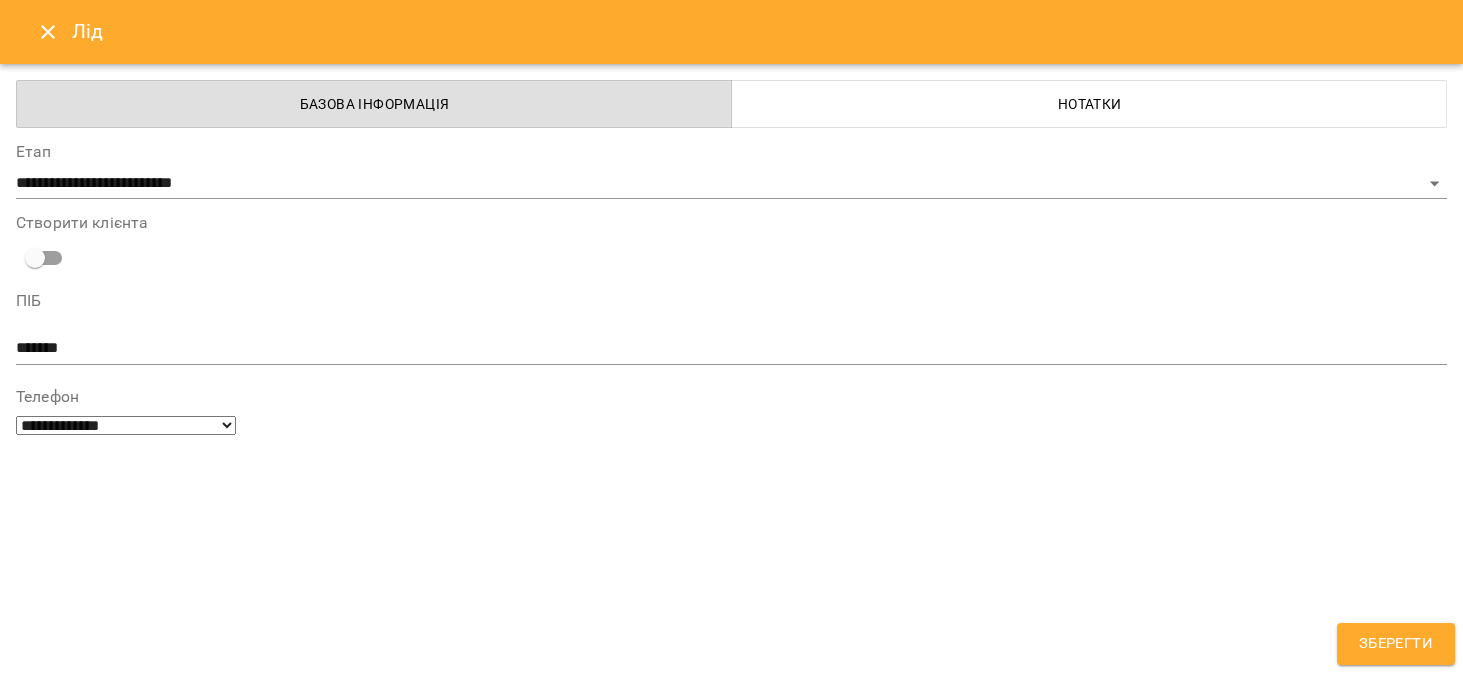 type on "**********" 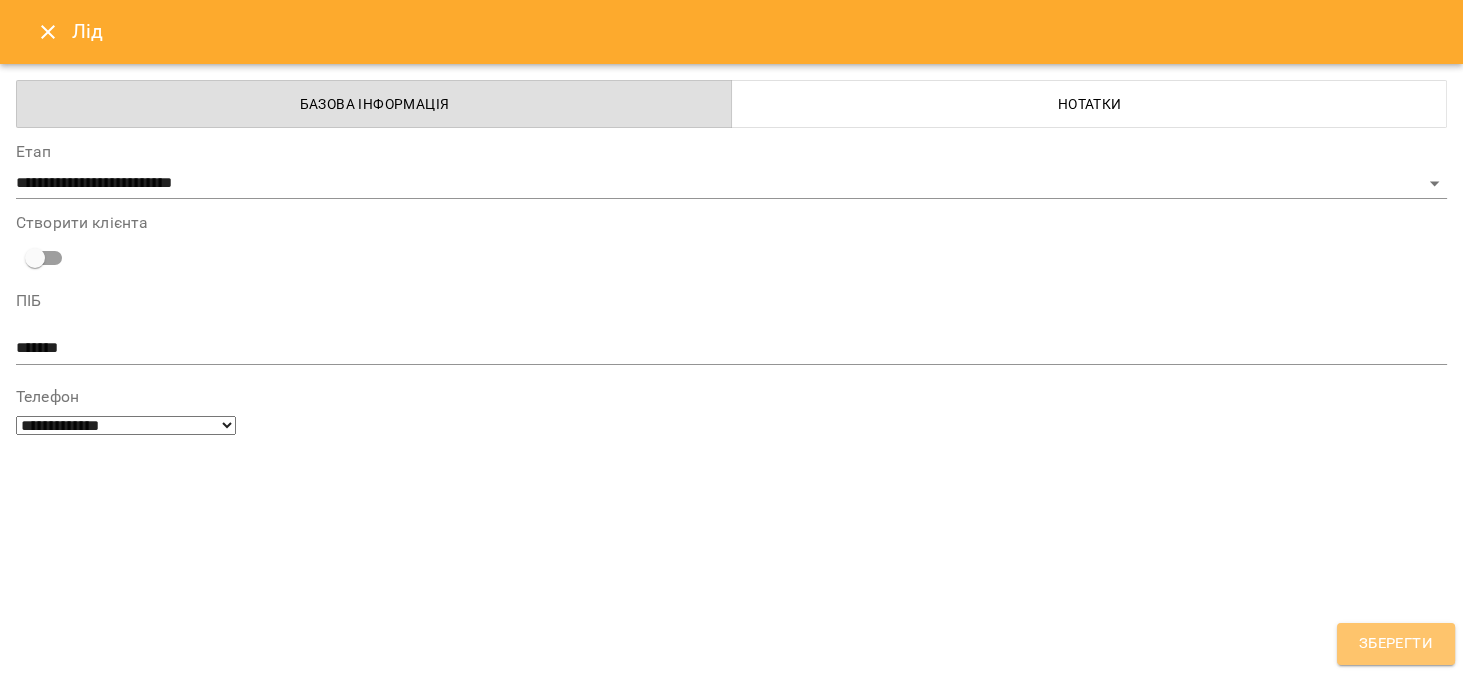 click on "Зберегти" at bounding box center [1396, 644] 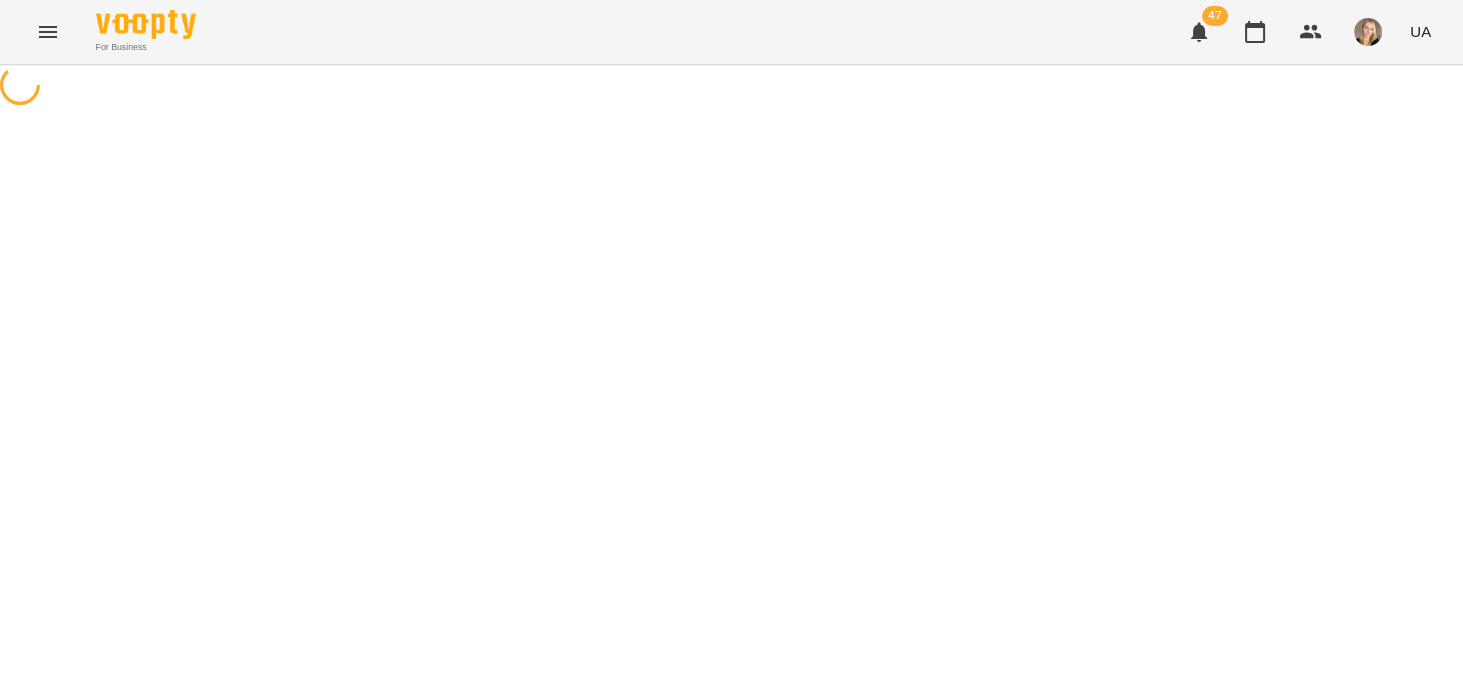 scroll, scrollTop: 0, scrollLeft: 0, axis: both 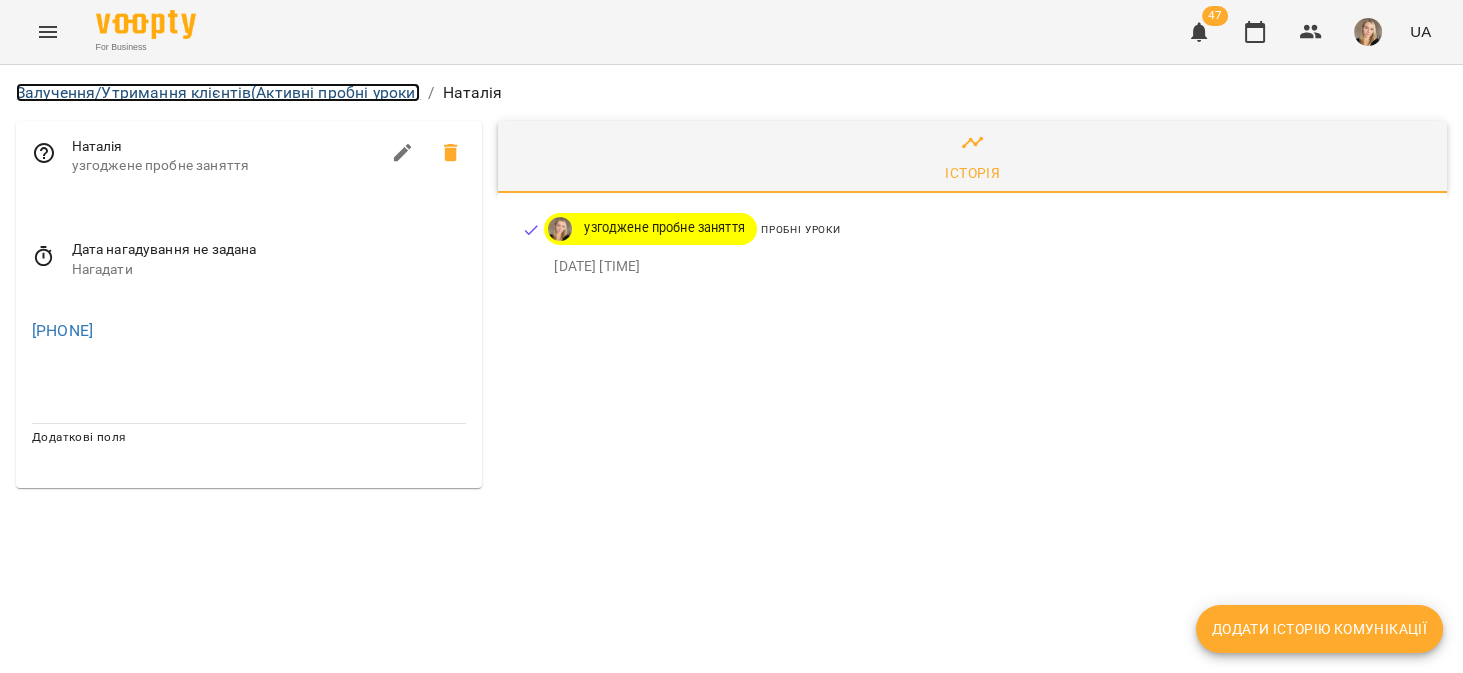 click on "Залучення/Утримання клієнтів (Активні пробні уроки)" at bounding box center [218, 92] 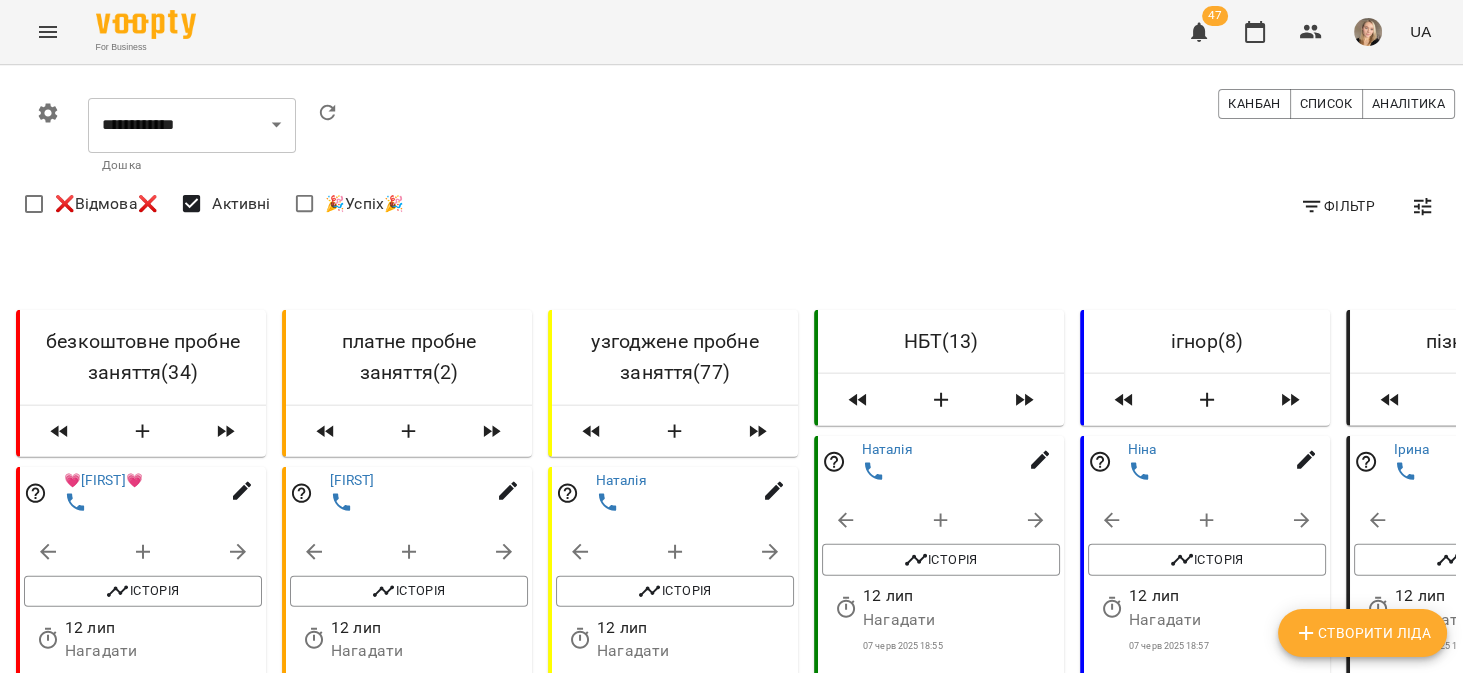 click on "Створити Ліда" at bounding box center (1362, 633) 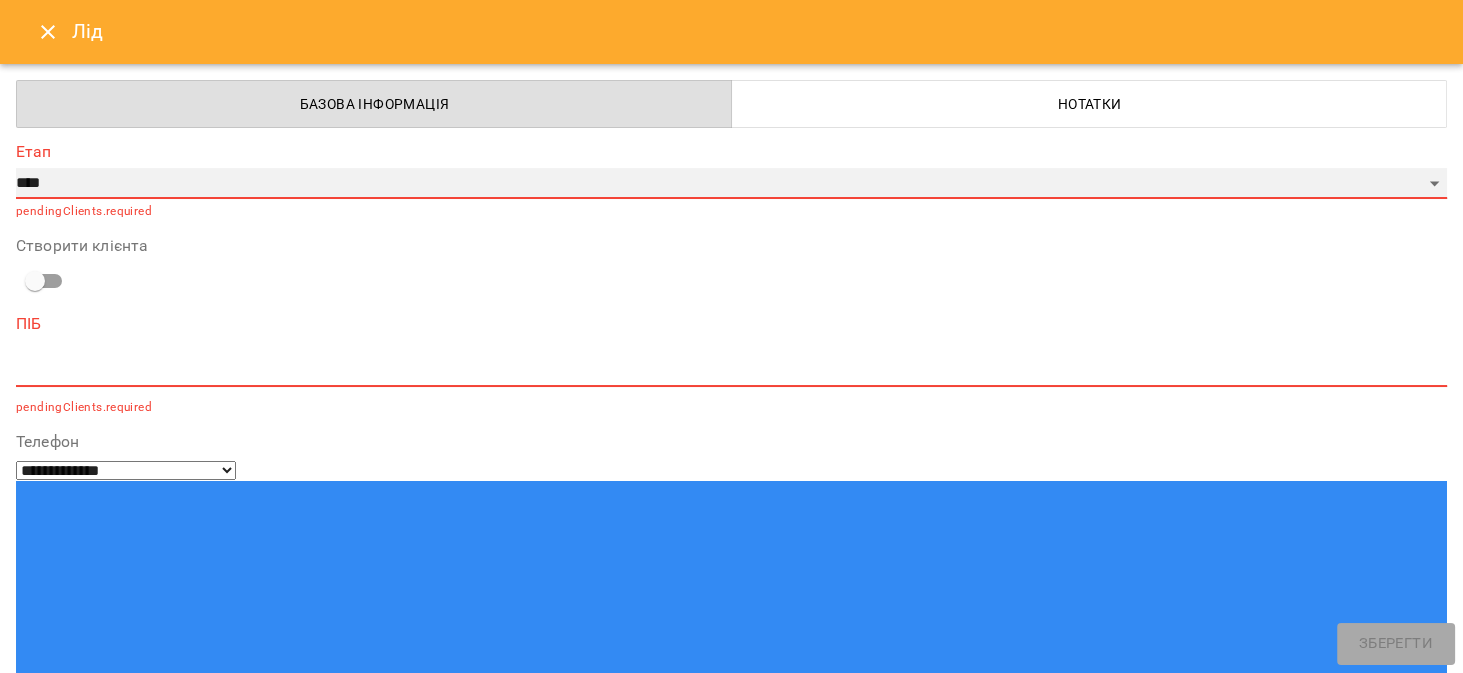 click on "**********" at bounding box center [731, 184] 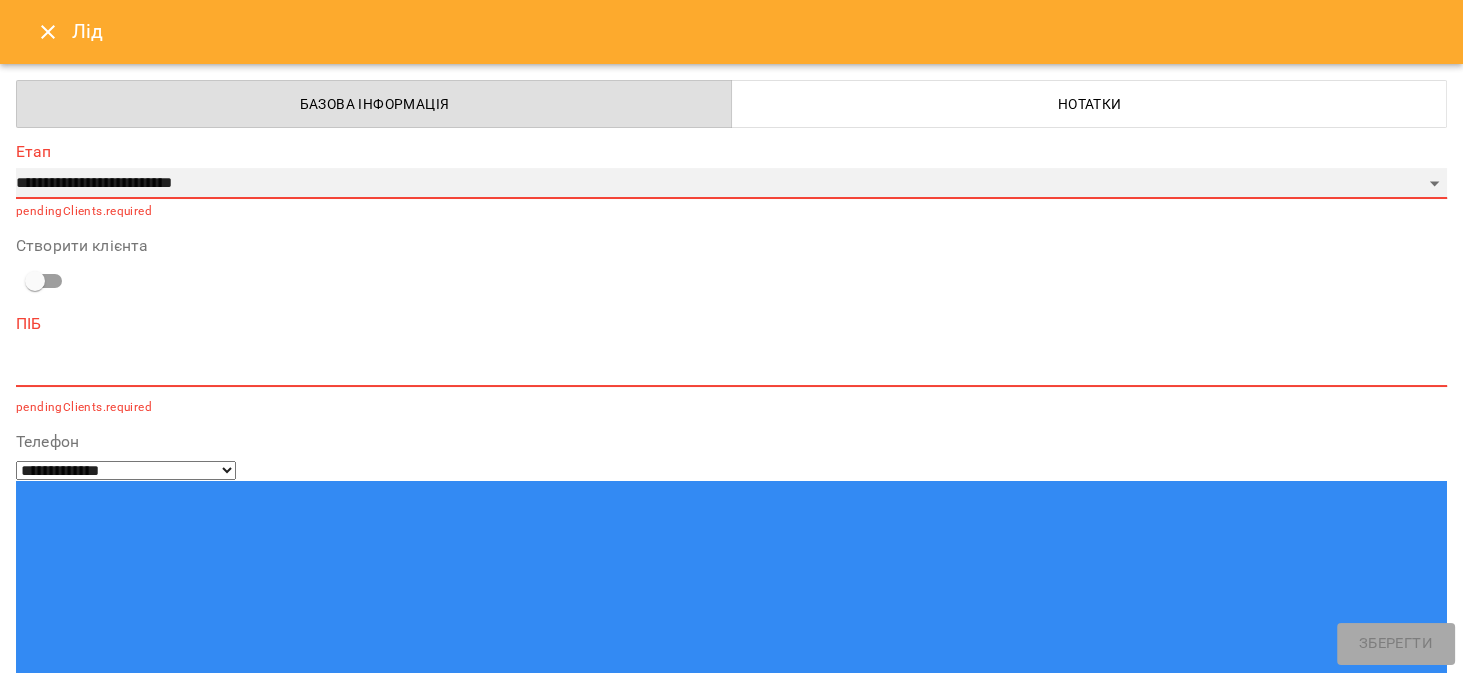 click on "**********" at bounding box center [731, 184] 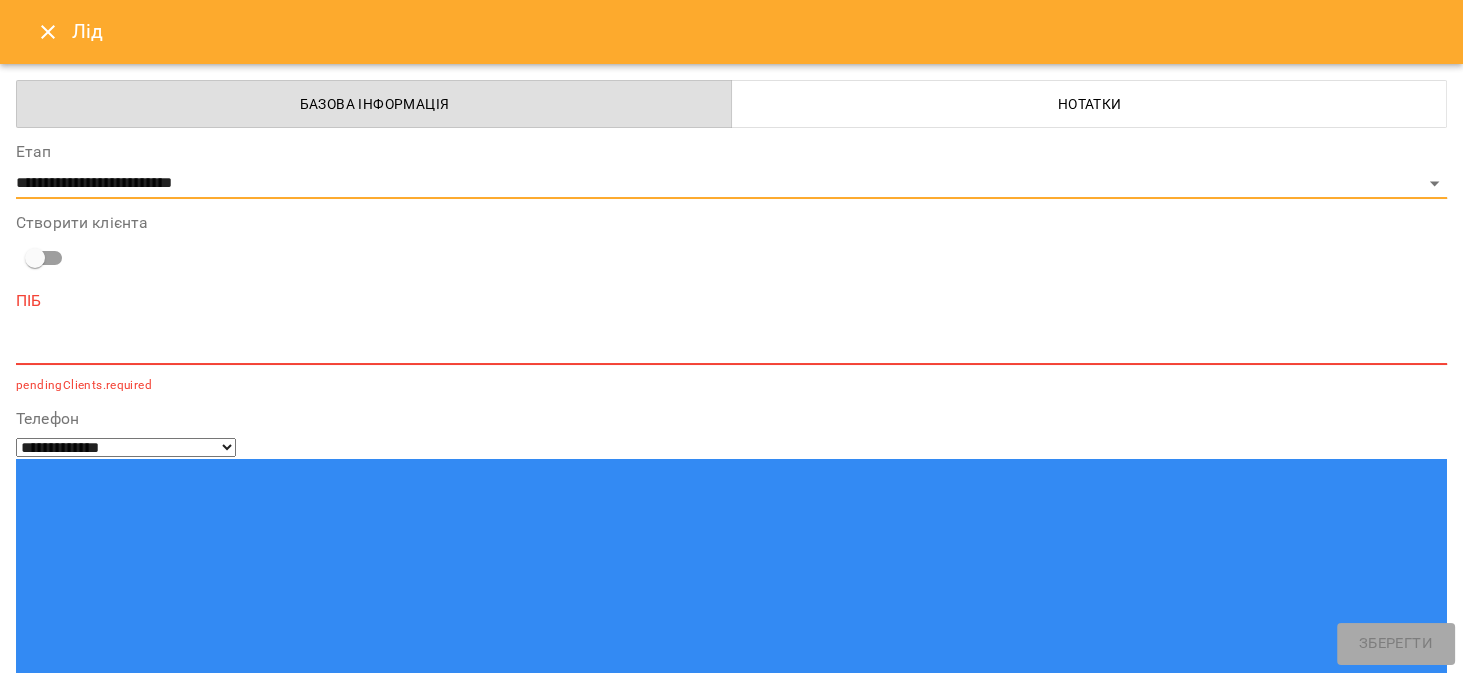 click at bounding box center [731, 348] 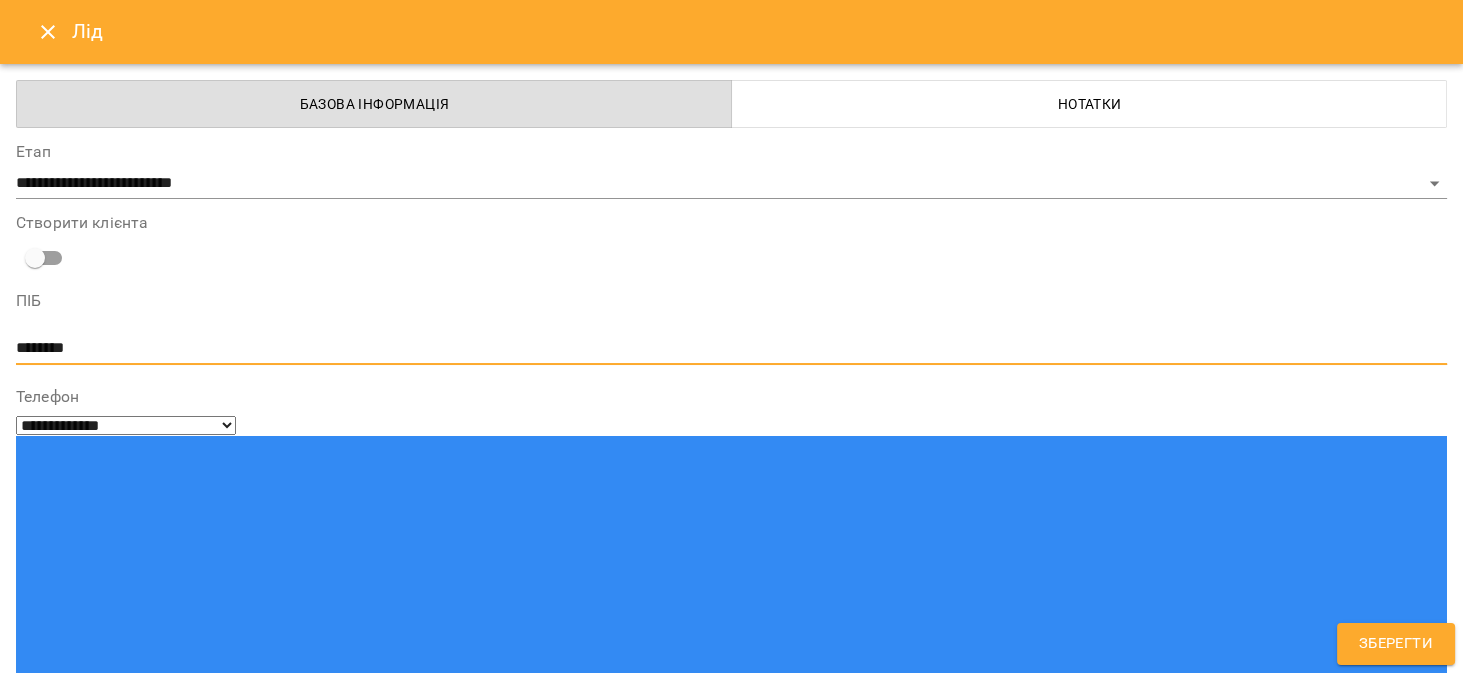 type on "********" 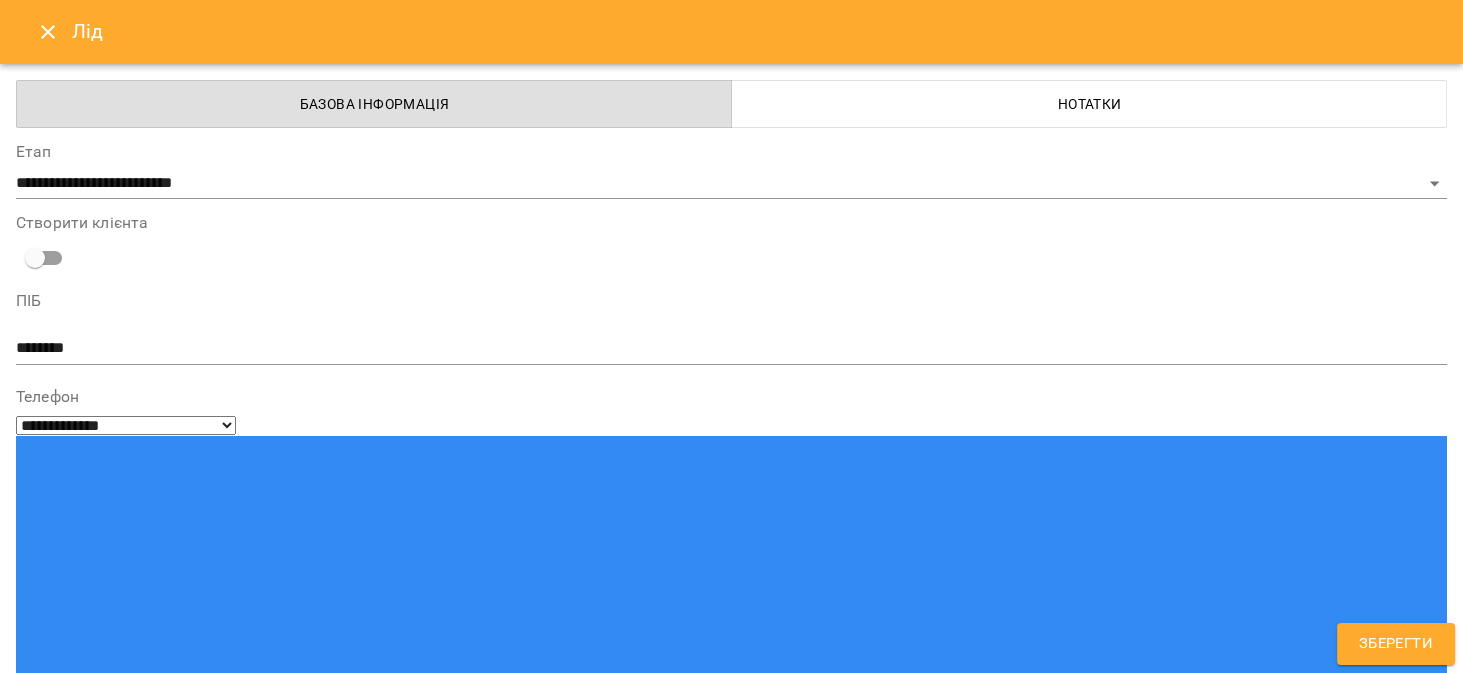 click on "**********" at bounding box center [731, 904] 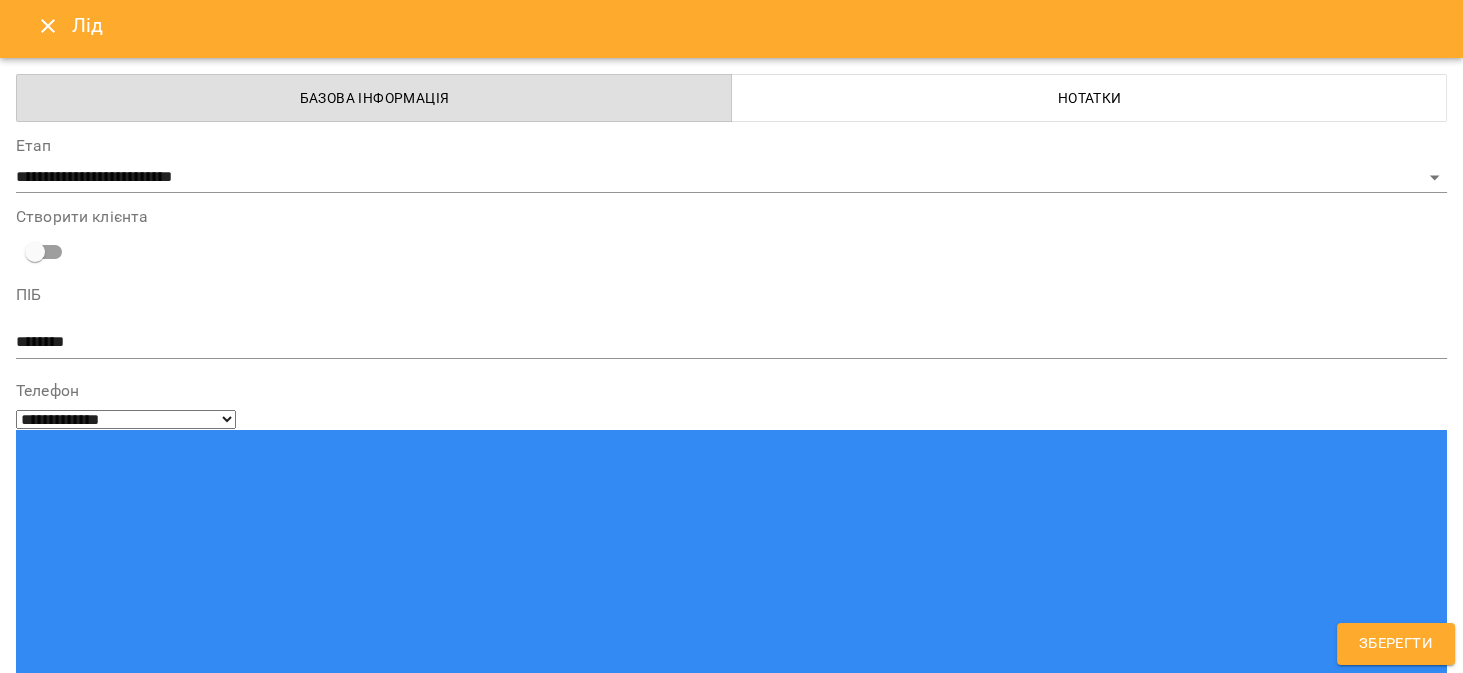 click on "Телефон" at bounding box center (731, 391) 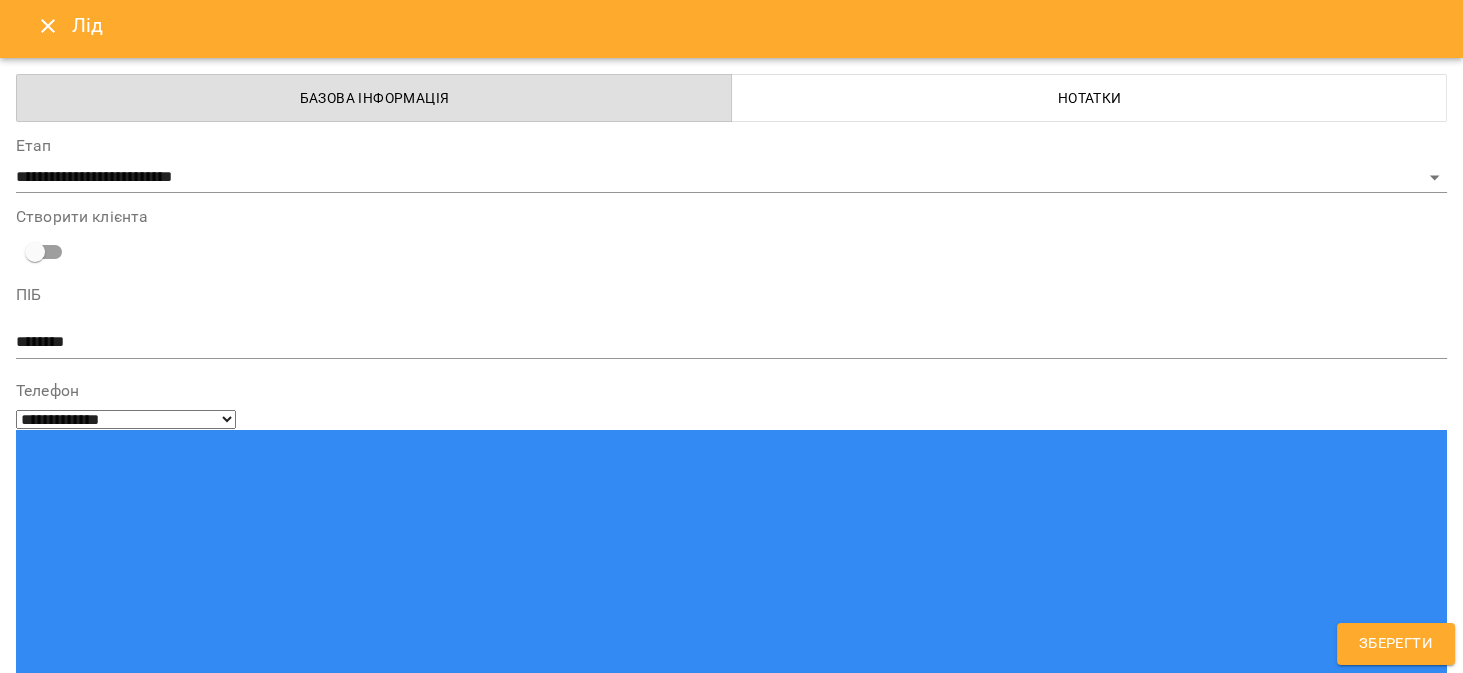 click on "Зберегти" at bounding box center (1396, 644) 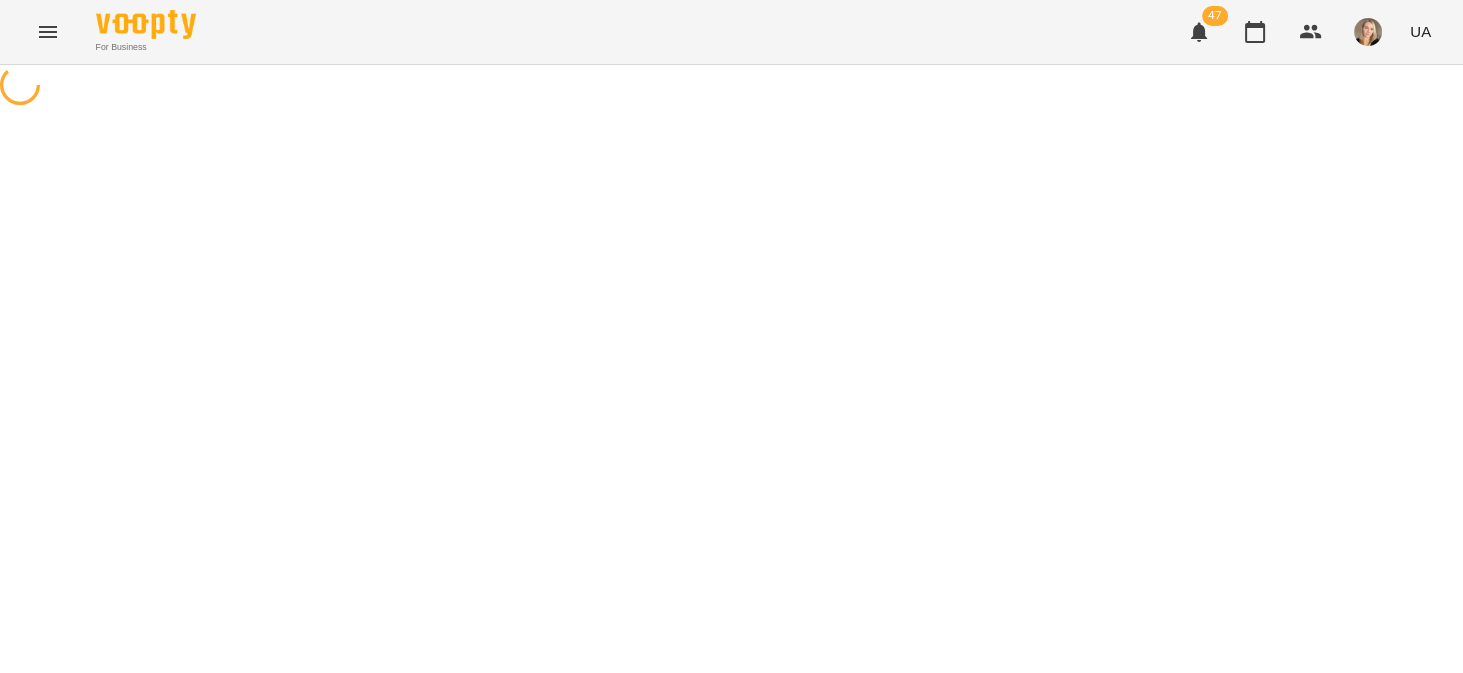 scroll, scrollTop: 0, scrollLeft: 0, axis: both 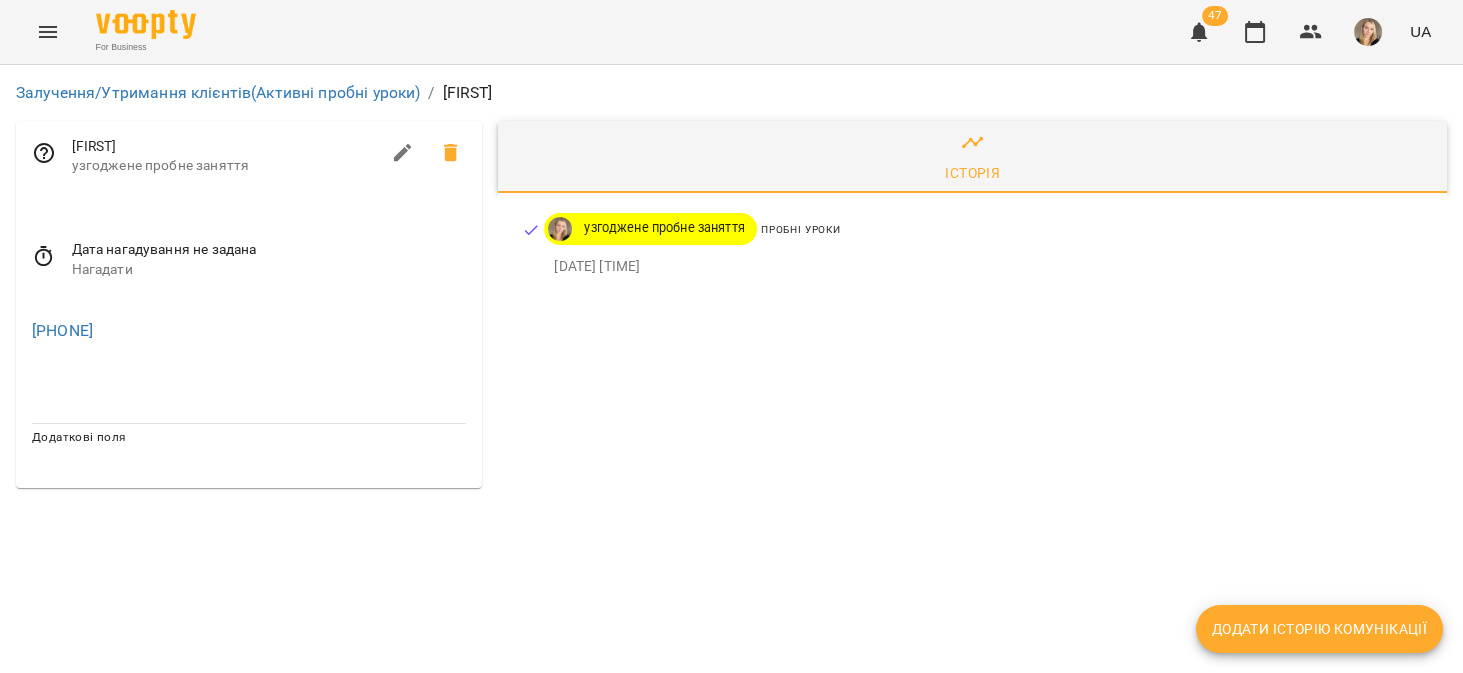 click 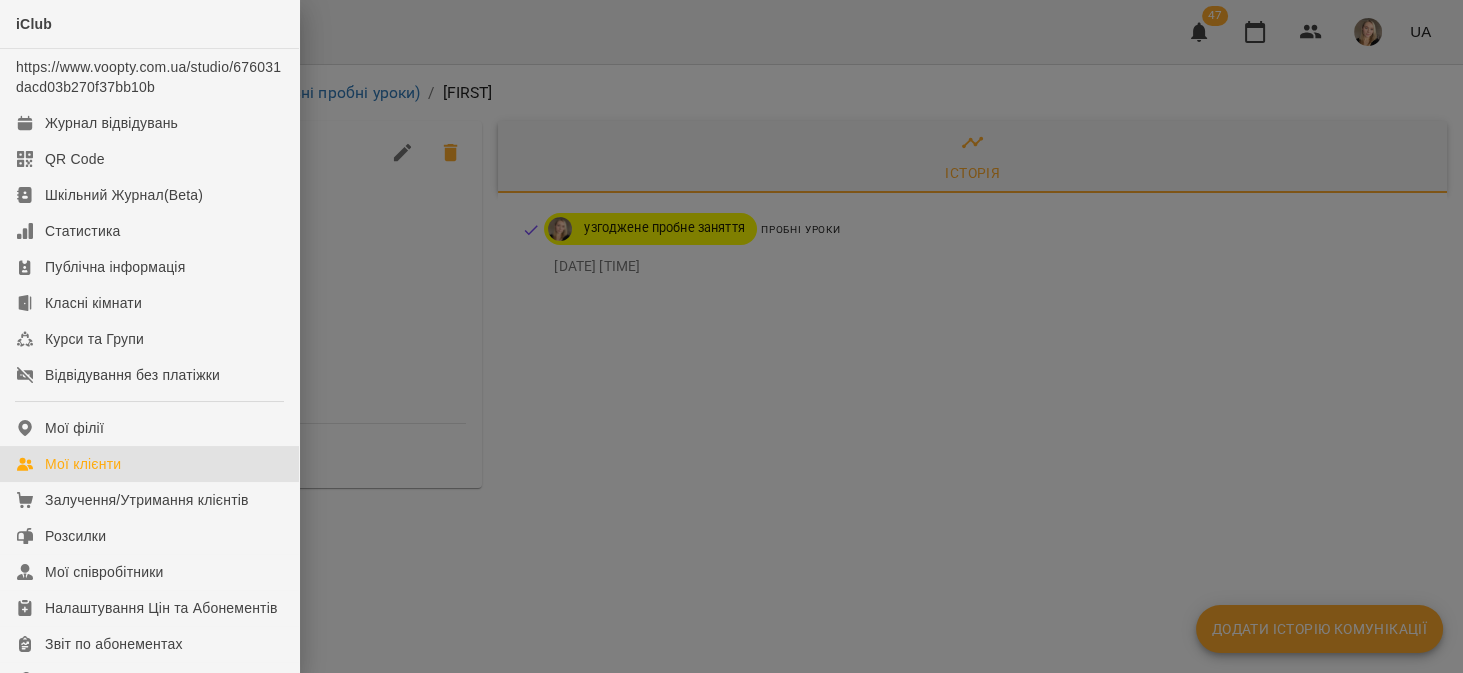 click on "Мої клієнти" at bounding box center (149, 464) 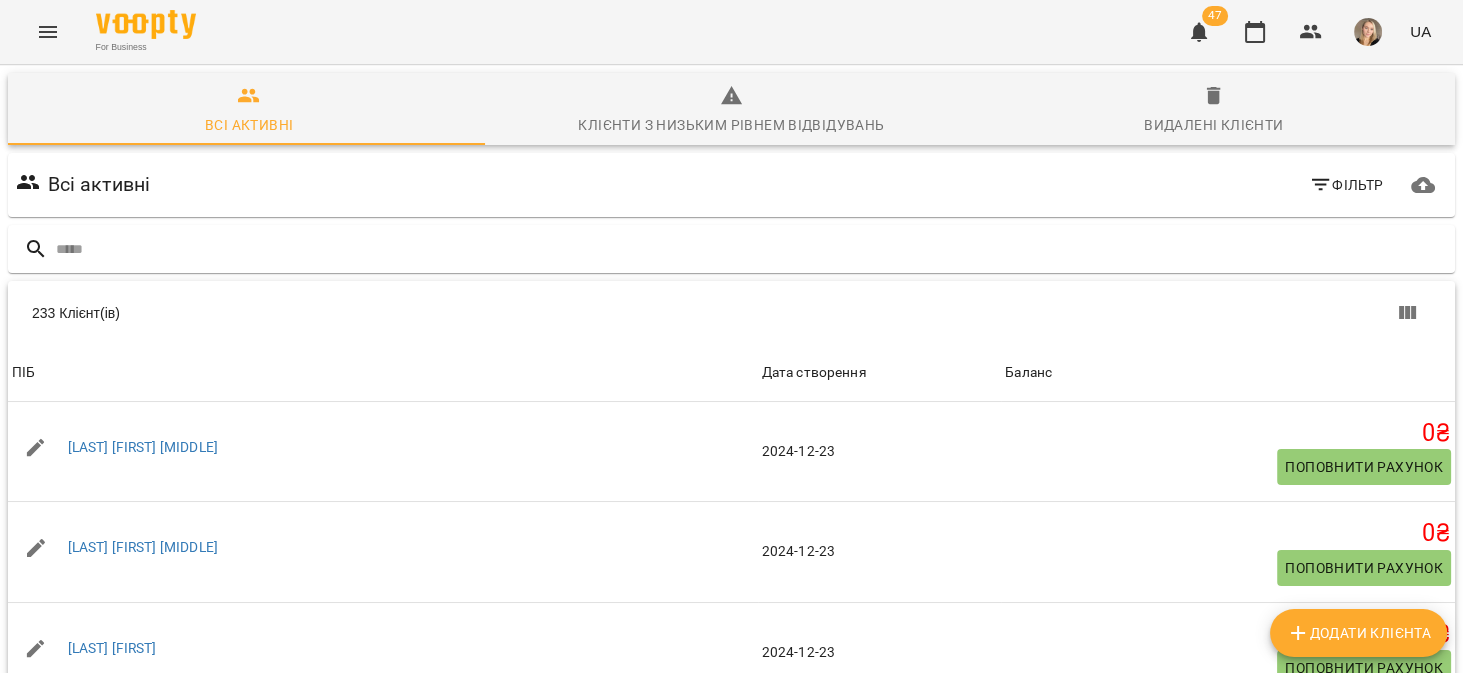 click on "Фільтр" at bounding box center (1346, 185) 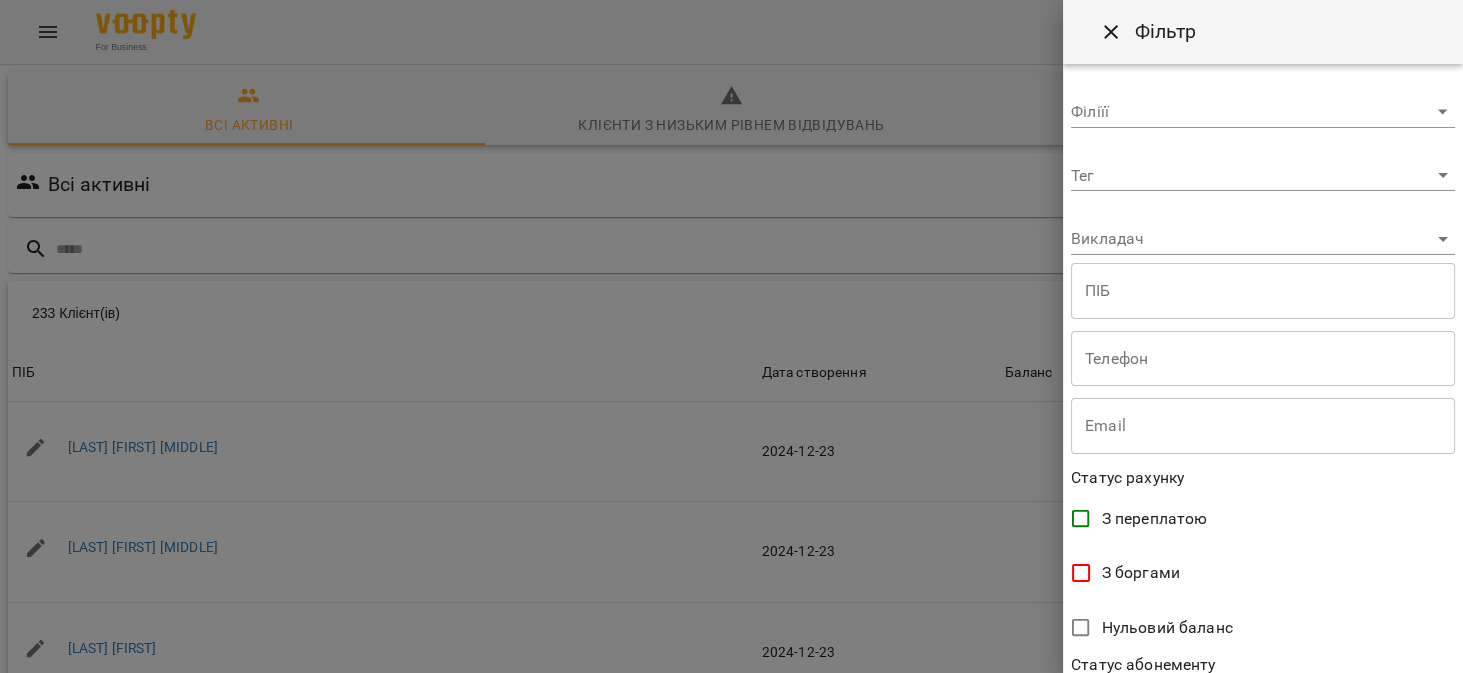 click at bounding box center (731, 336) 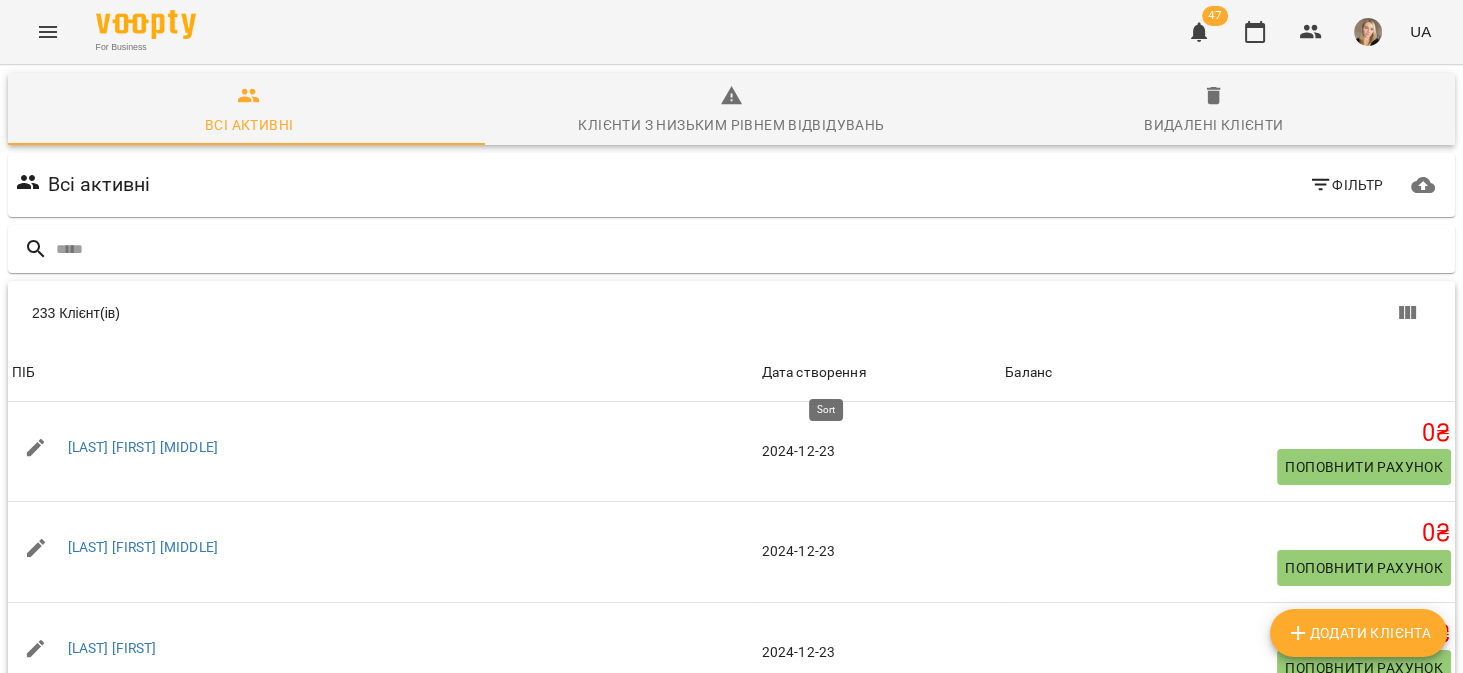 click on "Дата створення" at bounding box center [814, 373] 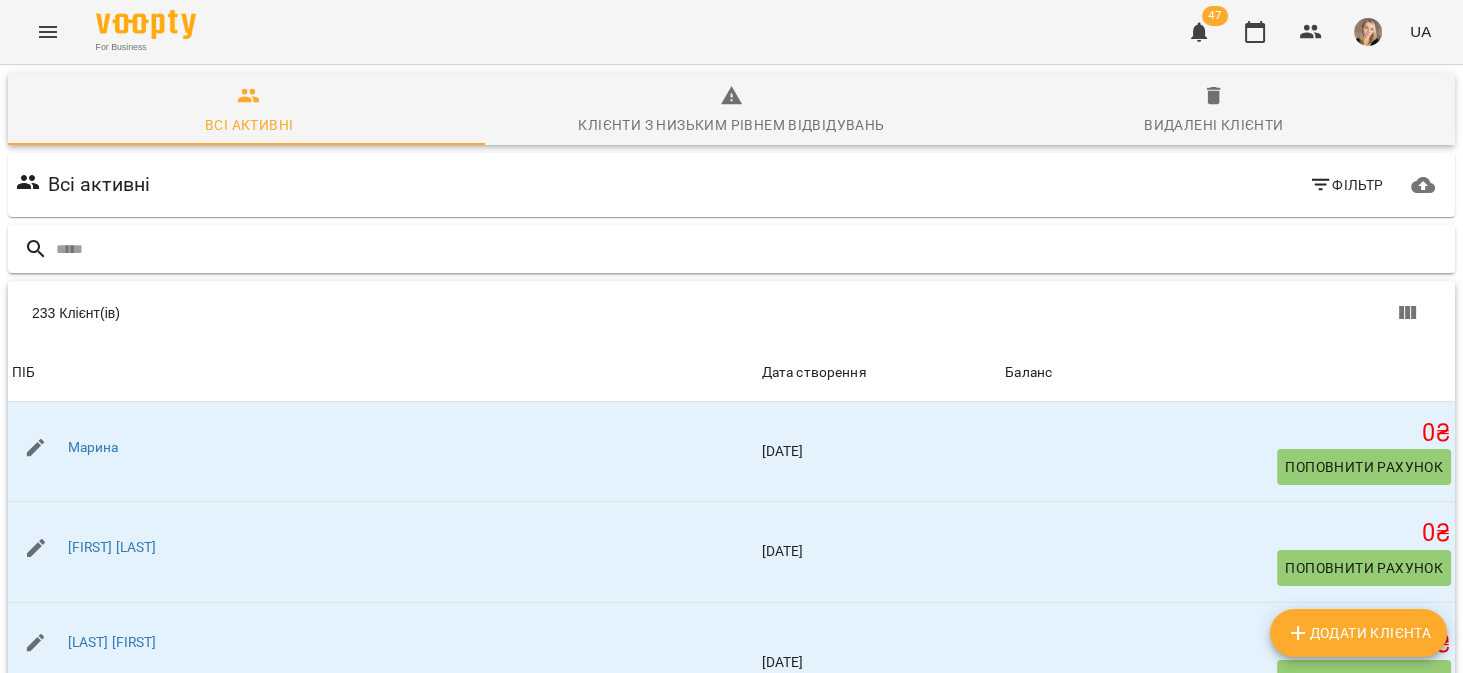 scroll, scrollTop: 190, scrollLeft: 0, axis: vertical 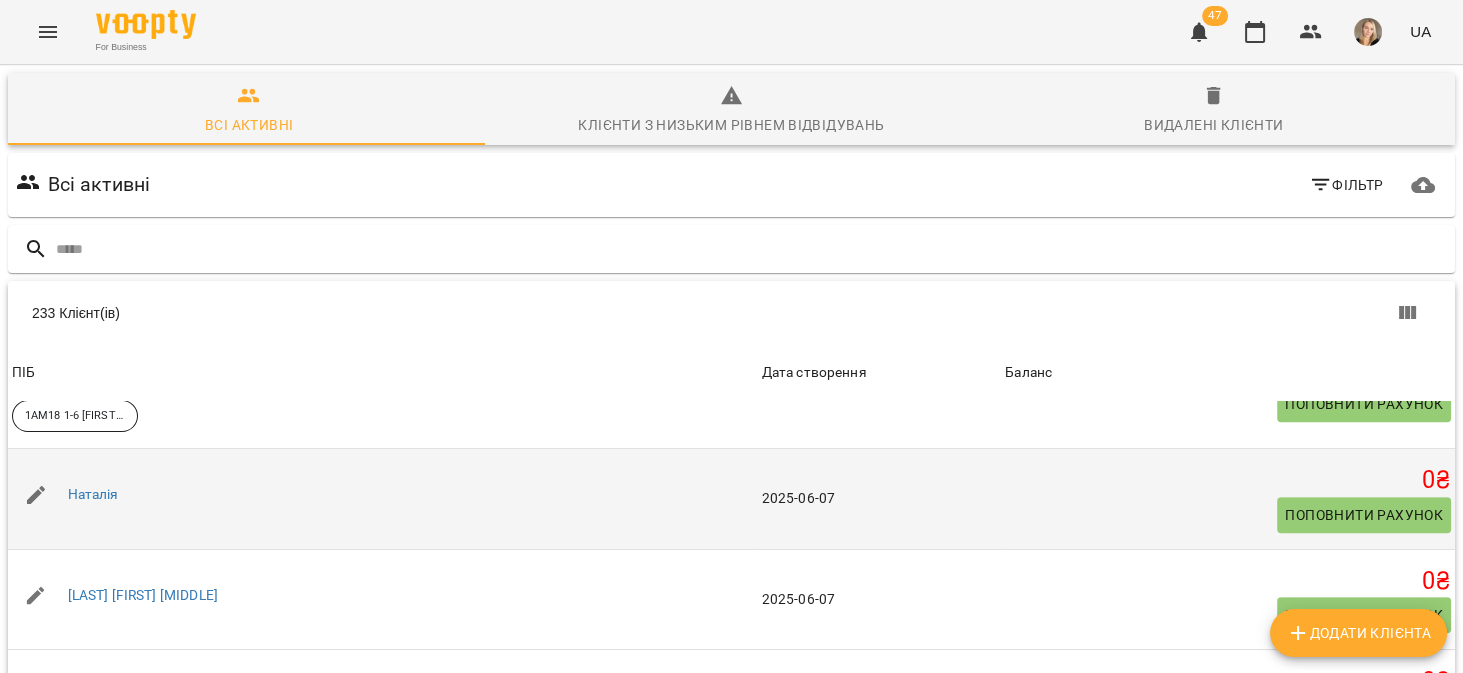 click 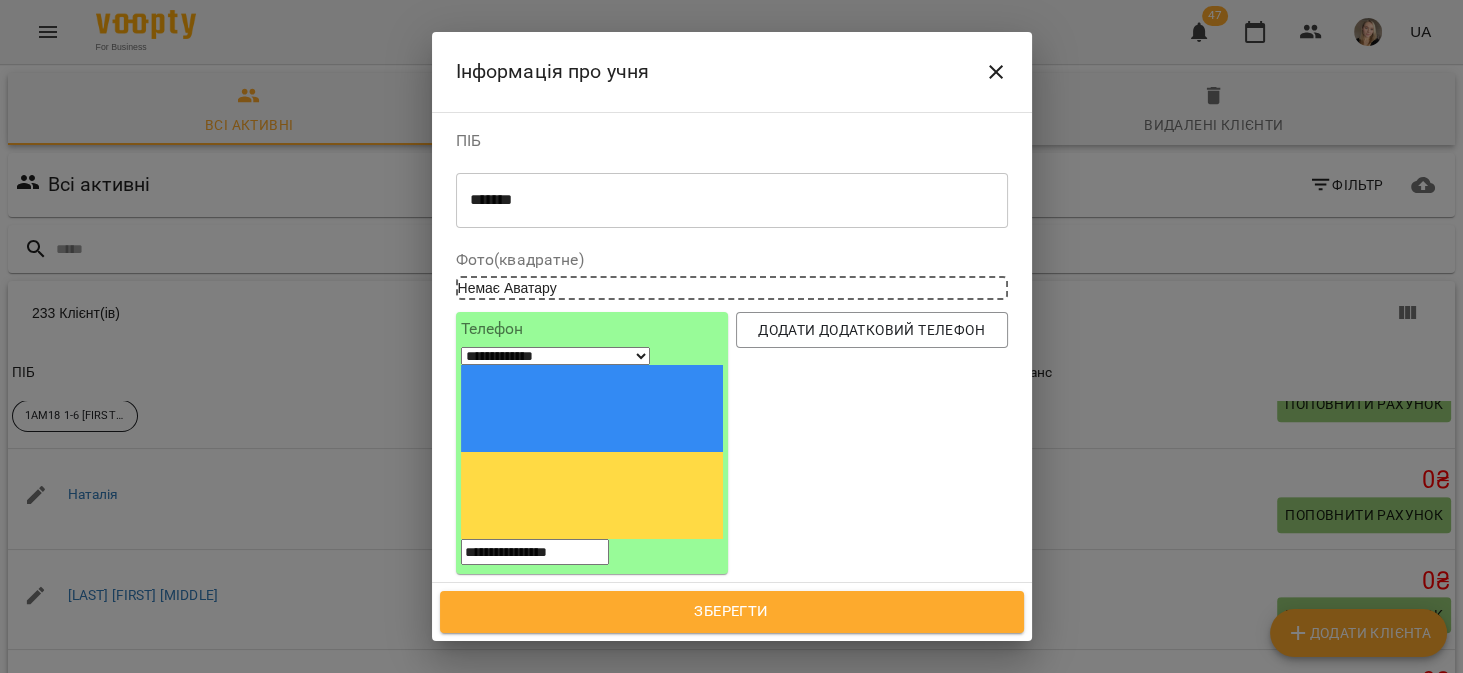 click 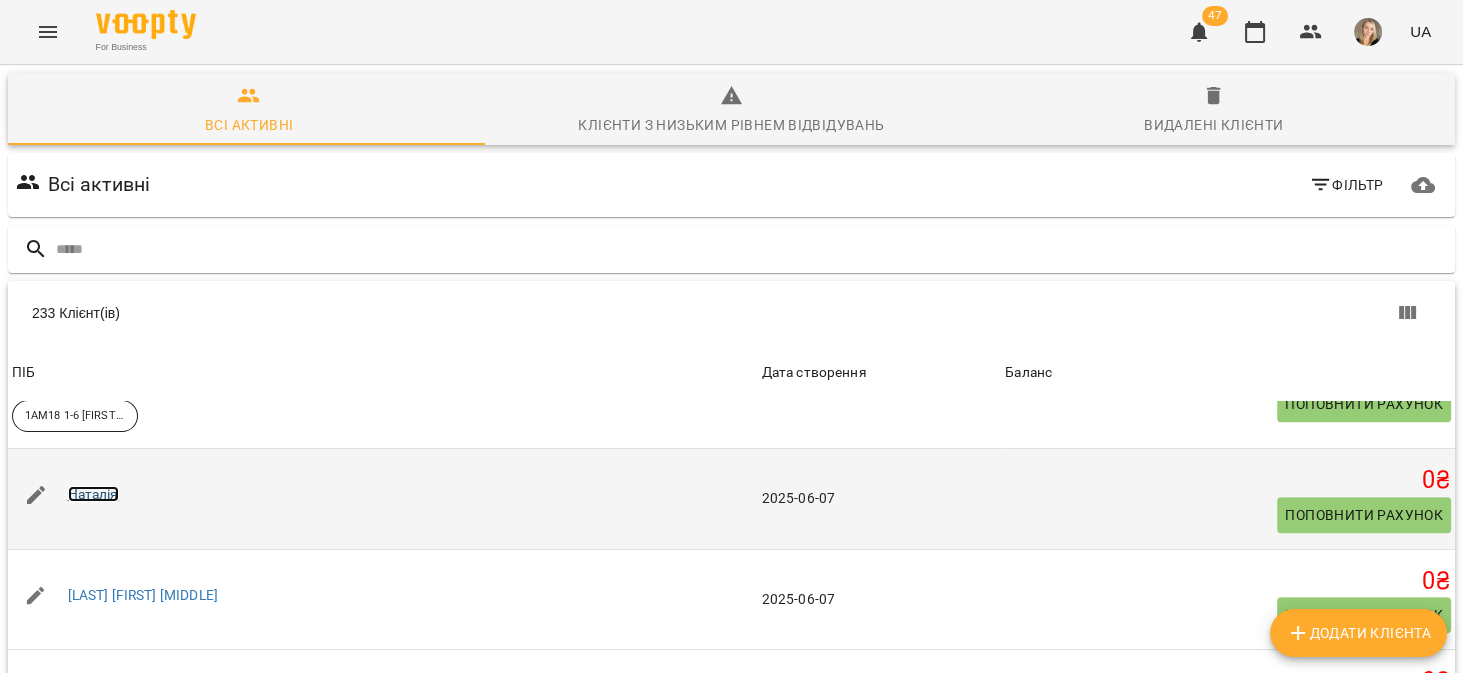 click on "Наталія" at bounding box center [93, 494] 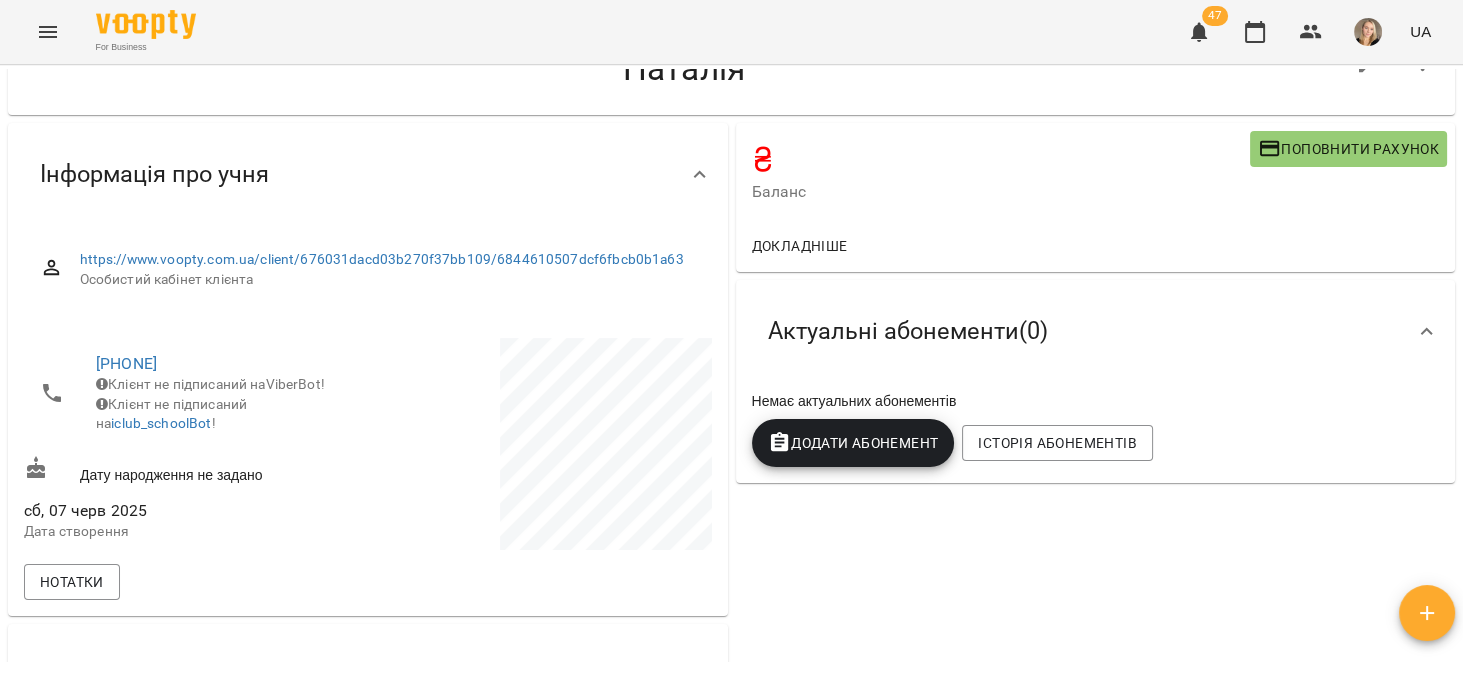 scroll, scrollTop: 0, scrollLeft: 0, axis: both 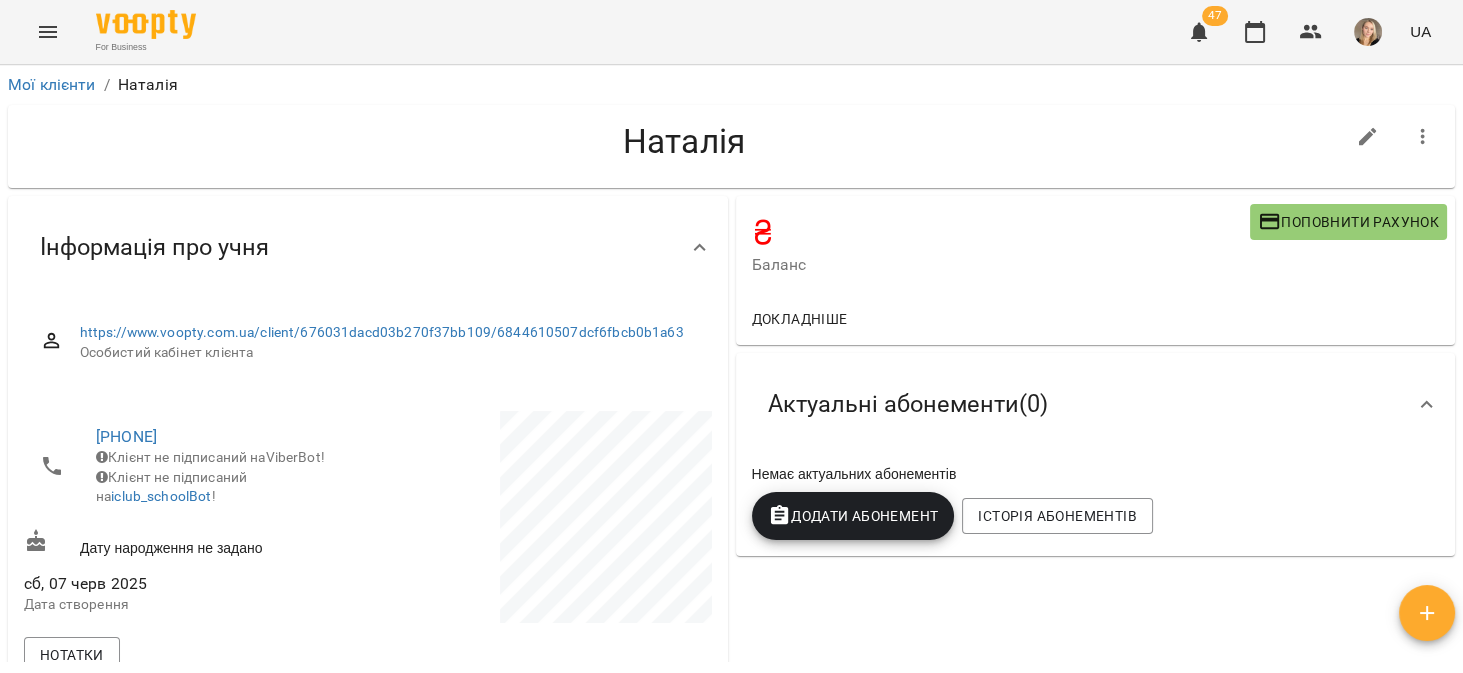 click 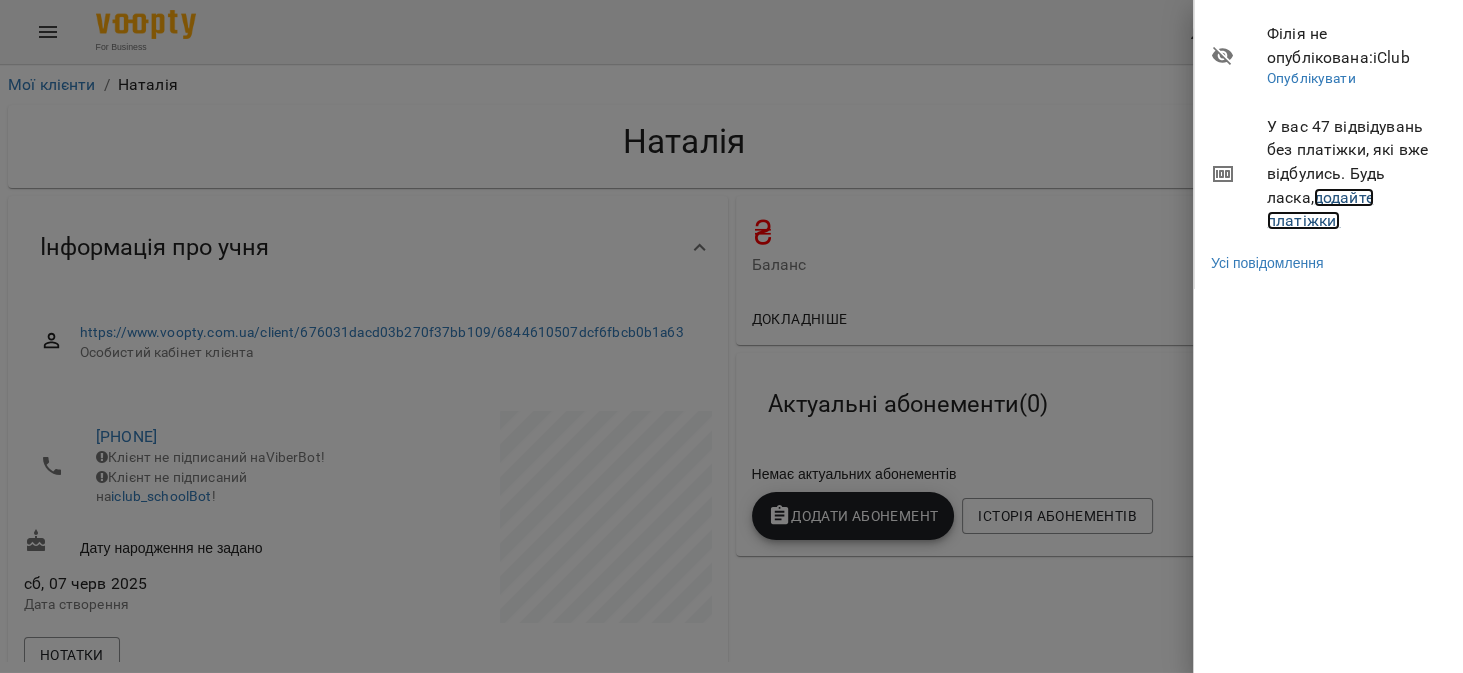 click on "додайте платіжки!" at bounding box center [1320, 209] 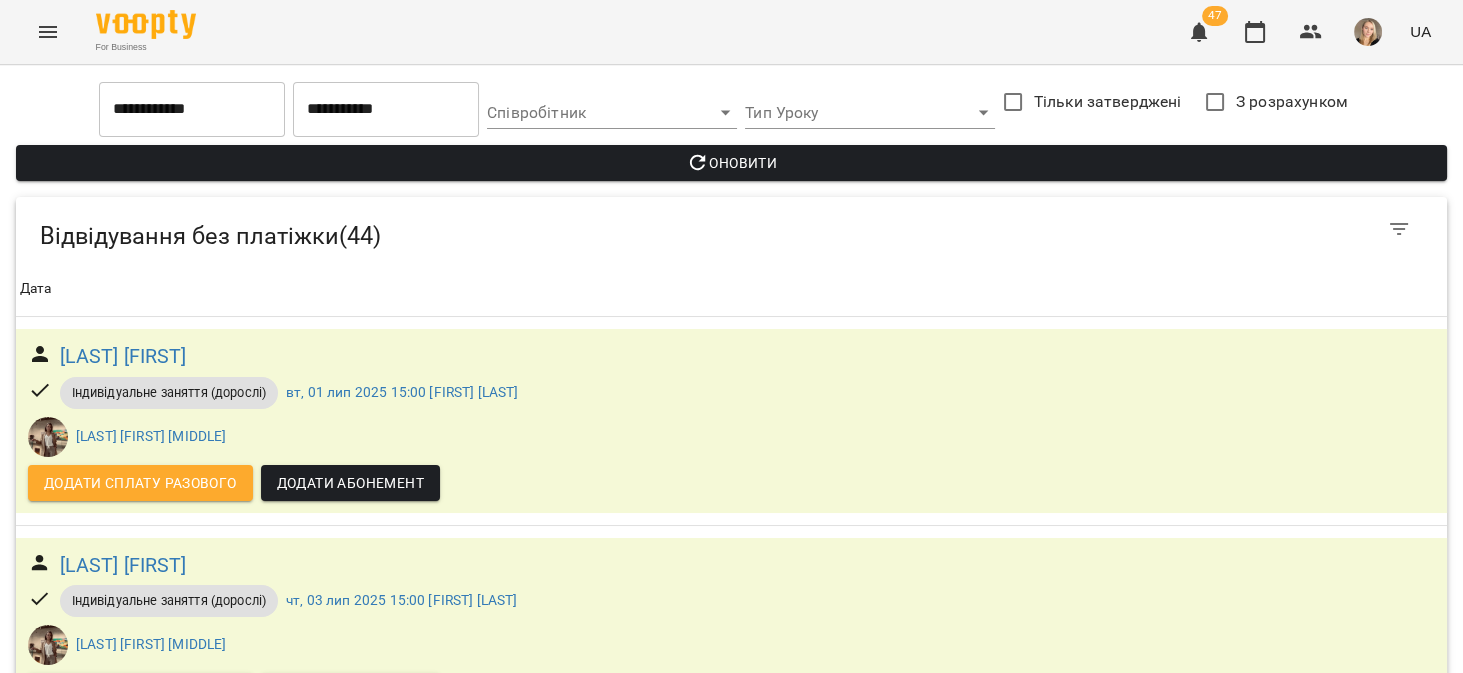 scroll, scrollTop: 571, scrollLeft: 0, axis: vertical 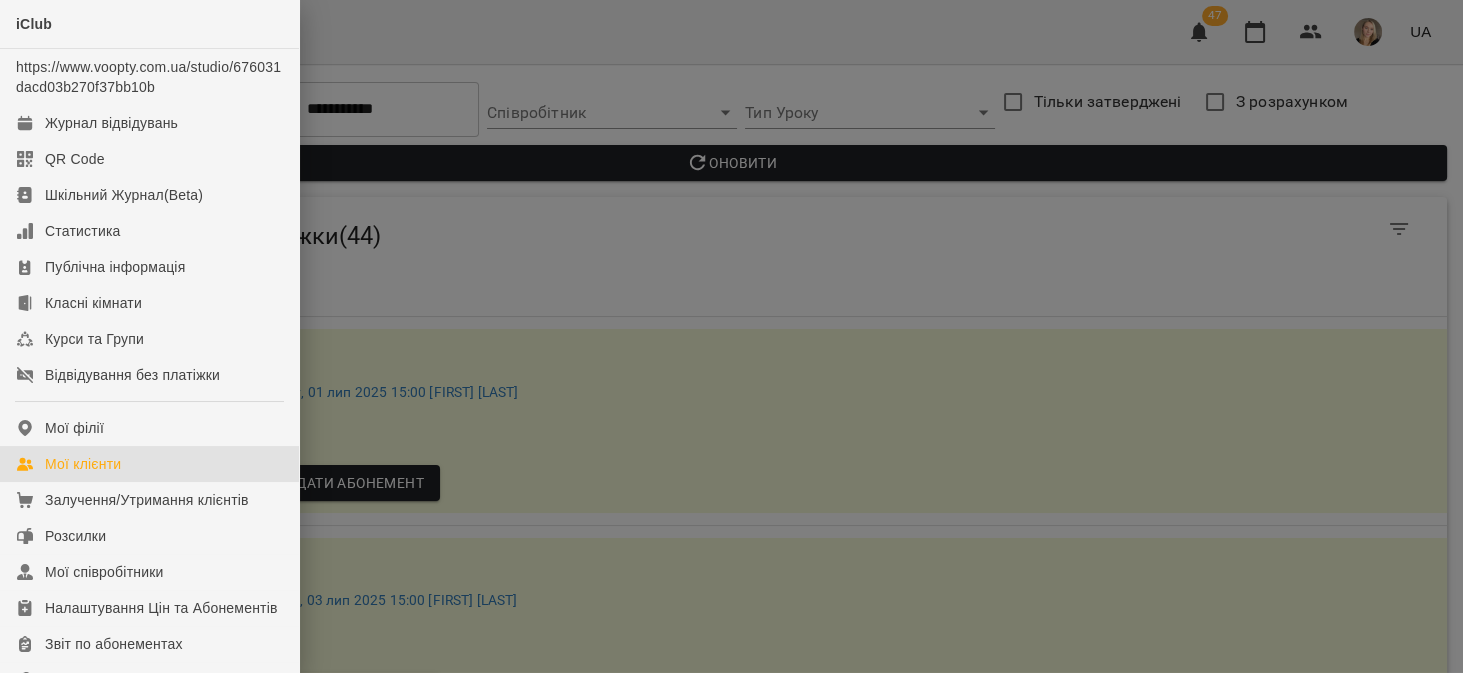 click on "Мої клієнти" at bounding box center [149, 464] 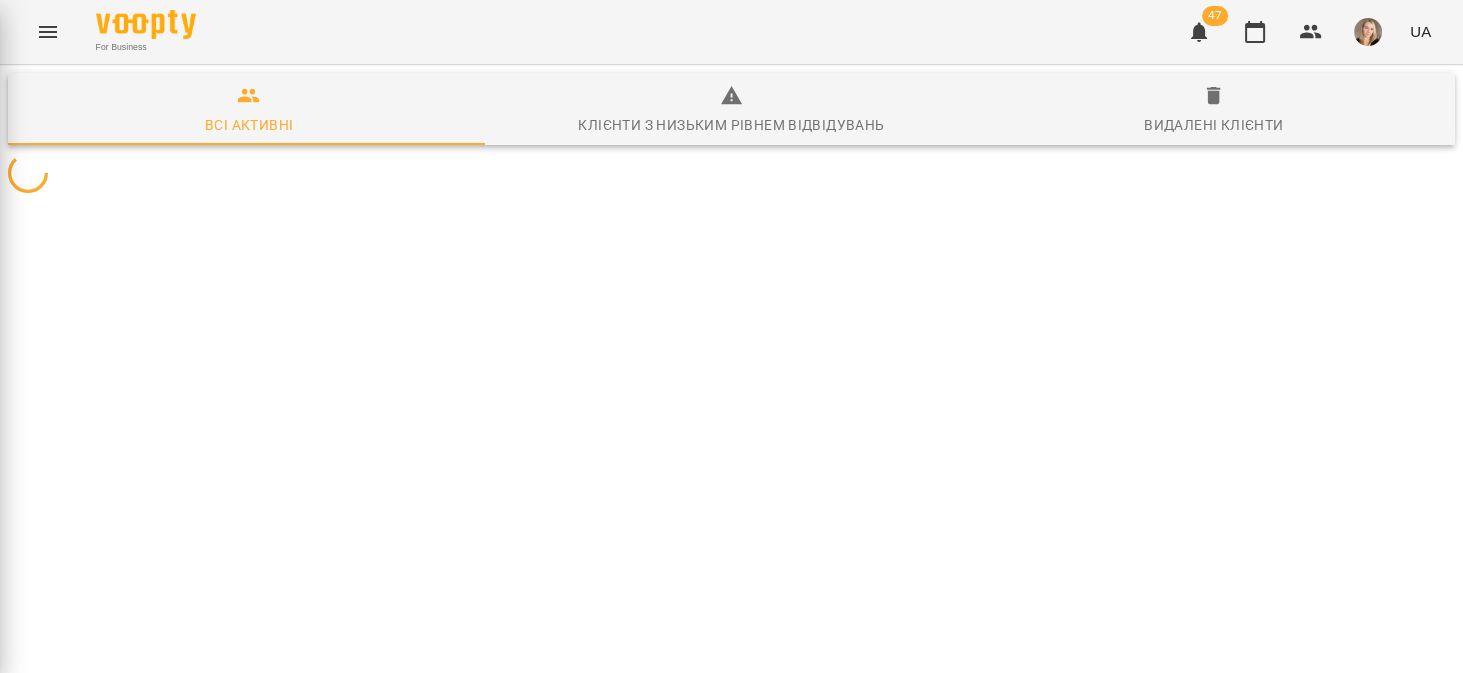 scroll, scrollTop: 0, scrollLeft: 0, axis: both 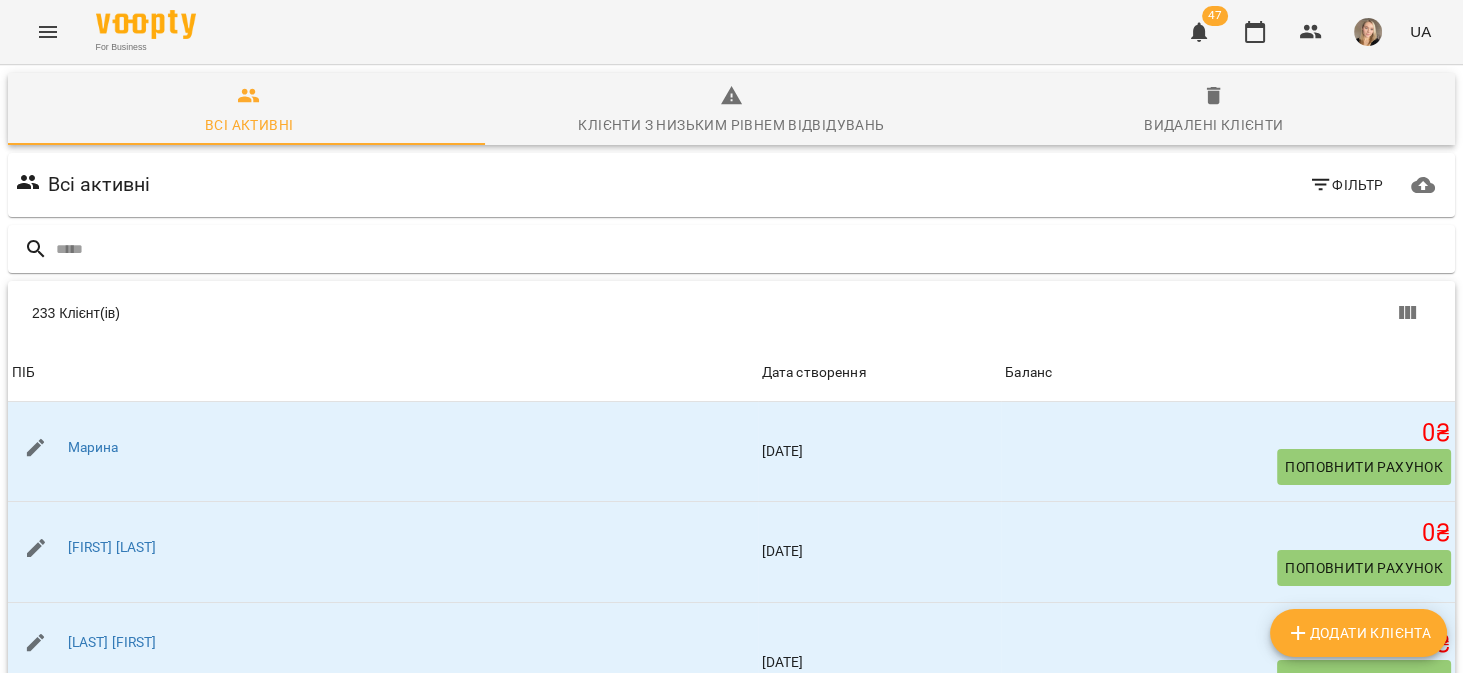 click on "Дата створення" at bounding box center (814, 373) 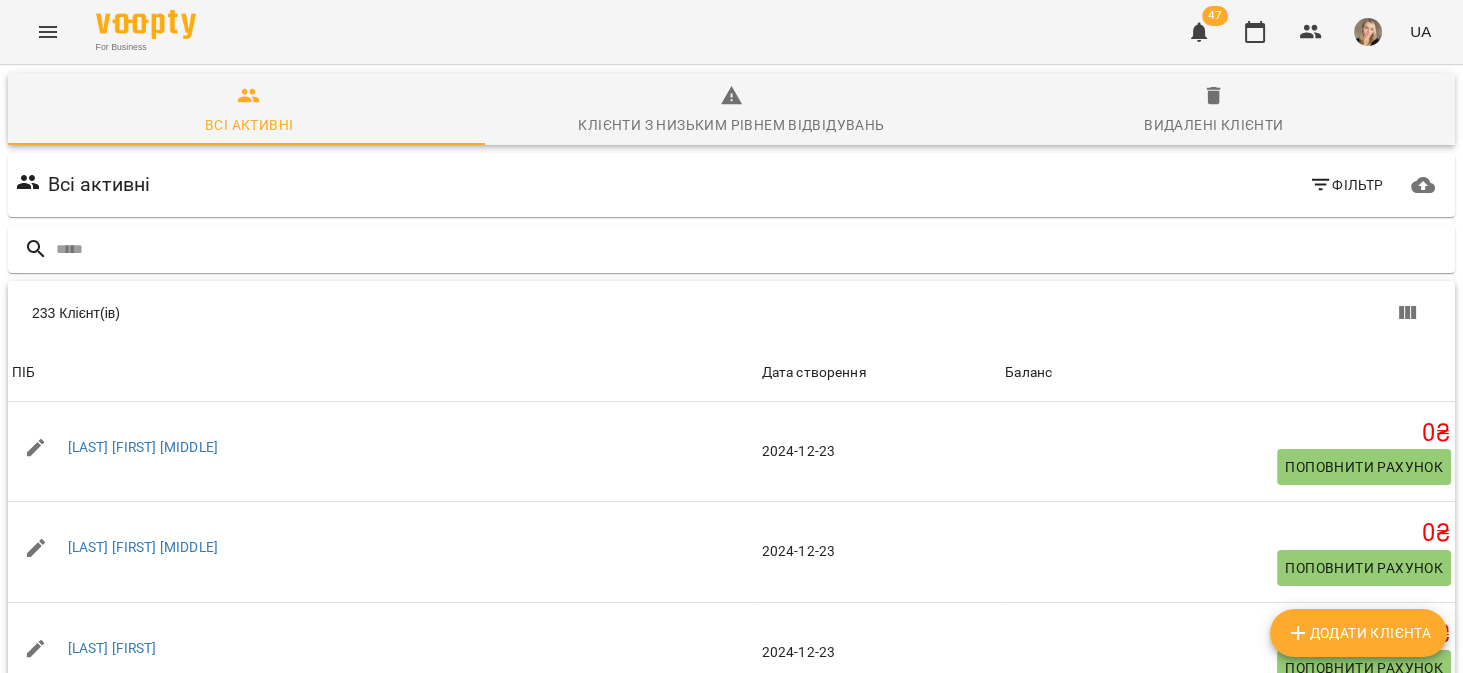 click on "Всі активні Фільтр" at bounding box center (731, 185) 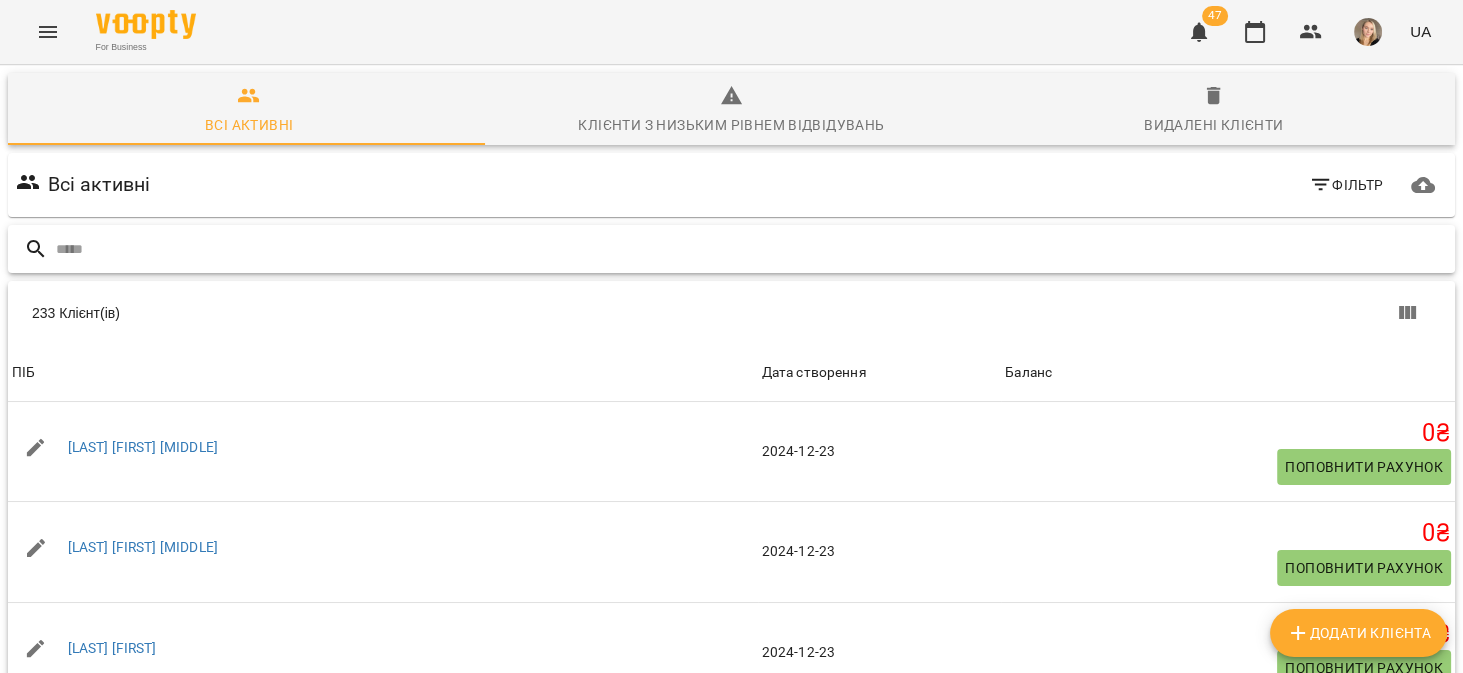 click at bounding box center (751, 249) 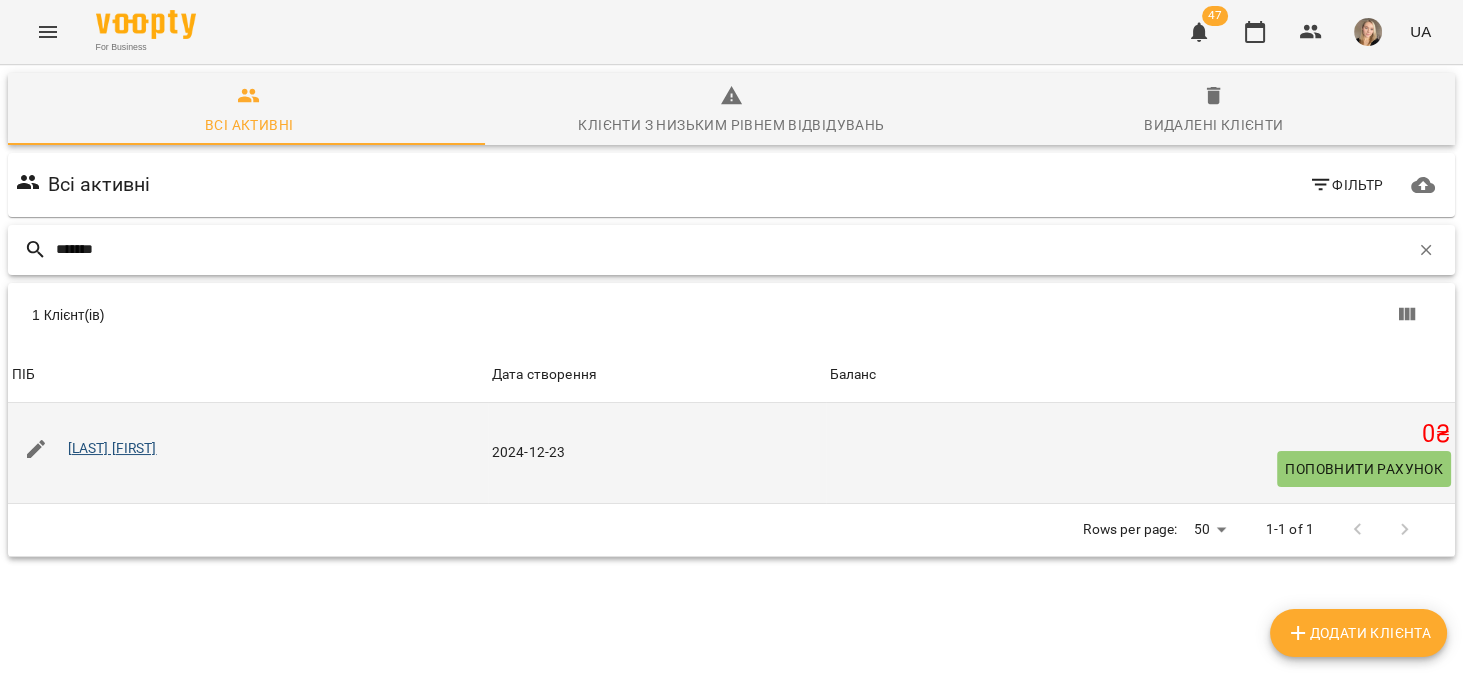type on "*******" 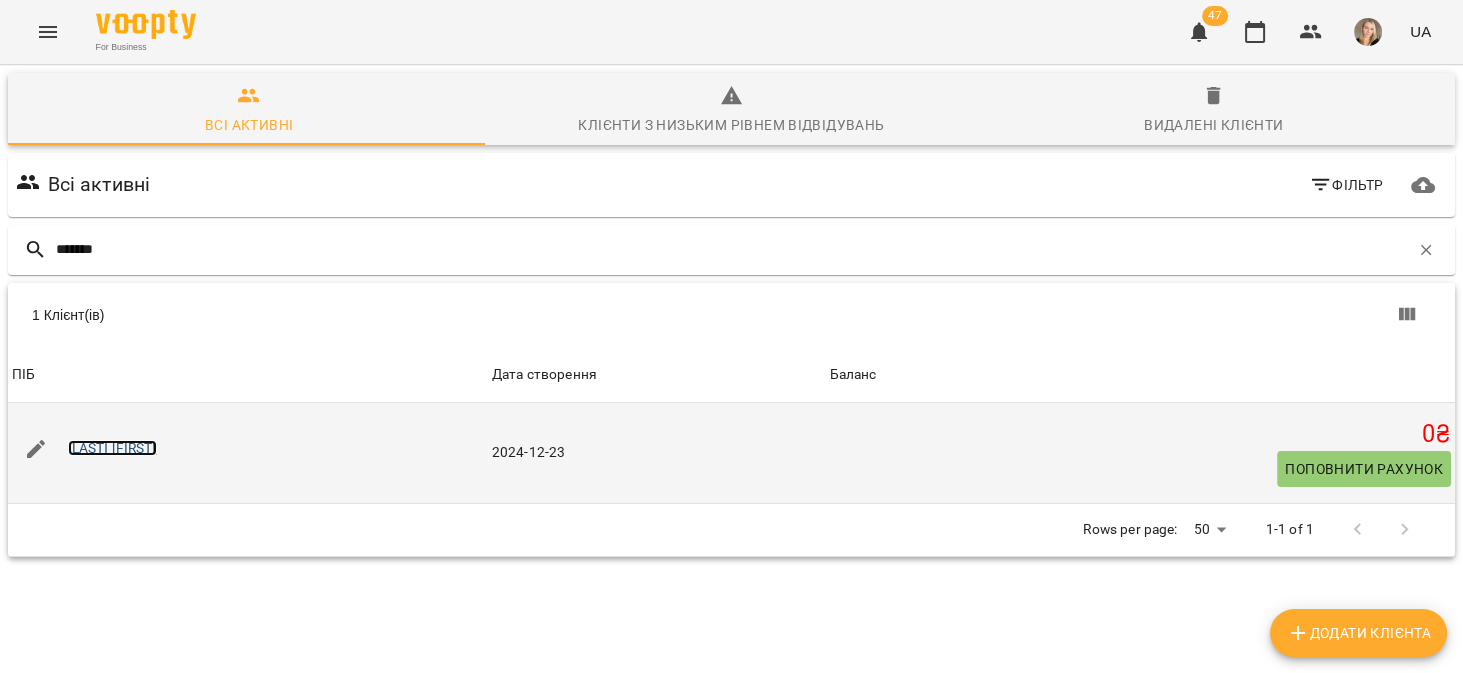 click on "[LAST] [FIRST]" at bounding box center [112, 448] 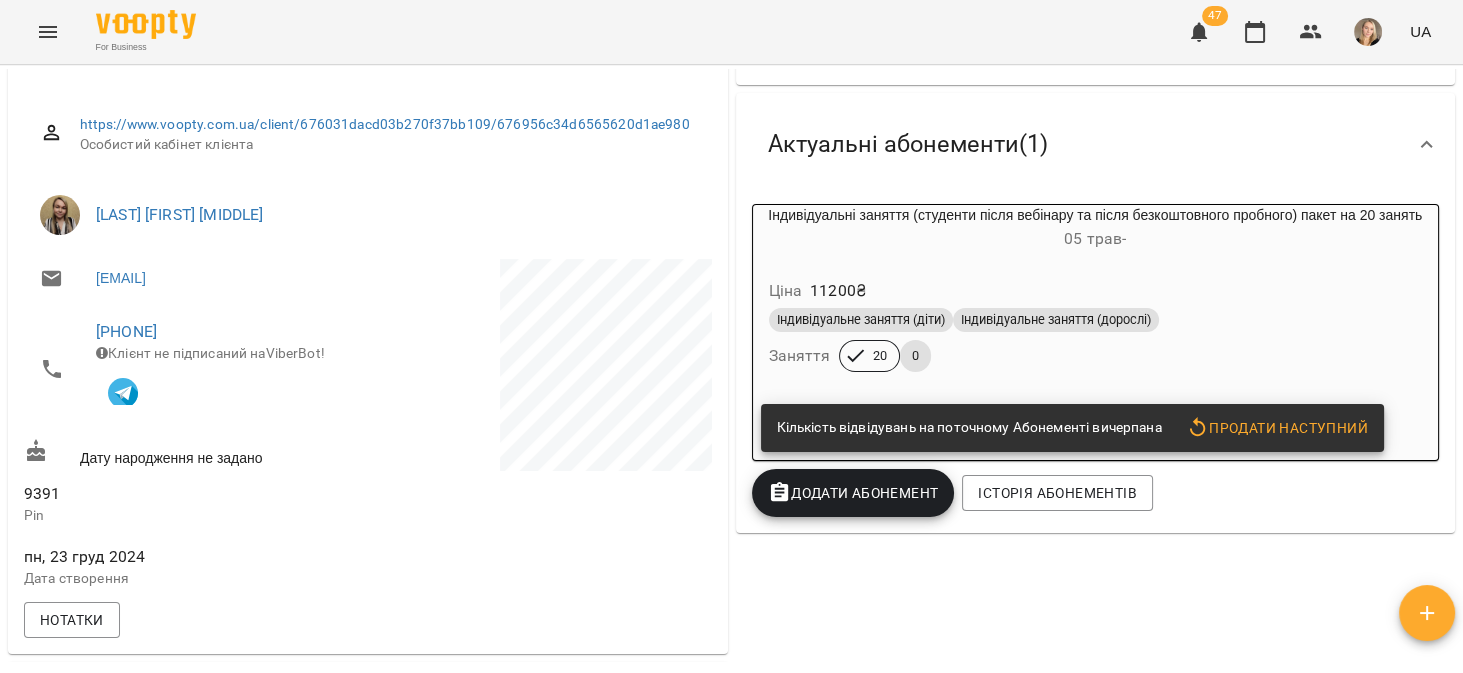 scroll, scrollTop: 317, scrollLeft: 0, axis: vertical 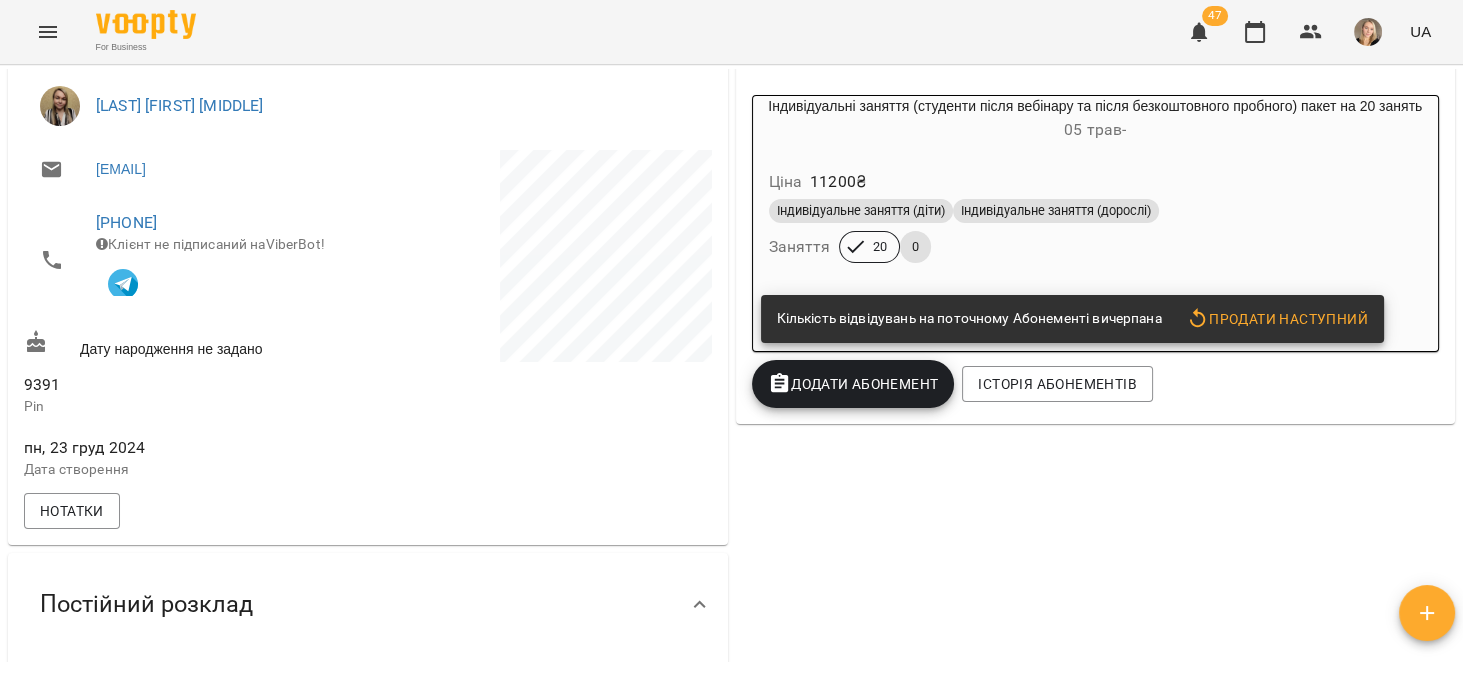 click on "Продати наступний" at bounding box center (1277, 319) 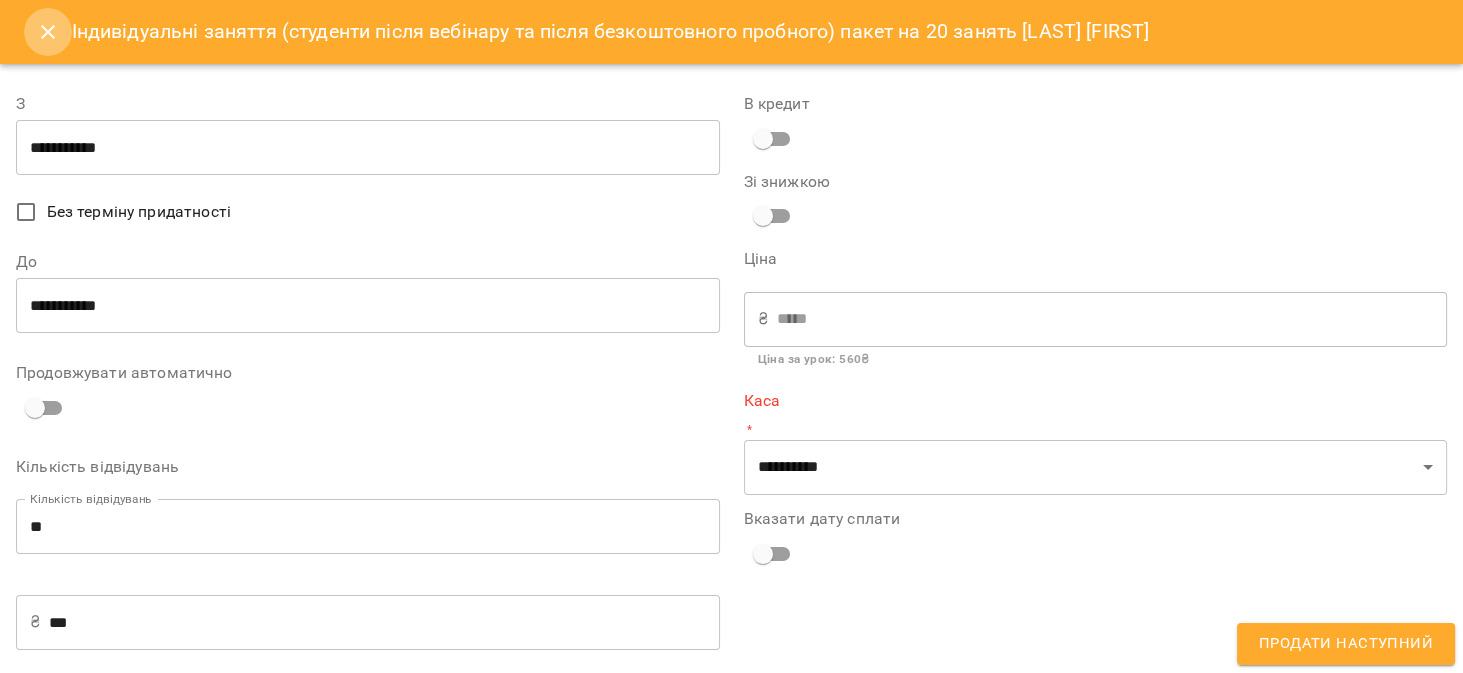 click at bounding box center [48, 32] 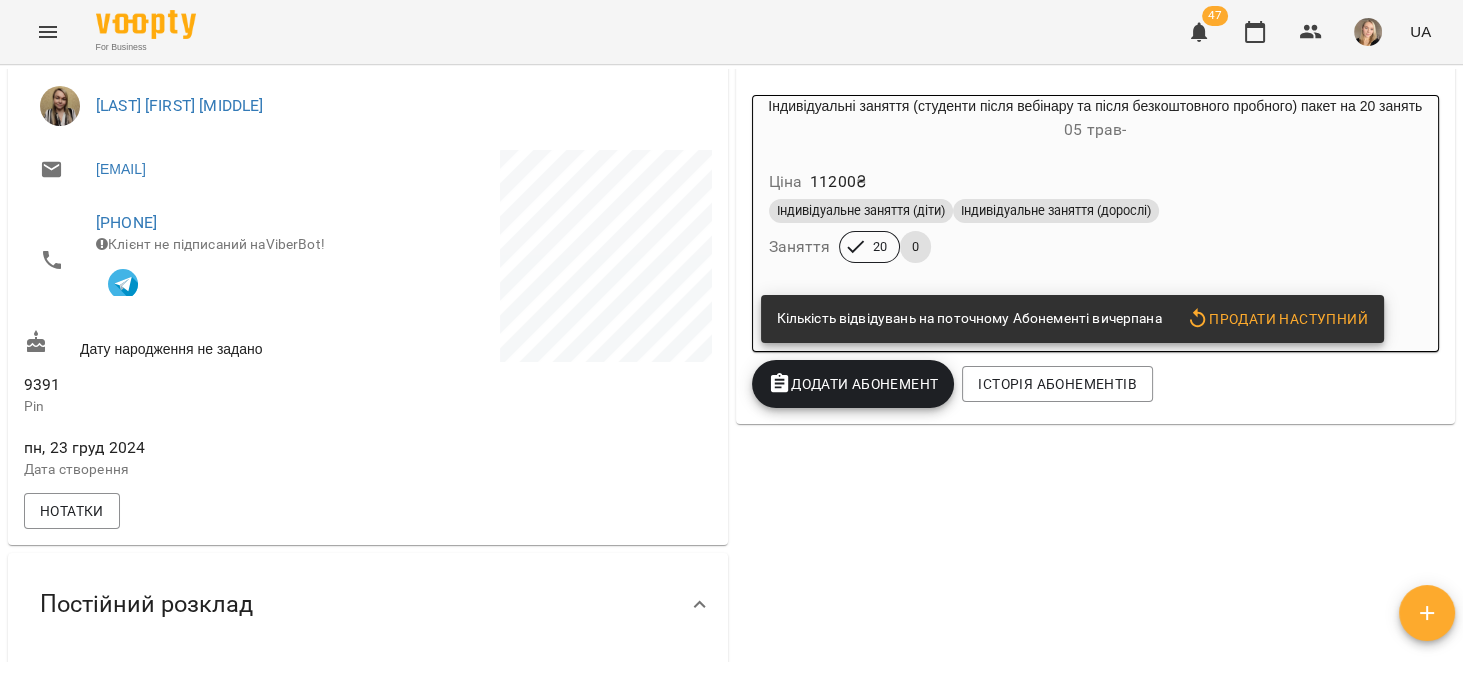 click on "Додати Абонемент" at bounding box center (853, 384) 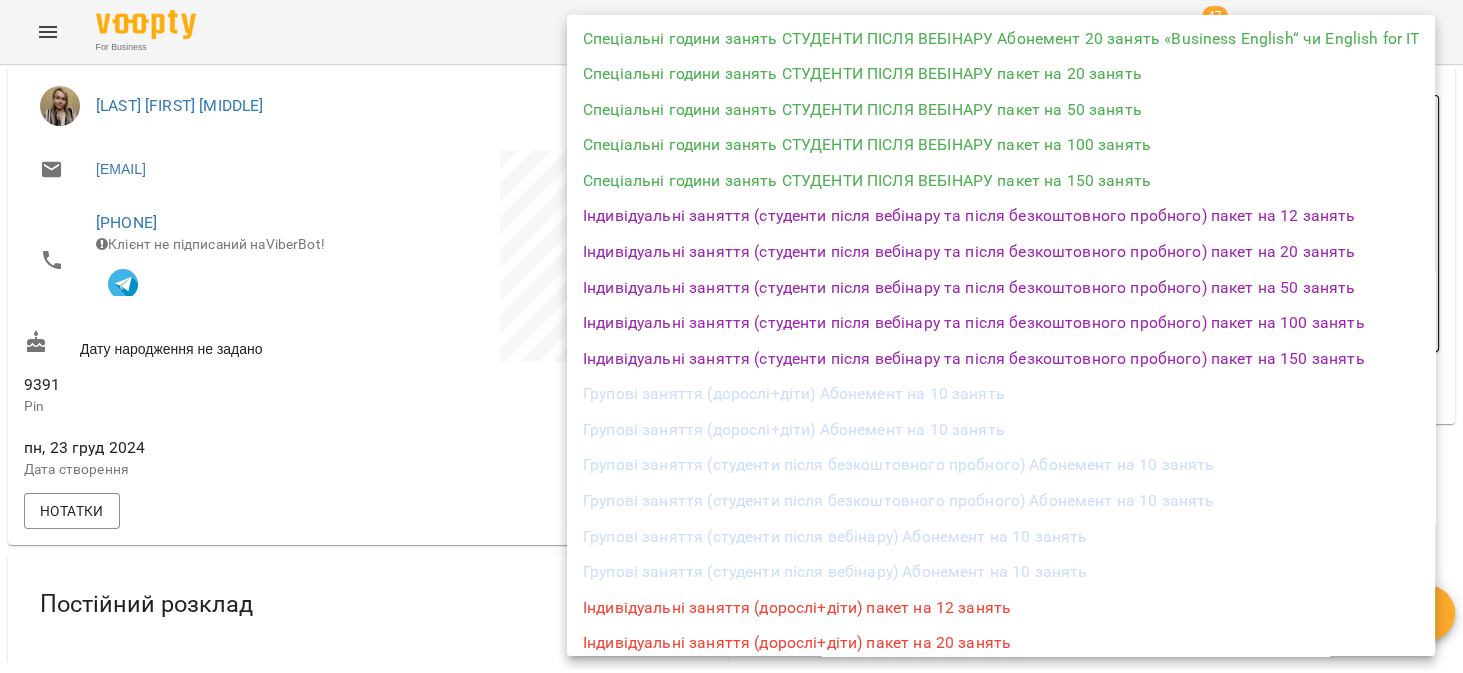 scroll, scrollTop: 508, scrollLeft: 0, axis: vertical 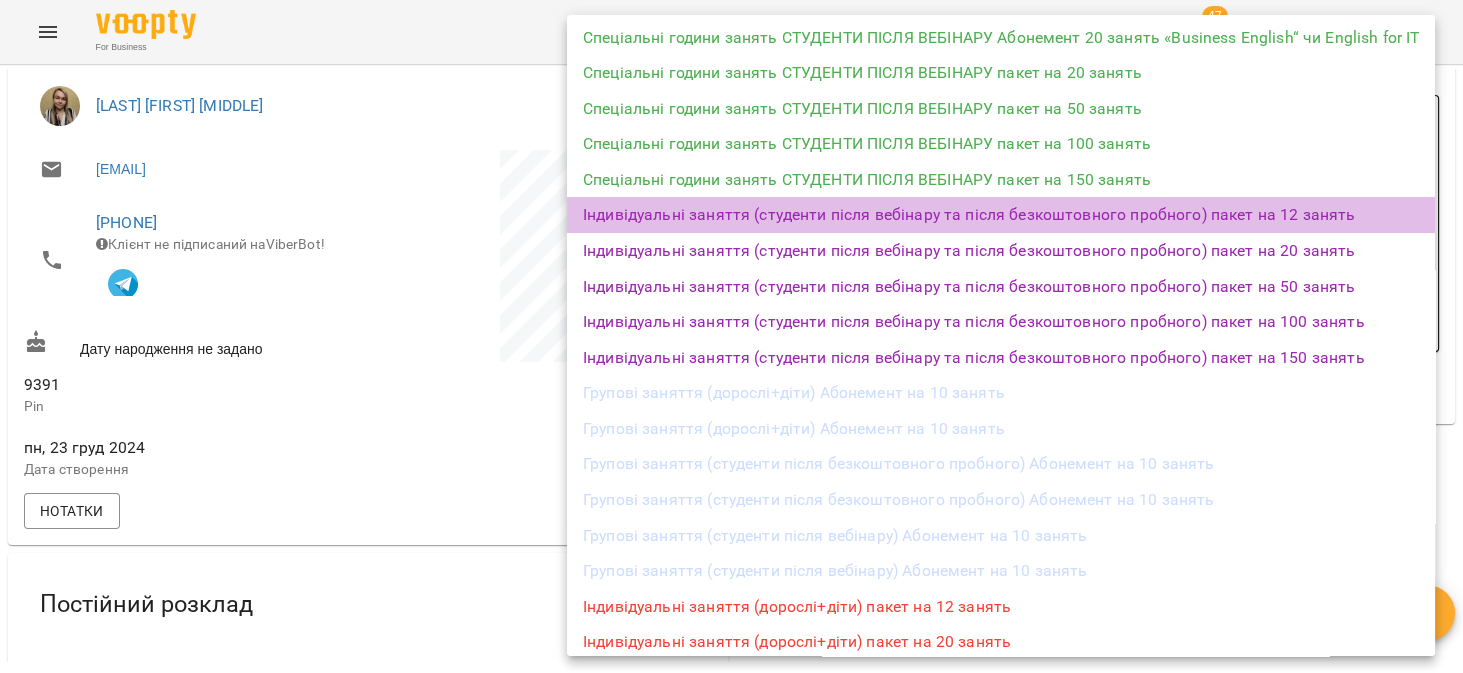 click on "Індивідуальні заняття (студенти після вебінару та після безкоштовного пробного) пакет на 12 занять" at bounding box center (1001, 215) 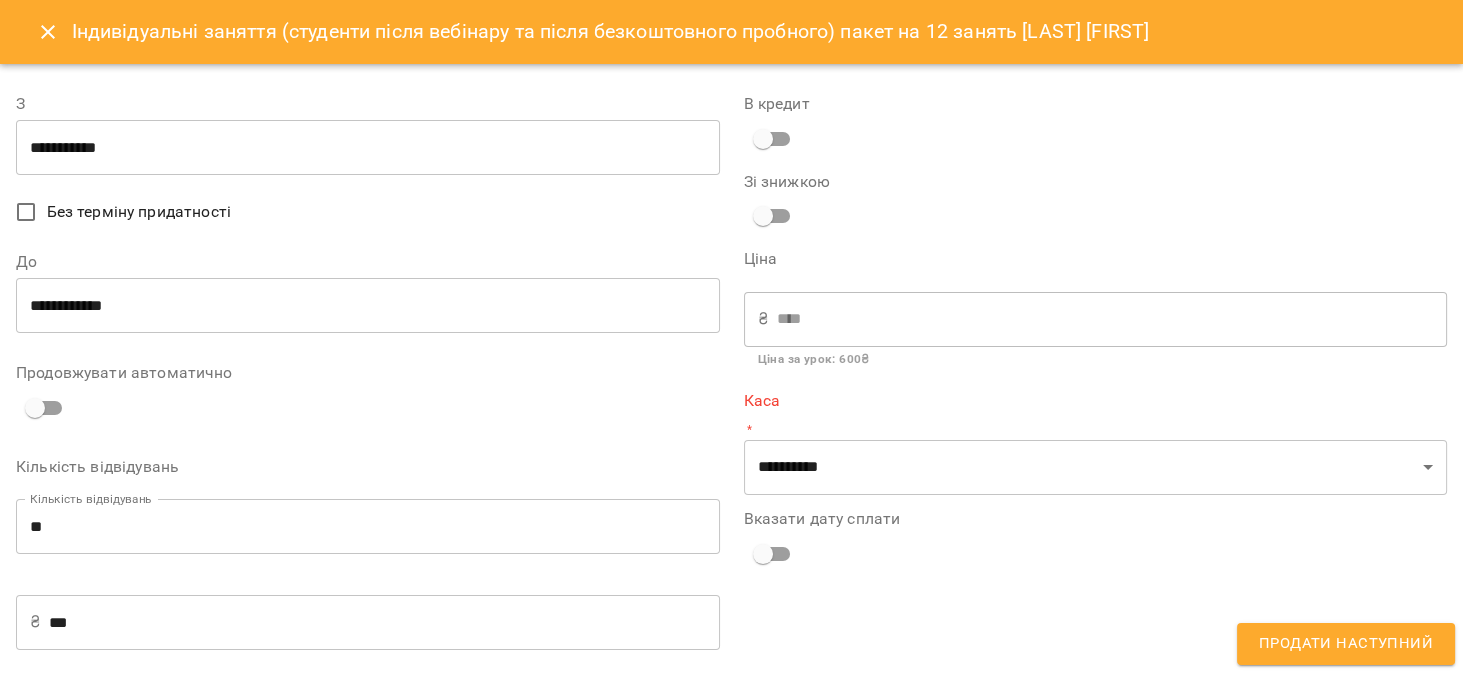 click on "Без терміну придатності" at bounding box center [139, 212] 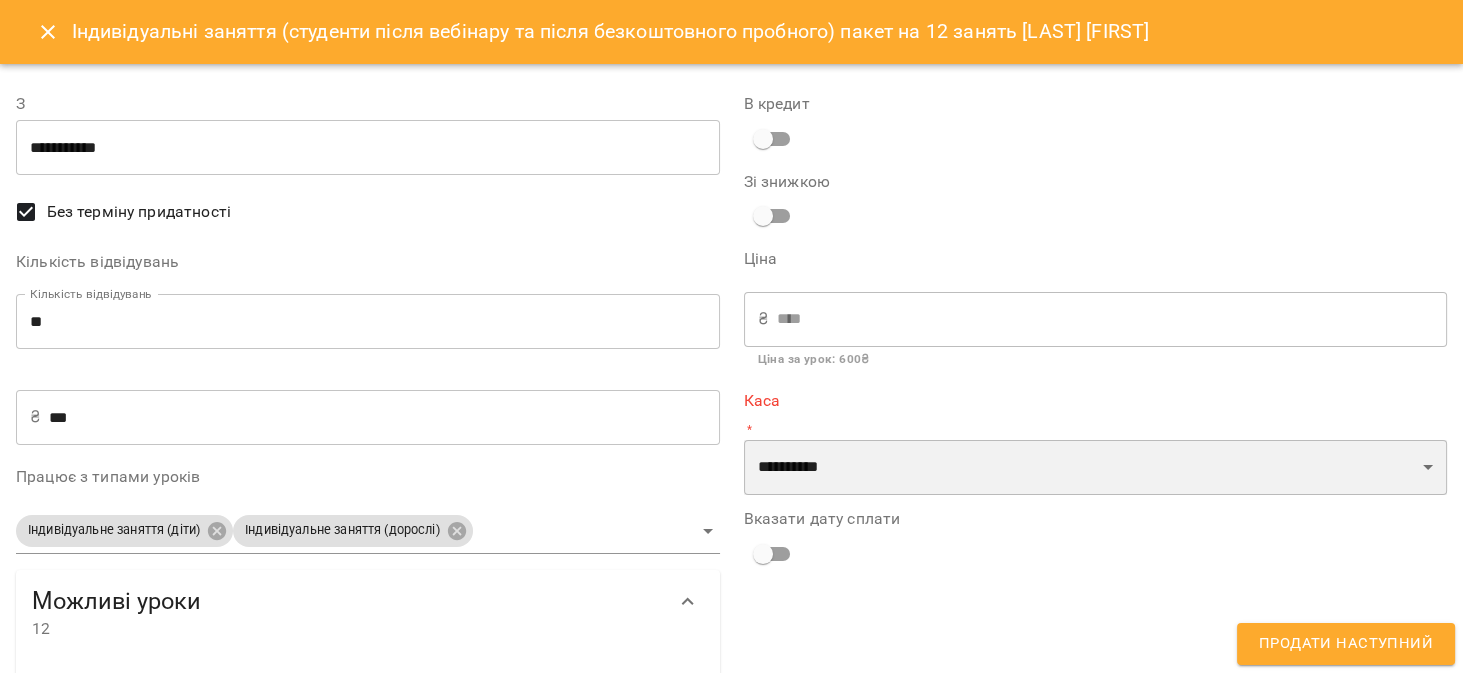 click on "**********" at bounding box center [1096, 468] 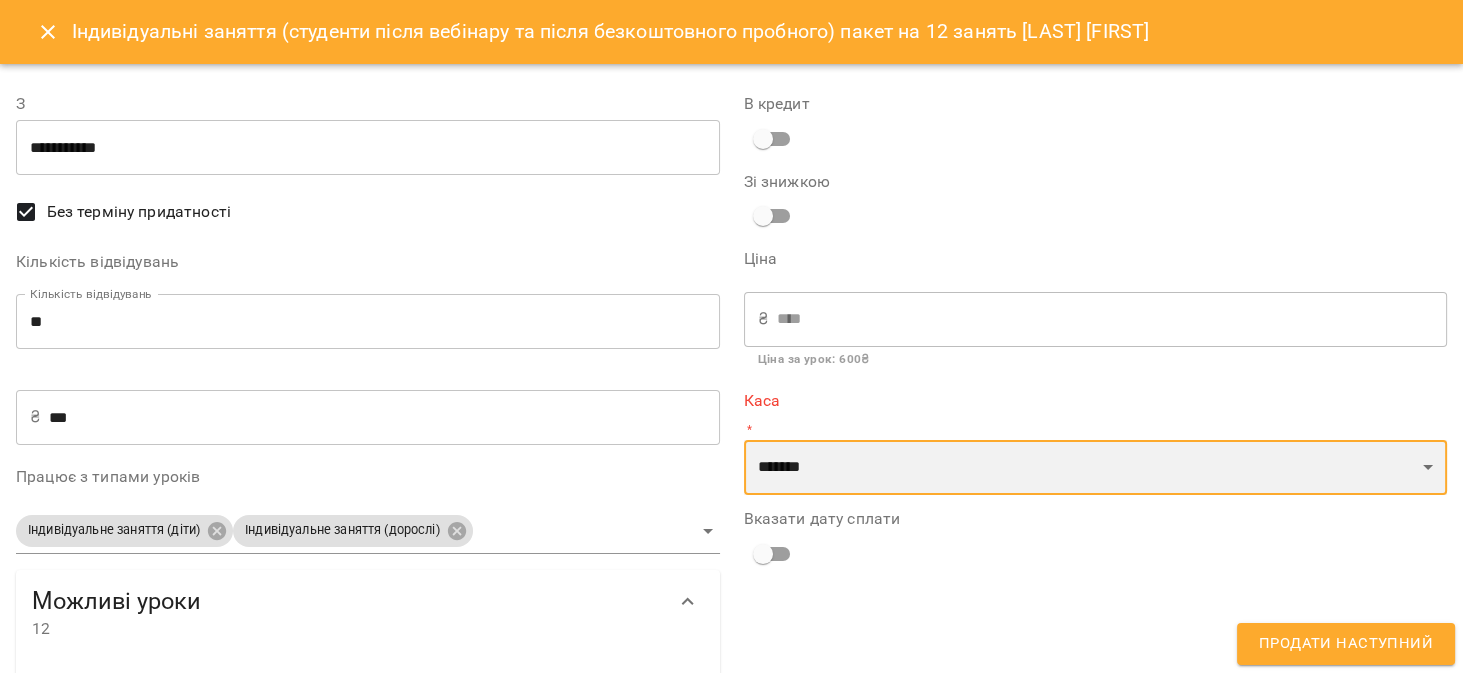 click on "**********" at bounding box center (1096, 468) 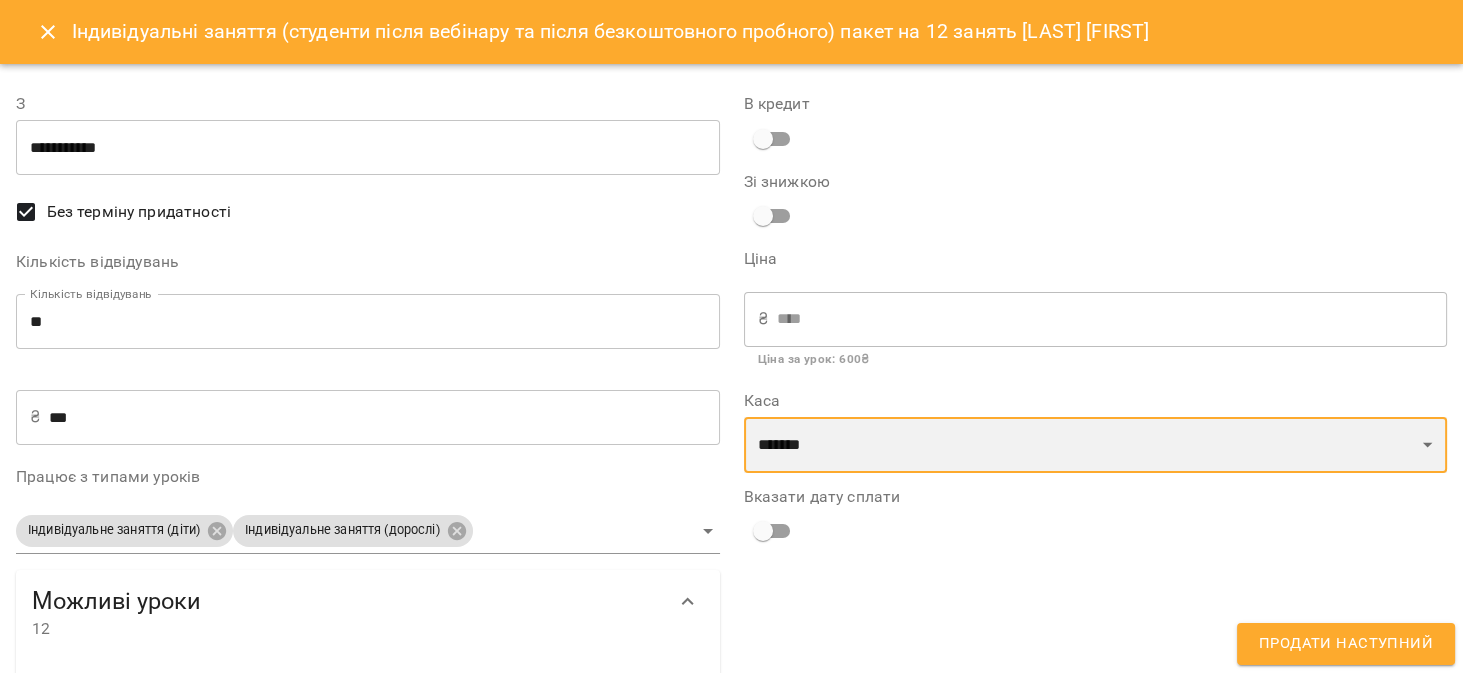 click on "**********" at bounding box center [1096, 445] 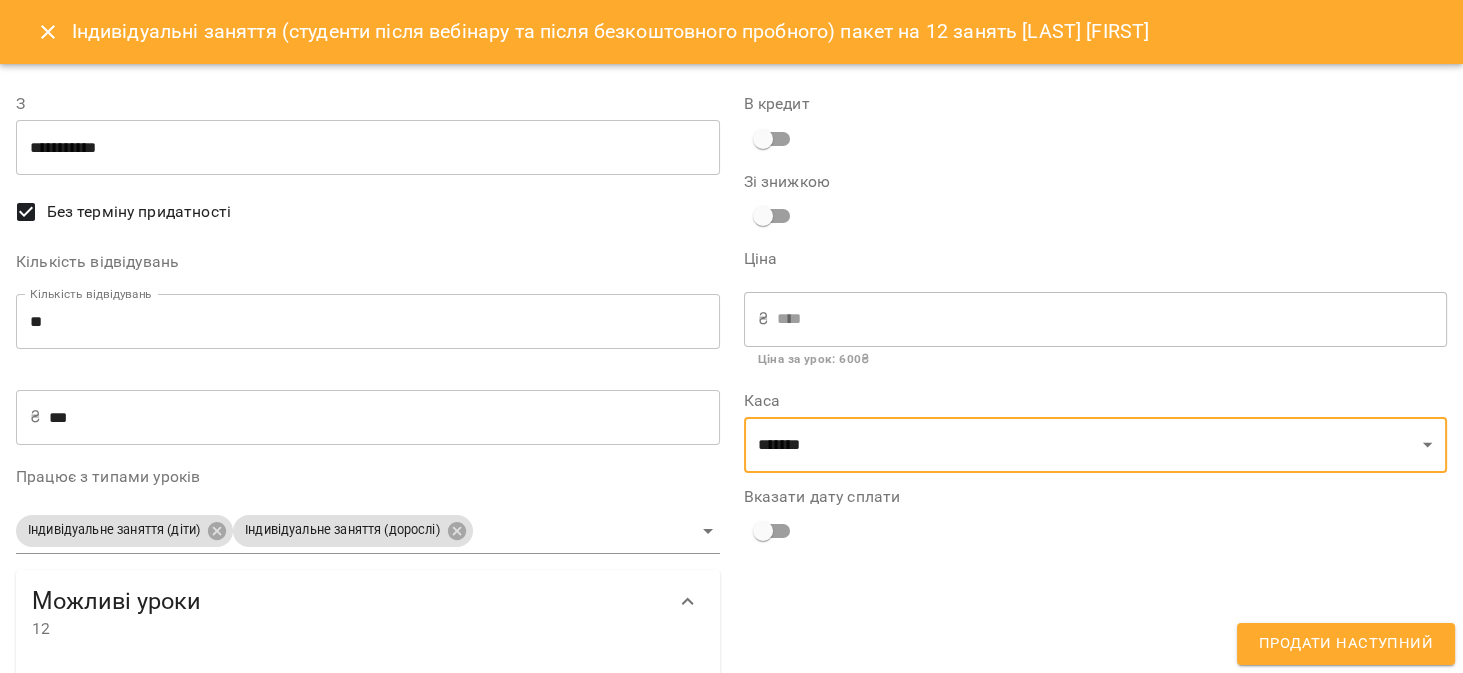 click on "Продати наступний" at bounding box center (1346, 644) 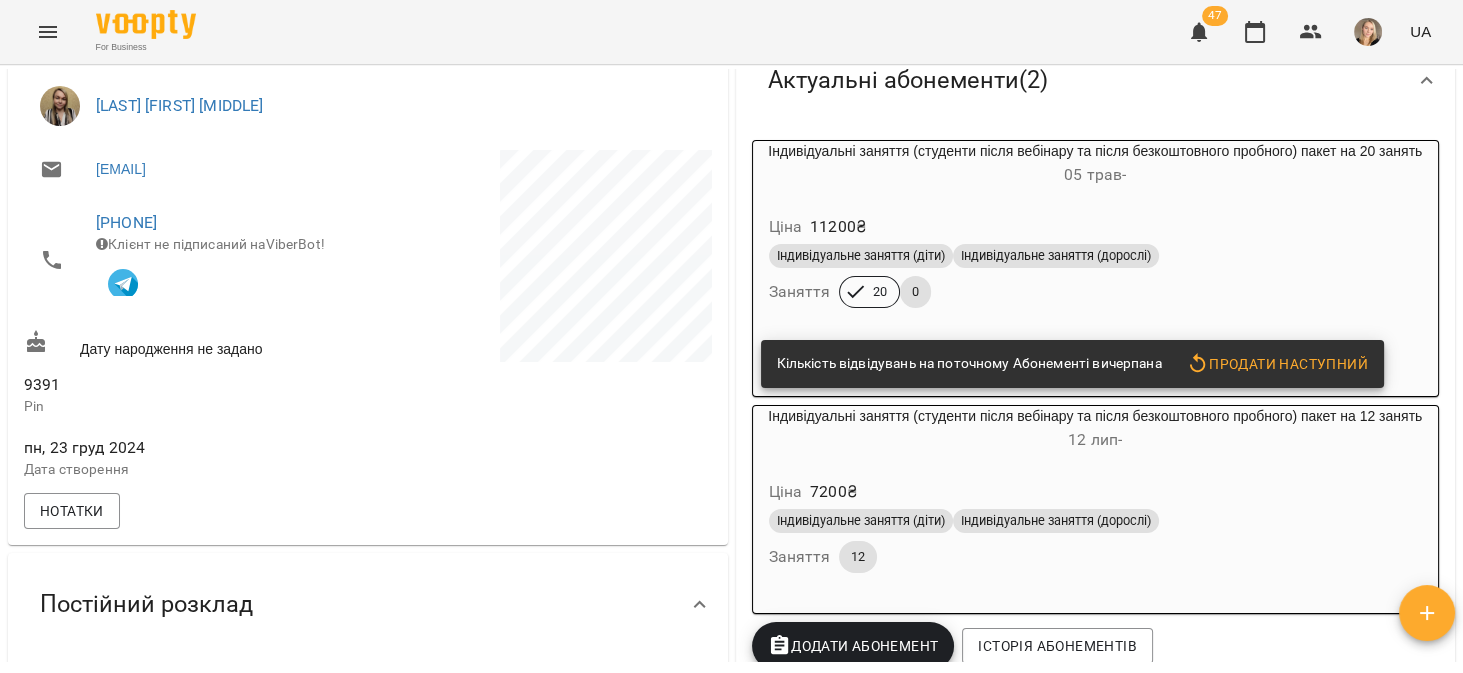 click on "05 трав  -" at bounding box center [1096, 175] 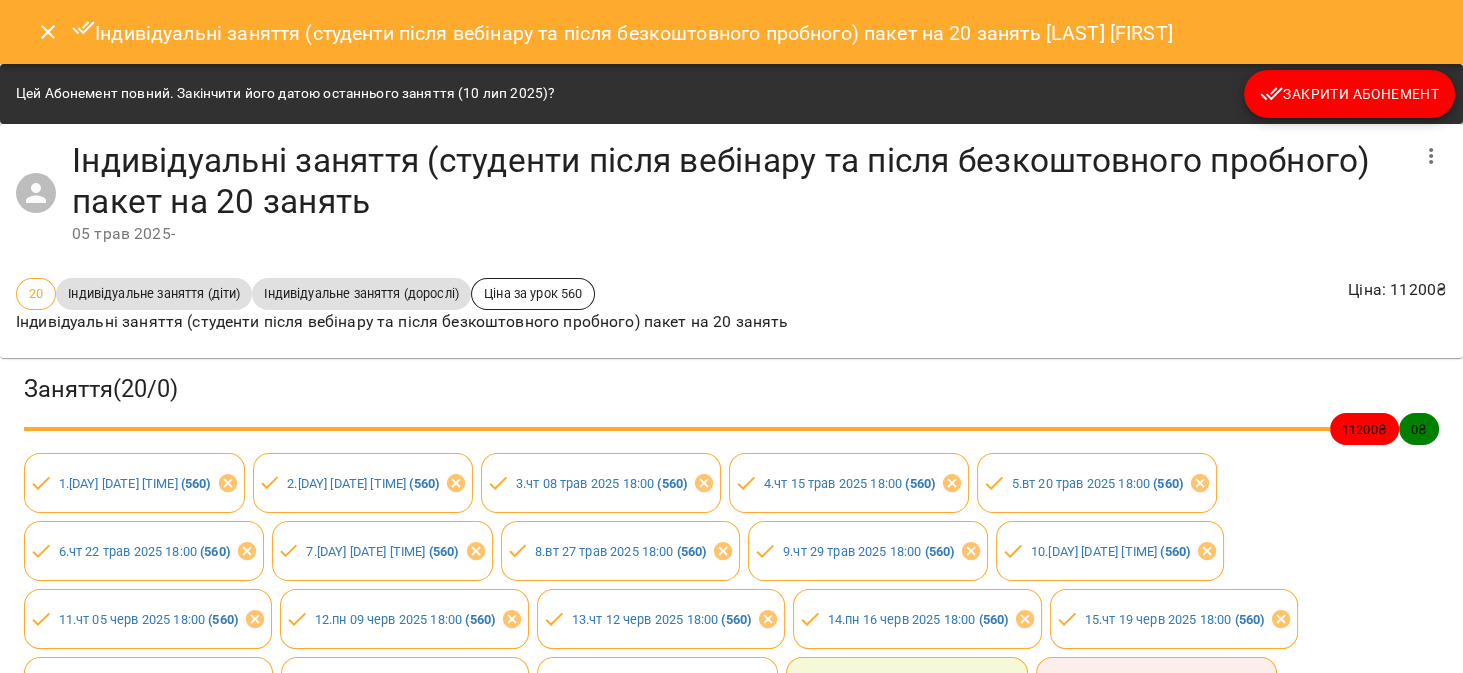 click on "Закрити Абонемент" at bounding box center [1349, 94] 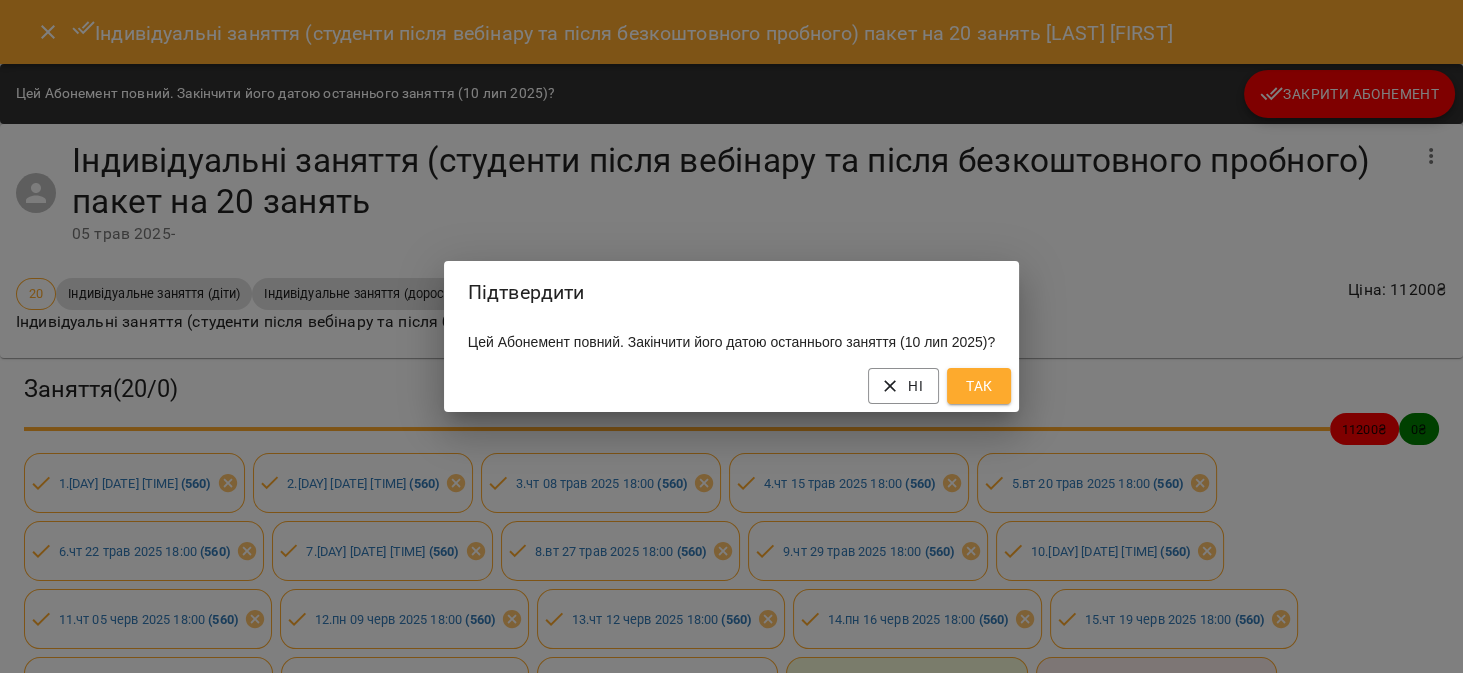 click on "Так" at bounding box center [979, 386] 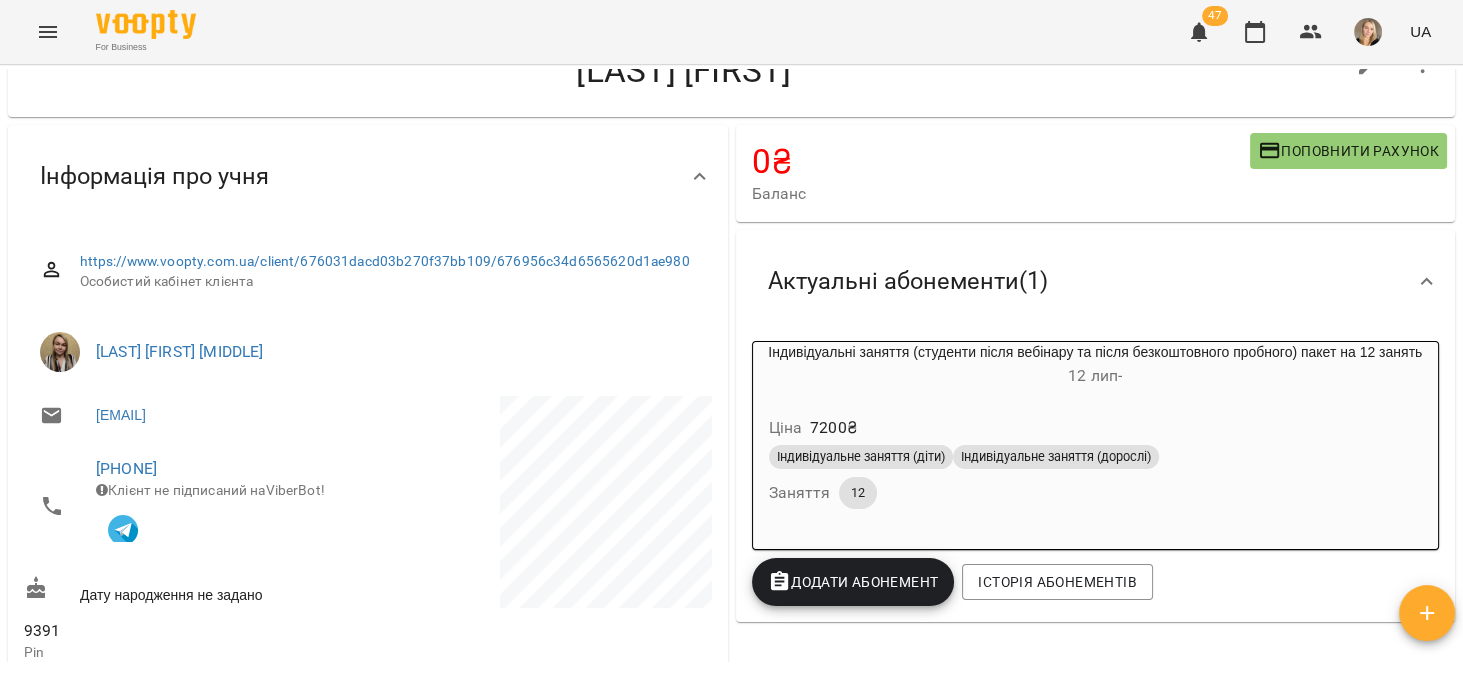 scroll, scrollTop: 0, scrollLeft: 0, axis: both 